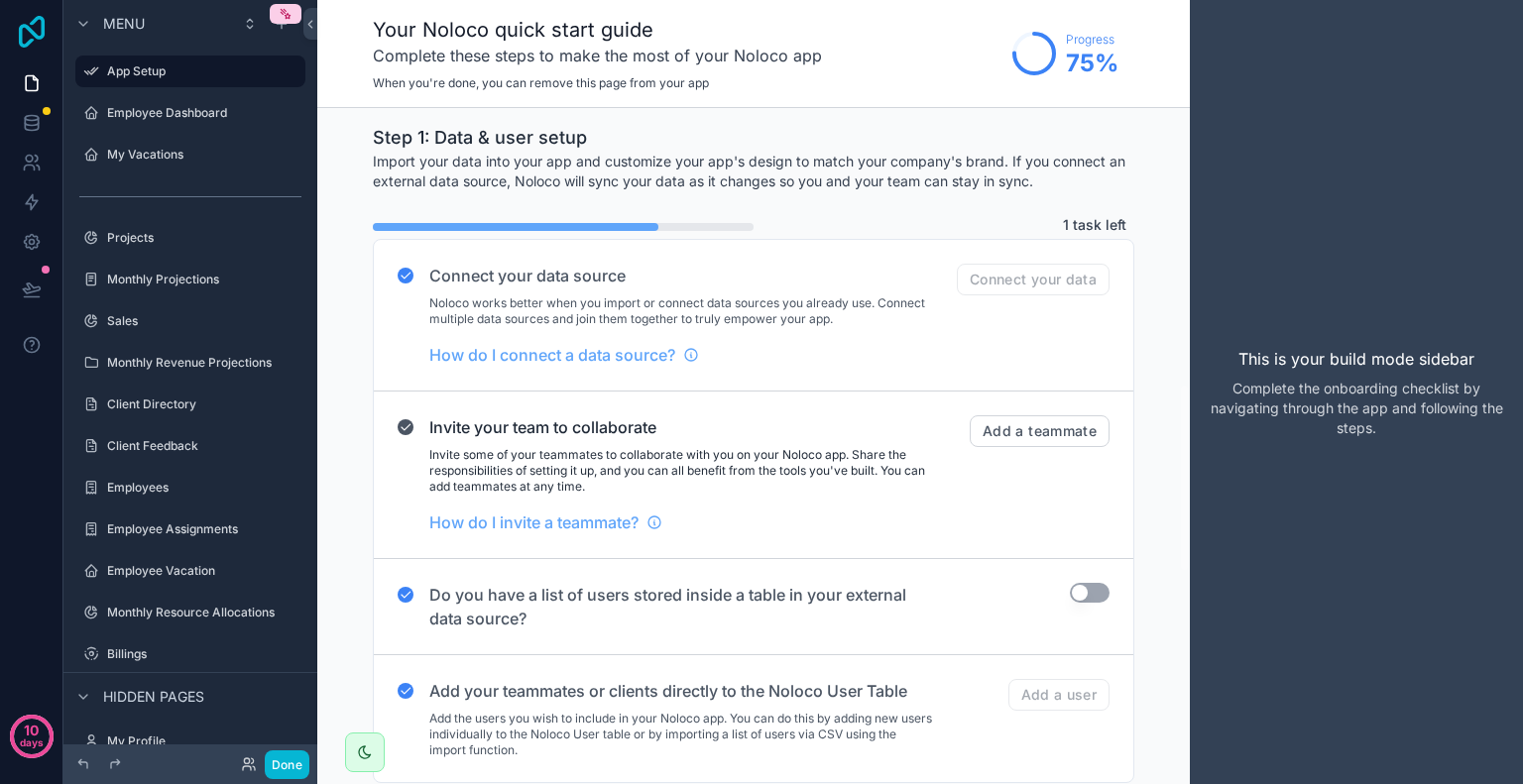 scroll, scrollTop: 0, scrollLeft: 0, axis: both 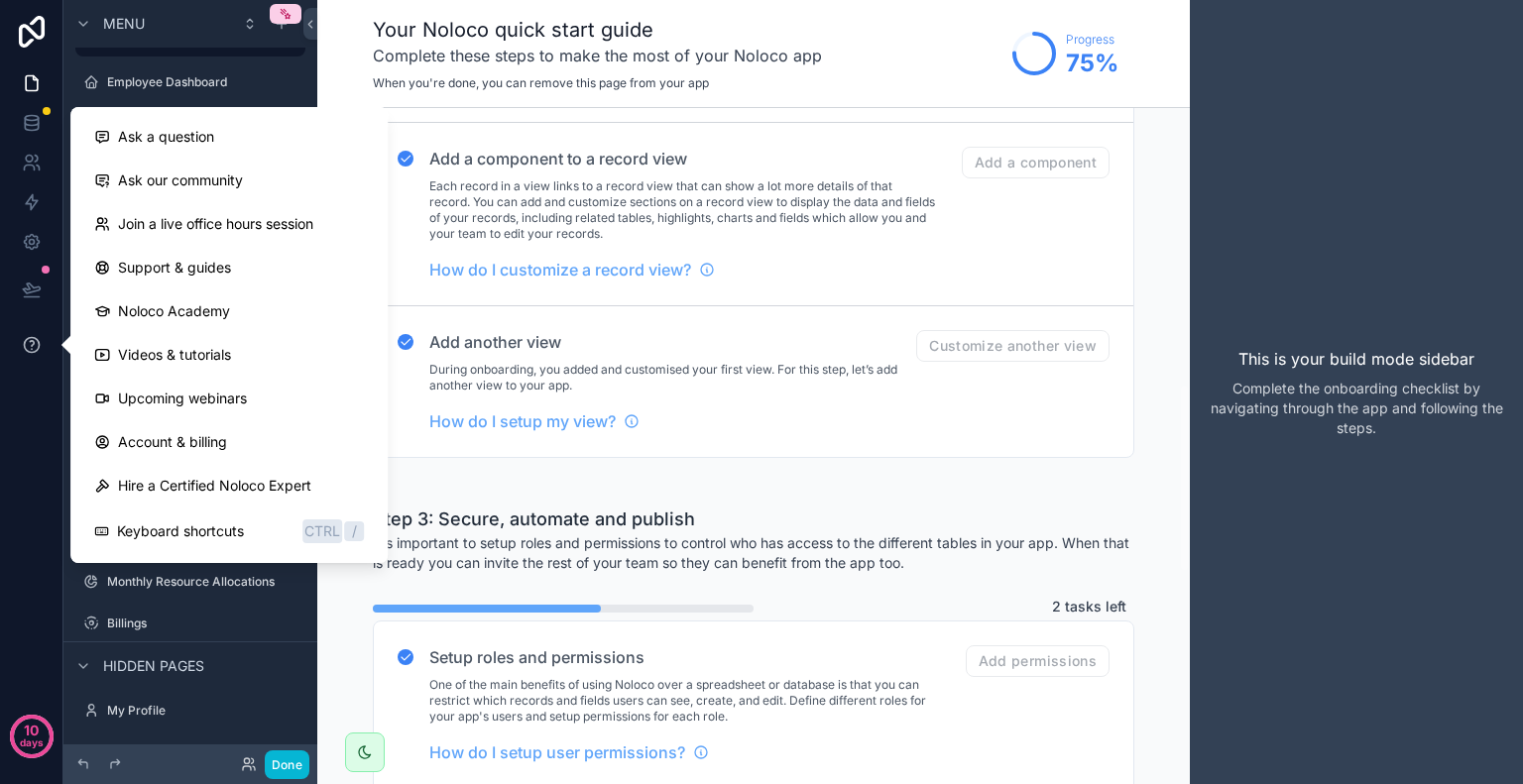 click 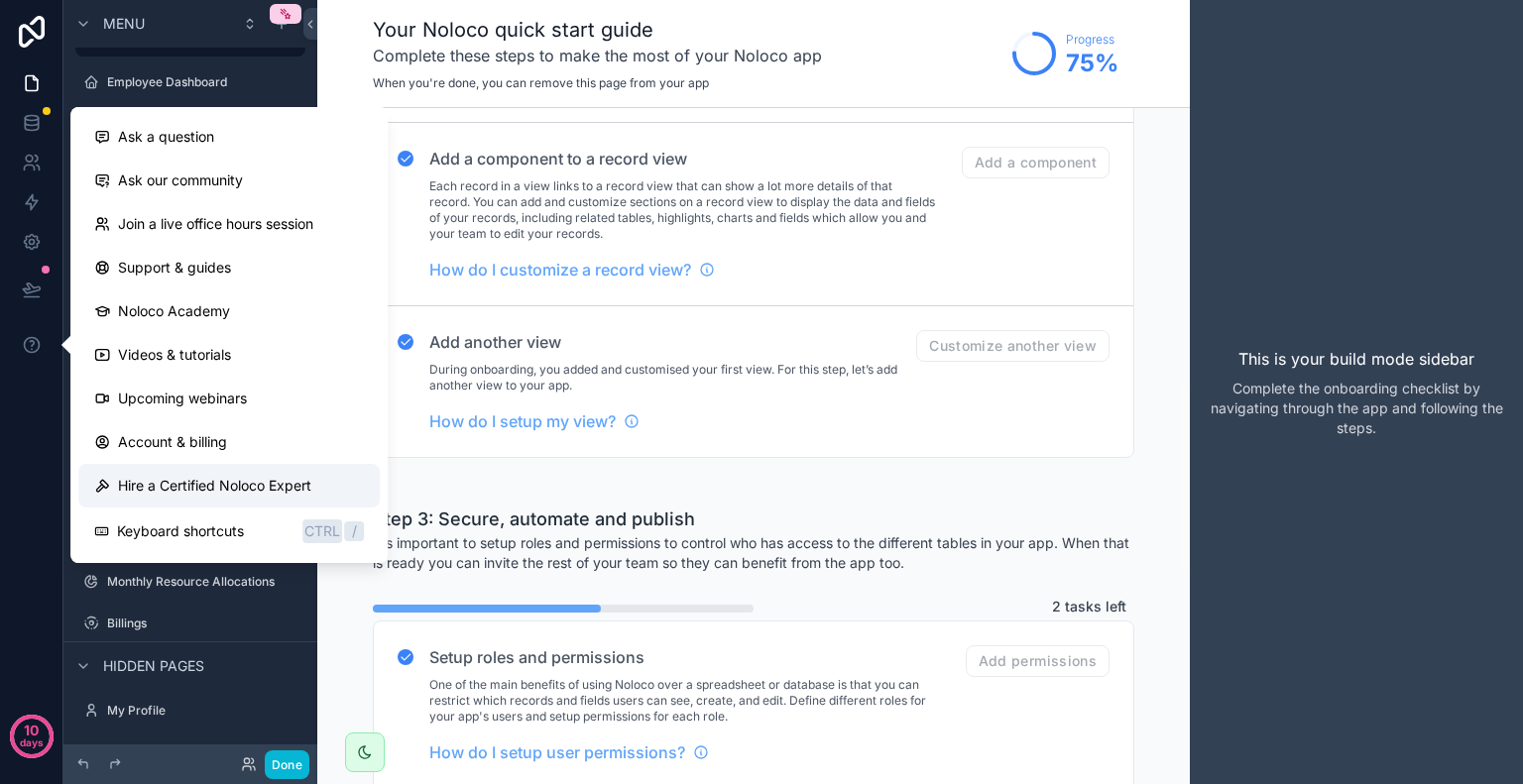 click on "Hire a Certified Noloco Expert" at bounding box center [214, 486] 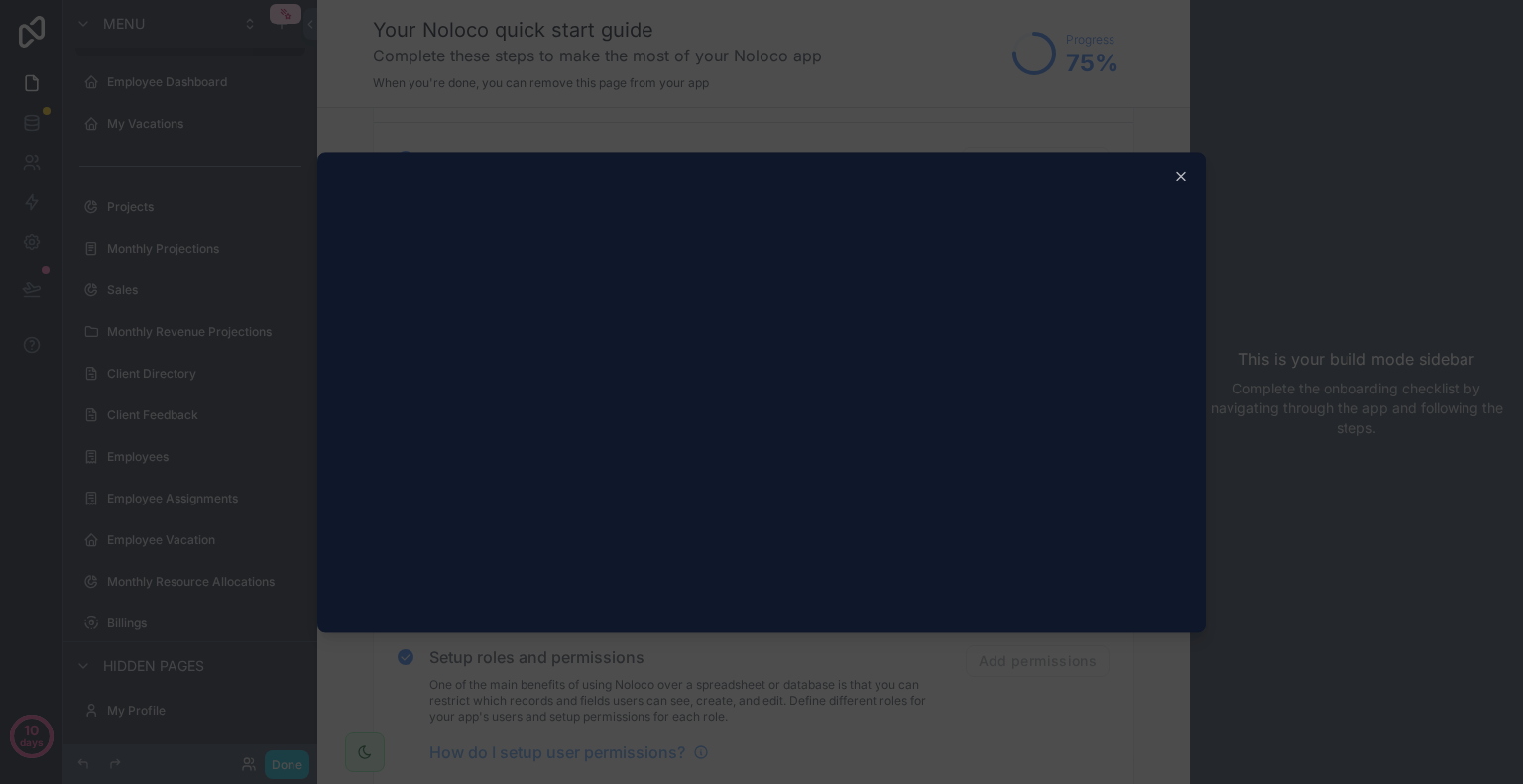 click at bounding box center [762, 392] 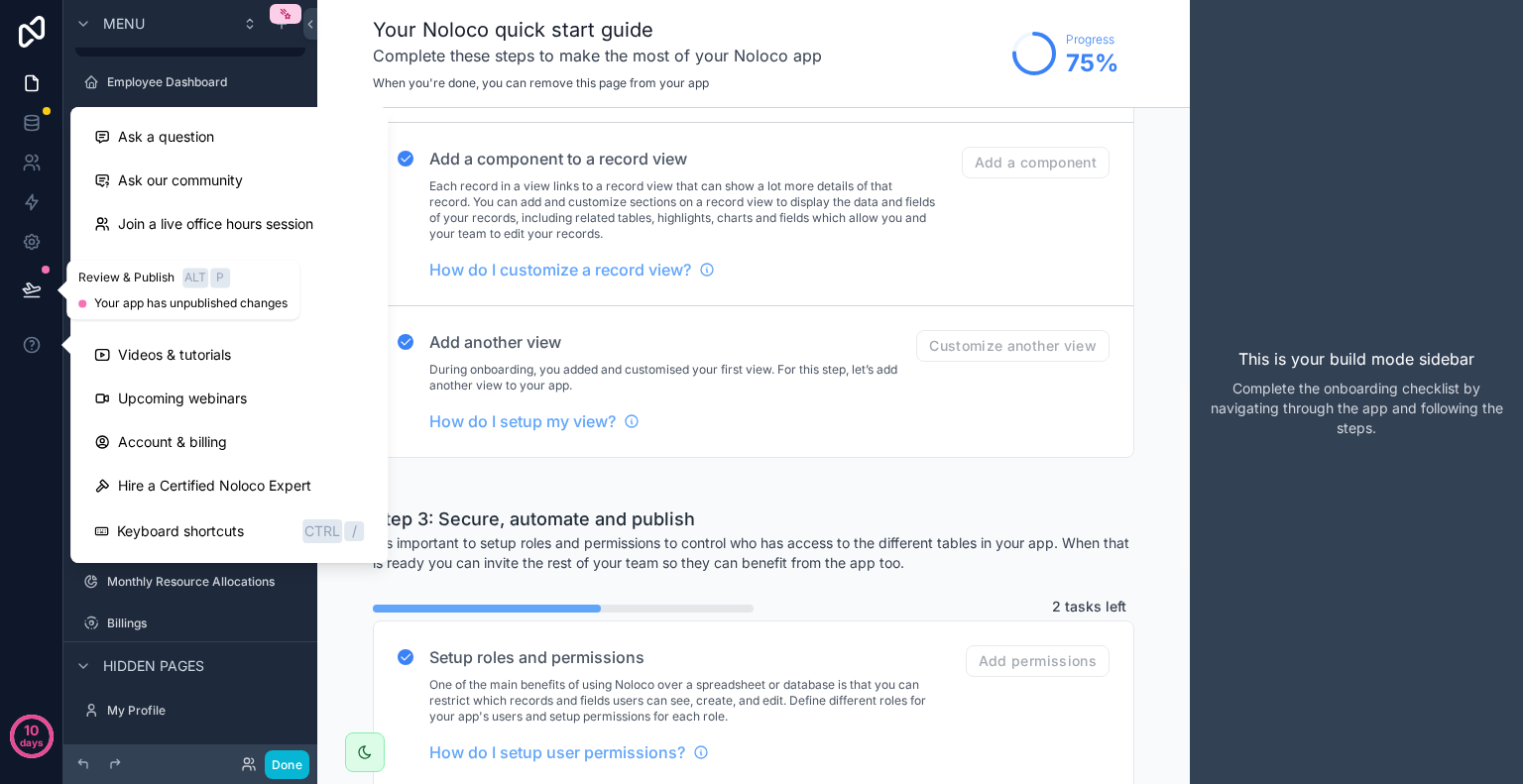 click at bounding box center (32, 289) 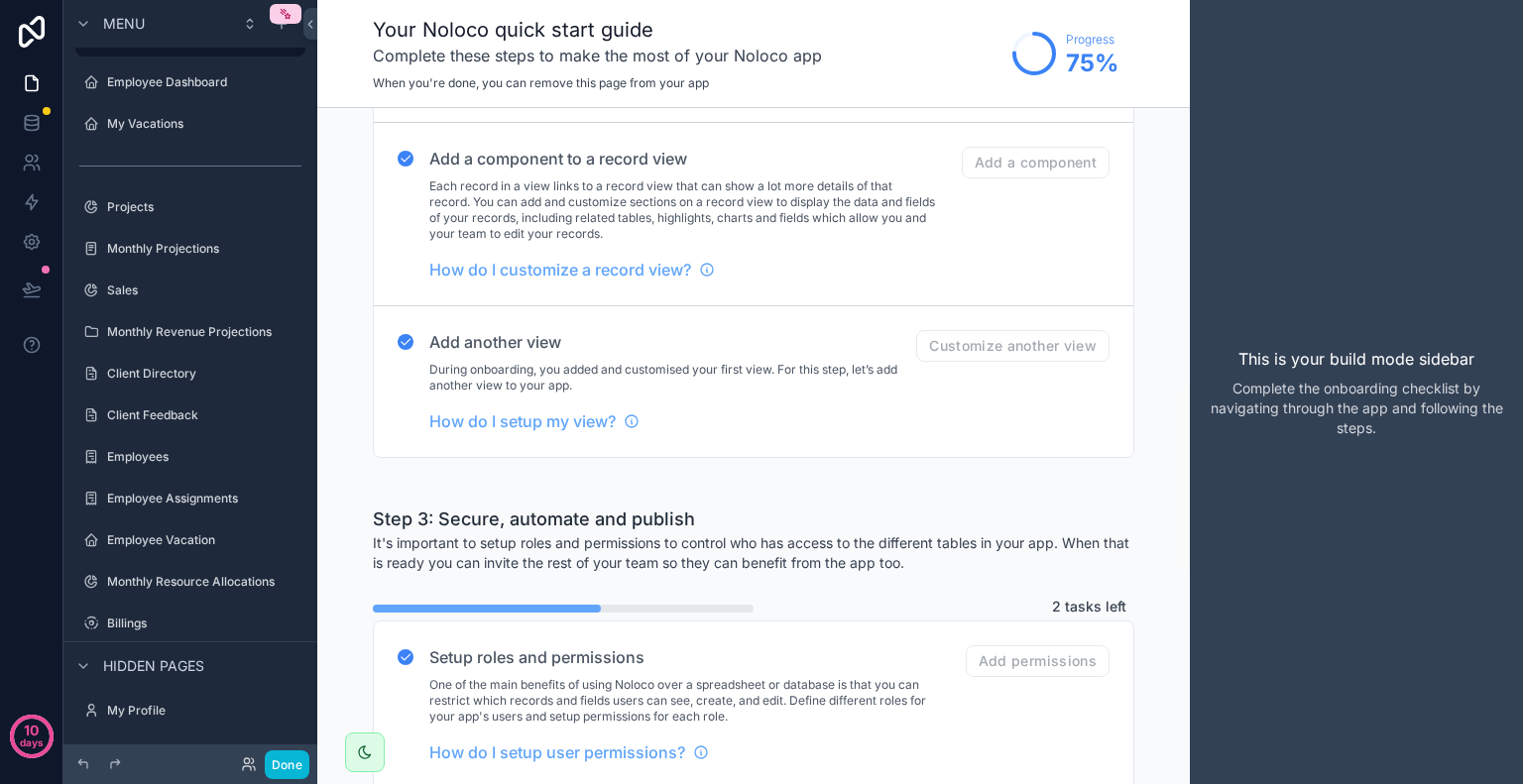 click on "During onboarding, you added and customised your first view. For this step, let’s add another view to your app." at bounding box center [682, 378] 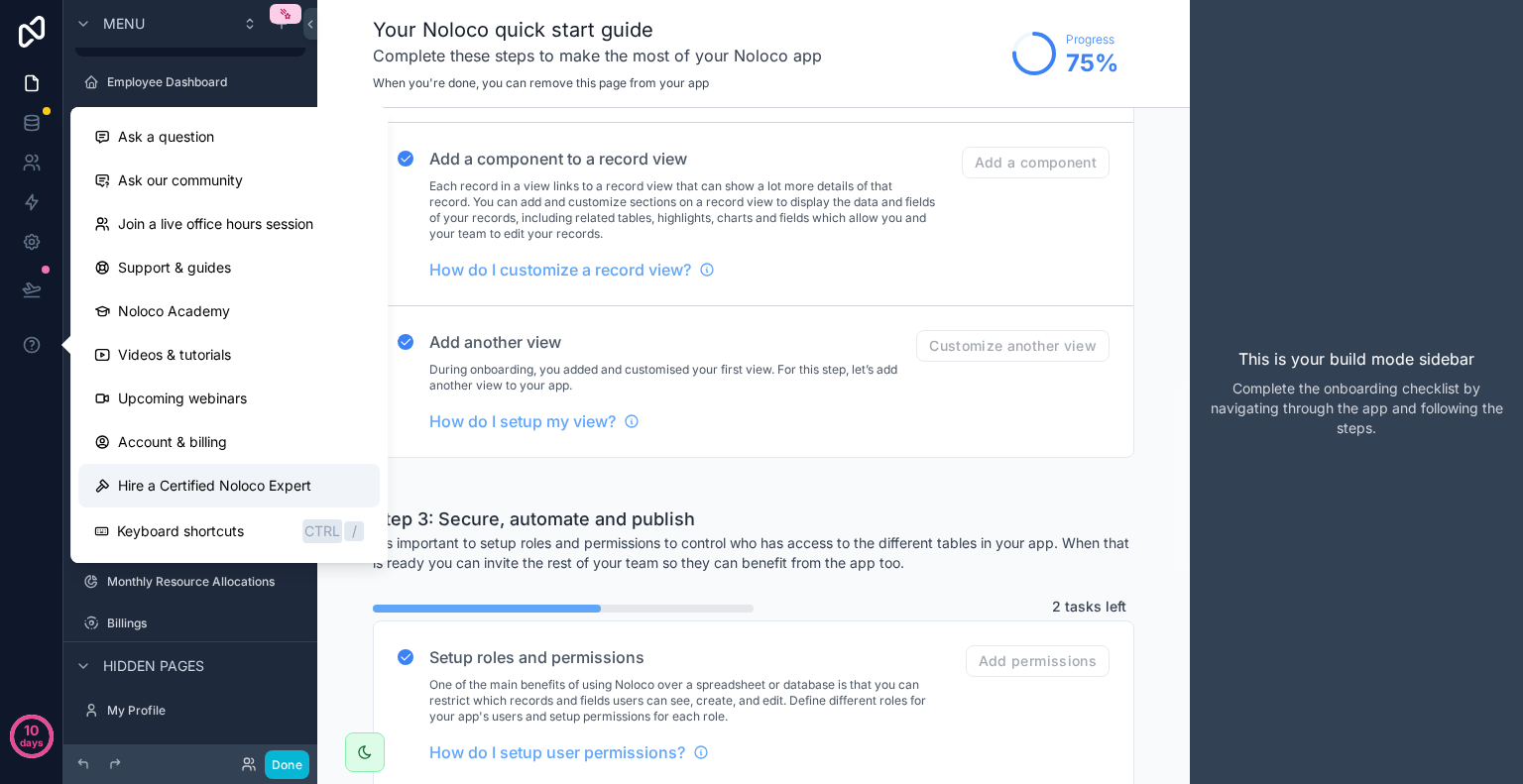 click on "Hire a Certified Noloco Expert" at bounding box center (214, 486) 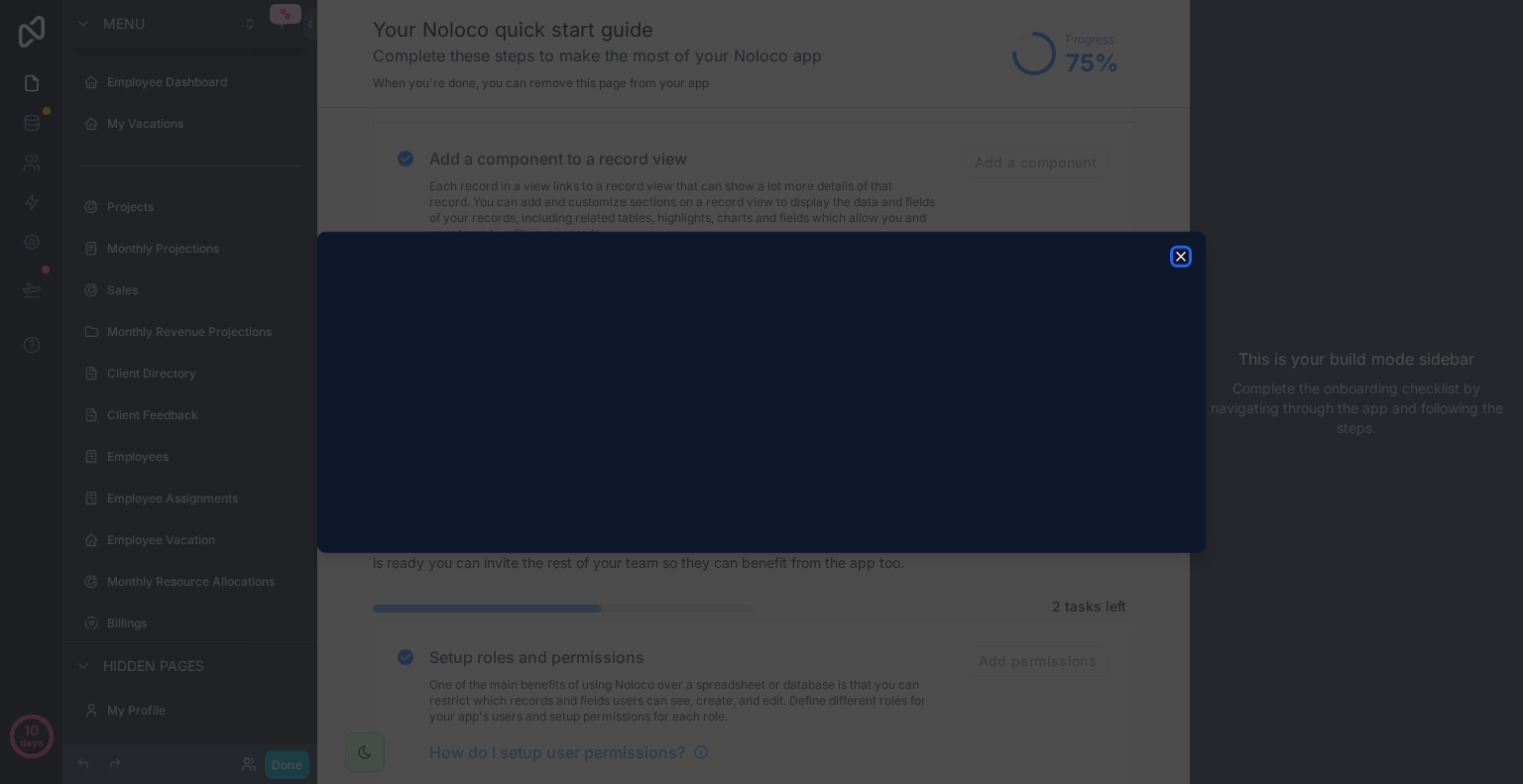 click 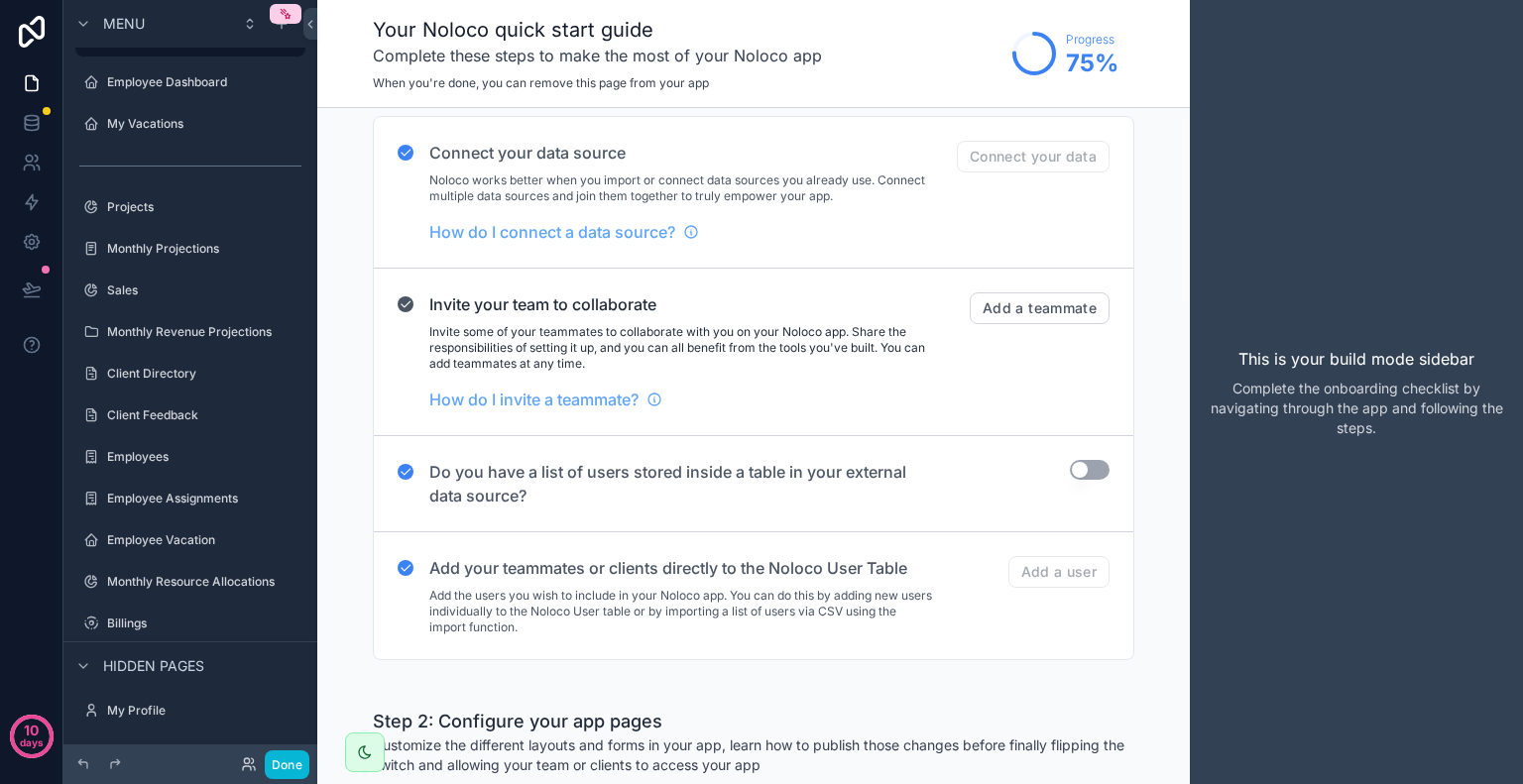 scroll, scrollTop: 0, scrollLeft: 0, axis: both 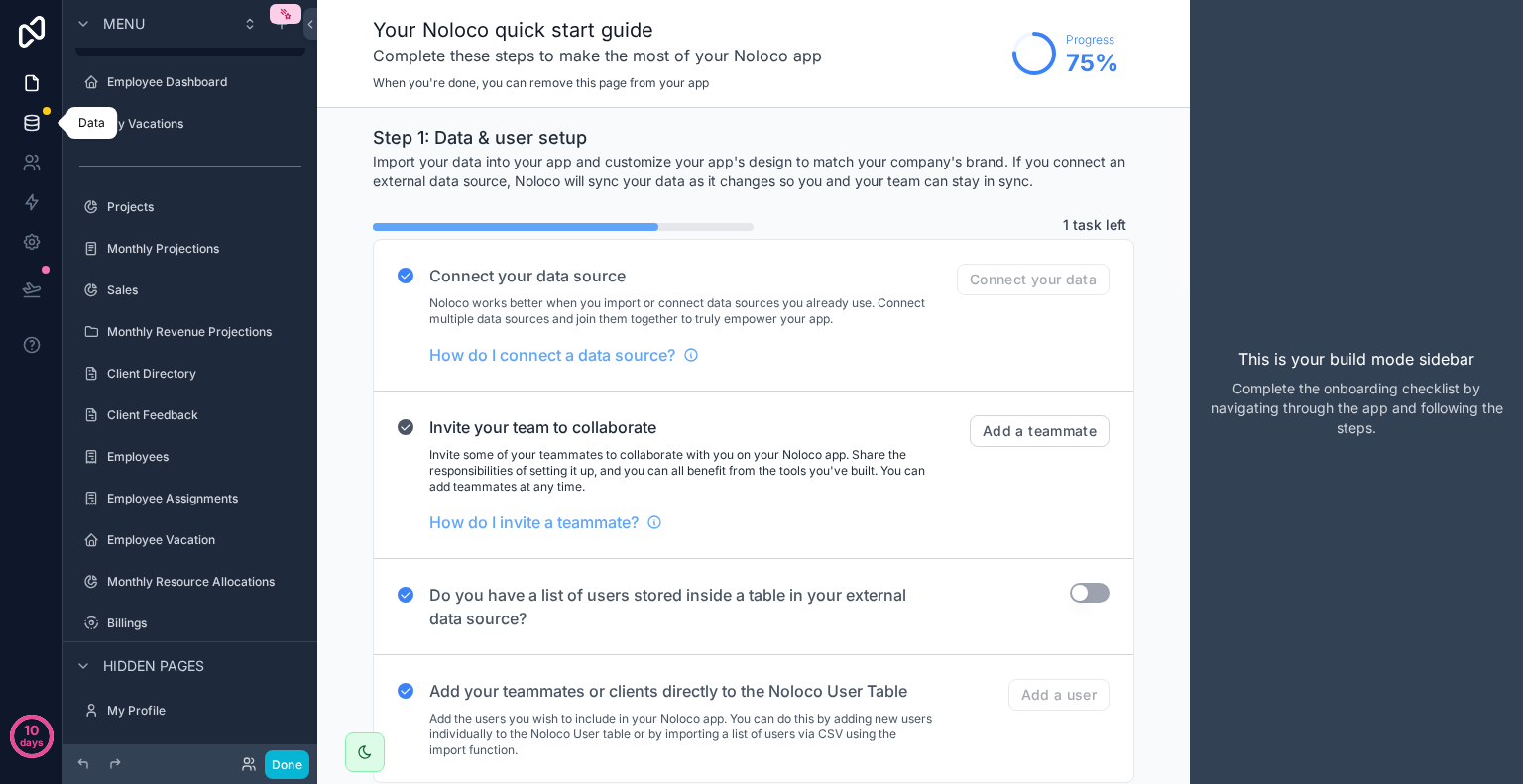 click at bounding box center [31, 123] 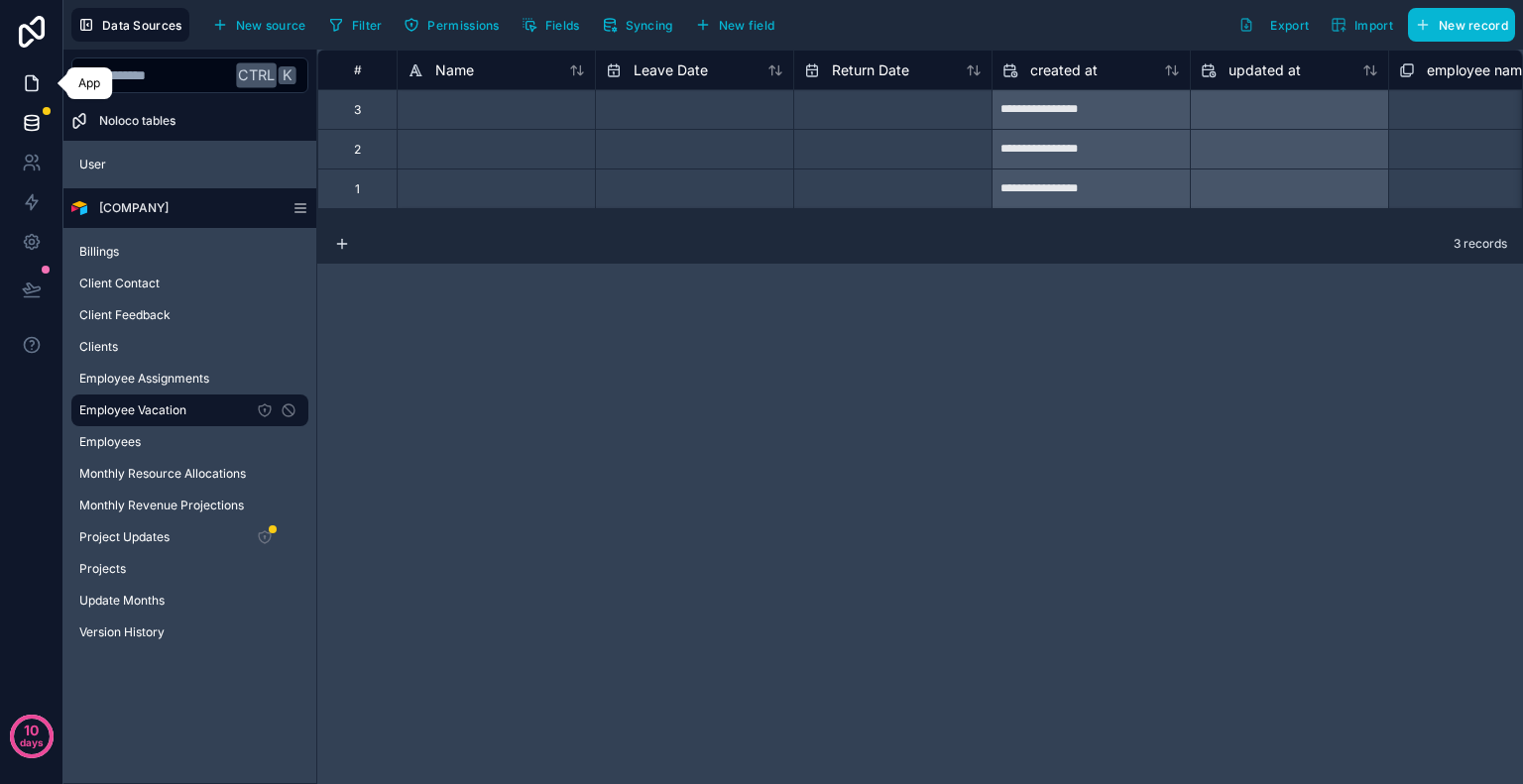 click 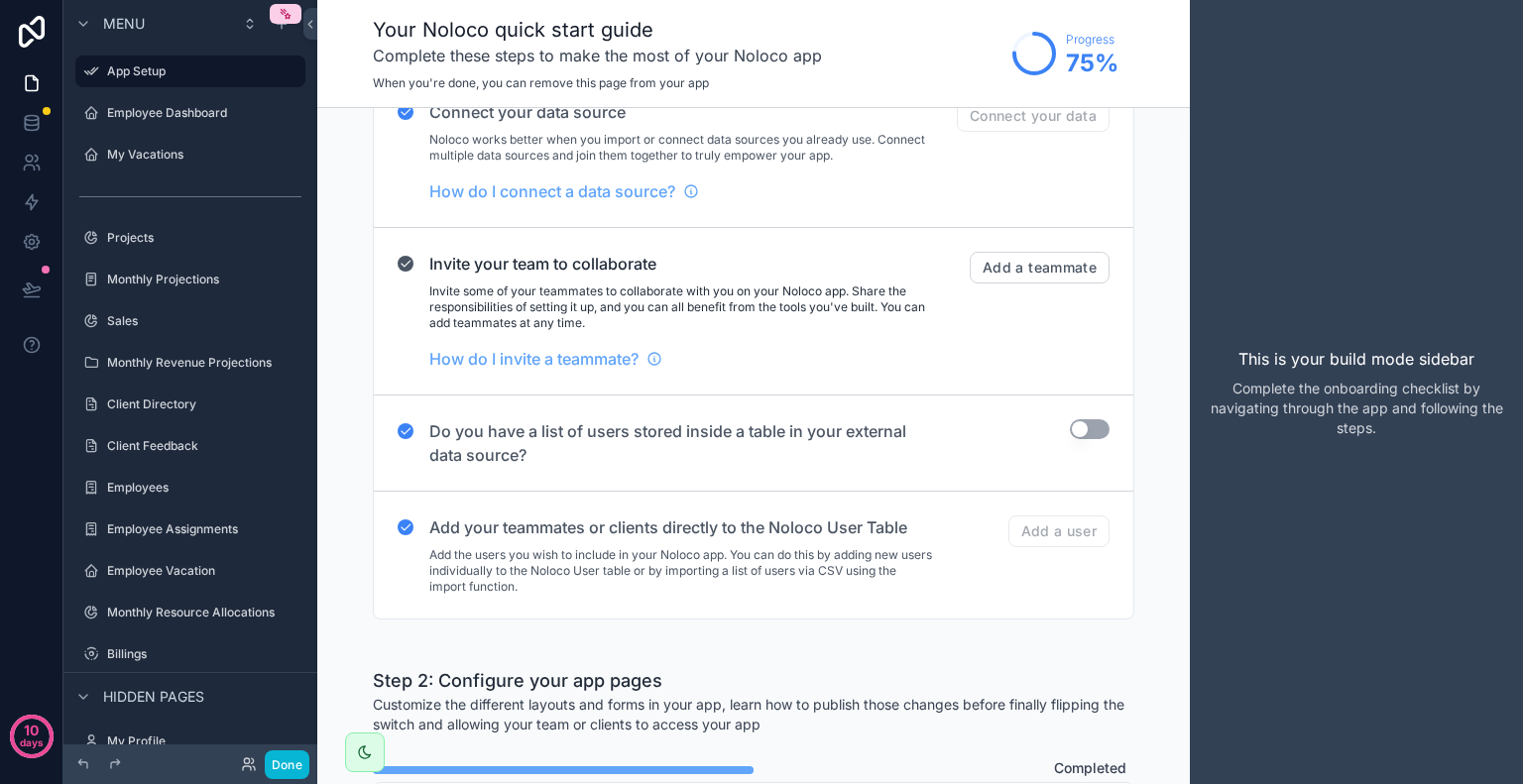 scroll, scrollTop: 0, scrollLeft: 0, axis: both 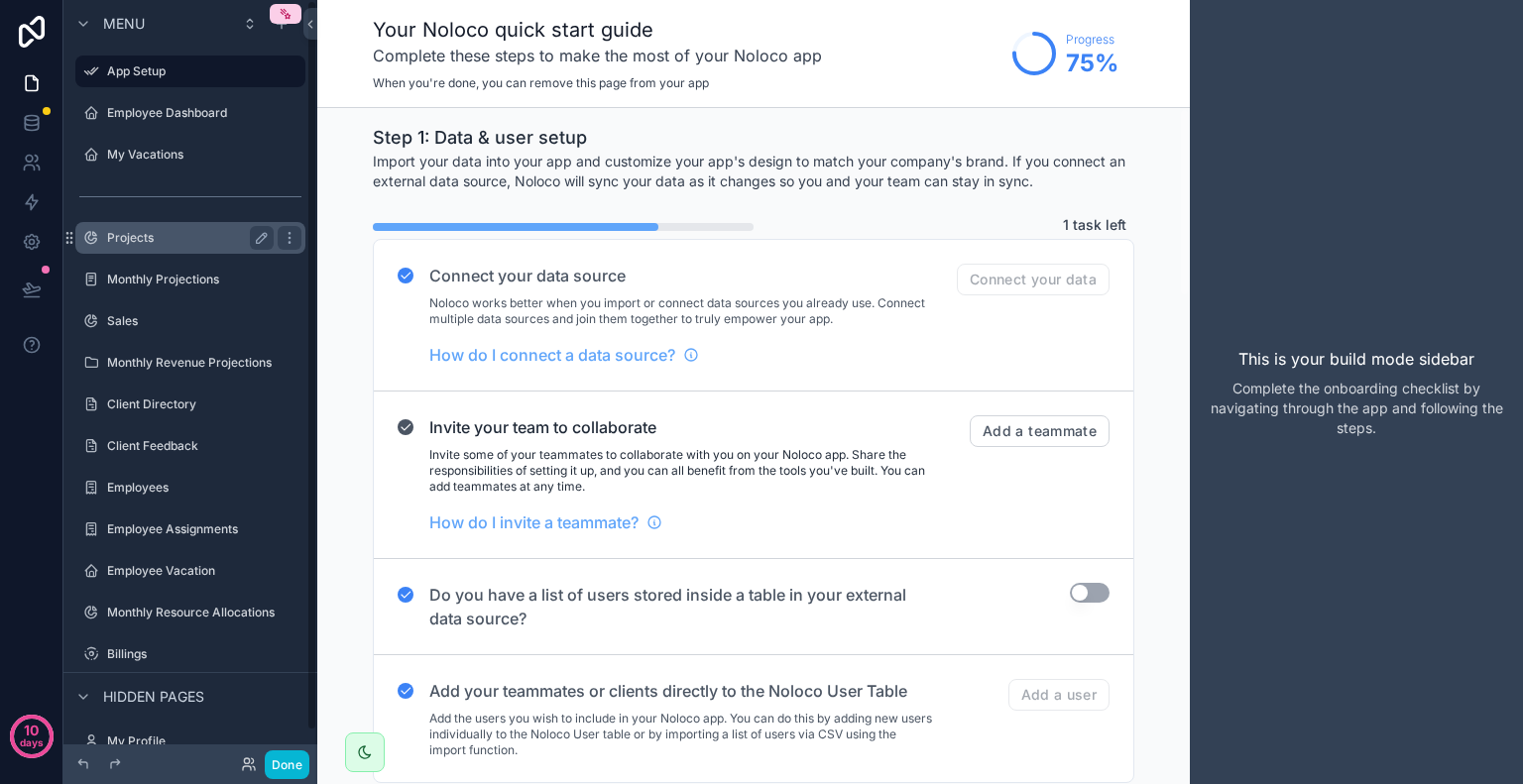 click on "Projects" at bounding box center [186, 238] 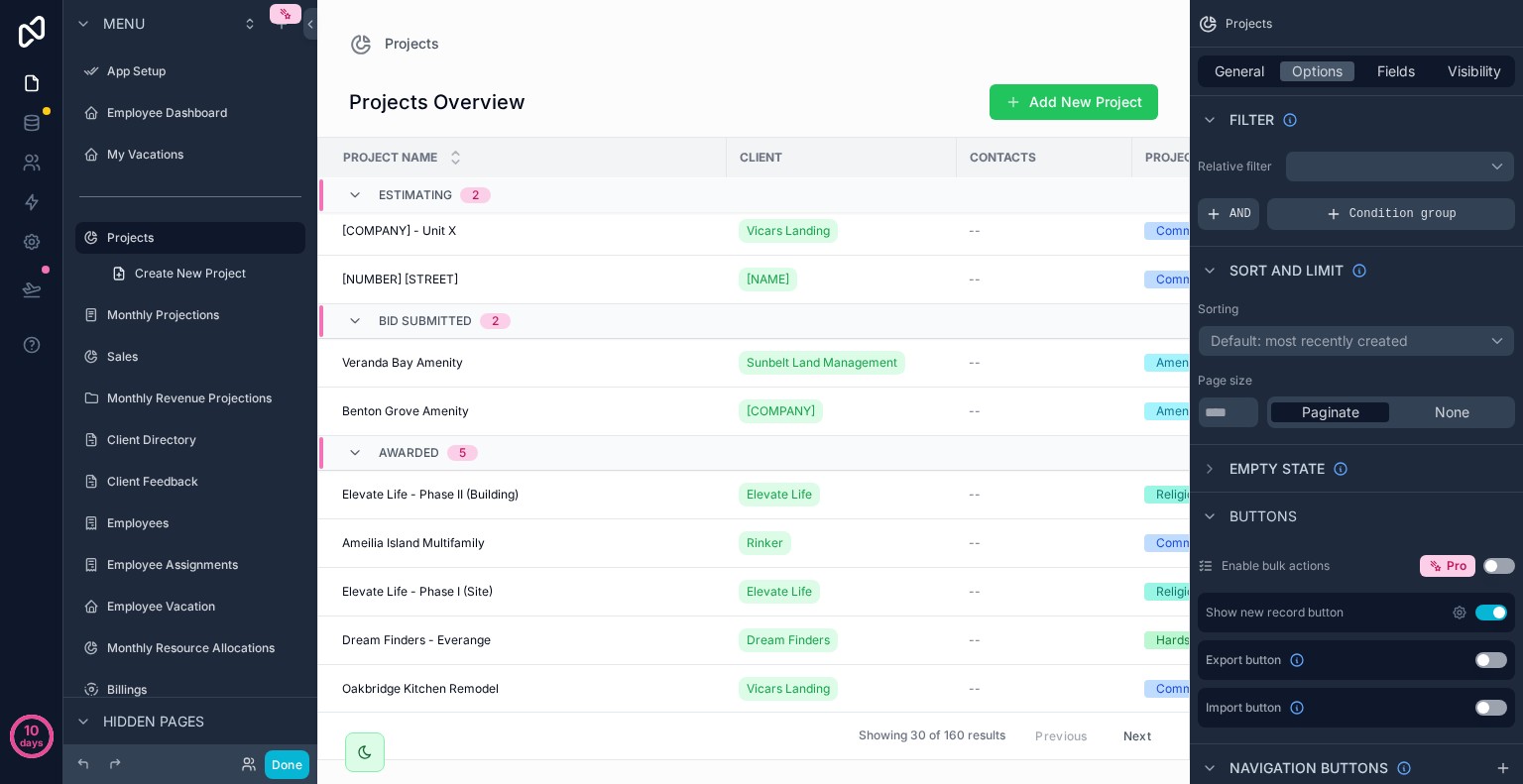 scroll, scrollTop: 0, scrollLeft: 0, axis: both 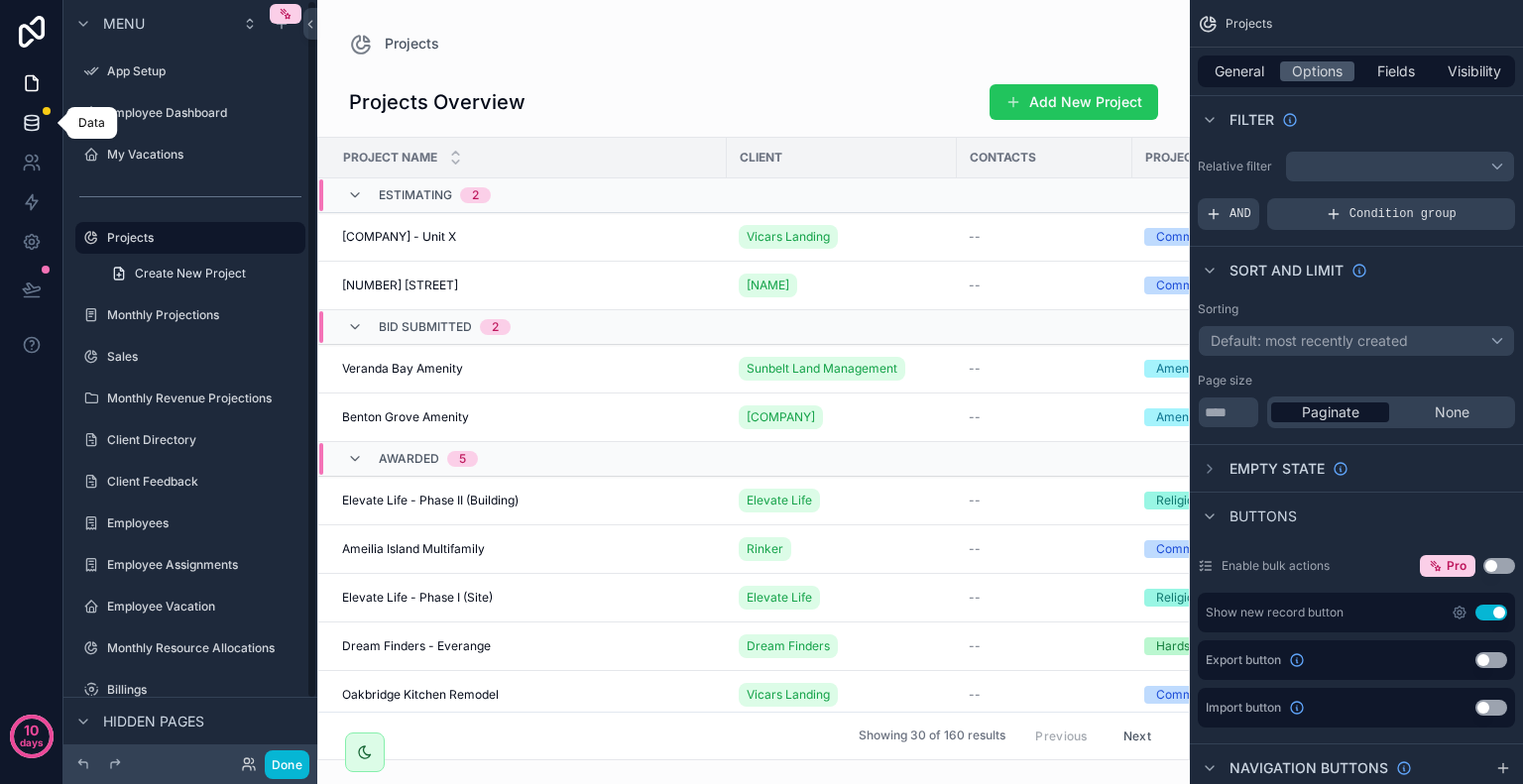 click 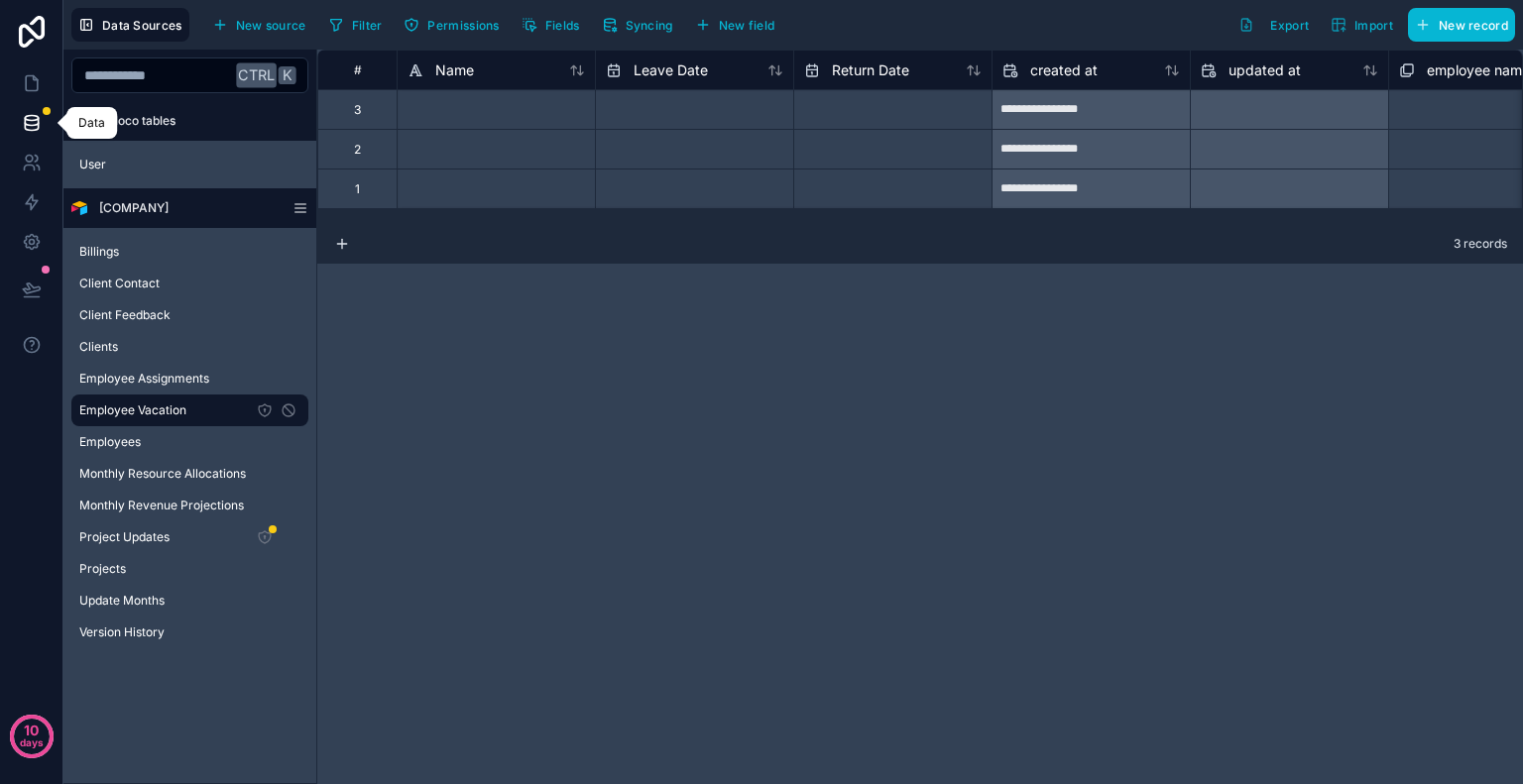 click 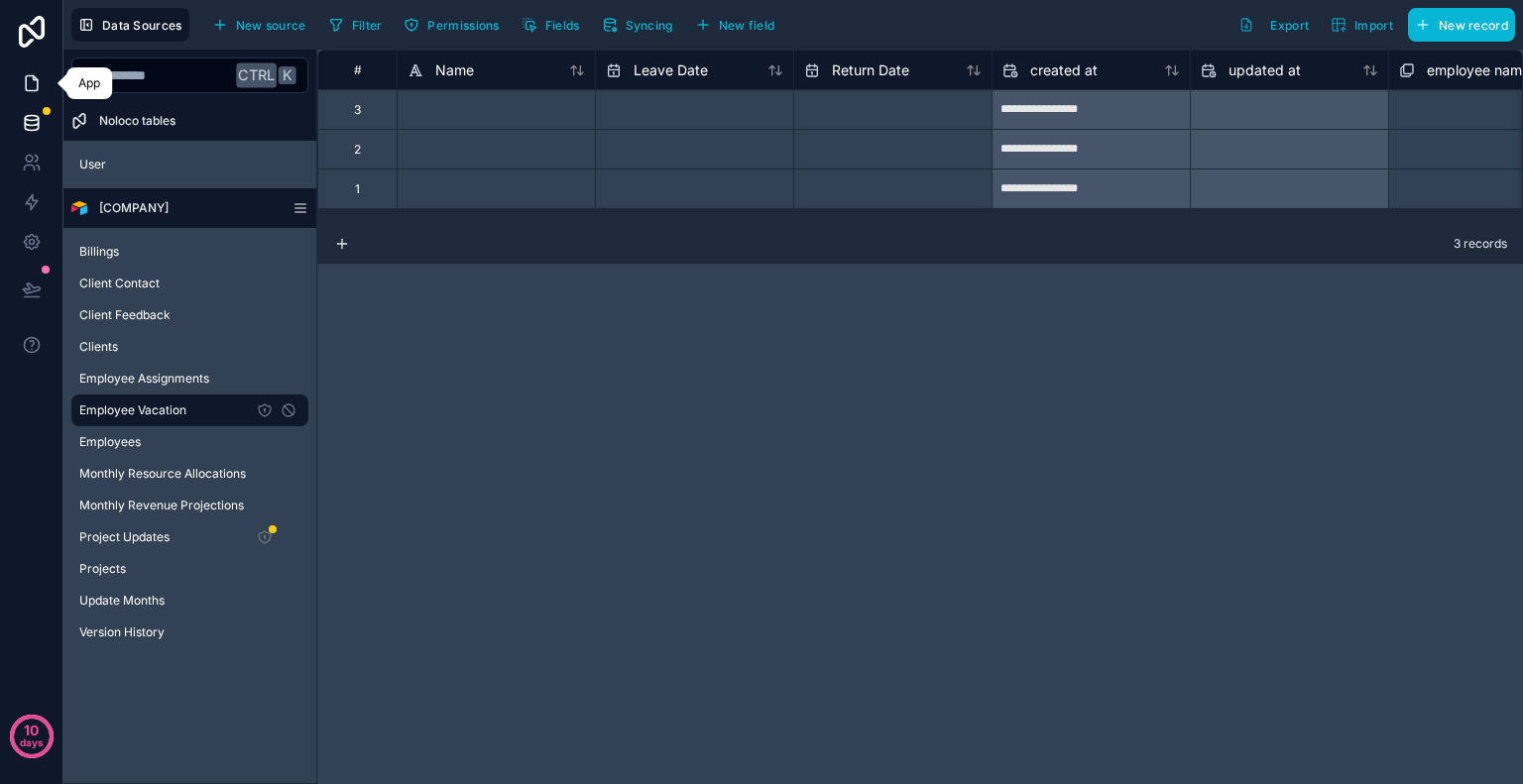 click at bounding box center [31, 83] 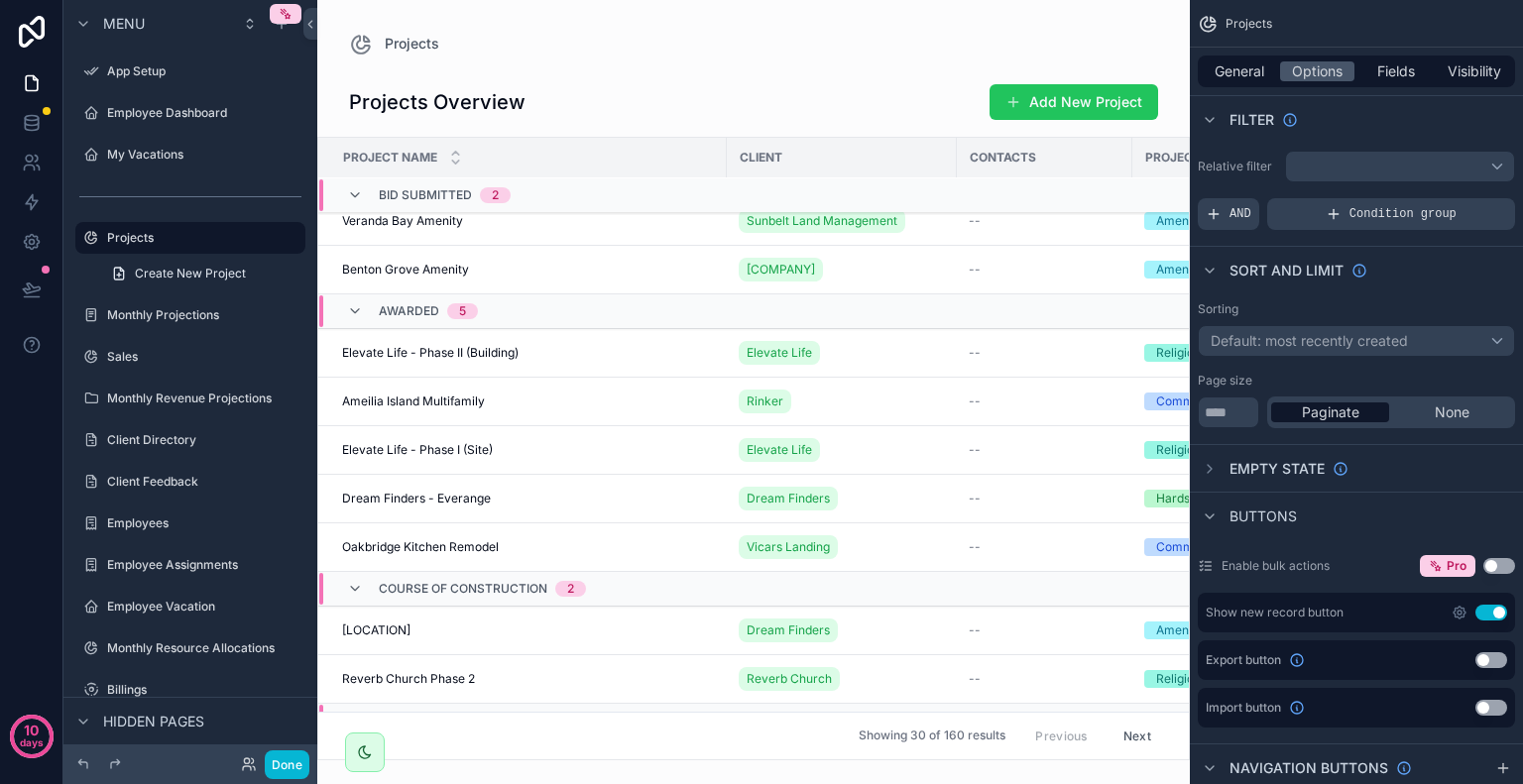 scroll, scrollTop: 198, scrollLeft: 0, axis: vertical 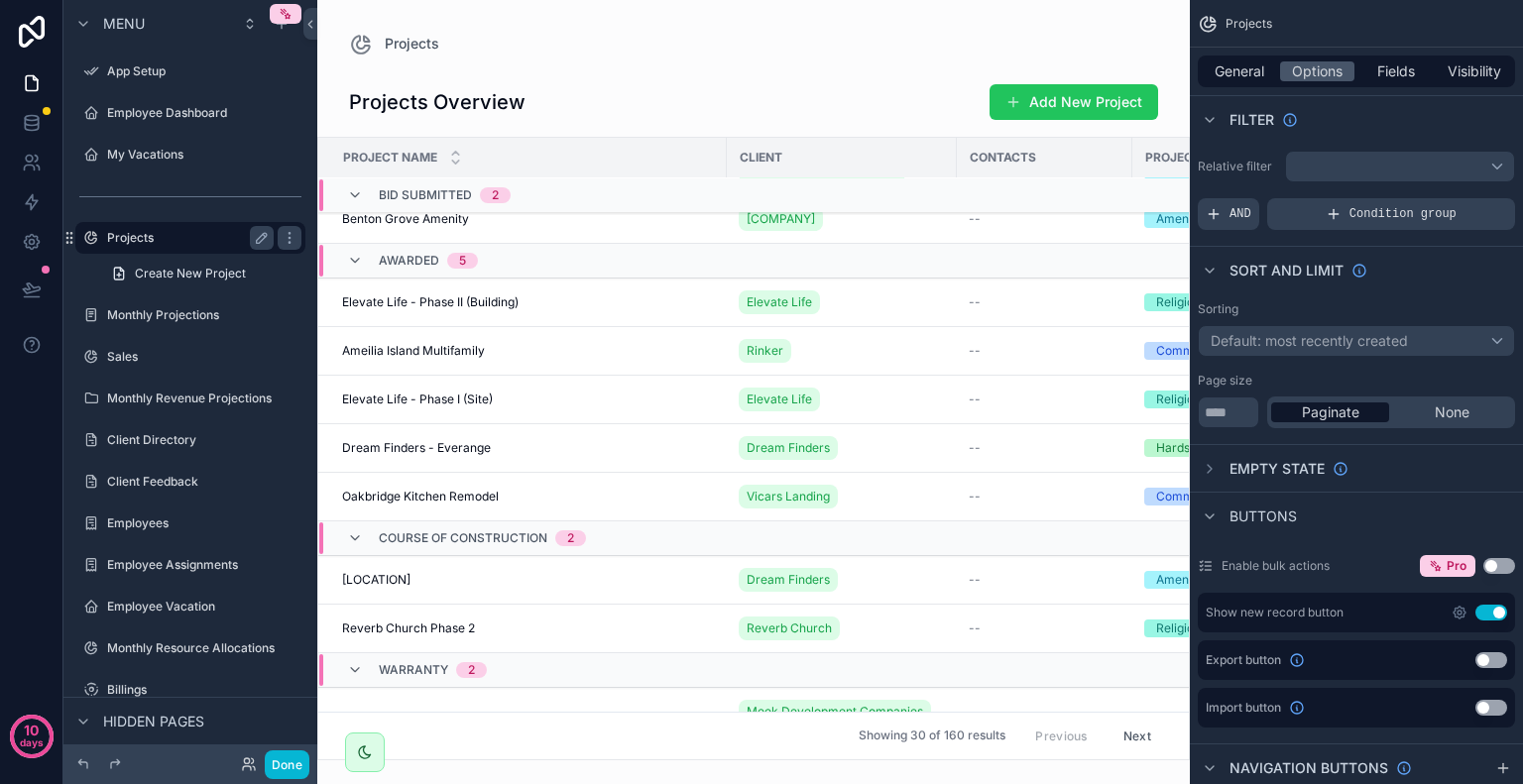 click on "Projects" at bounding box center [186, 238] 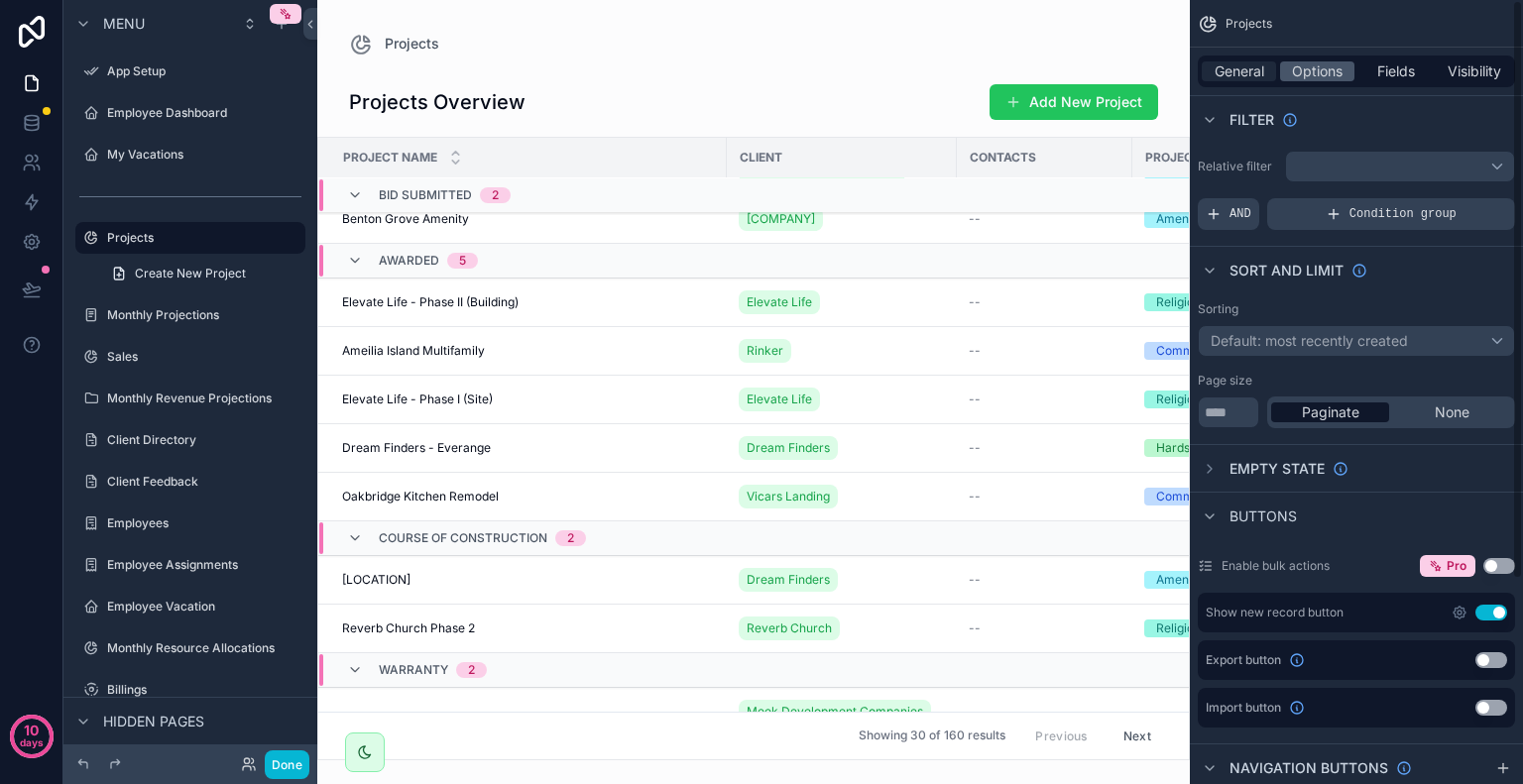 click on "General" at bounding box center [1239, 71] 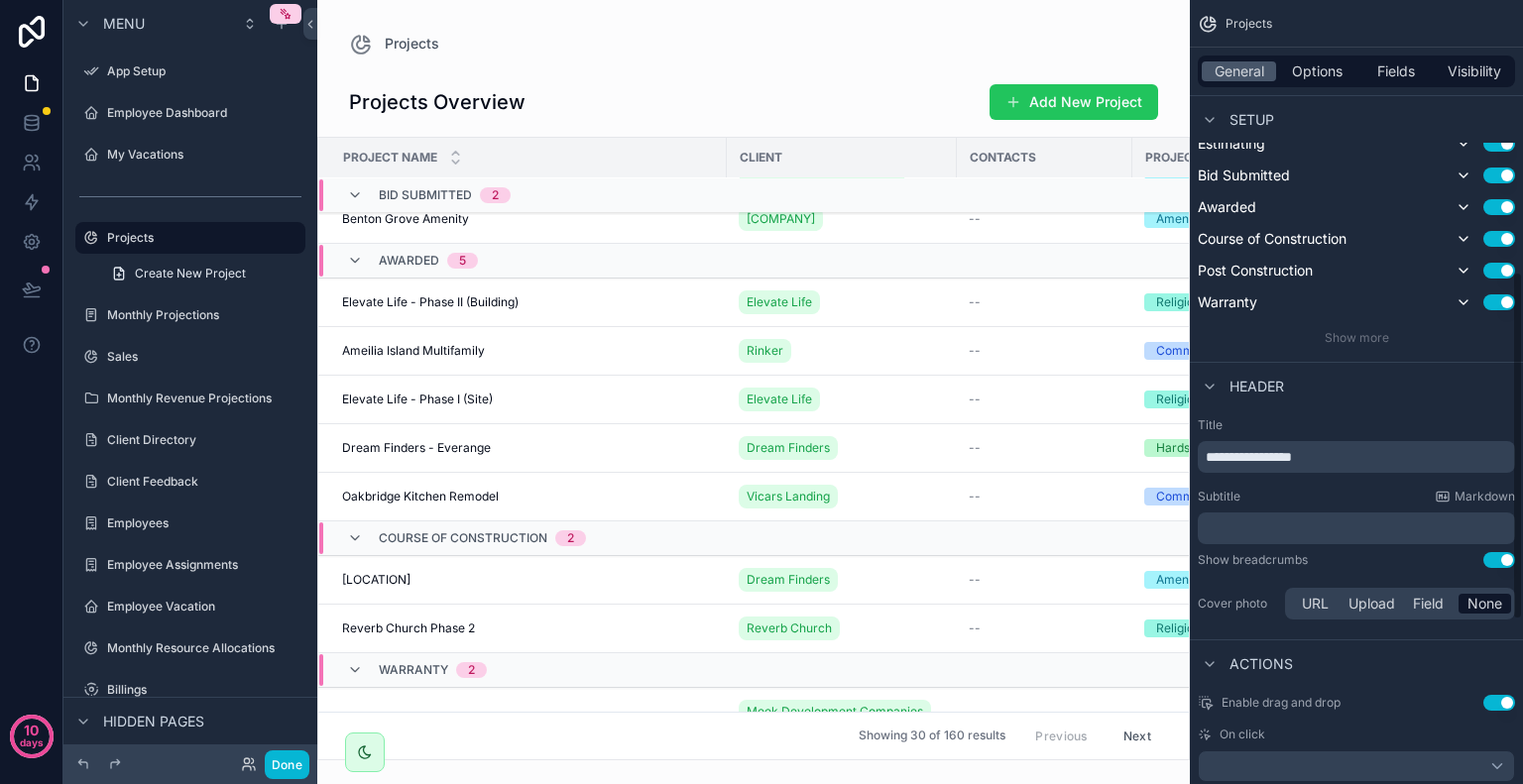 scroll, scrollTop: 694, scrollLeft: 0, axis: vertical 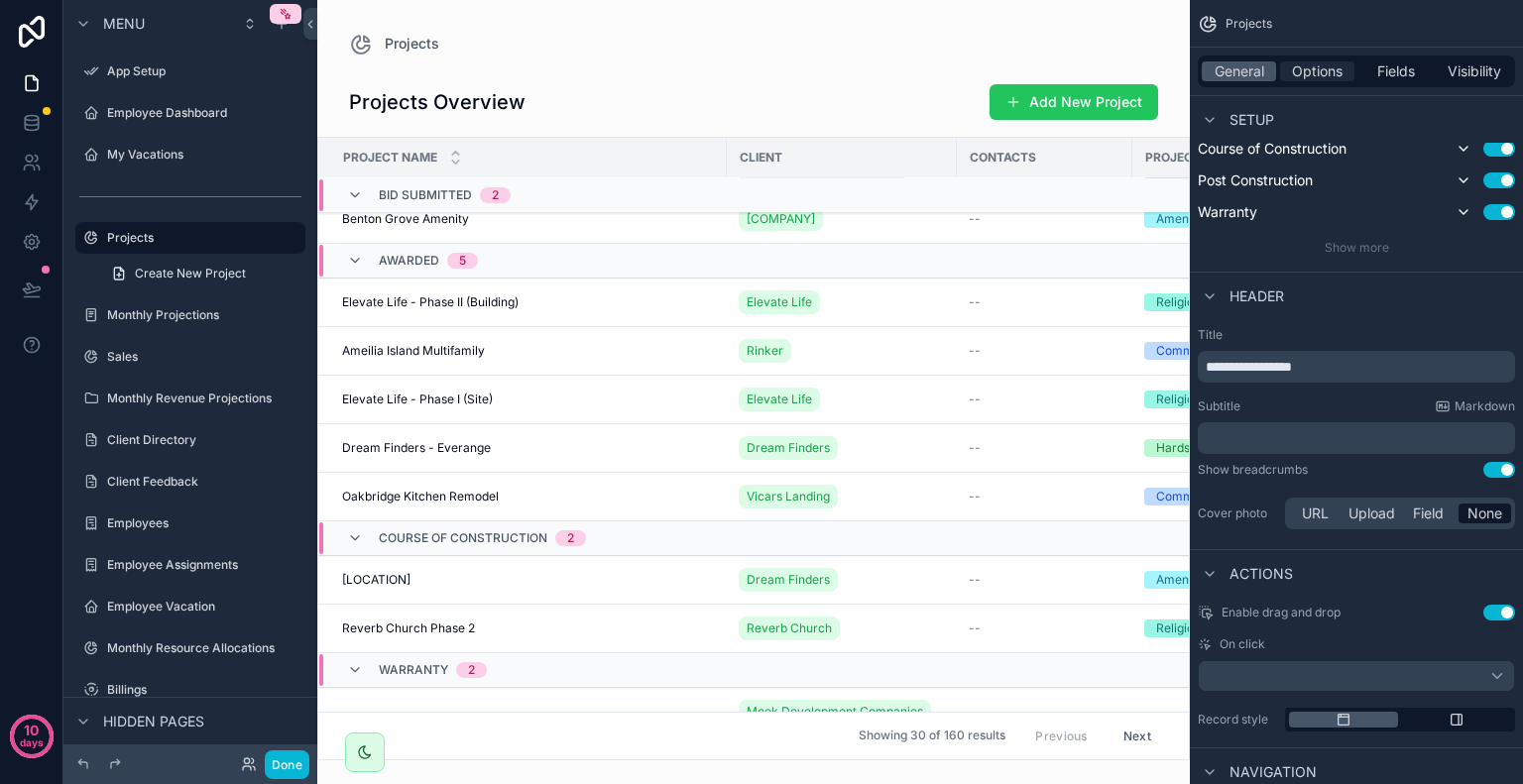 click on "Options" at bounding box center [1317, 71] 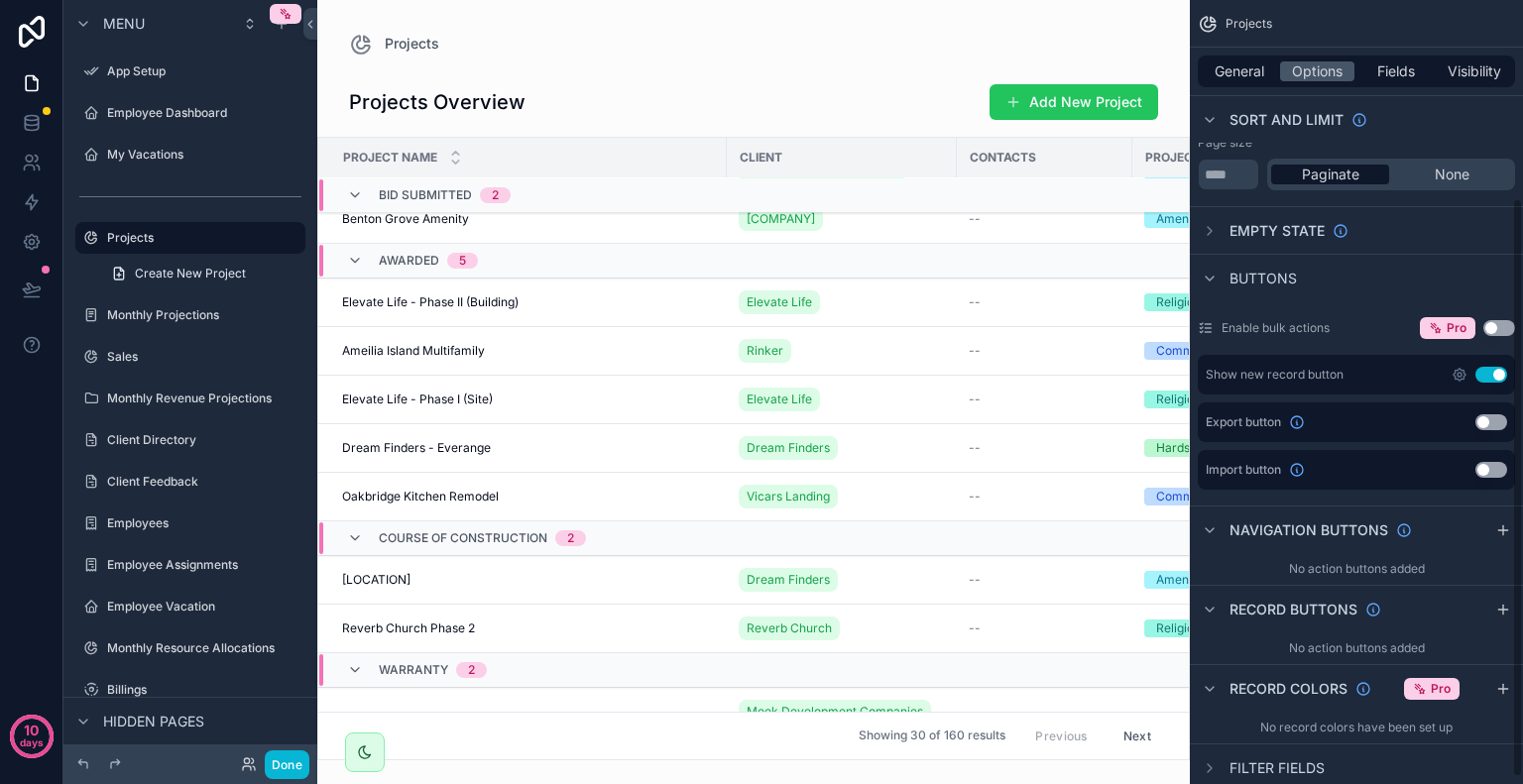 scroll, scrollTop: 276, scrollLeft: 0, axis: vertical 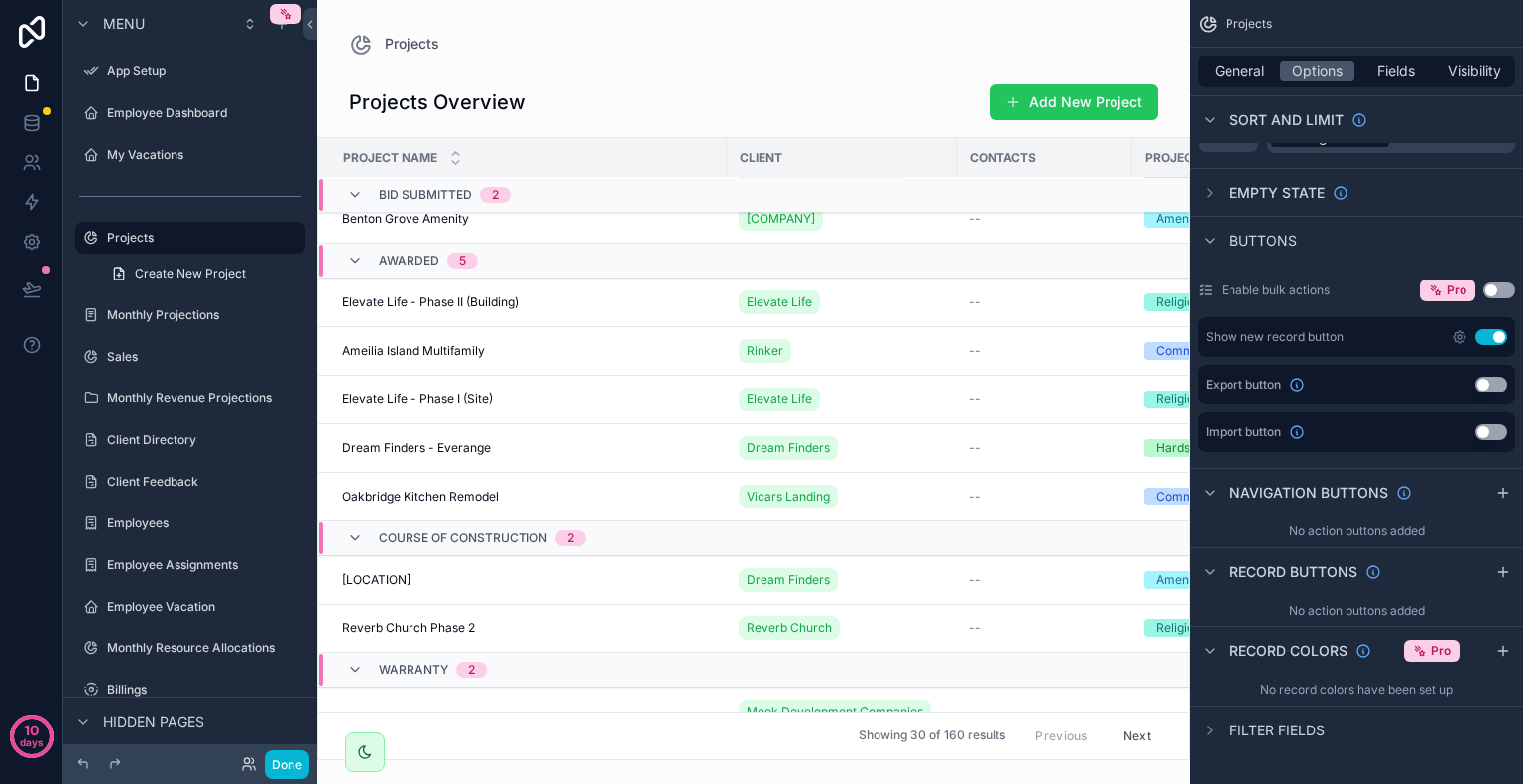 click on "General Options Fields Visibility" at bounding box center [1356, 71] 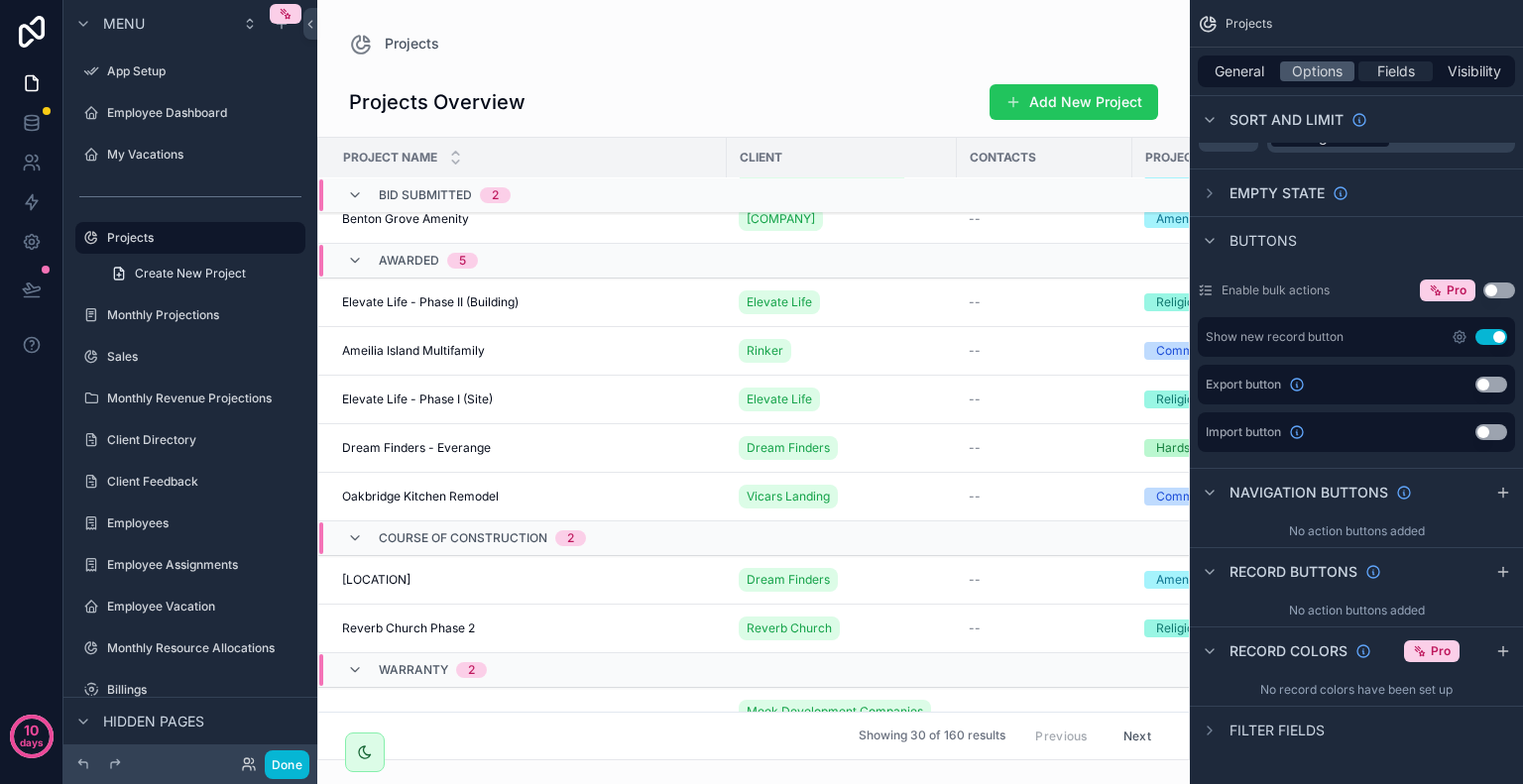 click on "Fields" at bounding box center (1396, 71) 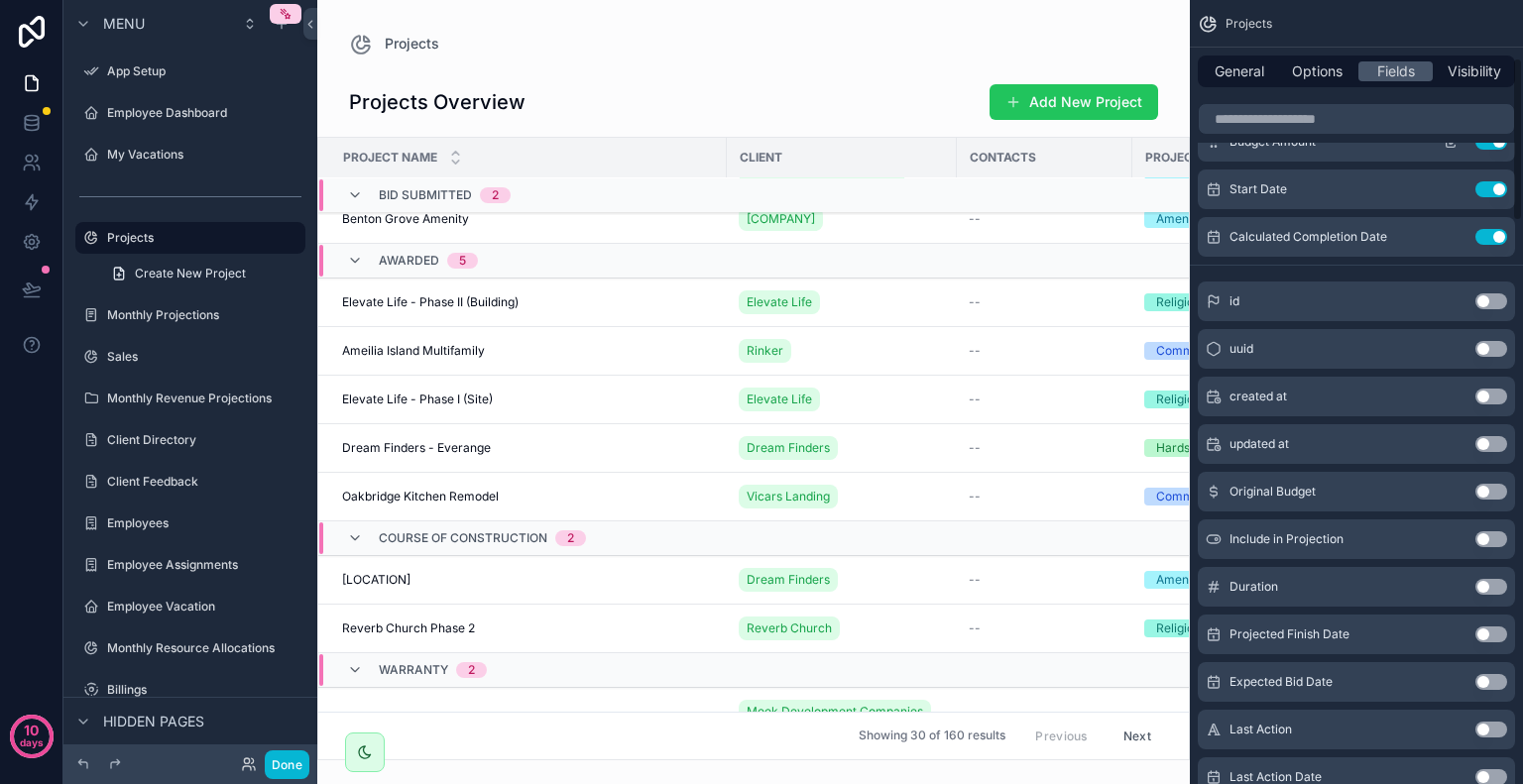 scroll, scrollTop: 0, scrollLeft: 0, axis: both 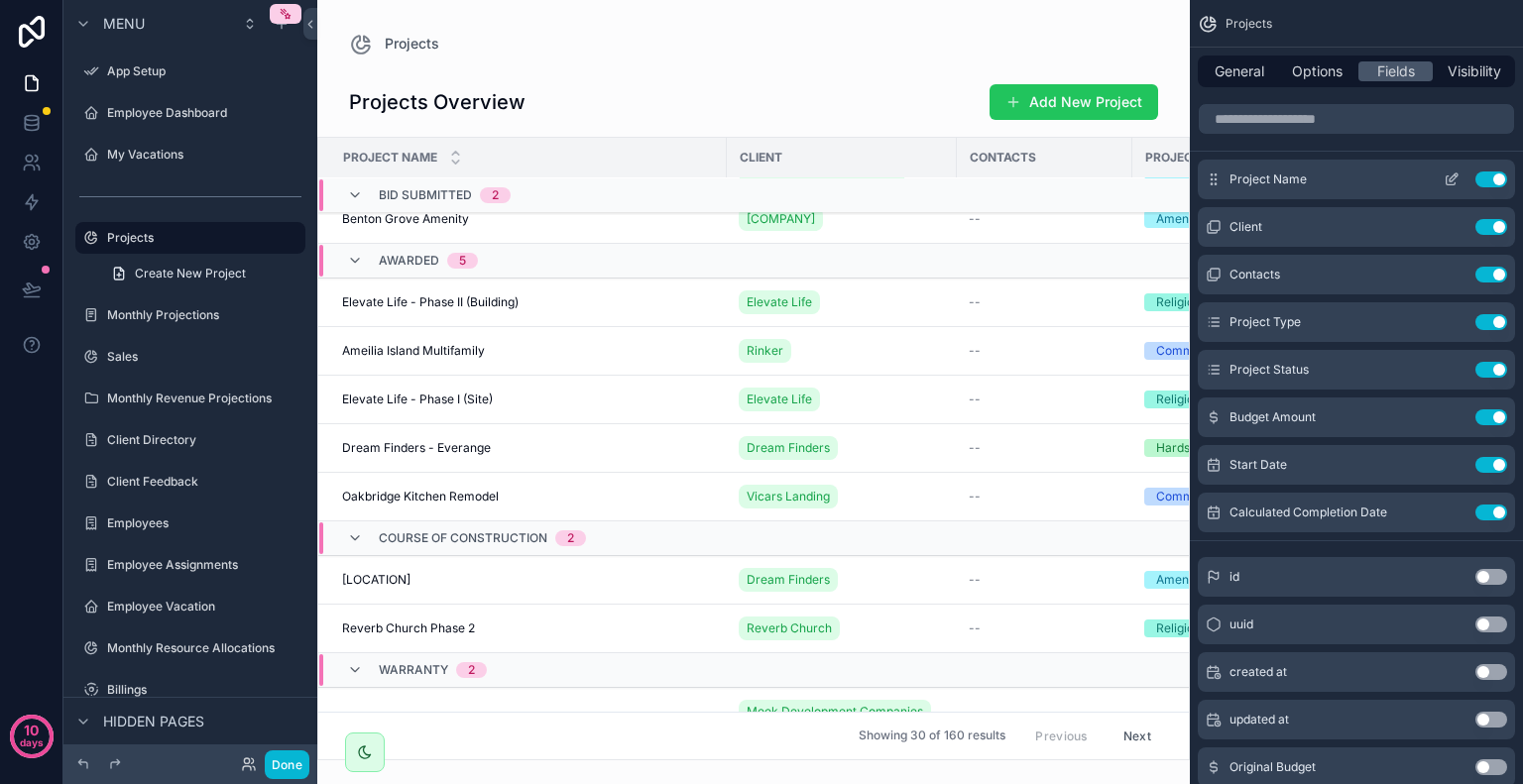 click 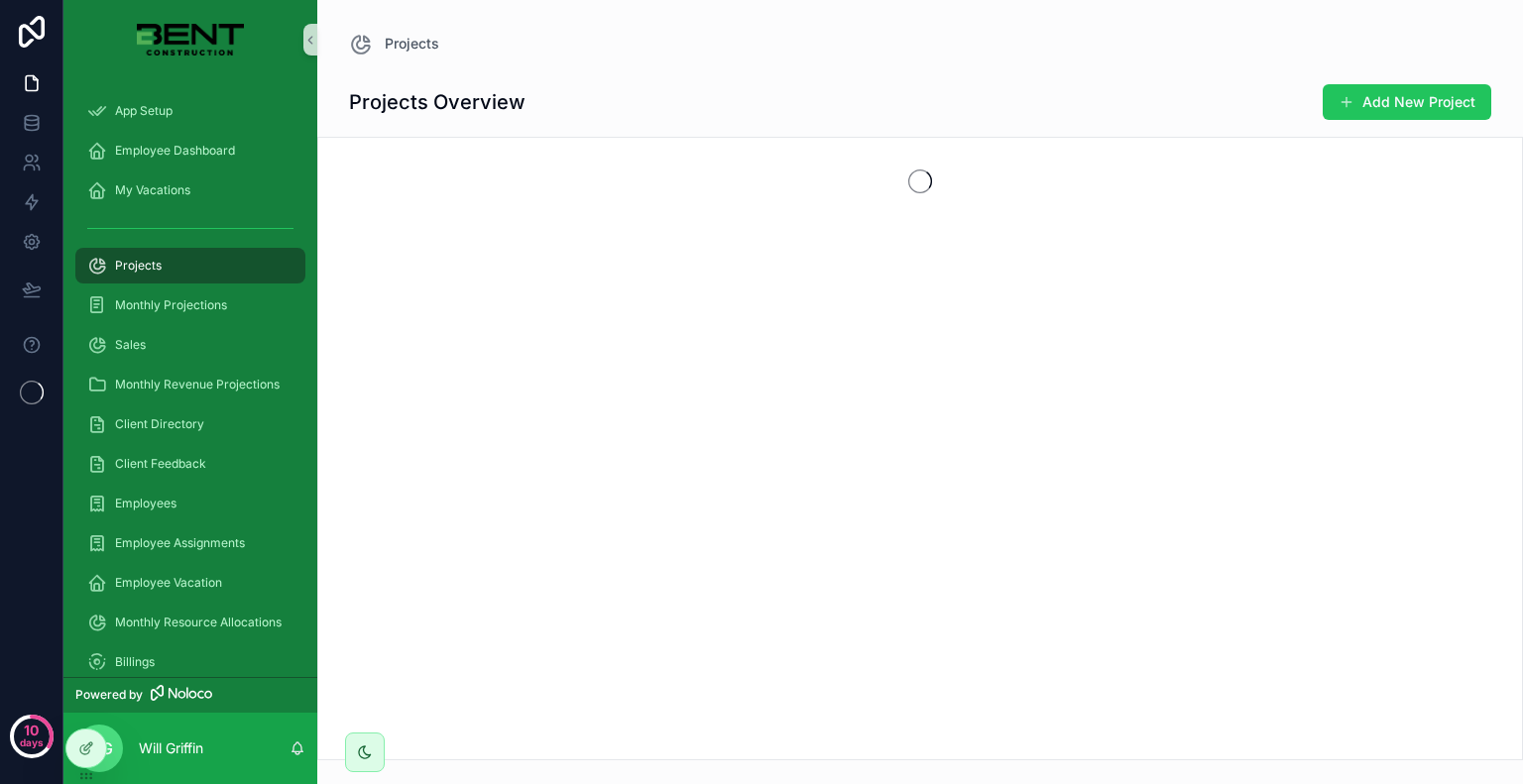 scroll, scrollTop: 0, scrollLeft: 0, axis: both 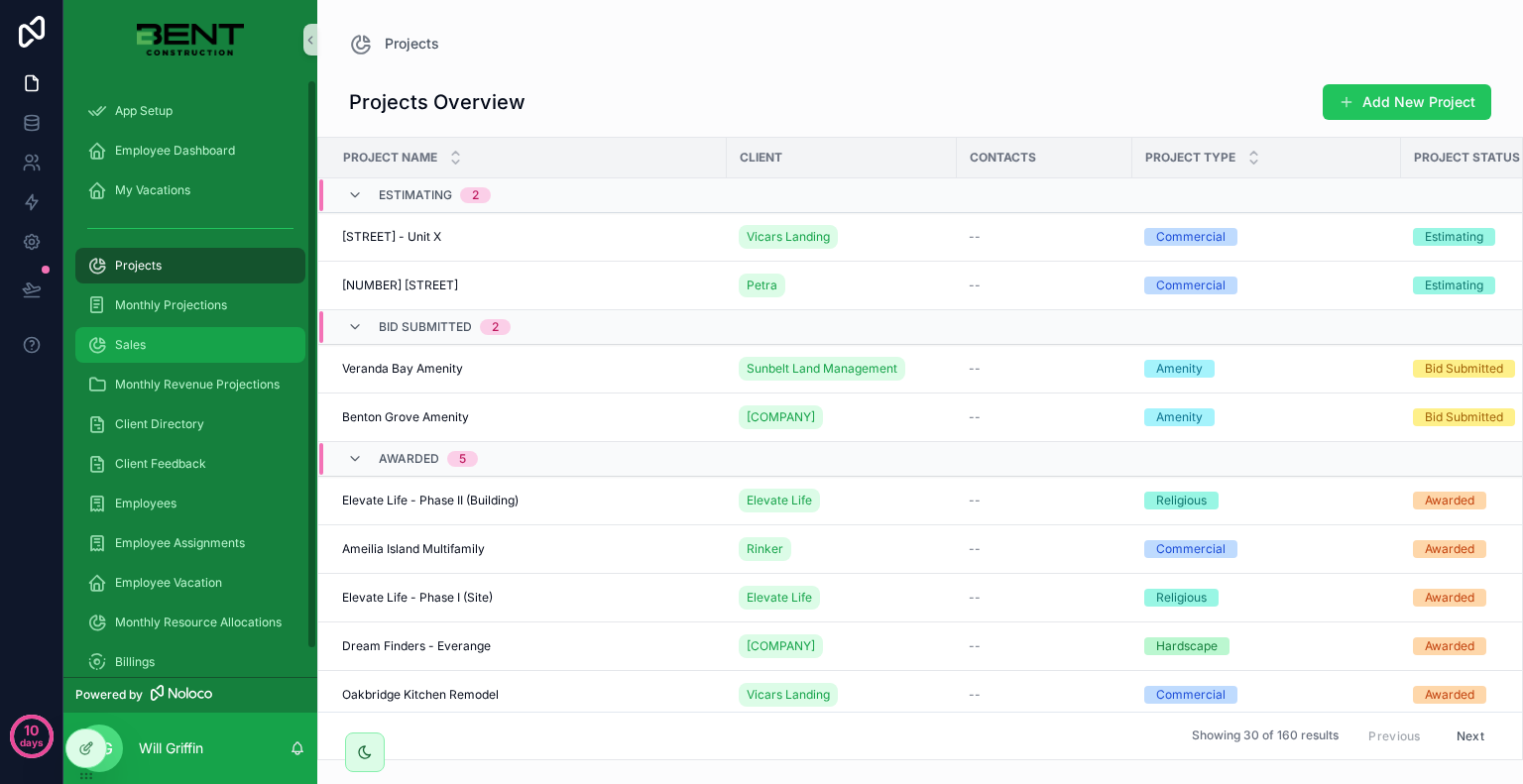 click on "Sales" at bounding box center [190, 345] 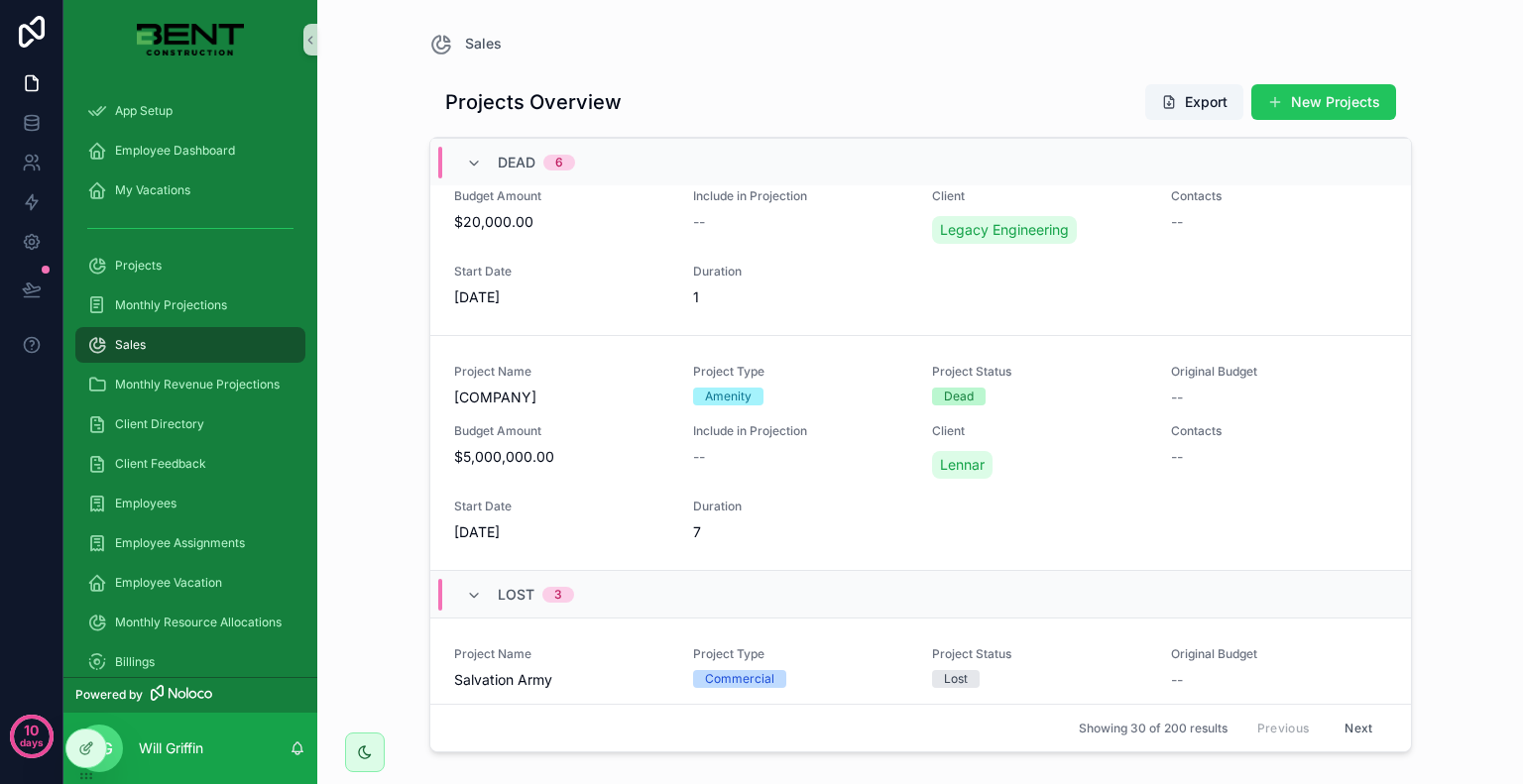 scroll, scrollTop: 4905, scrollLeft: 0, axis: vertical 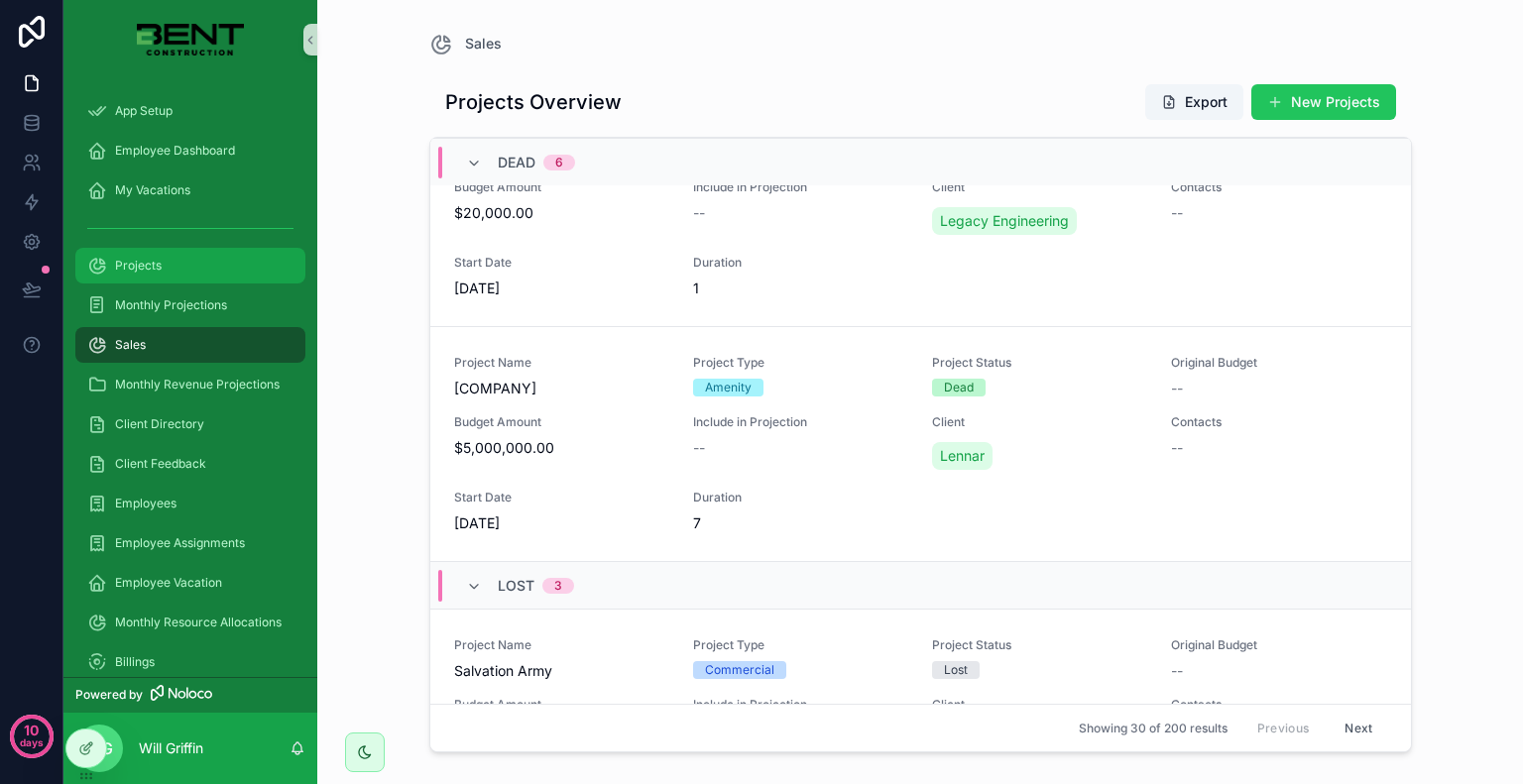 click on "Projects" at bounding box center (190, 266) 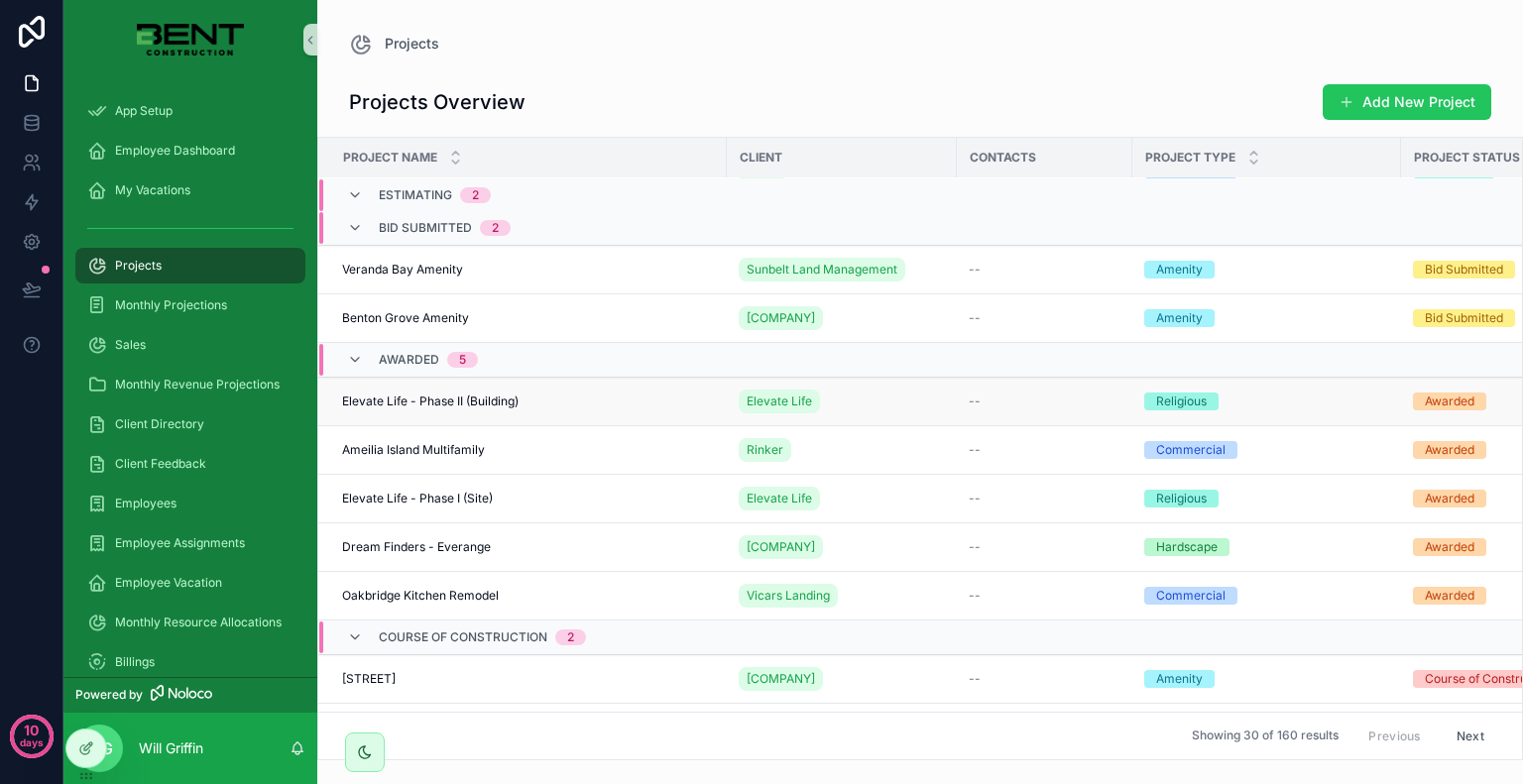 scroll, scrollTop: 0, scrollLeft: 0, axis: both 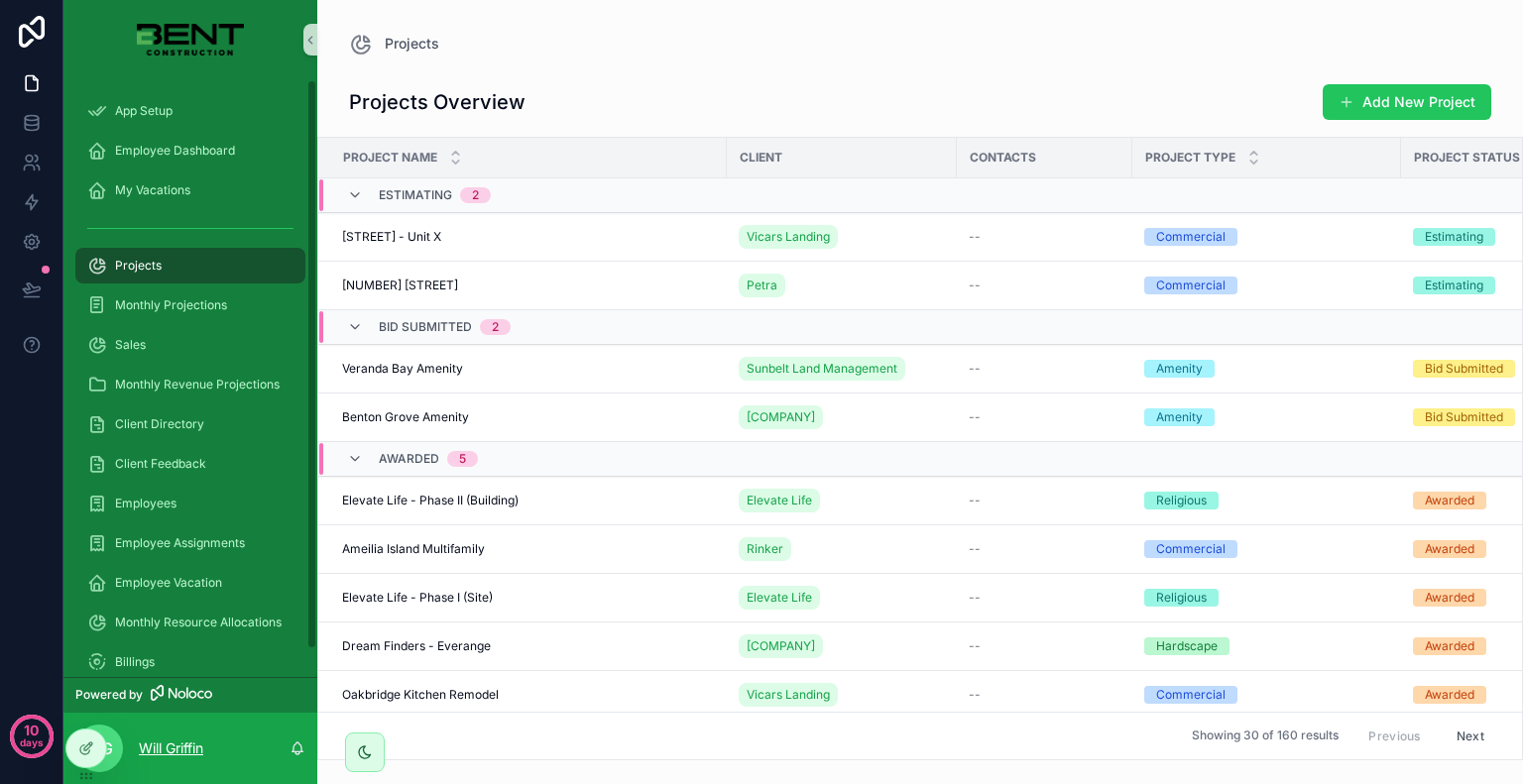 click on "Will Griffin" at bounding box center [171, 748] 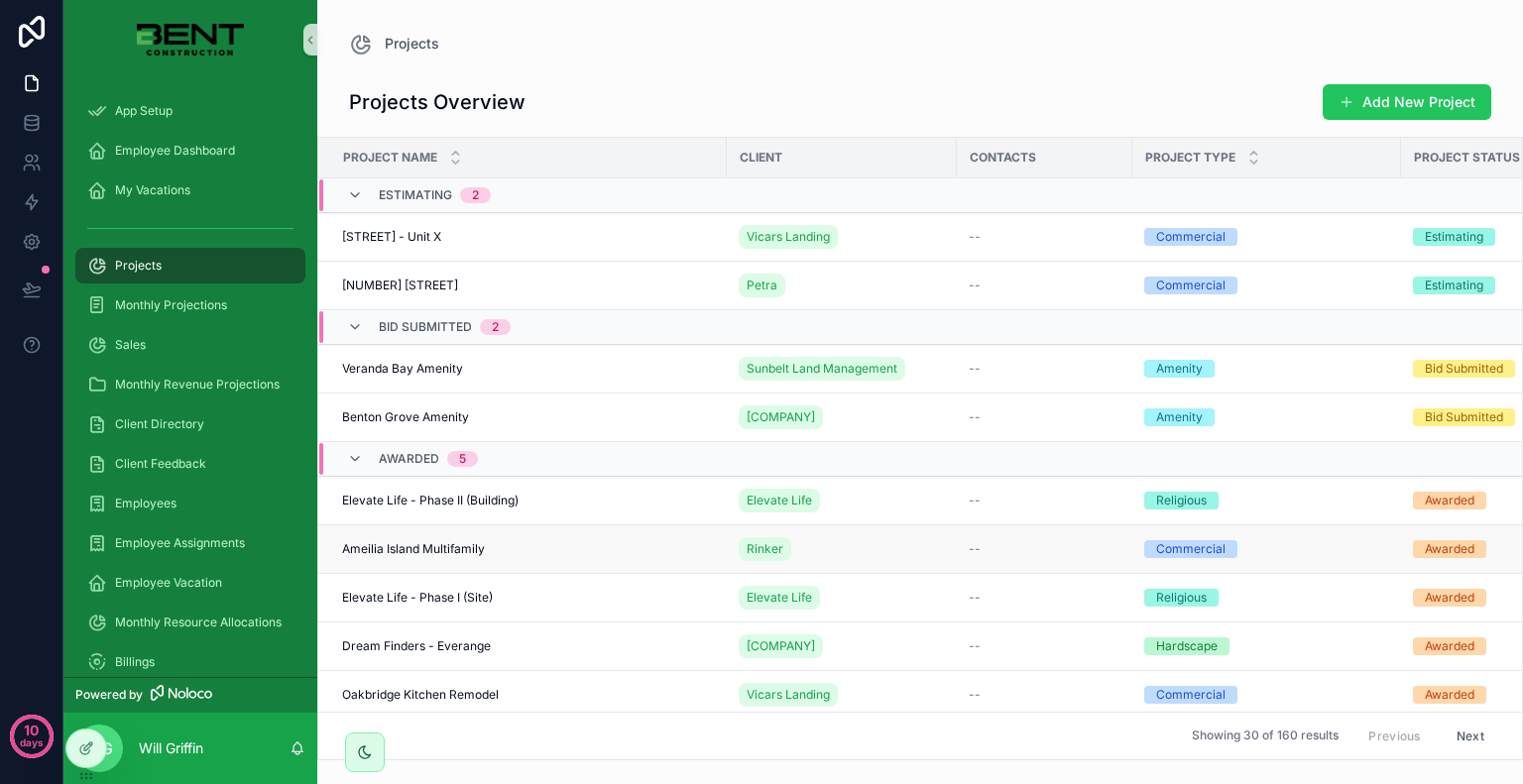 click on "Ameilia Island Multifamily Ameilia Island Multifamily" at bounding box center [523, 549] 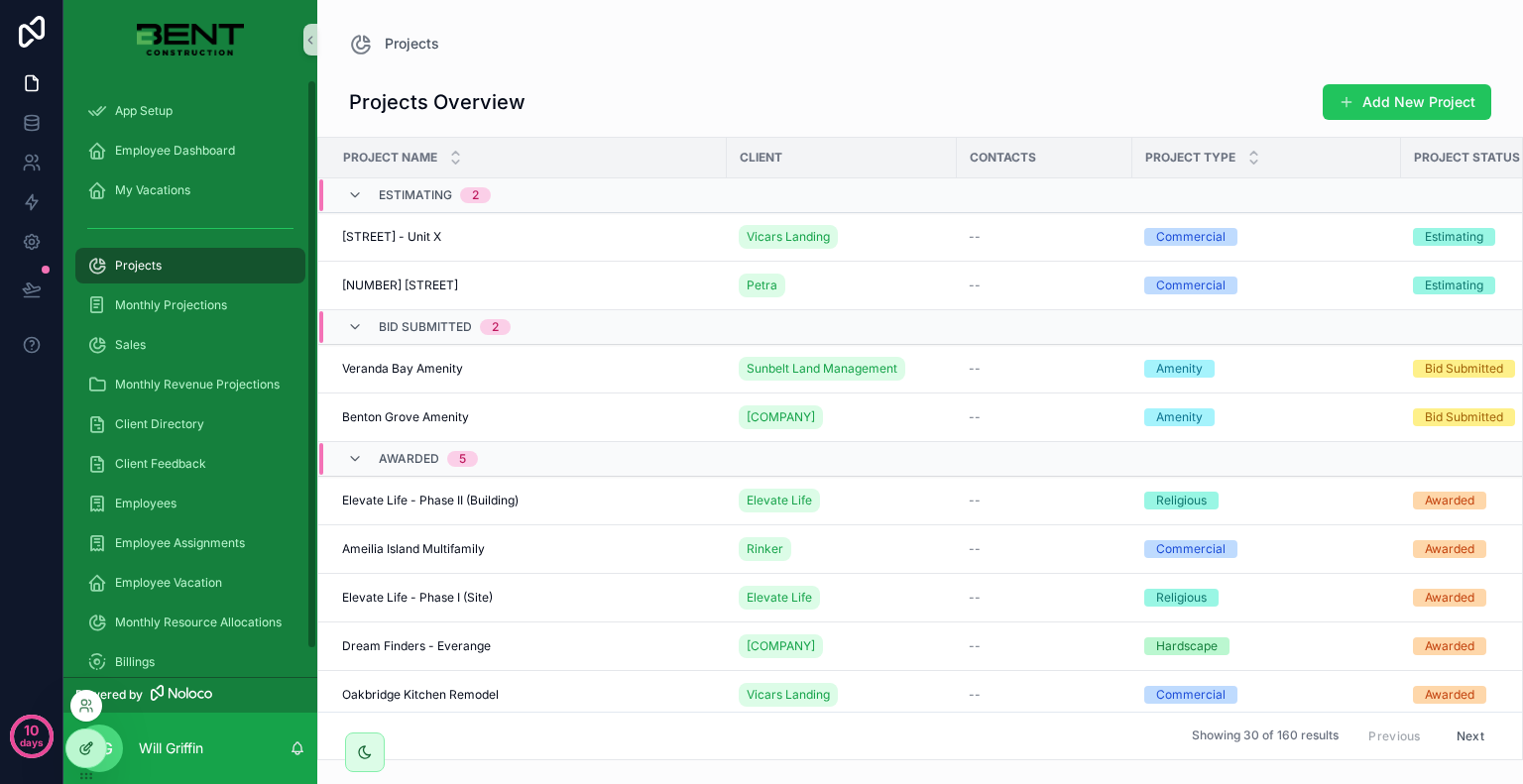 click 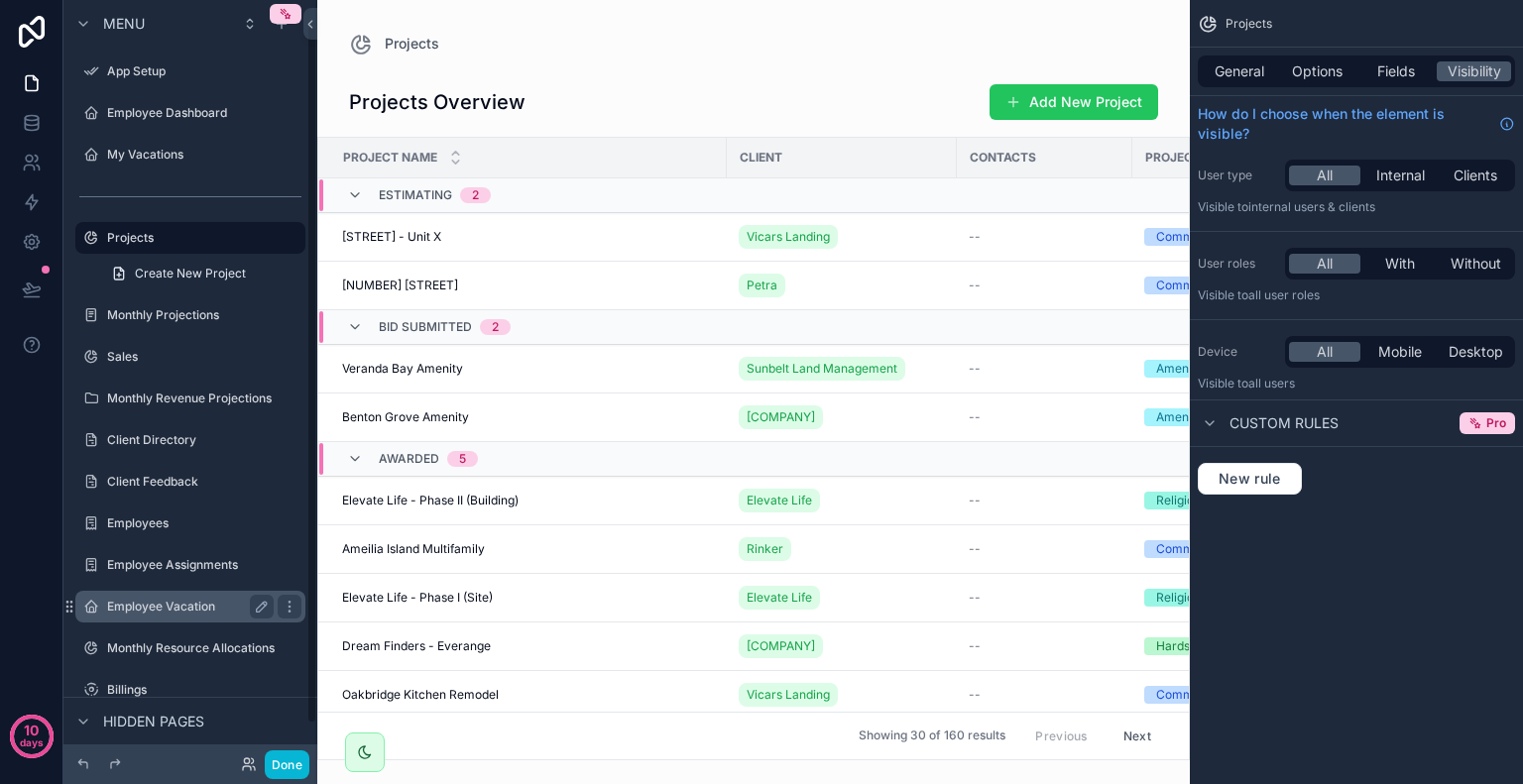 scroll, scrollTop: 66, scrollLeft: 0, axis: vertical 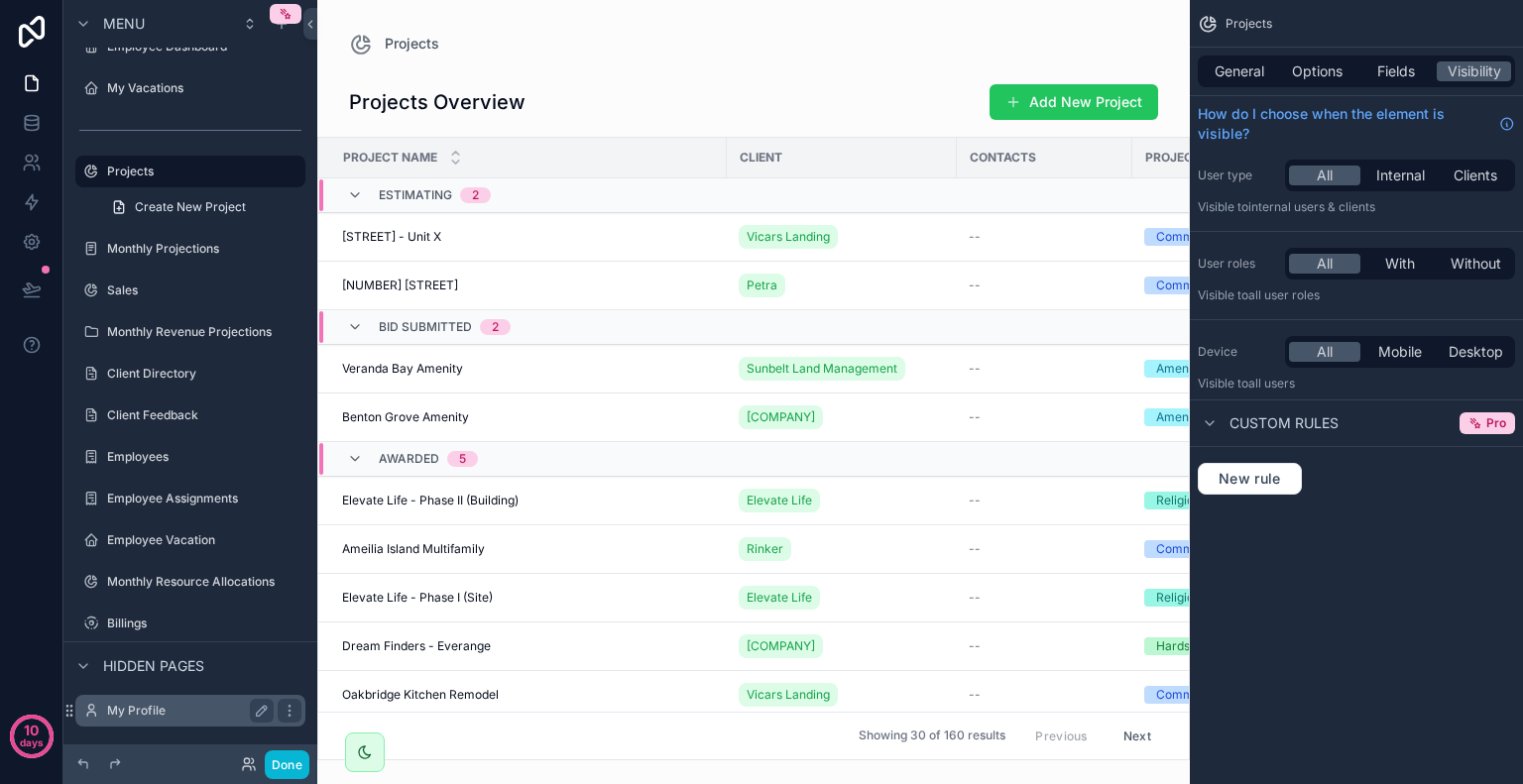 click on "My Profile" at bounding box center [186, 711] 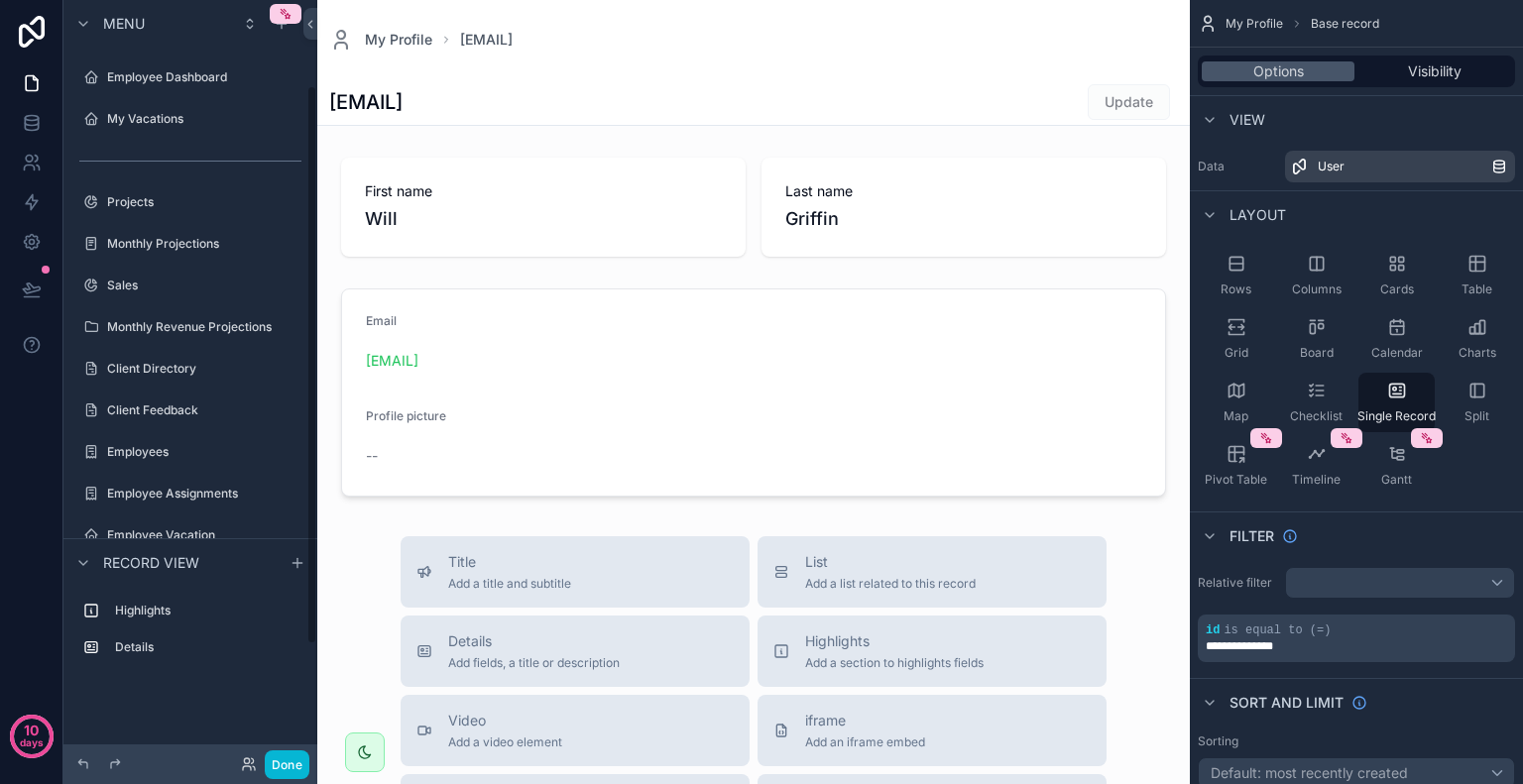 scroll, scrollTop: 0, scrollLeft: 0, axis: both 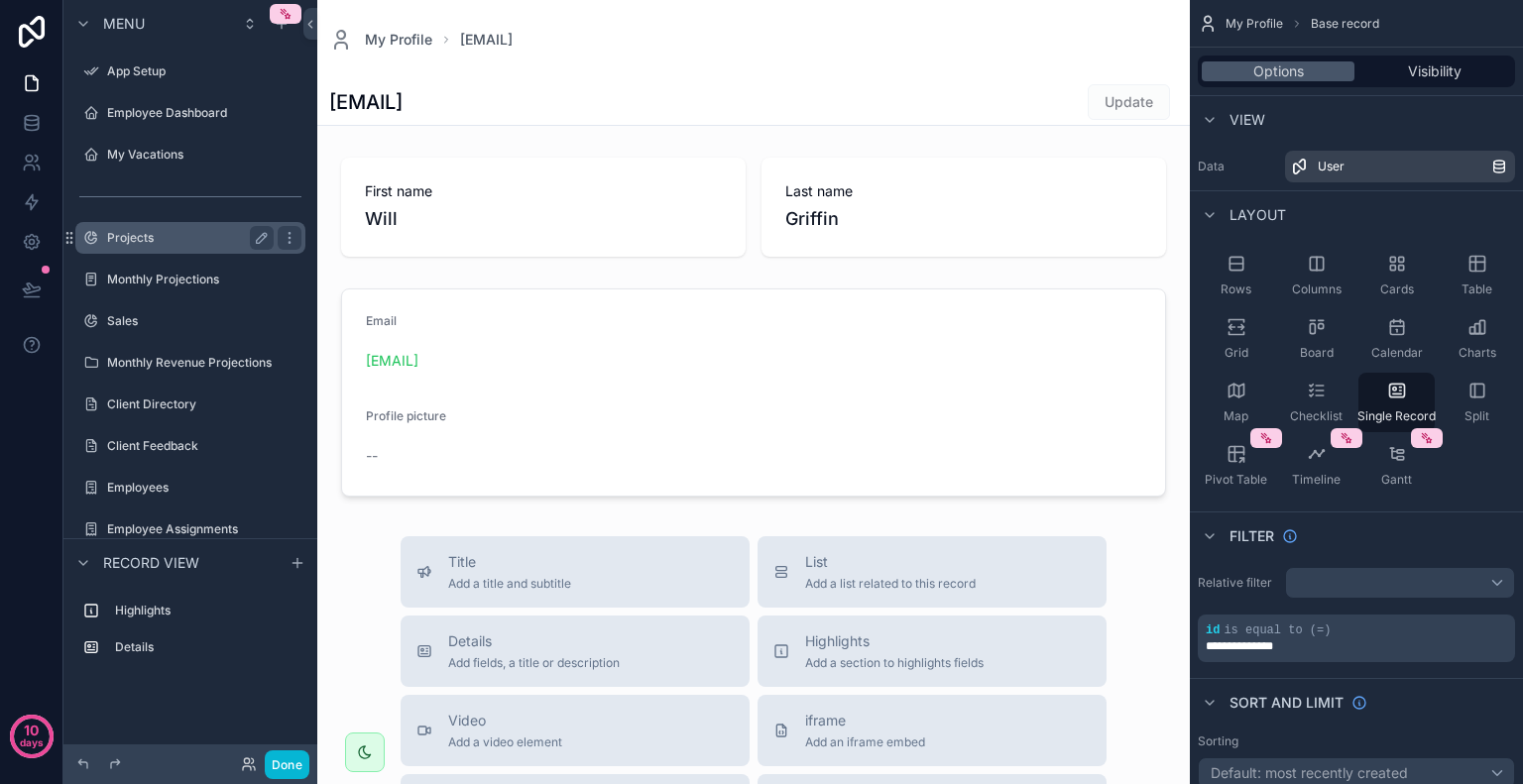 click on "Projects" at bounding box center [186, 238] 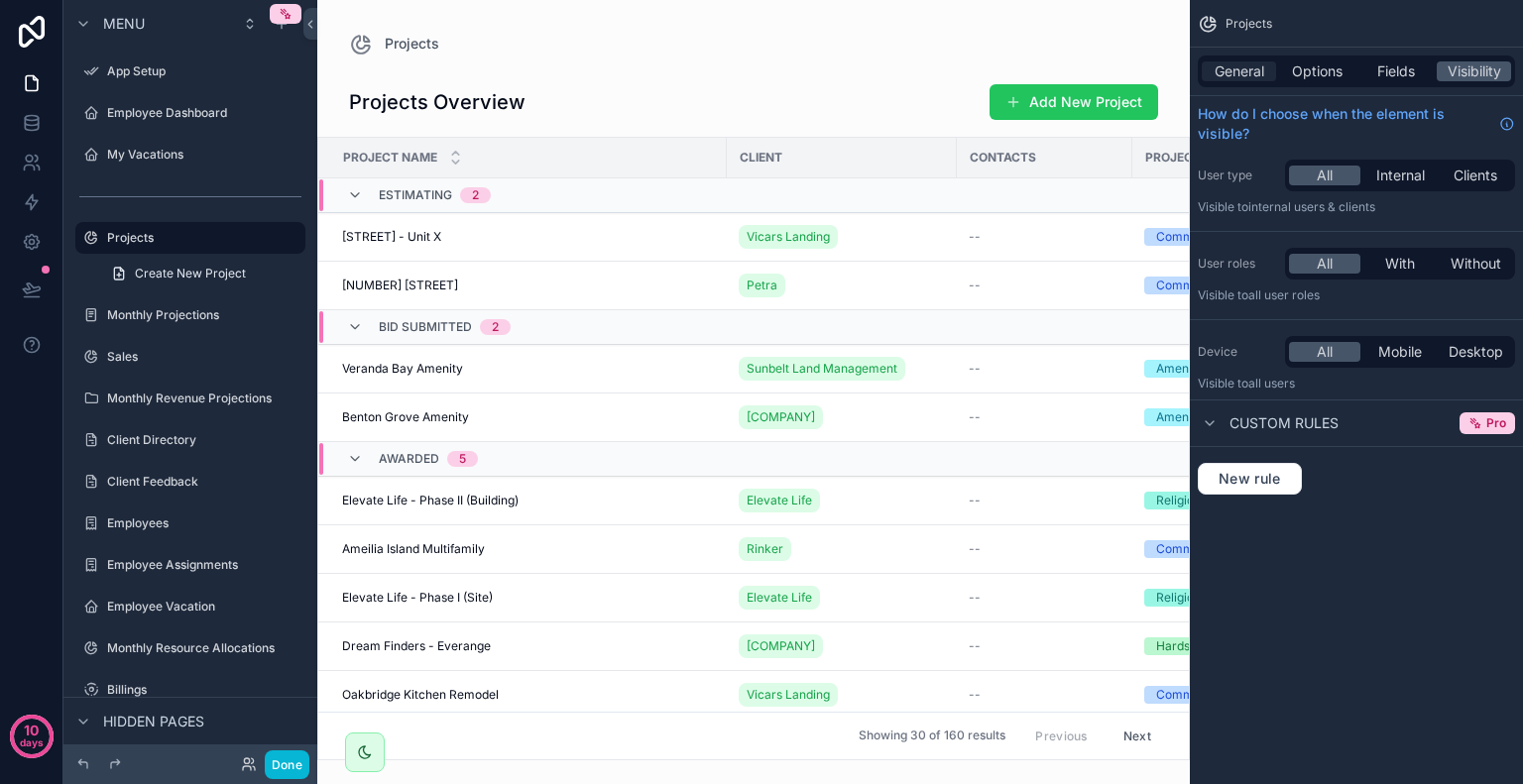 click on "General" at bounding box center [1239, 71] 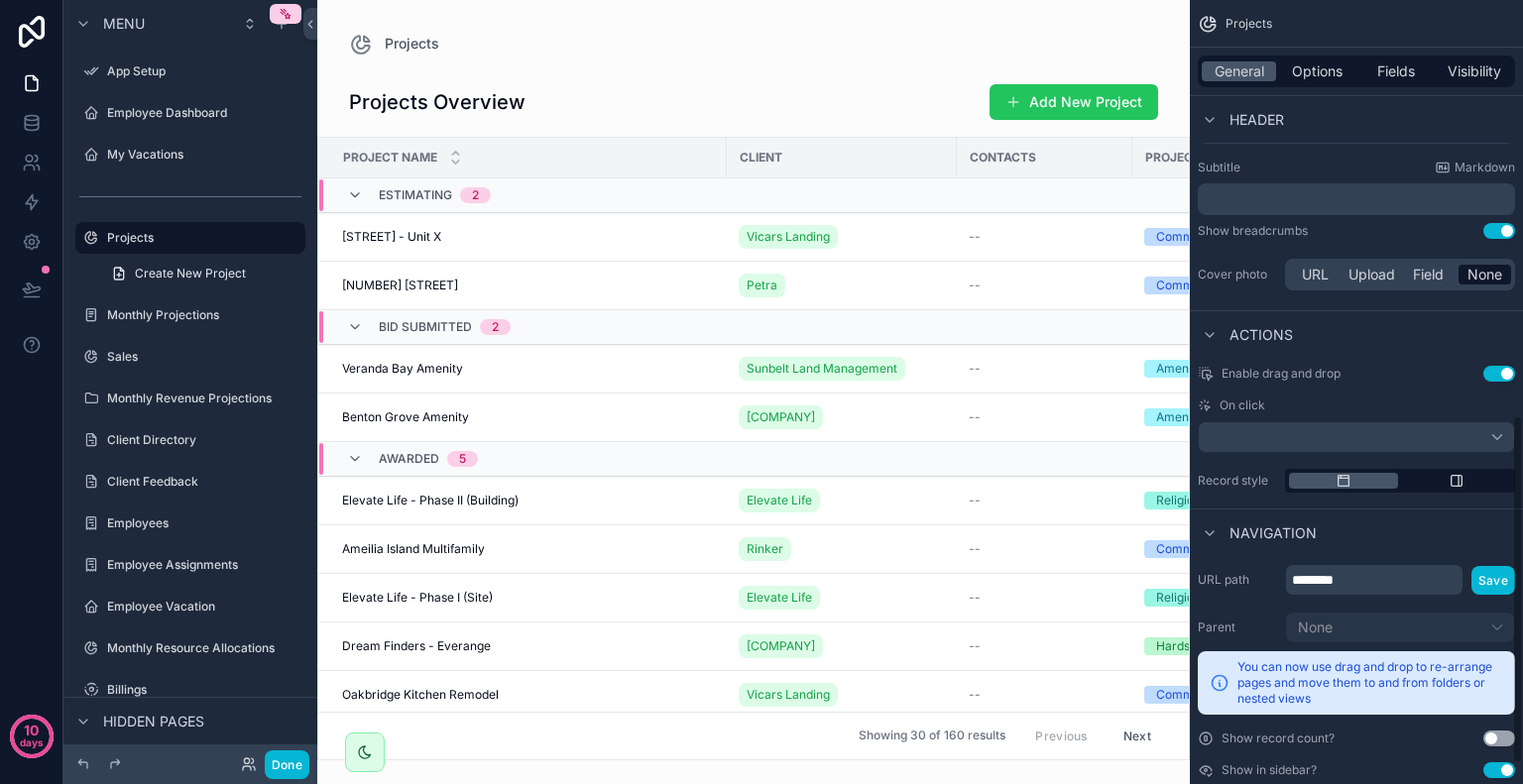 scroll, scrollTop: 981, scrollLeft: 0, axis: vertical 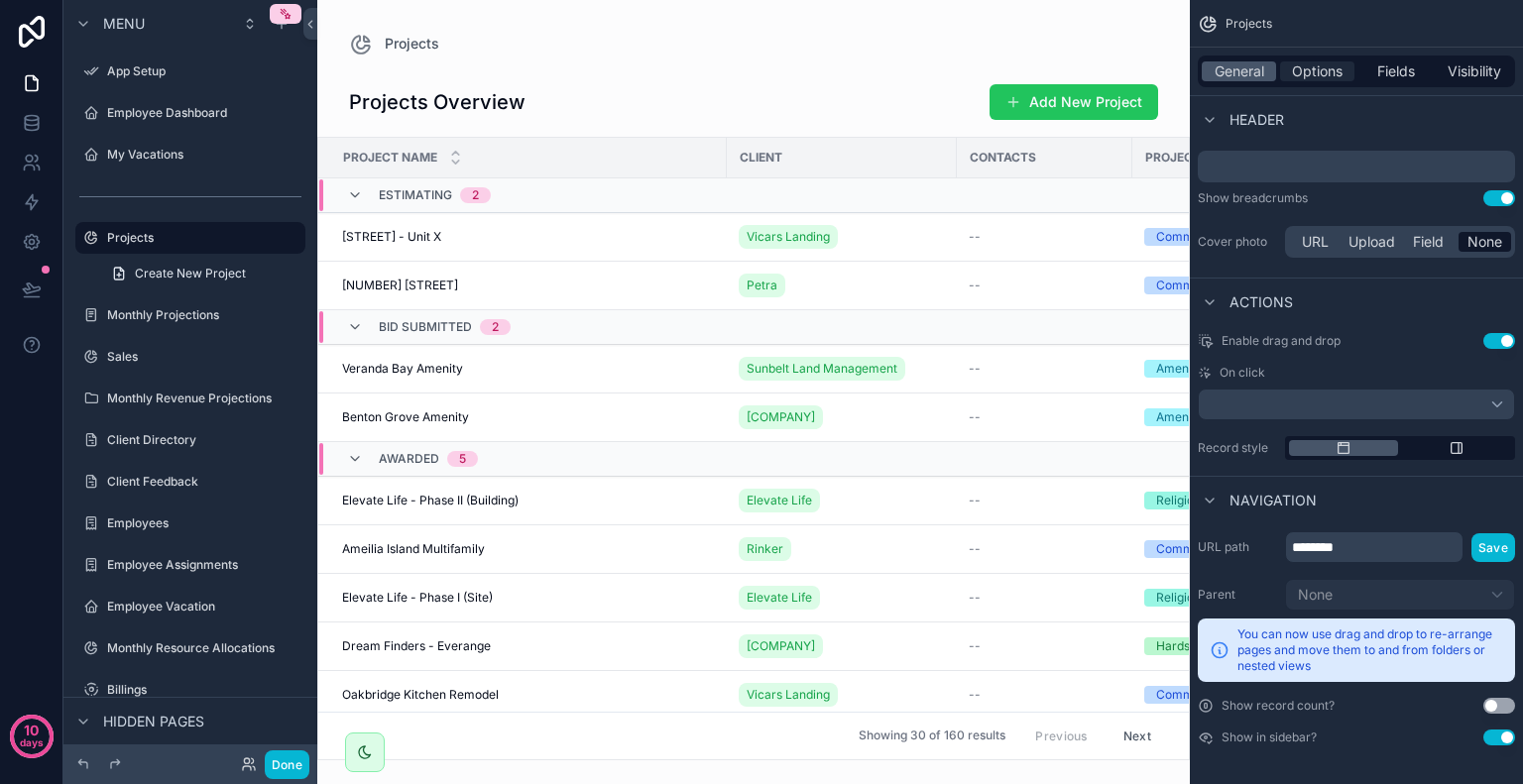 click on "Options" at bounding box center (1317, 71) 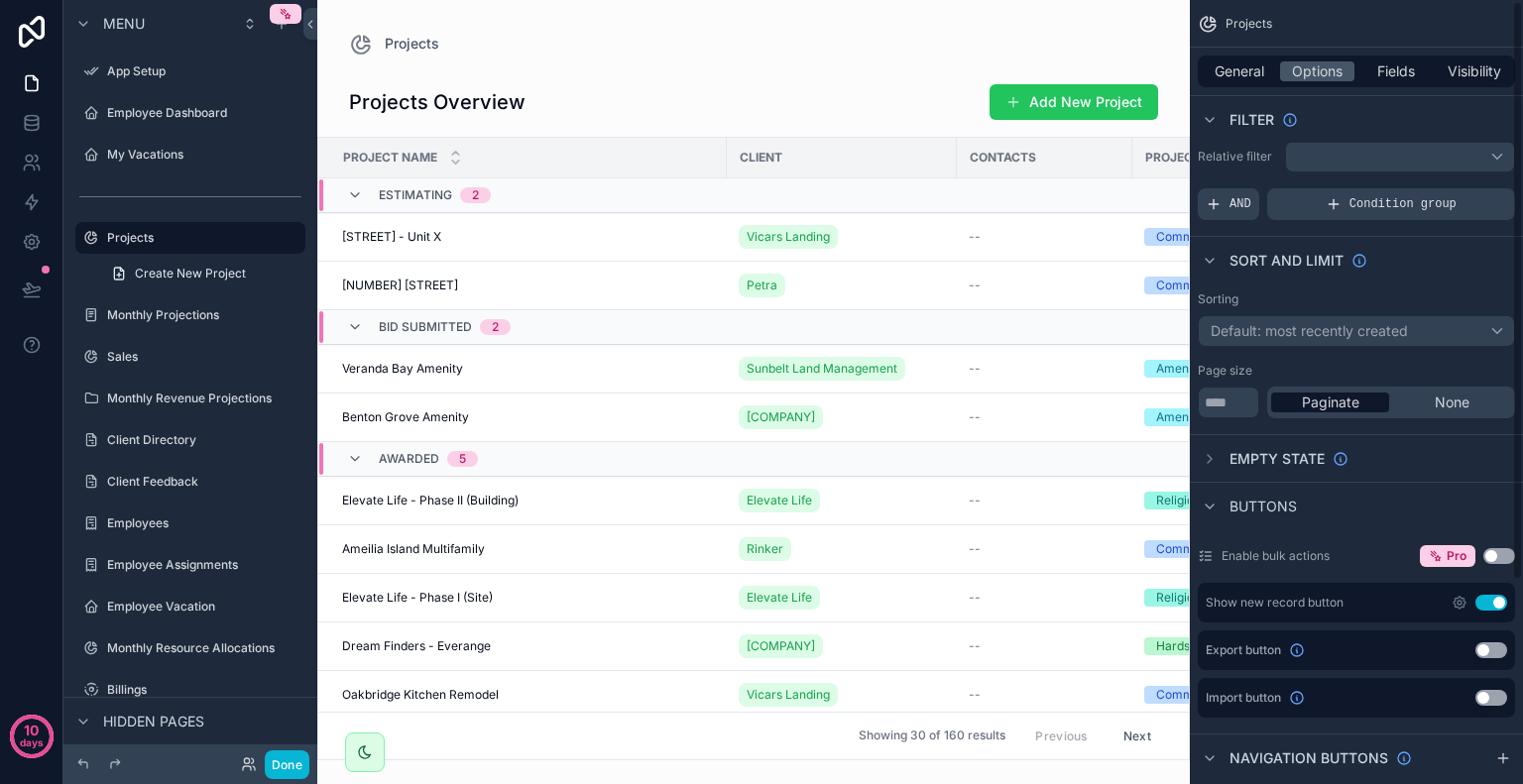 scroll, scrollTop: 0, scrollLeft: 0, axis: both 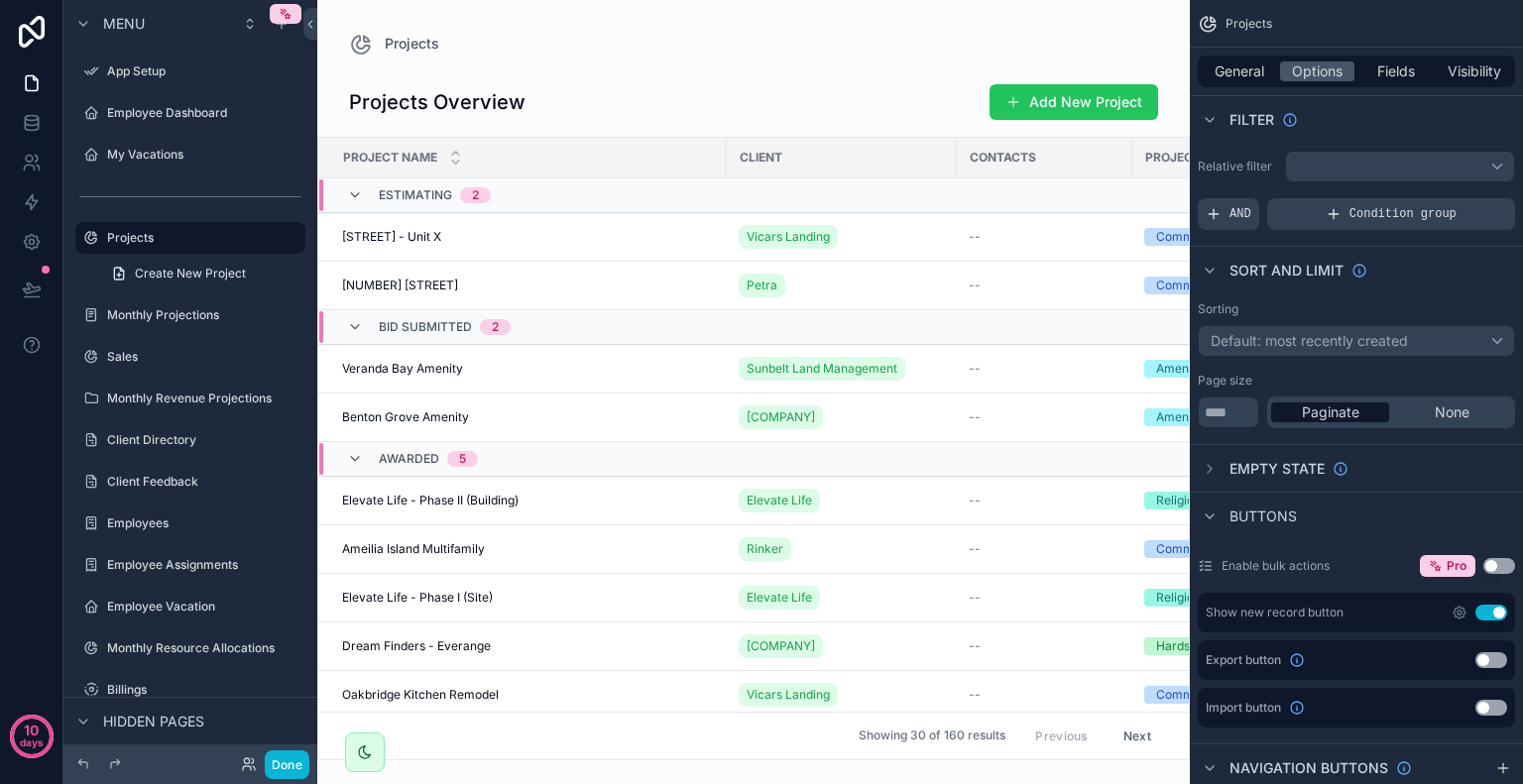 click at bounding box center (754, 392) 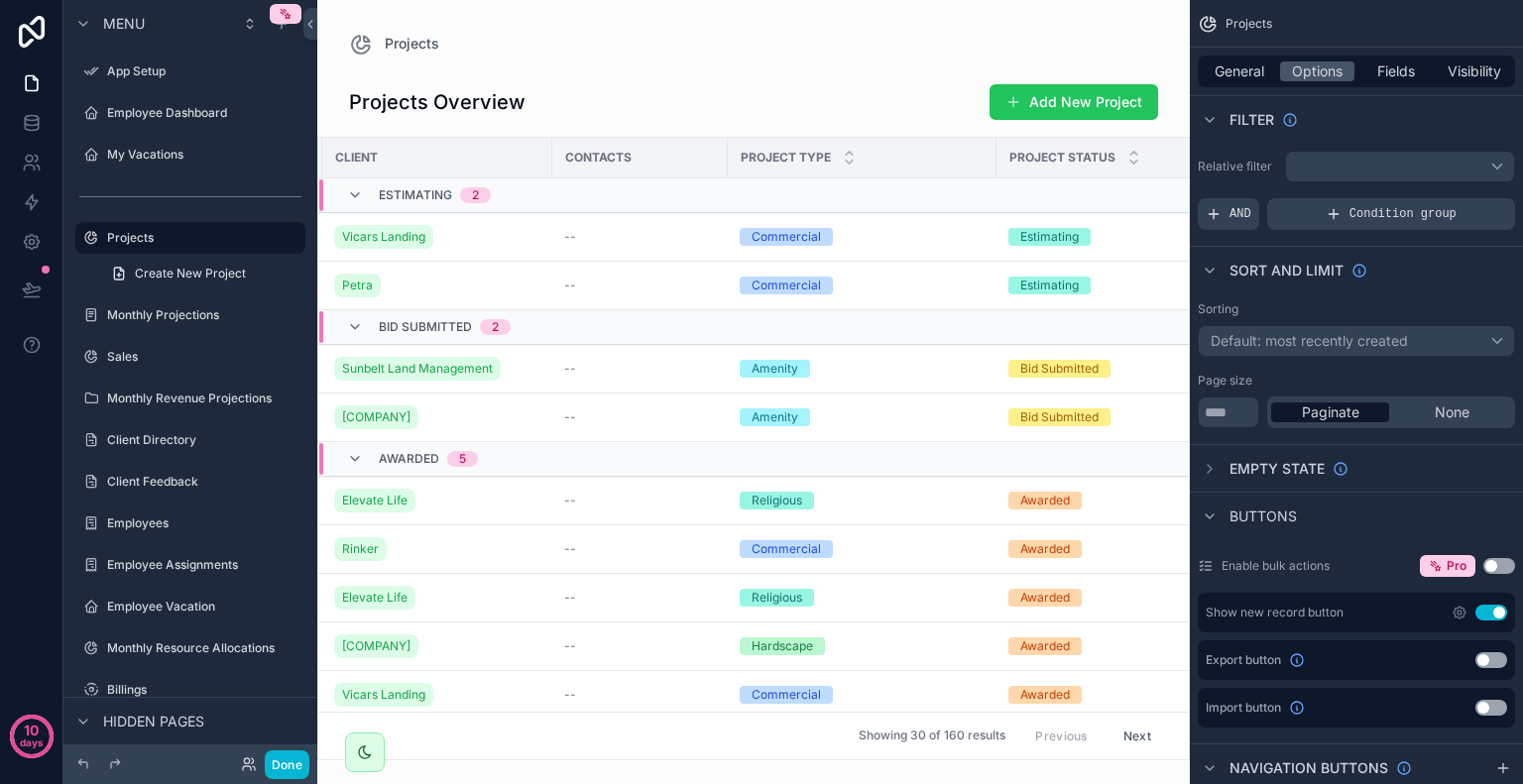 scroll, scrollTop: 0, scrollLeft: 547, axis: horizontal 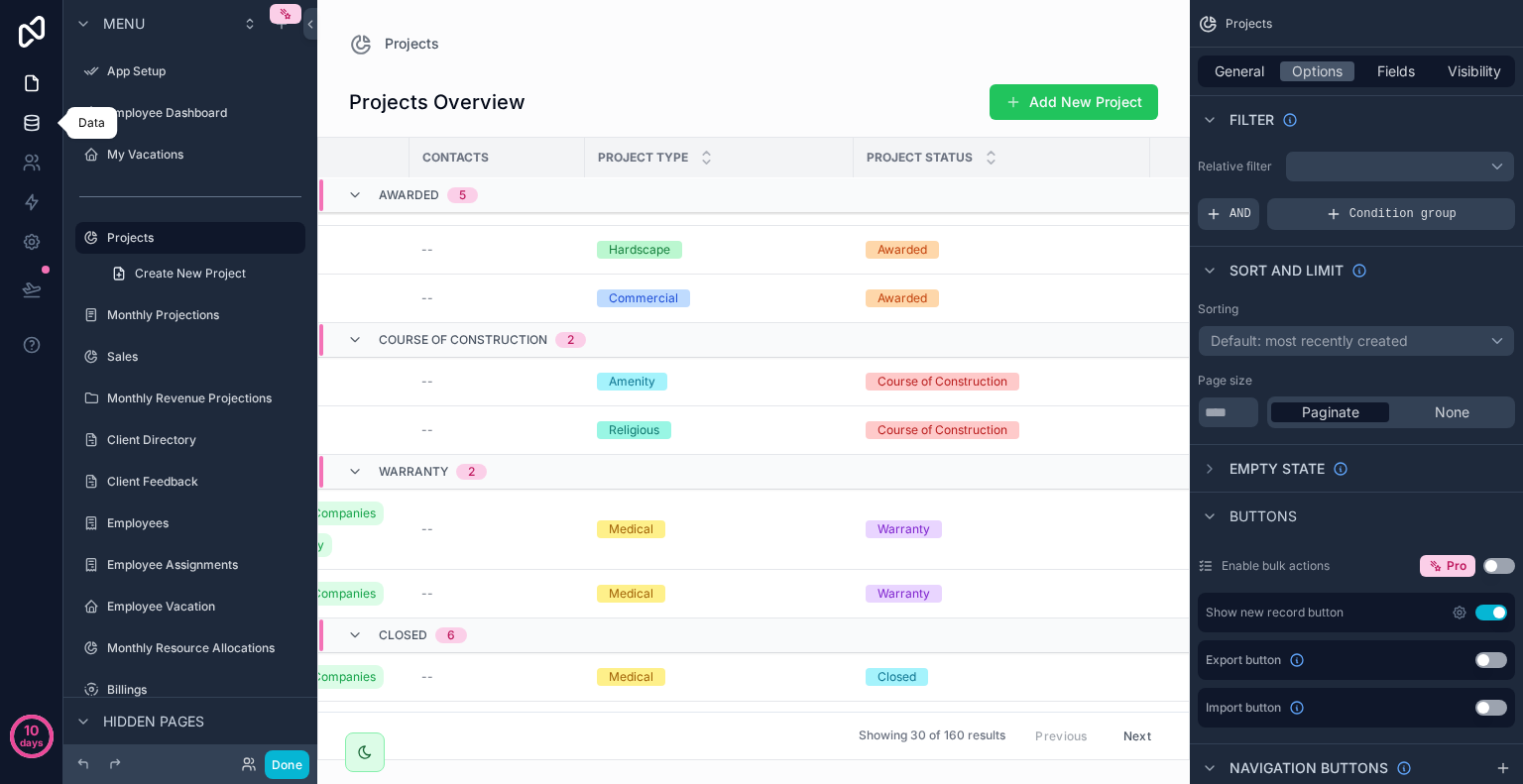 click at bounding box center [31, 123] 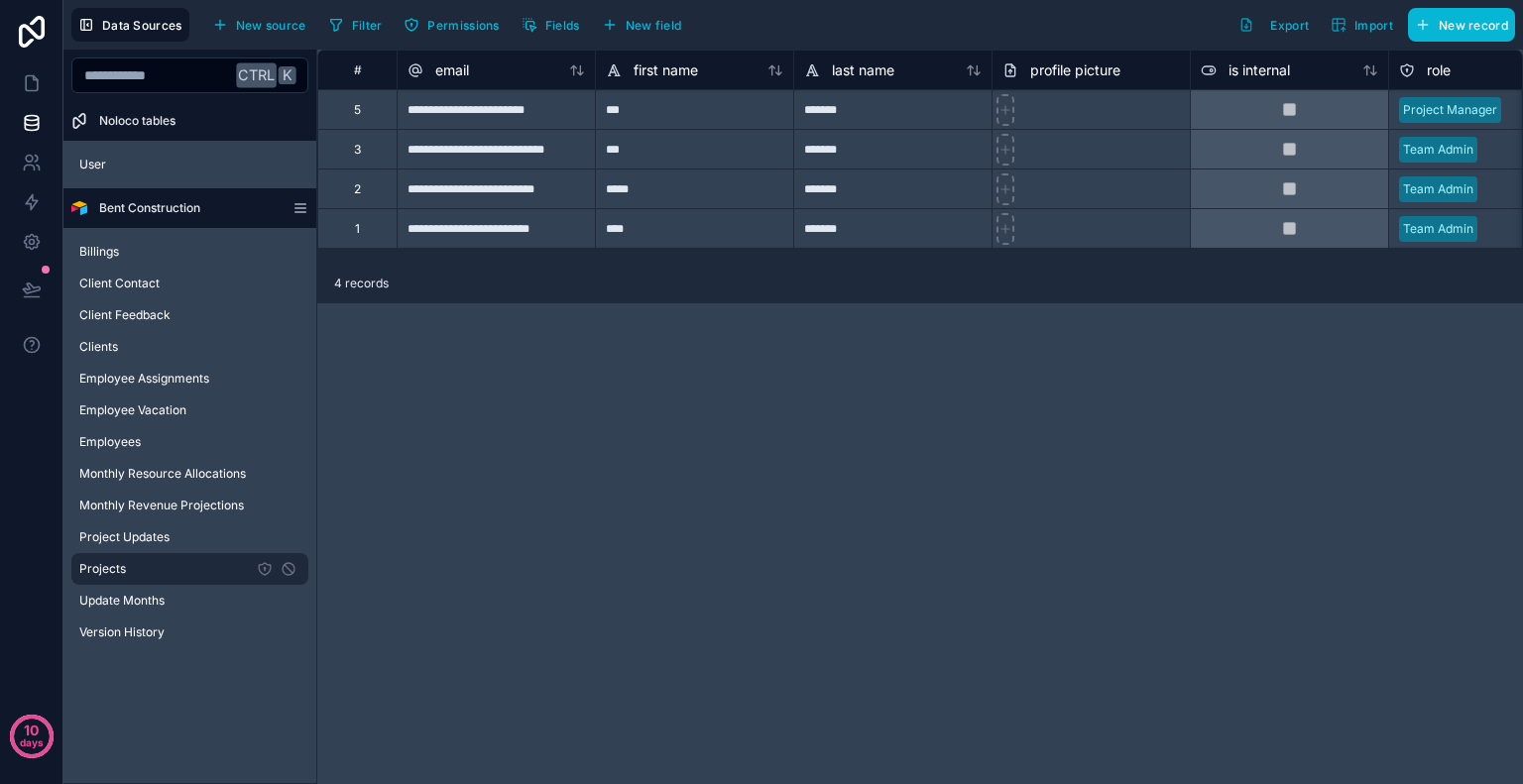 click on "Projects" at bounding box center [189, 569] 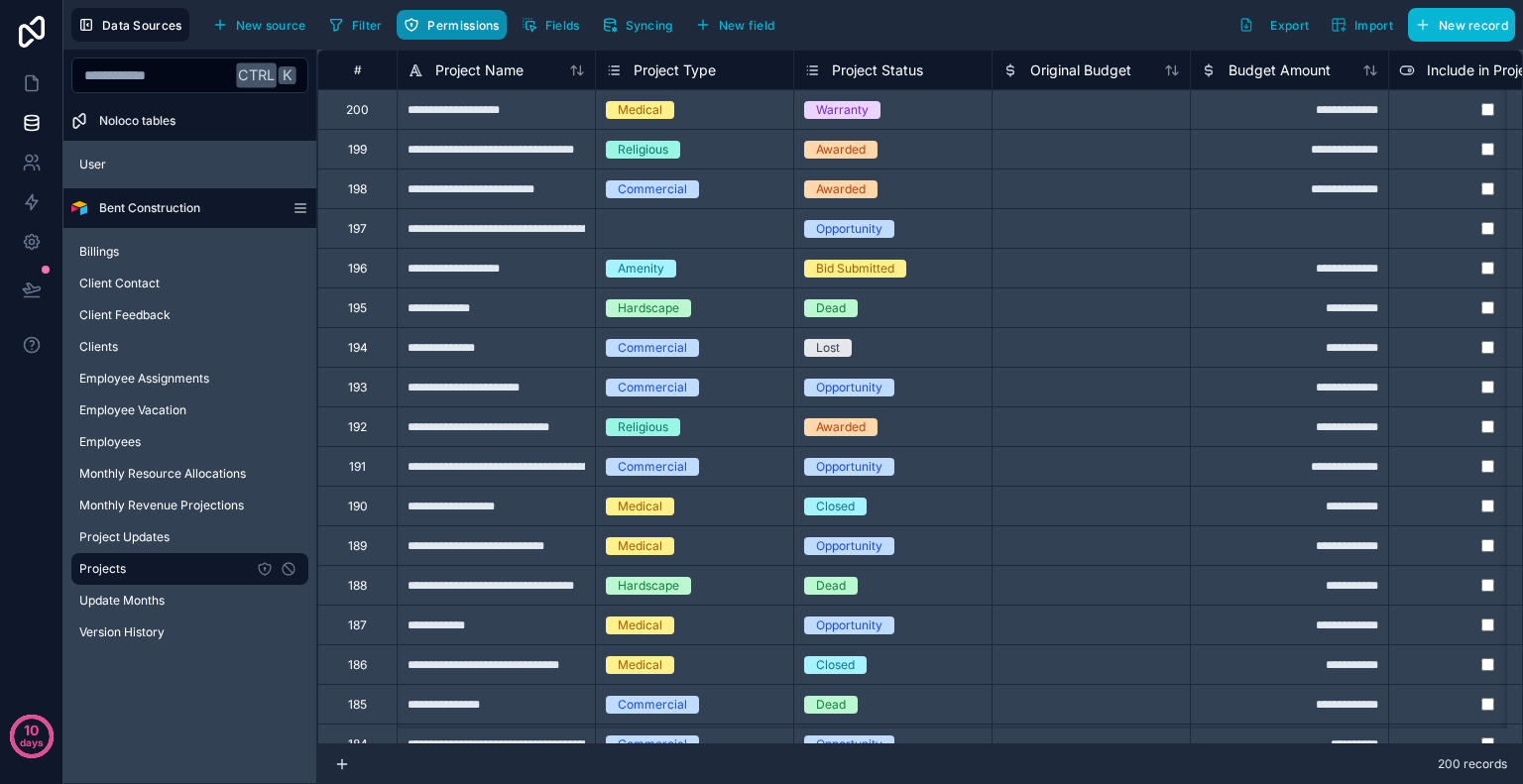 click on "Permissions" at bounding box center [451, 25] 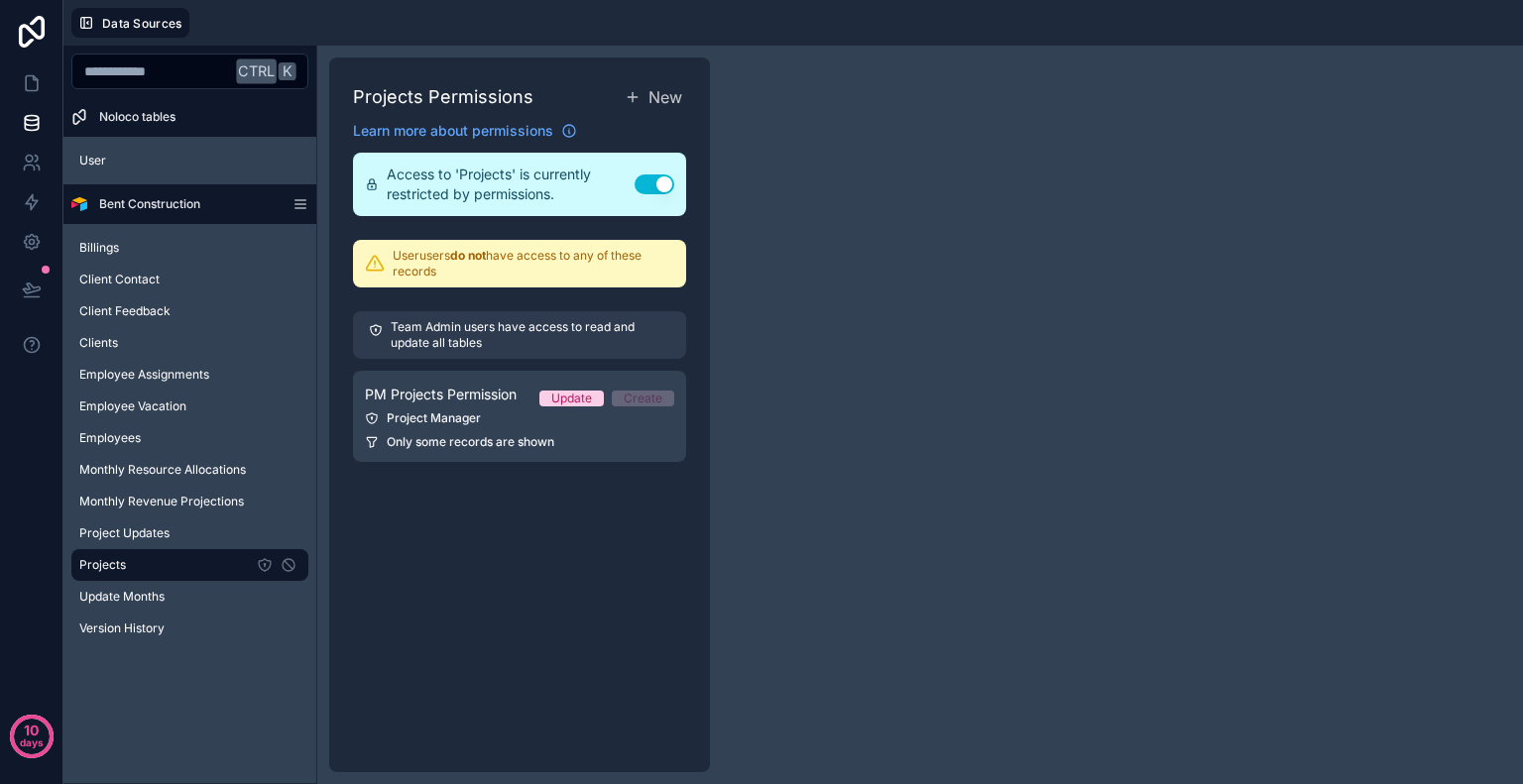click on "Use setting" at bounding box center [654, 184] 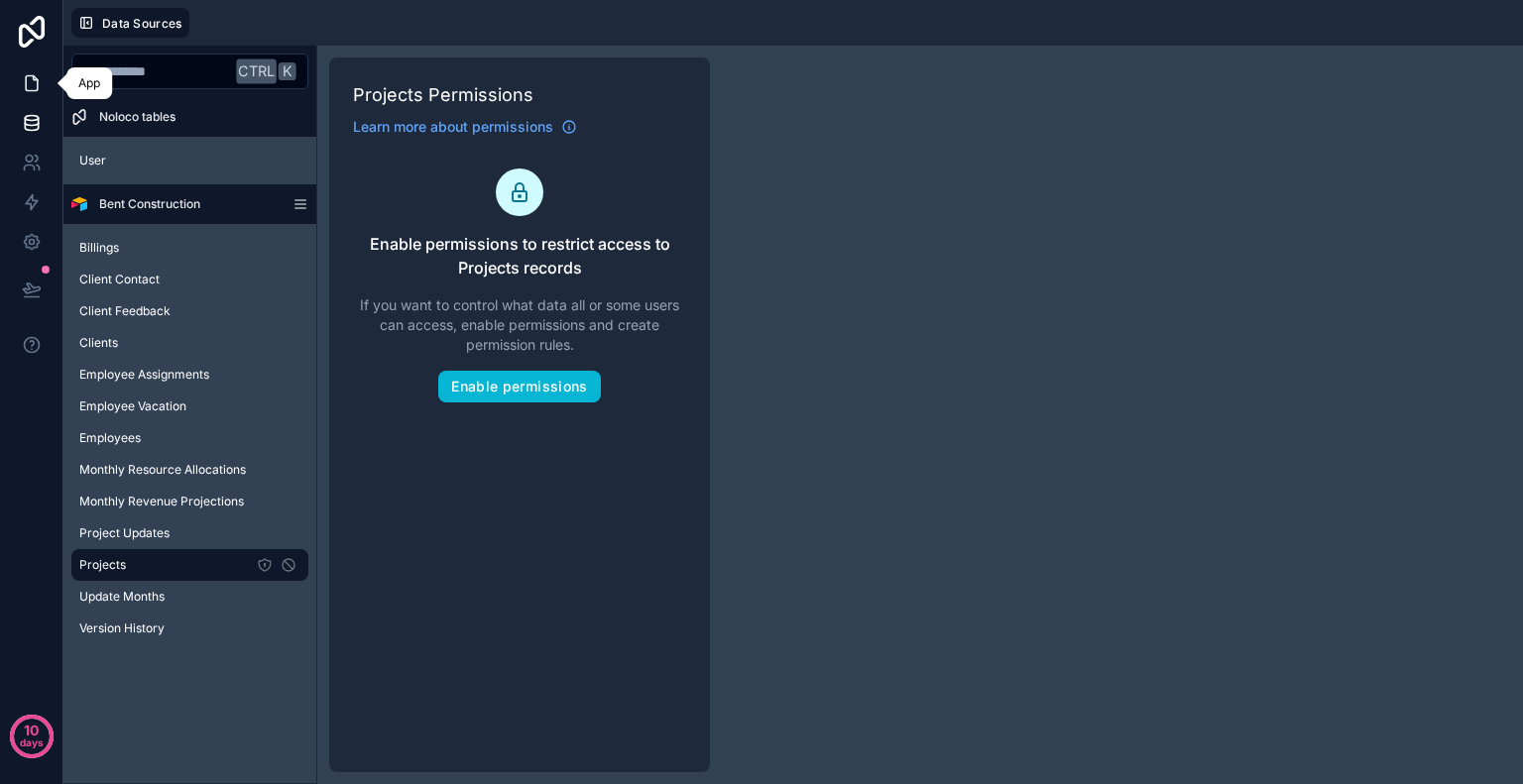 click 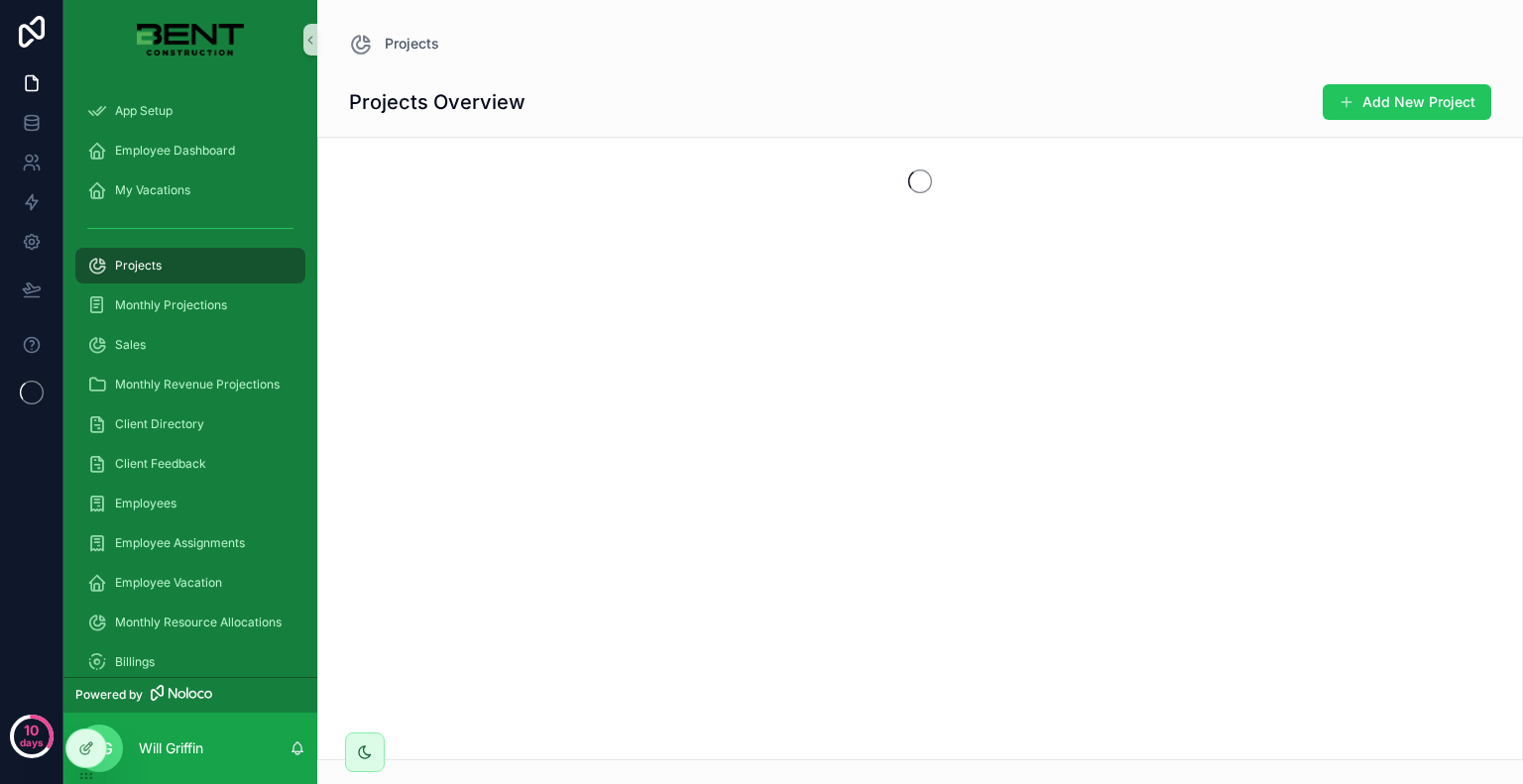 scroll, scrollTop: 0, scrollLeft: 0, axis: both 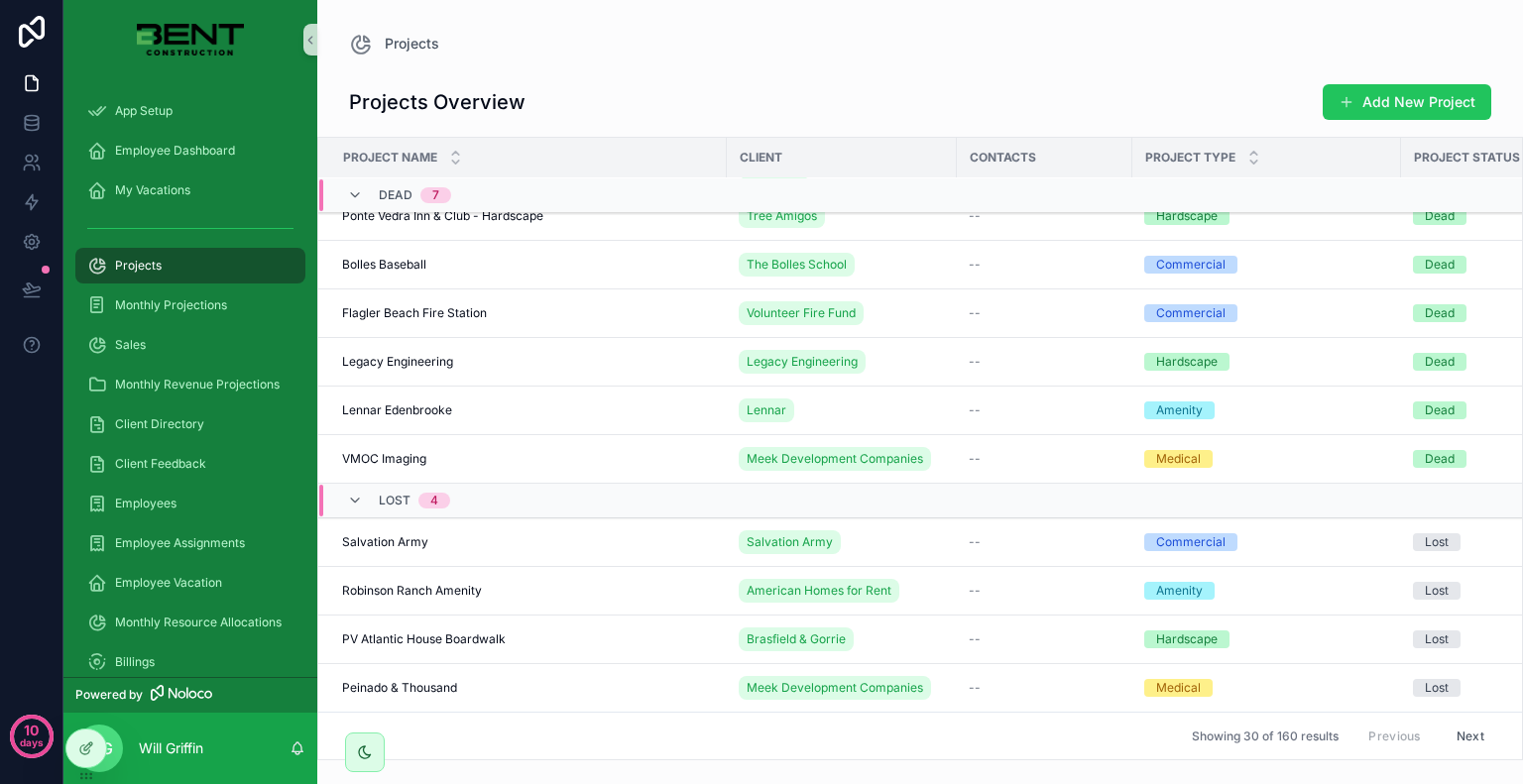 click on "Next" at bounding box center (1470, 735) 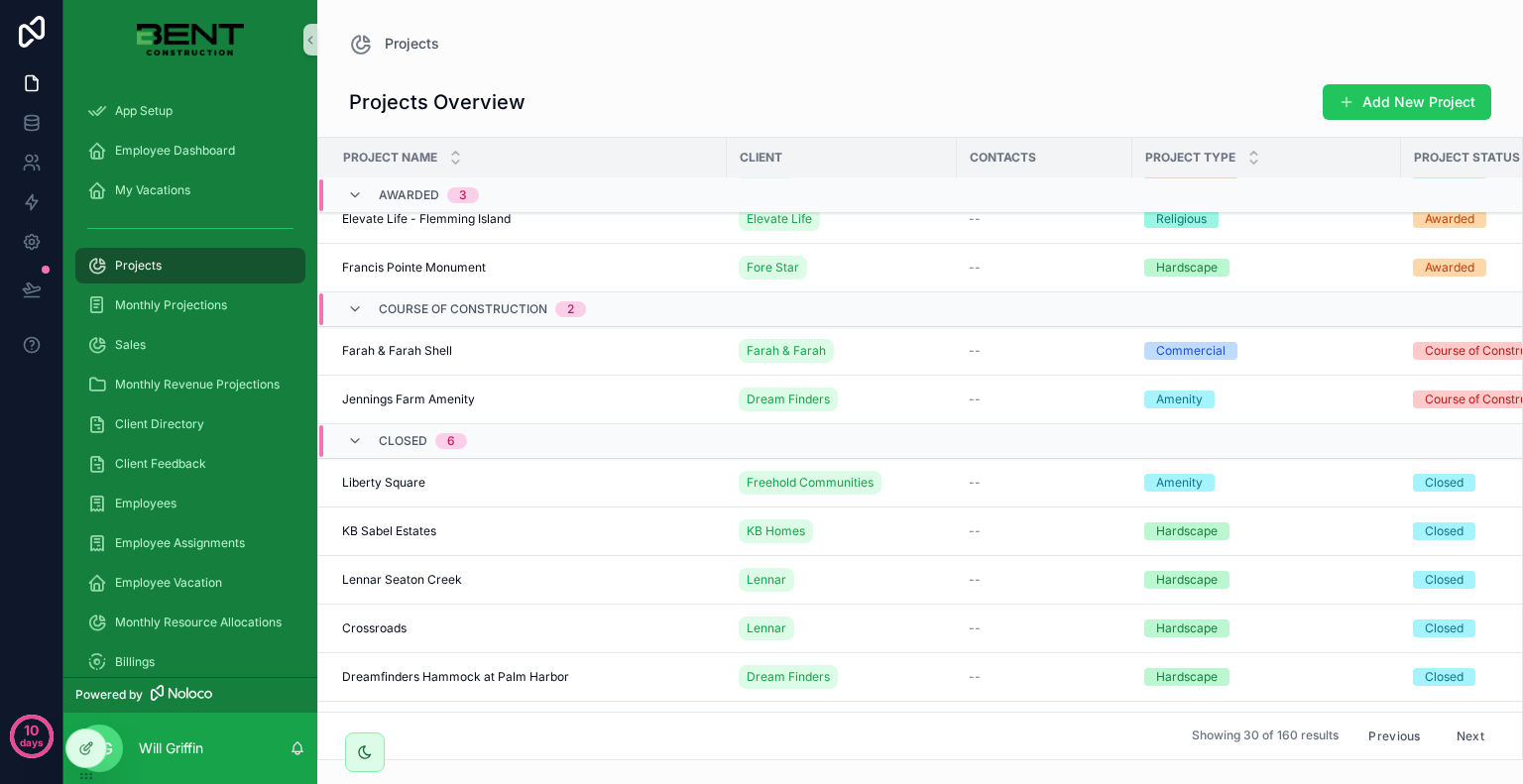 scroll, scrollTop: 0, scrollLeft: 0, axis: both 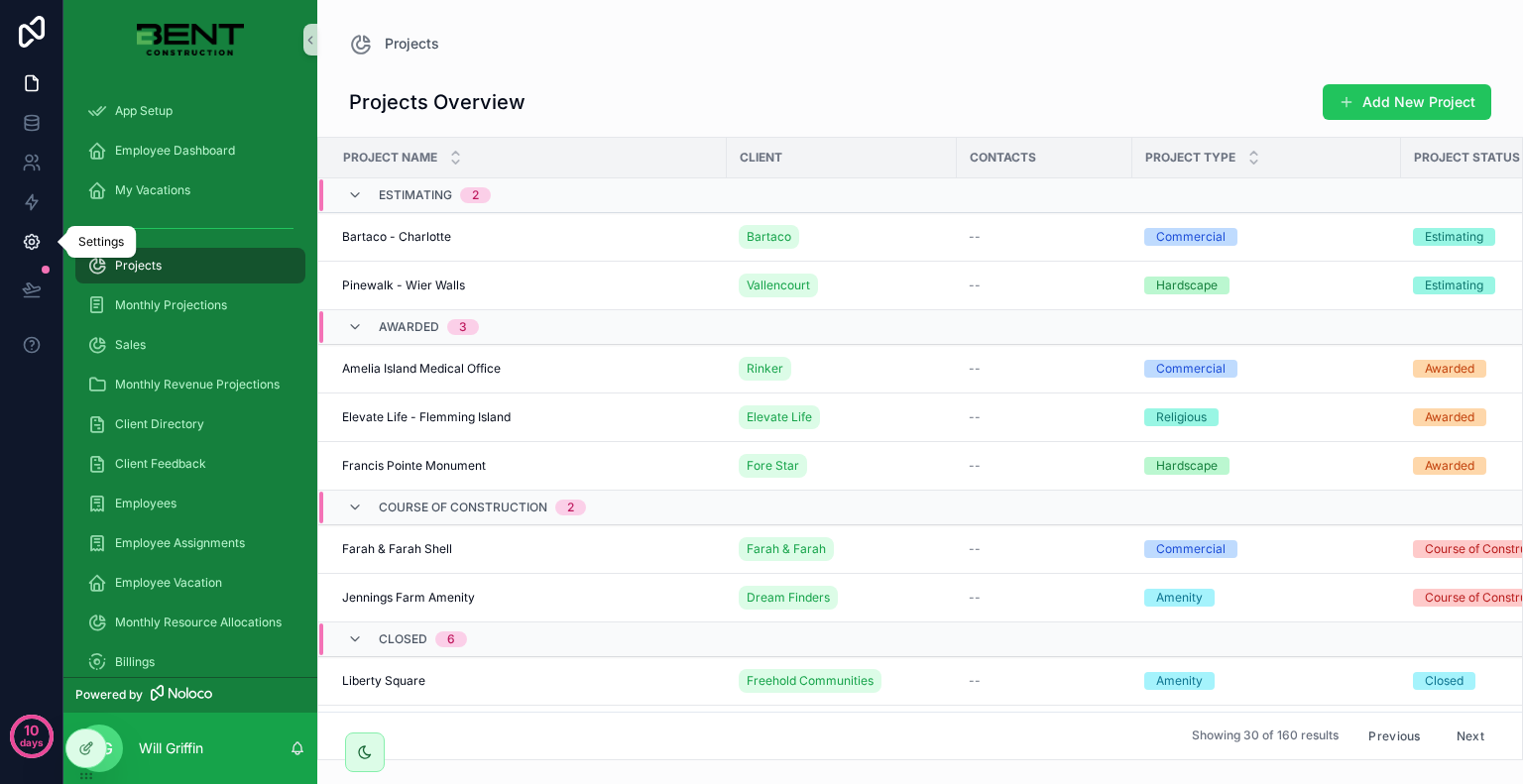 click at bounding box center (31, 242) 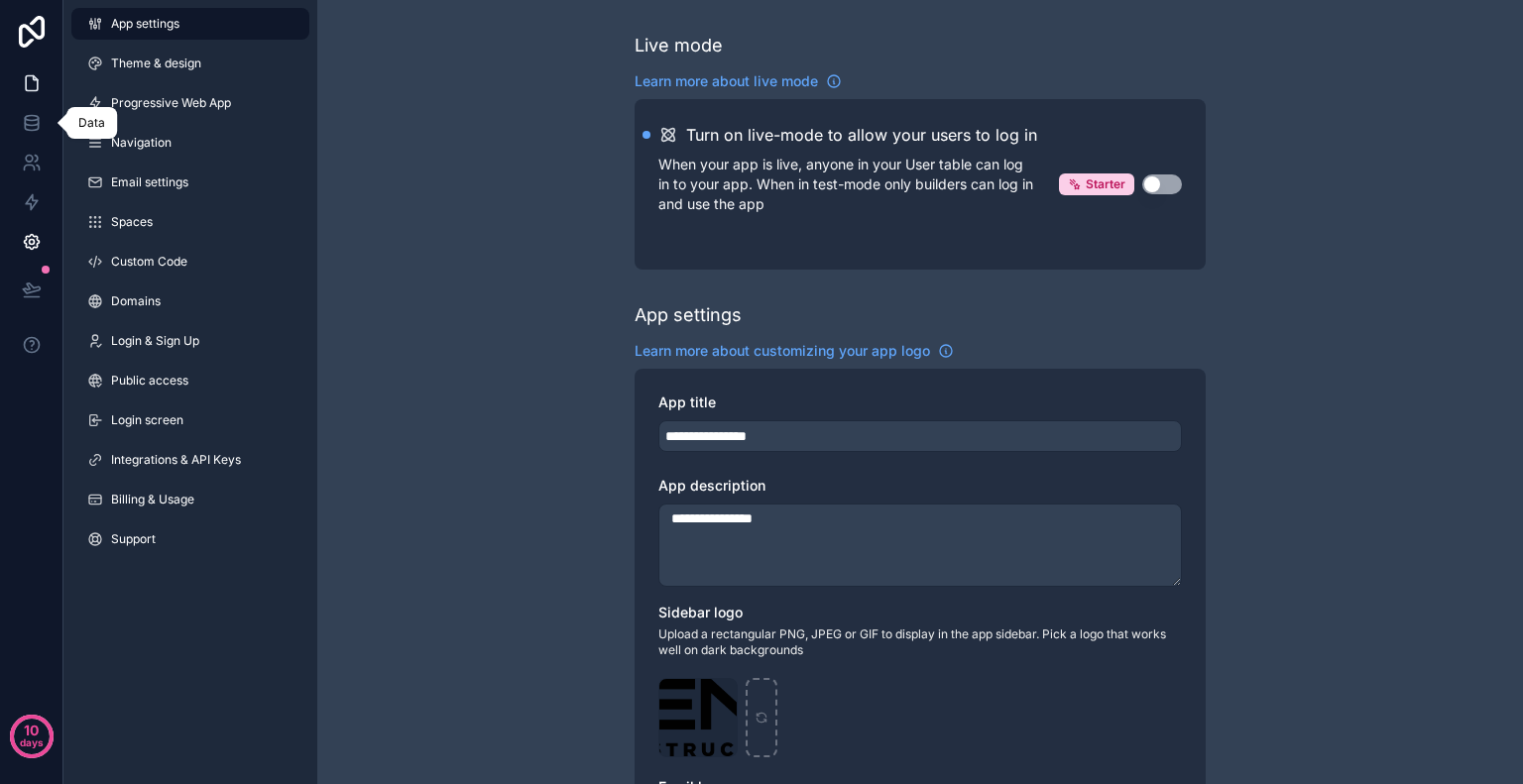 click 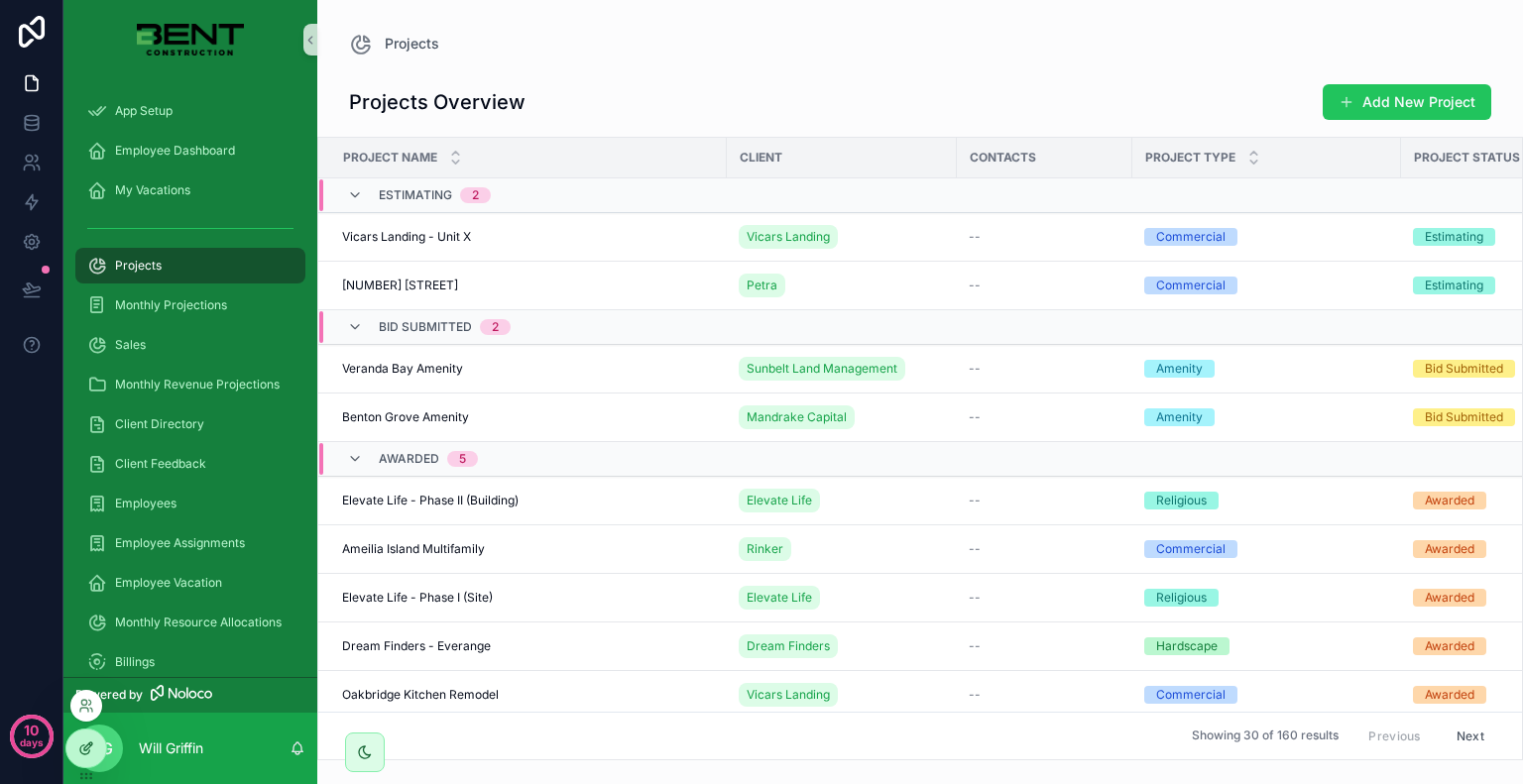 click 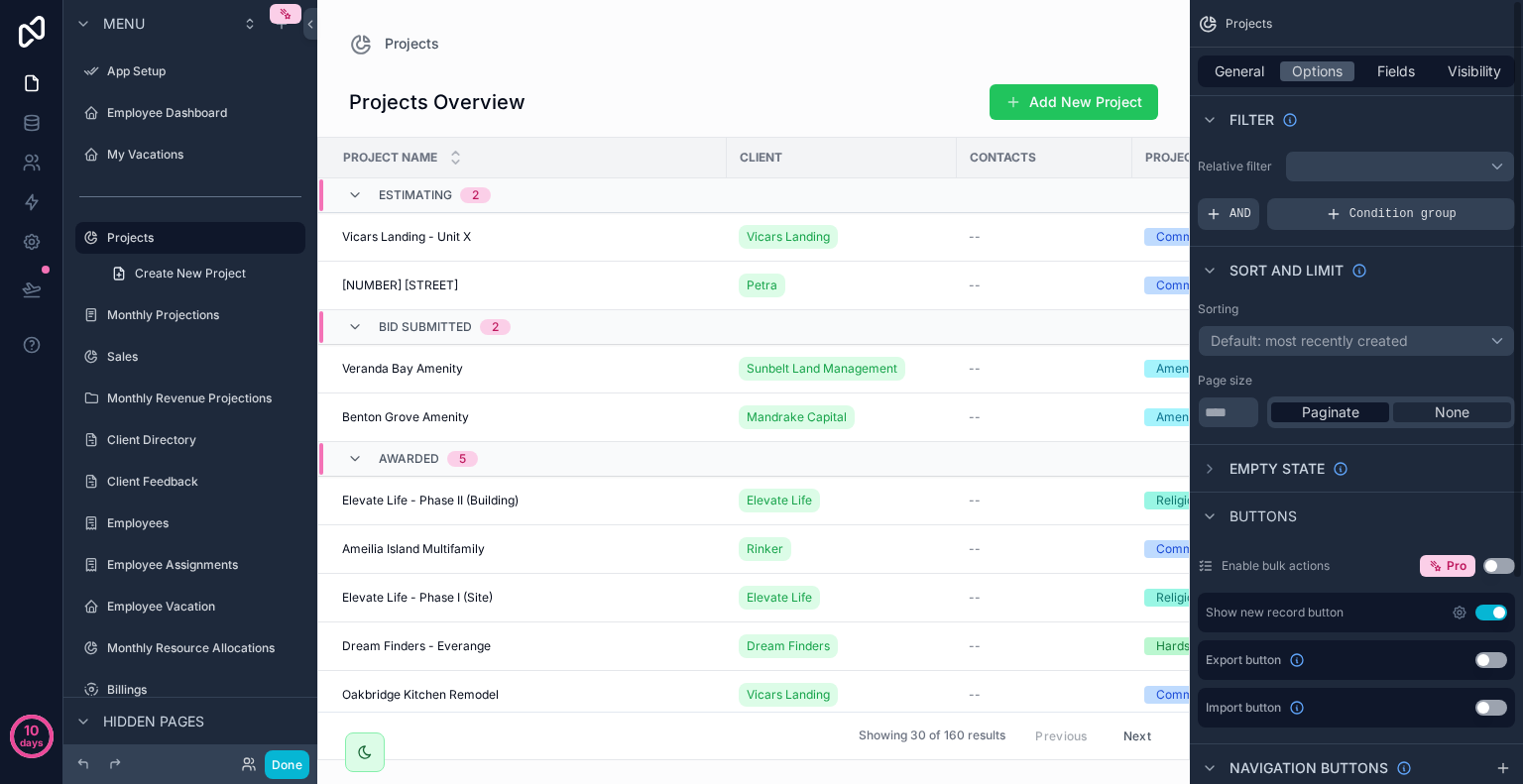 click on "None" at bounding box center [1452, 412] 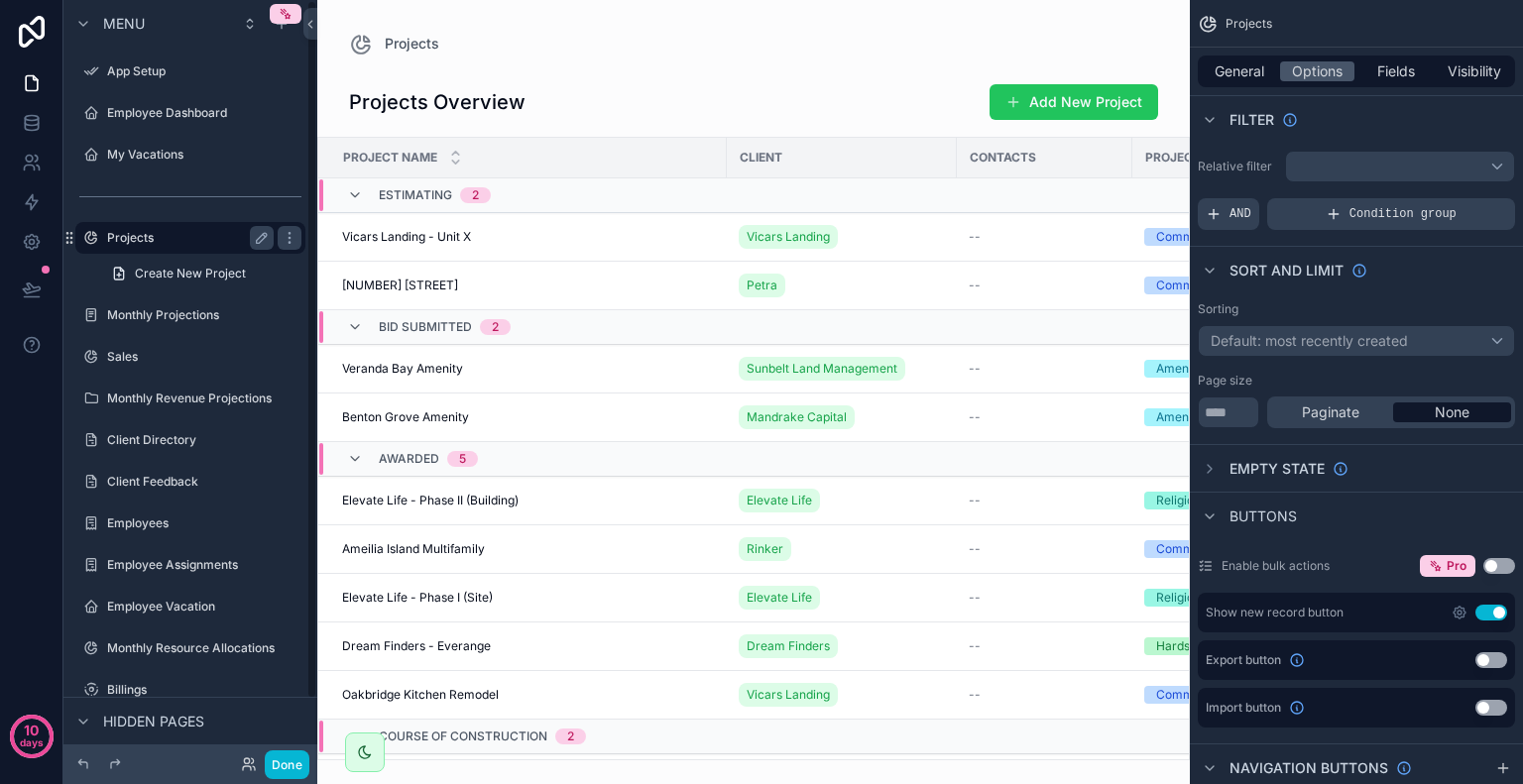 click on "Projects" at bounding box center (186, 238) 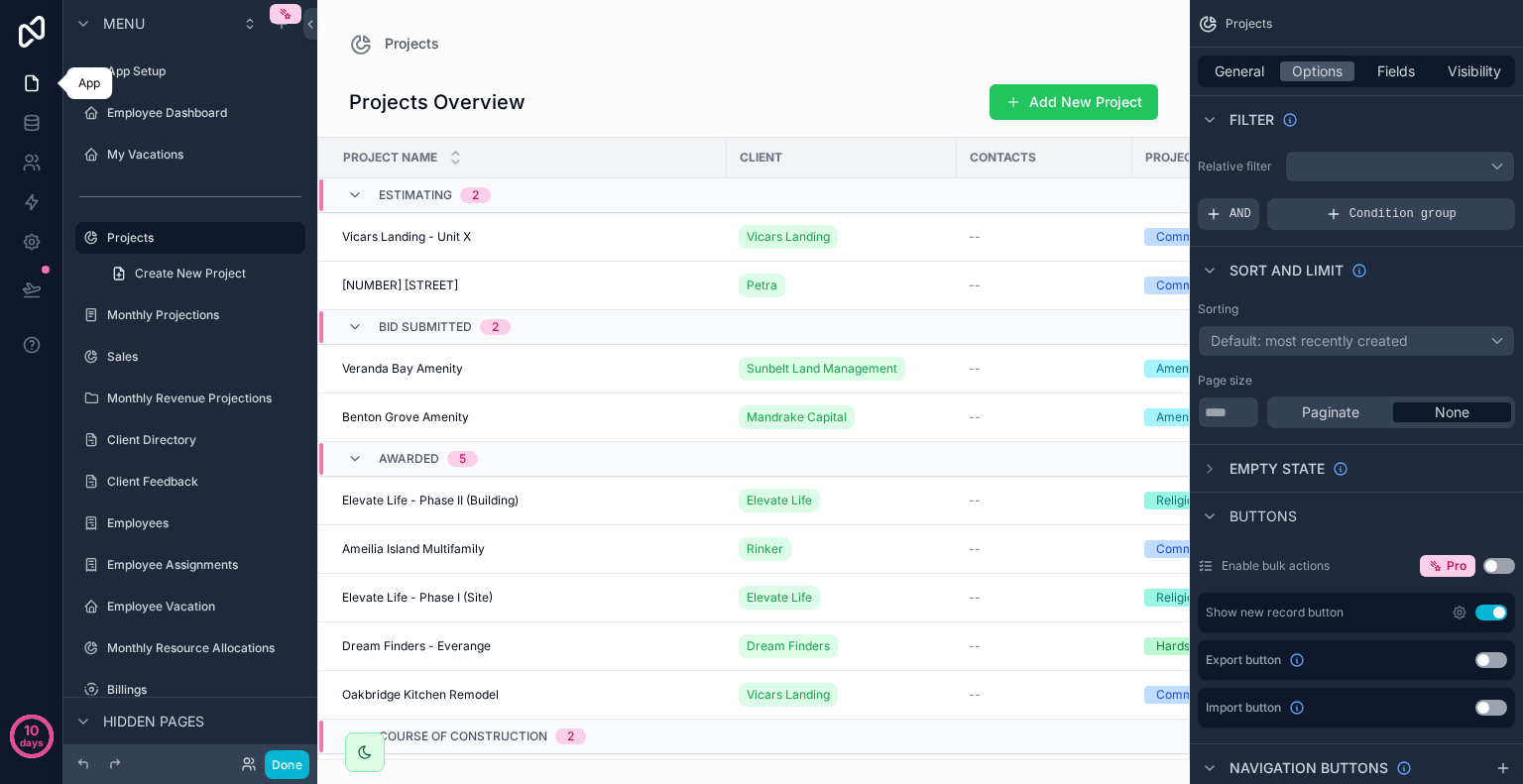 click 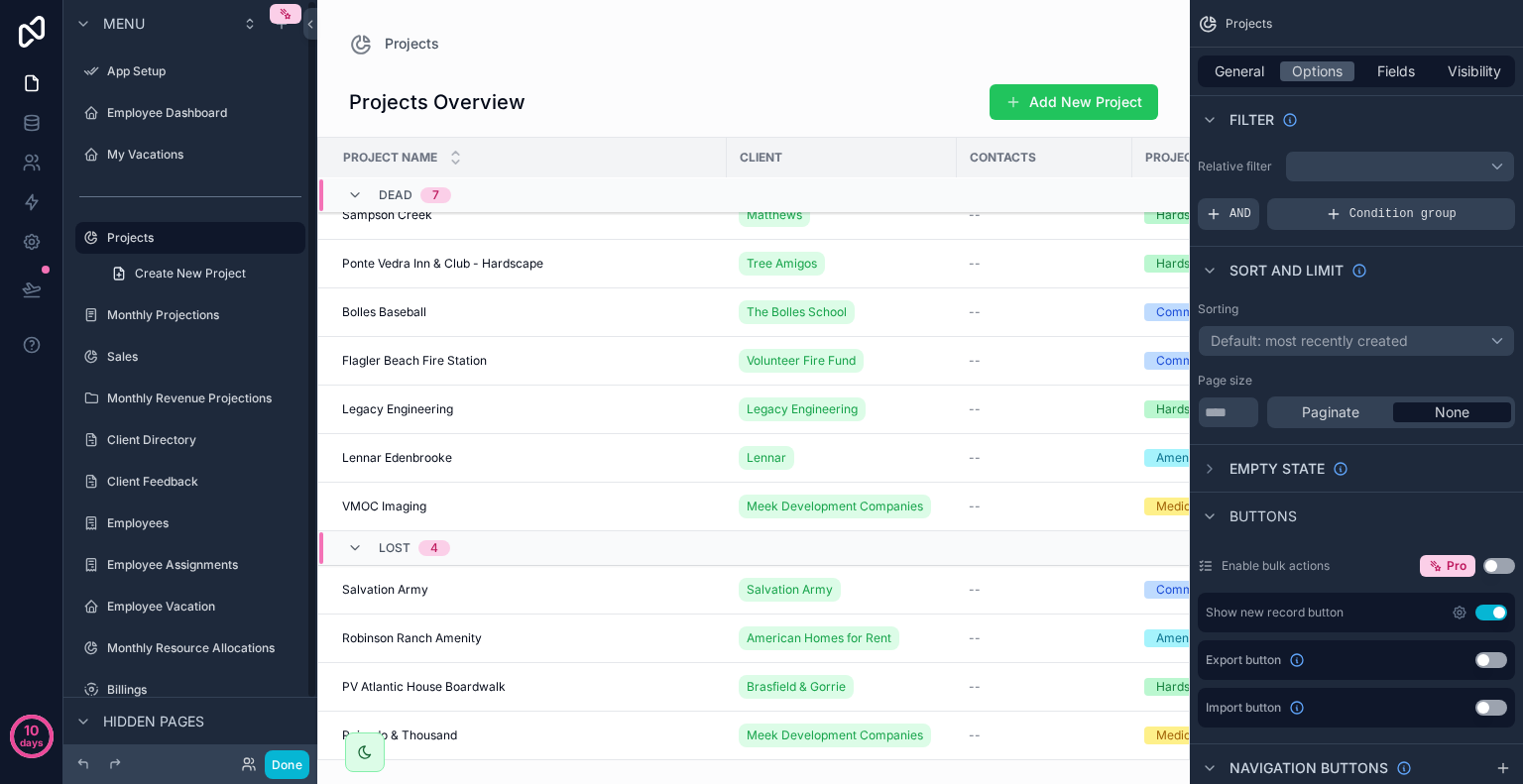 scroll, scrollTop: 1209, scrollLeft: 0, axis: vertical 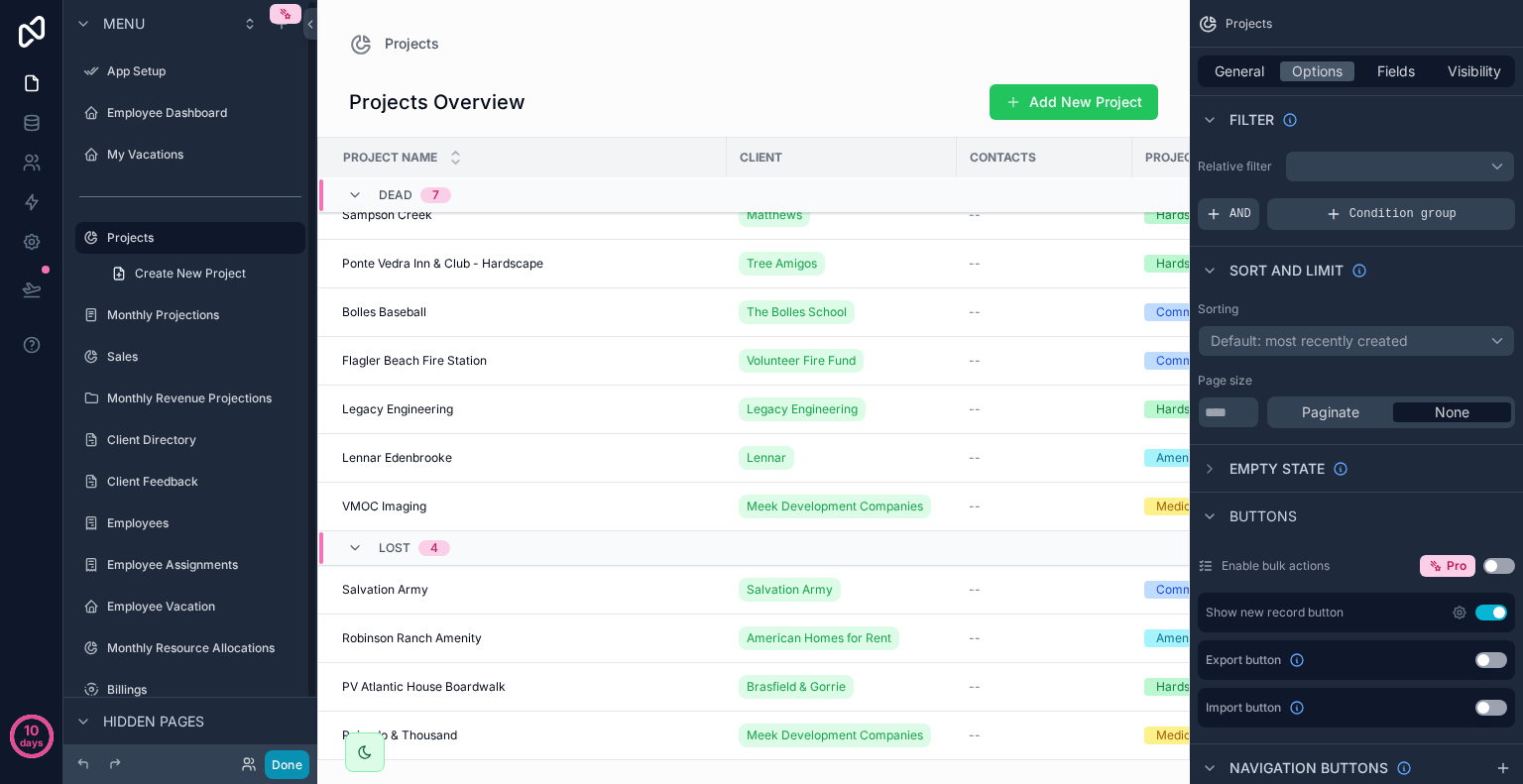 click on "Done" at bounding box center [287, 764] 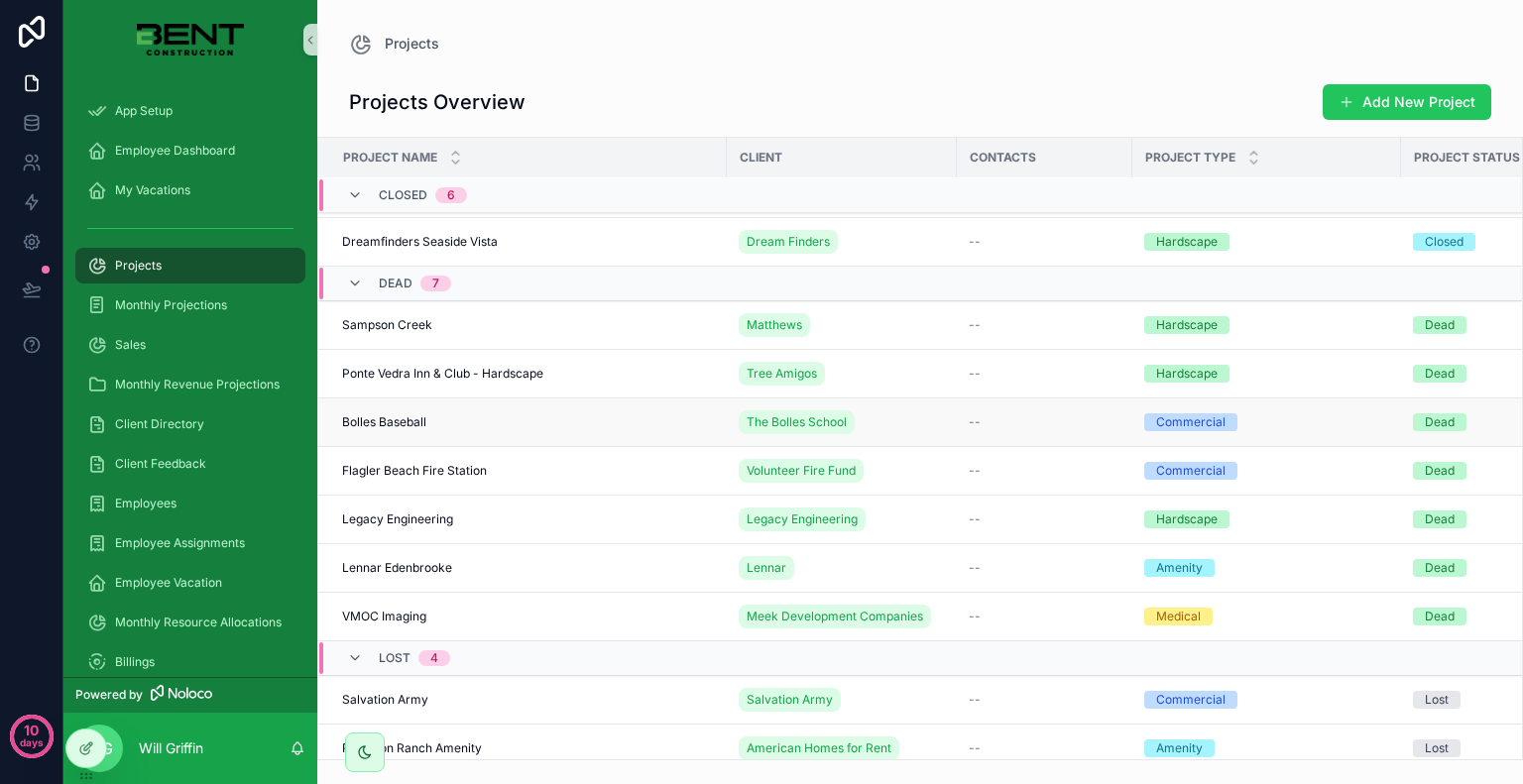 scroll, scrollTop: 991, scrollLeft: 0, axis: vertical 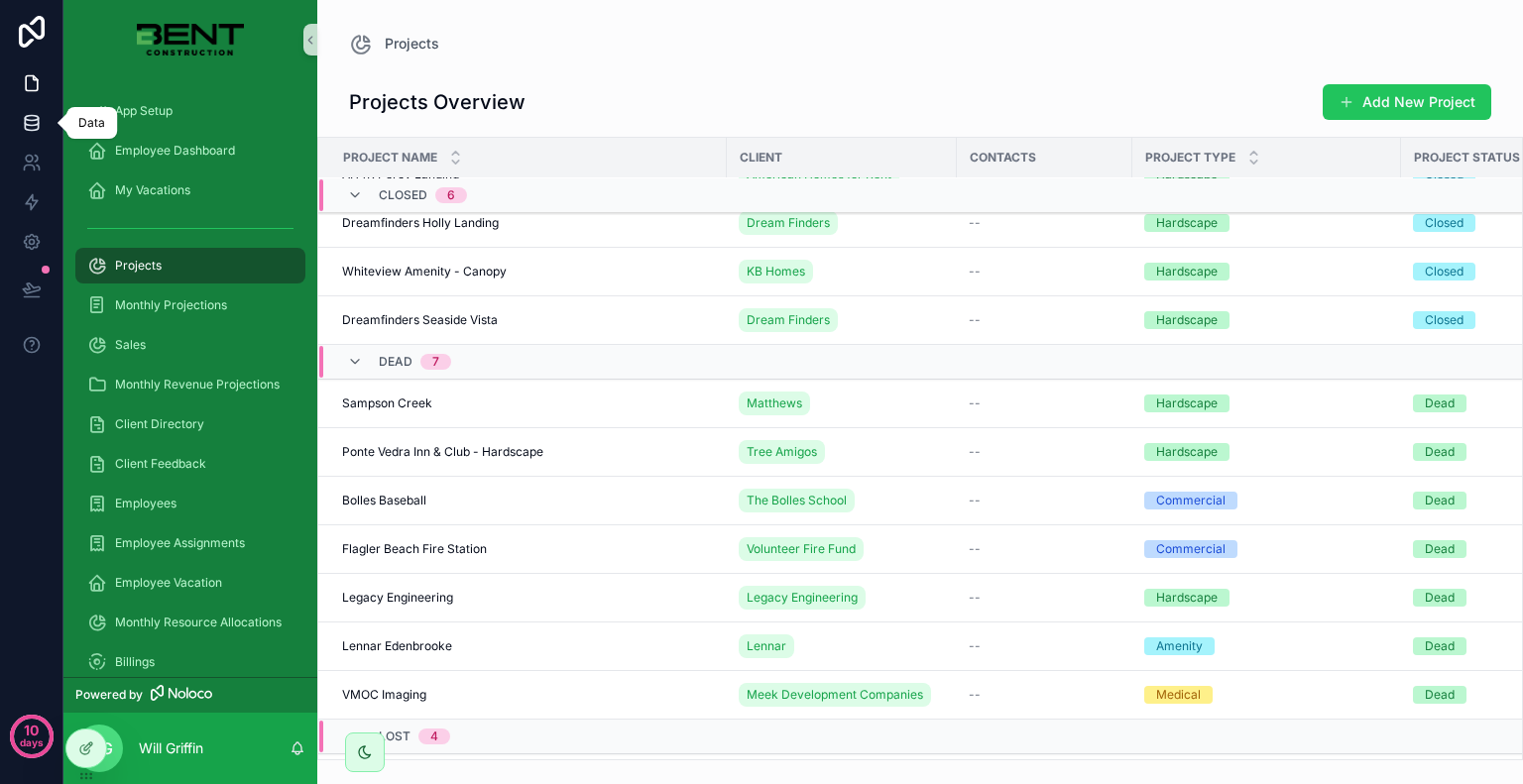 click 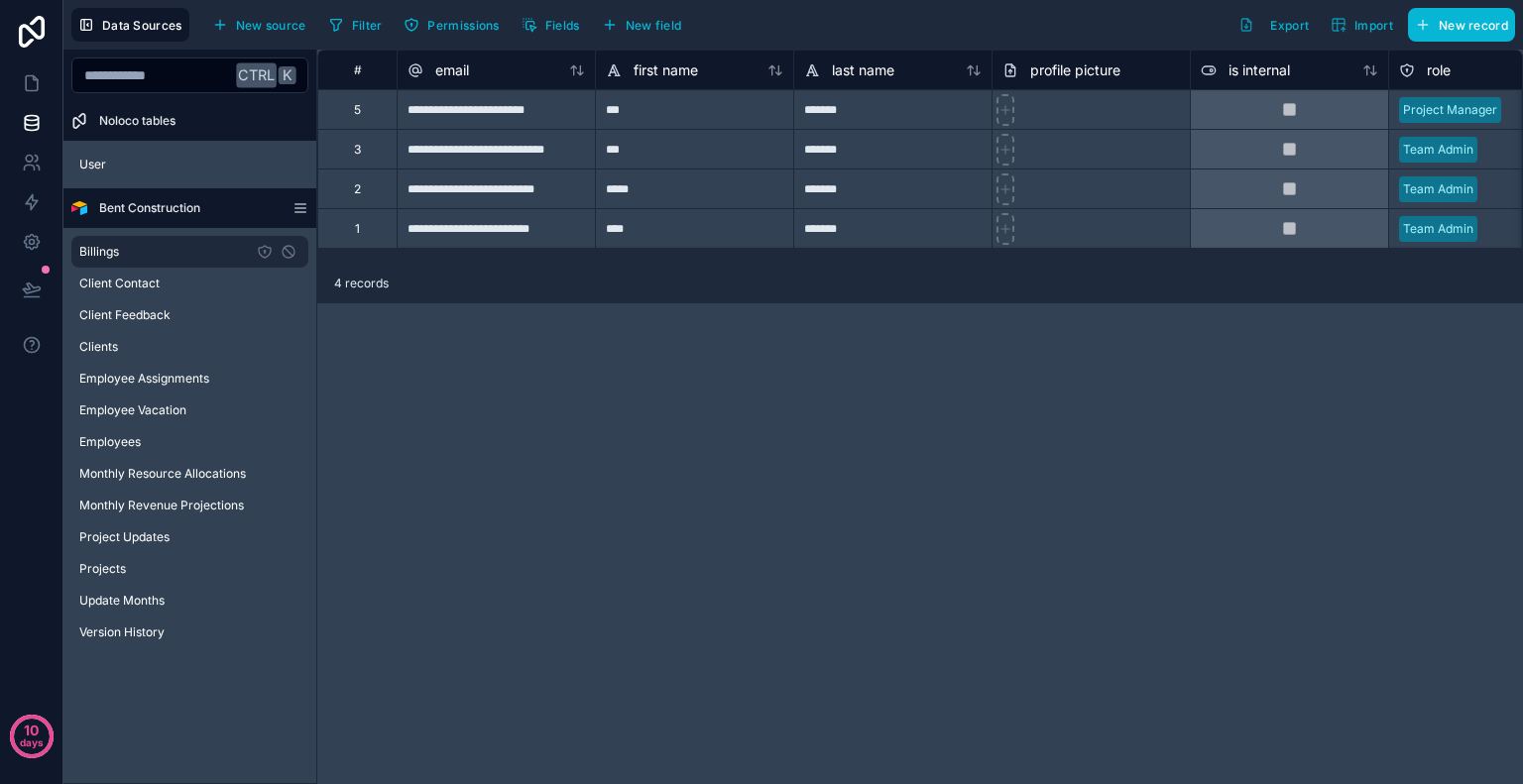 click on "Billings" at bounding box center (189, 252) 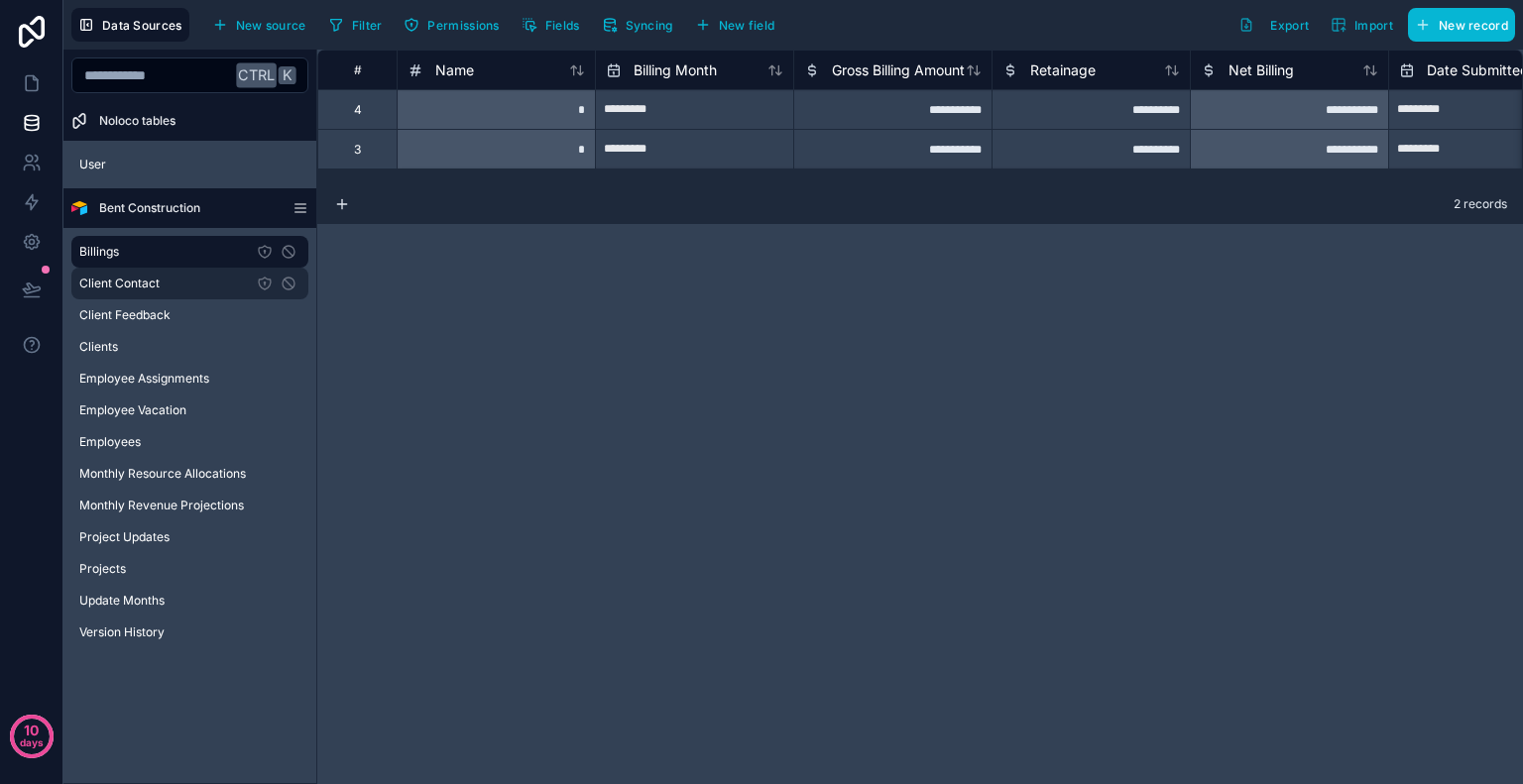 click on "Client Contact" at bounding box center (189, 283) 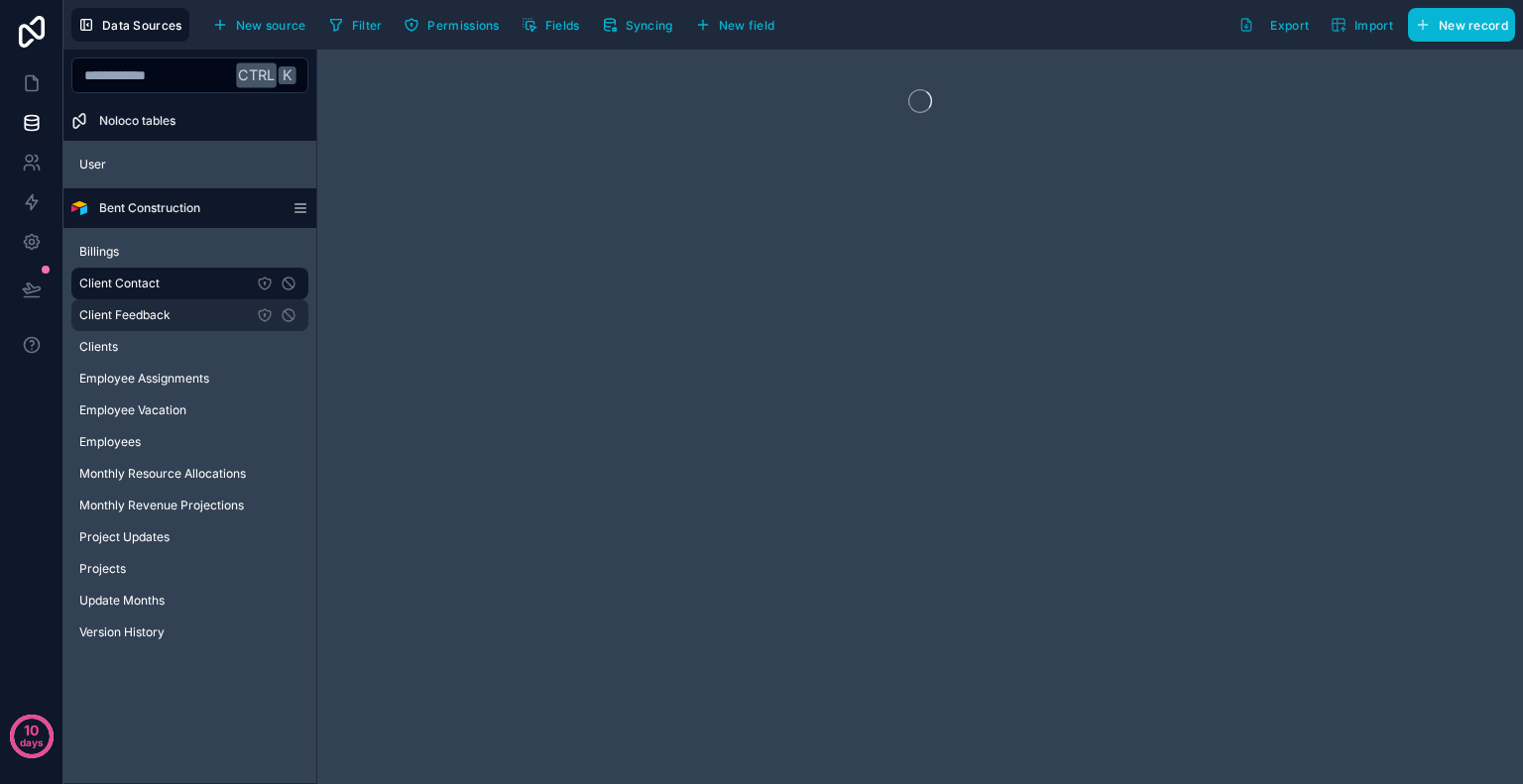click on "Client Feedback" at bounding box center (189, 315) 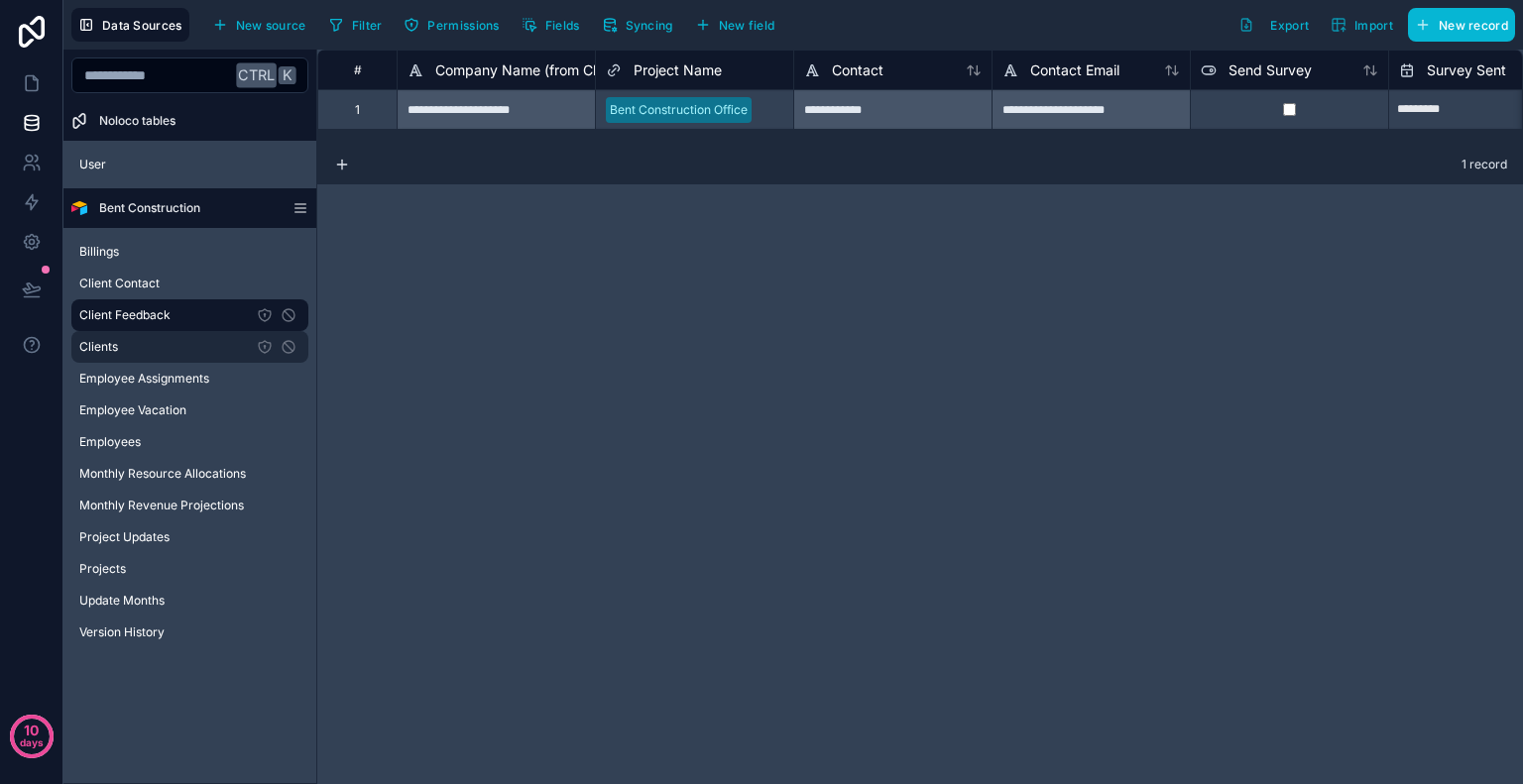 click on "Clients" at bounding box center (189, 347) 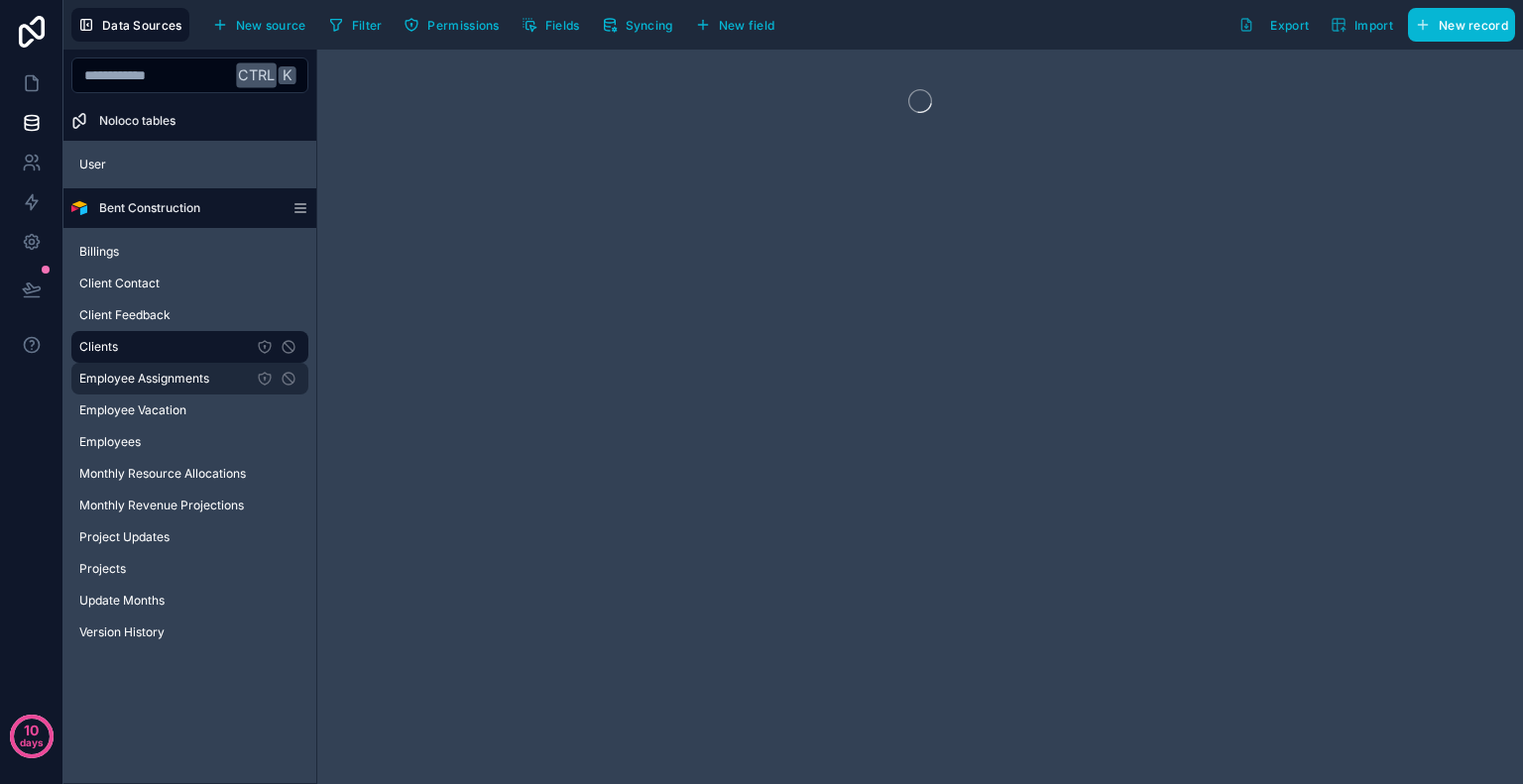 click on "Employee Assignments" at bounding box center [144, 379] 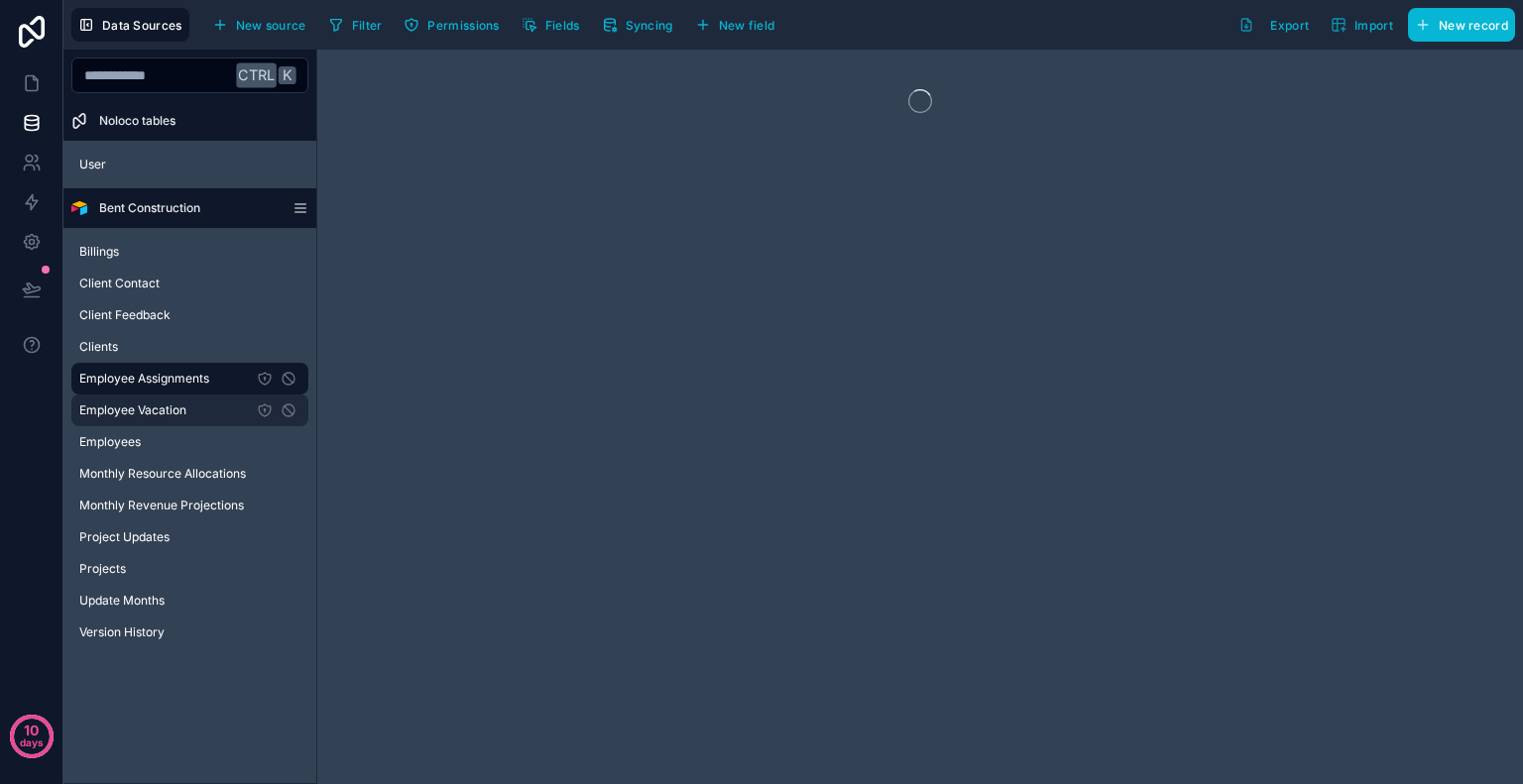 click on "Employee Vacation" at bounding box center [133, 410] 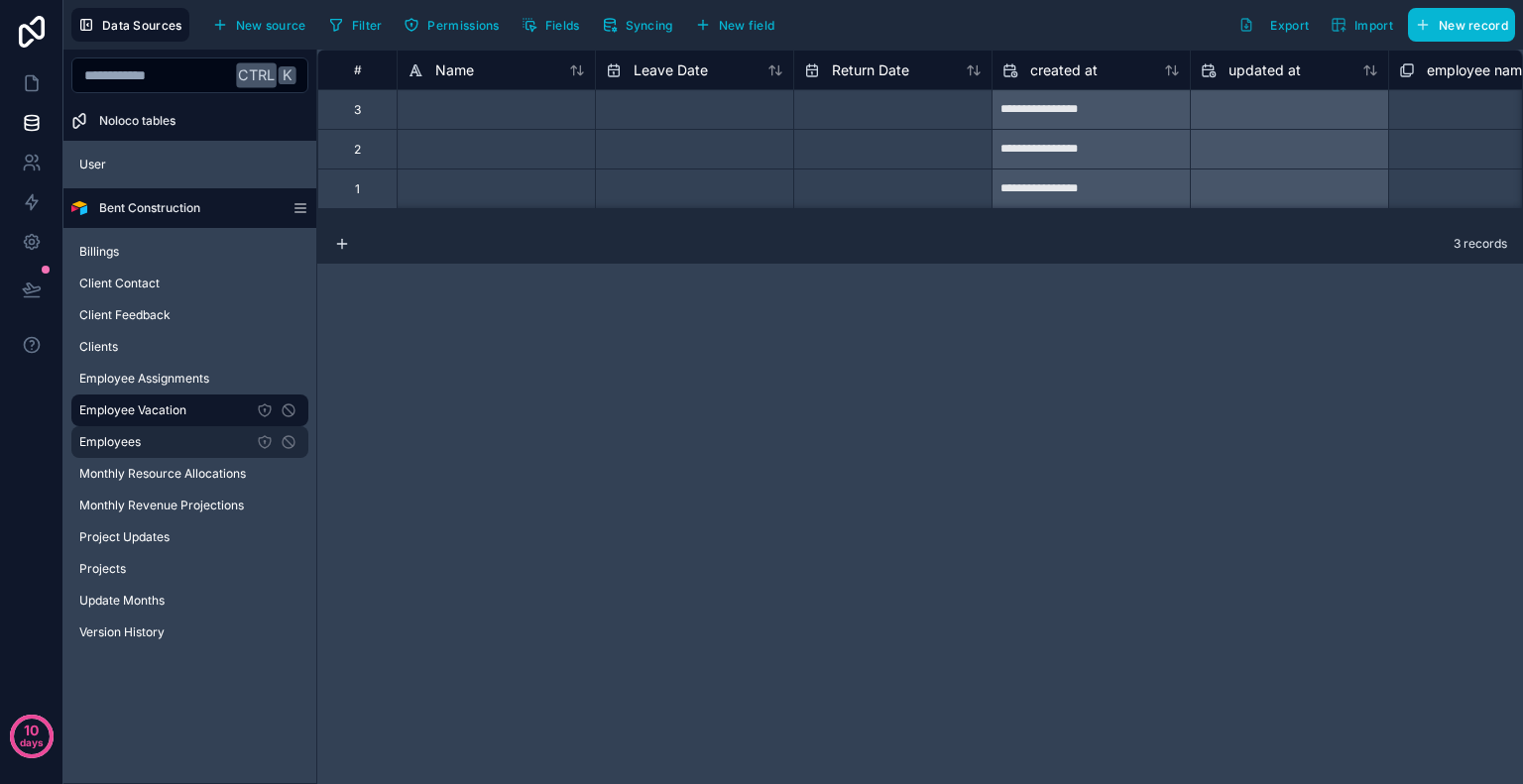 click on "Employees" at bounding box center [189, 442] 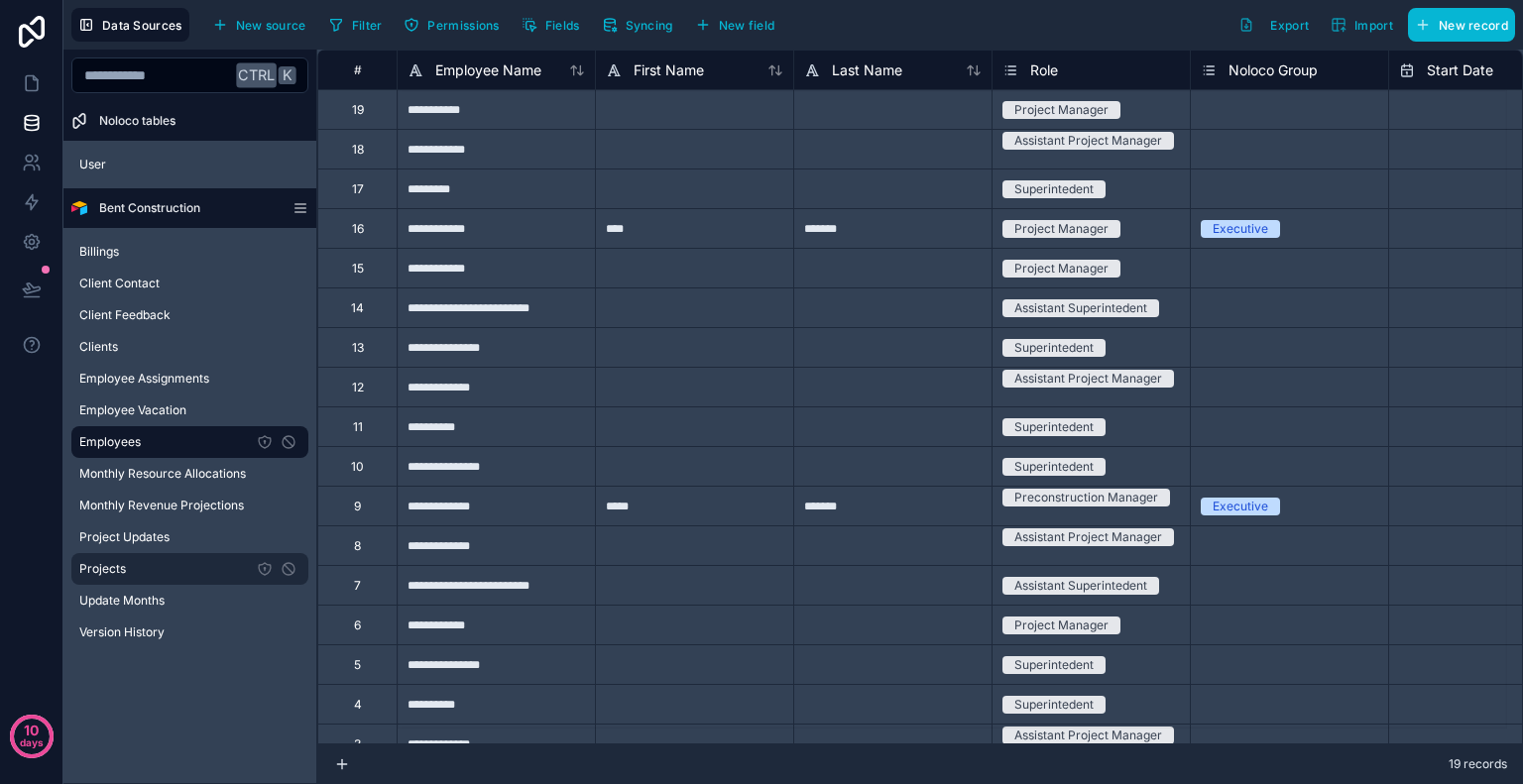 click on "Projects" at bounding box center [189, 569] 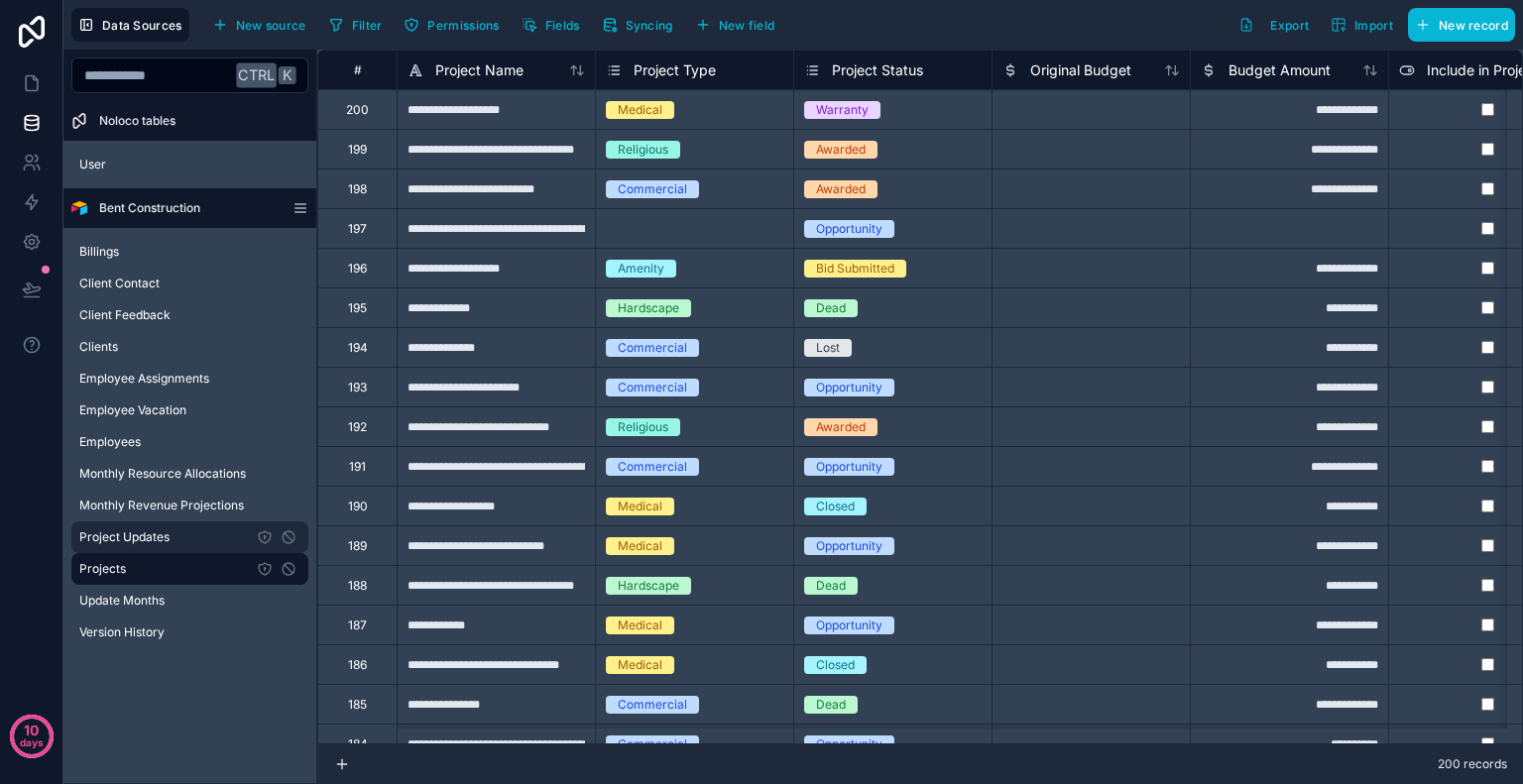 click on "Project Updates" at bounding box center (124, 537) 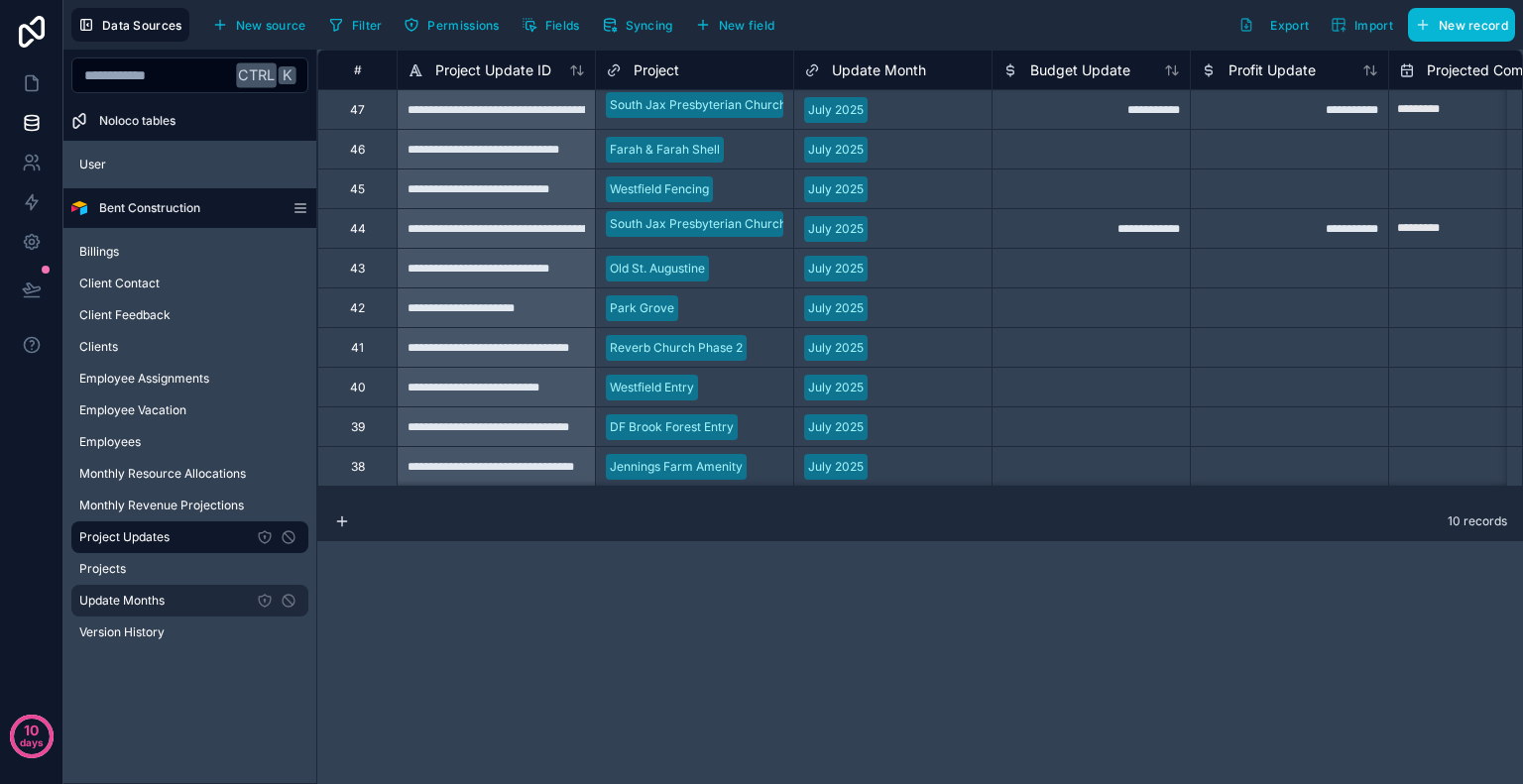 click on "Update Months" at bounding box center [122, 601] 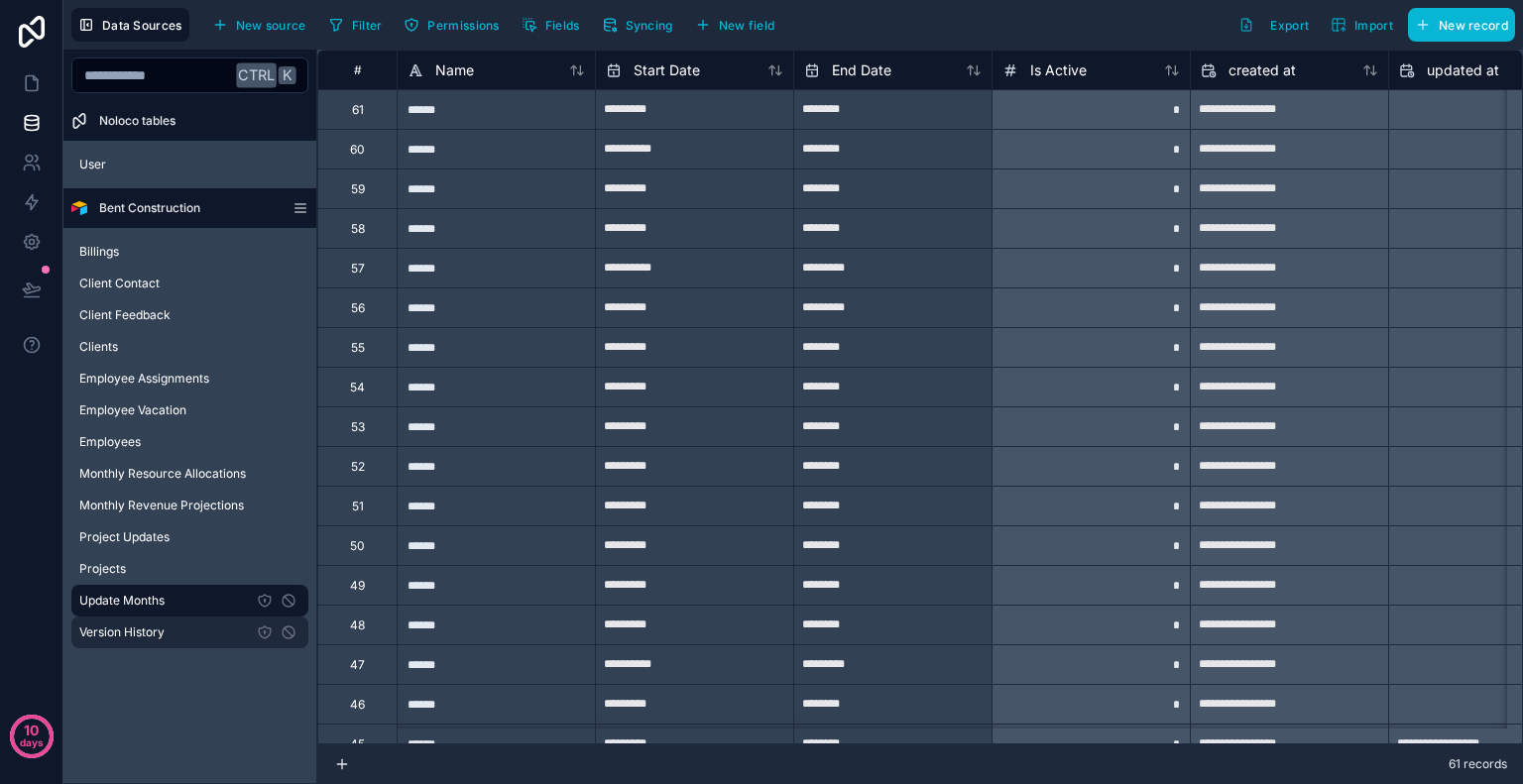 click on "Version History" at bounding box center [122, 632] 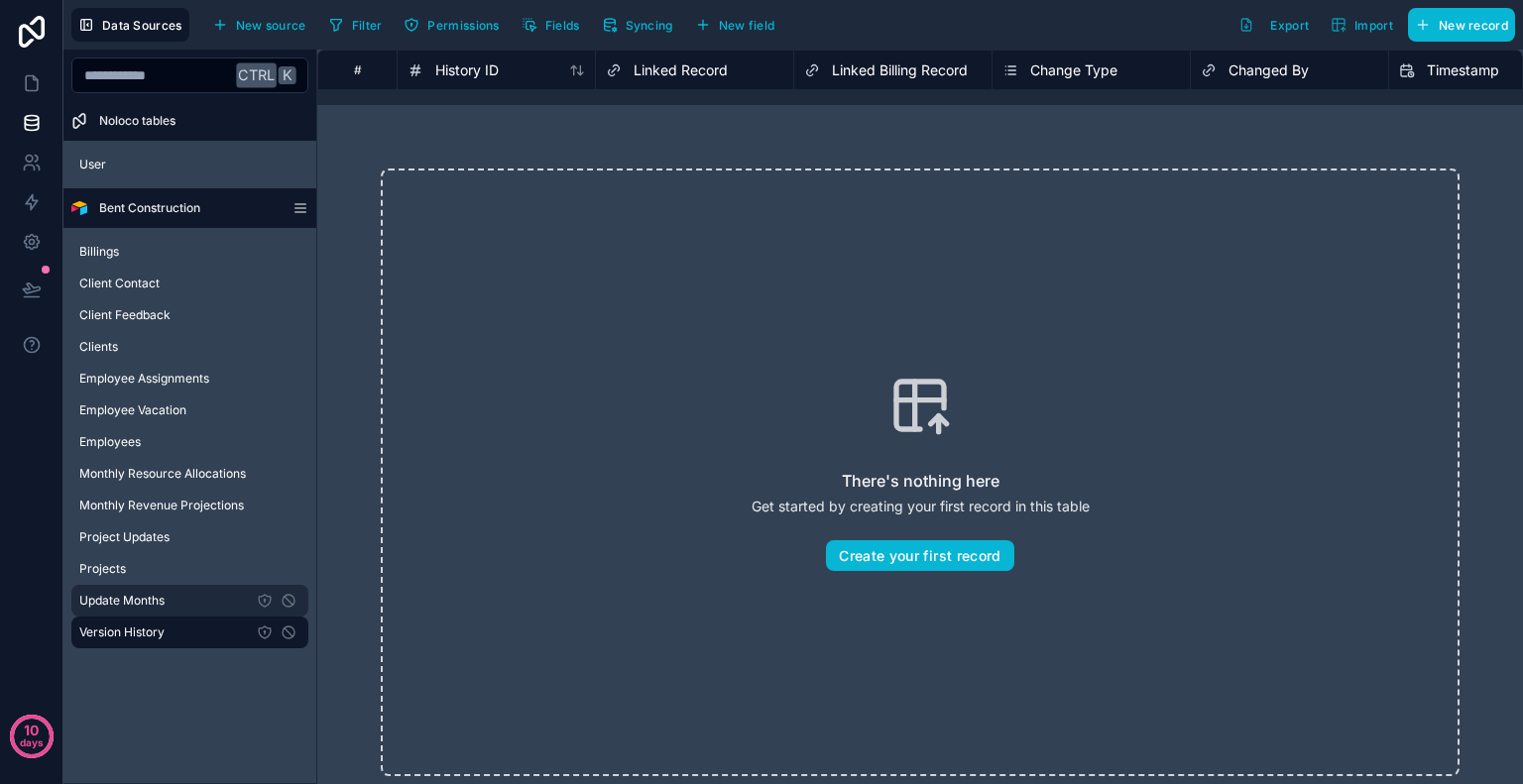 click on "Update Months" at bounding box center [189, 601] 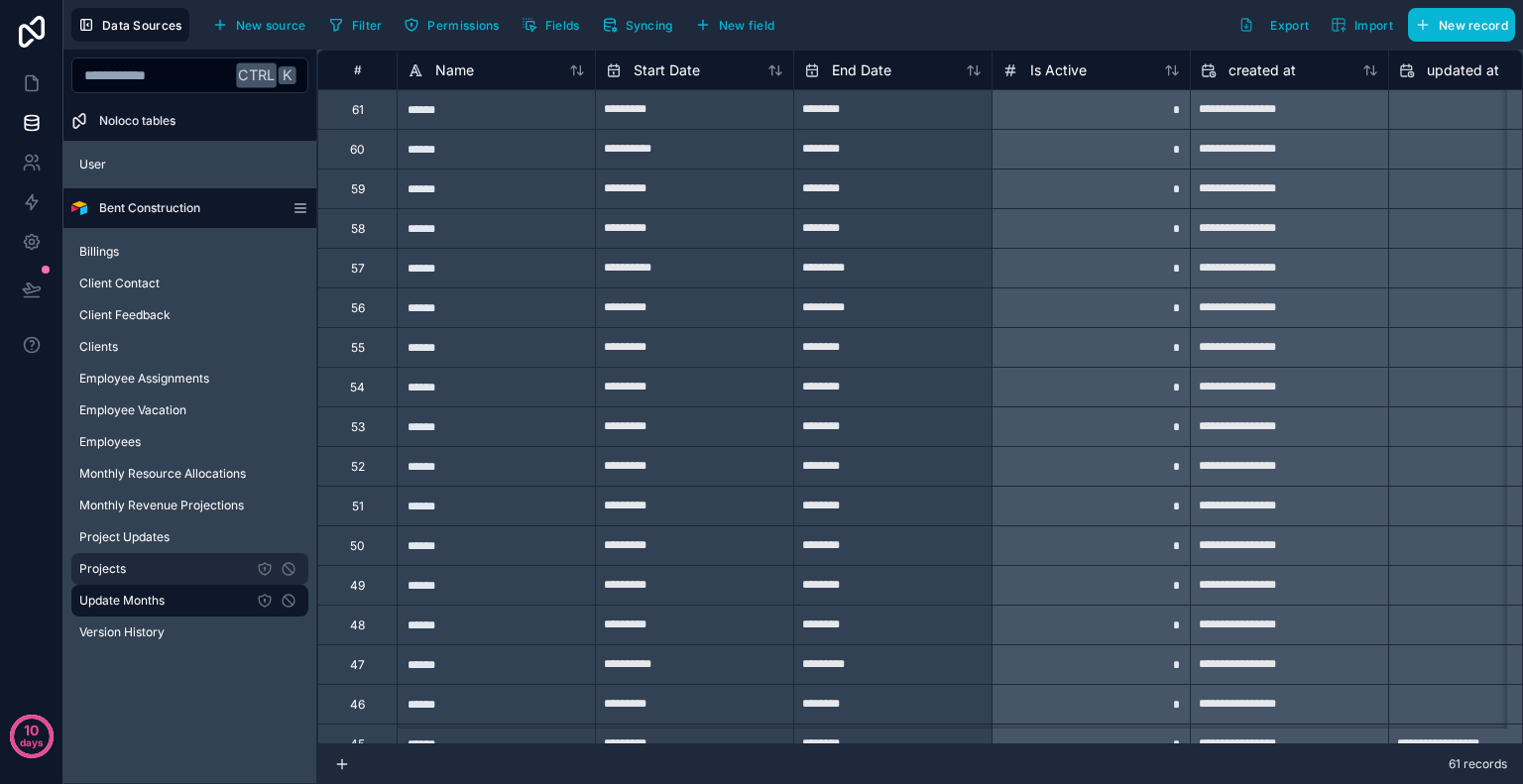click on "Projects" at bounding box center [189, 569] 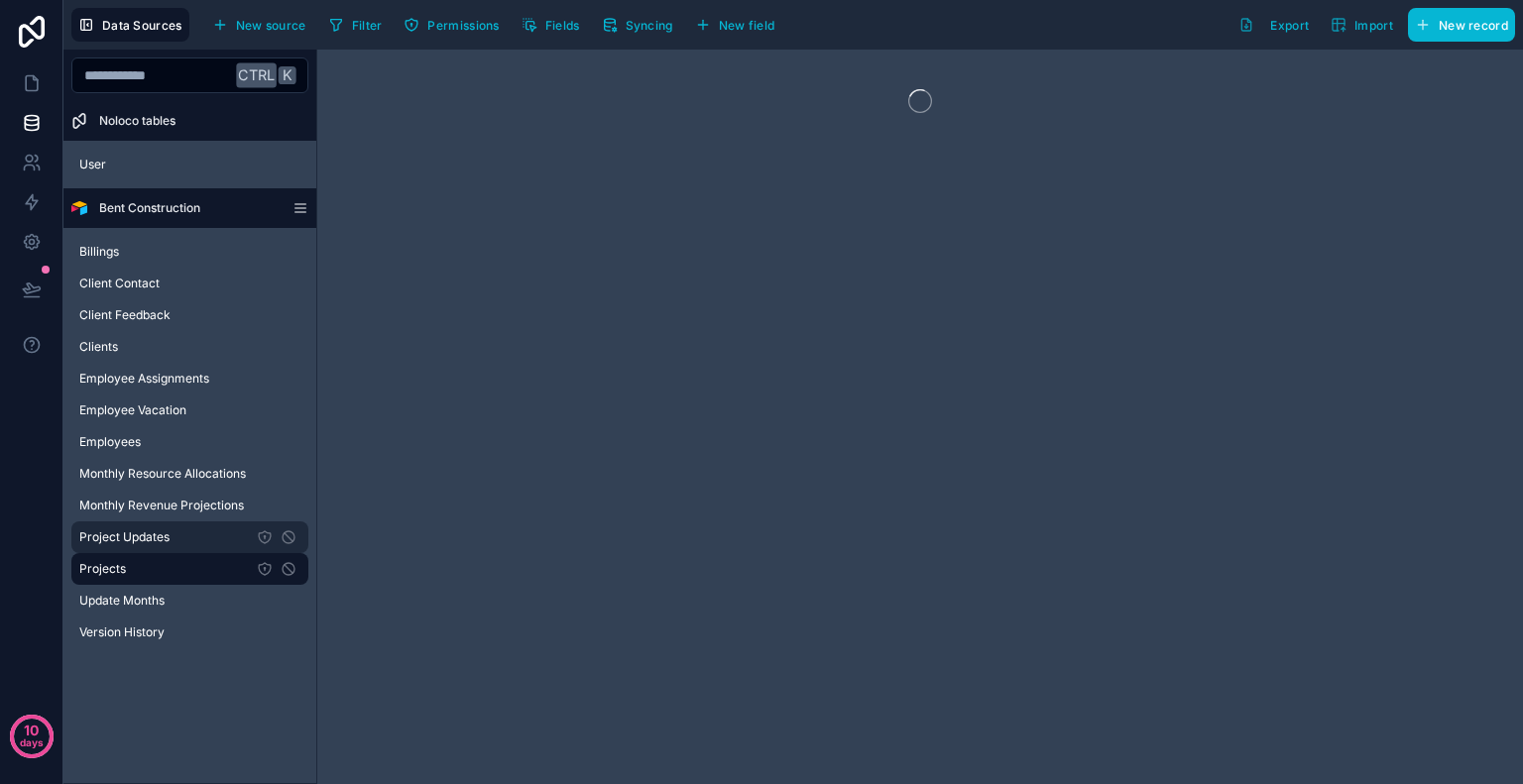 click on "Project Updates" at bounding box center [189, 537] 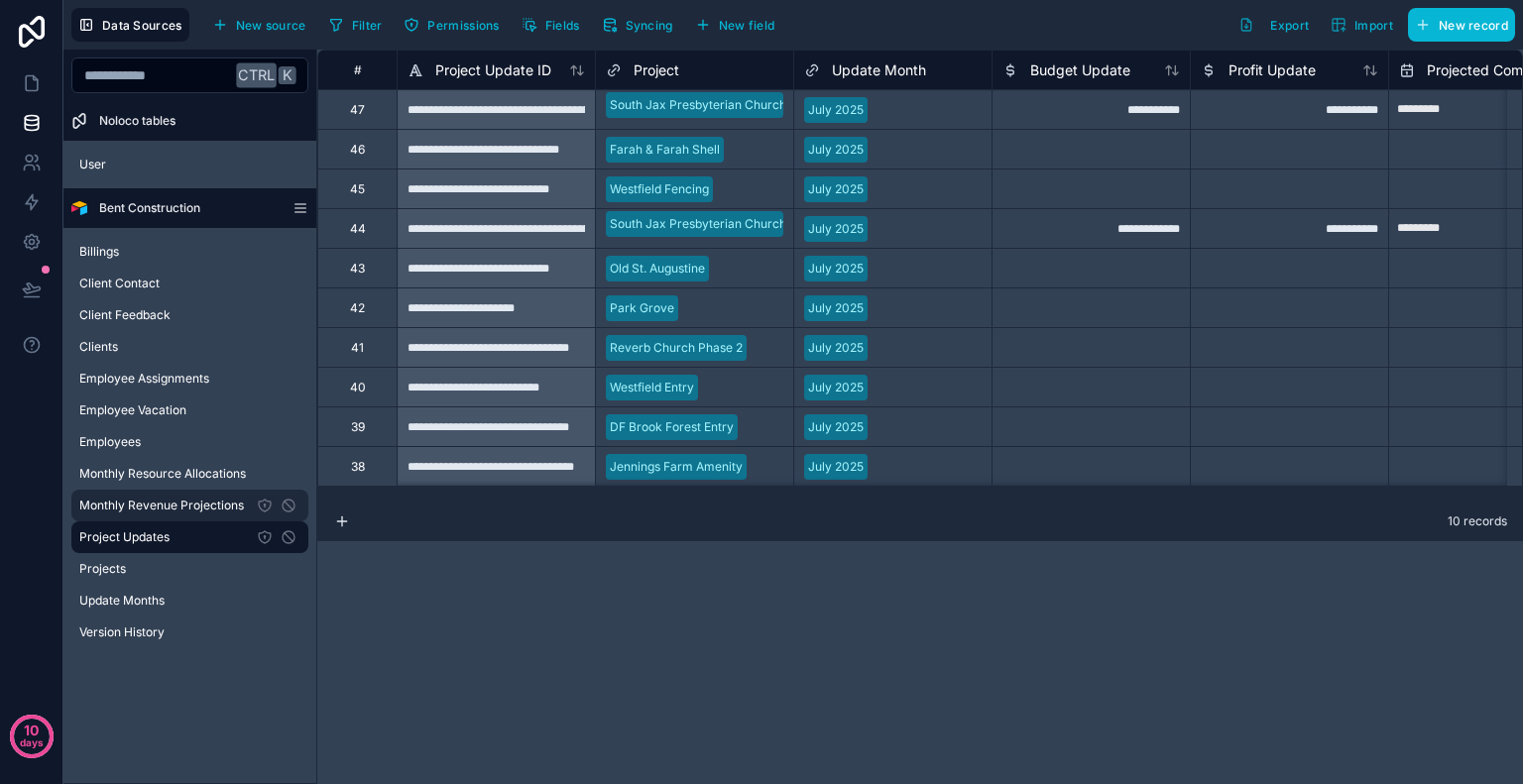 click on "Monthly Revenue Projections" at bounding box center [162, 505] 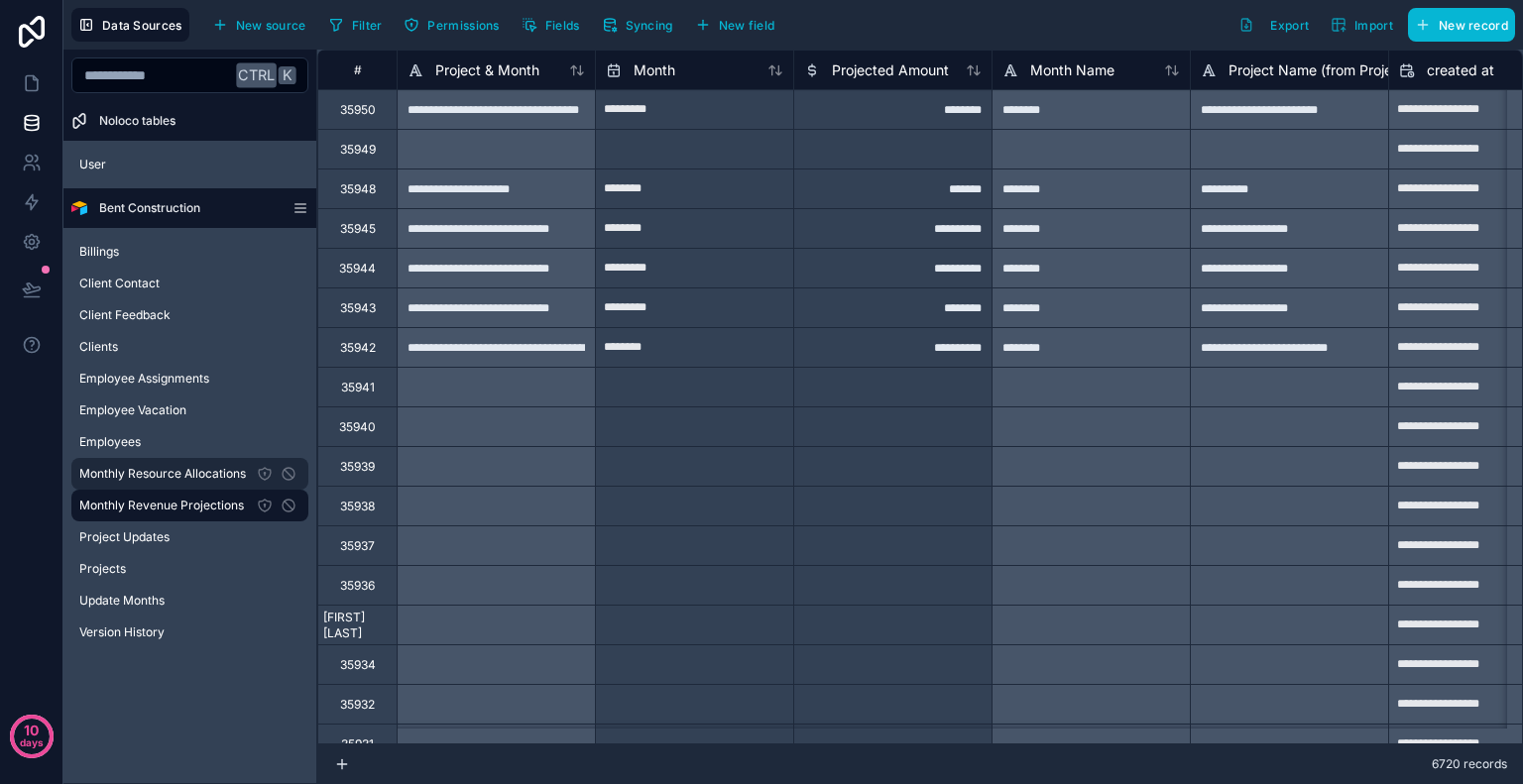 click on "Monthly Resource Allocations" at bounding box center [163, 474] 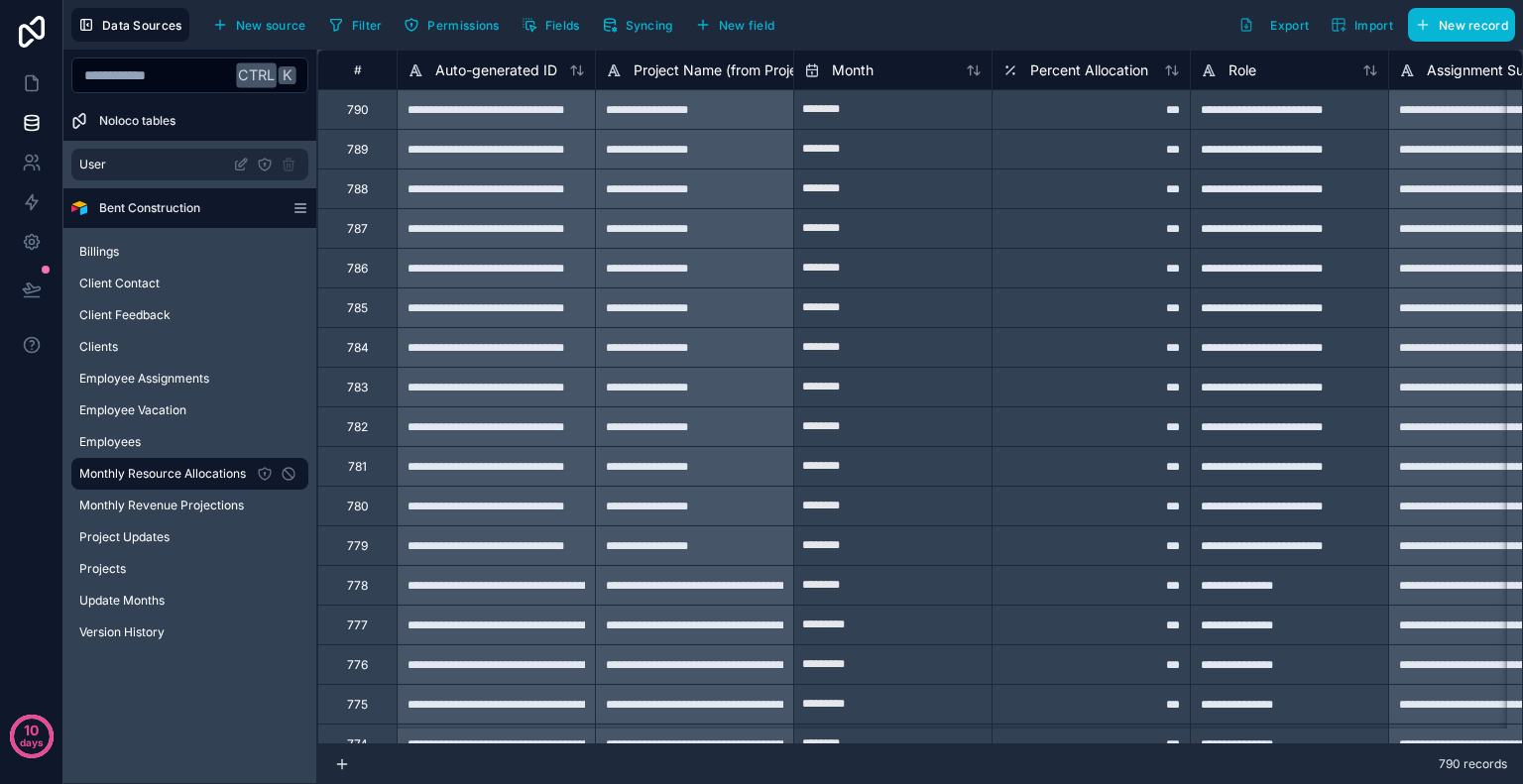 click on "User" at bounding box center (189, 165) 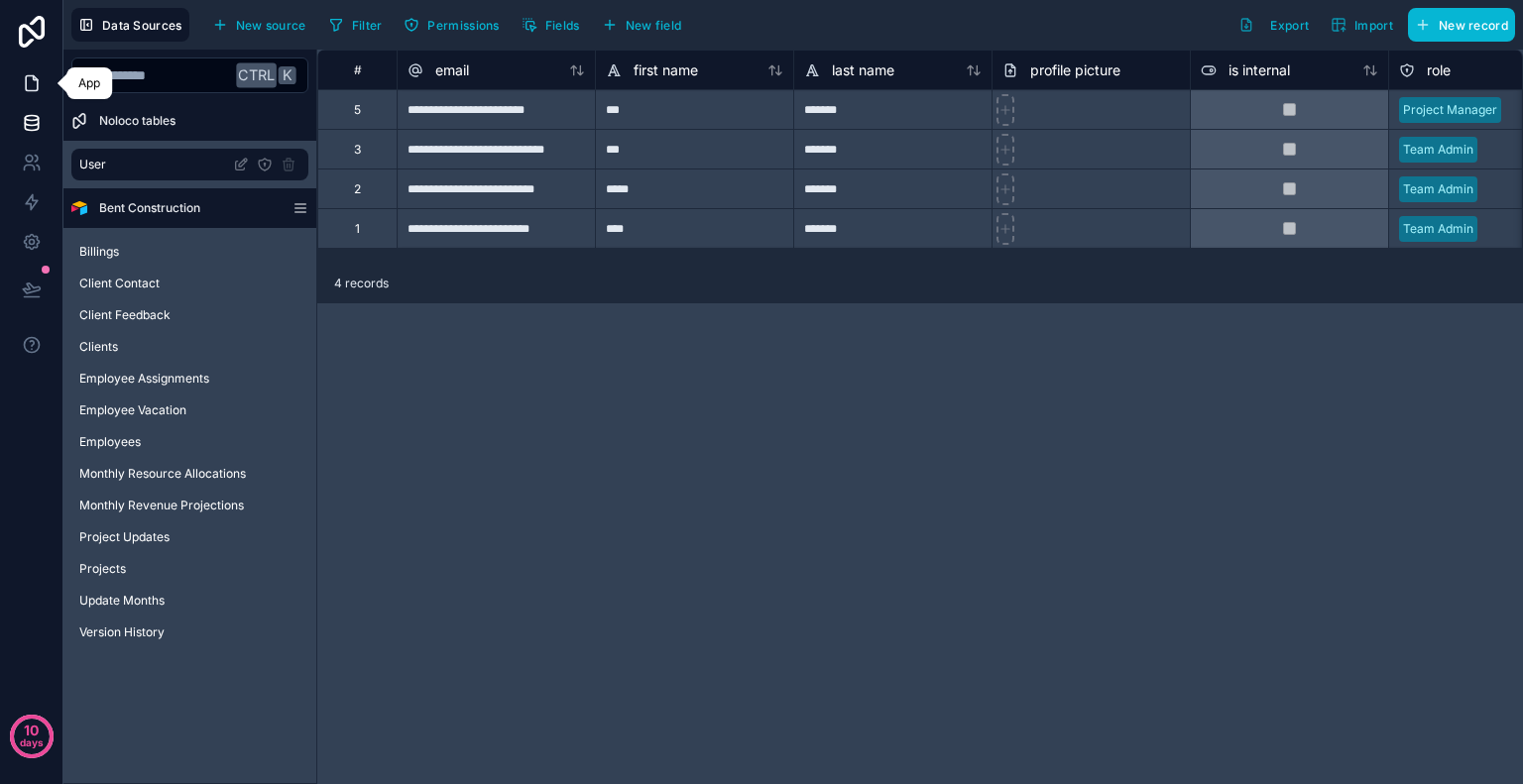click 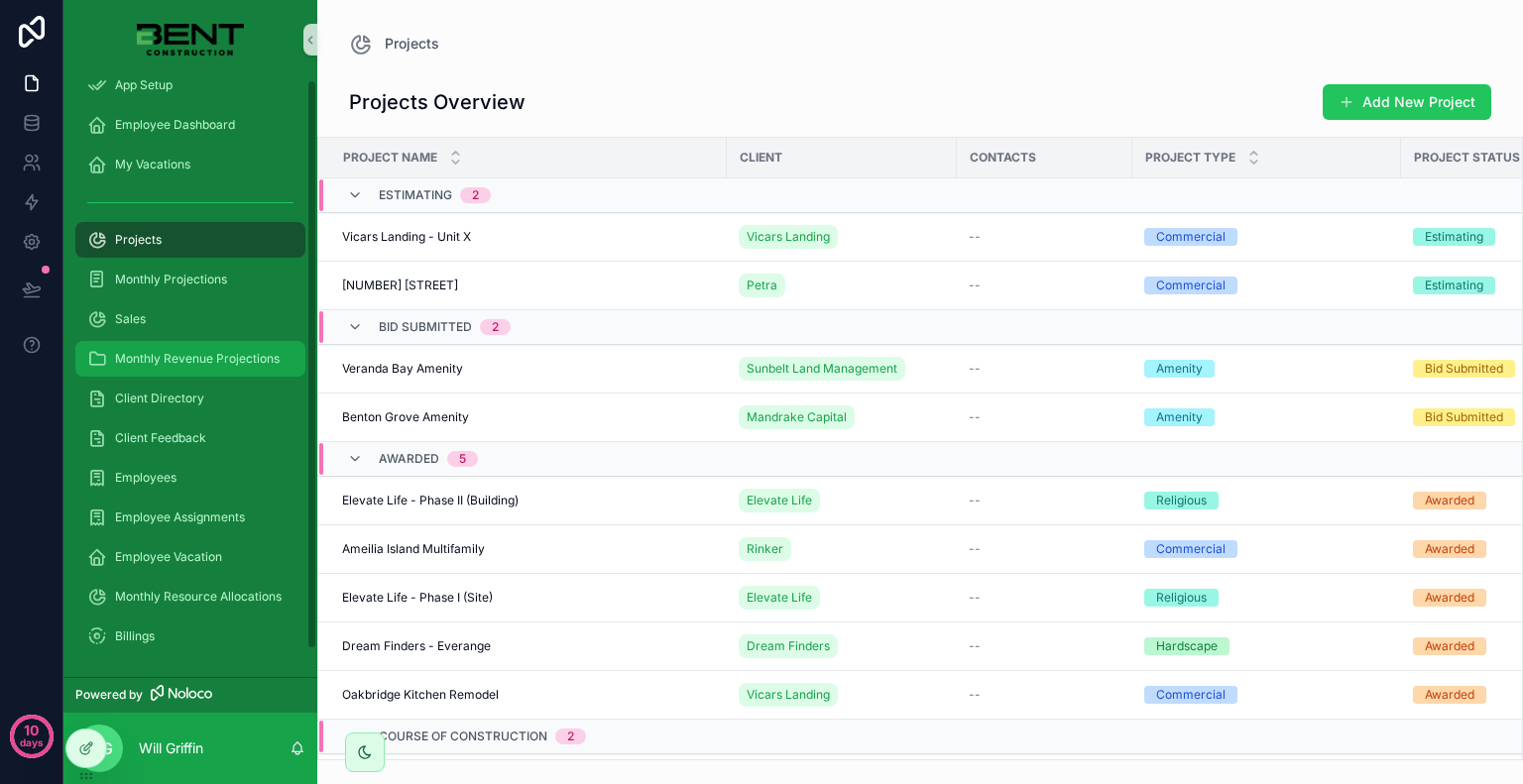 scroll, scrollTop: 28, scrollLeft: 0, axis: vertical 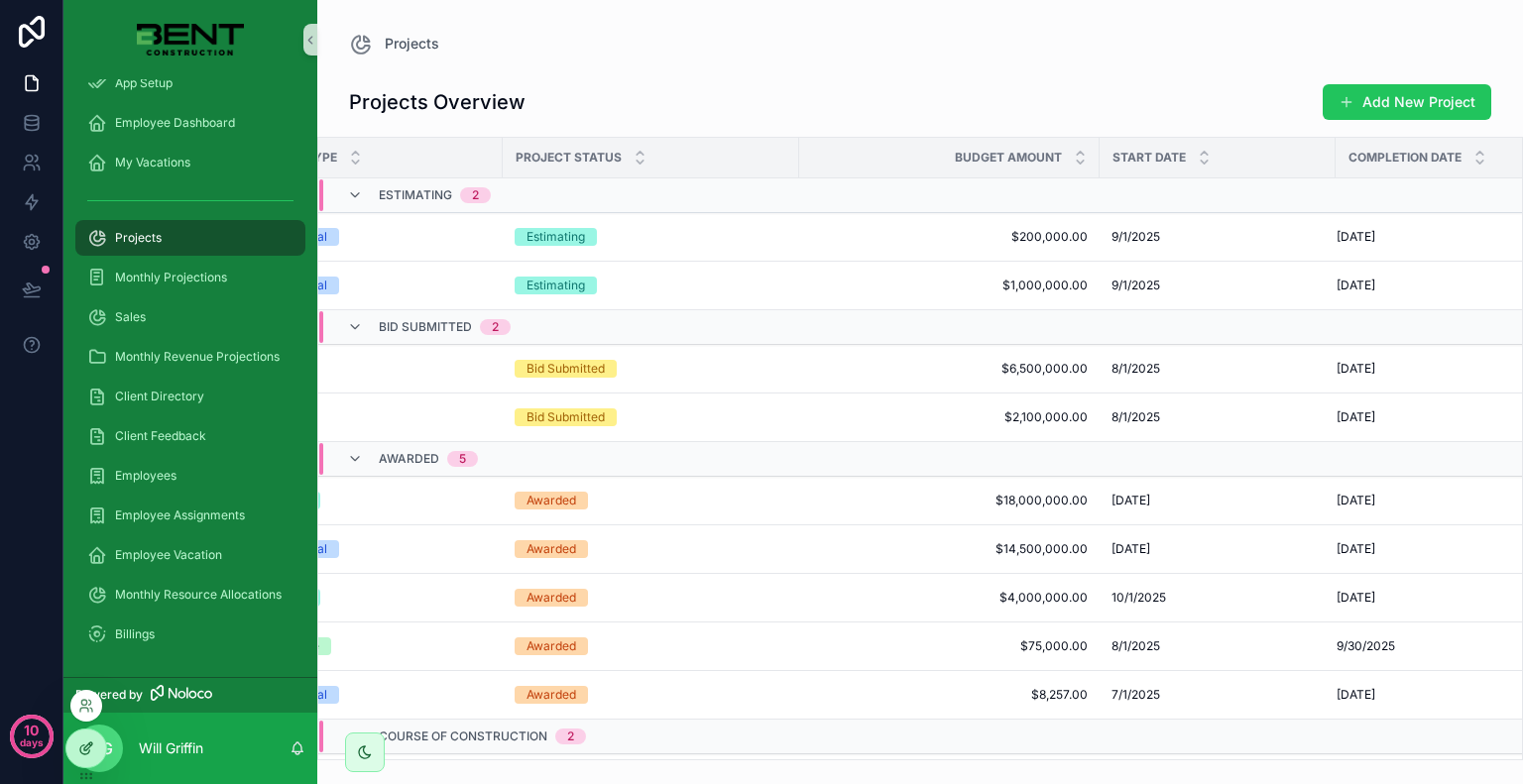 click at bounding box center (86, 748) 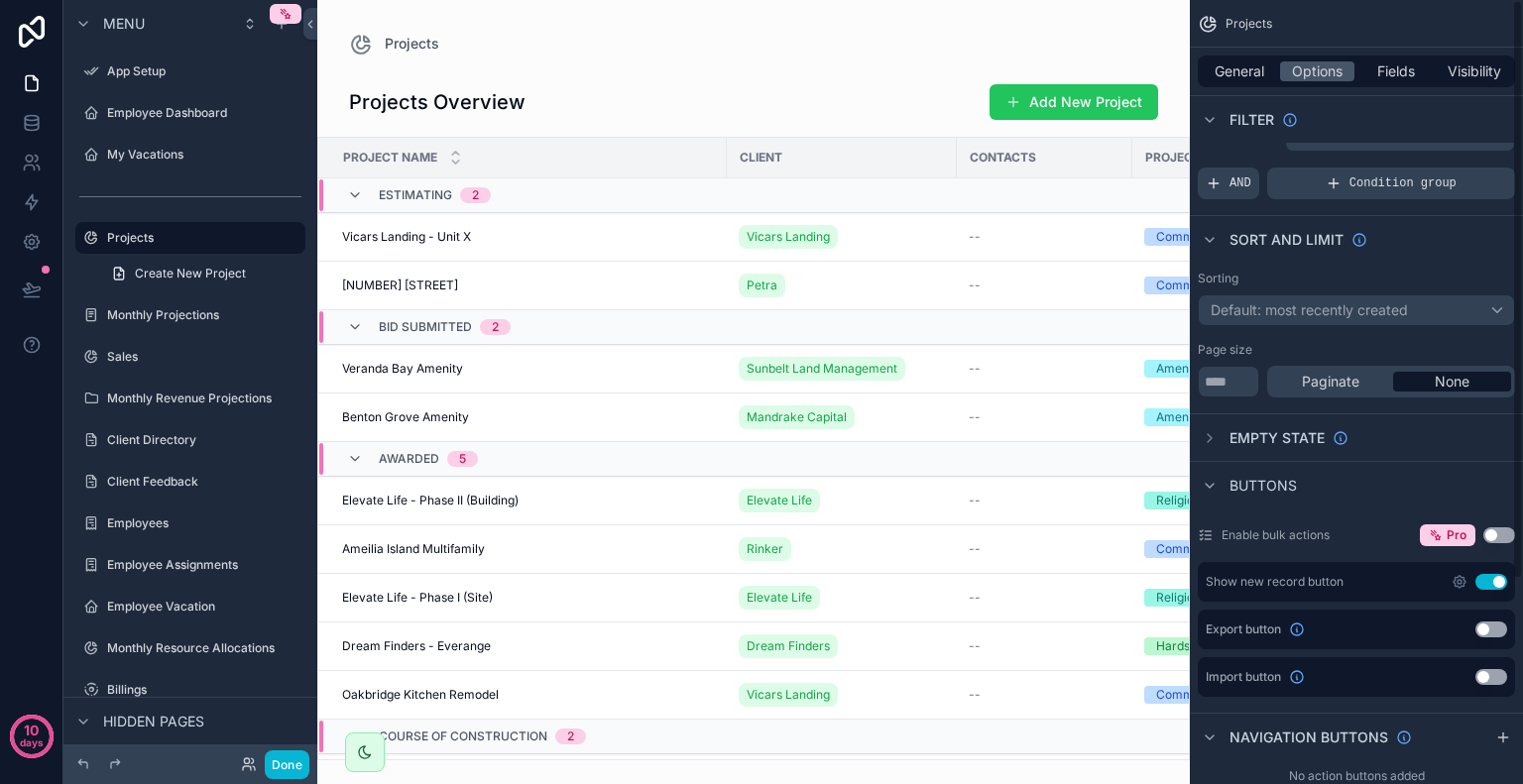 scroll, scrollTop: 0, scrollLeft: 0, axis: both 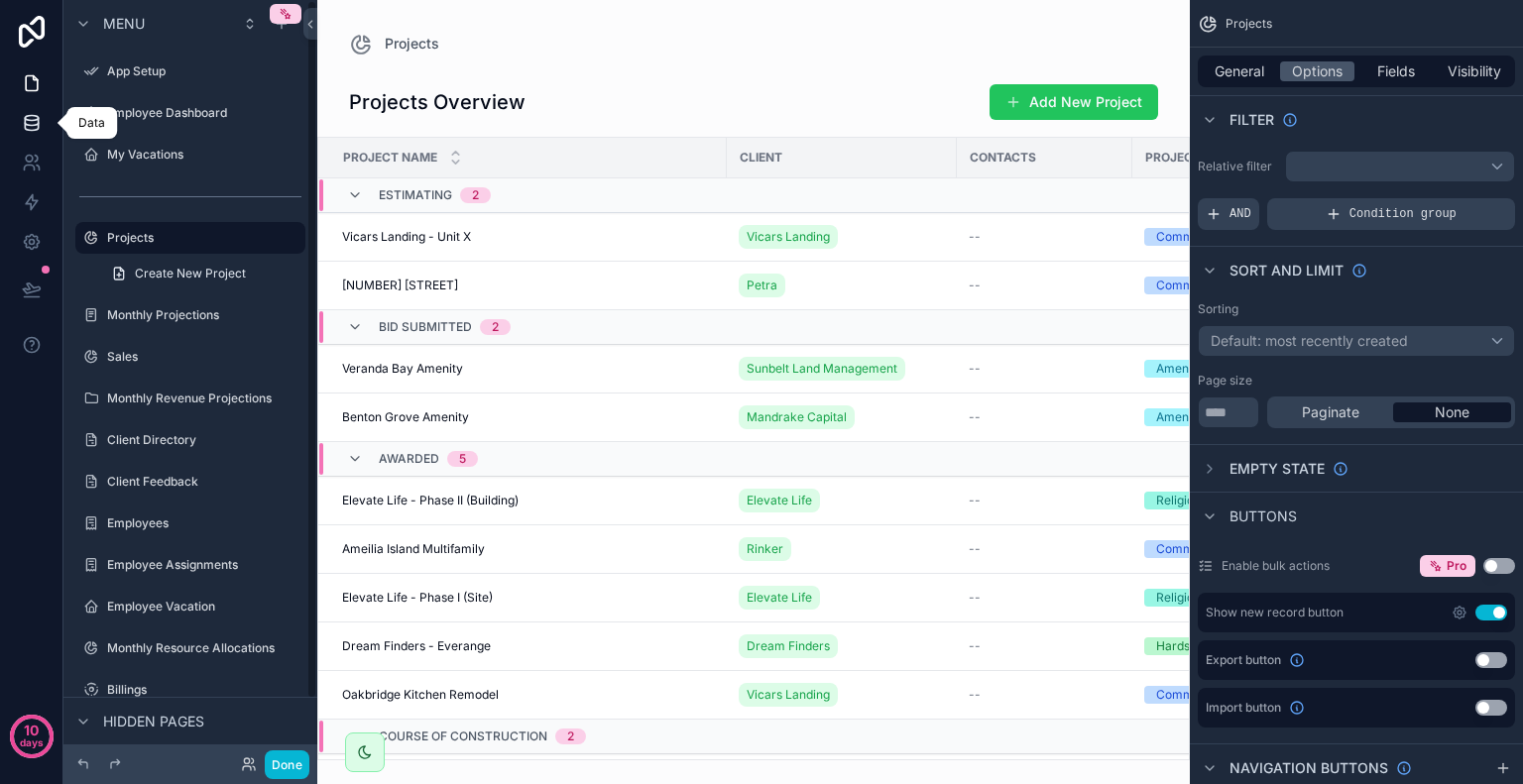 click 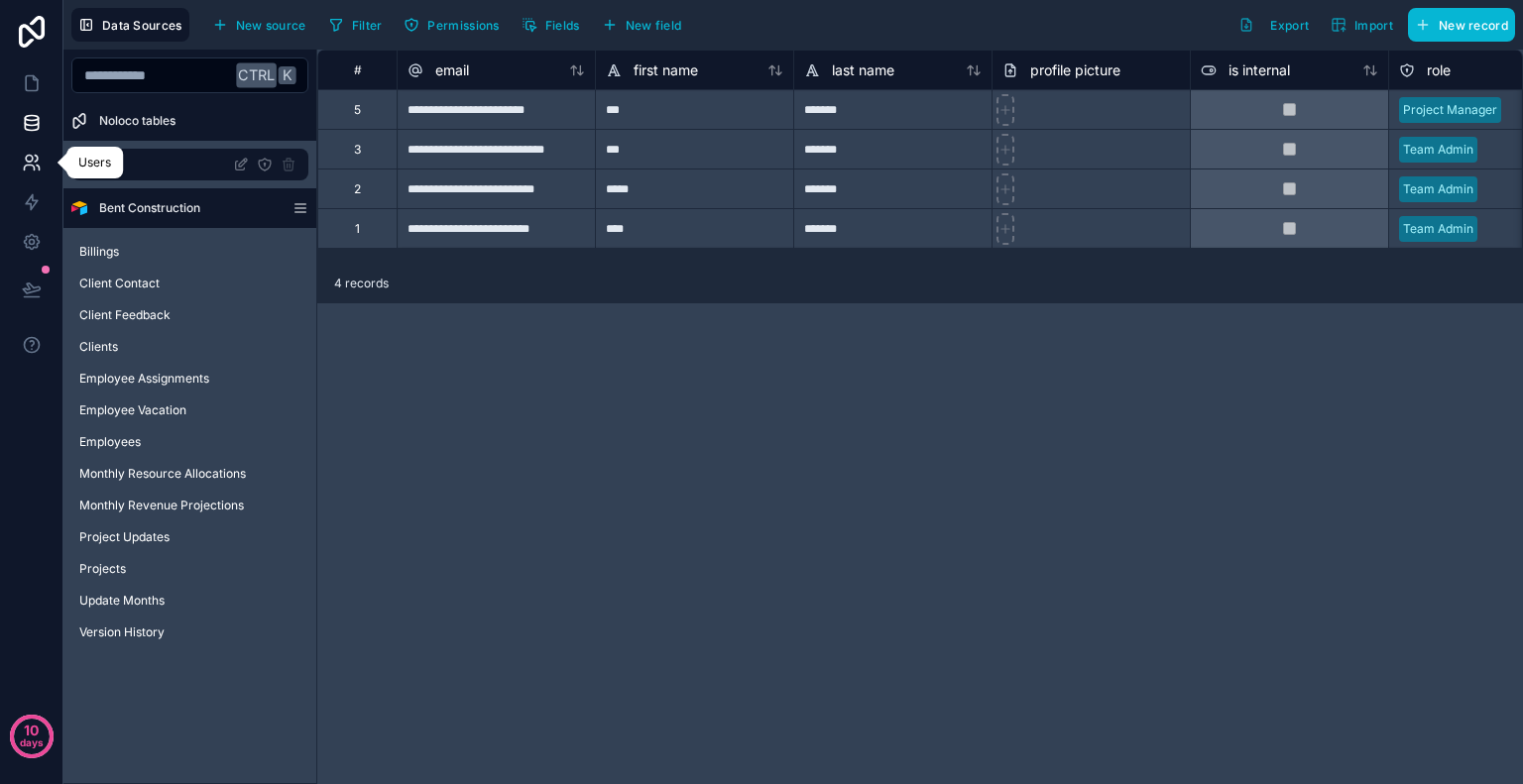 click at bounding box center (31, 163) 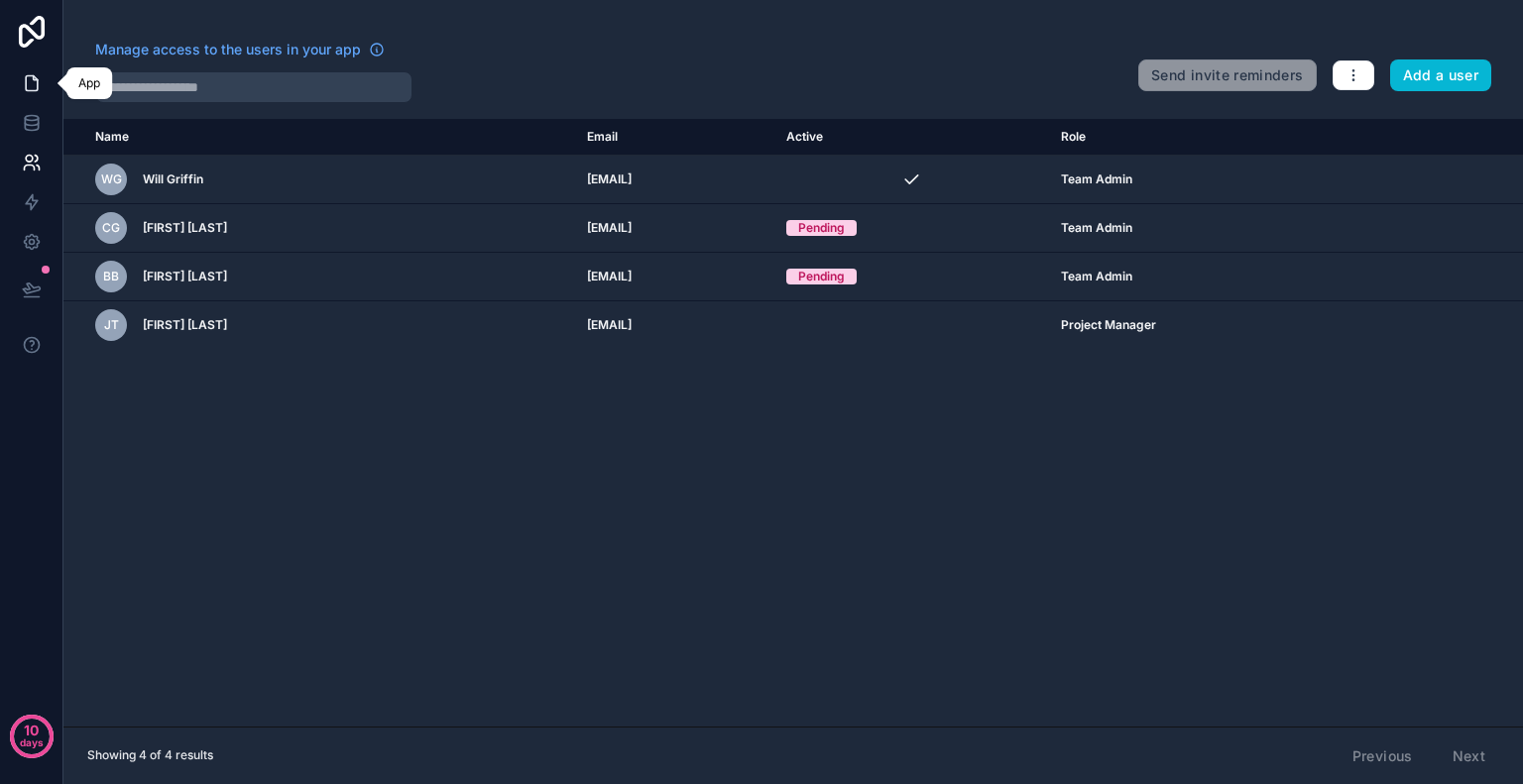 click 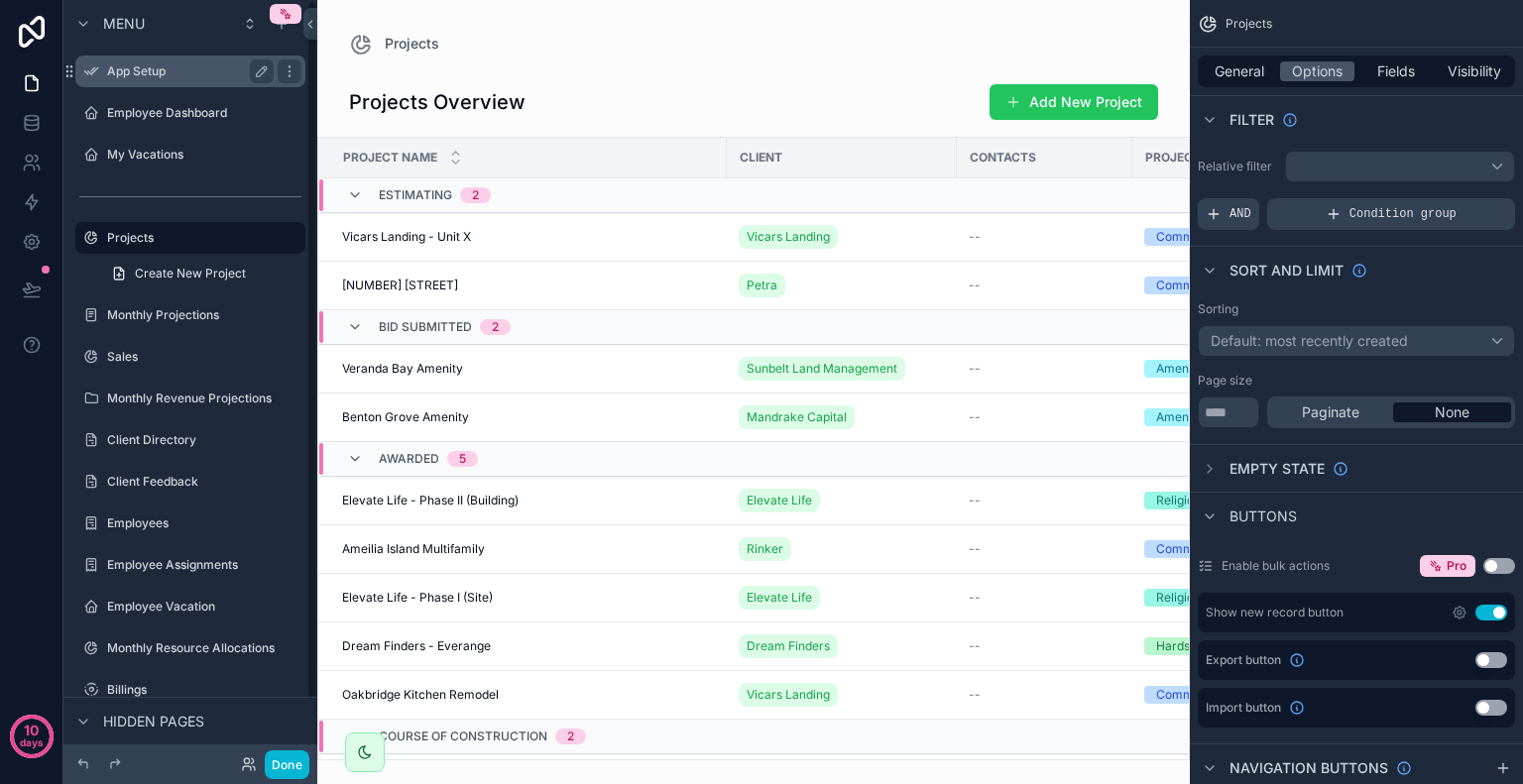 click on "App Setup" at bounding box center (190, 71) 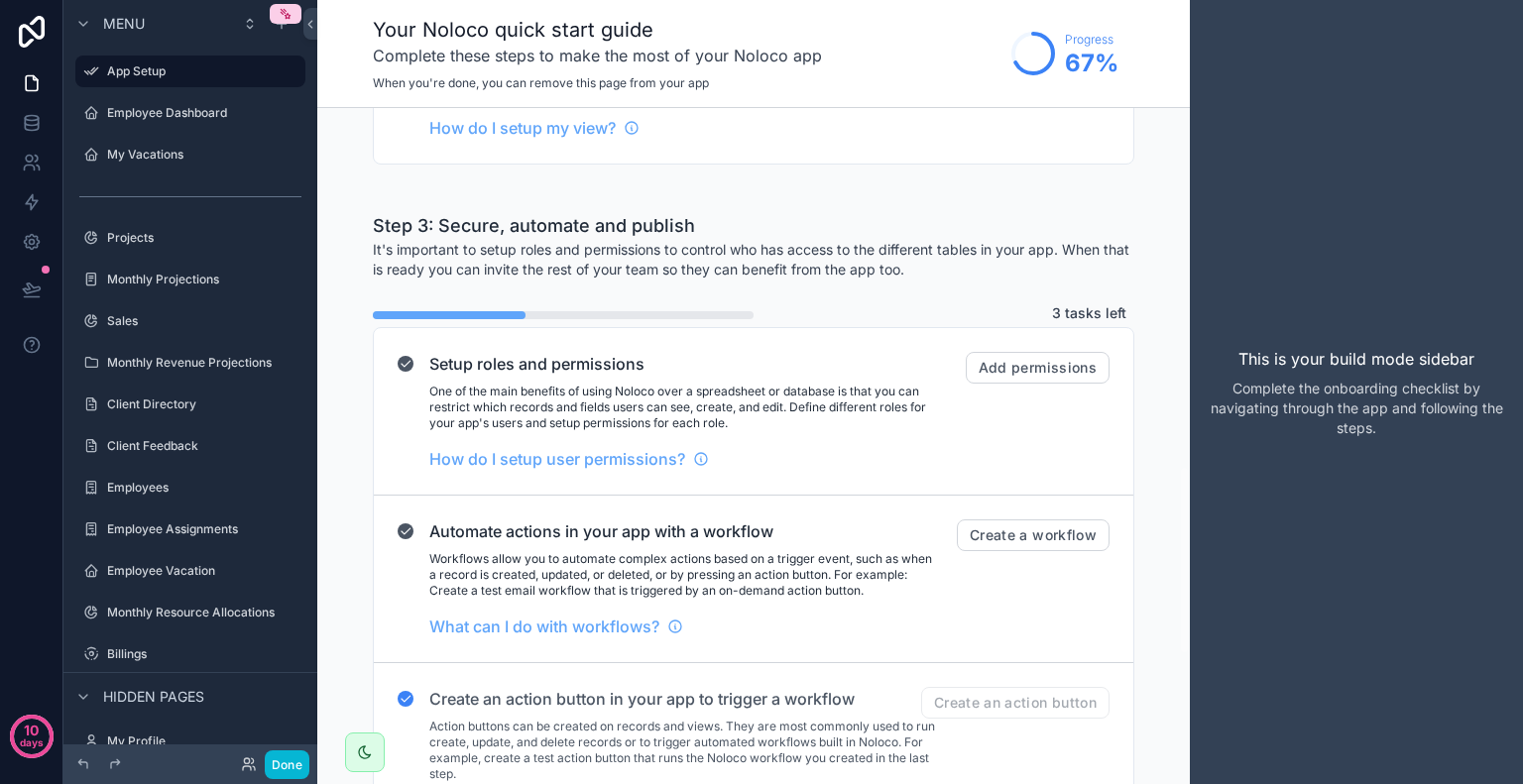 scroll, scrollTop: 1288, scrollLeft: 0, axis: vertical 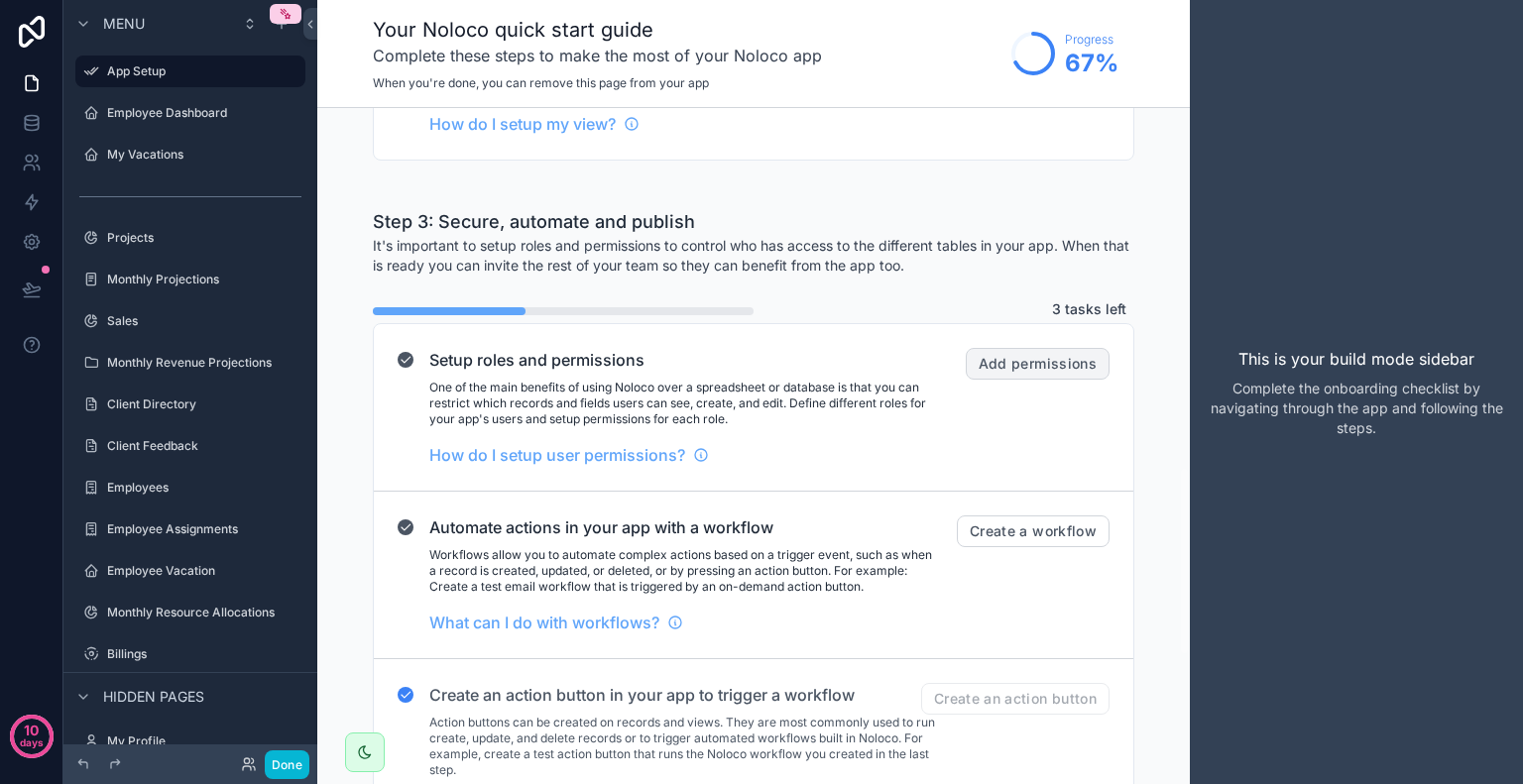 click on "Add permissions" at bounding box center (1037, 364) 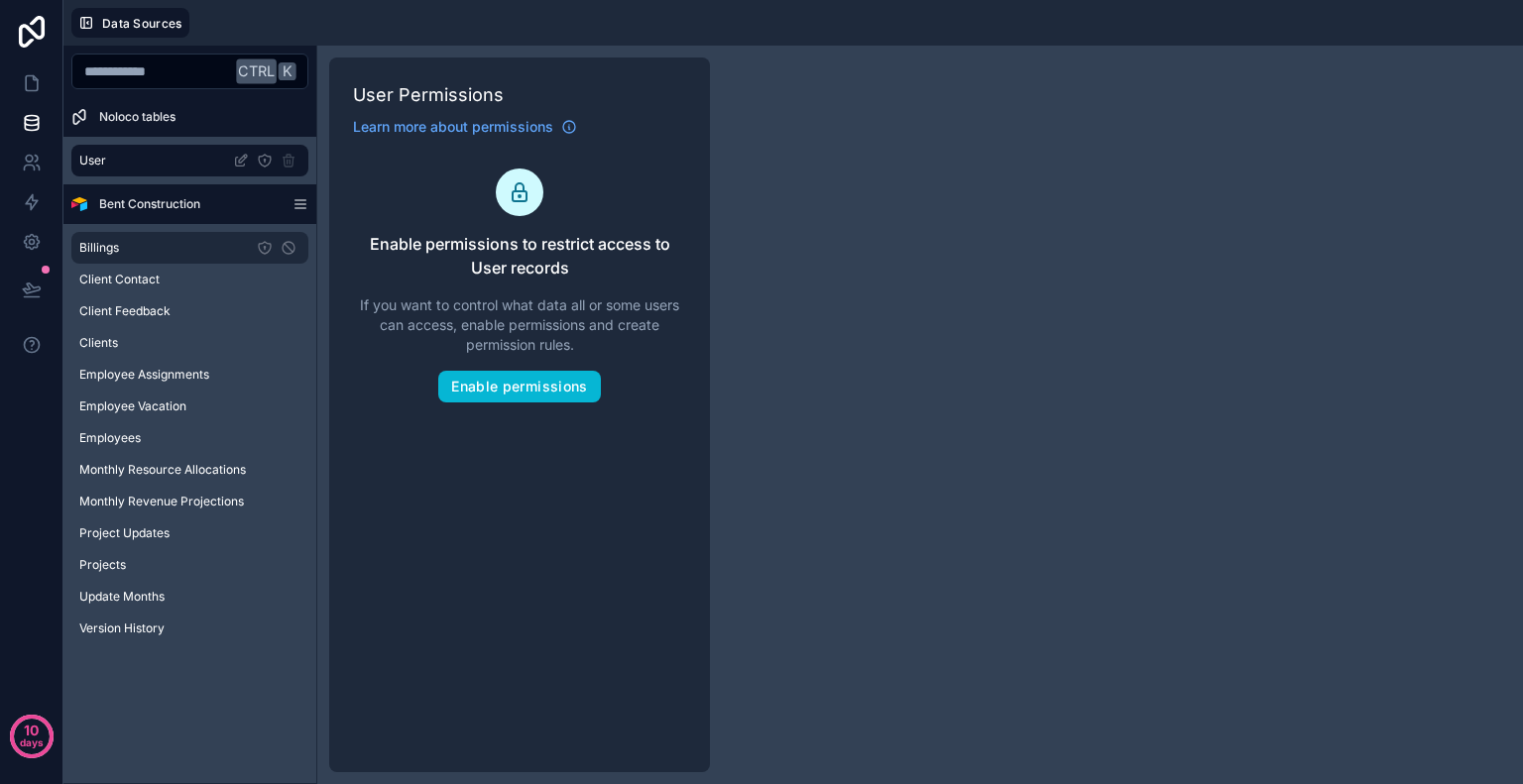 click on "Billings" at bounding box center (189, 248) 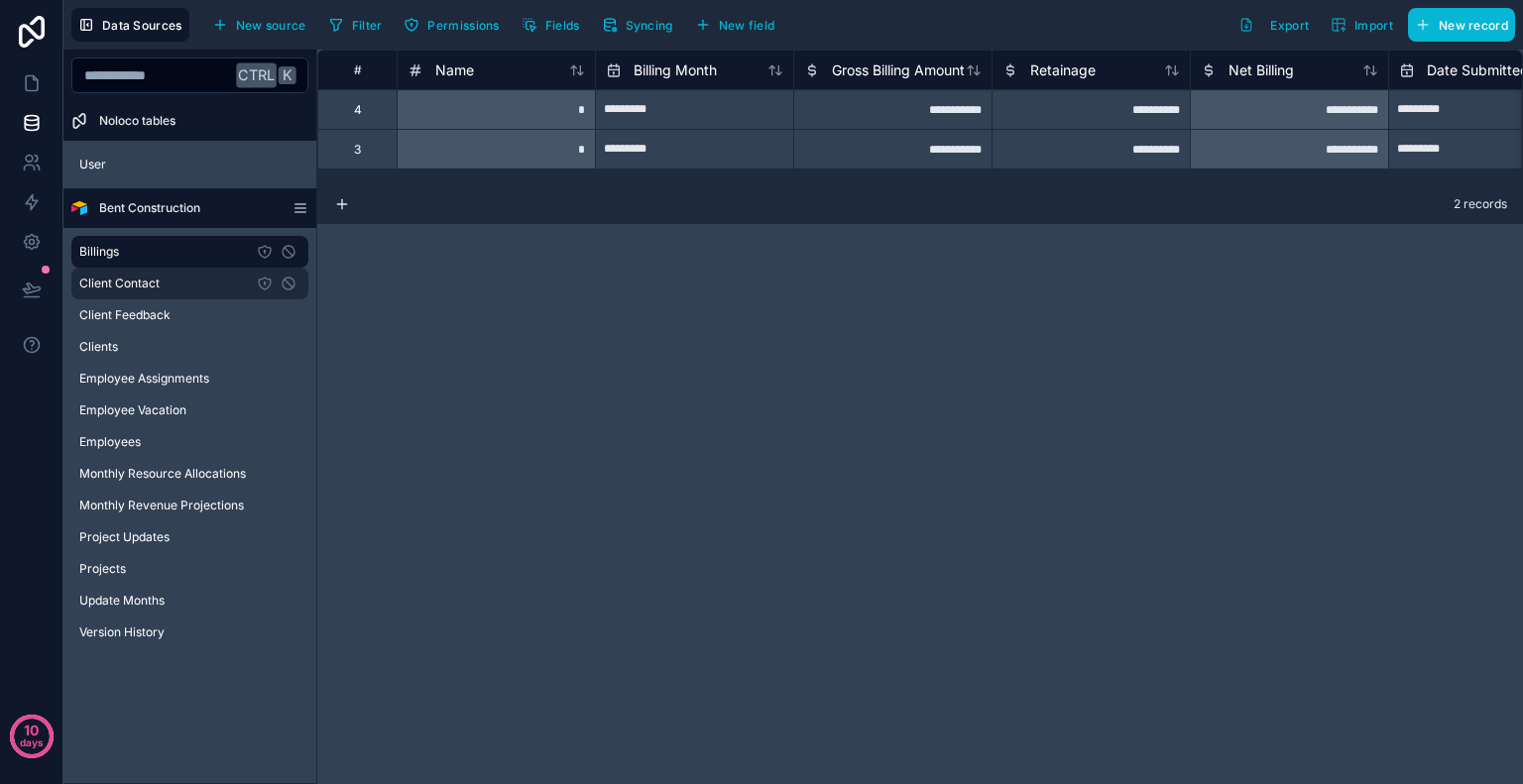 click on "Client Contact" at bounding box center [119, 283] 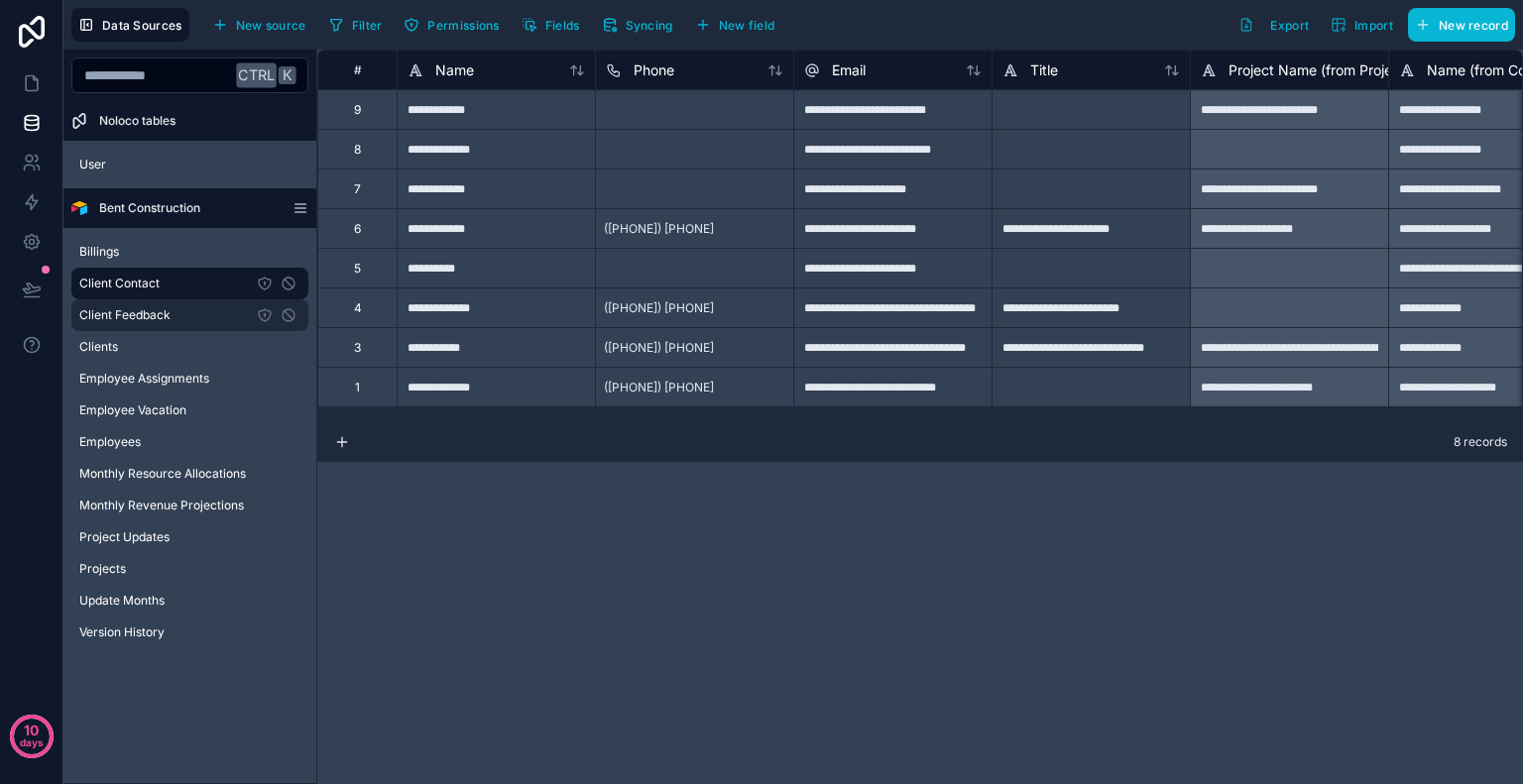 click on "Client Feedback" at bounding box center [125, 315] 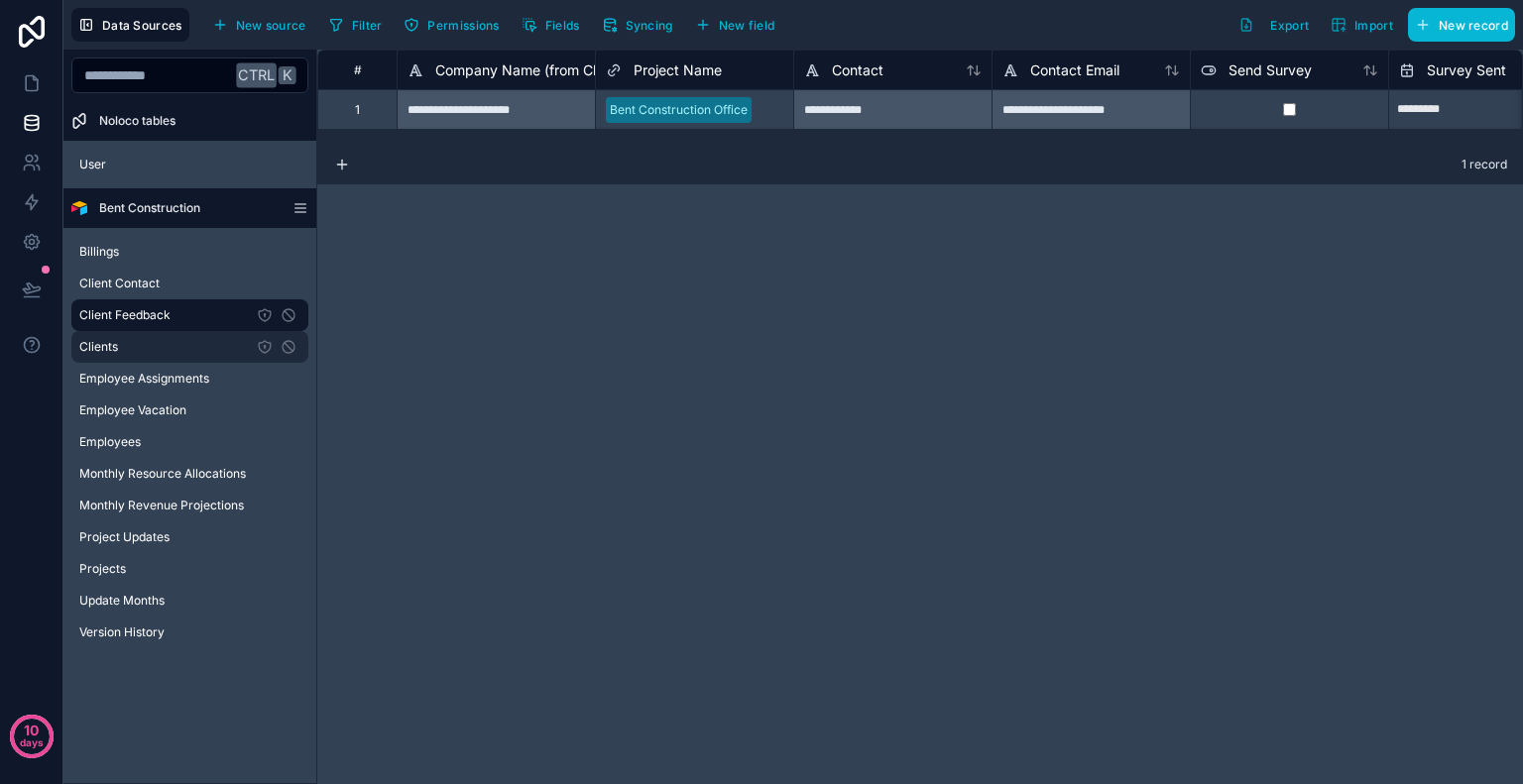 click on "Clients" at bounding box center [189, 347] 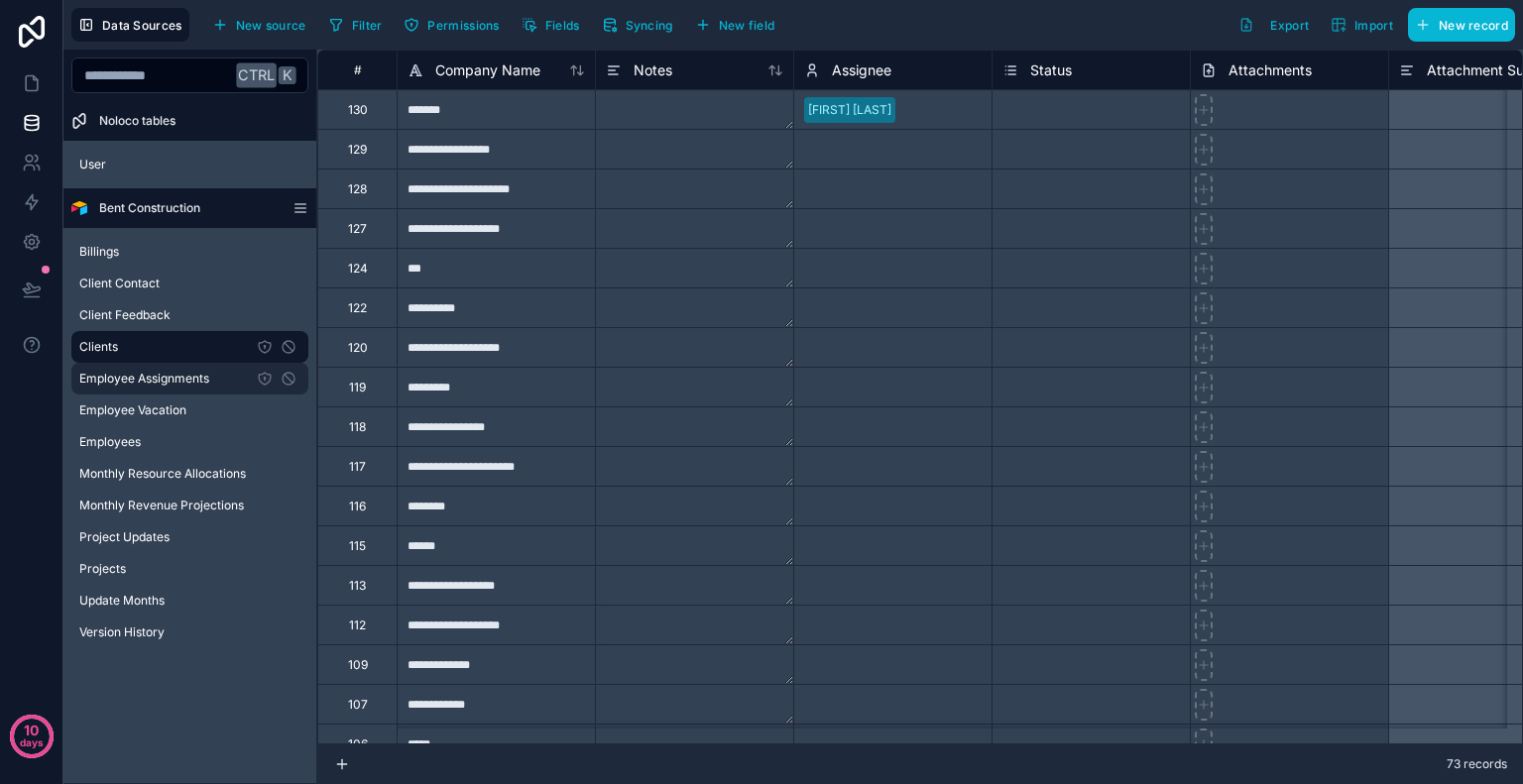 click on "Employee Assignments" at bounding box center [144, 379] 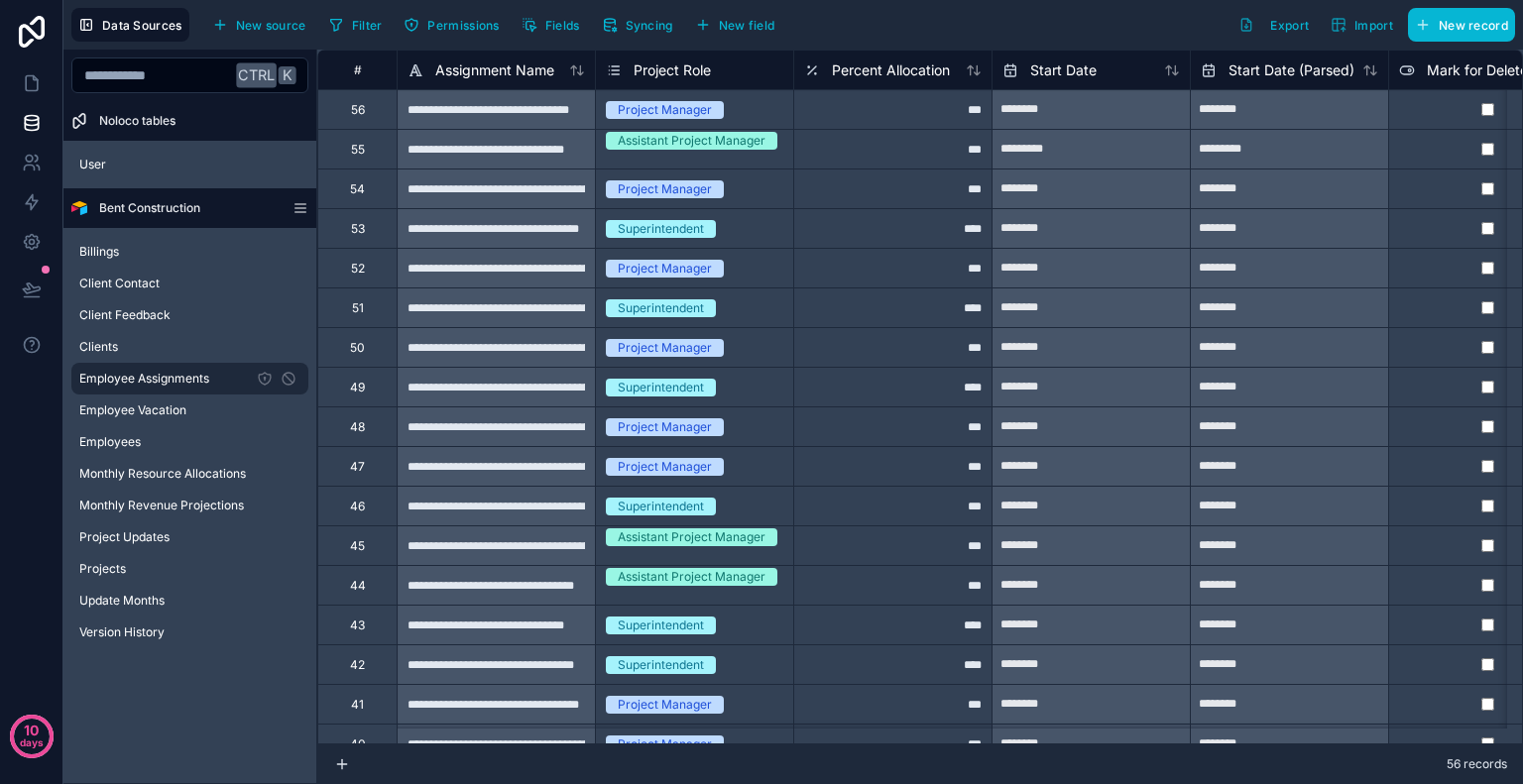 click on "Employee Assignments" at bounding box center [189, 379] 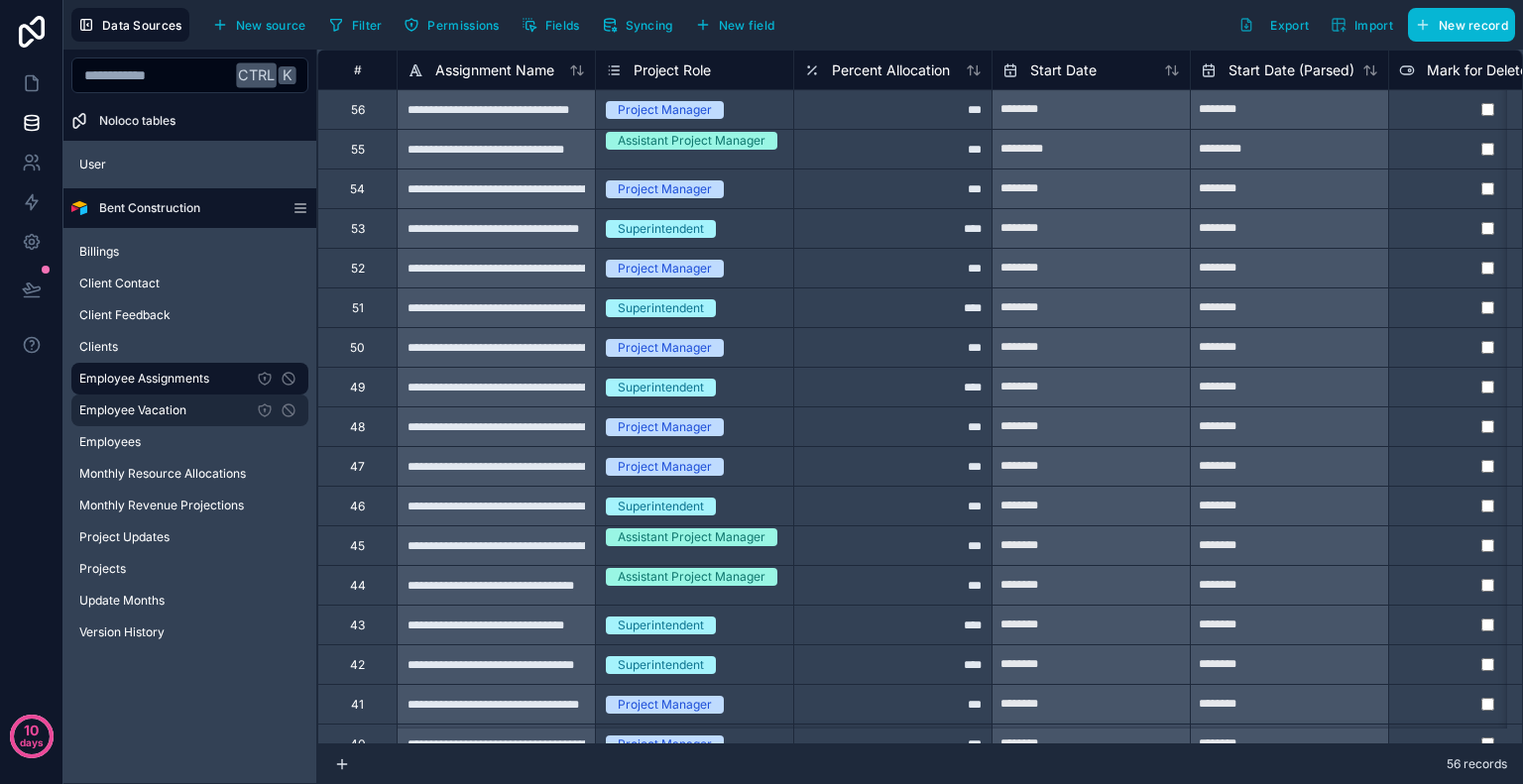click on "Employee Vacation" at bounding box center [189, 410] 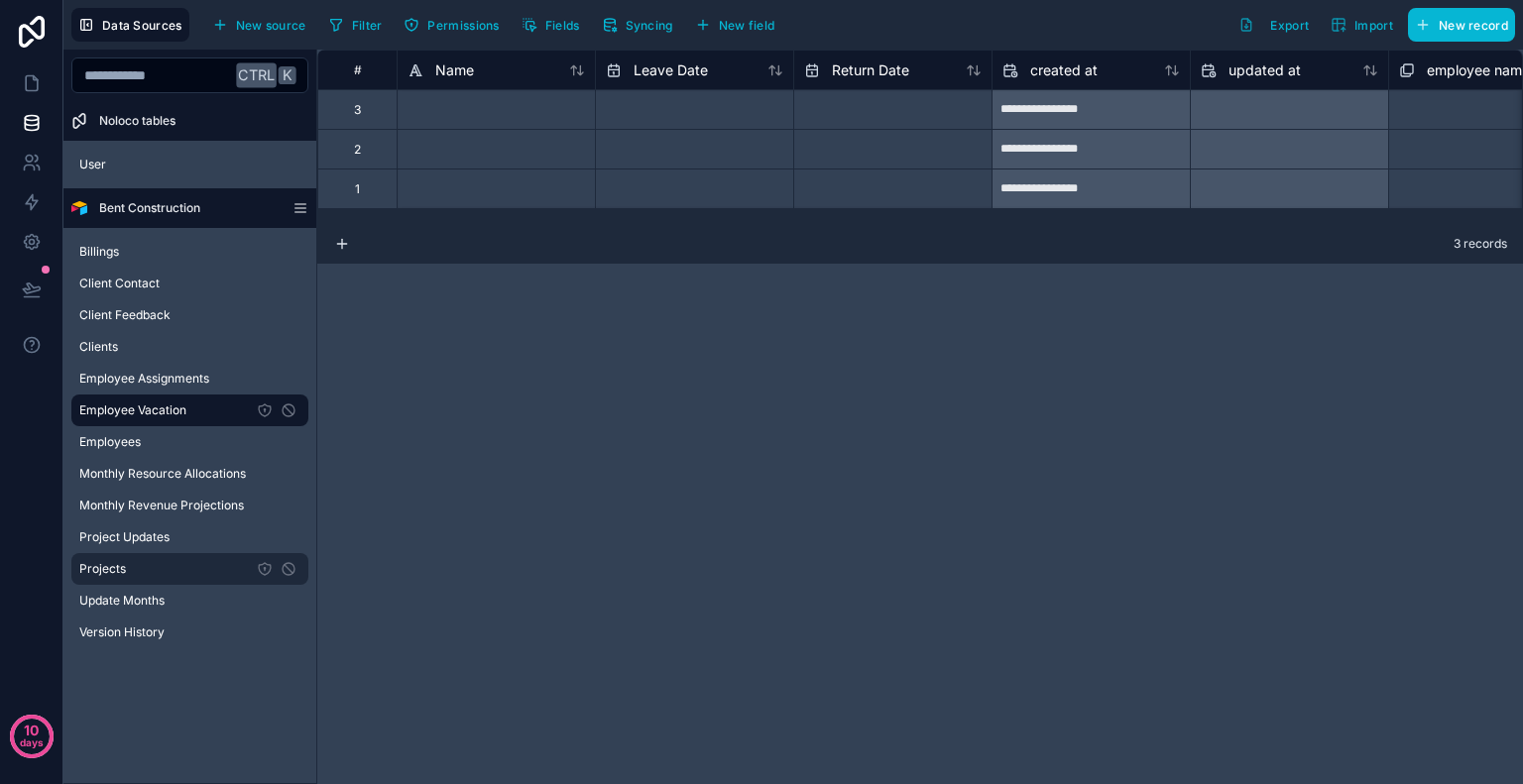 click on "Projects" at bounding box center [189, 569] 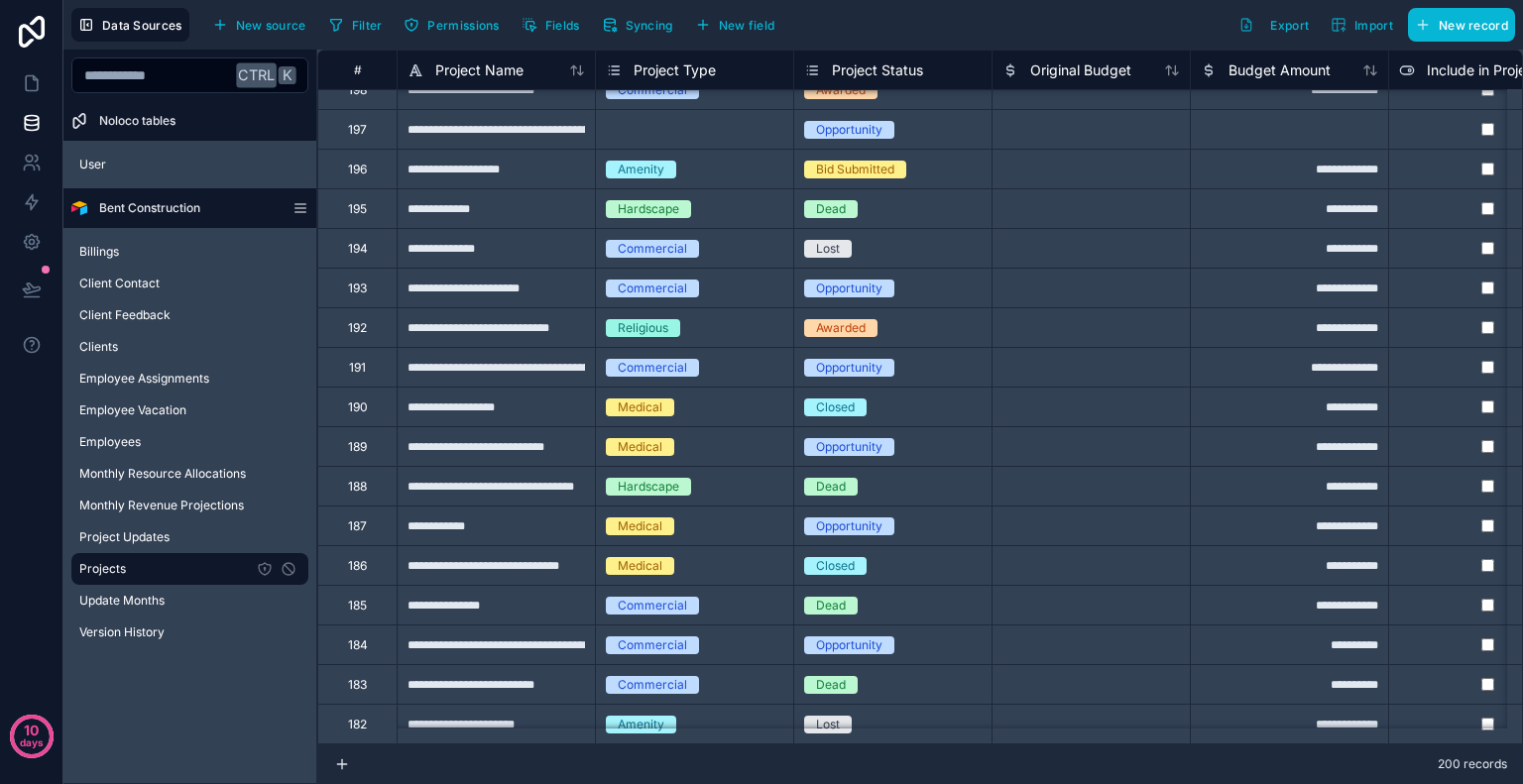 scroll, scrollTop: 0, scrollLeft: 0, axis: both 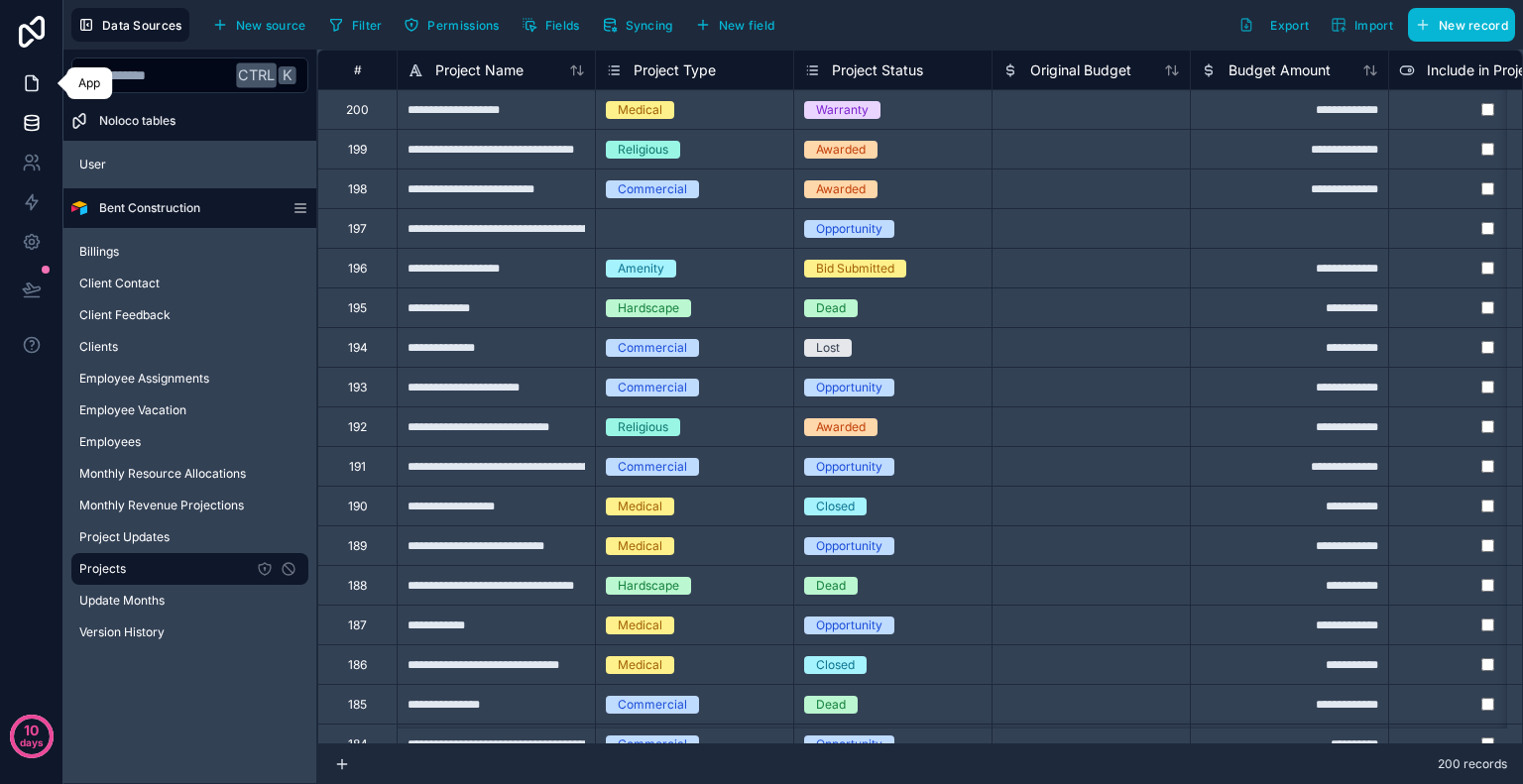 click 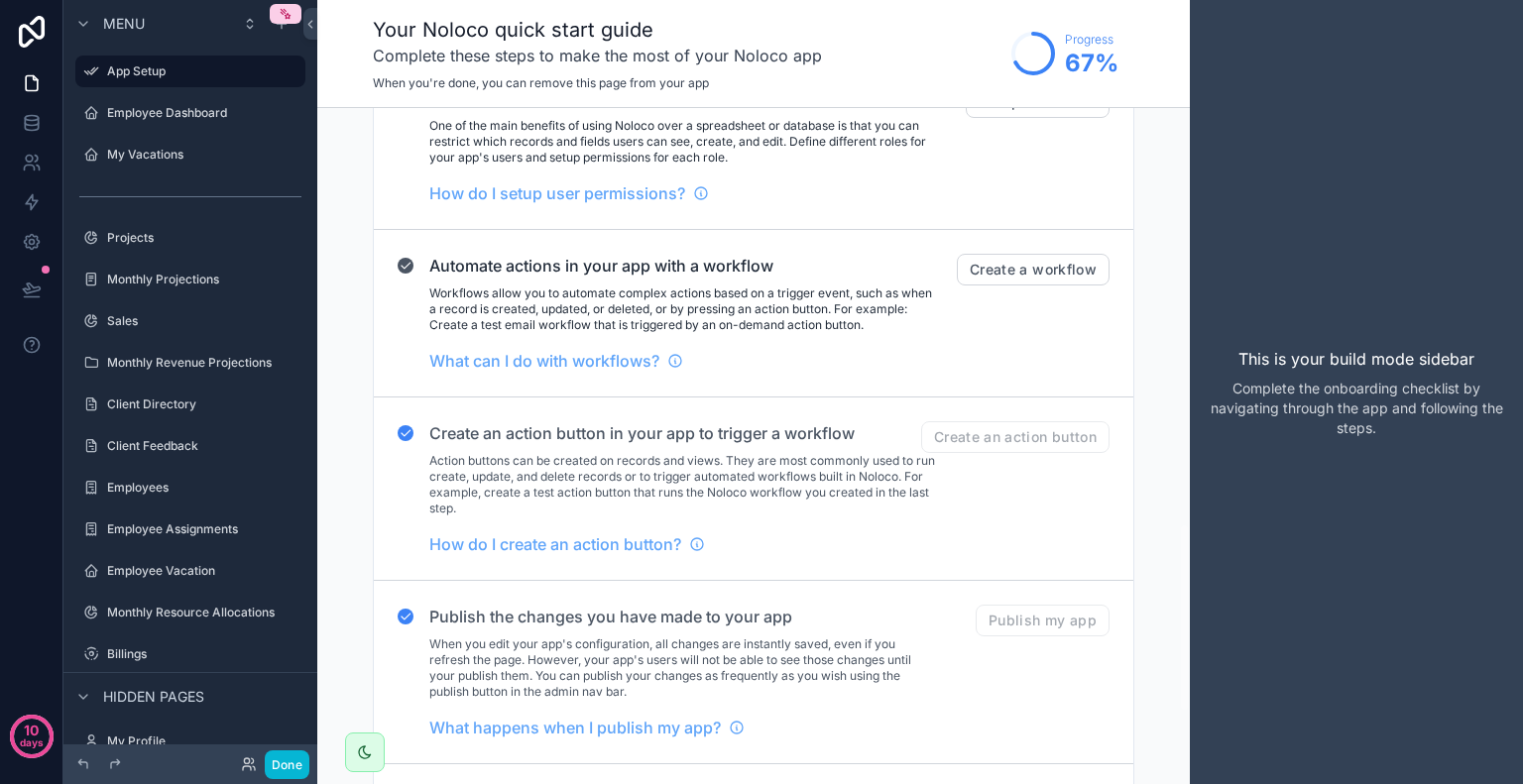 scroll, scrollTop: 1586, scrollLeft: 0, axis: vertical 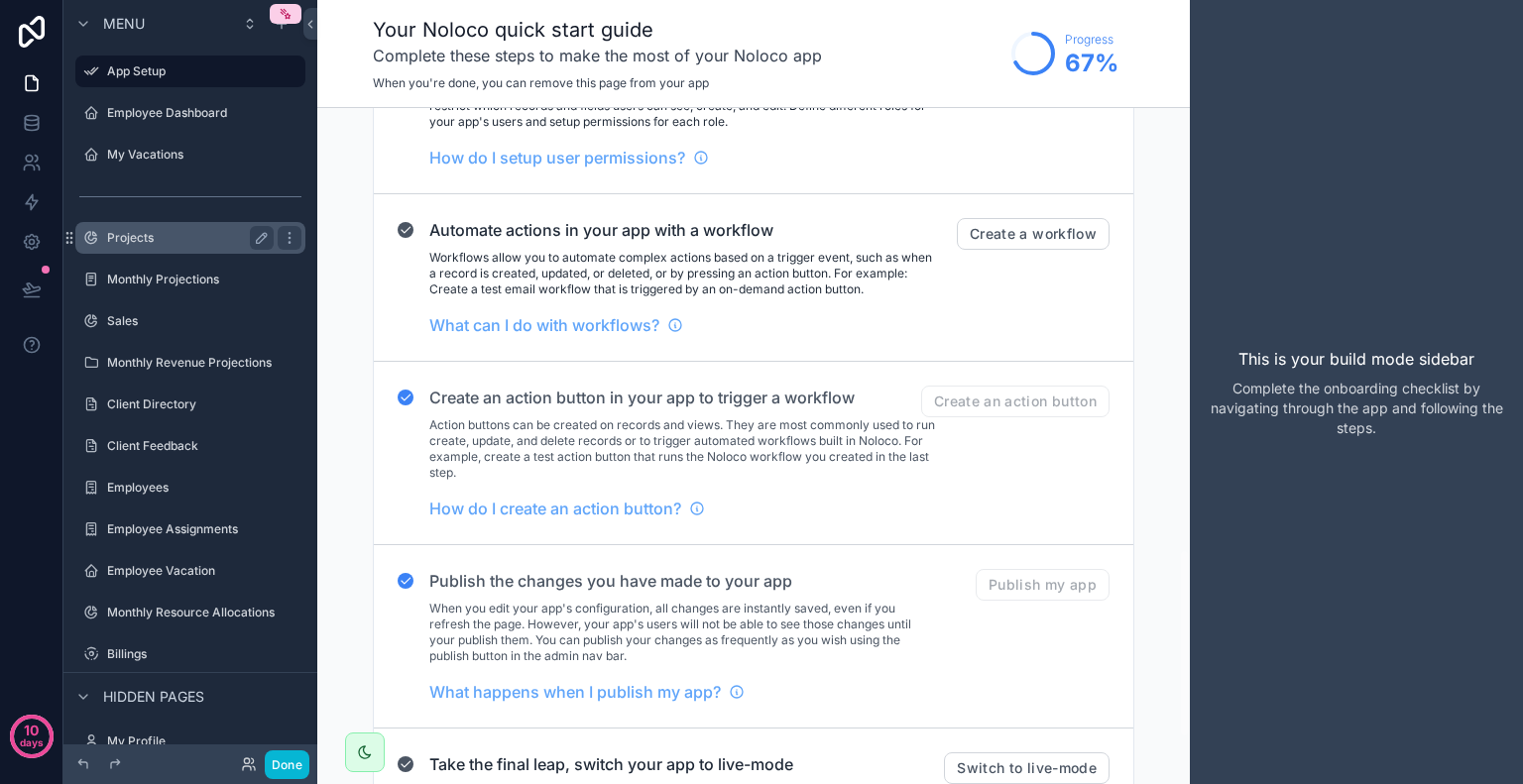 click on "Projects" at bounding box center [186, 238] 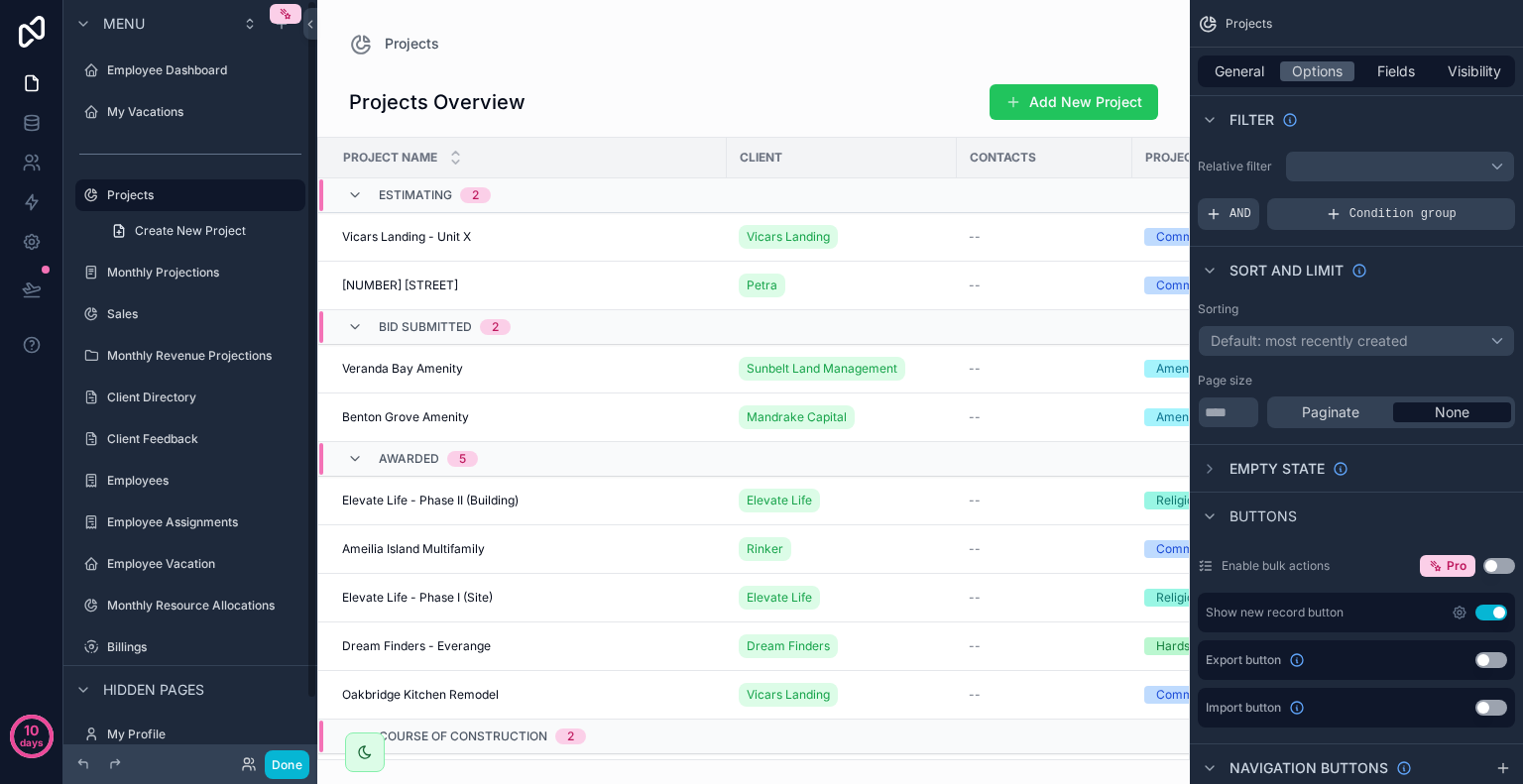 scroll, scrollTop: 66, scrollLeft: 0, axis: vertical 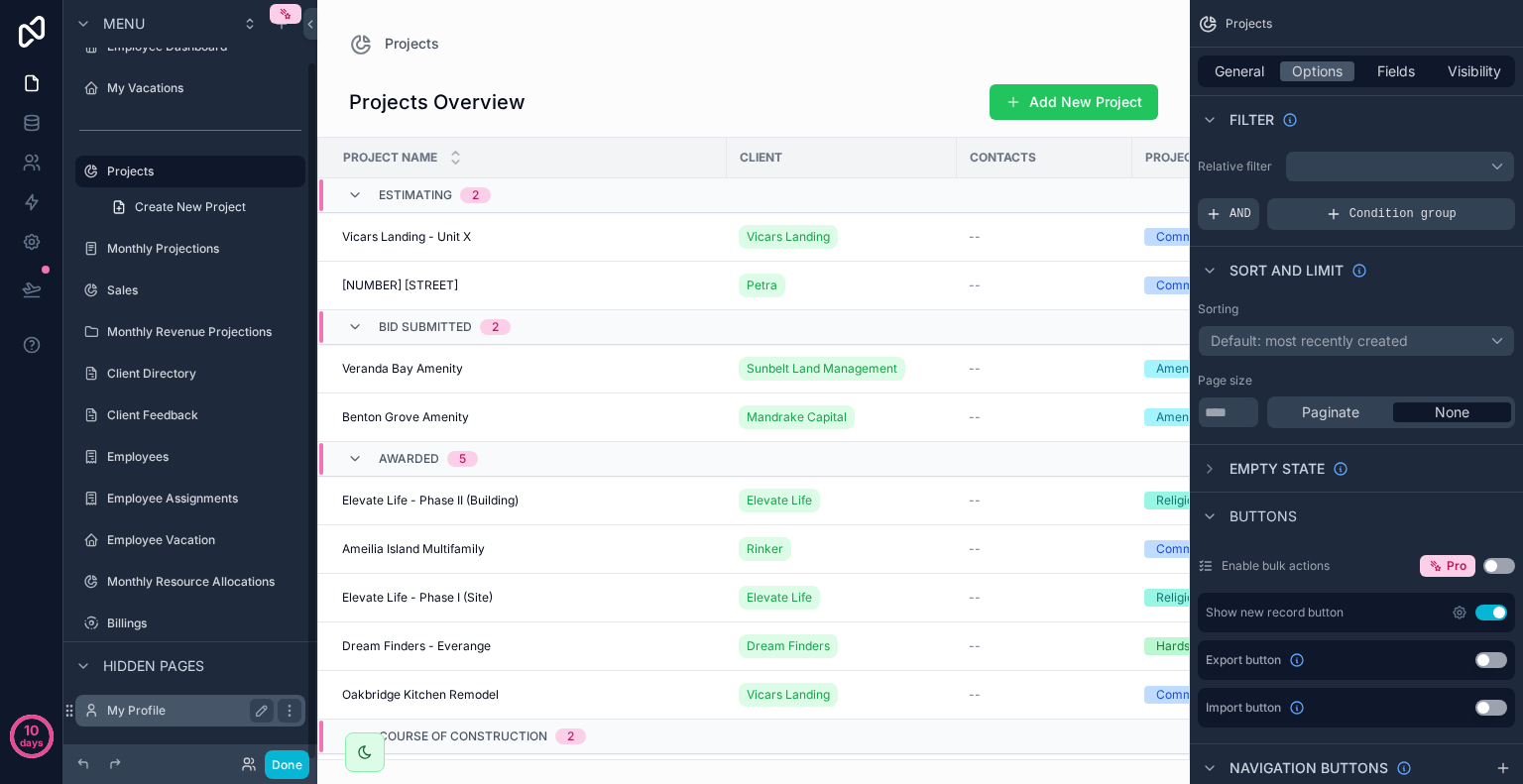 click on "My Profile" at bounding box center [186, 711] 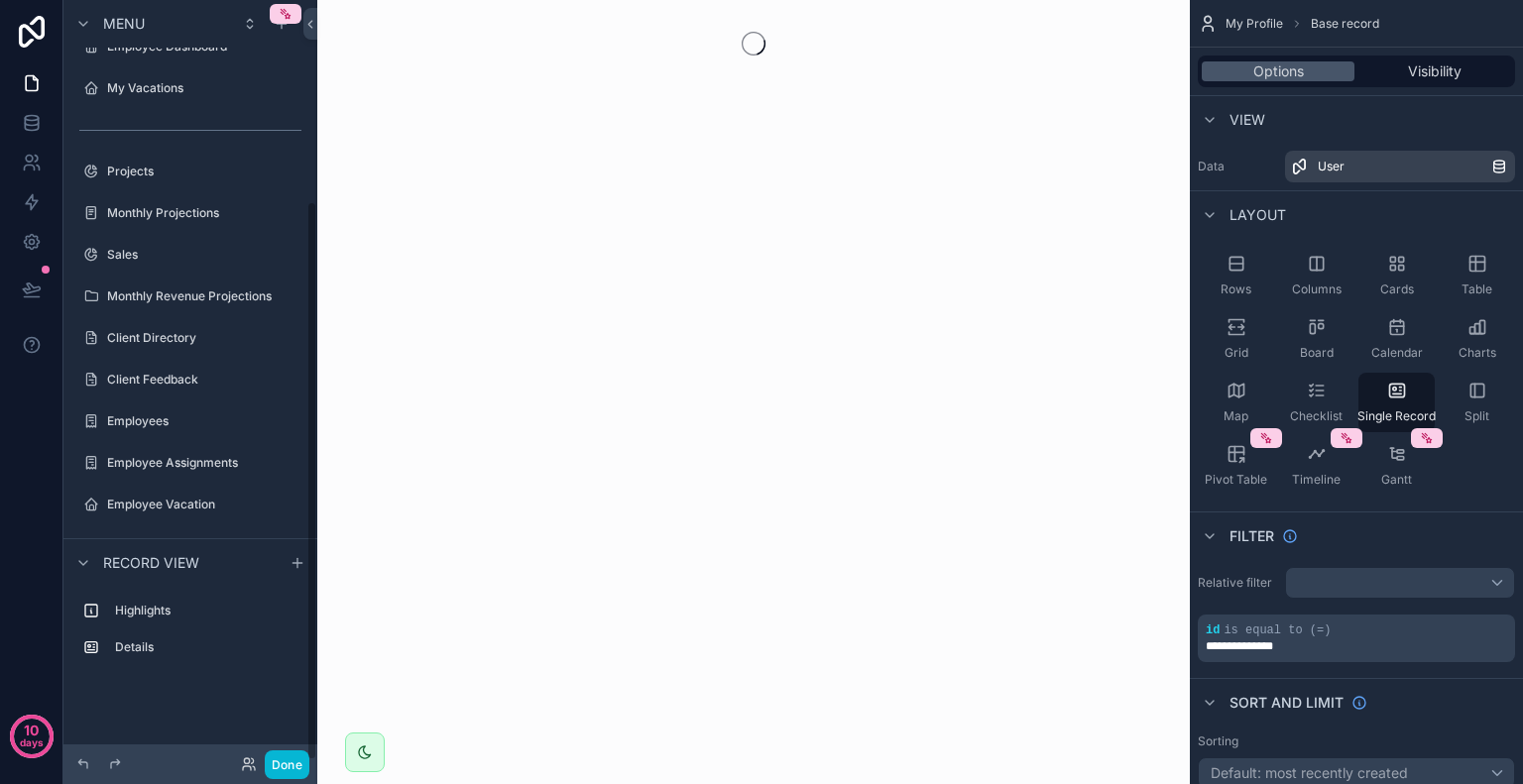 scroll, scrollTop: 273, scrollLeft: 0, axis: vertical 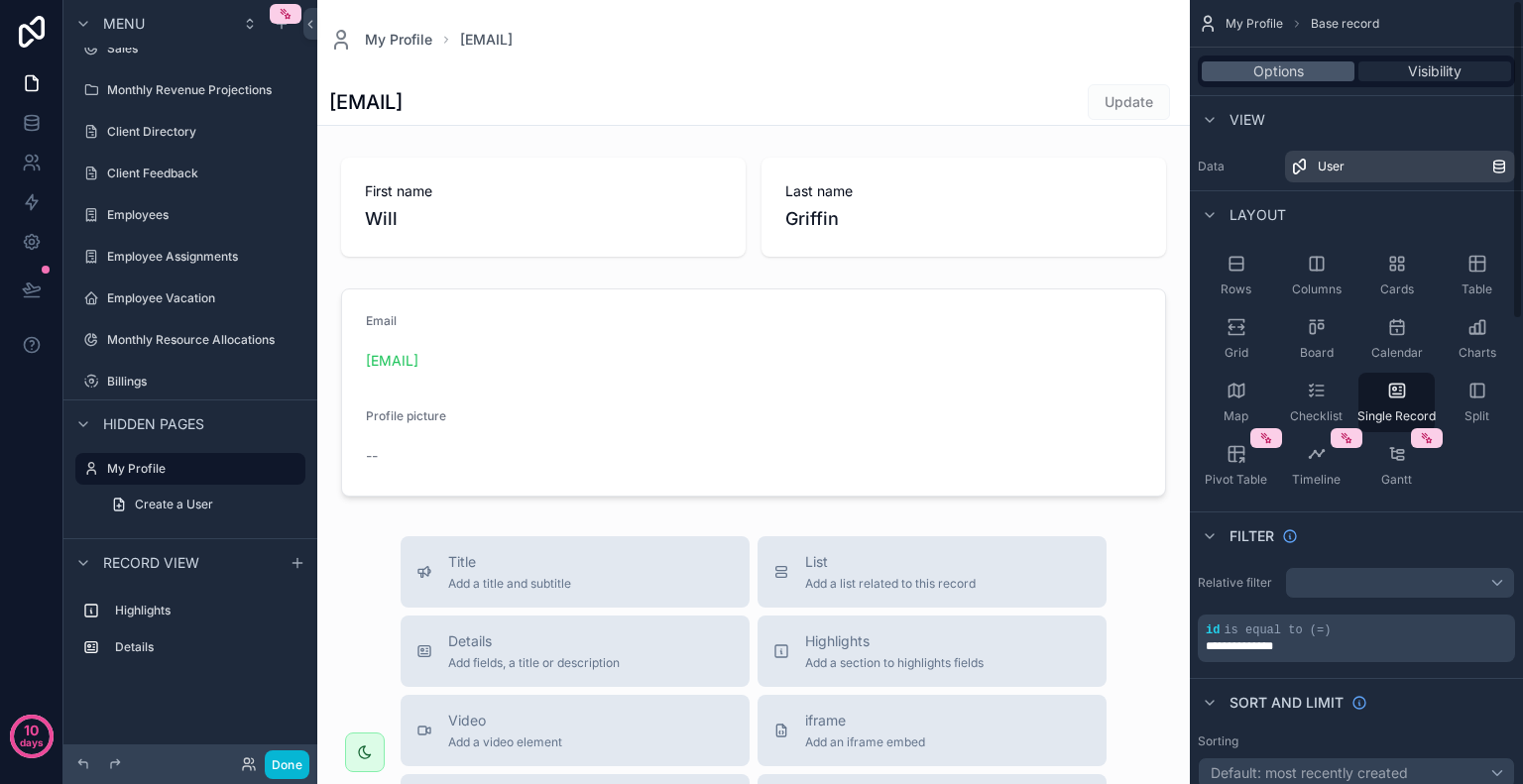 click on "Visibility" at bounding box center [1435, 71] 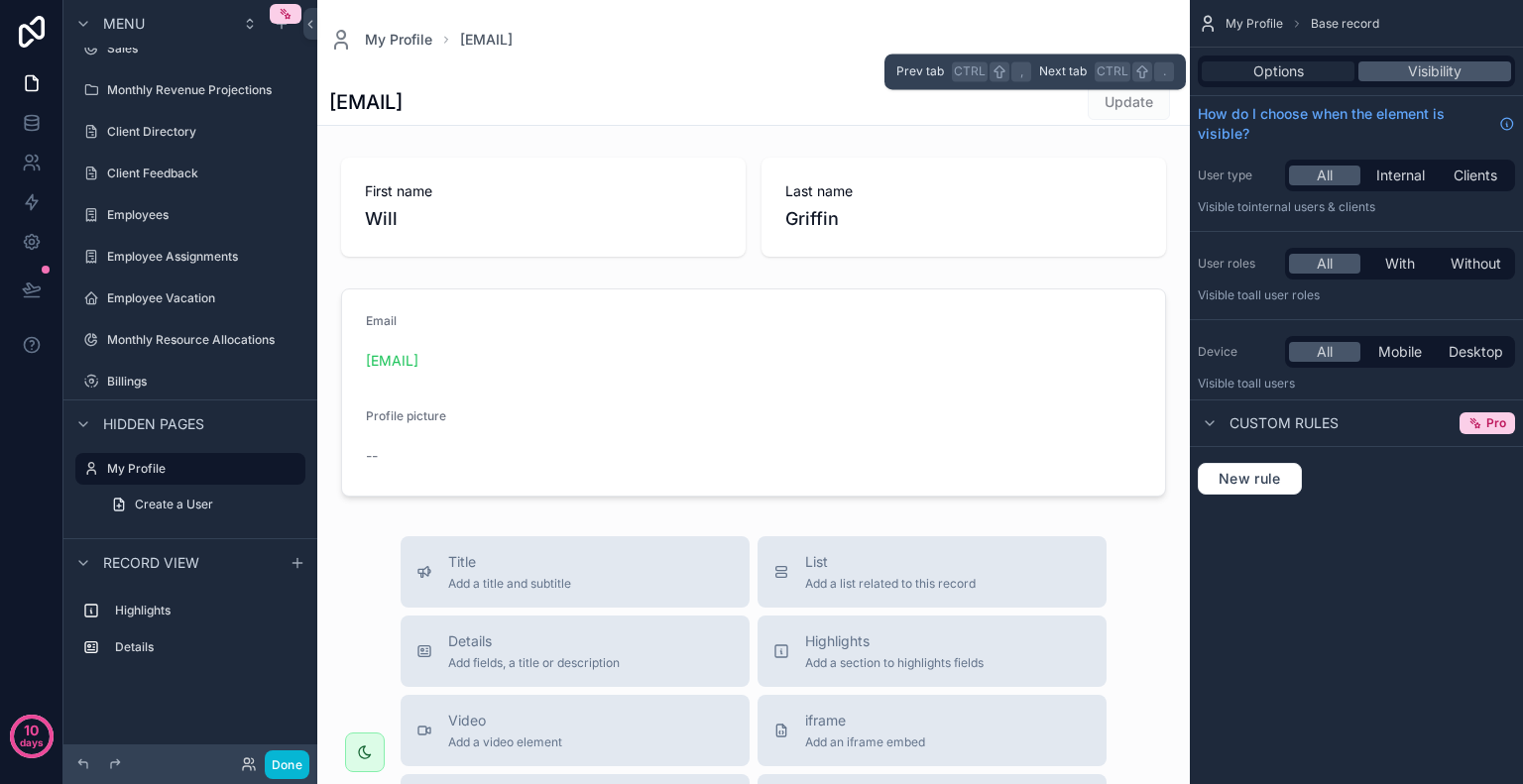click on "Options" at bounding box center [1278, 71] 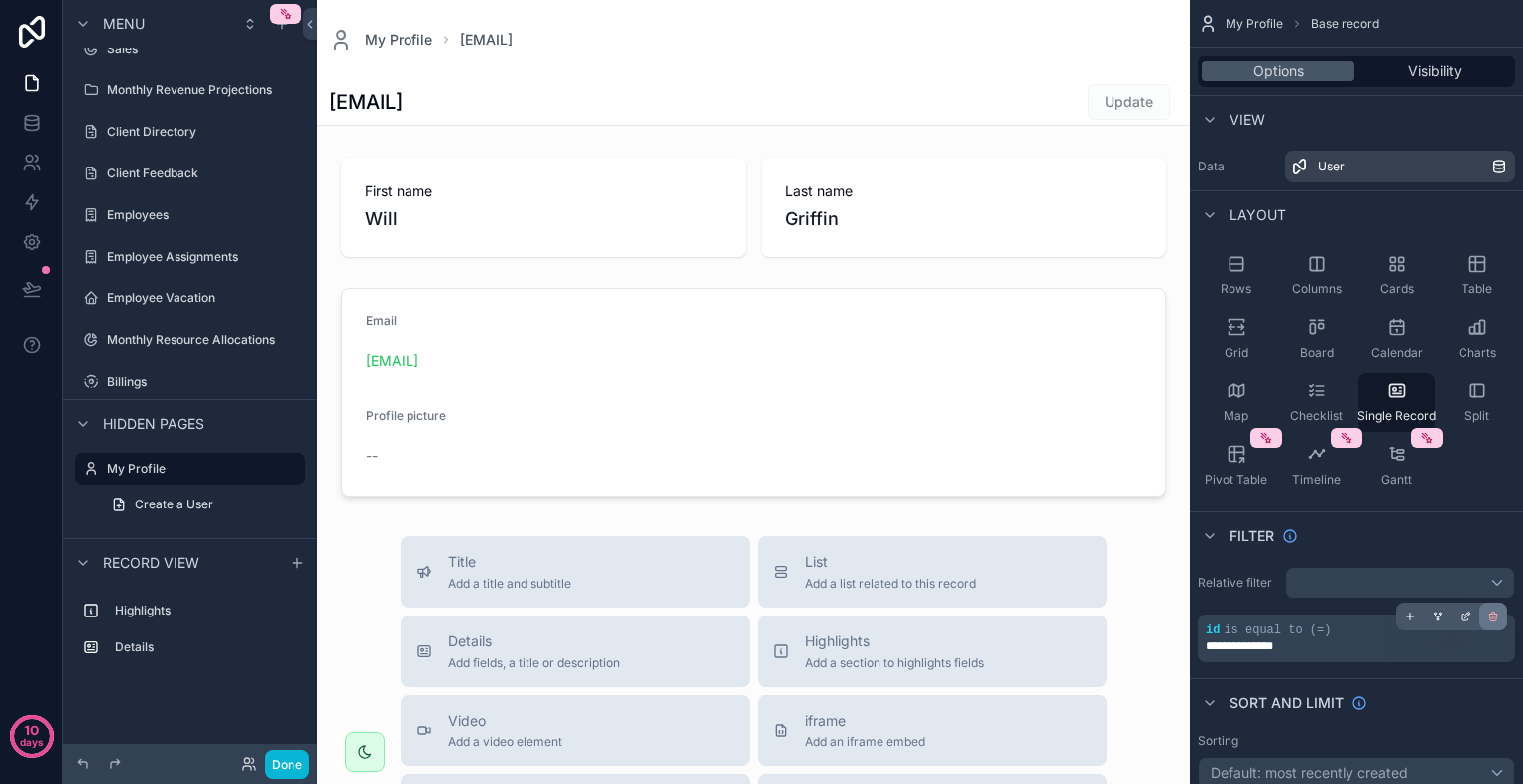 click 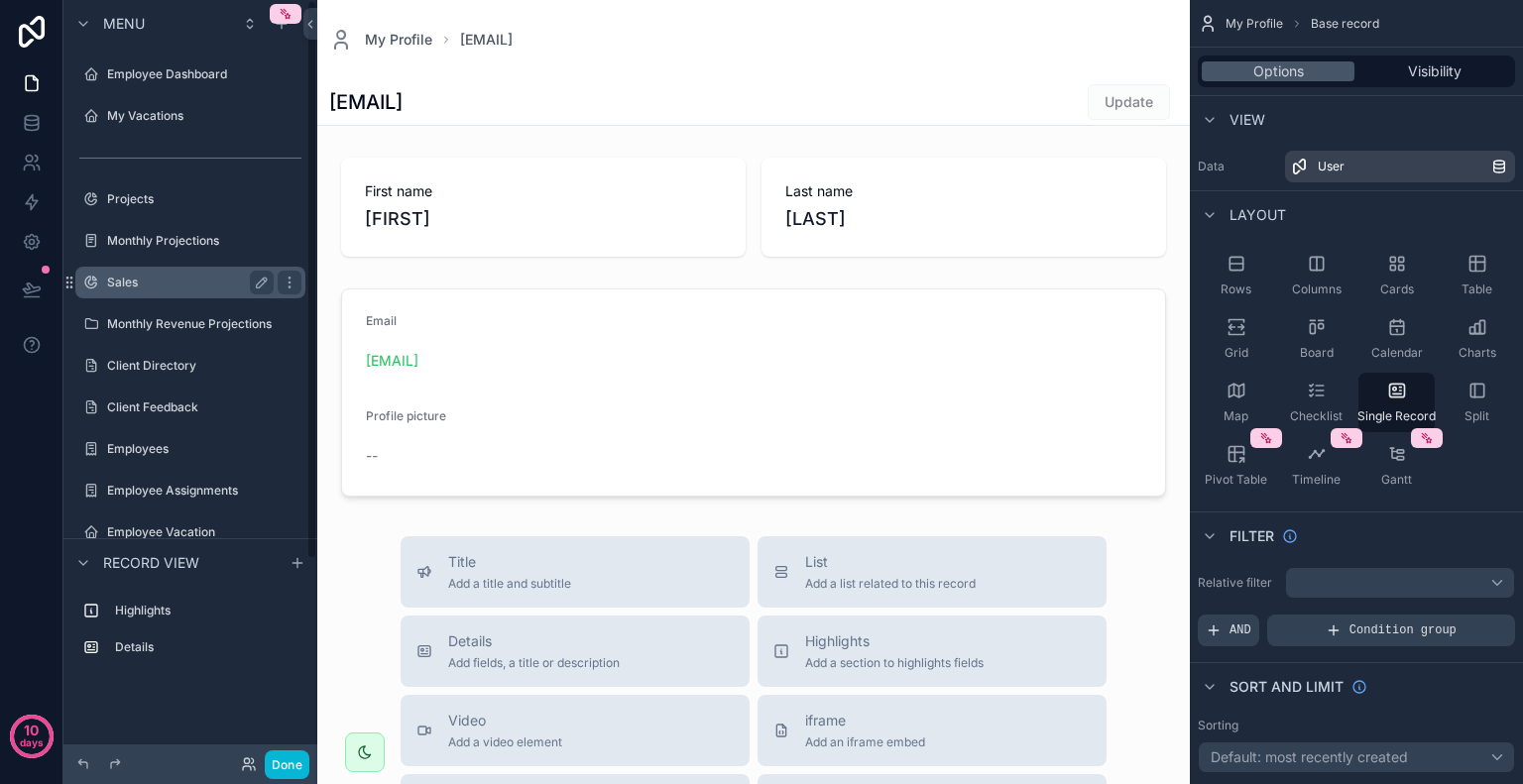scroll, scrollTop: 0, scrollLeft: 0, axis: both 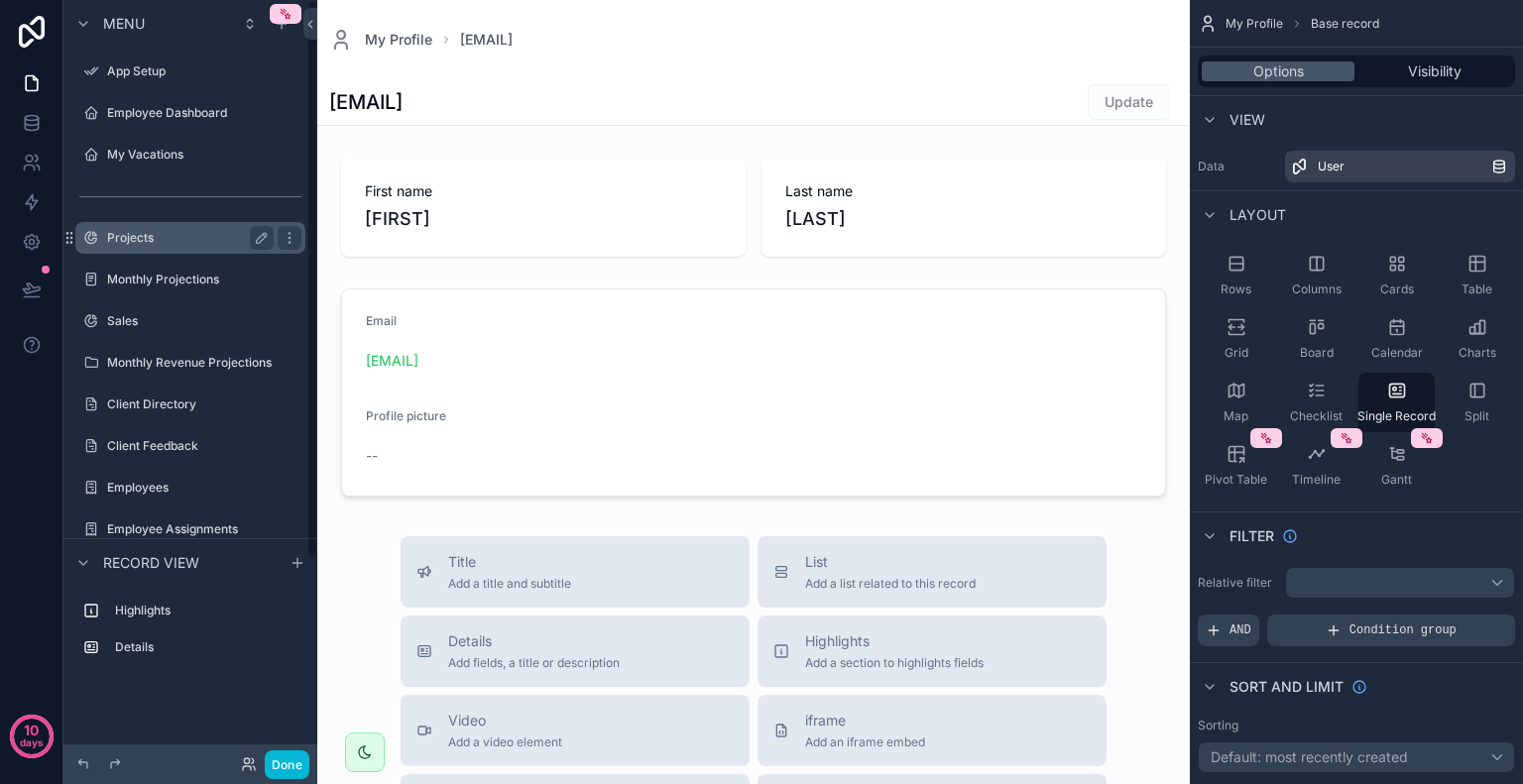 click on "Projects" at bounding box center (186, 238) 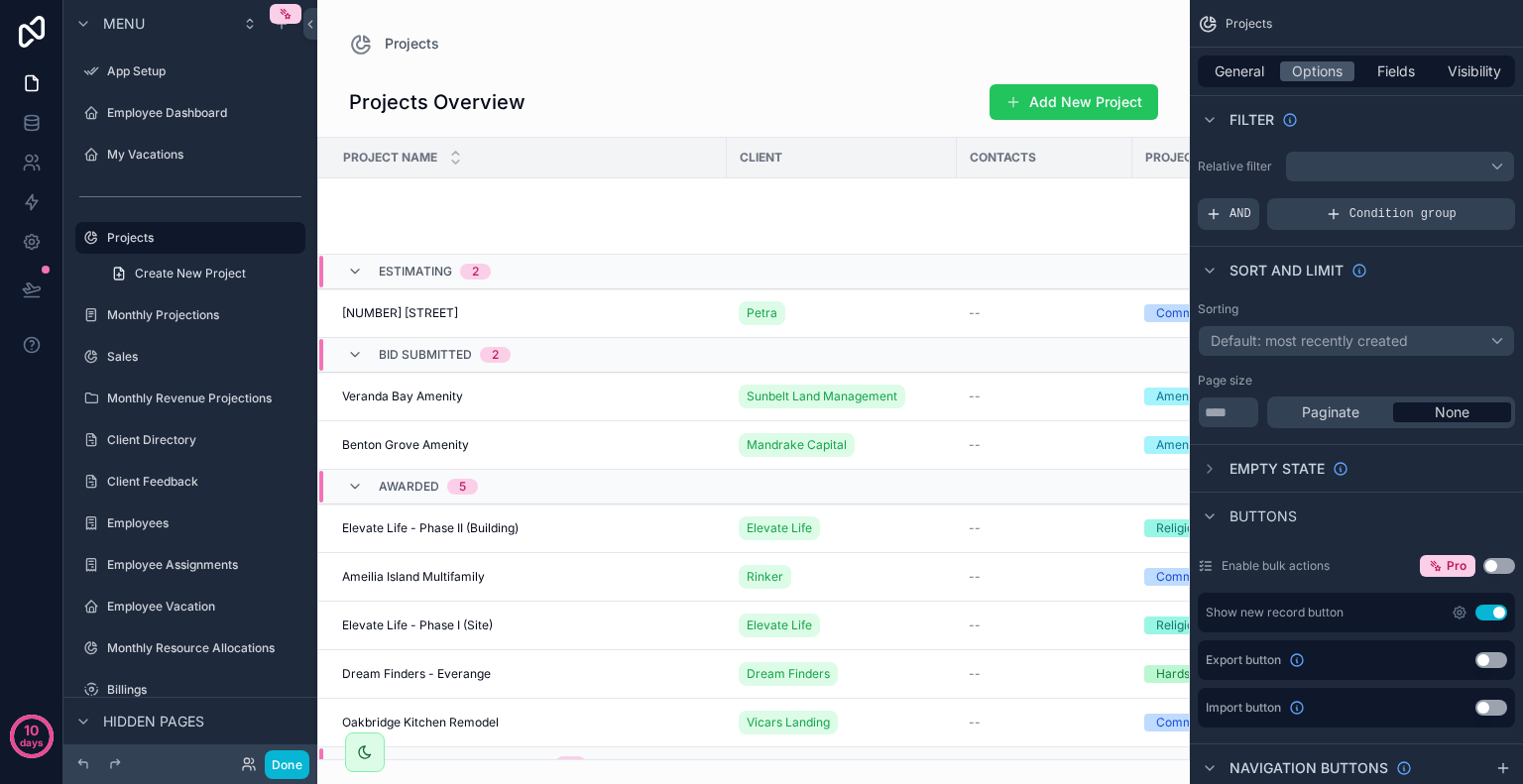 scroll, scrollTop: 523, scrollLeft: 0, axis: vertical 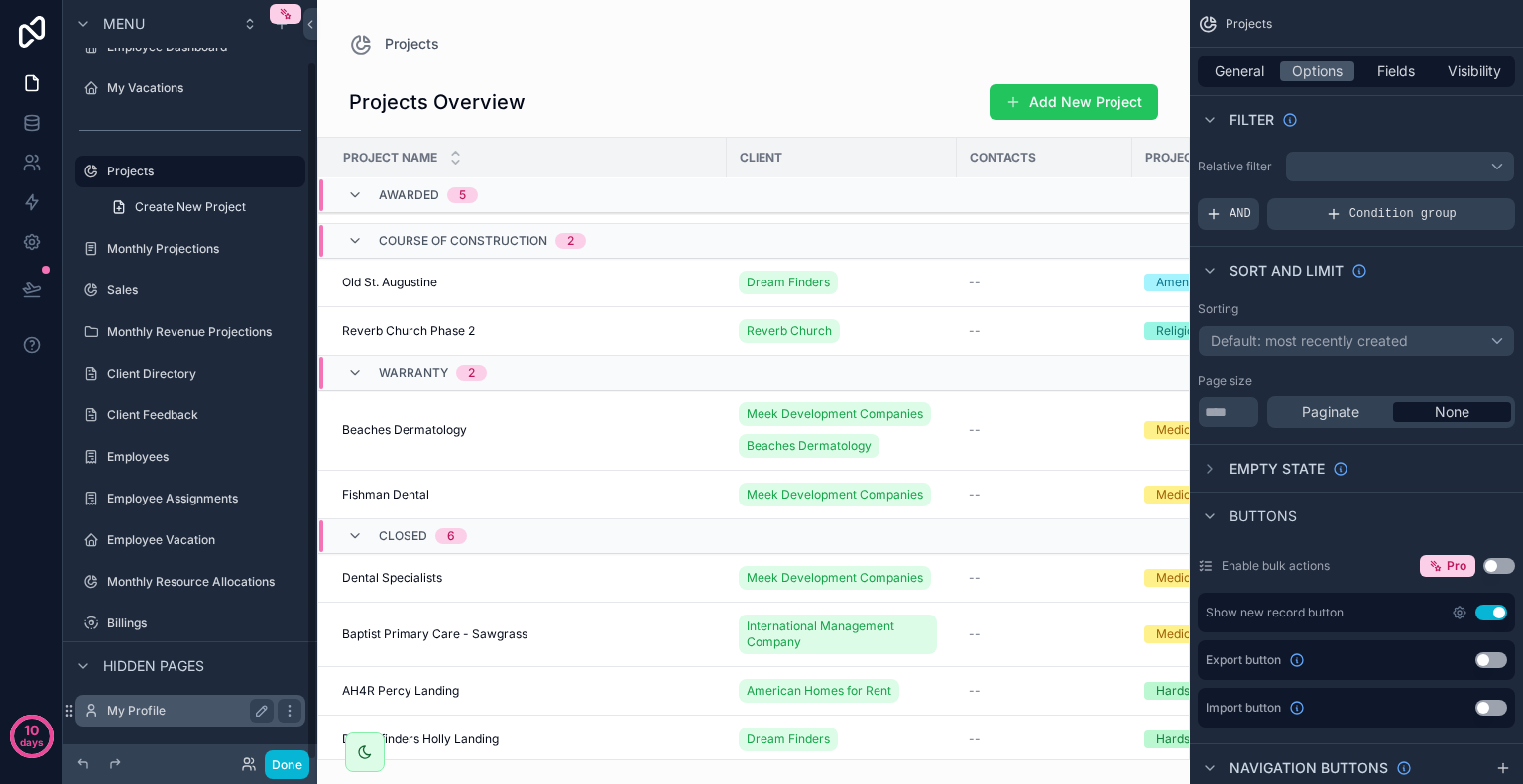 click on "My Profile" at bounding box center (190, 711) 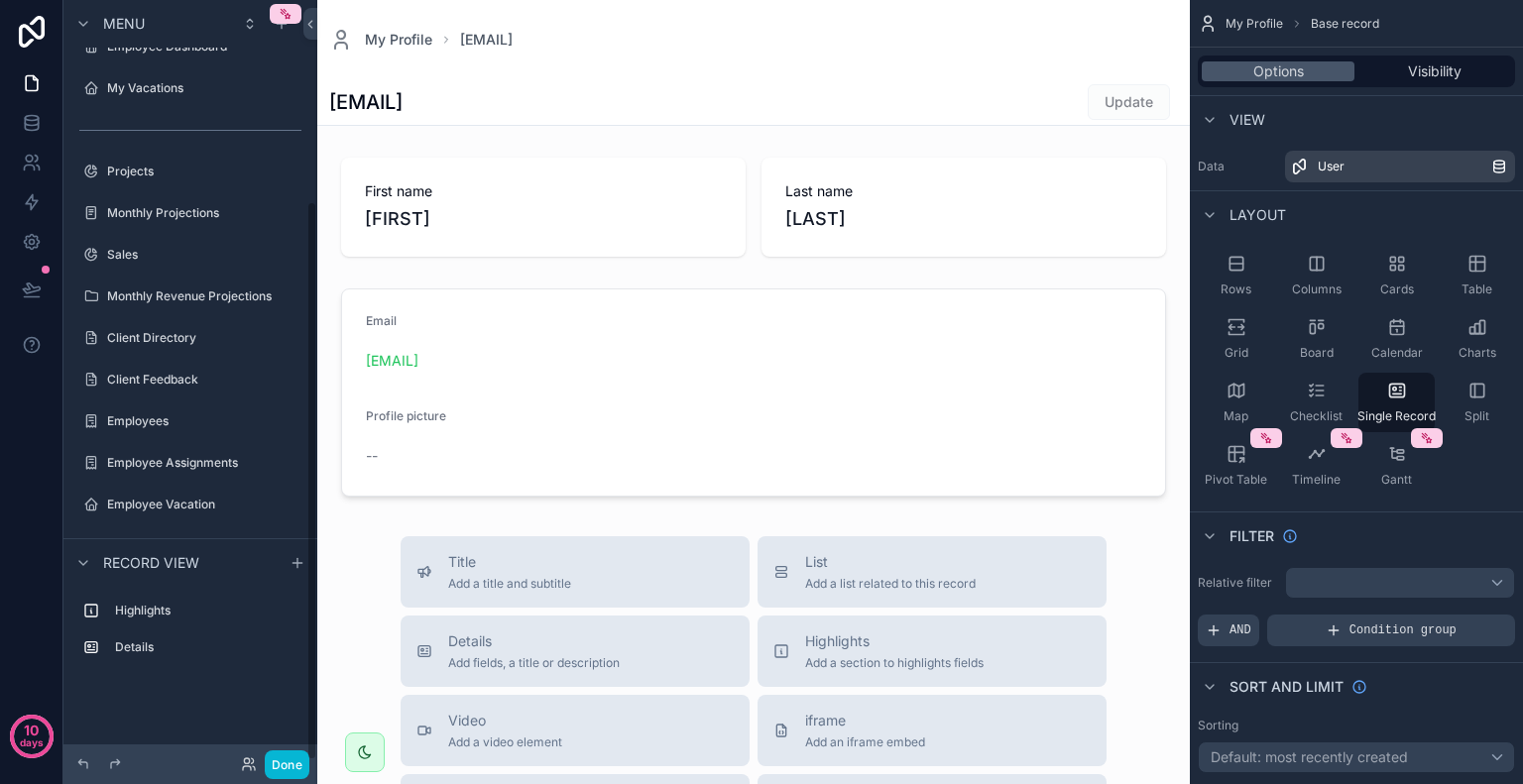 scroll, scrollTop: 273, scrollLeft: 0, axis: vertical 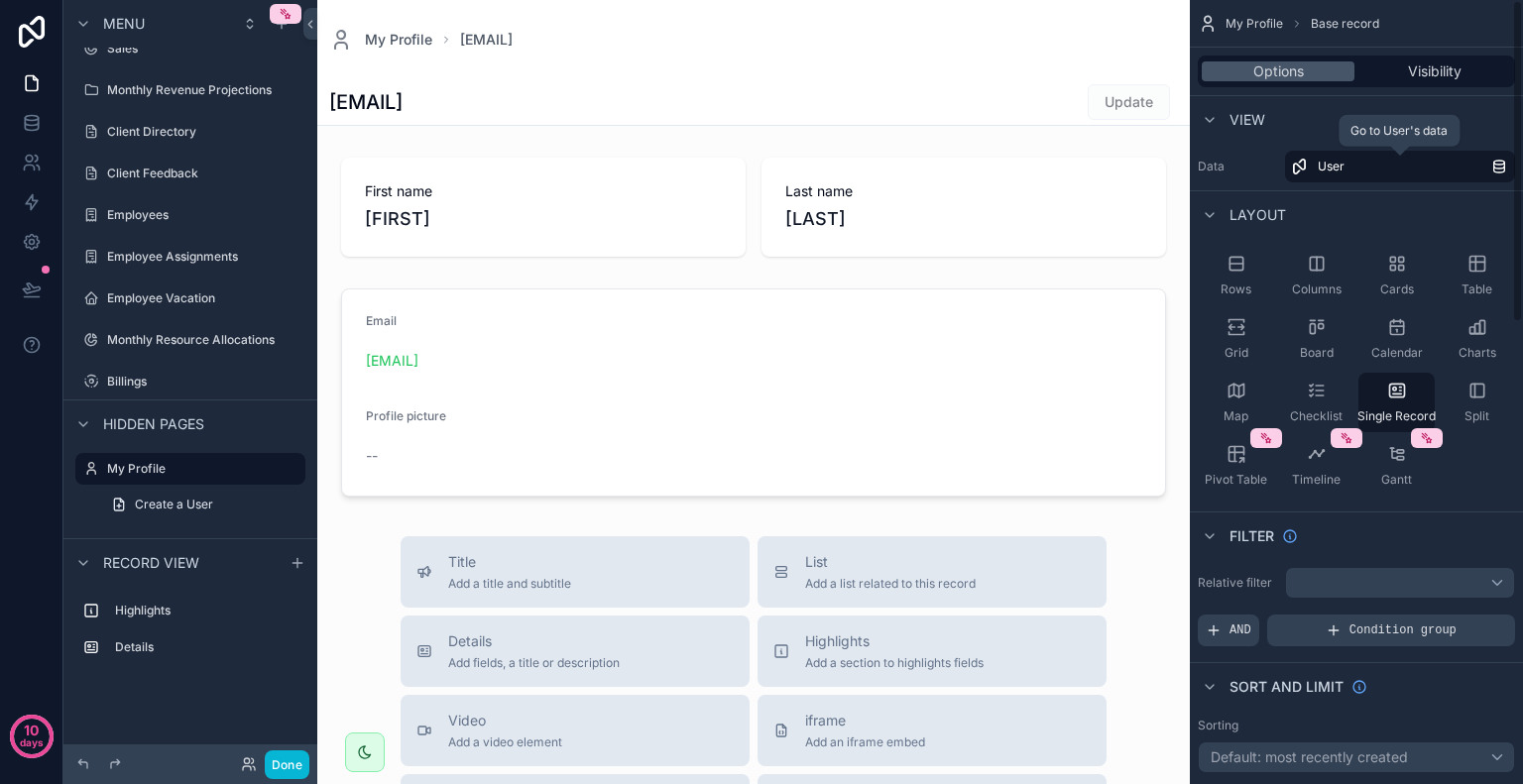 click on "User" at bounding box center (1400, 167) 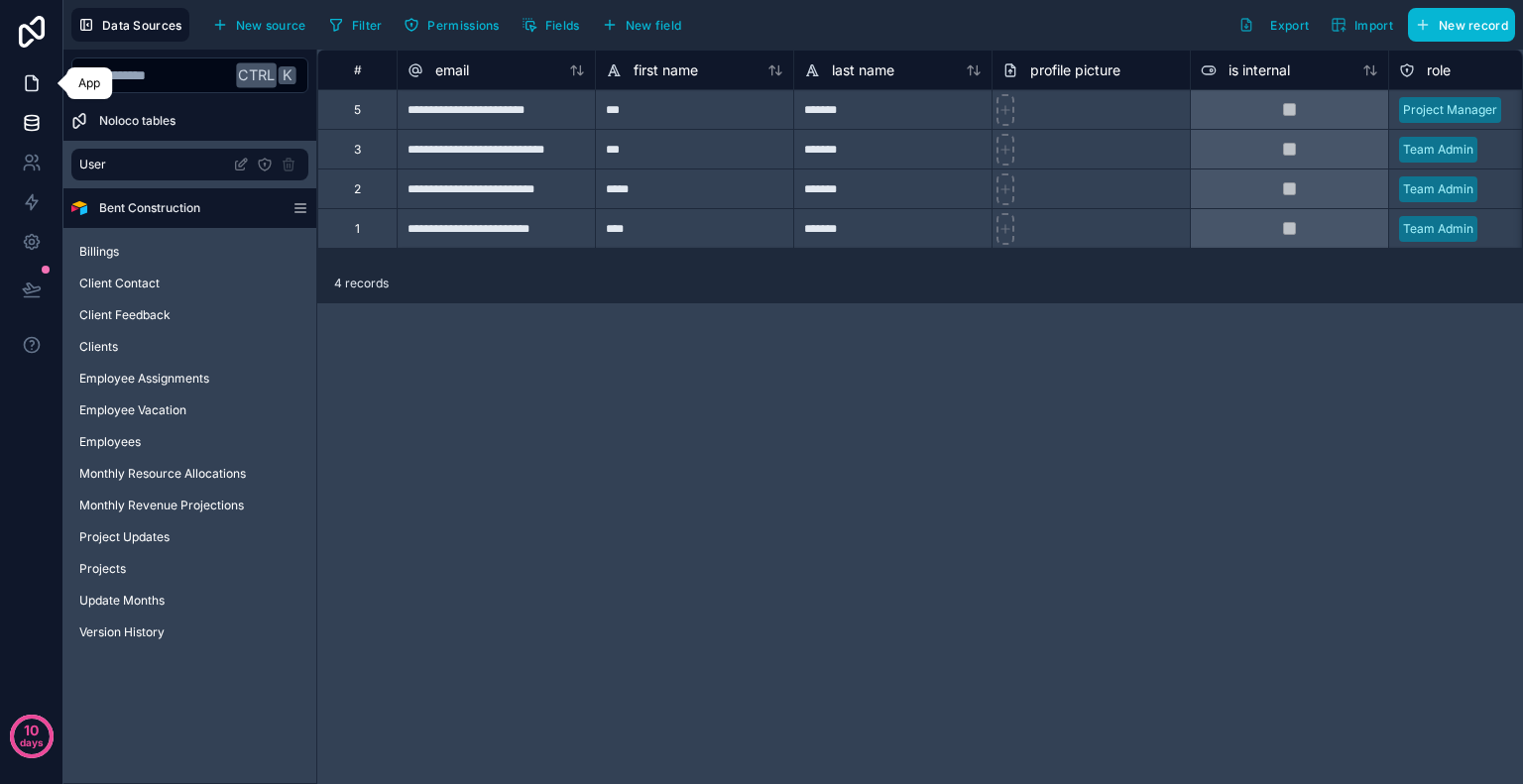 click 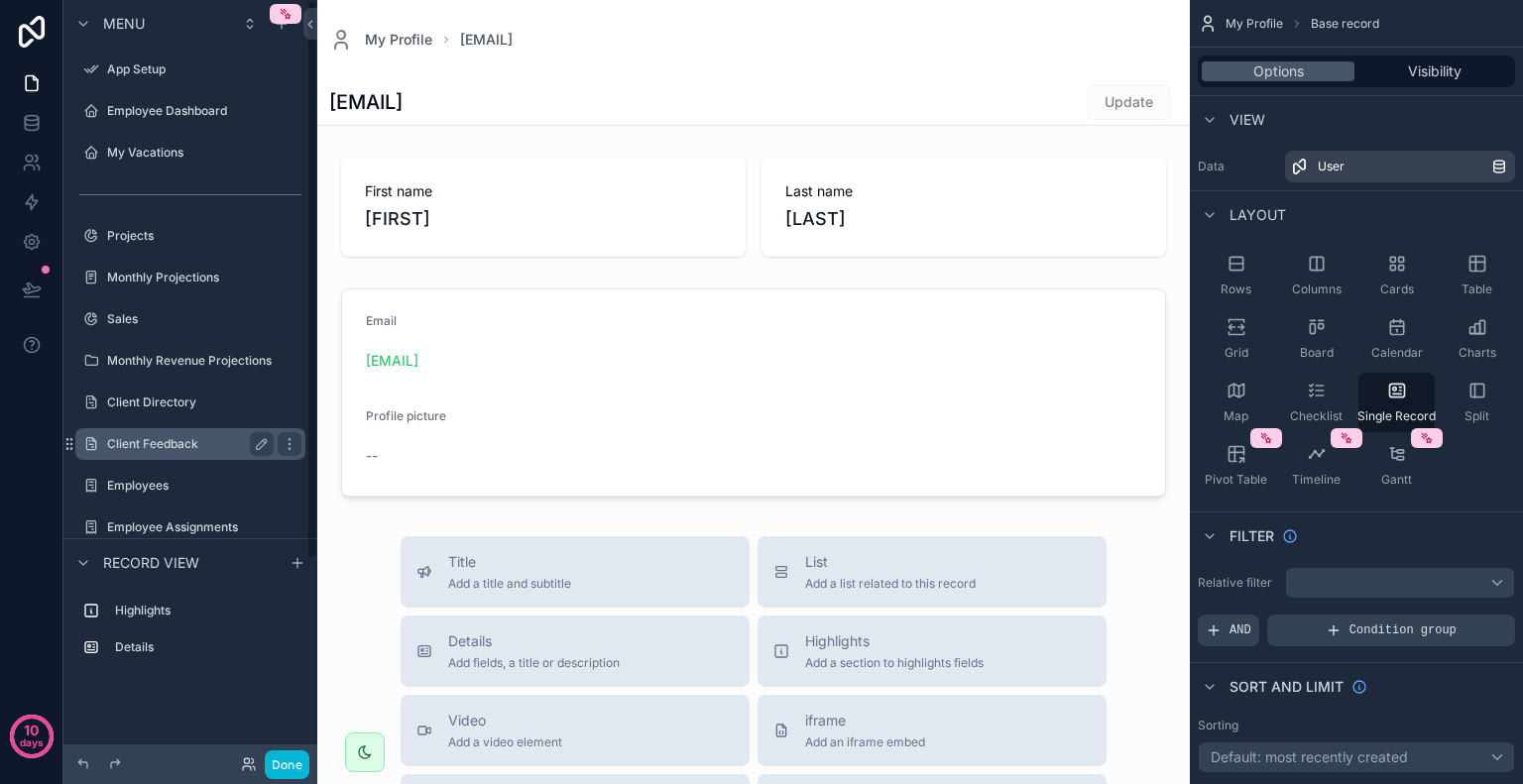 scroll, scrollTop: 0, scrollLeft: 0, axis: both 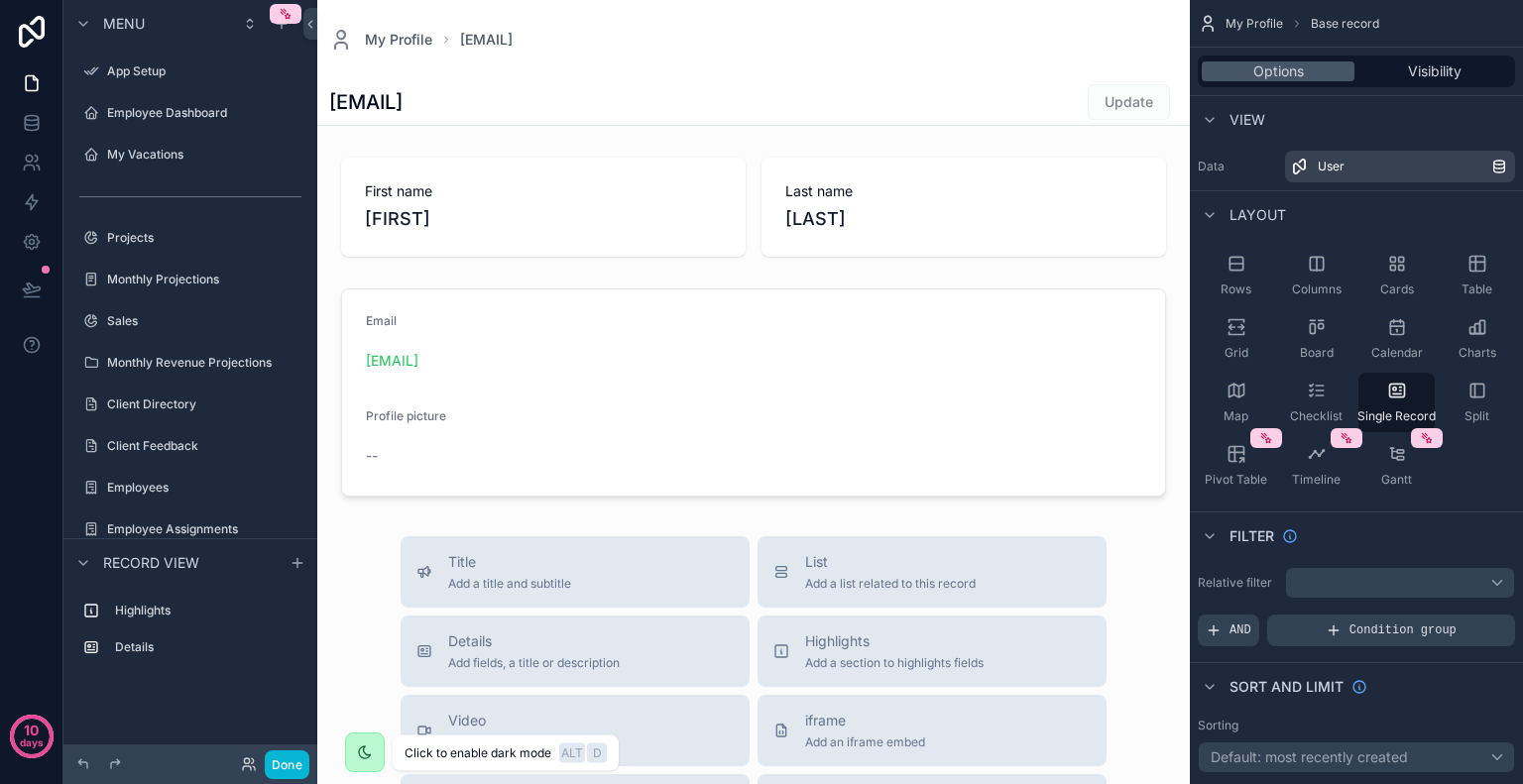 click at bounding box center [365, 752] 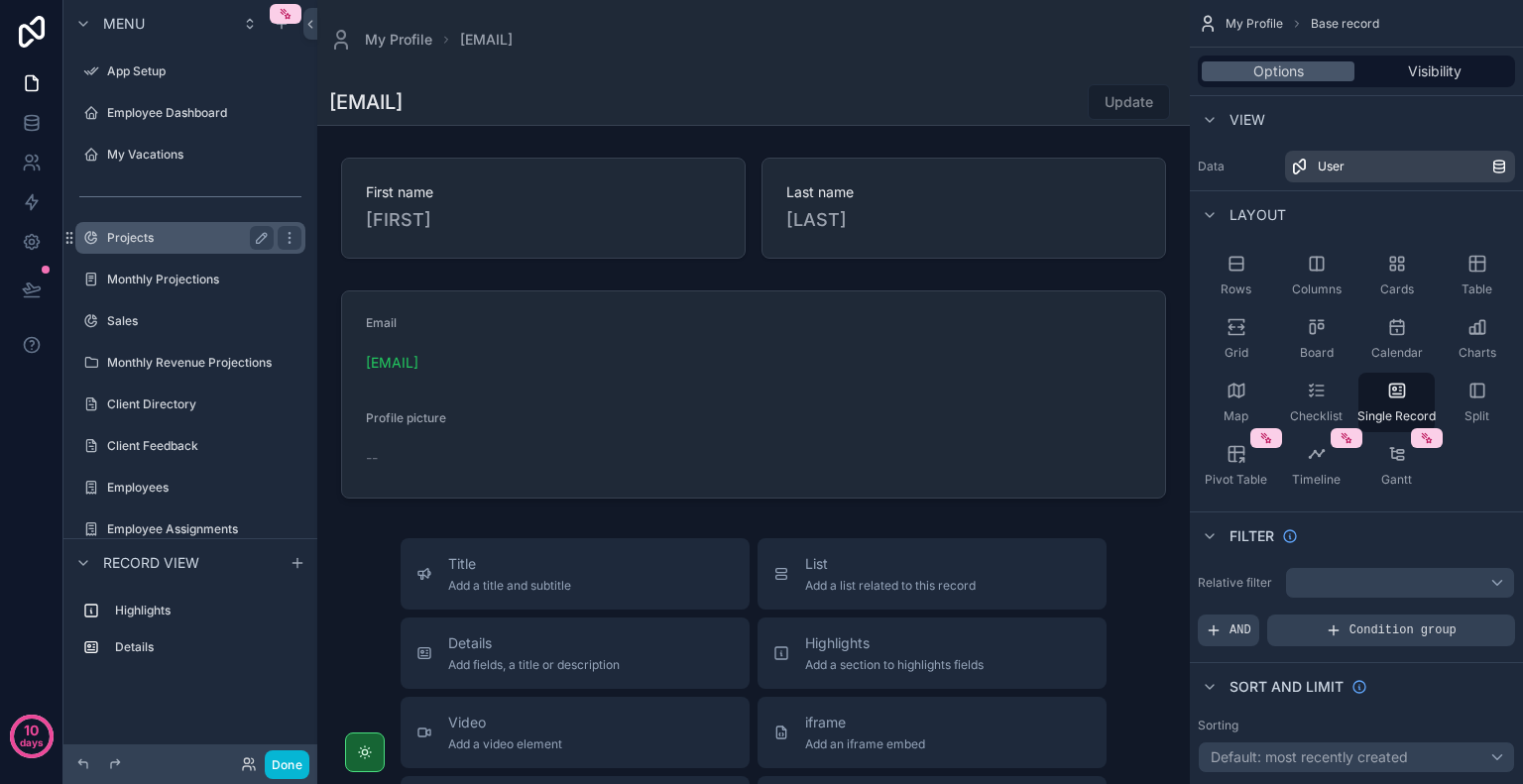 click on "Projects" at bounding box center (186, 238) 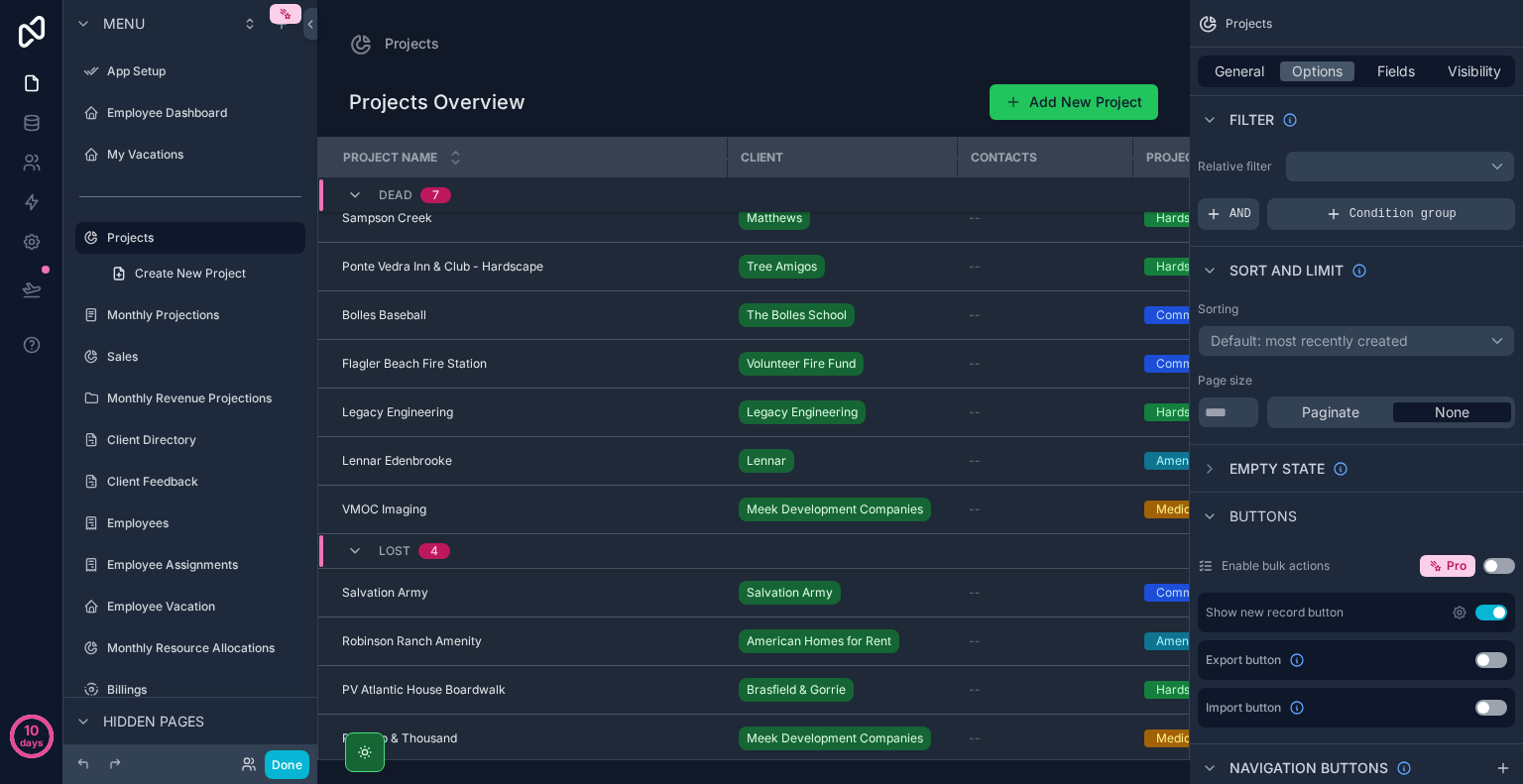 scroll, scrollTop: 1205, scrollLeft: 0, axis: vertical 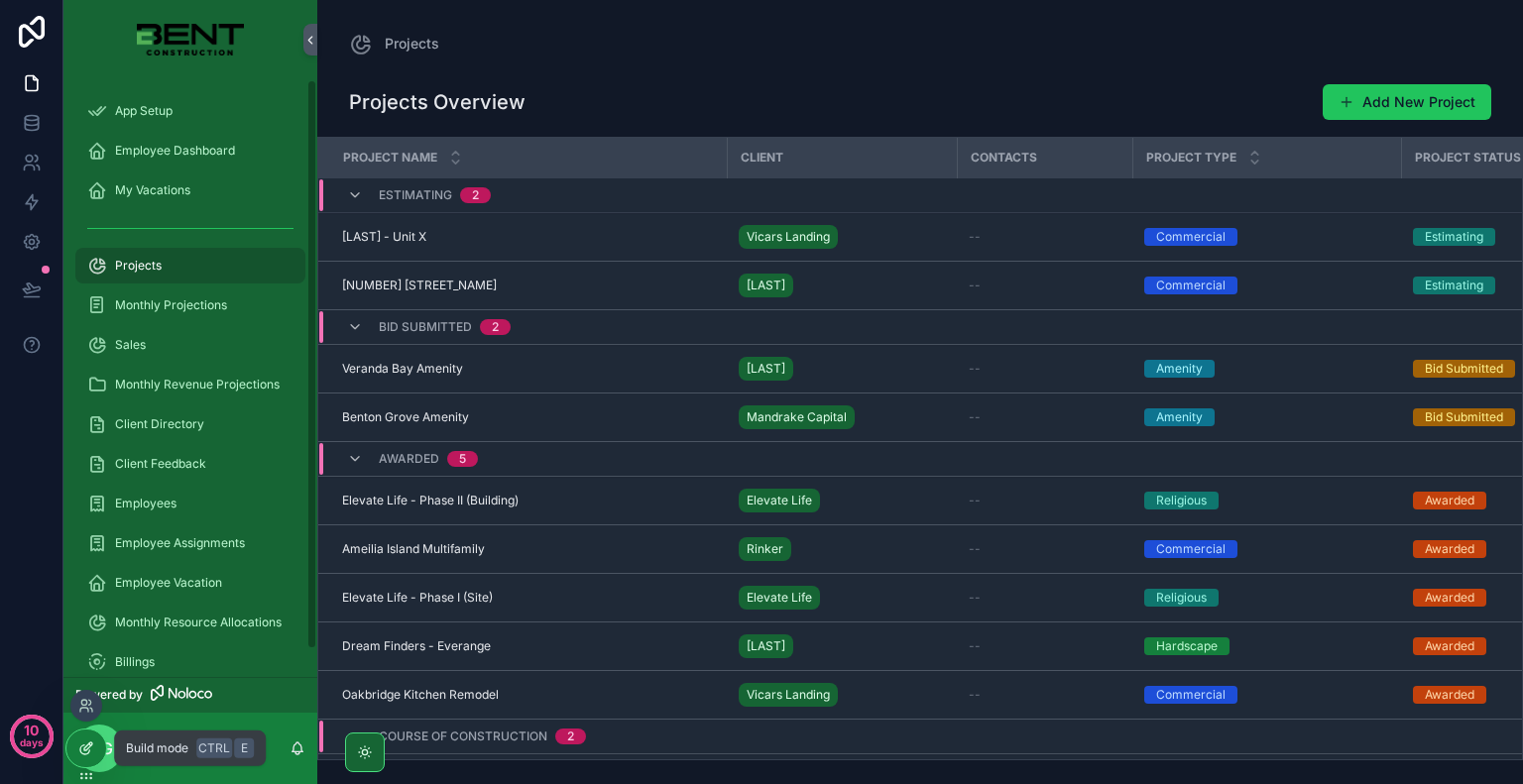click 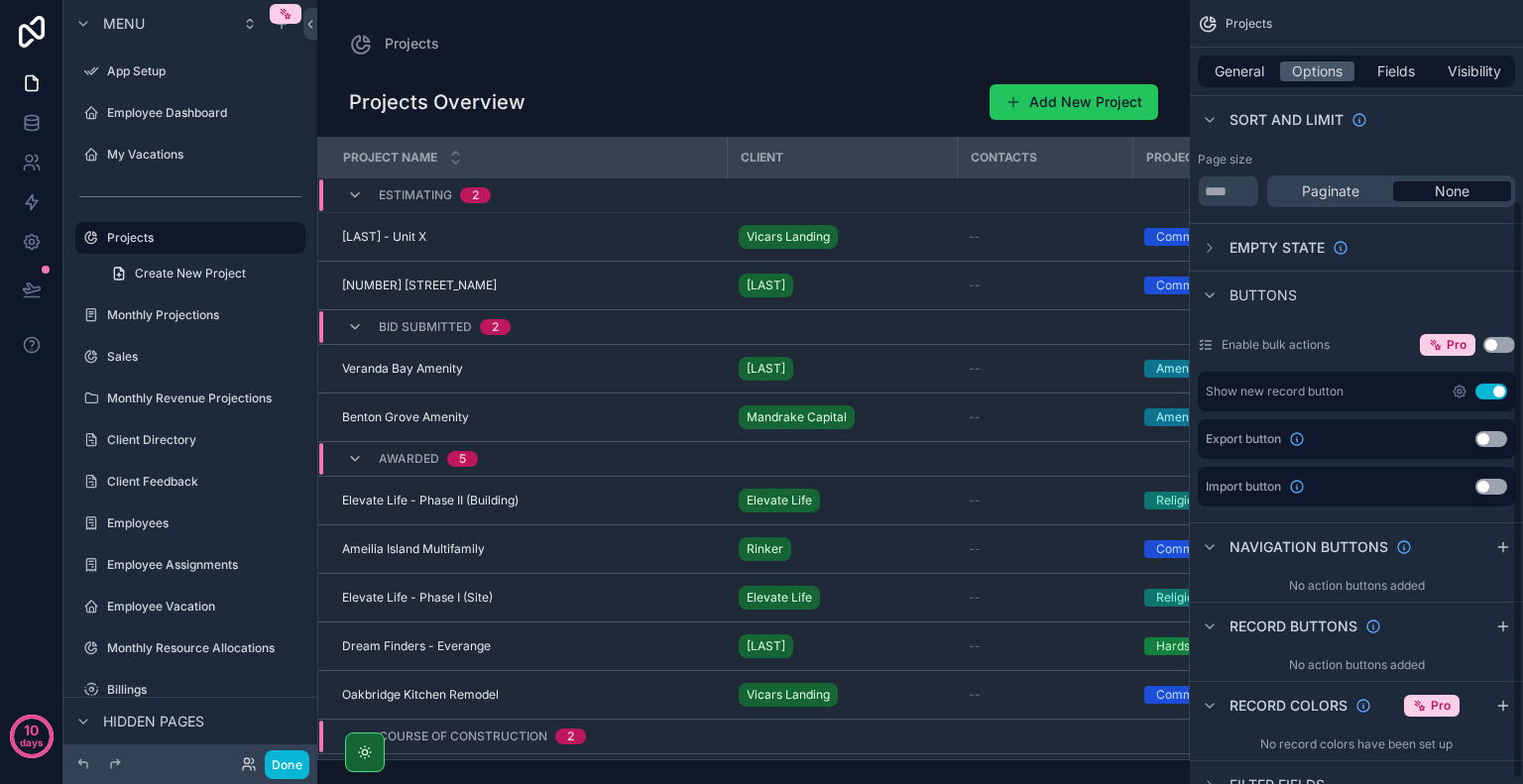 scroll, scrollTop: 276, scrollLeft: 0, axis: vertical 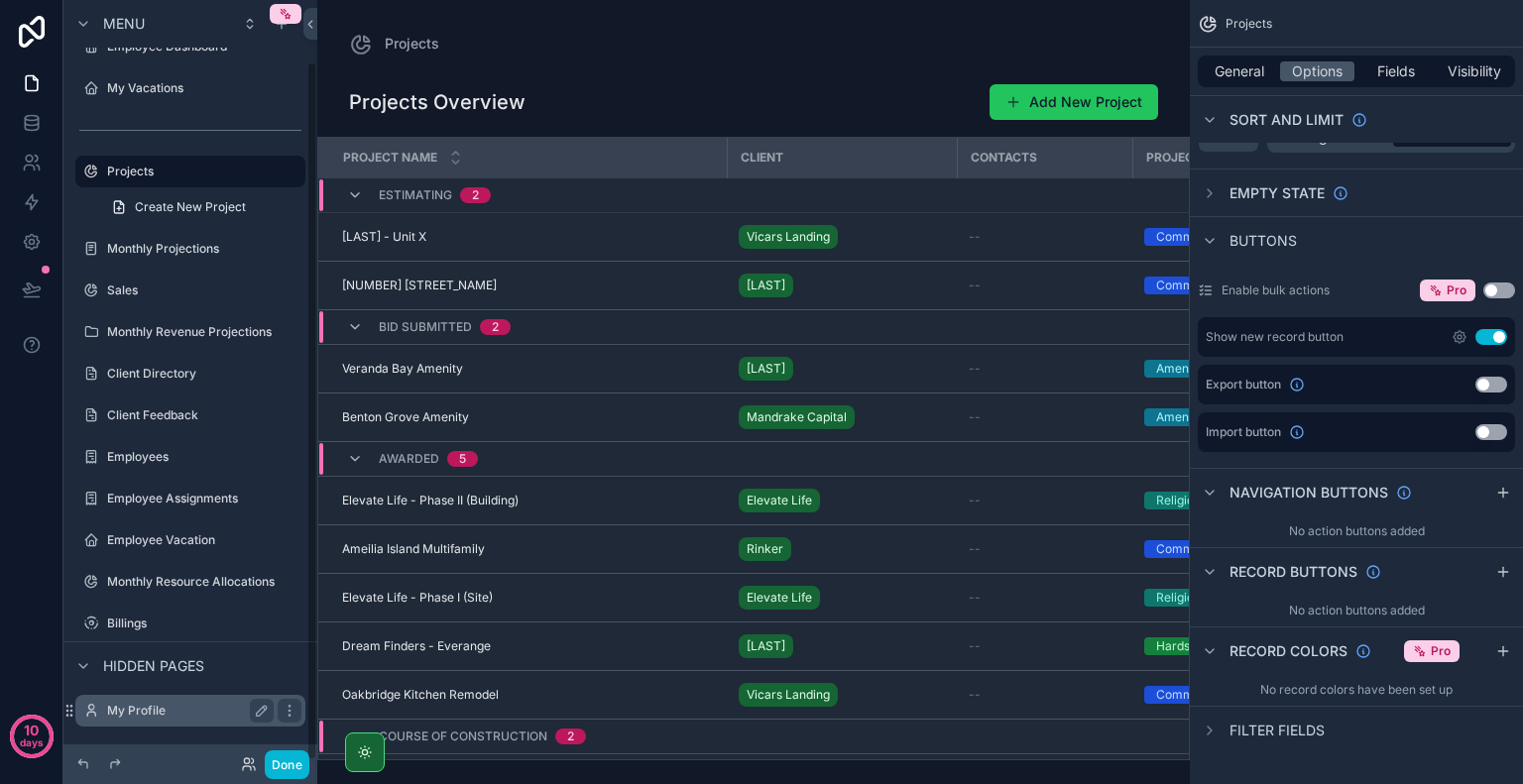 click on "My Profile" at bounding box center [186, 711] 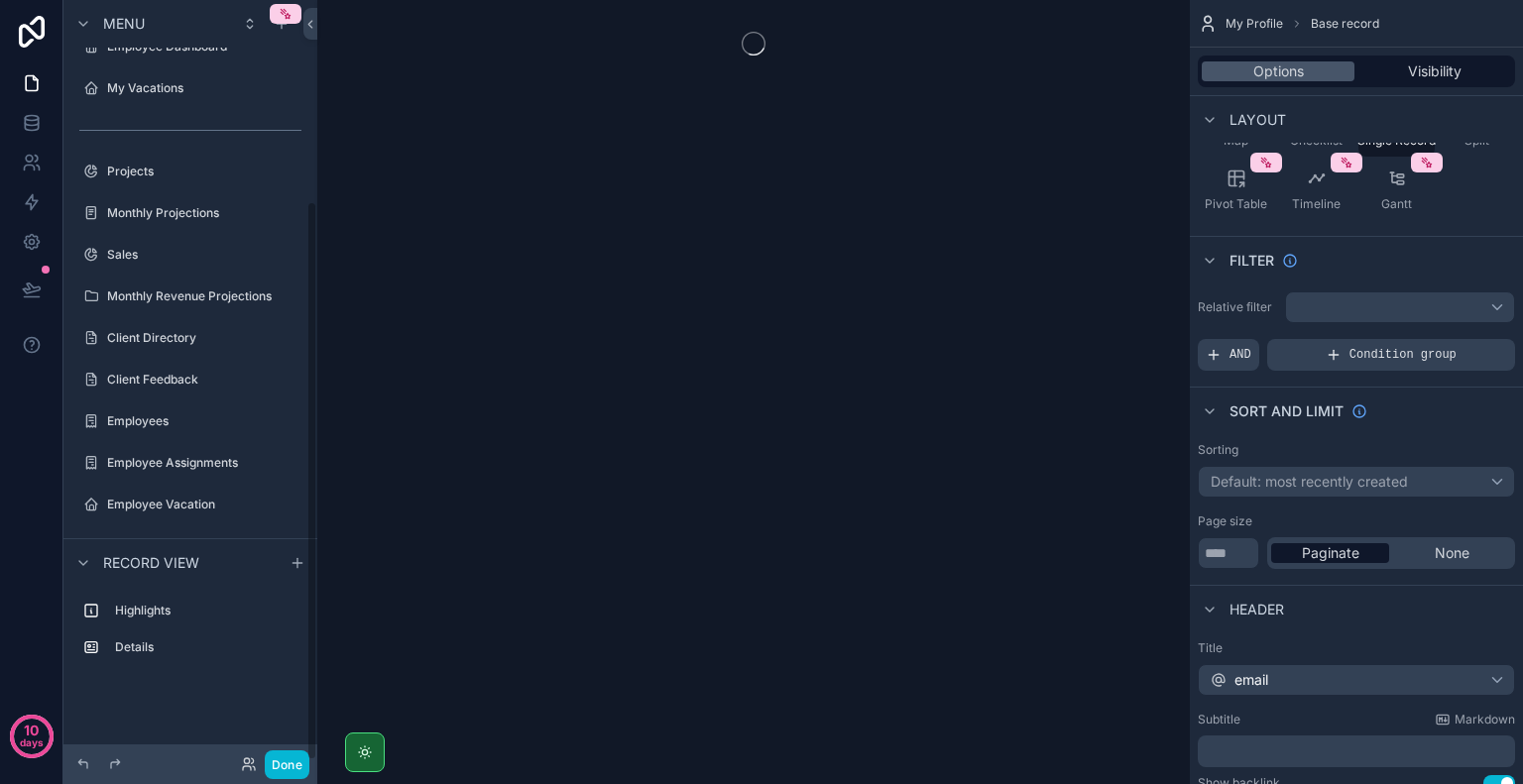 scroll, scrollTop: 273, scrollLeft: 0, axis: vertical 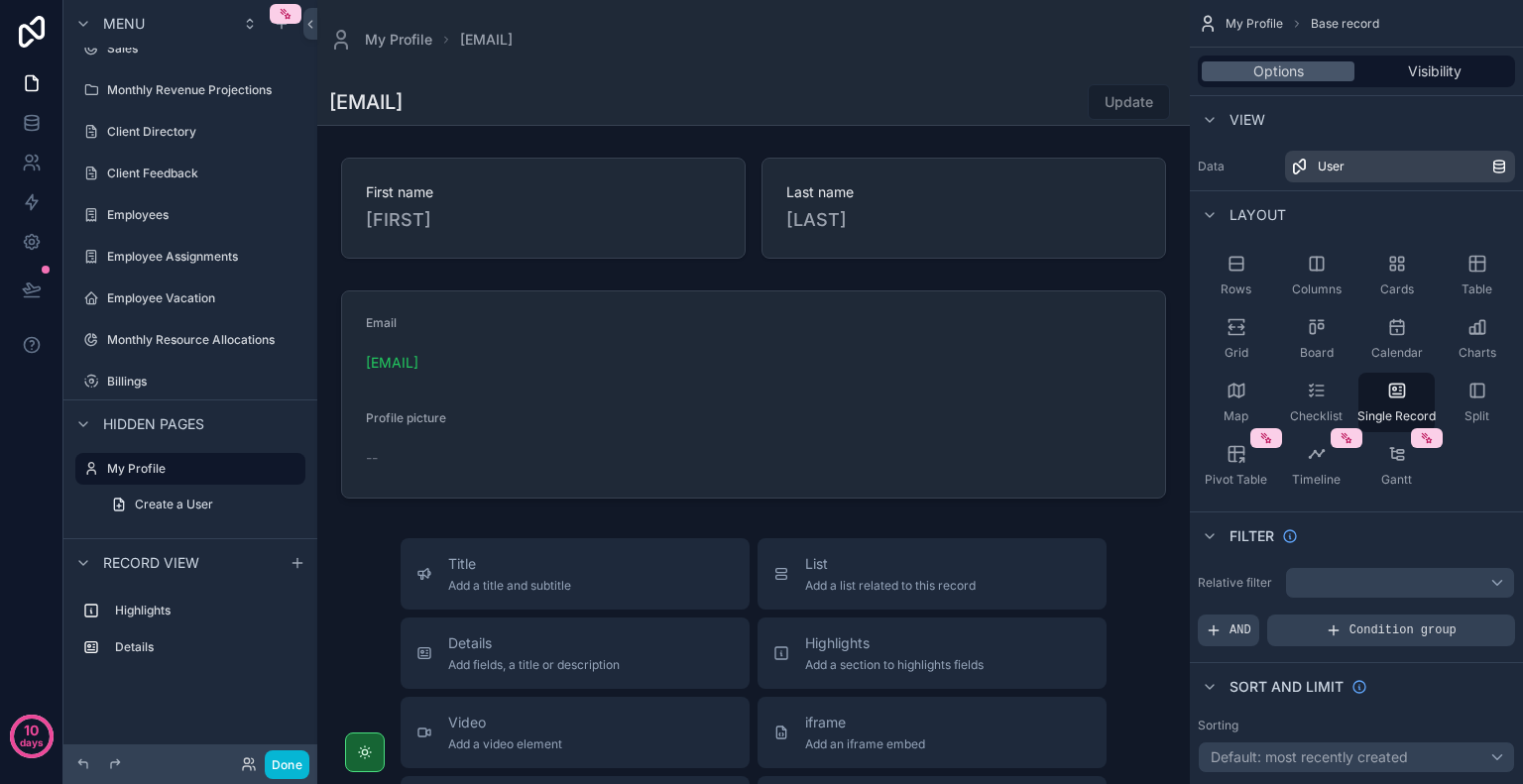 click on "Record view" at bounding box center [151, 563] 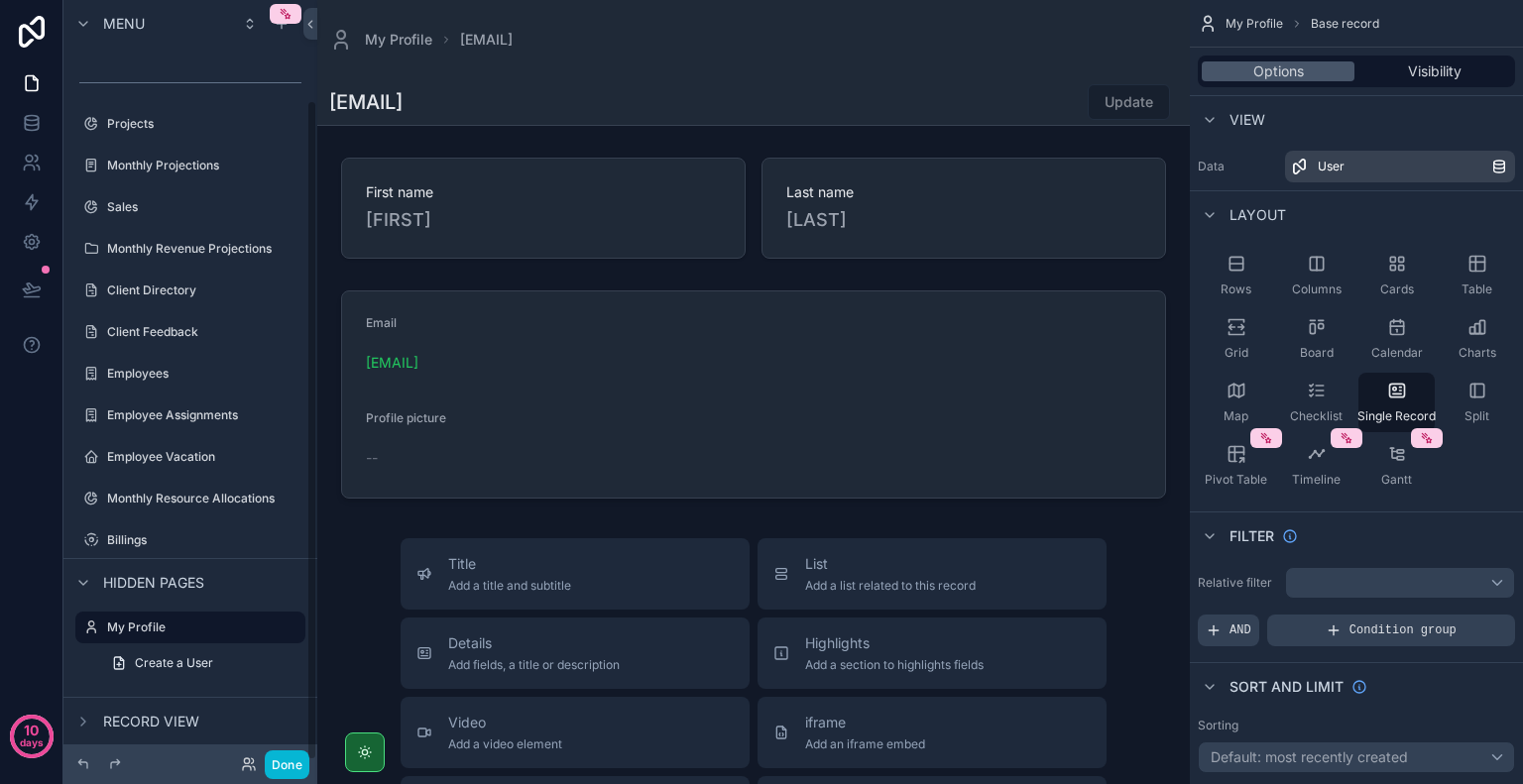 scroll, scrollTop: 114, scrollLeft: 0, axis: vertical 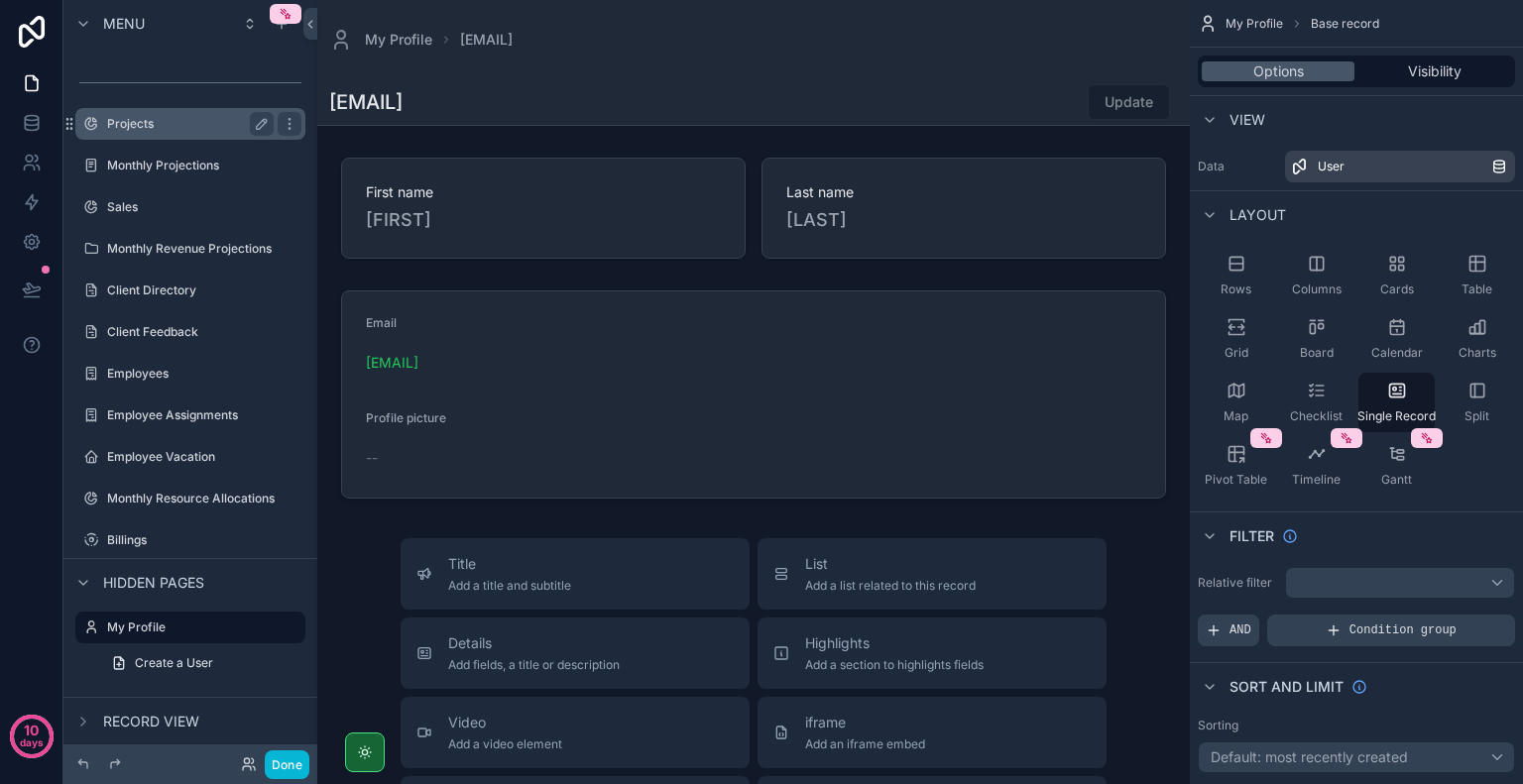 click on "Projects" at bounding box center (186, 124) 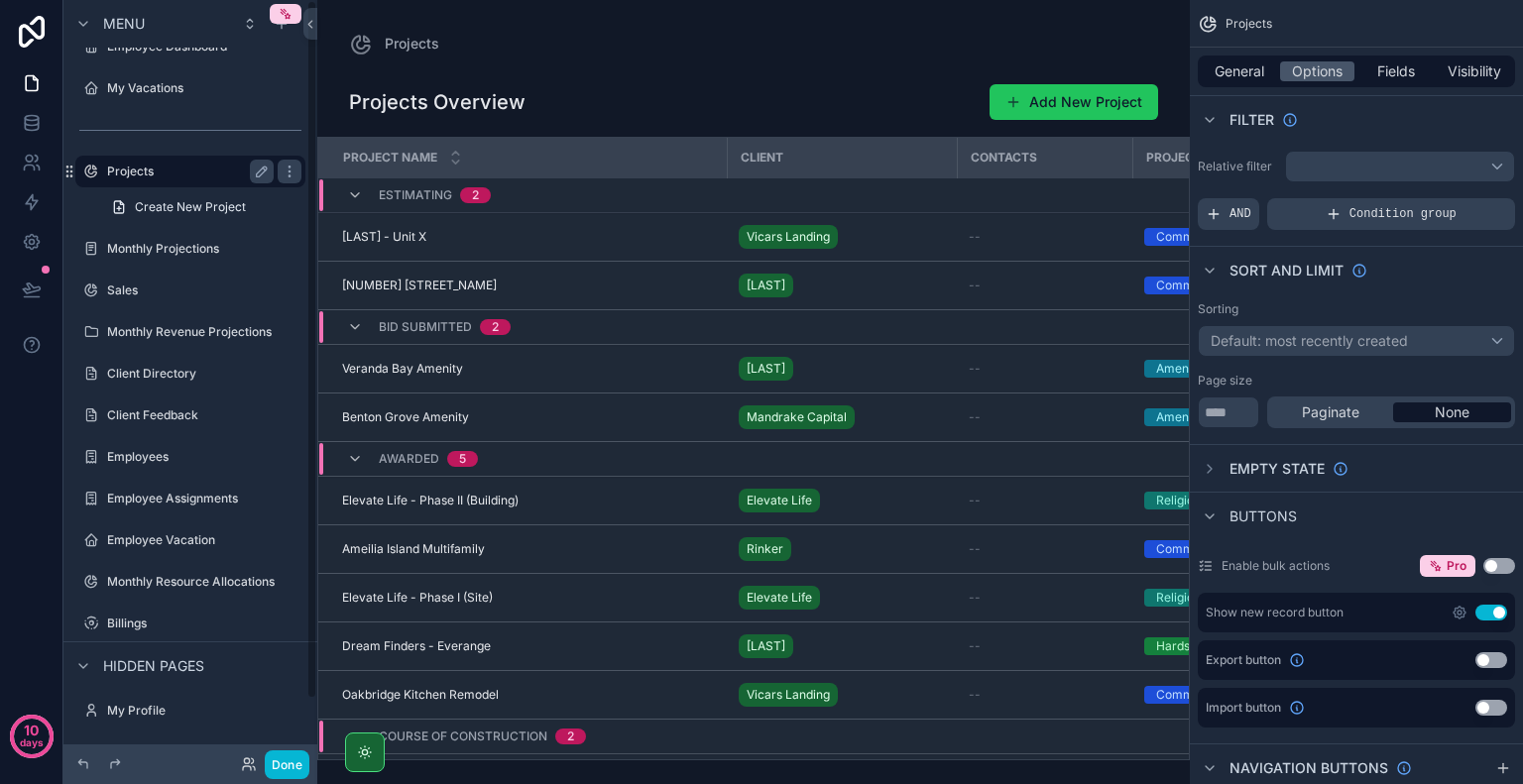 scroll, scrollTop: 0, scrollLeft: 0, axis: both 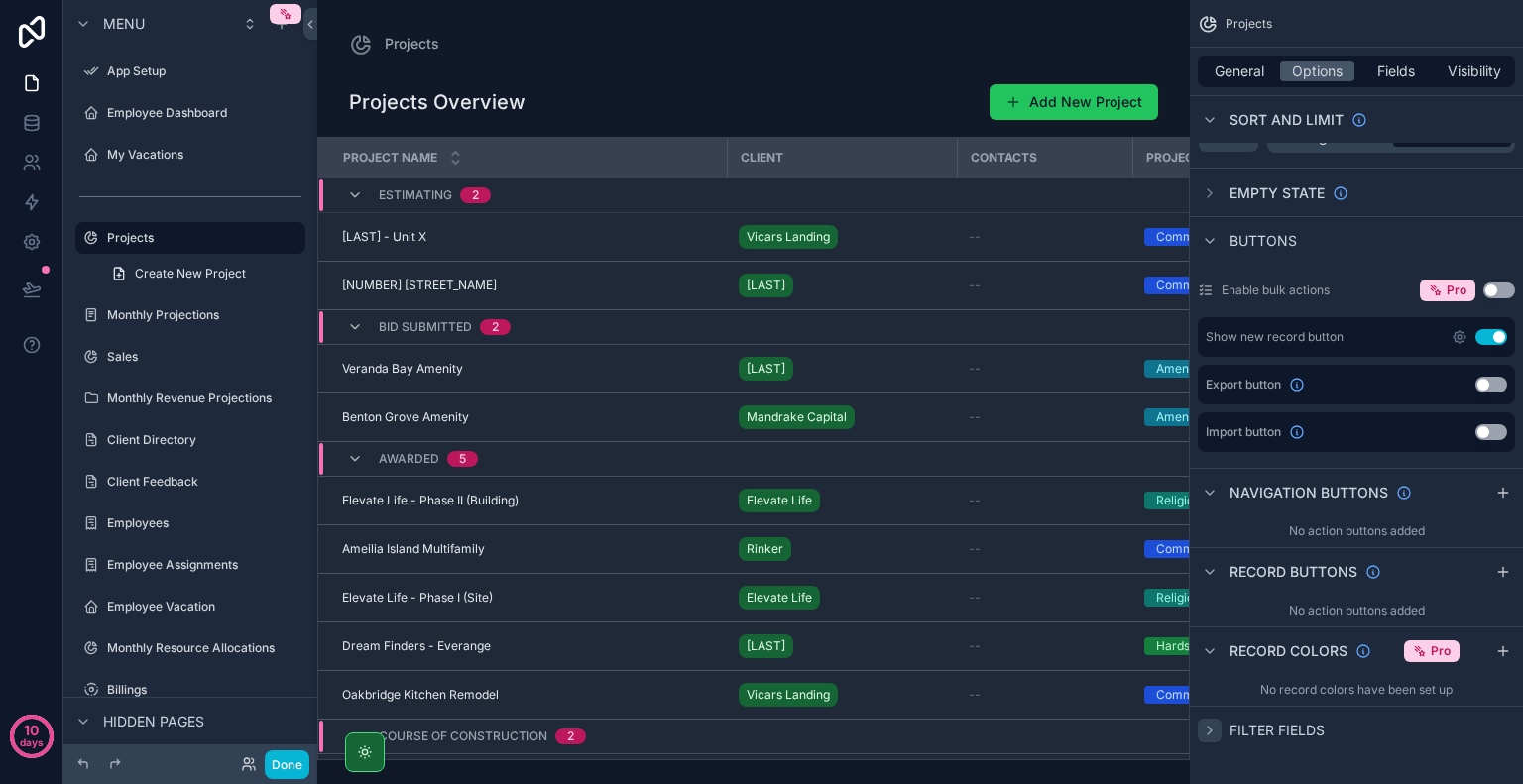 click 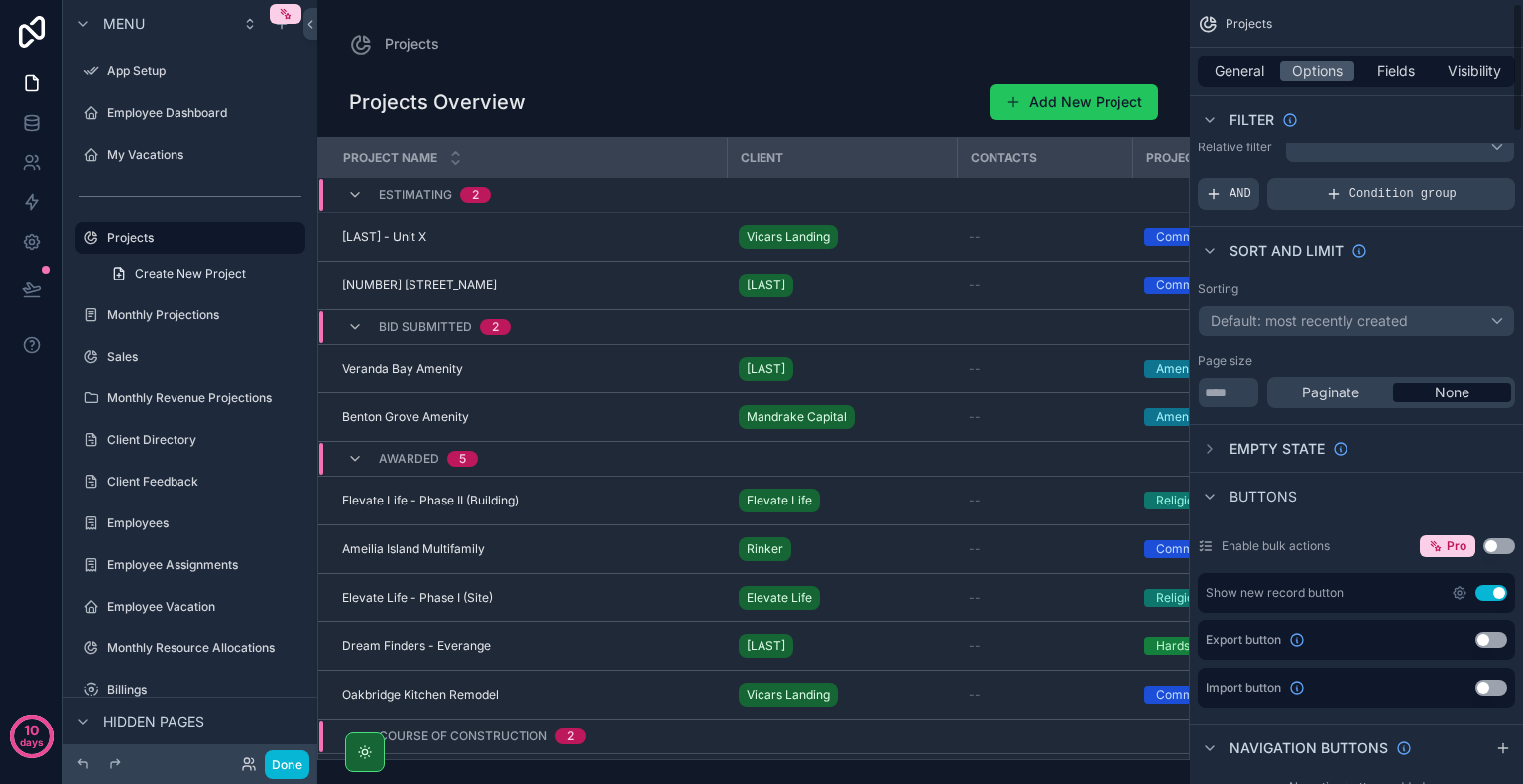scroll, scrollTop: 0, scrollLeft: 0, axis: both 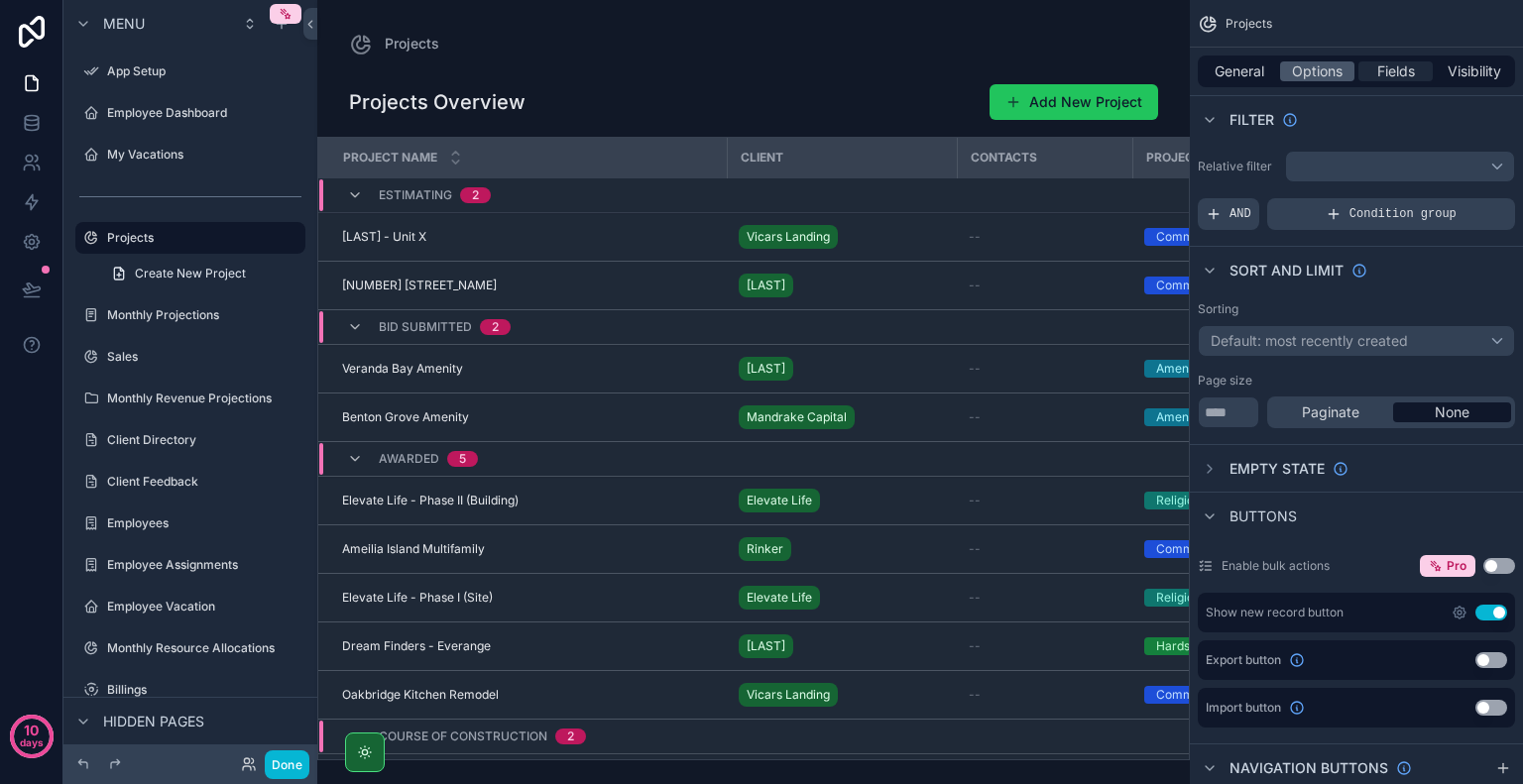 click on "Fields" at bounding box center [1396, 71] 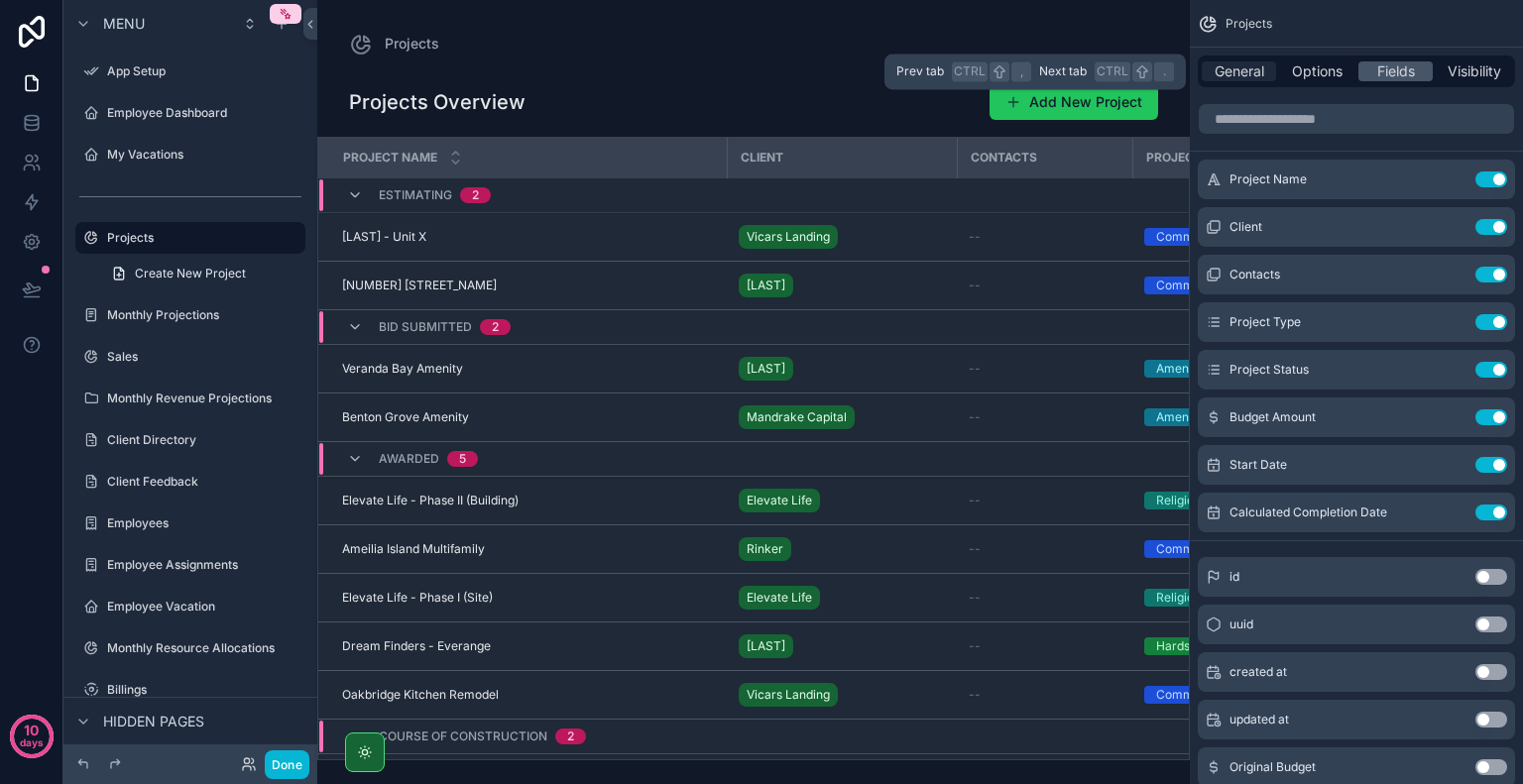 click on "General" at bounding box center [1239, 71] 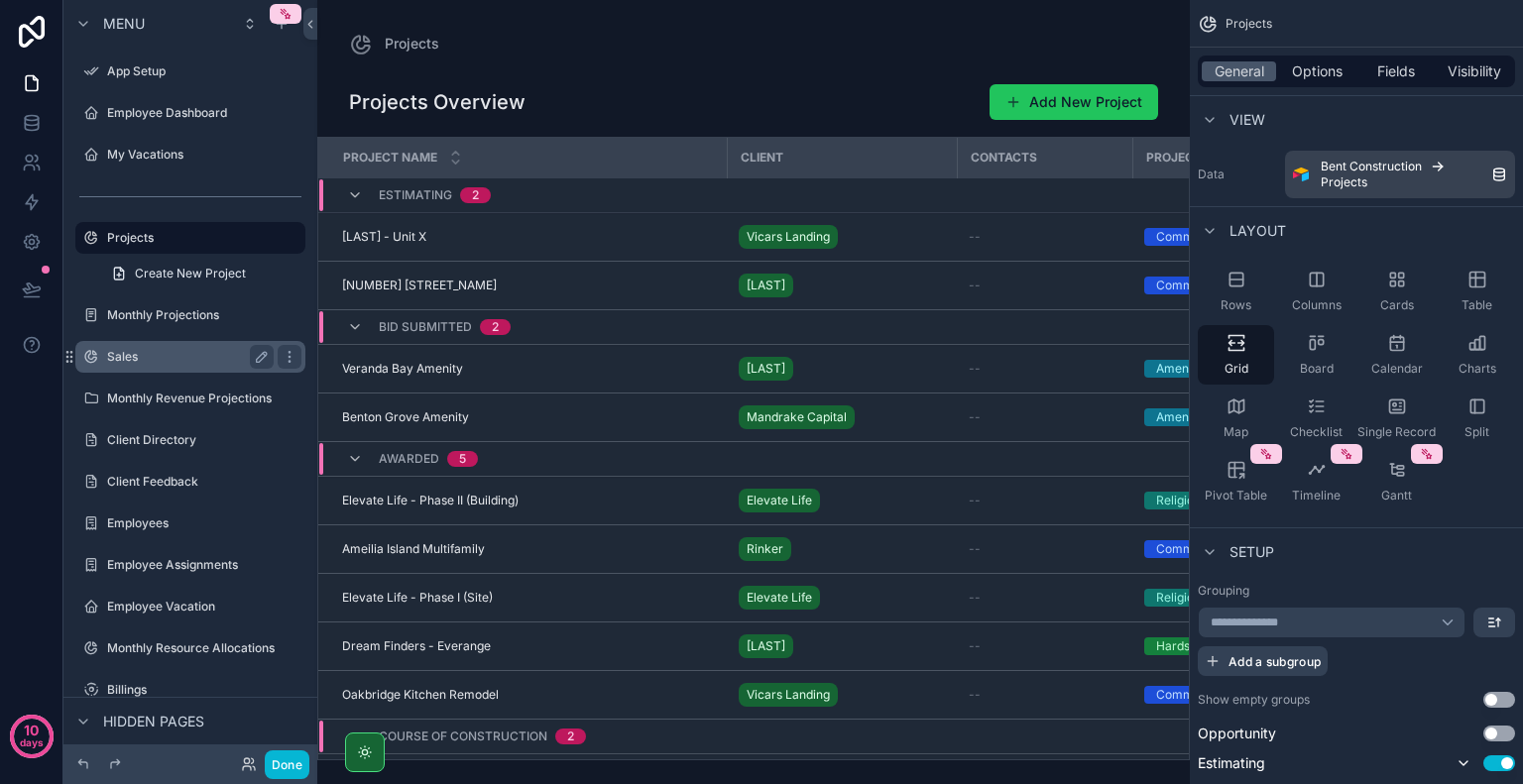 click on "Sales" at bounding box center (186, 357) 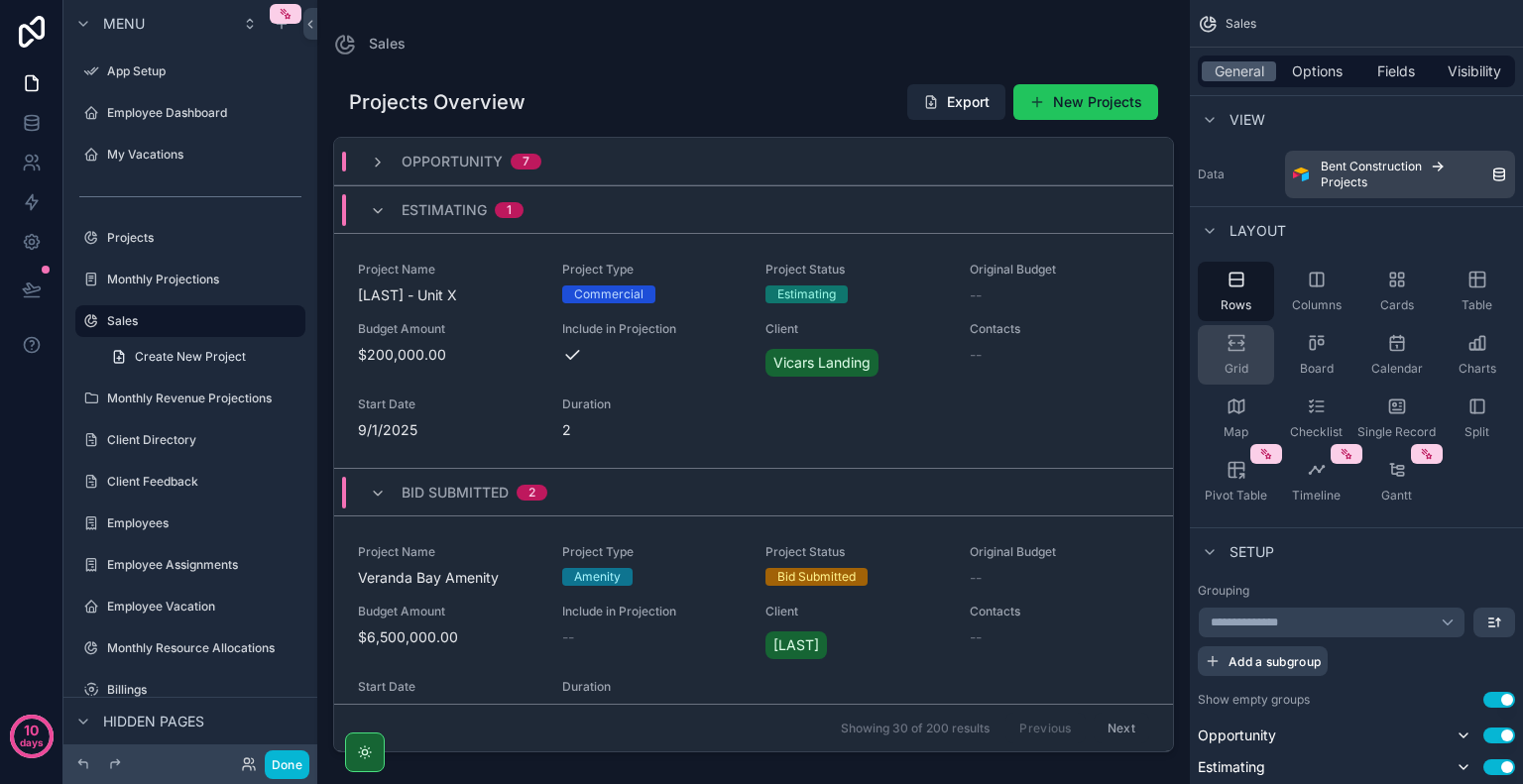 click 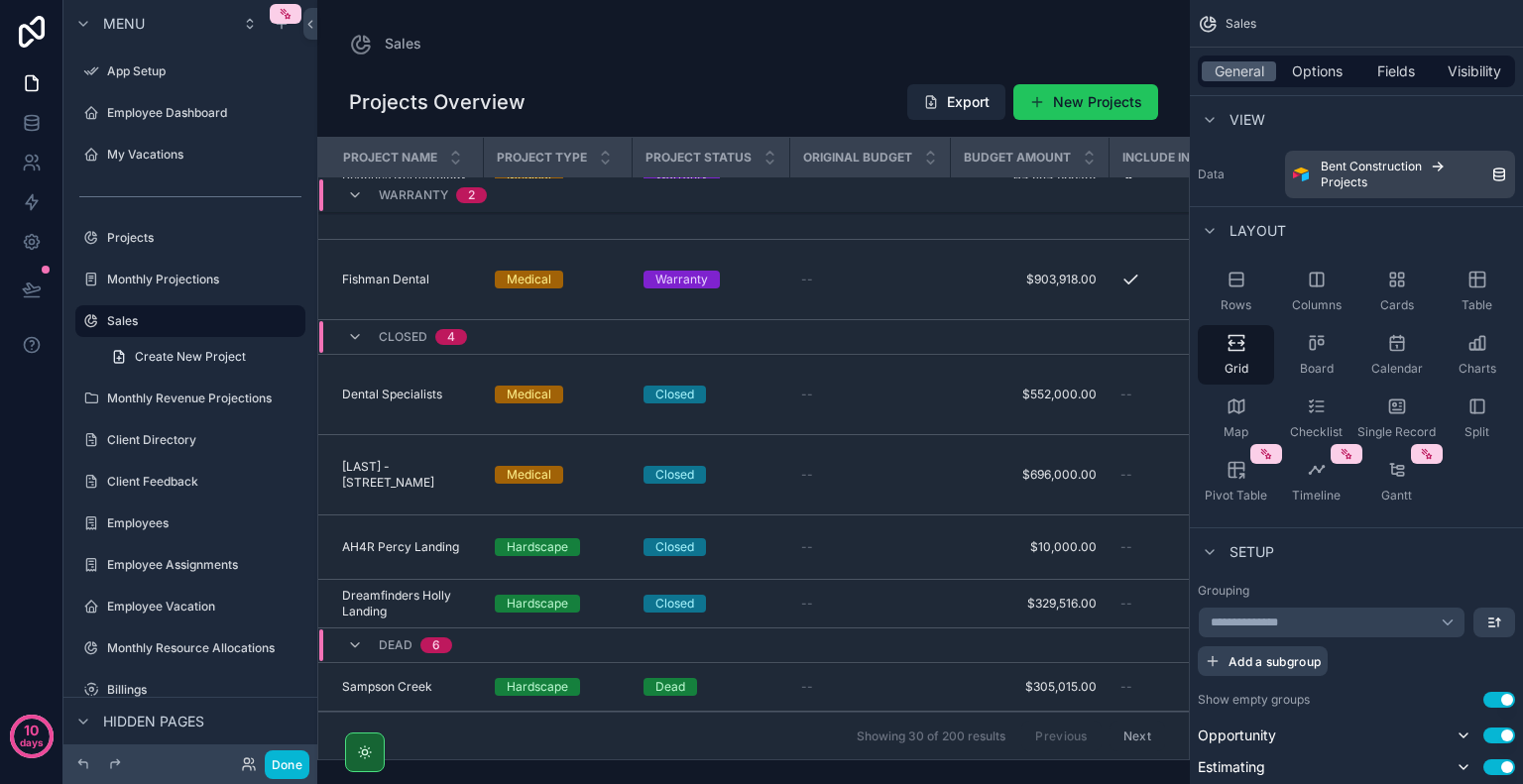 scroll, scrollTop: 1080, scrollLeft: 0, axis: vertical 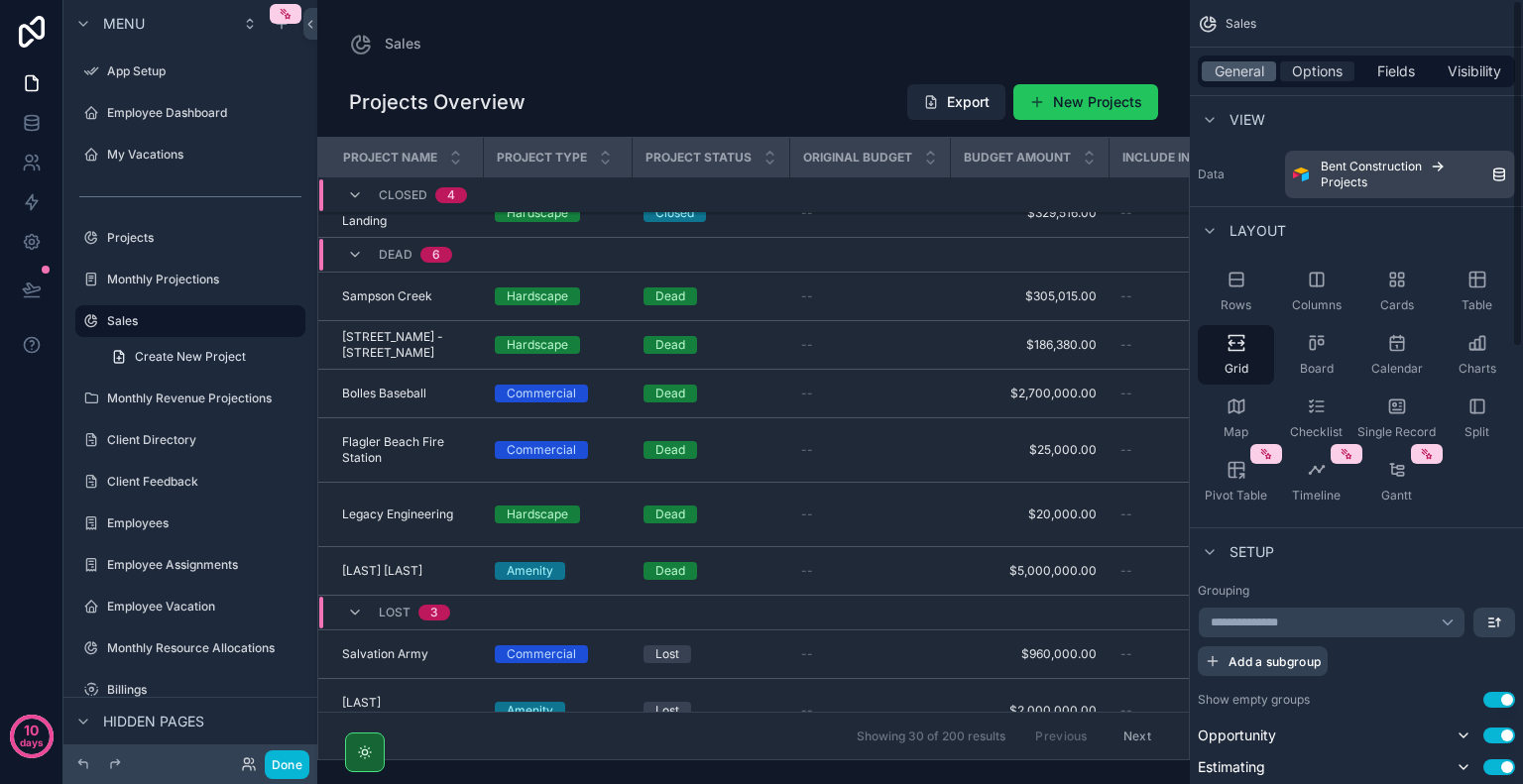 click on "Options" at bounding box center [1317, 71] 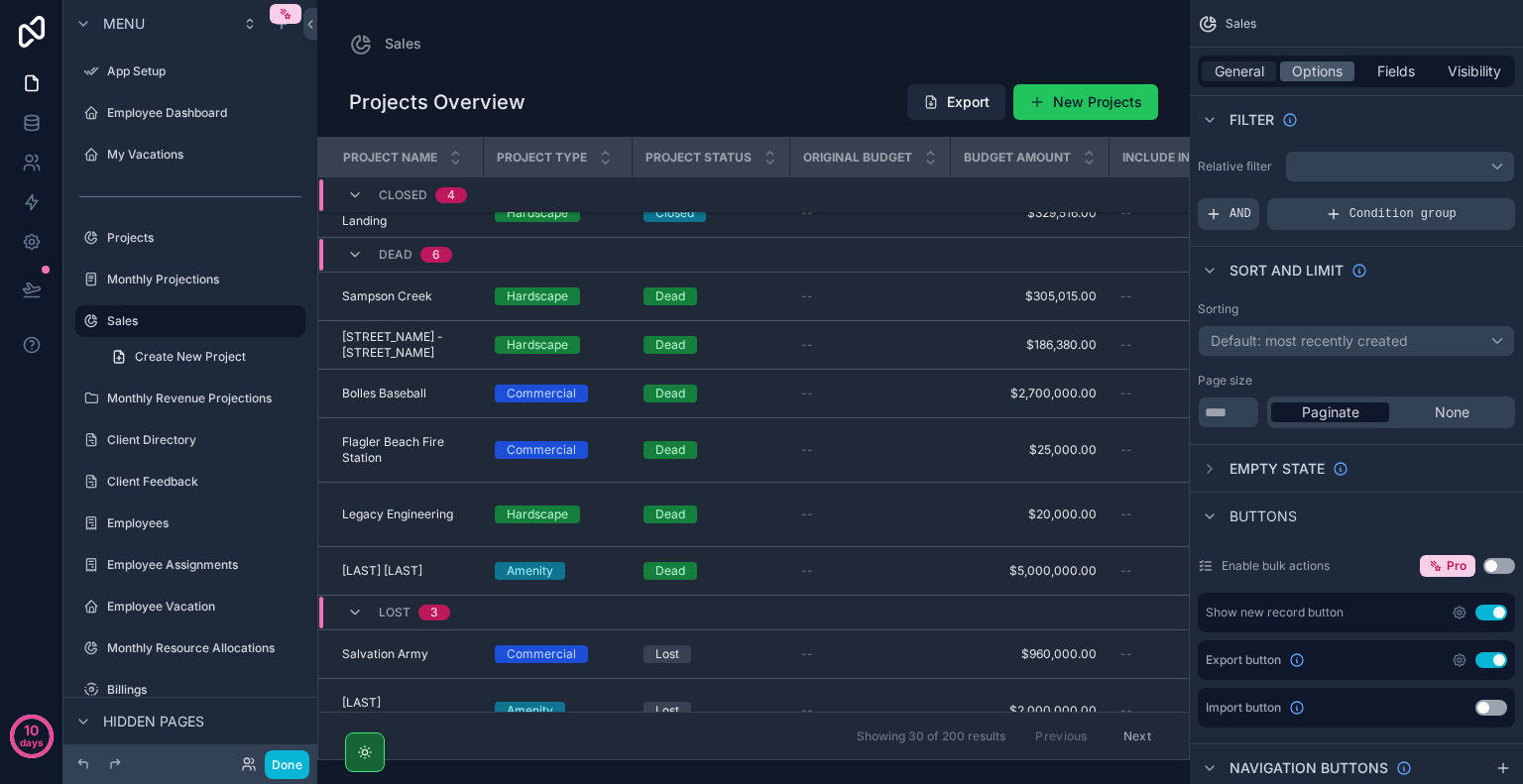 click on "General" at bounding box center [1239, 71] 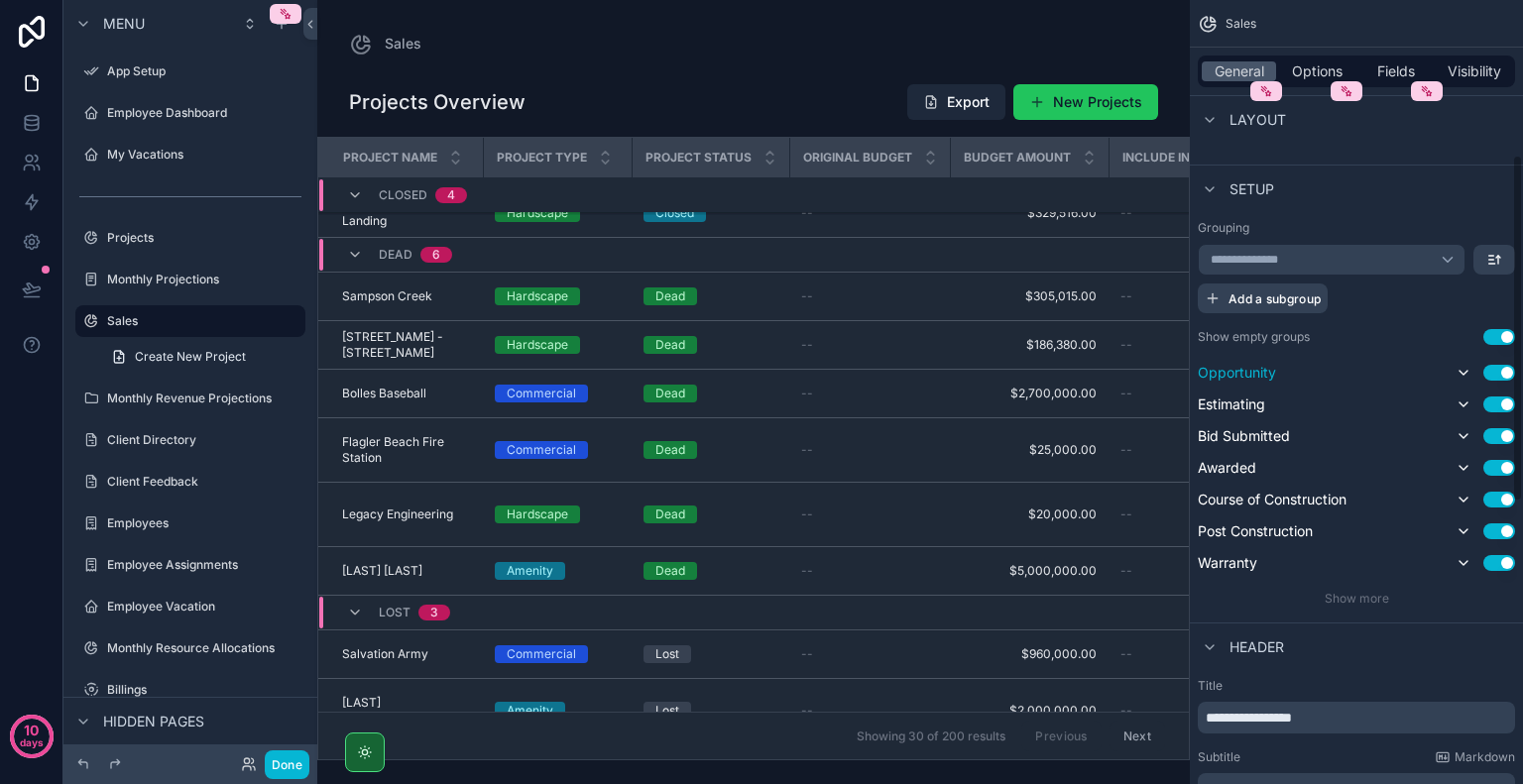 scroll, scrollTop: 396, scrollLeft: 0, axis: vertical 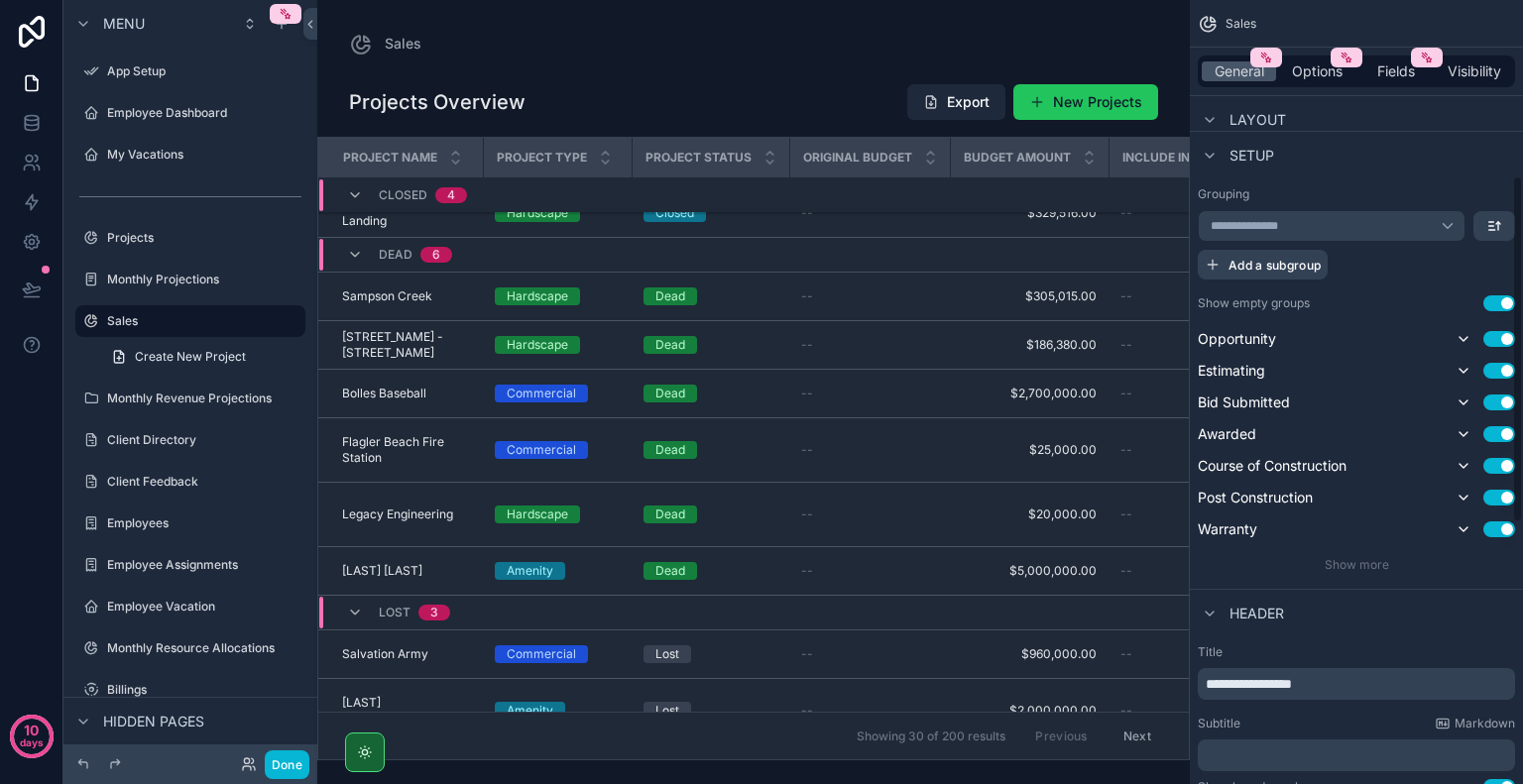 click on "Use setting" at bounding box center [1499, 303] 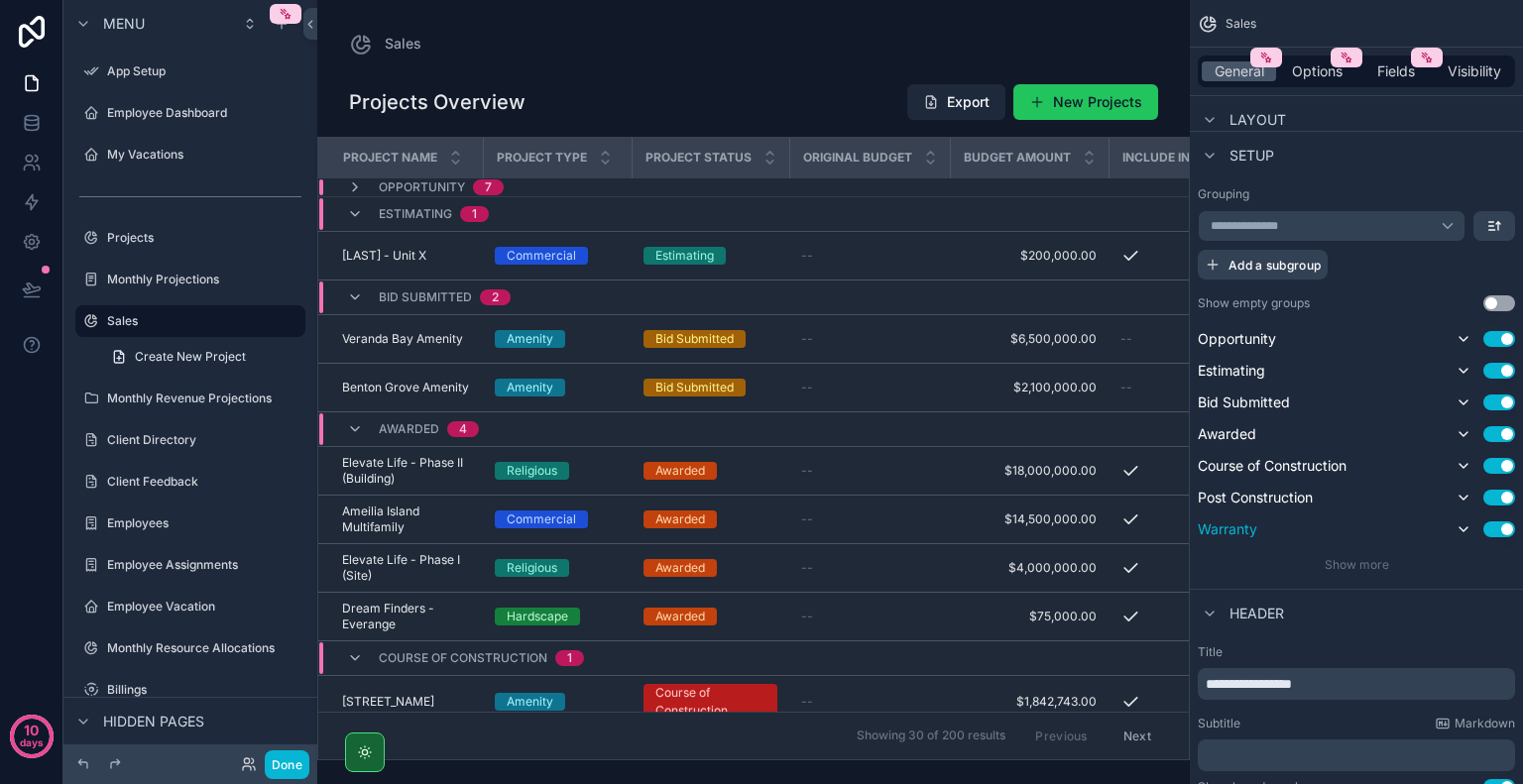 click on "Use setting" at bounding box center [1499, 529] 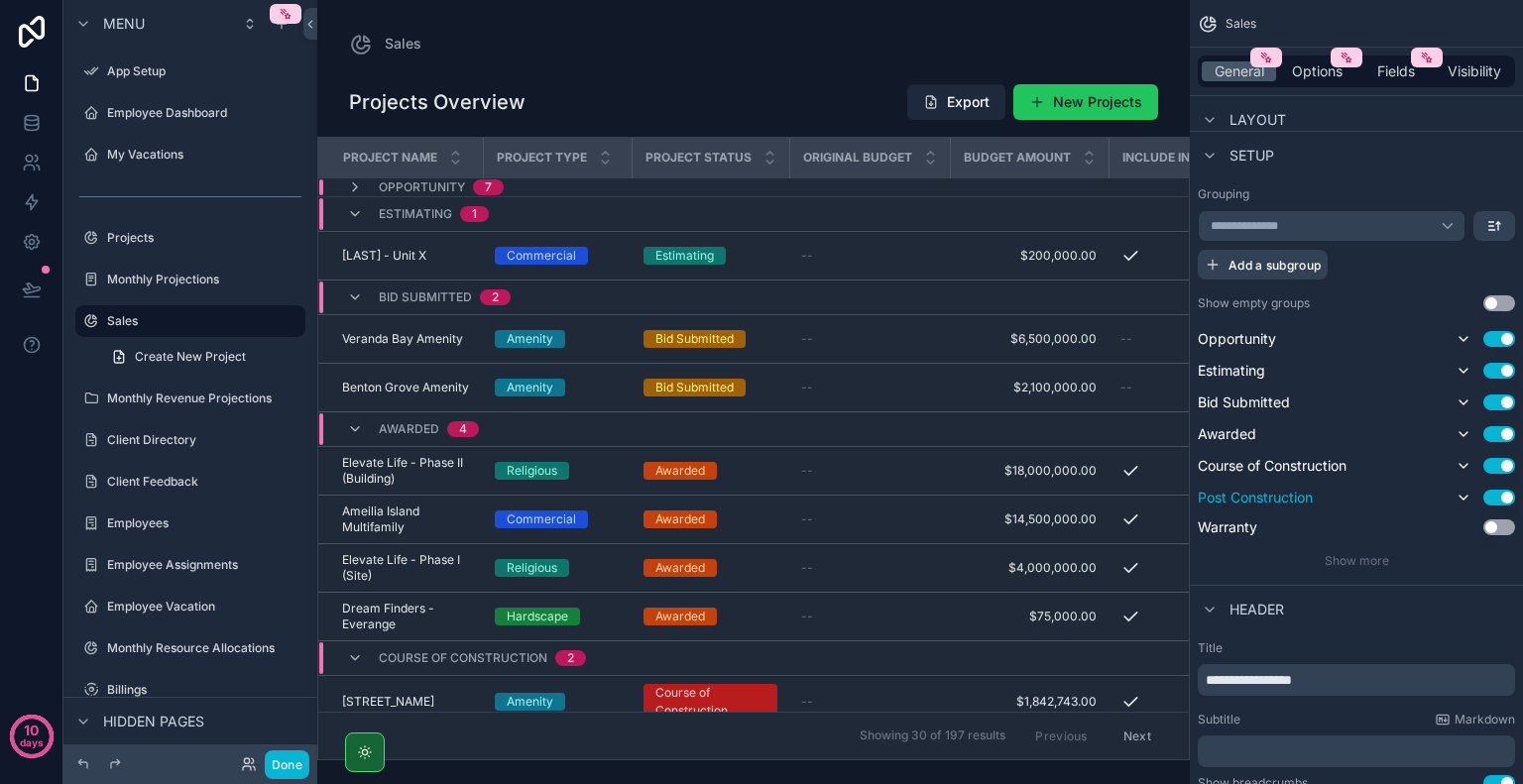 click on "Use setting" at bounding box center [1499, 498] 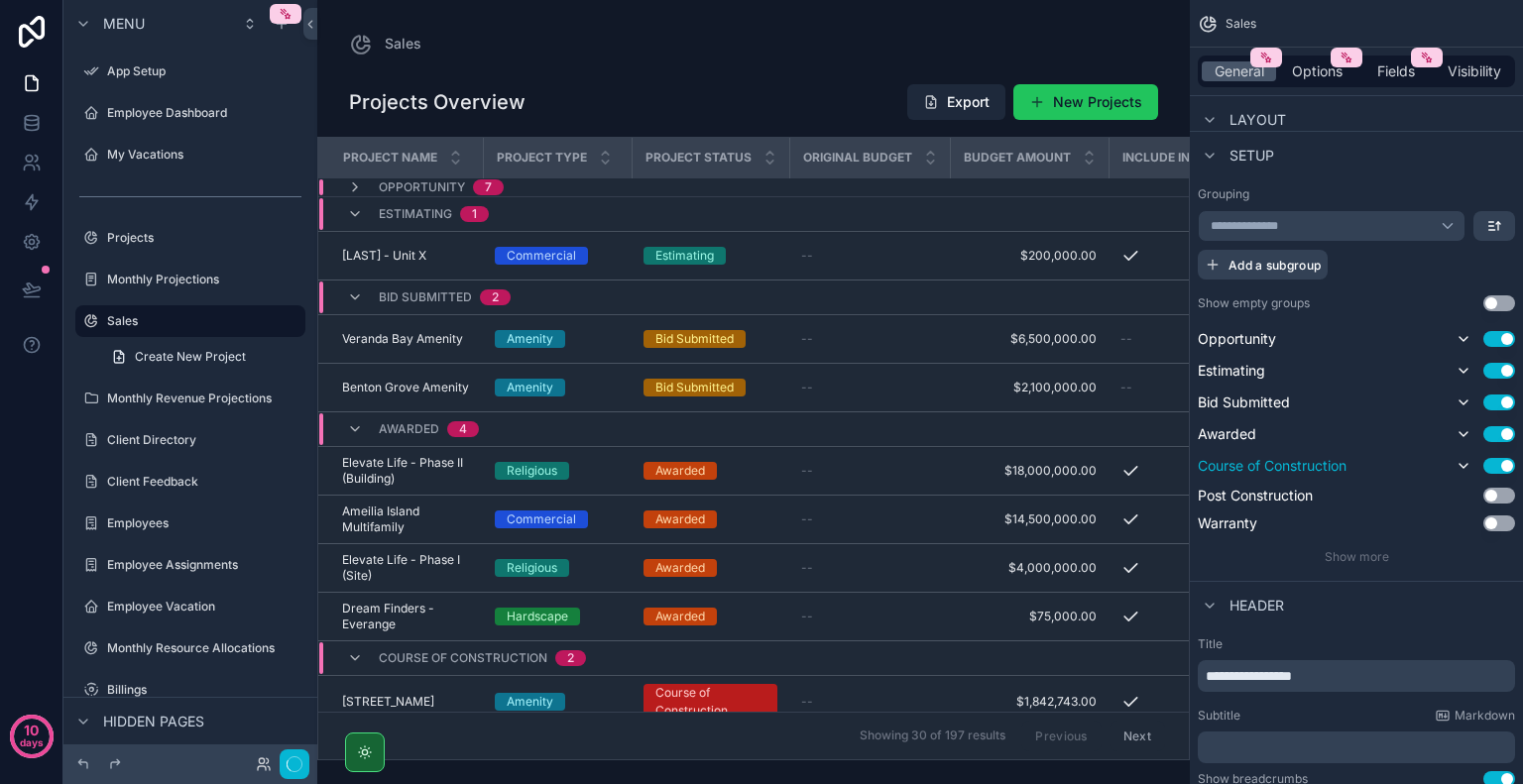click on "Use setting" at bounding box center [1499, 466] 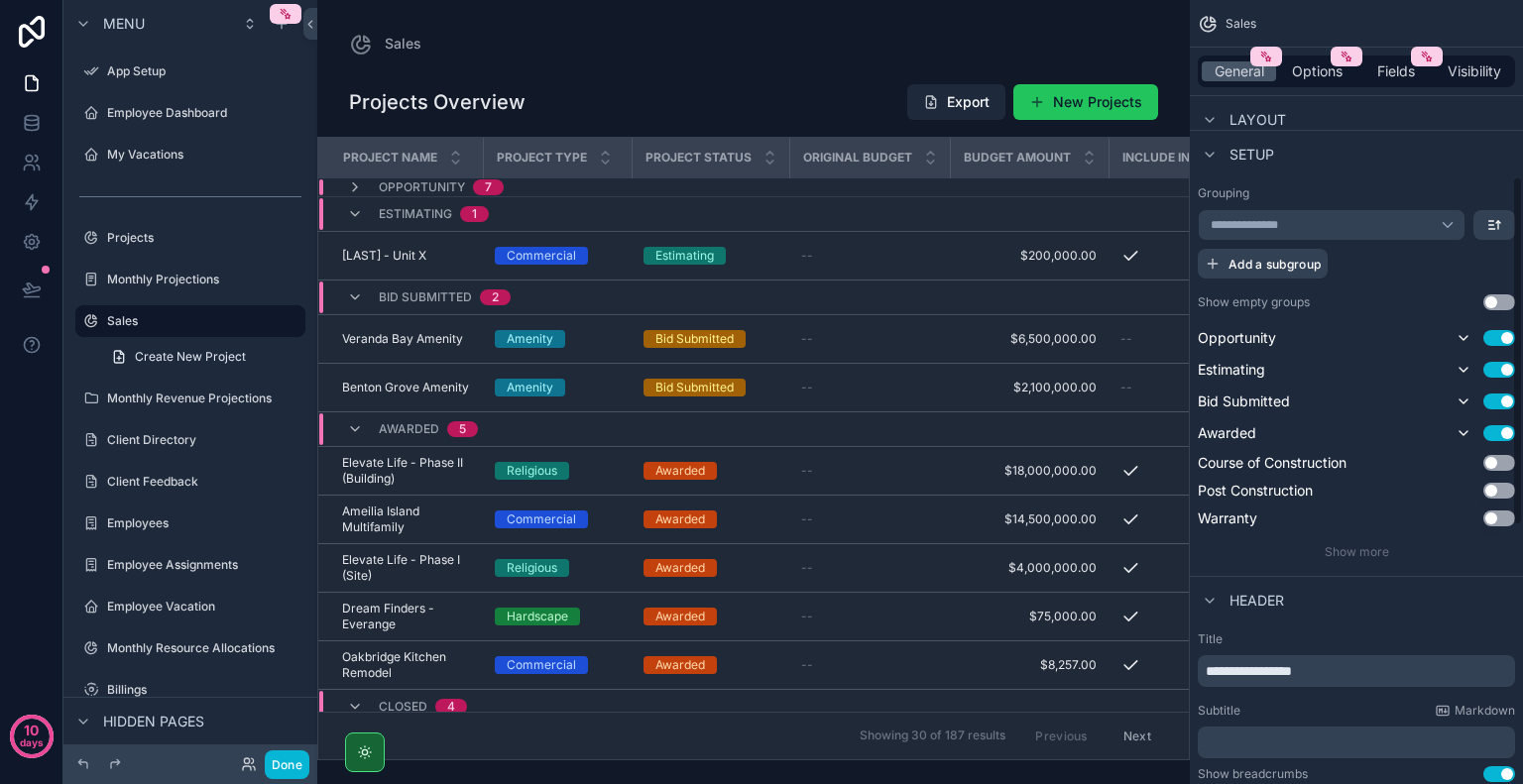 scroll, scrollTop: 396, scrollLeft: 0, axis: vertical 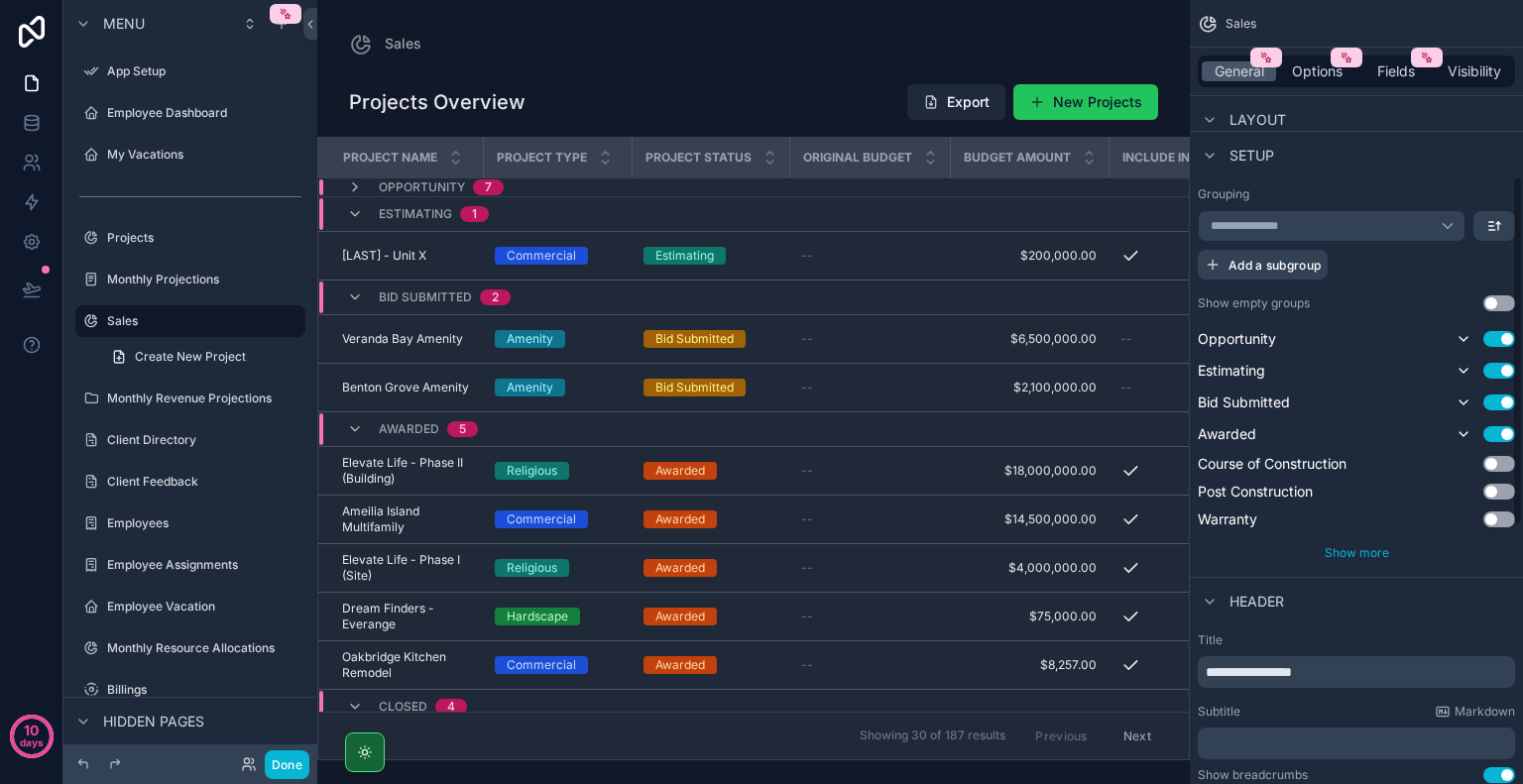 click on "Show more" at bounding box center [1356, 552] 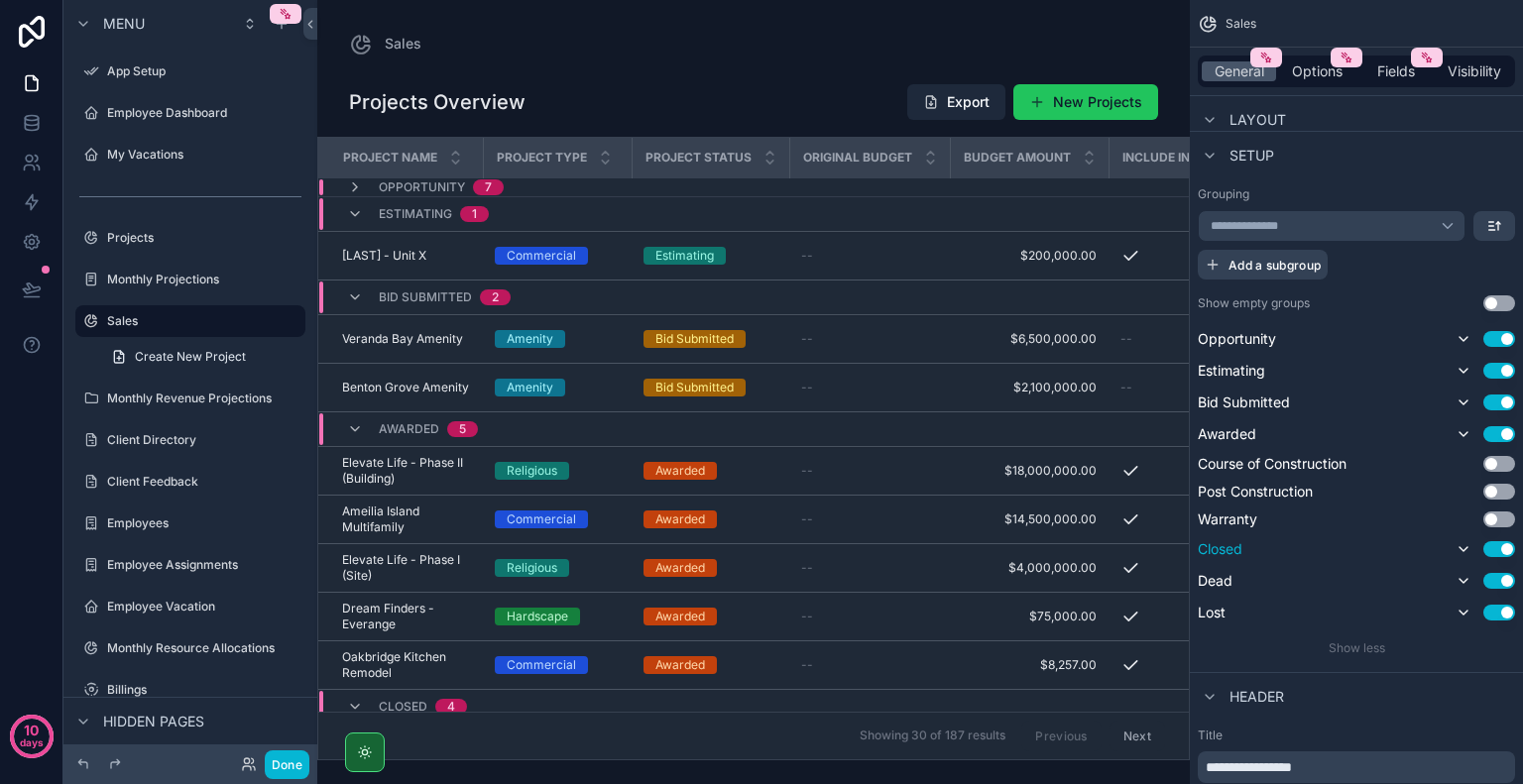 click on "Use setting" at bounding box center (1499, 549) 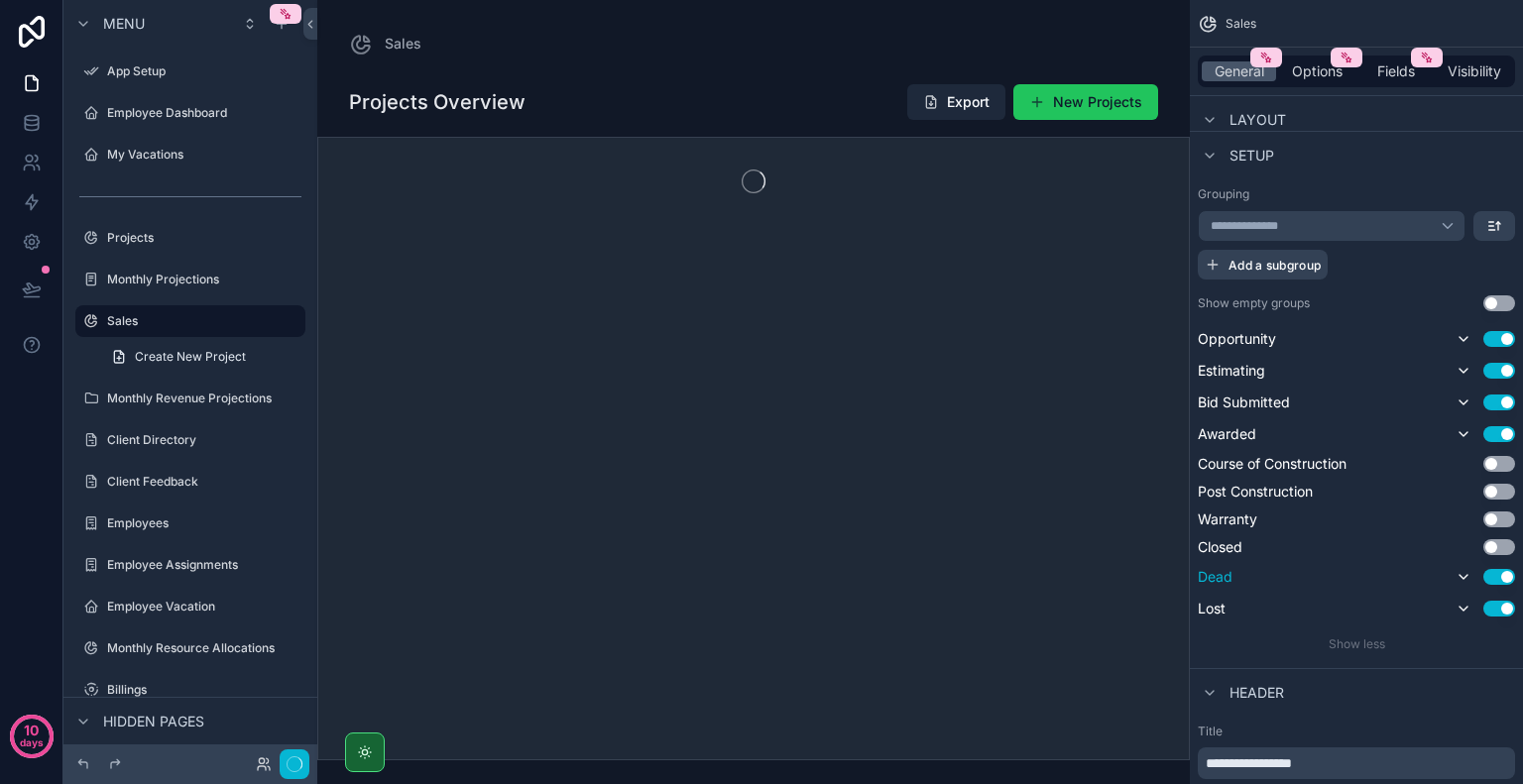 click on "Use setting" at bounding box center (1499, 577) 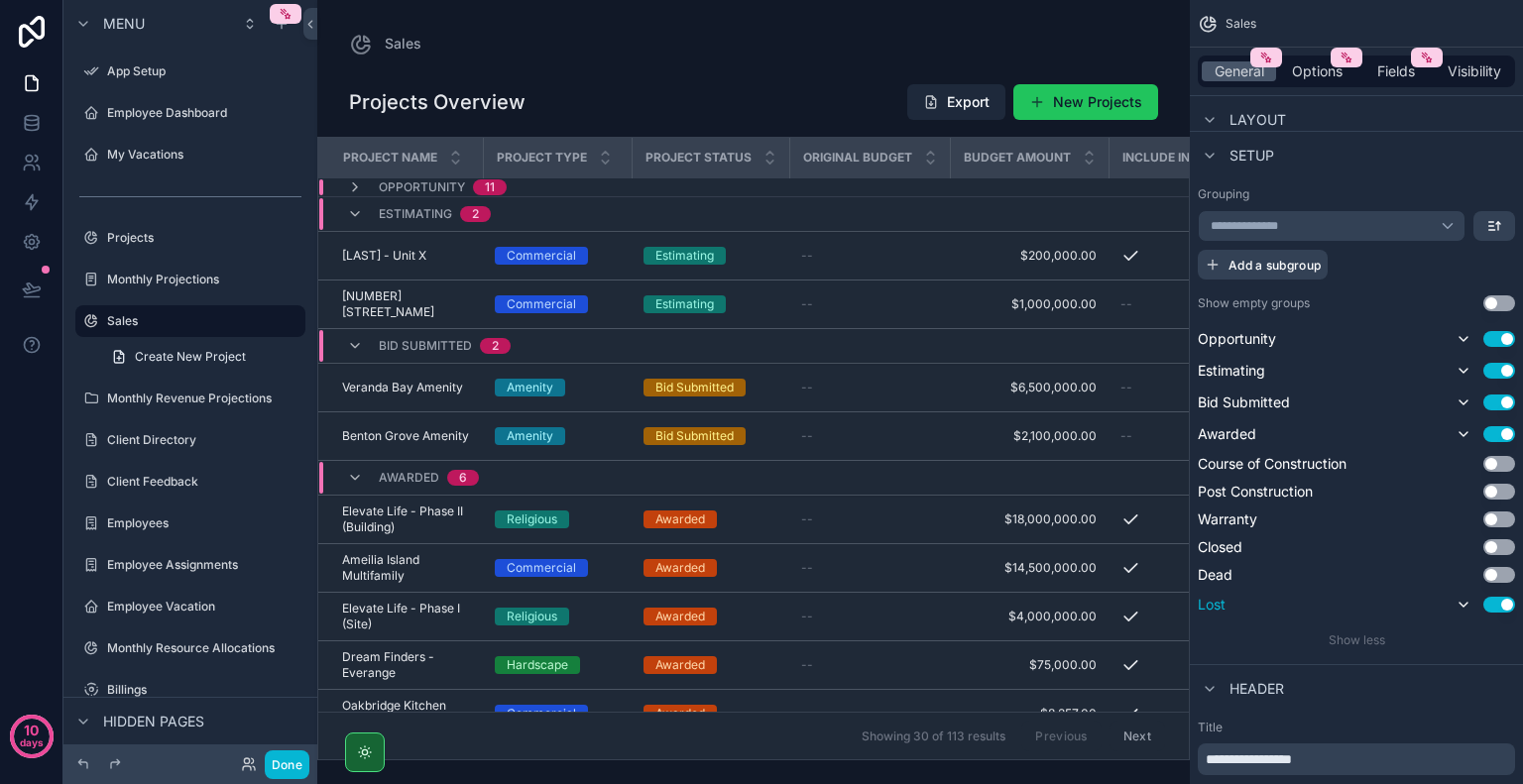 click on "Use setting" at bounding box center [1499, 605] 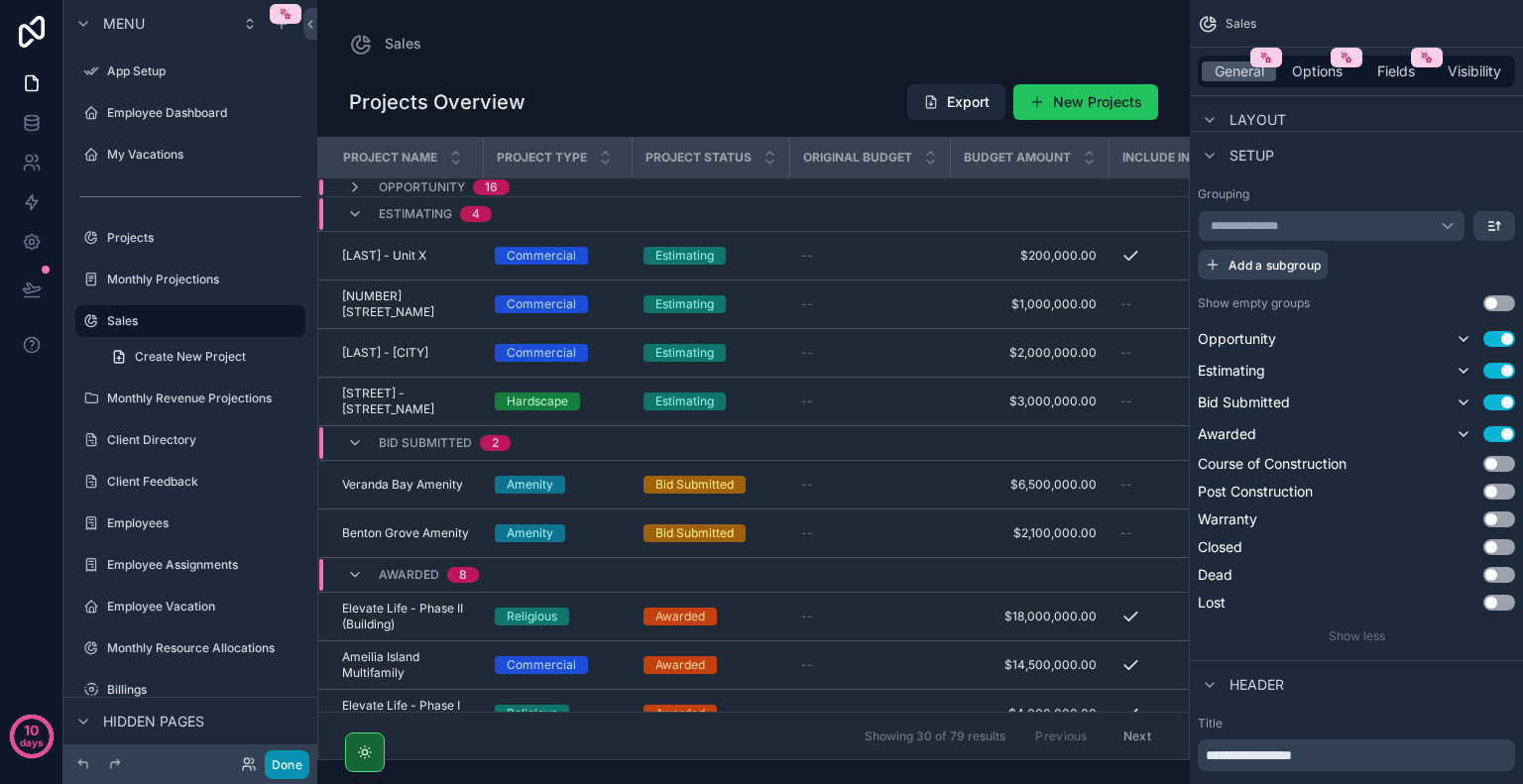 click on "Done" at bounding box center [287, 764] 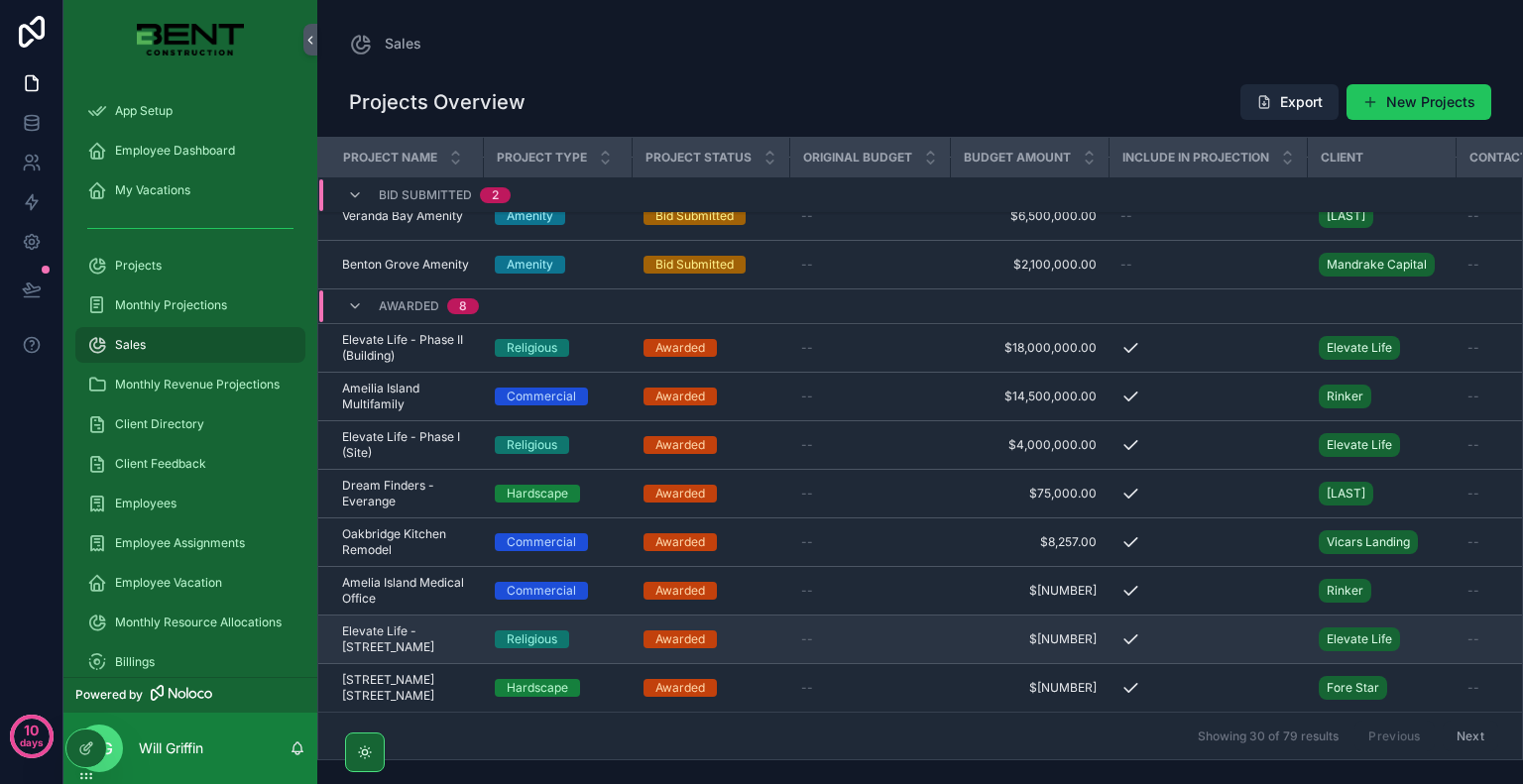 scroll, scrollTop: 289, scrollLeft: 0, axis: vertical 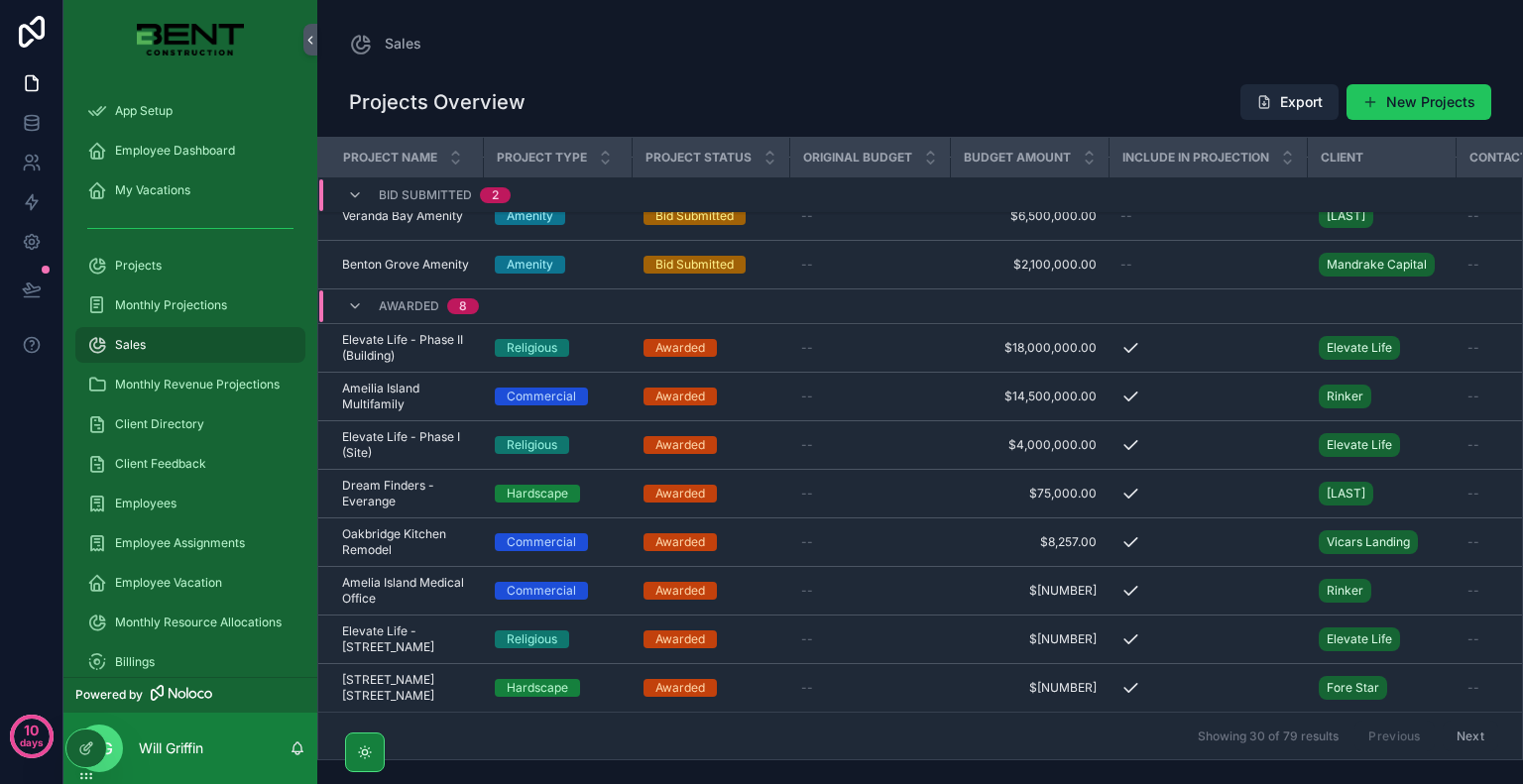 click at bounding box center (365, 752) 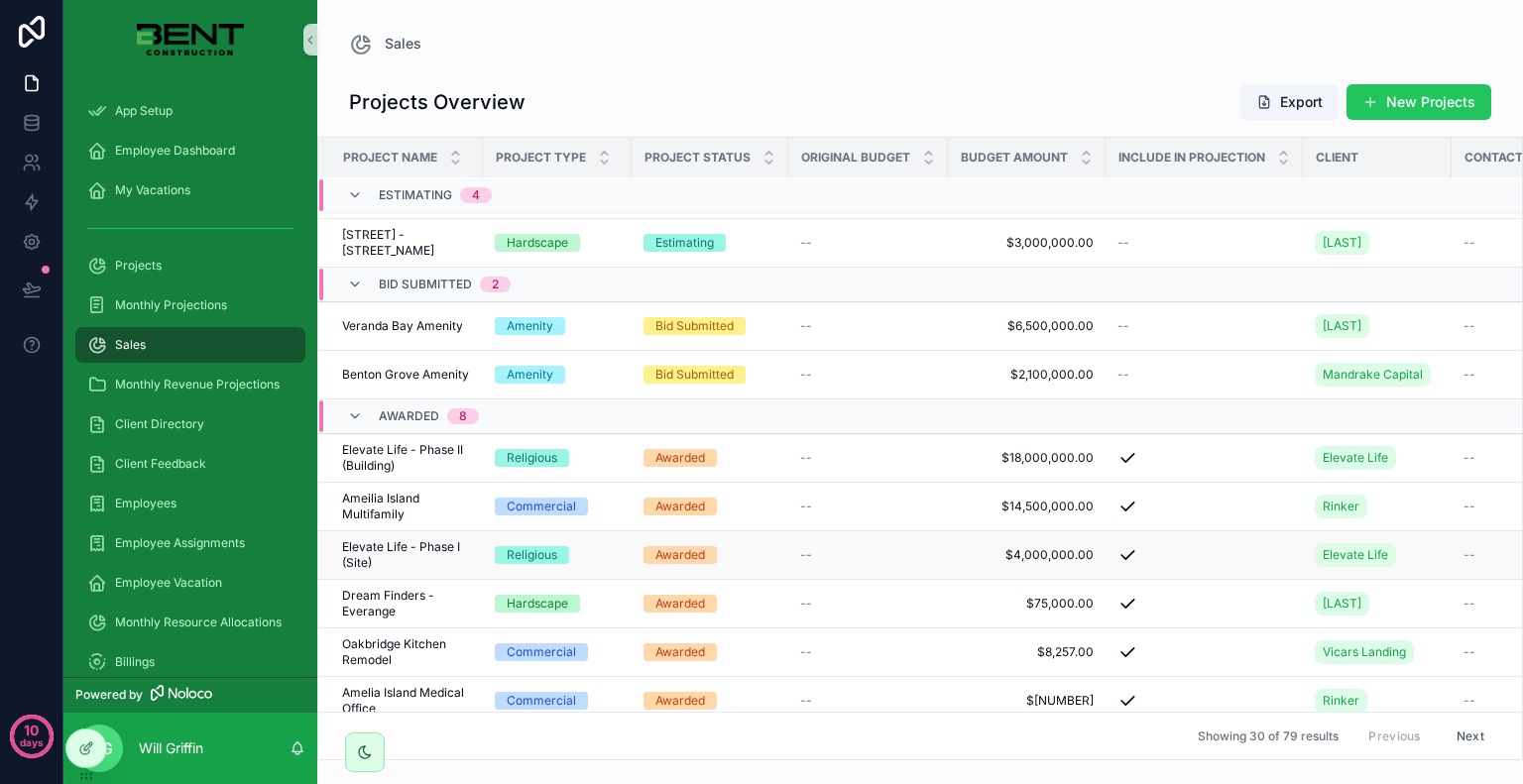 scroll, scrollTop: 0, scrollLeft: 0, axis: both 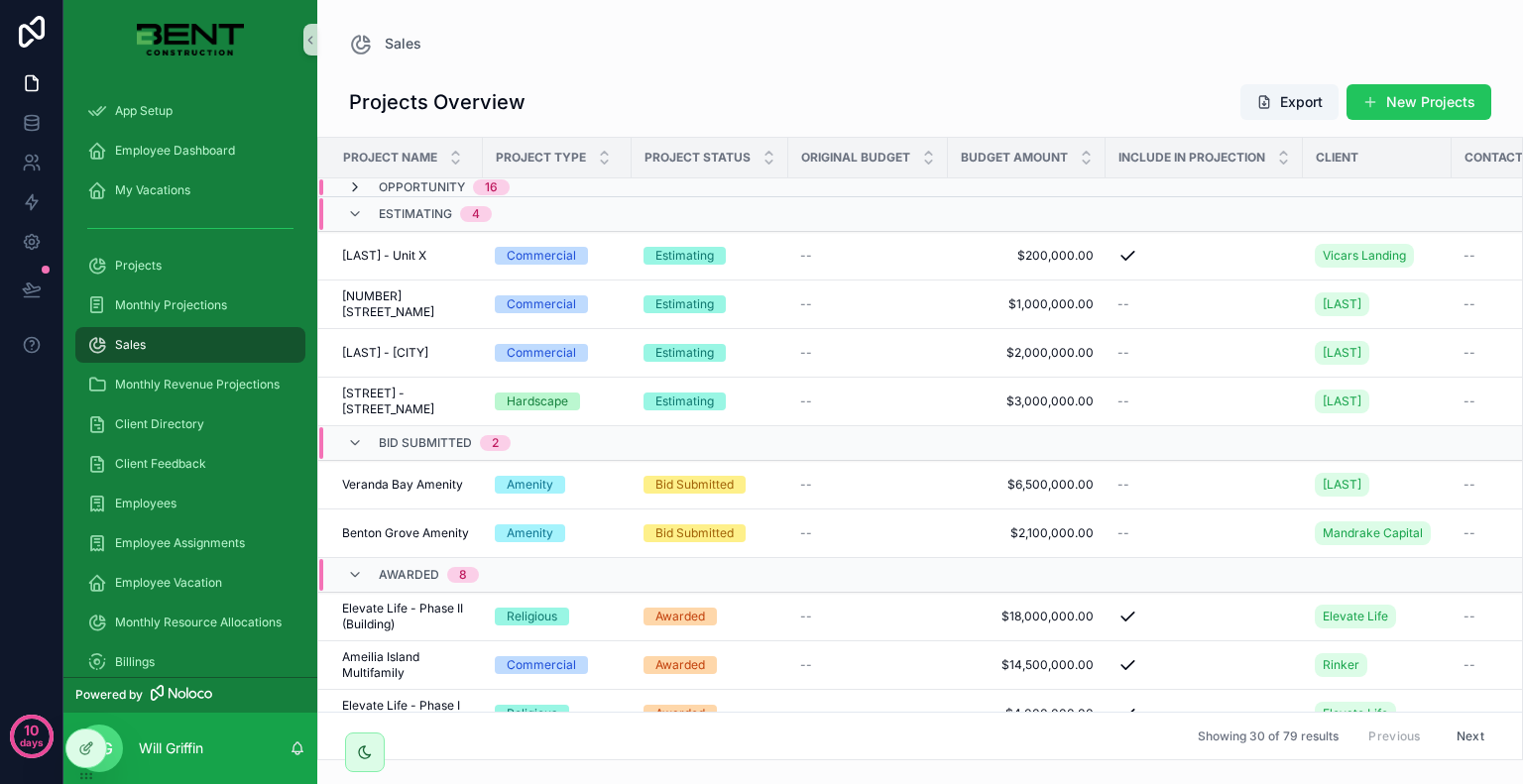 click at bounding box center (355, 187) 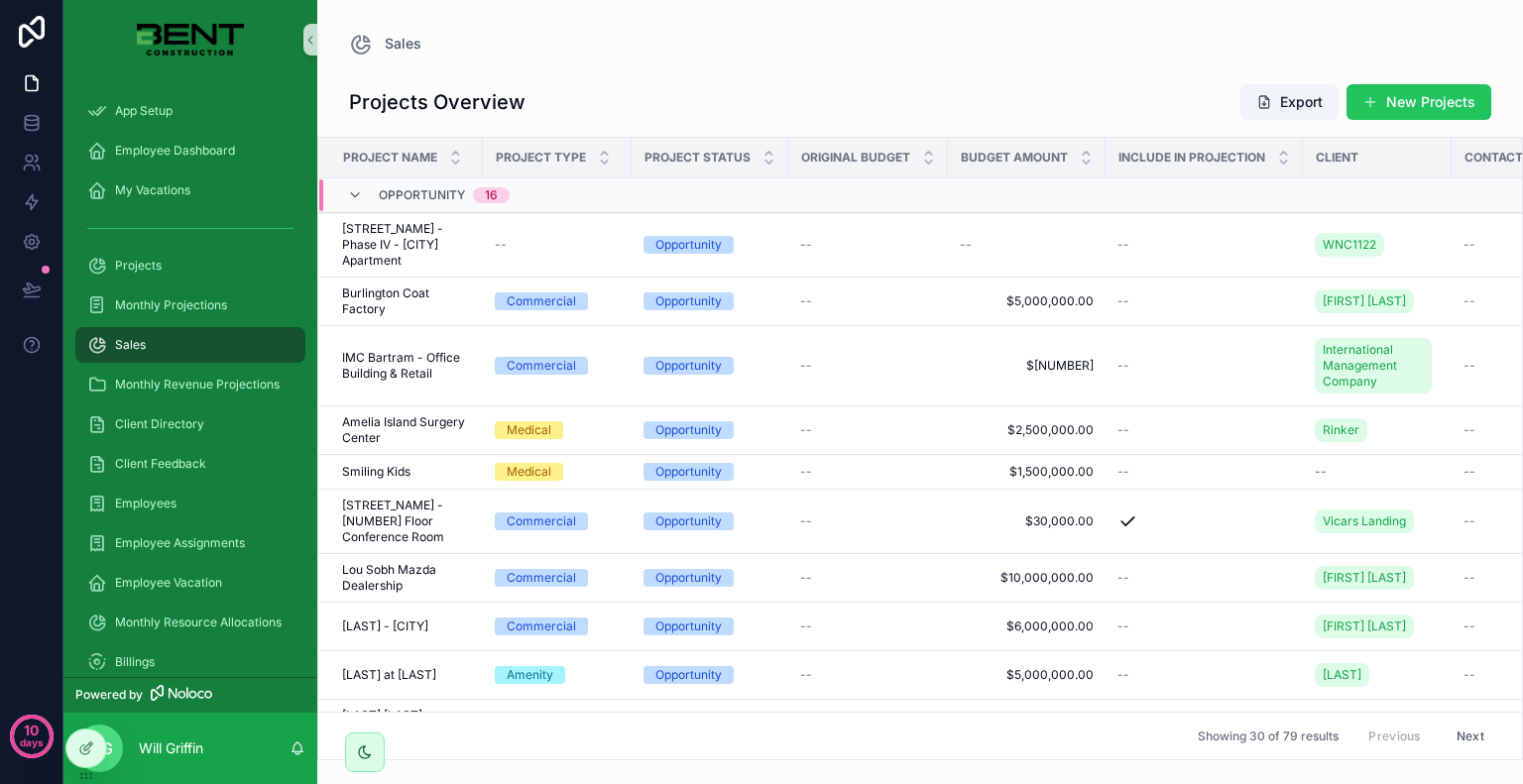 click on "Opportunity 16" at bounding box center [428, 195] 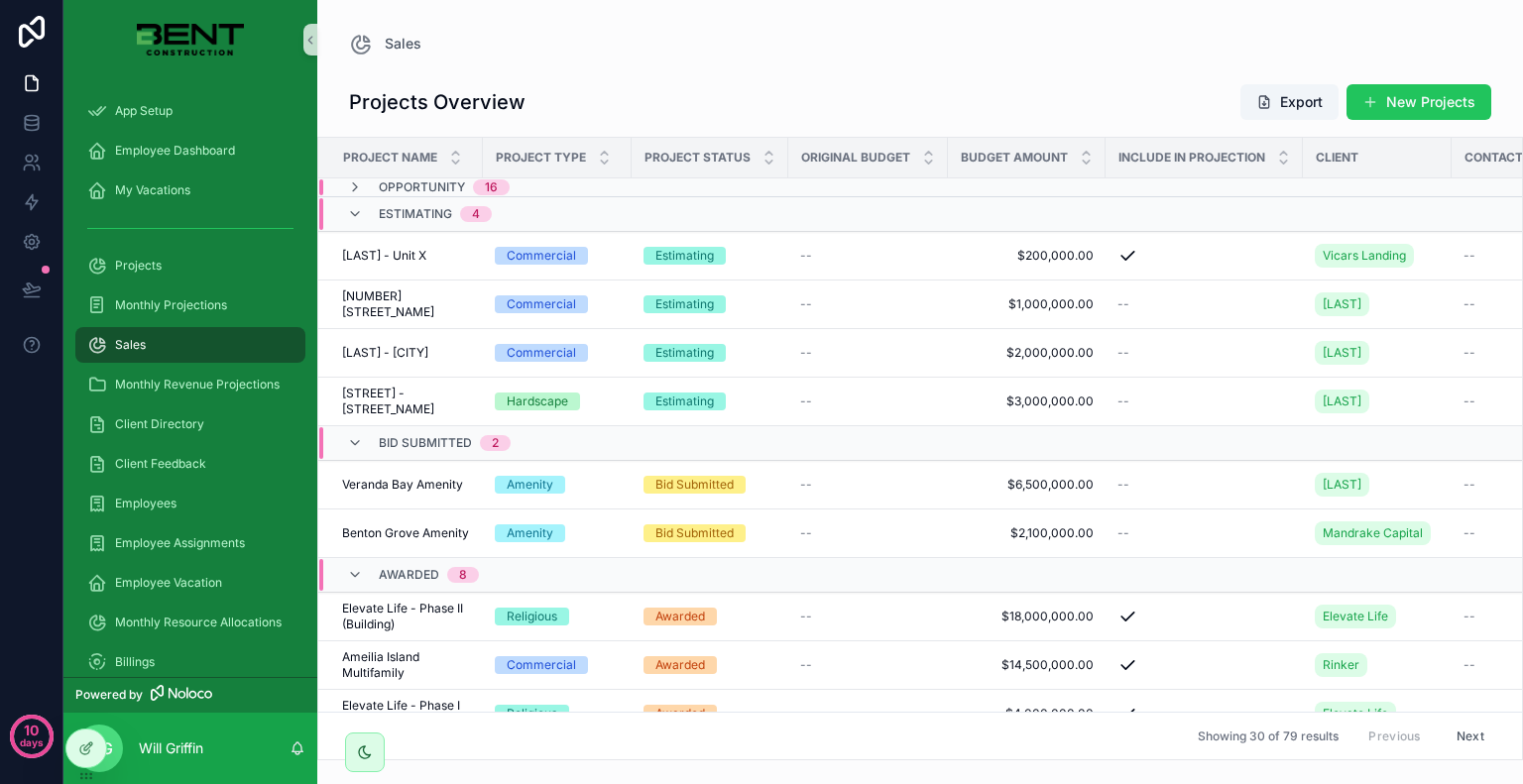 click at bounding box center (355, 187) 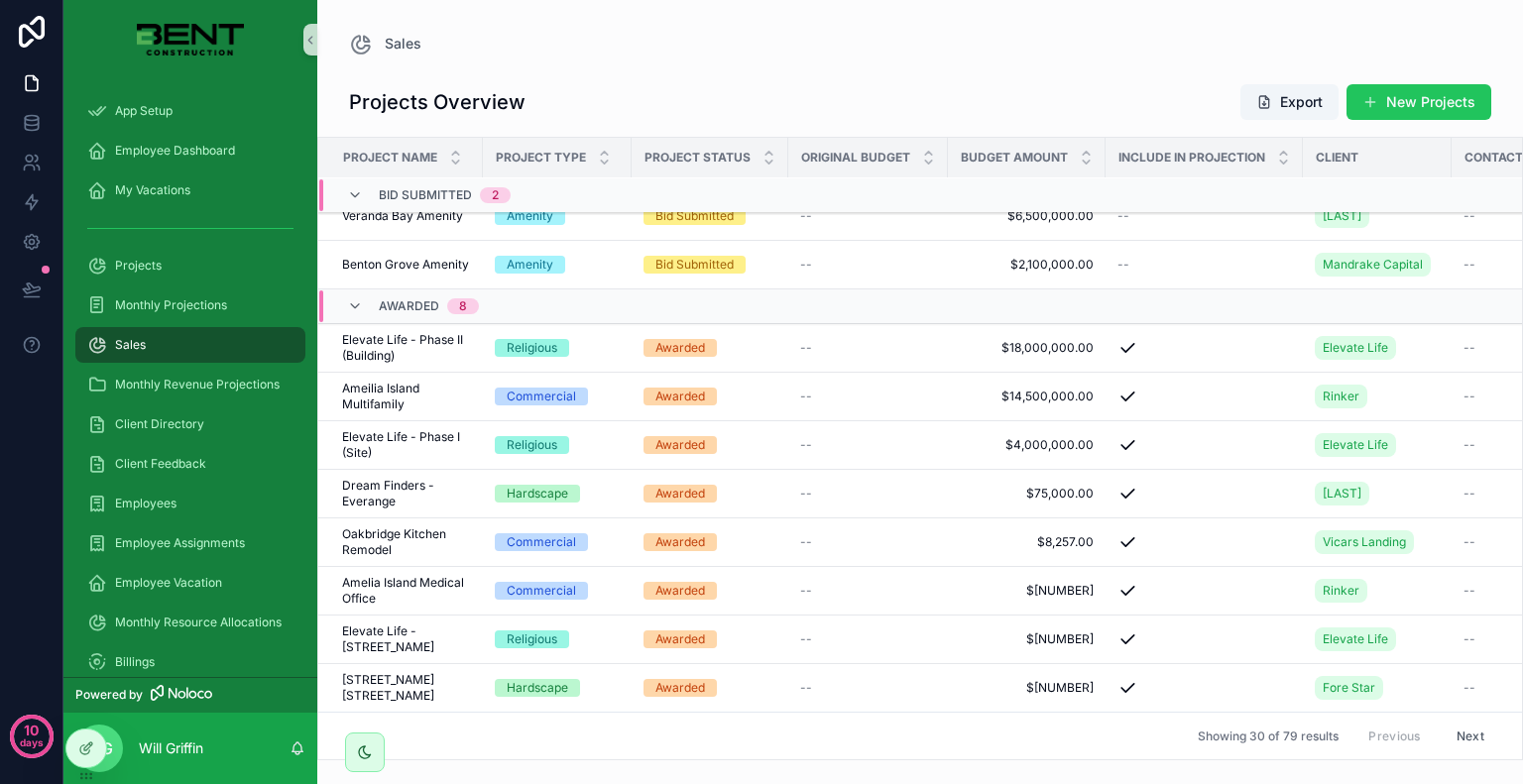 scroll, scrollTop: 1210, scrollLeft: 0, axis: vertical 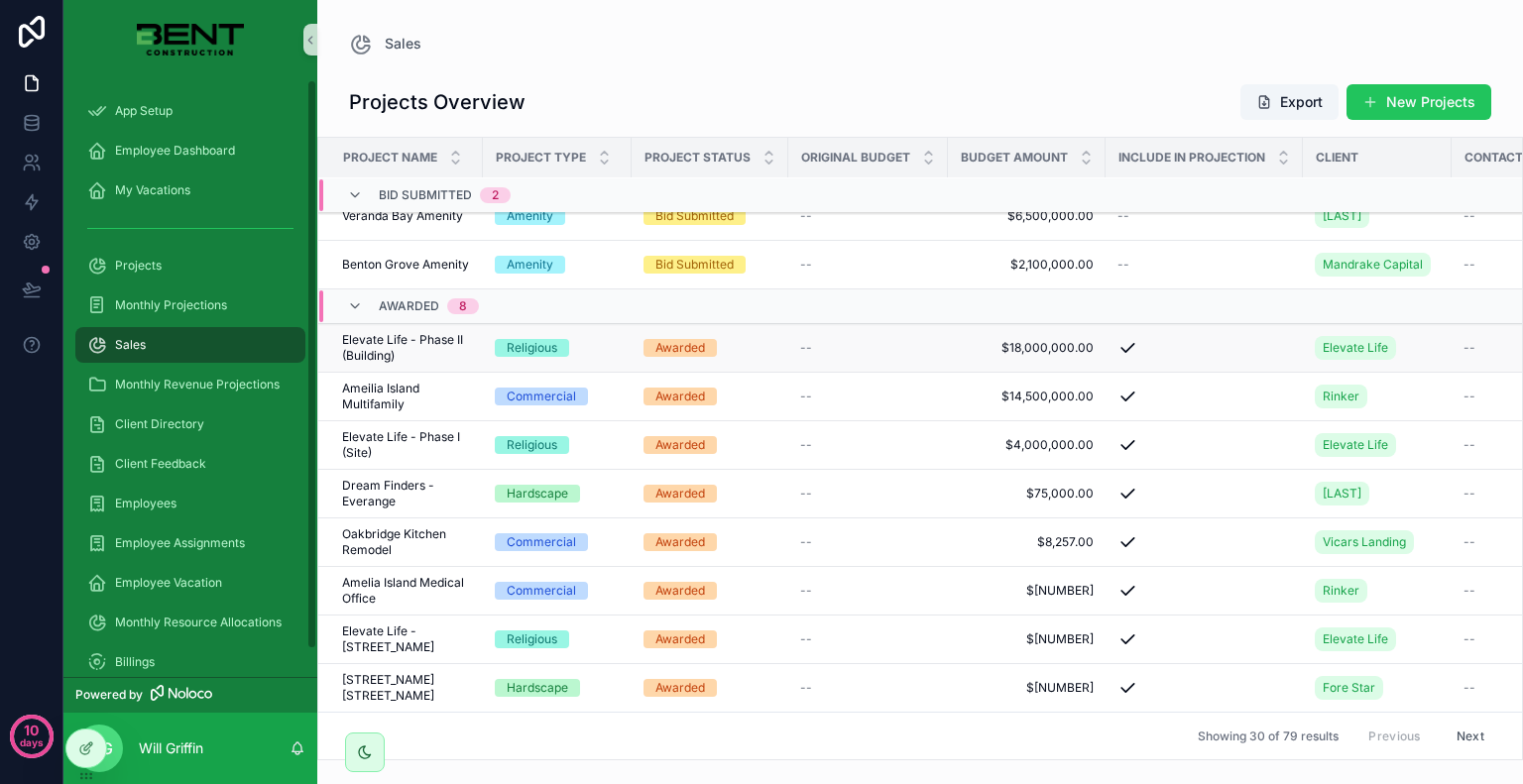 click on "Elevate Life - Phase II (Building)" at bounding box center [407, 348] 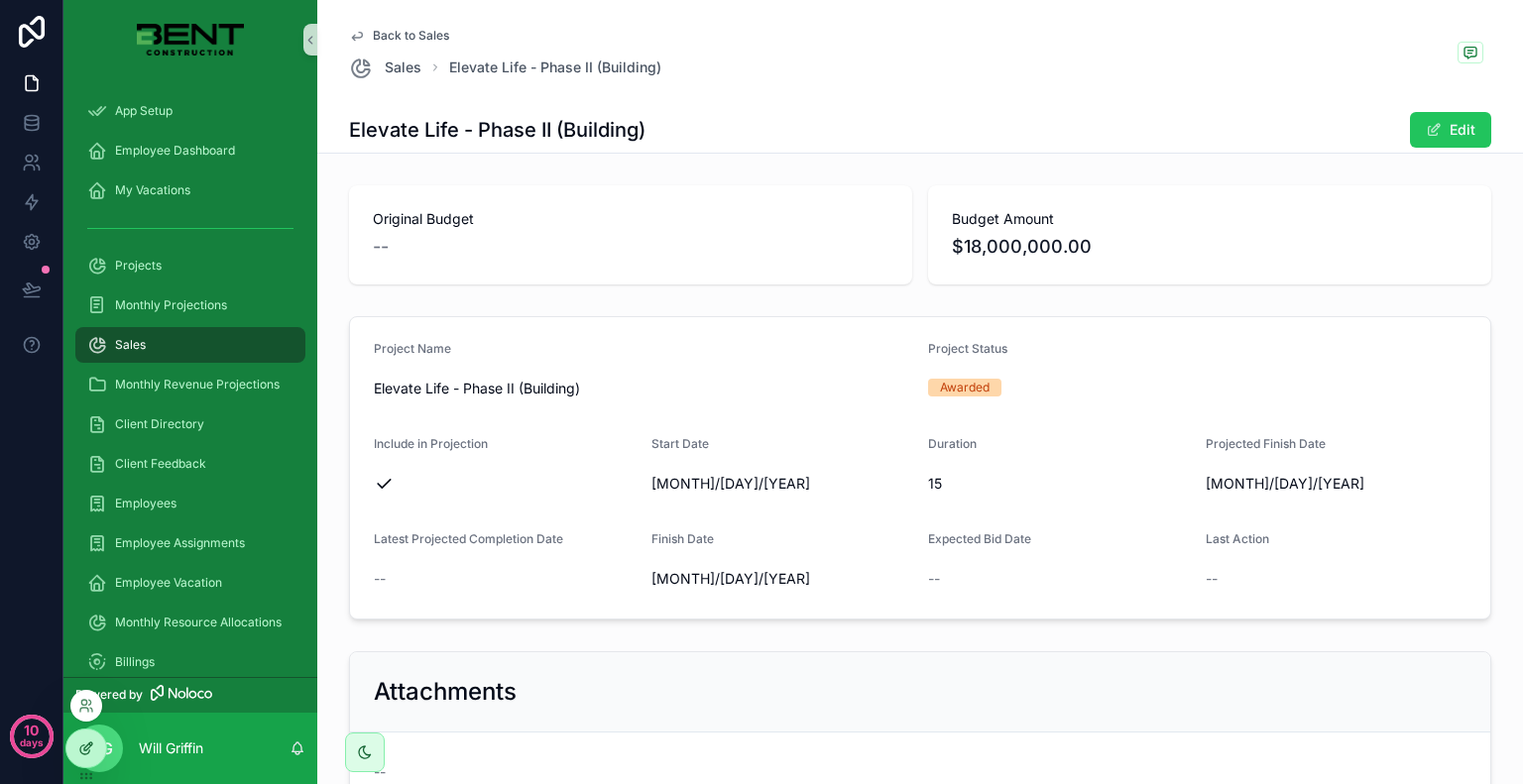 click at bounding box center (86, 748) 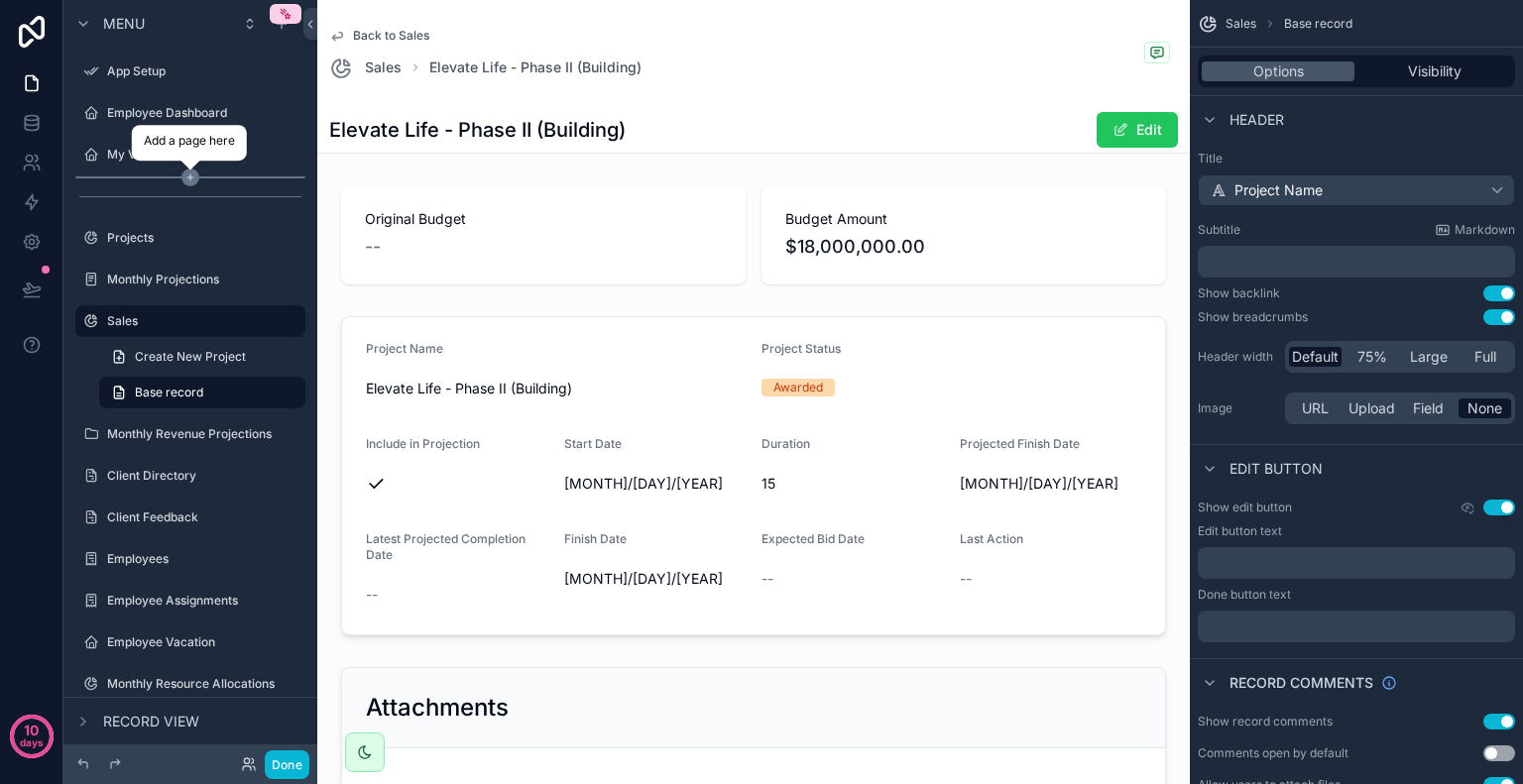 click 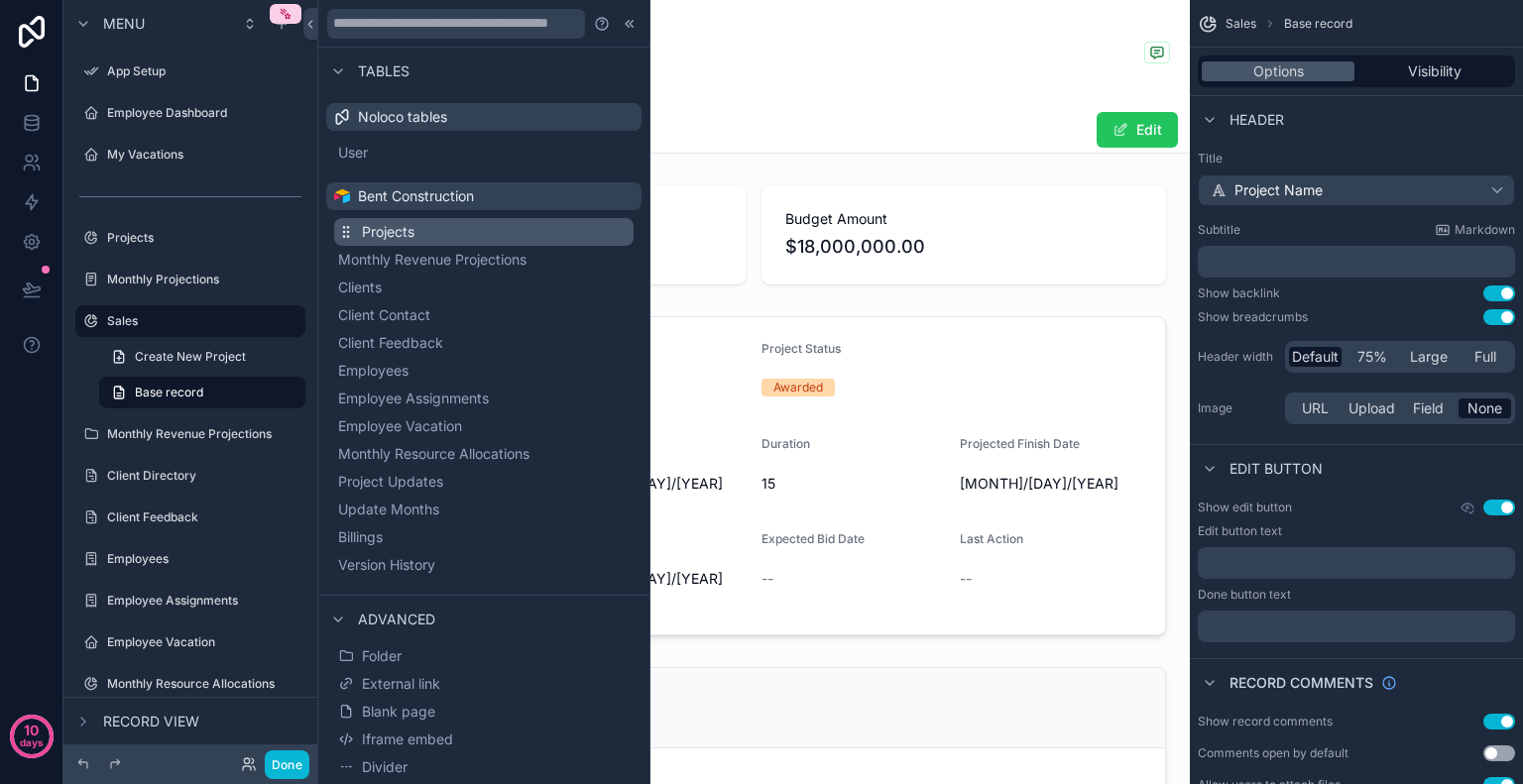 click on "Projects" at bounding box center (388, 232) 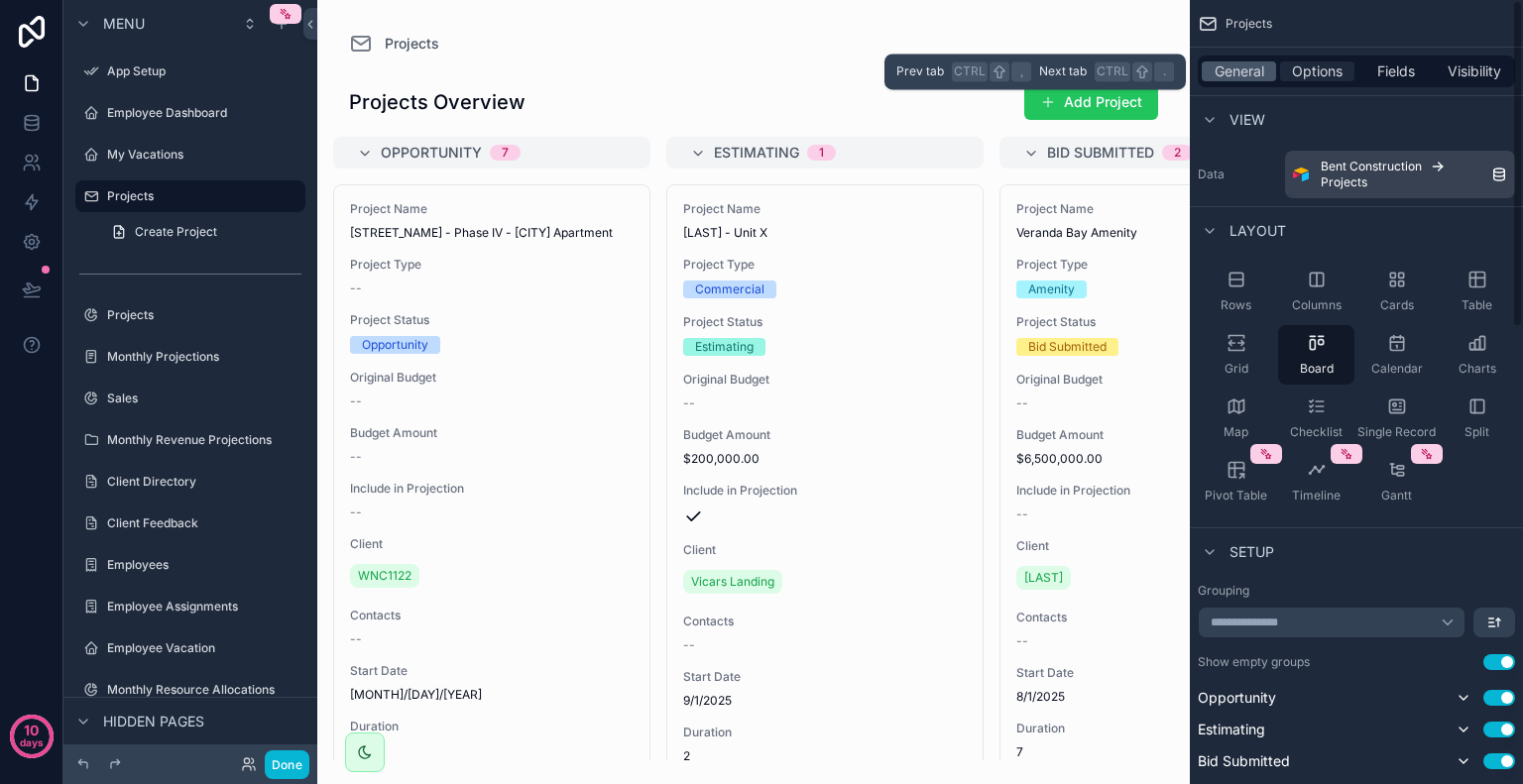 click on "Options" at bounding box center [1317, 71] 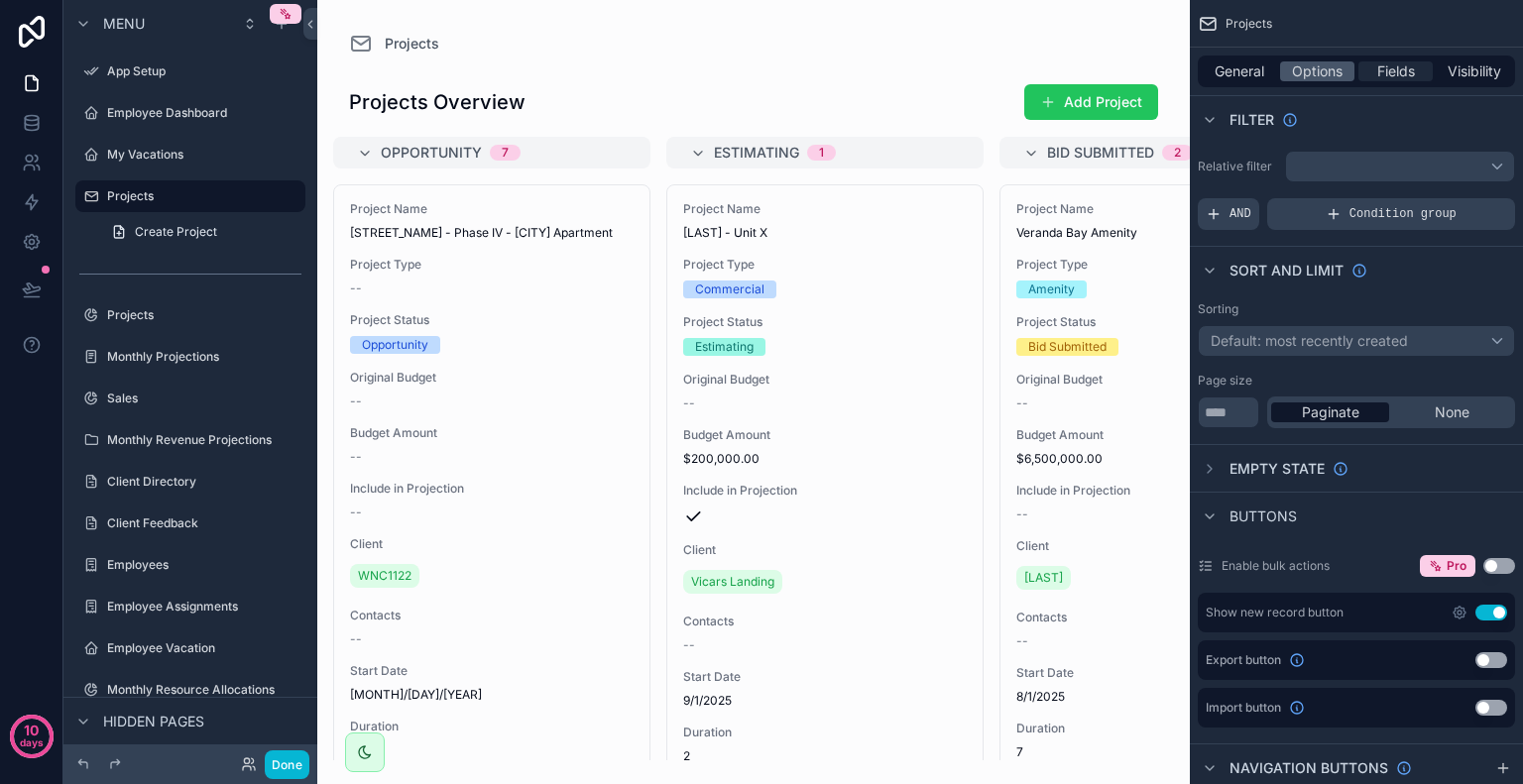 click on "Fields" at bounding box center (1396, 71) 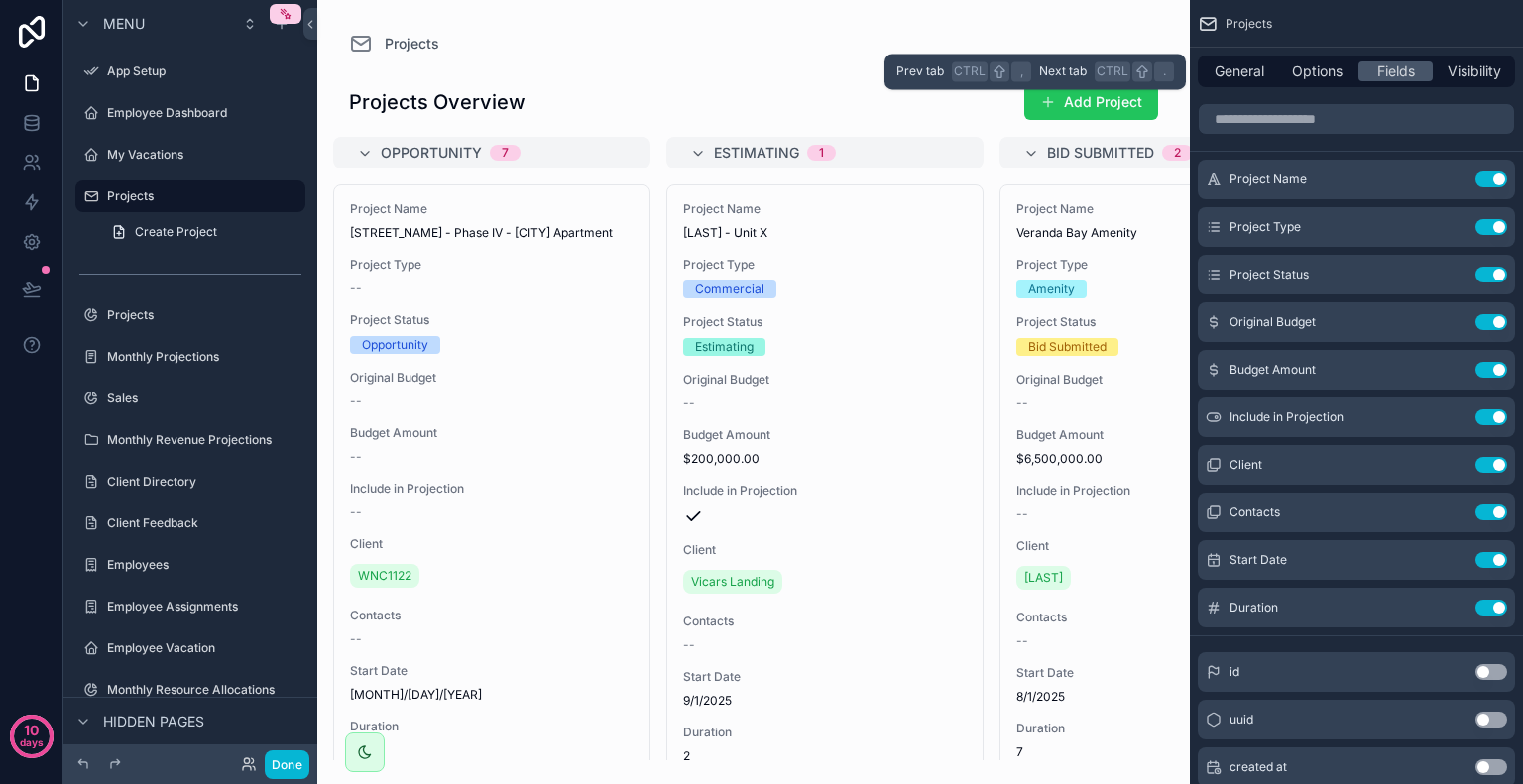 click on "General Options Fields Visibility" at bounding box center [1356, 71] 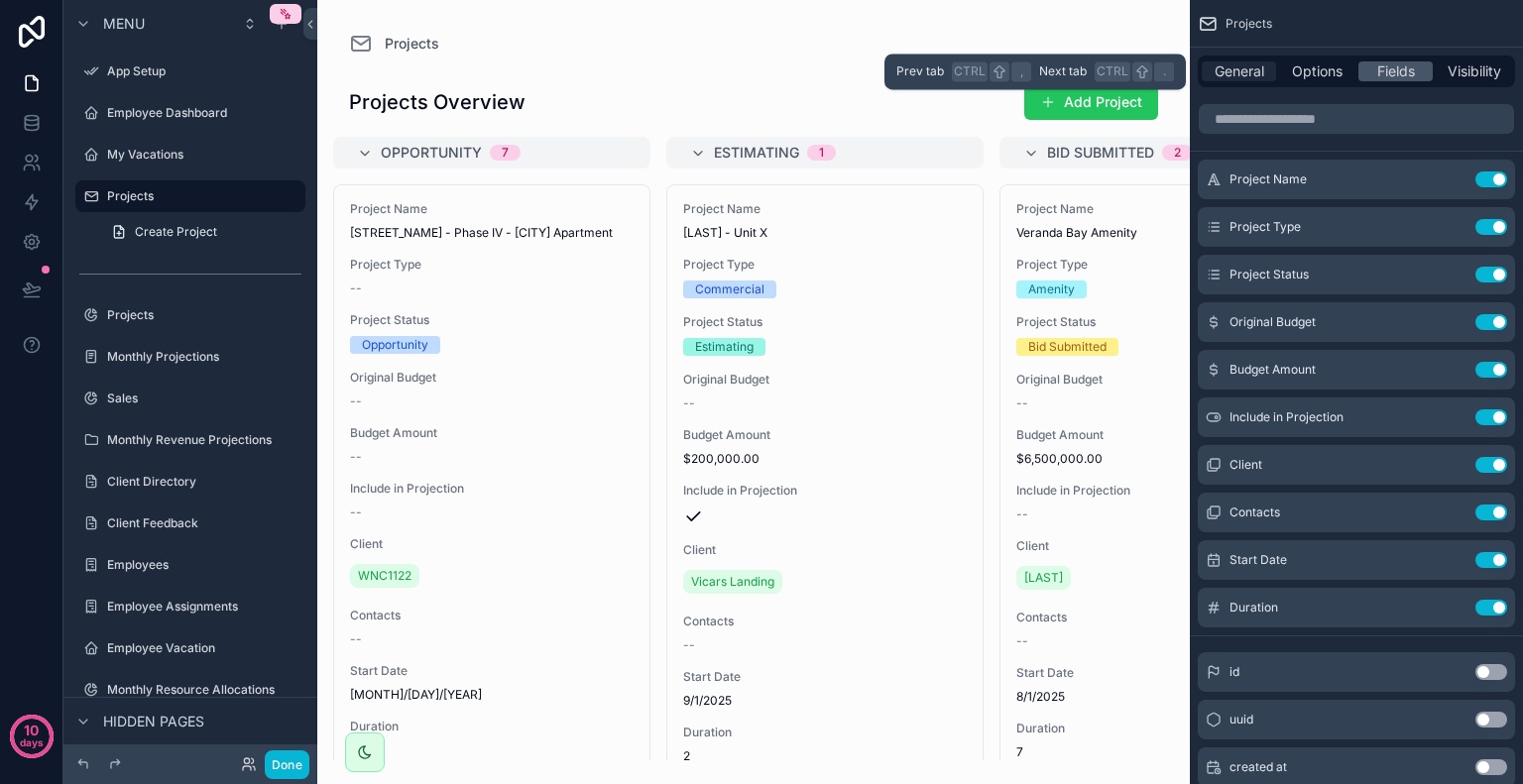 click on "General" at bounding box center [1239, 71] 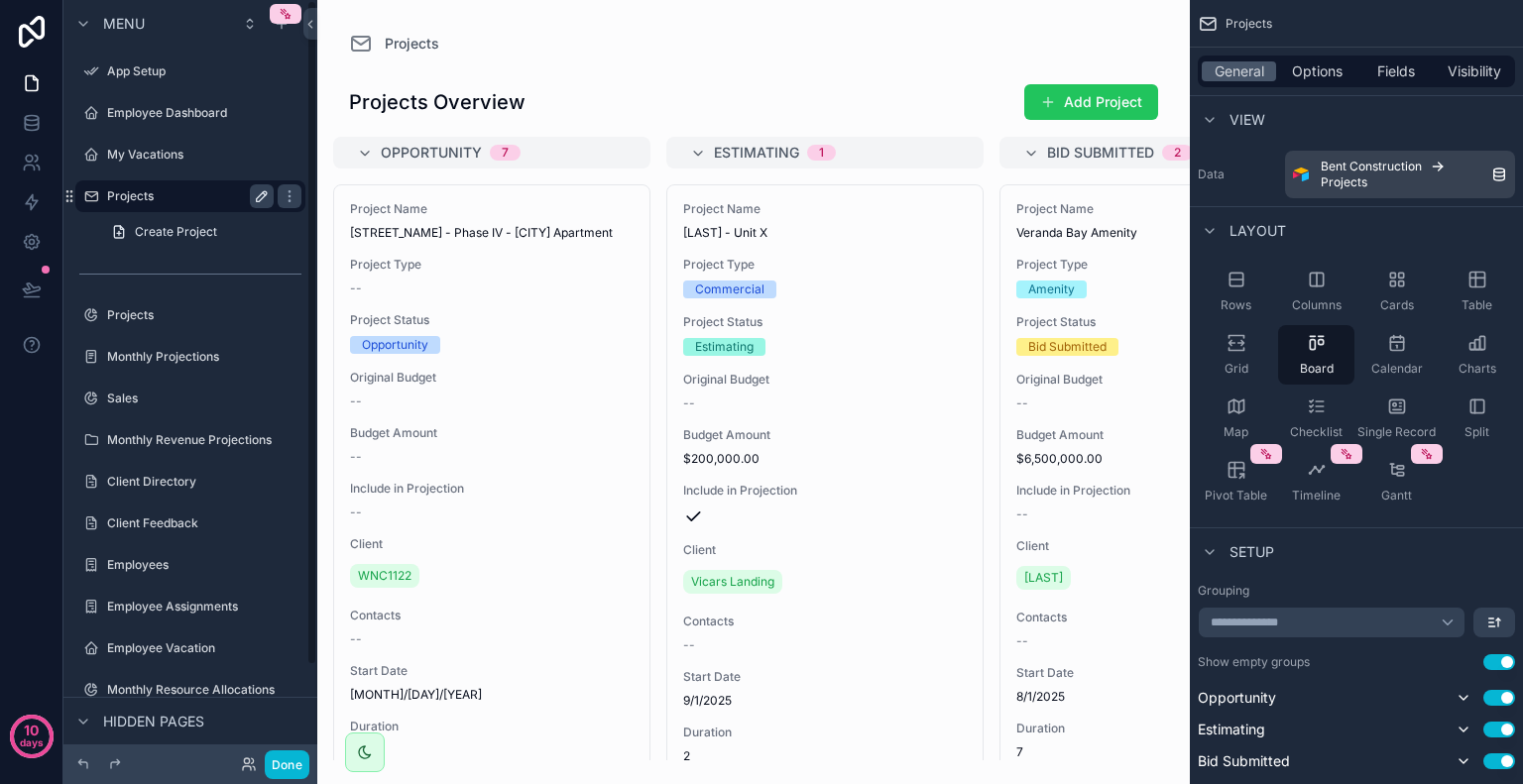click 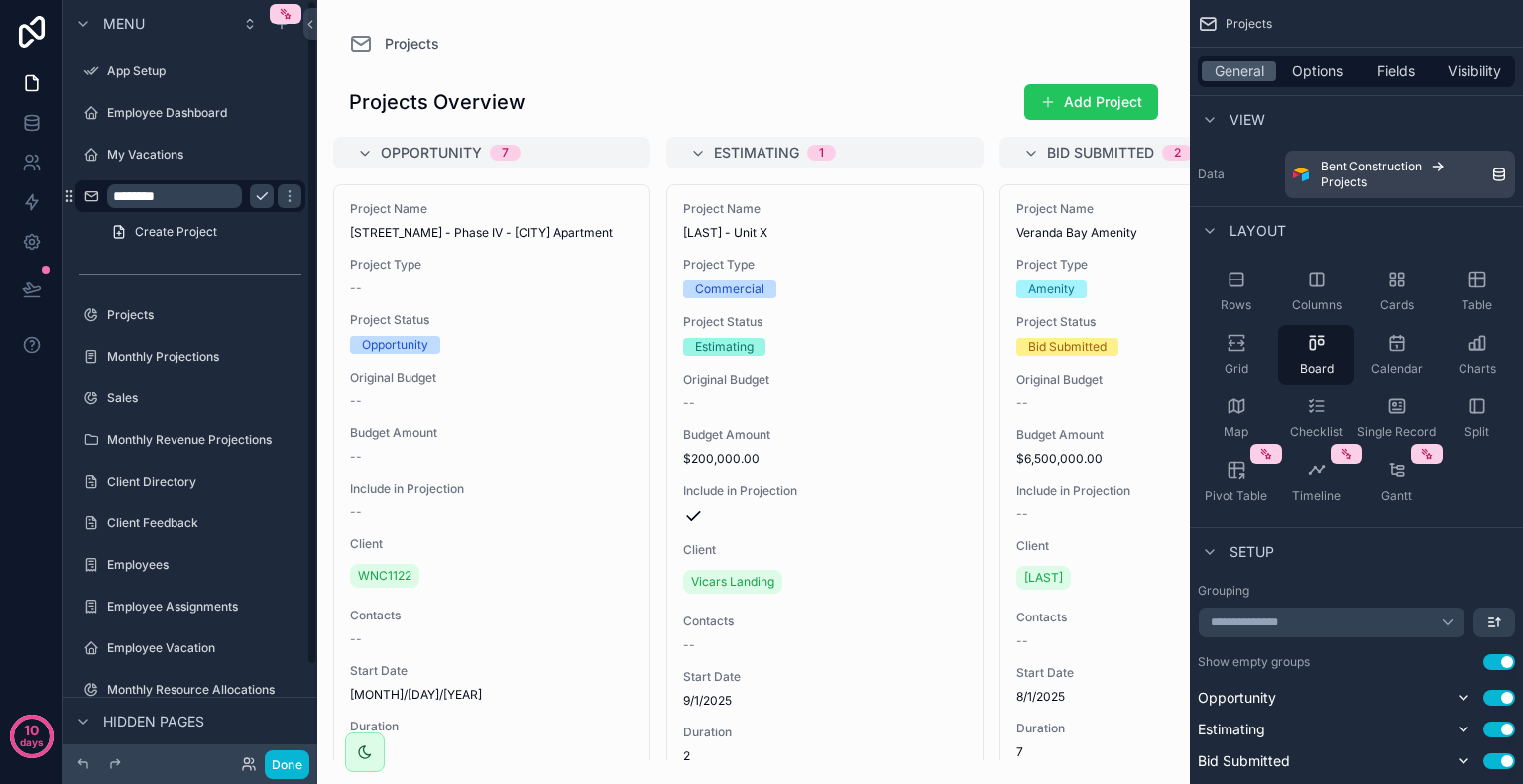 click on "********" at bounding box center (175, 196) 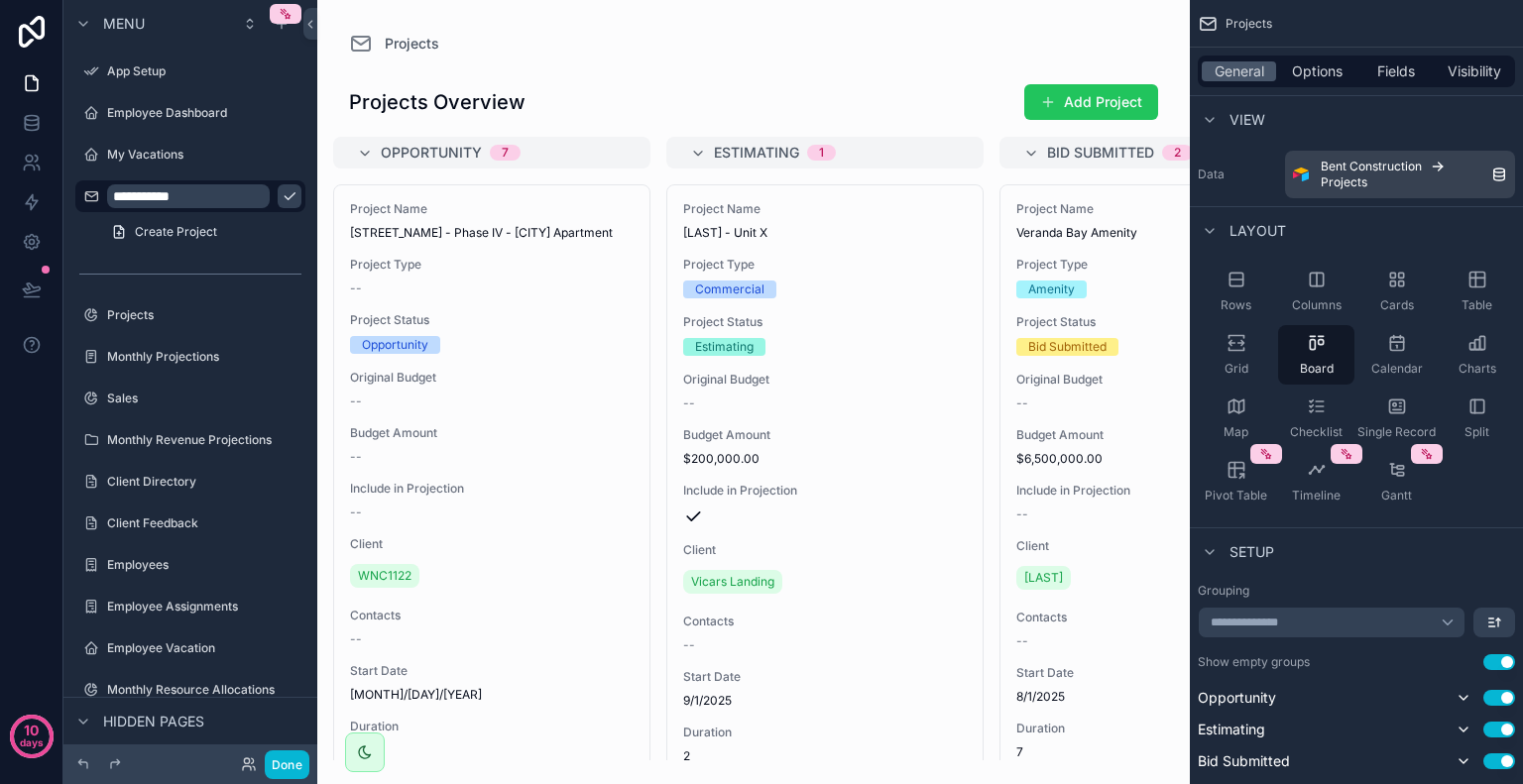type on "**********" 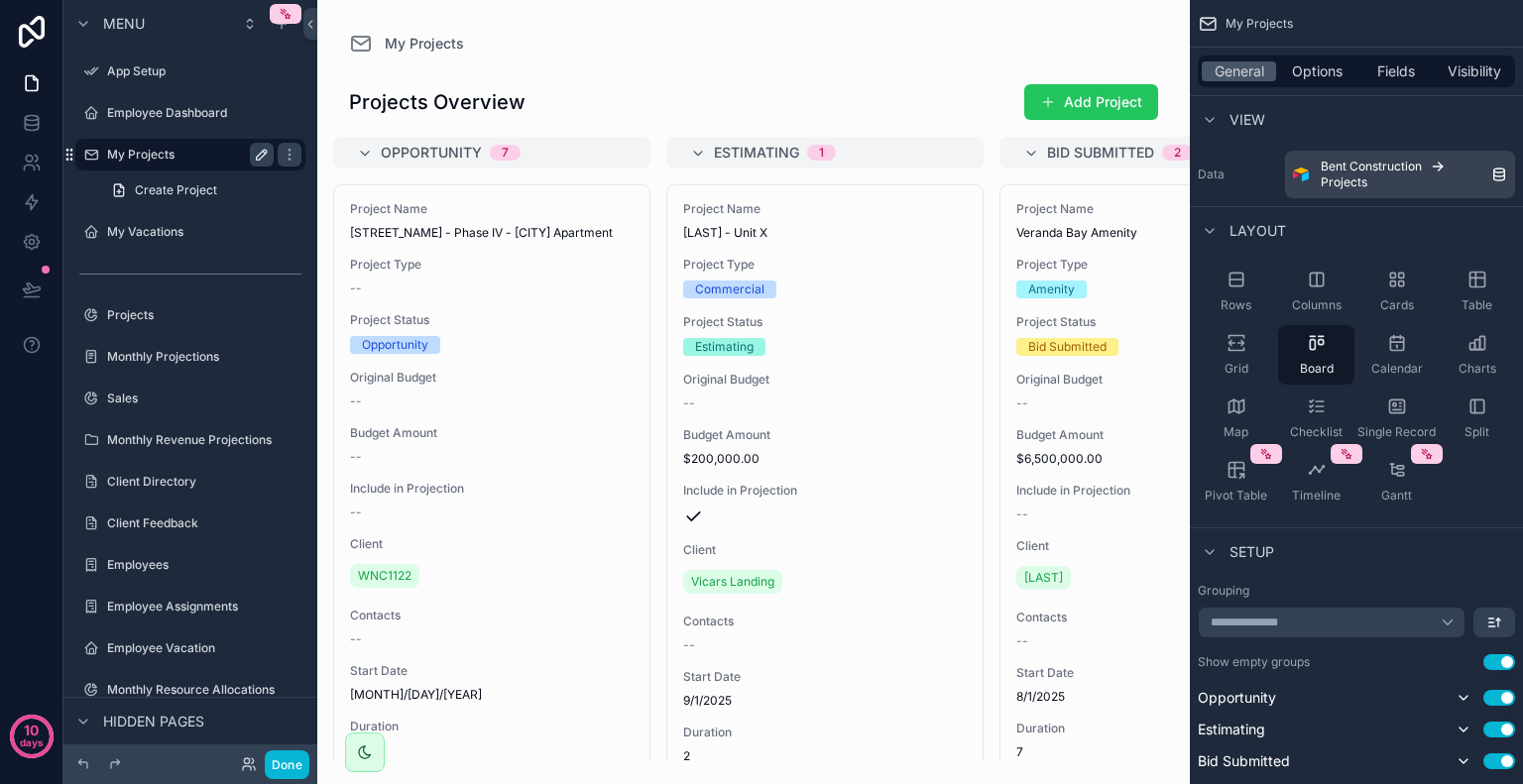 click 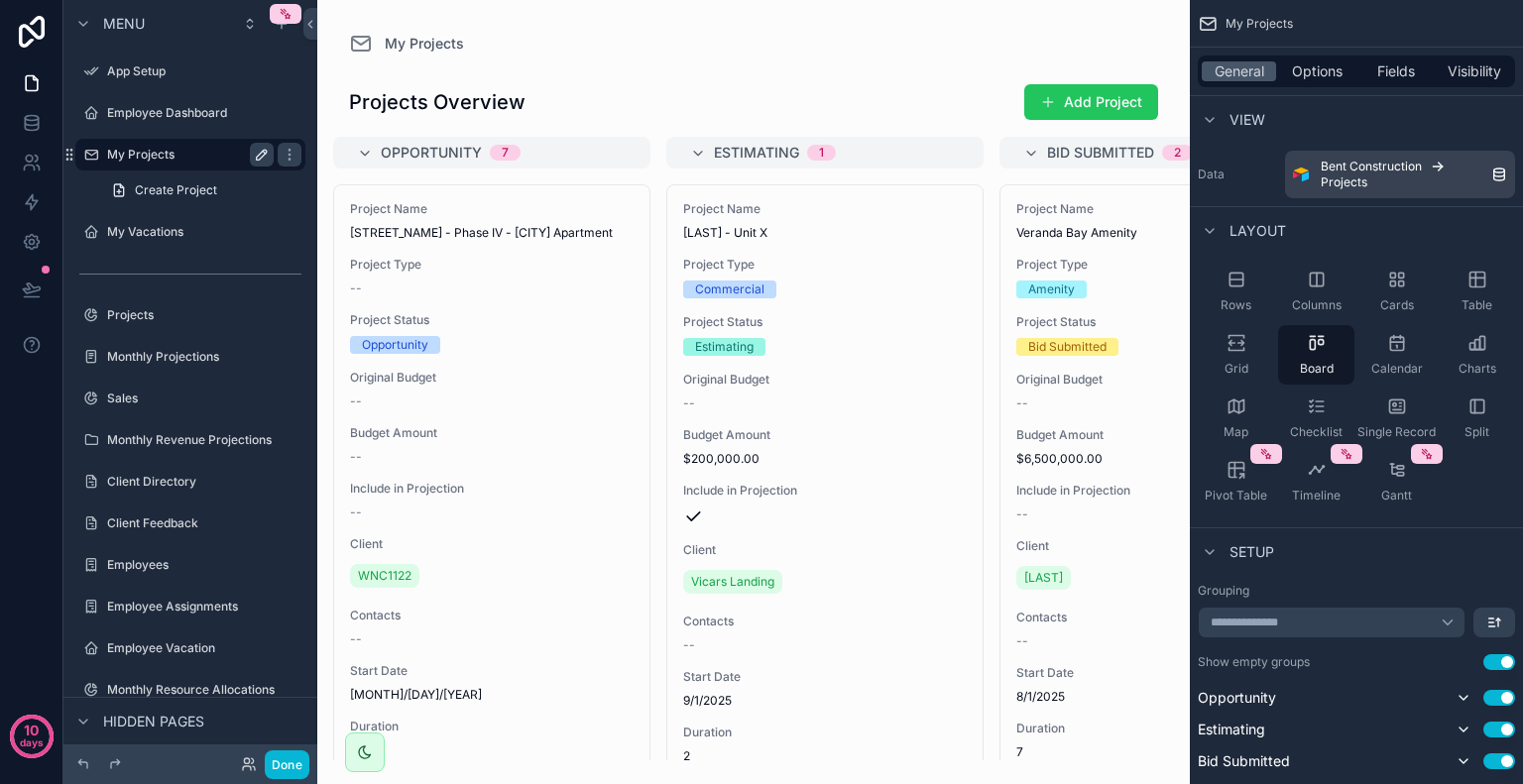 click on "My Projects" at bounding box center [186, 155] 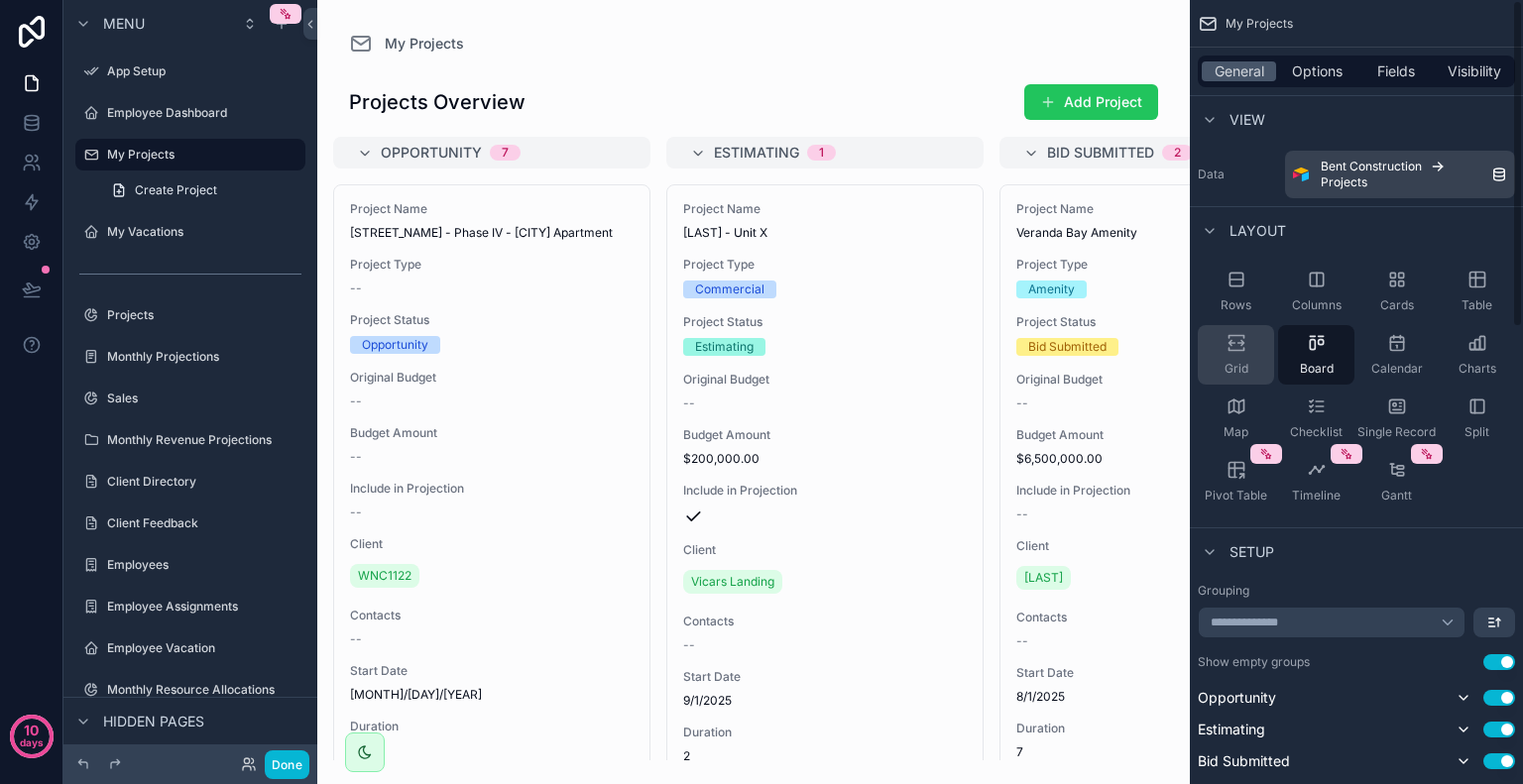 click 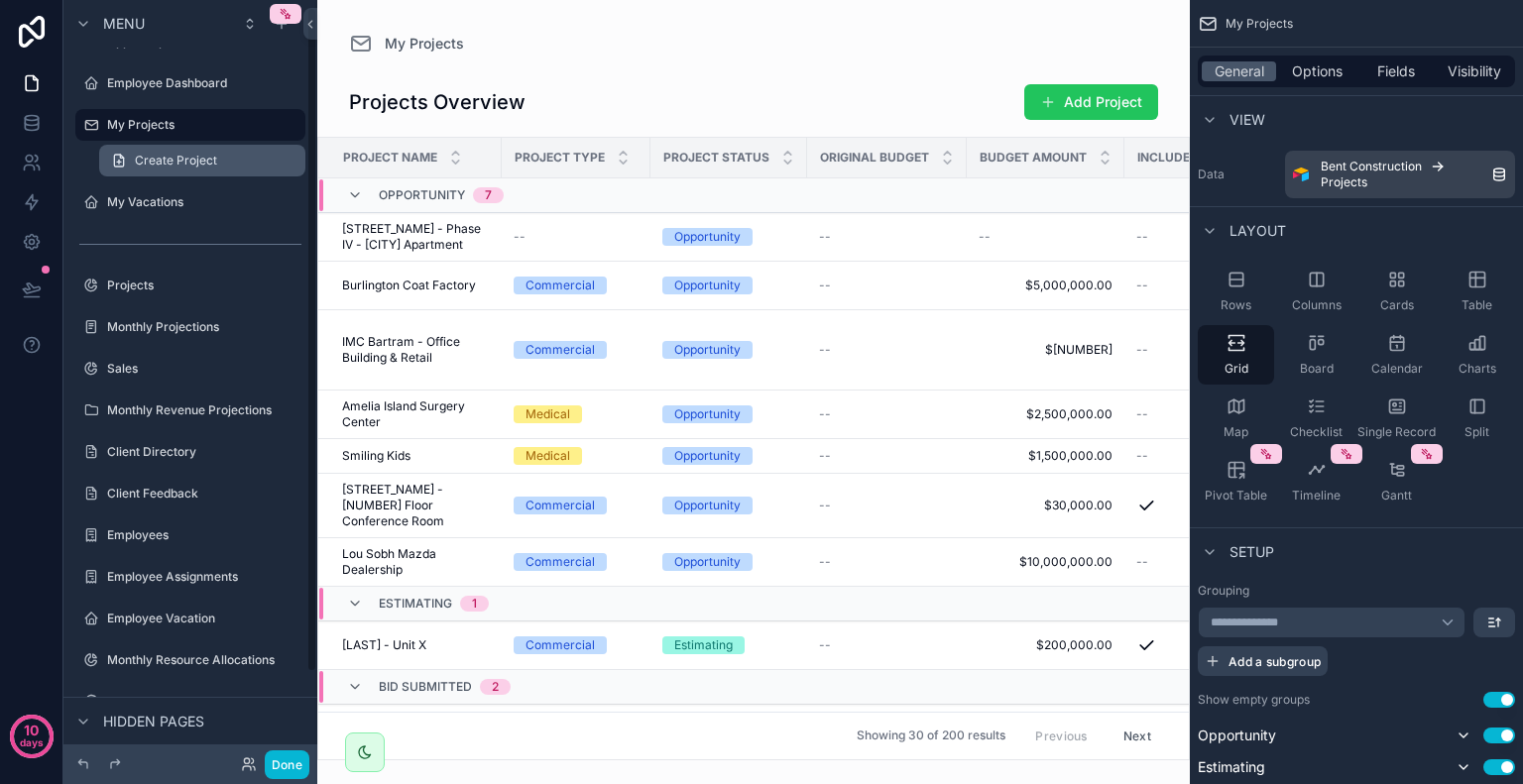 scroll, scrollTop: 8, scrollLeft: 0, axis: vertical 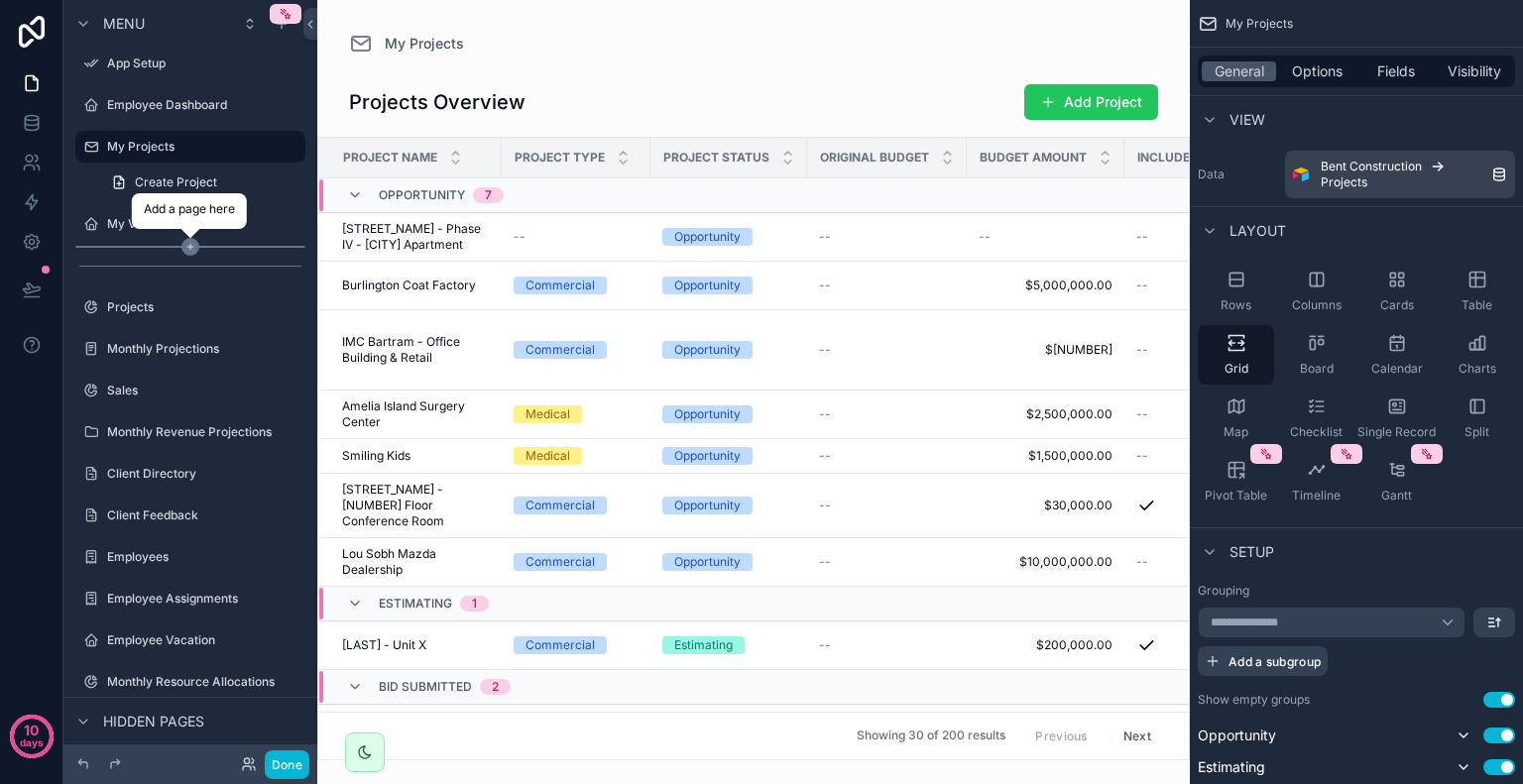click 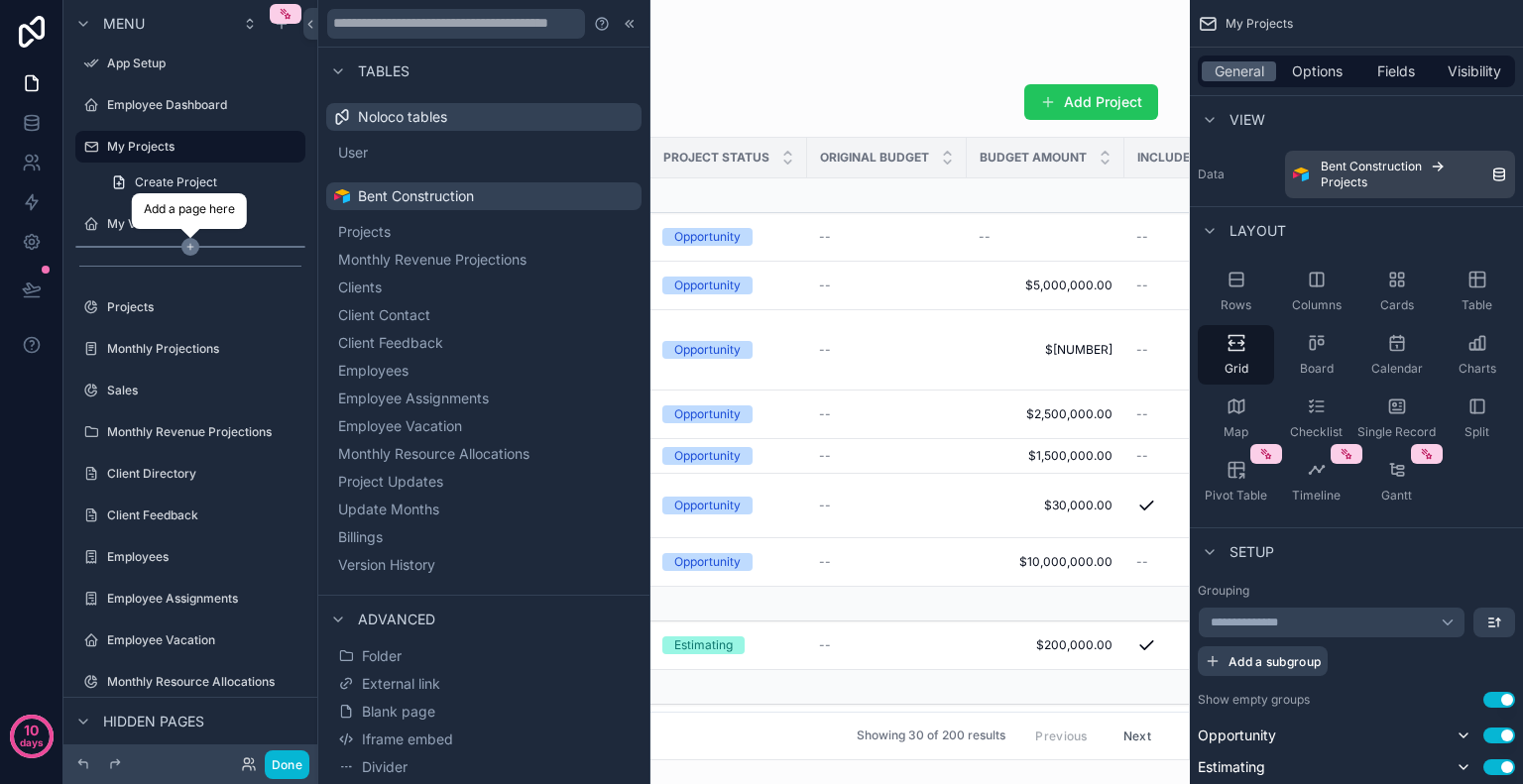 click 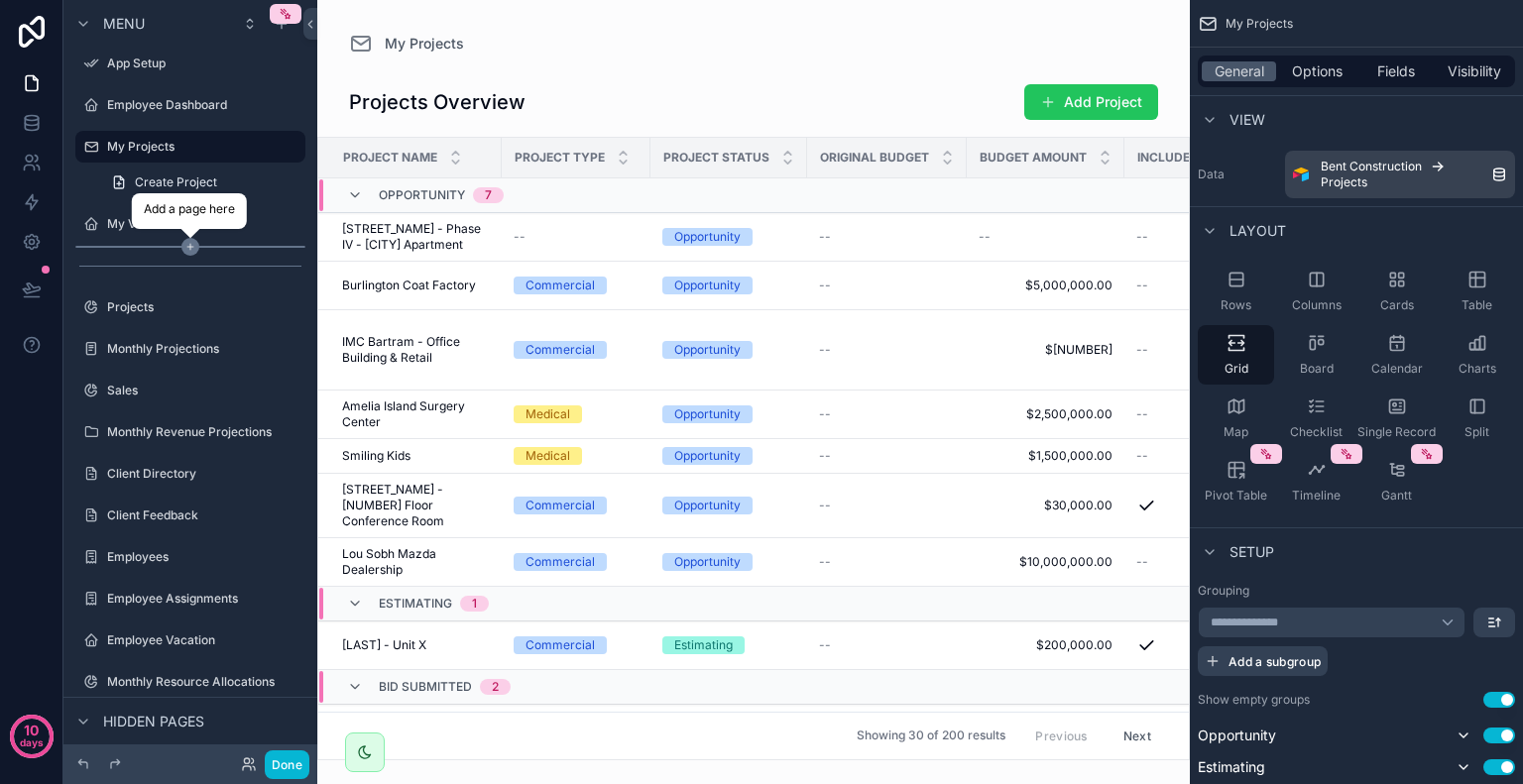 click 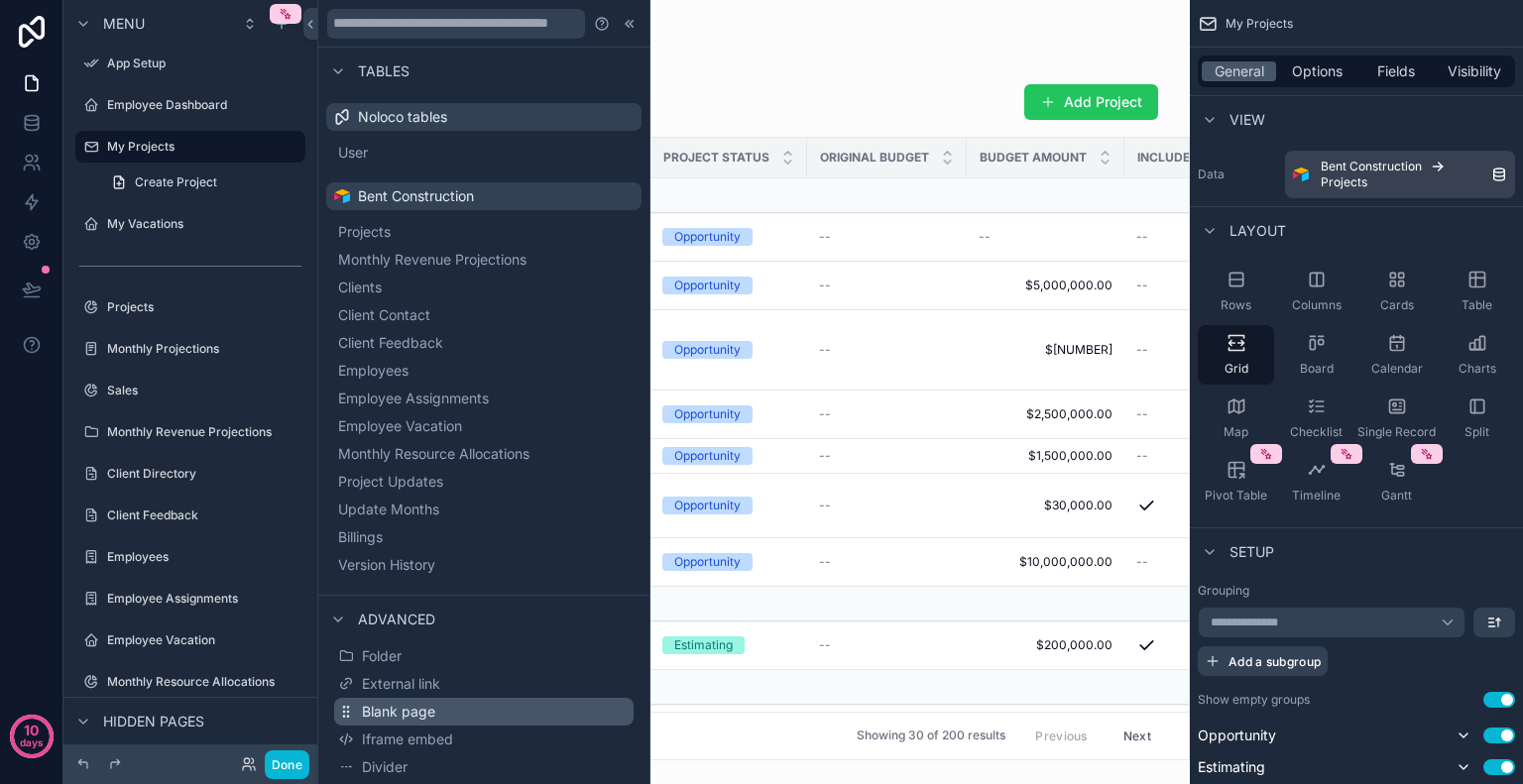 click on "Blank page" at bounding box center (484, 712) 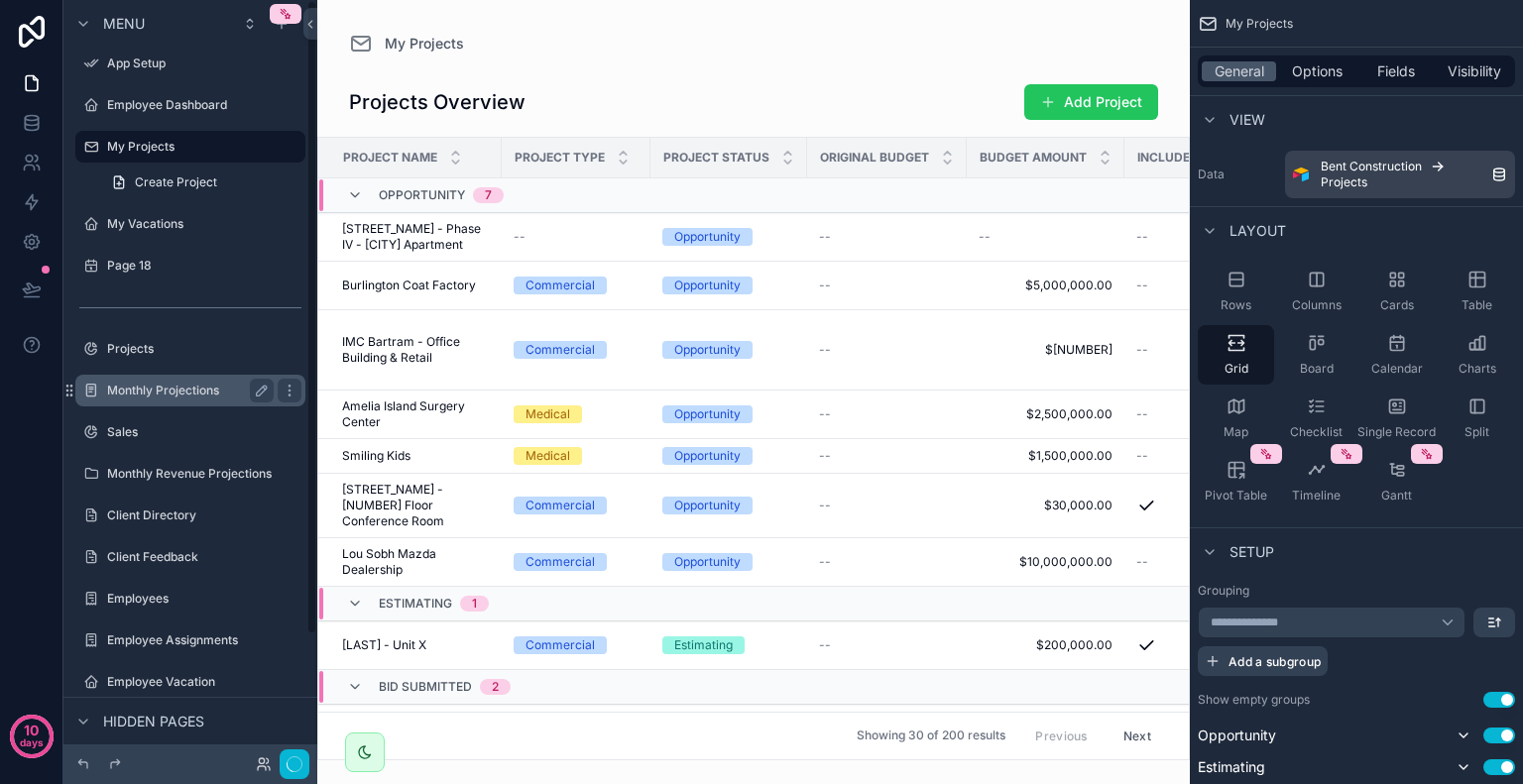 scroll, scrollTop: 0, scrollLeft: 0, axis: both 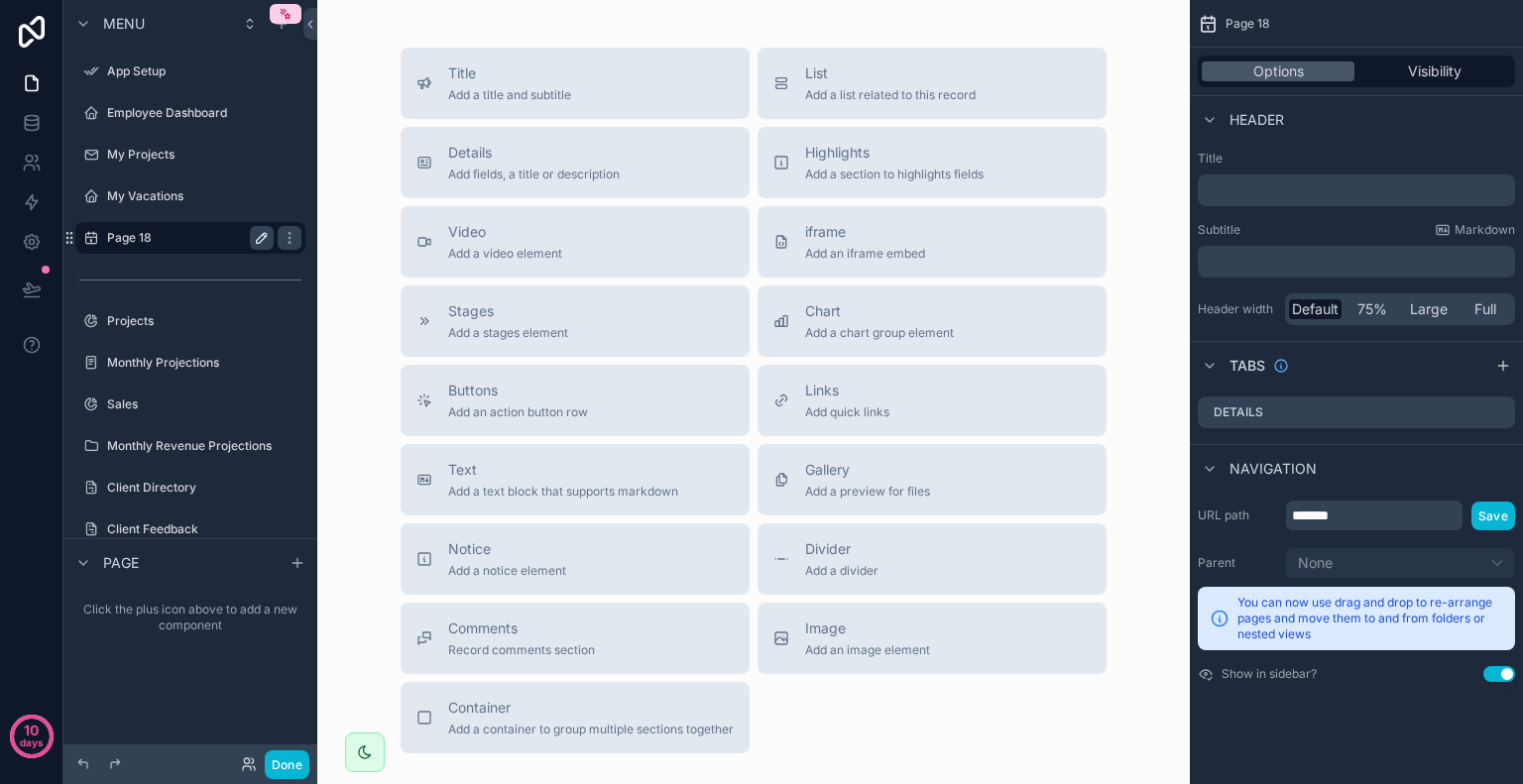 click 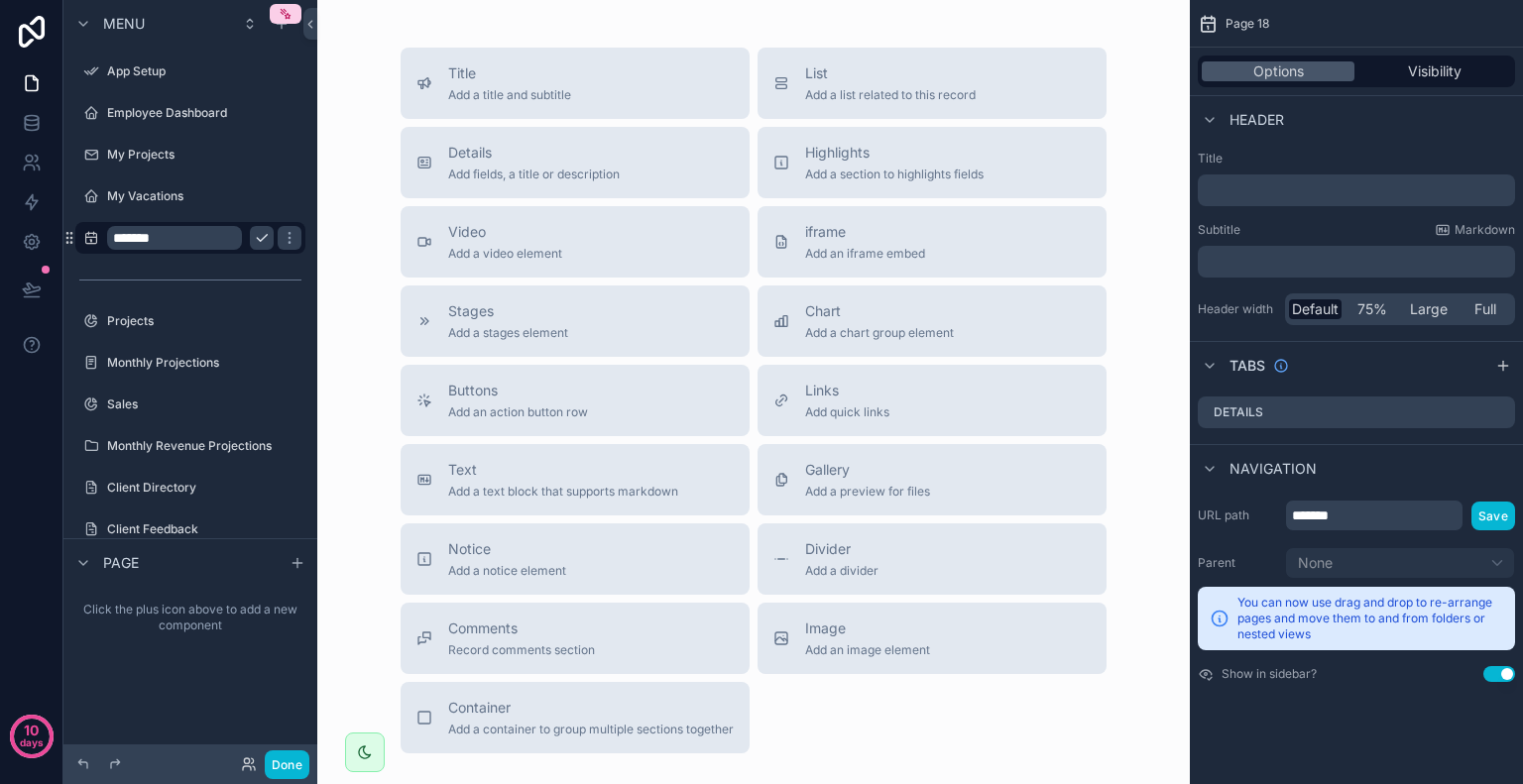 click on "*******" at bounding box center [175, 238] 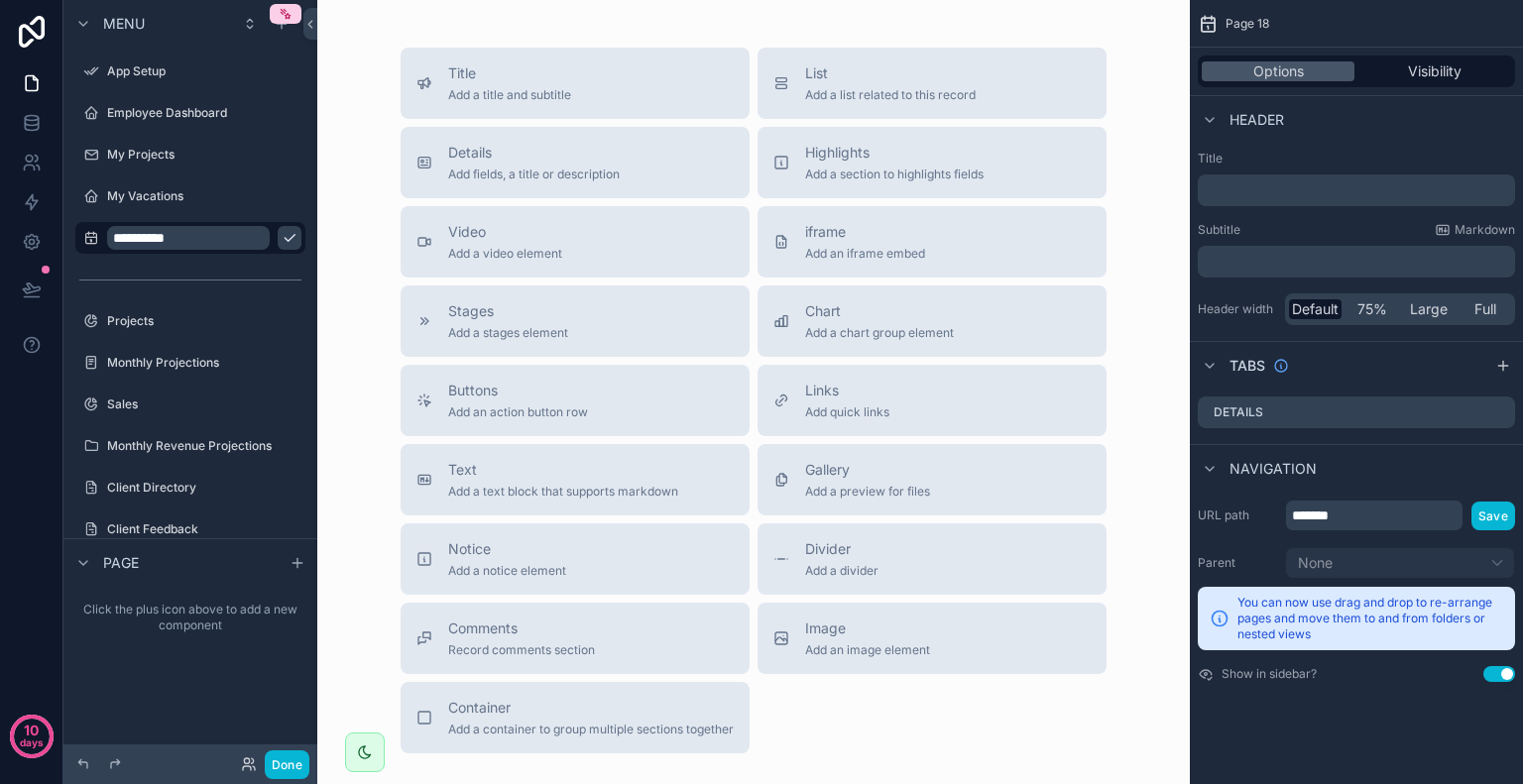 type on "**********" 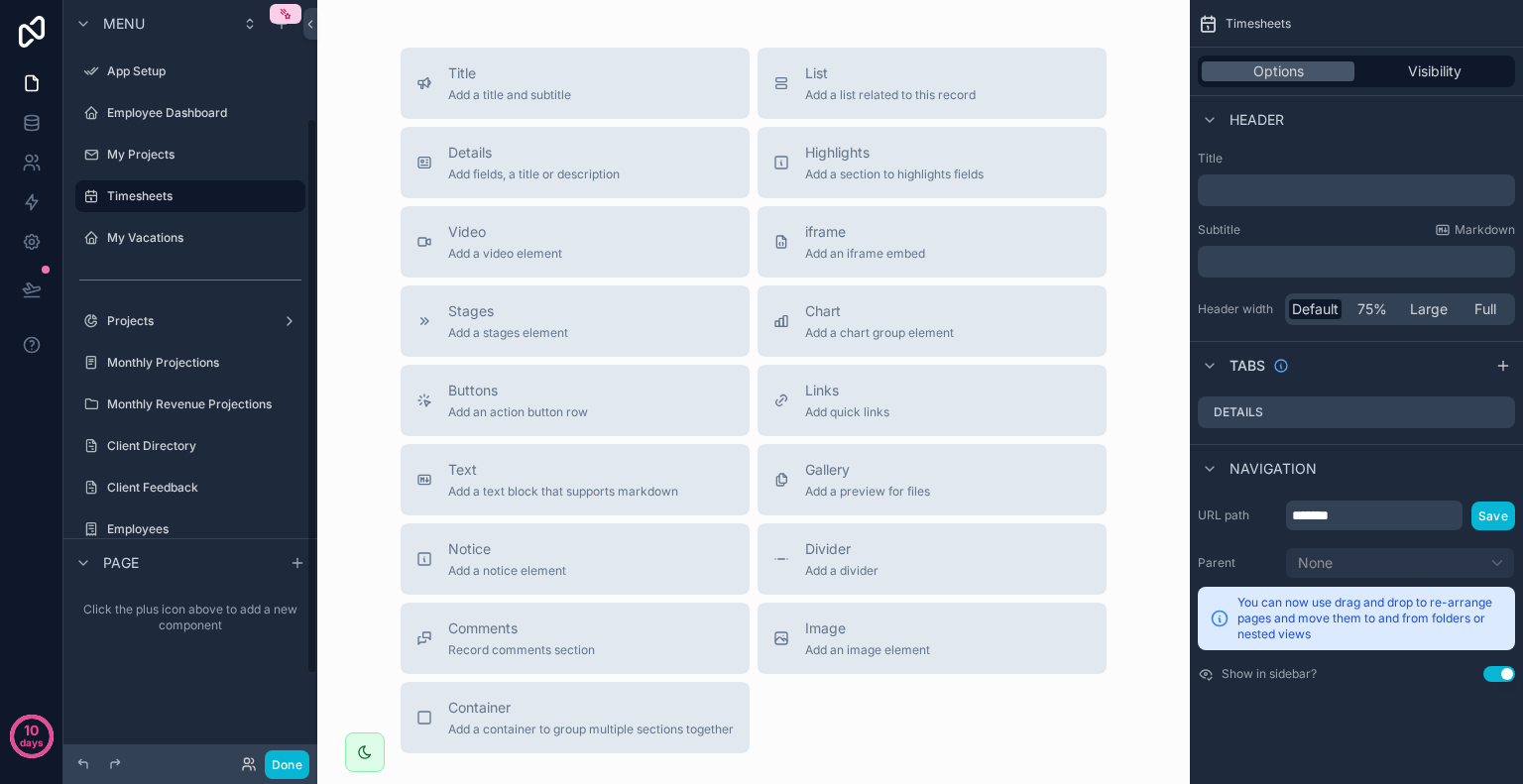 scroll, scrollTop: 0, scrollLeft: 0, axis: both 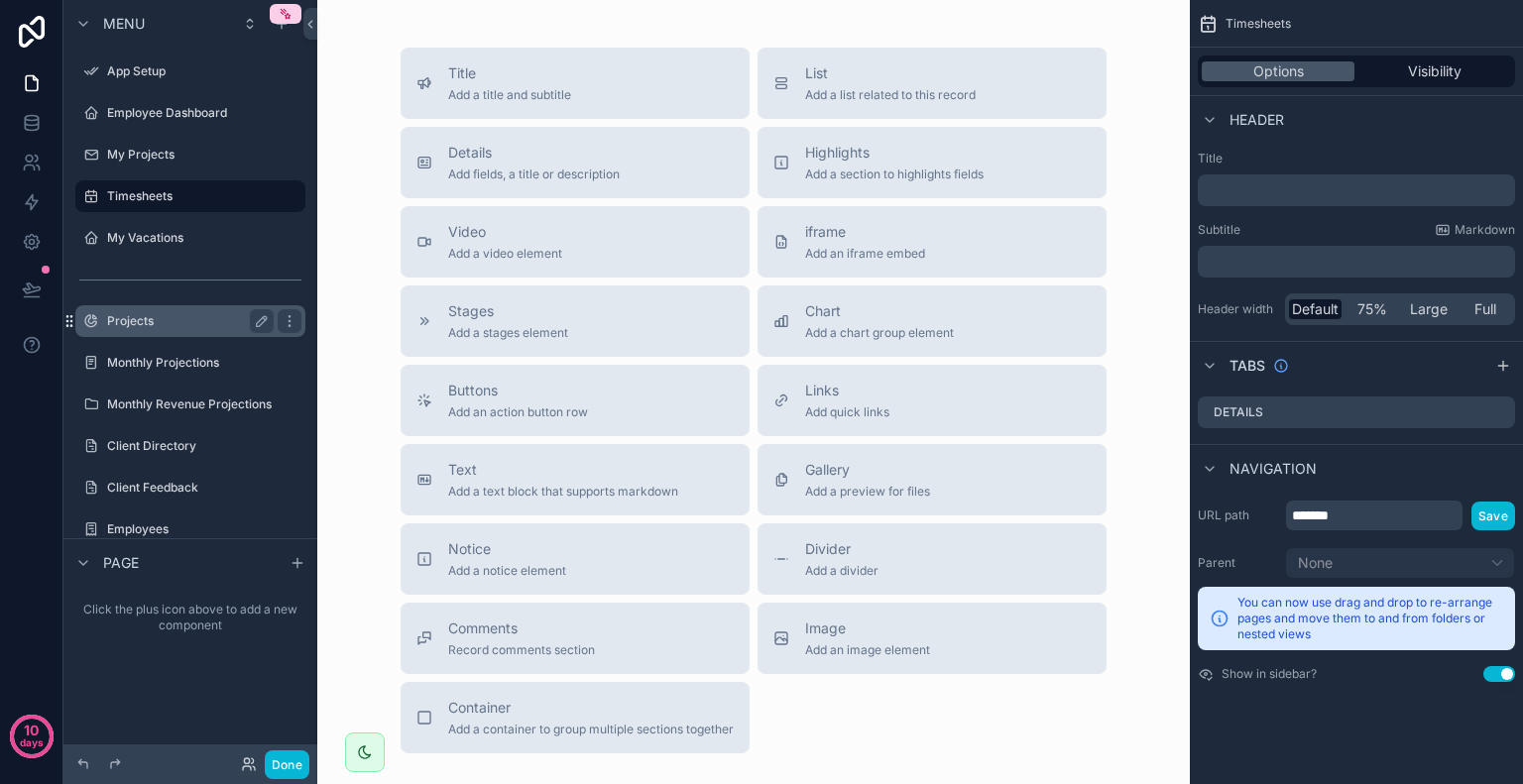 click 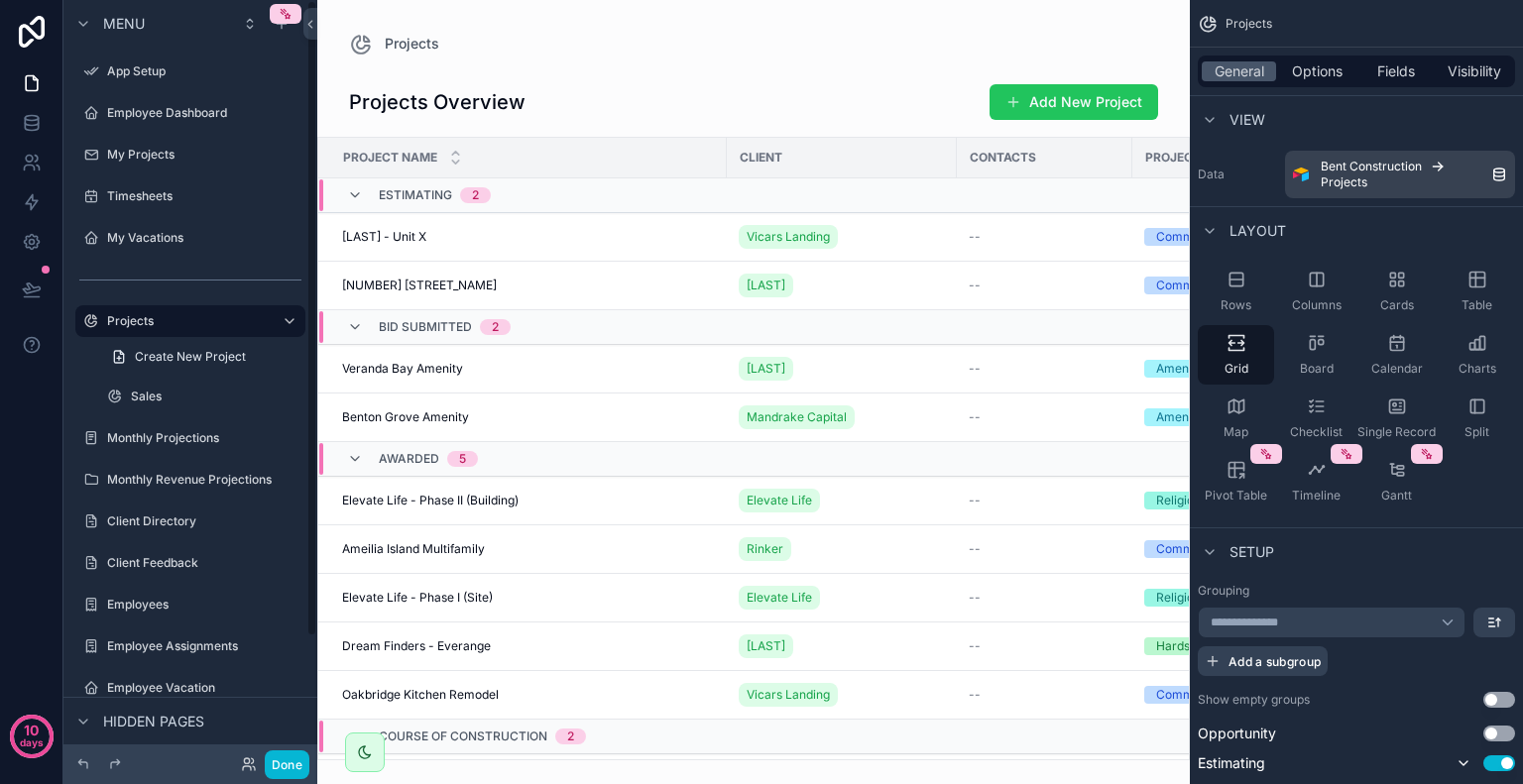 click 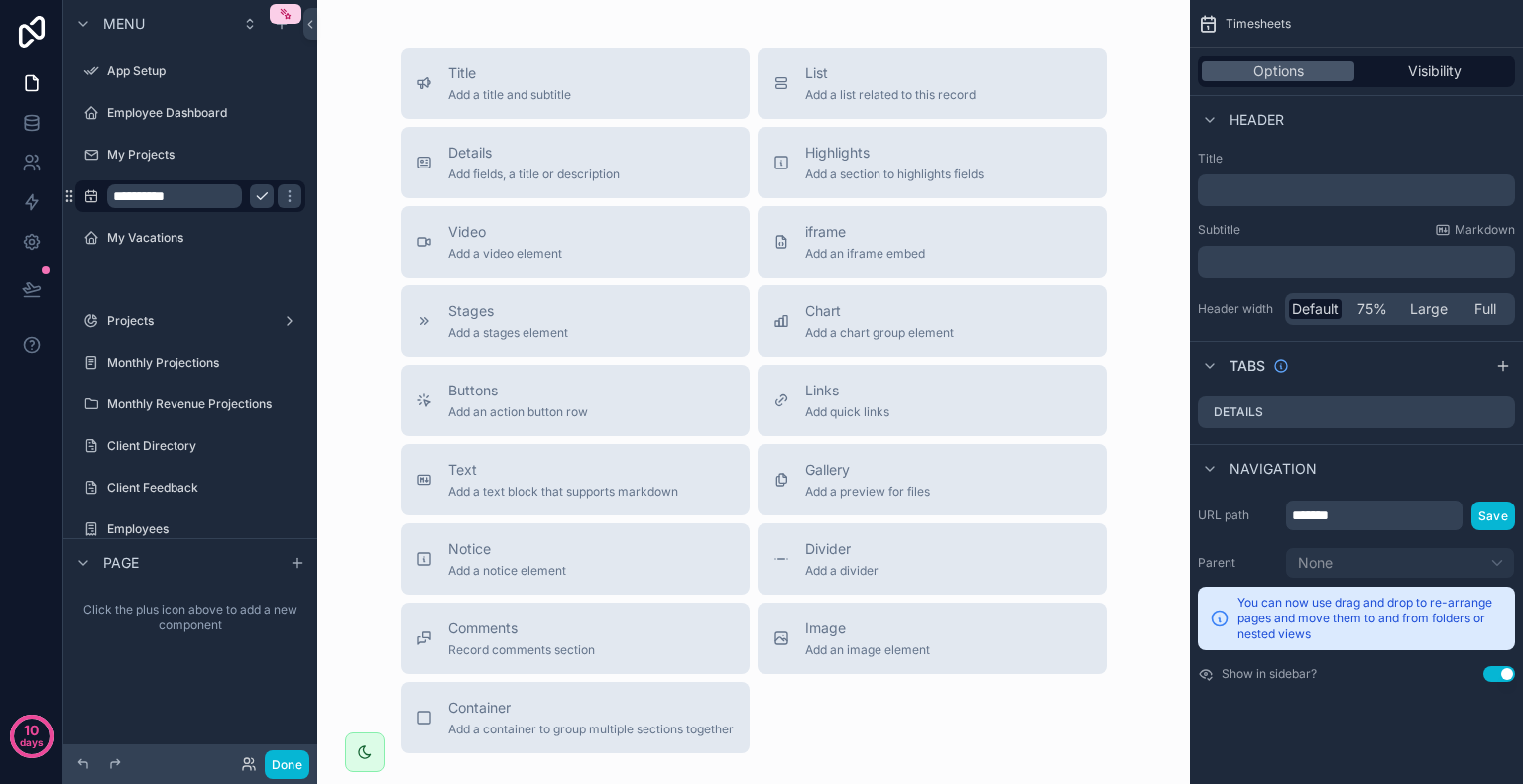 drag, startPoint x: 111, startPoint y: 195, endPoint x: 116, endPoint y: 181, distance: 14.866069 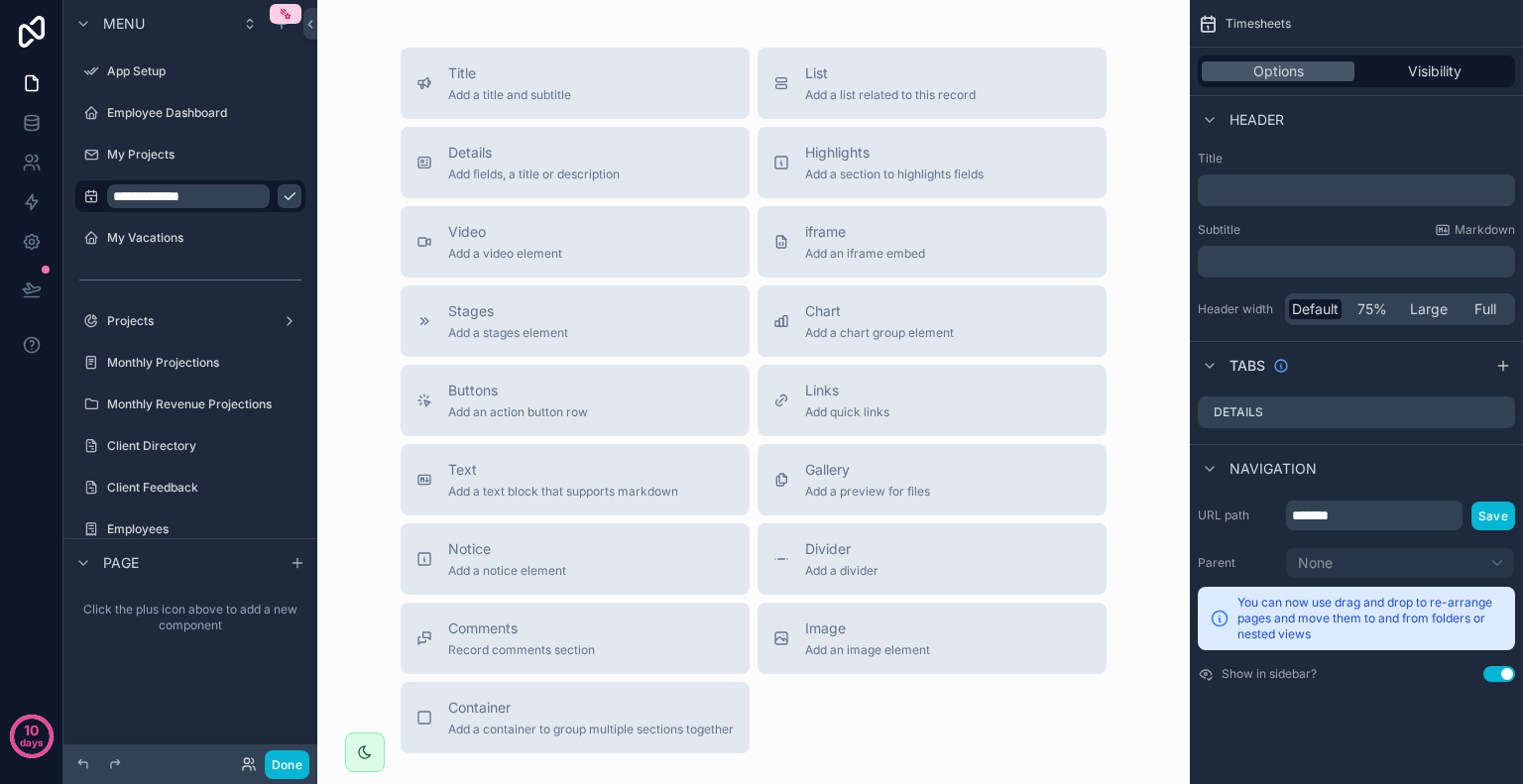 type on "**********" 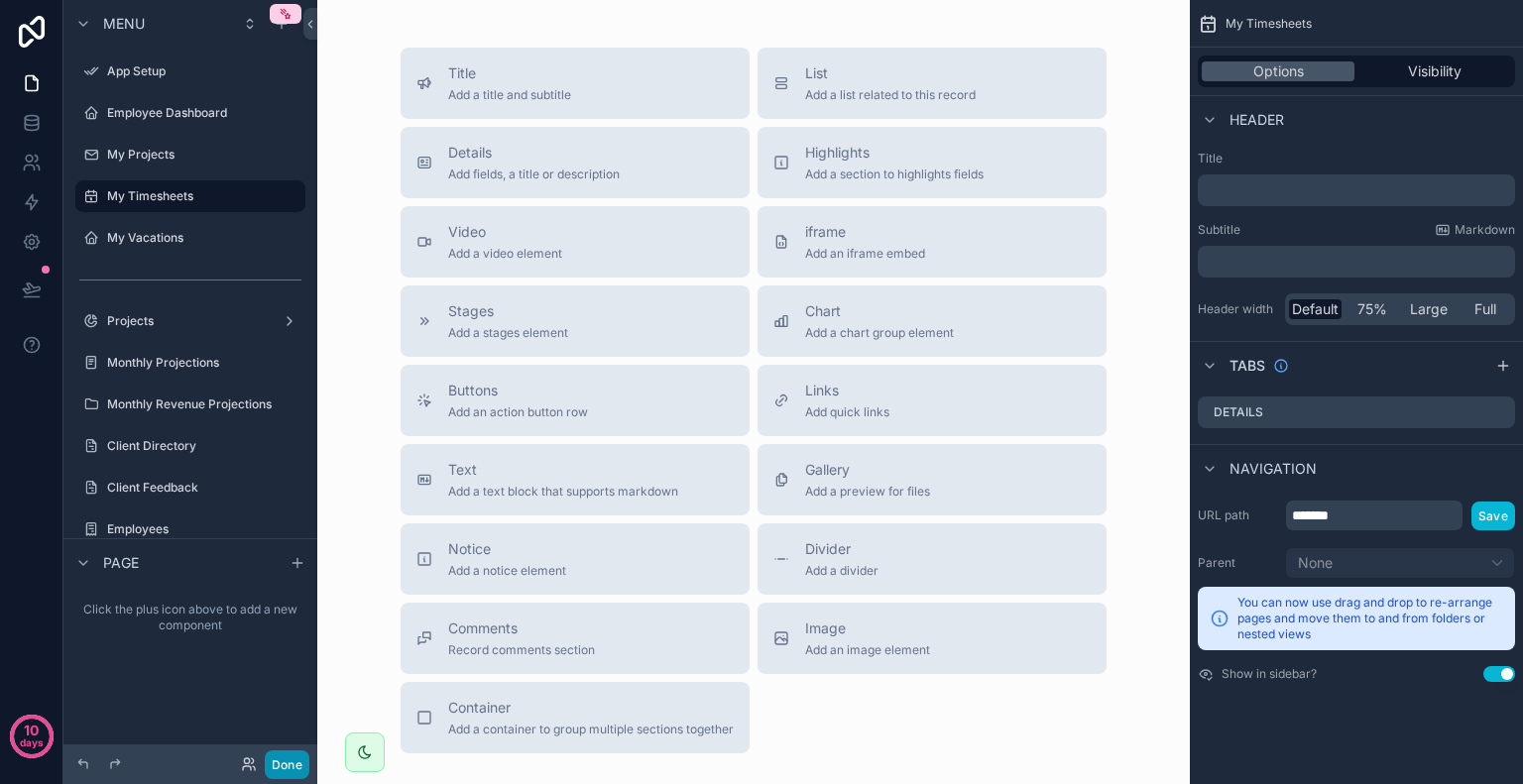 click on "Done" at bounding box center (287, 764) 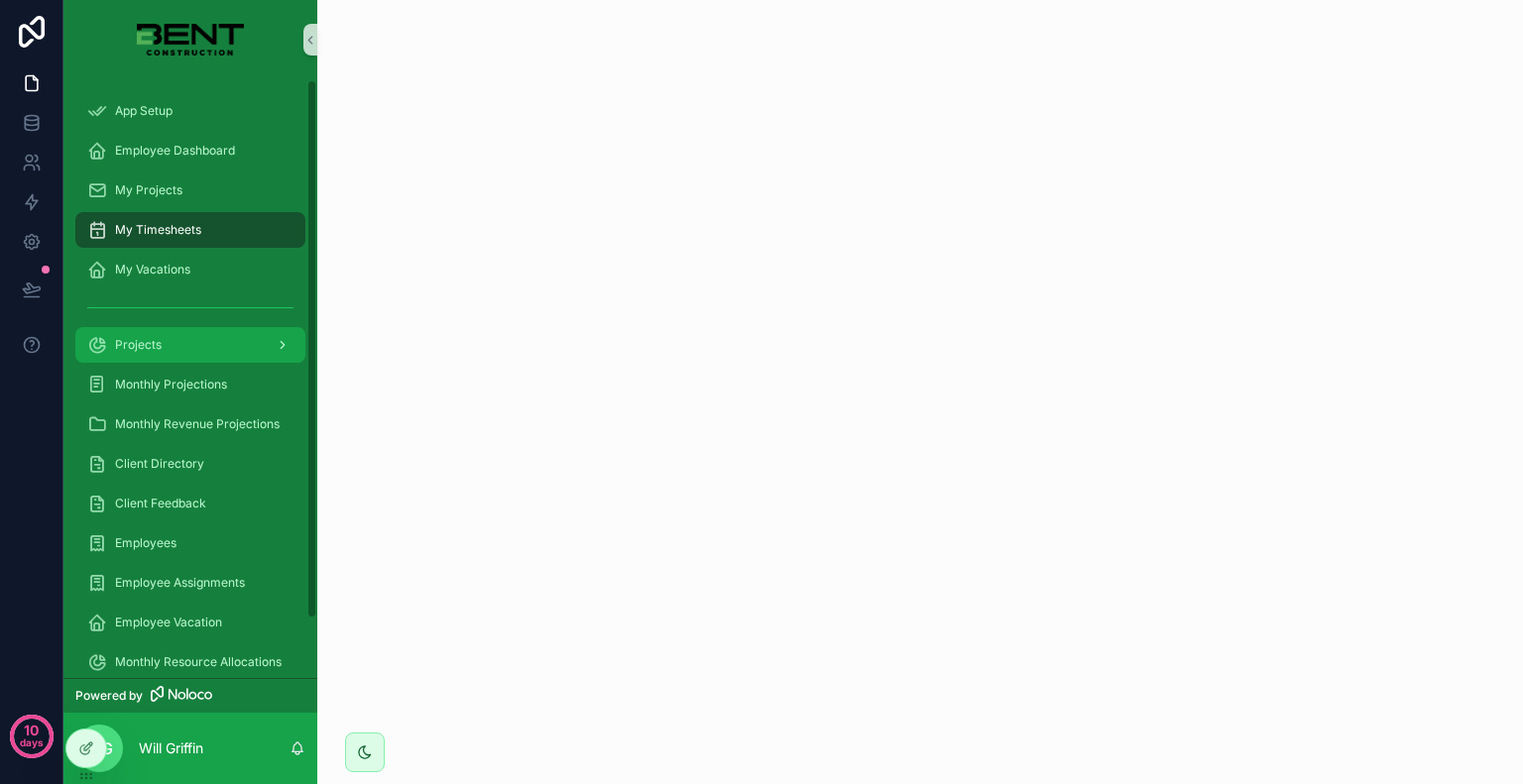 click 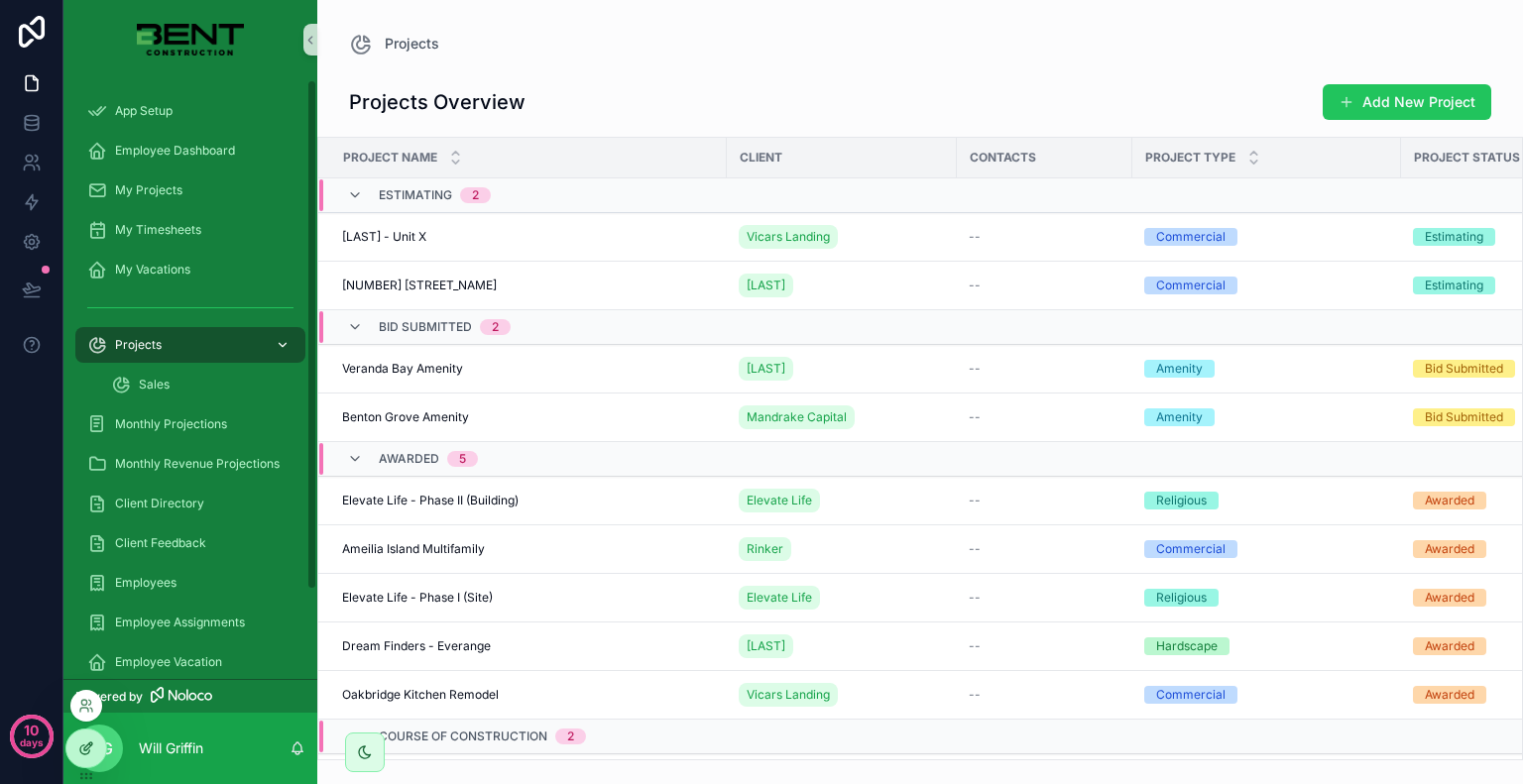 click 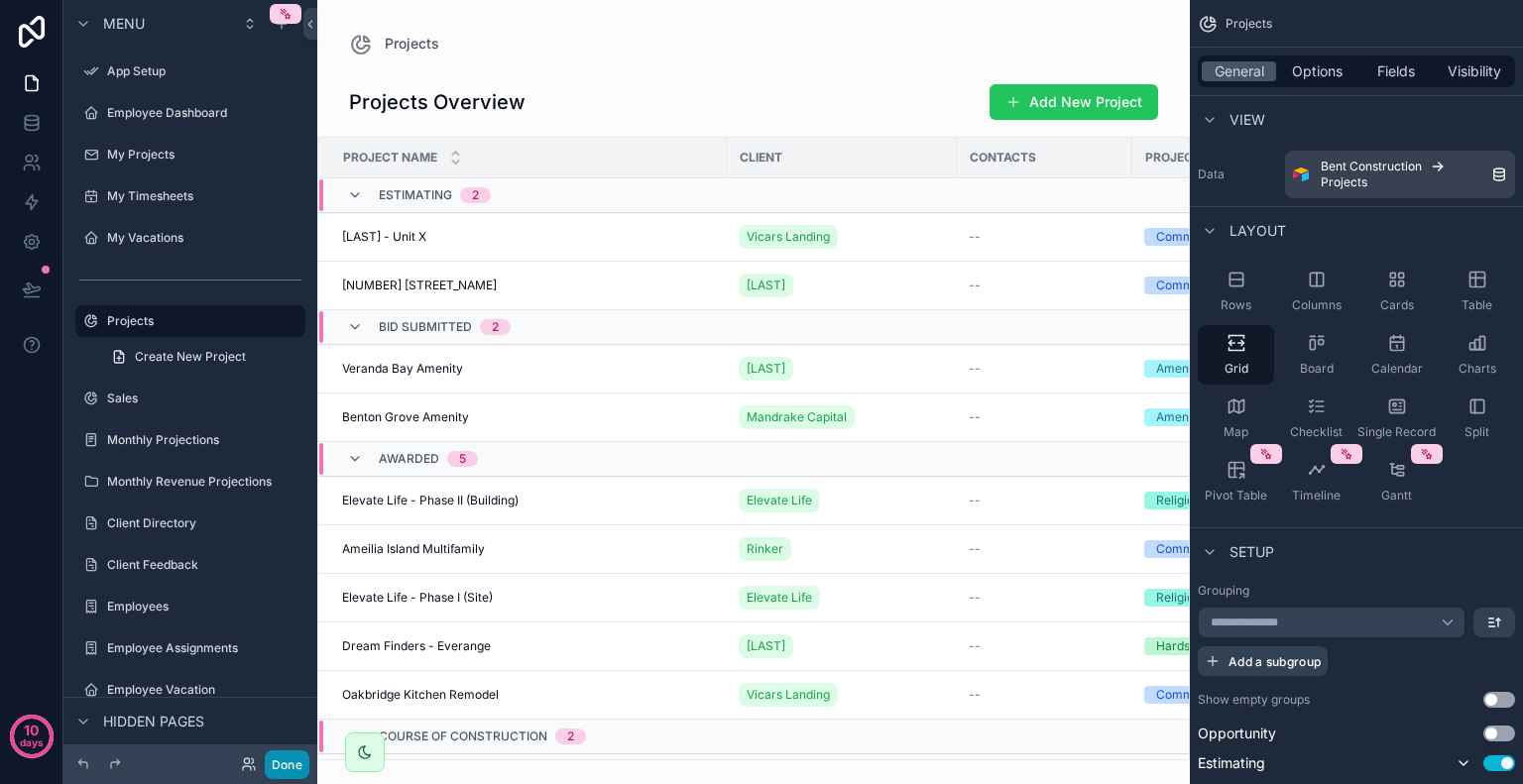 click on "Done" at bounding box center (287, 764) 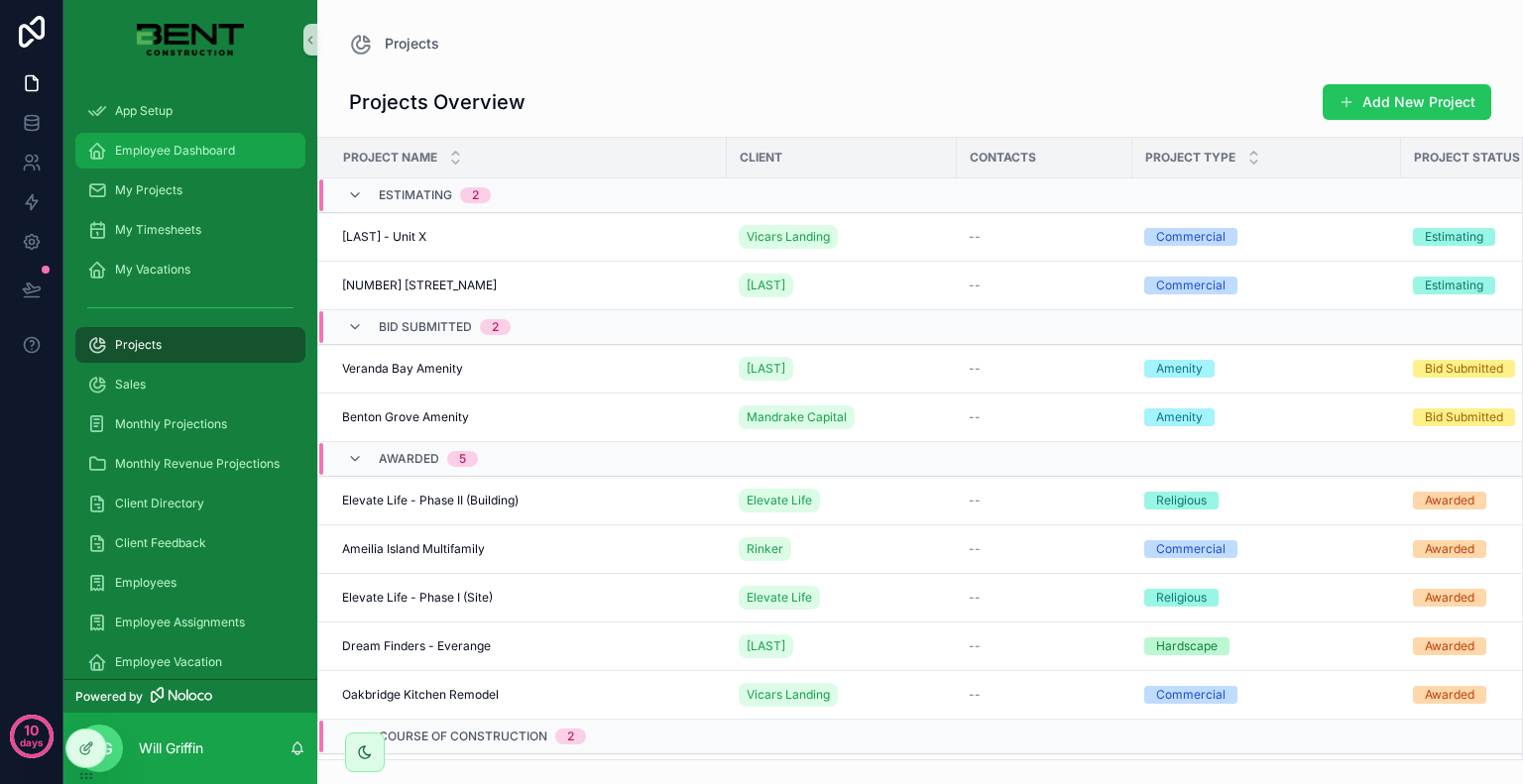 click on "Employee Dashboard" at bounding box center [175, 151] 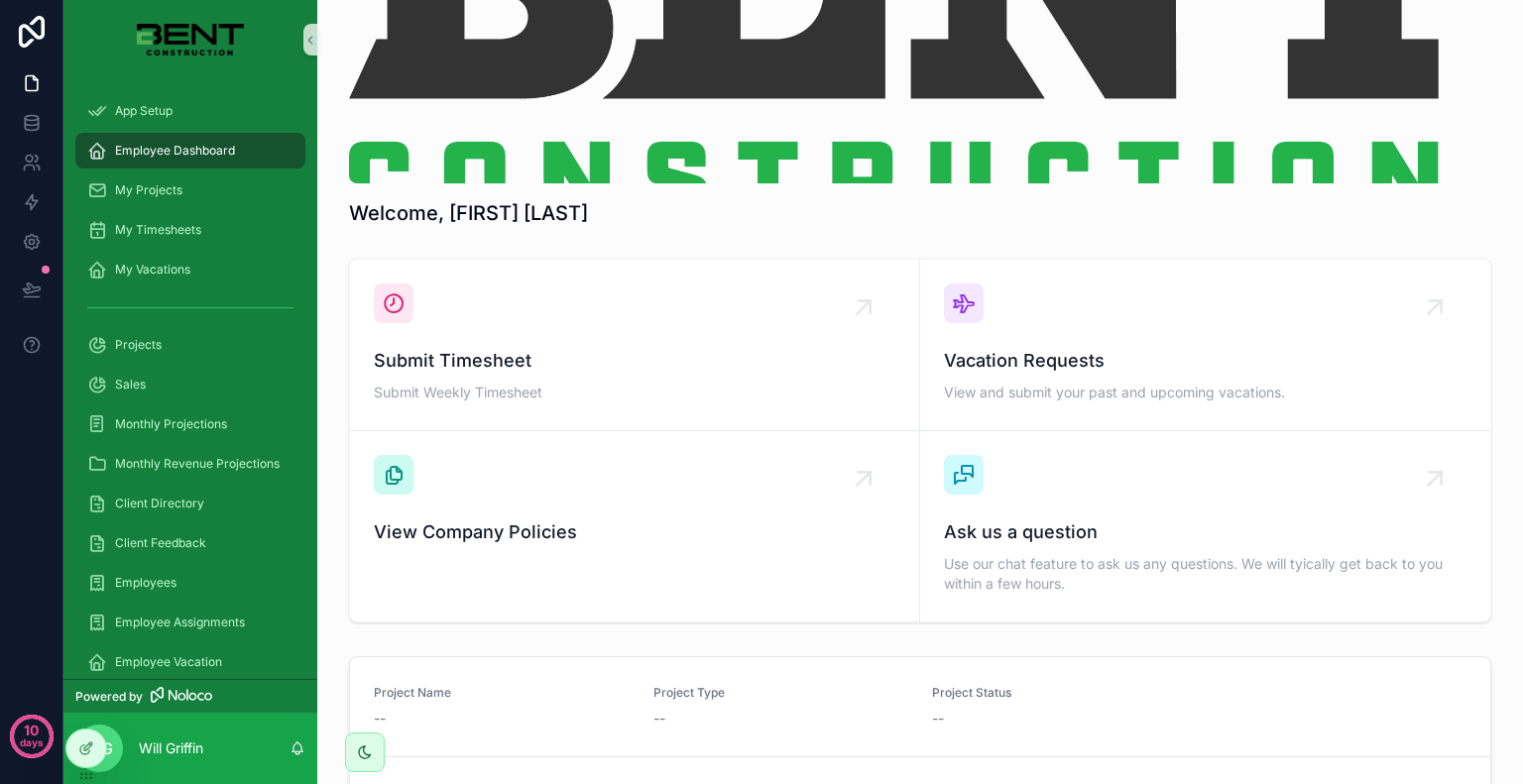 scroll, scrollTop: 0, scrollLeft: 0, axis: both 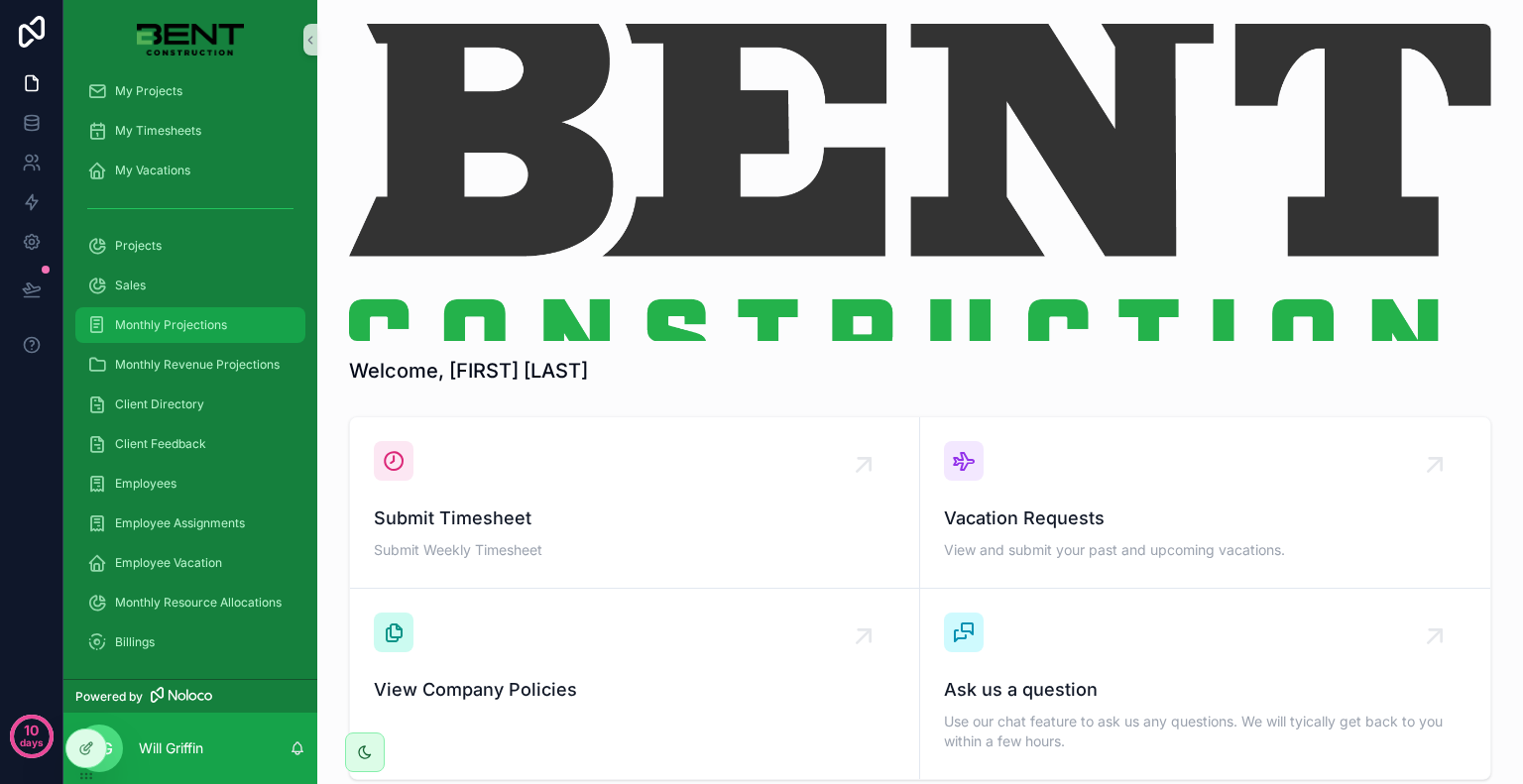 click on "Monthly Projections" at bounding box center [190, 325] 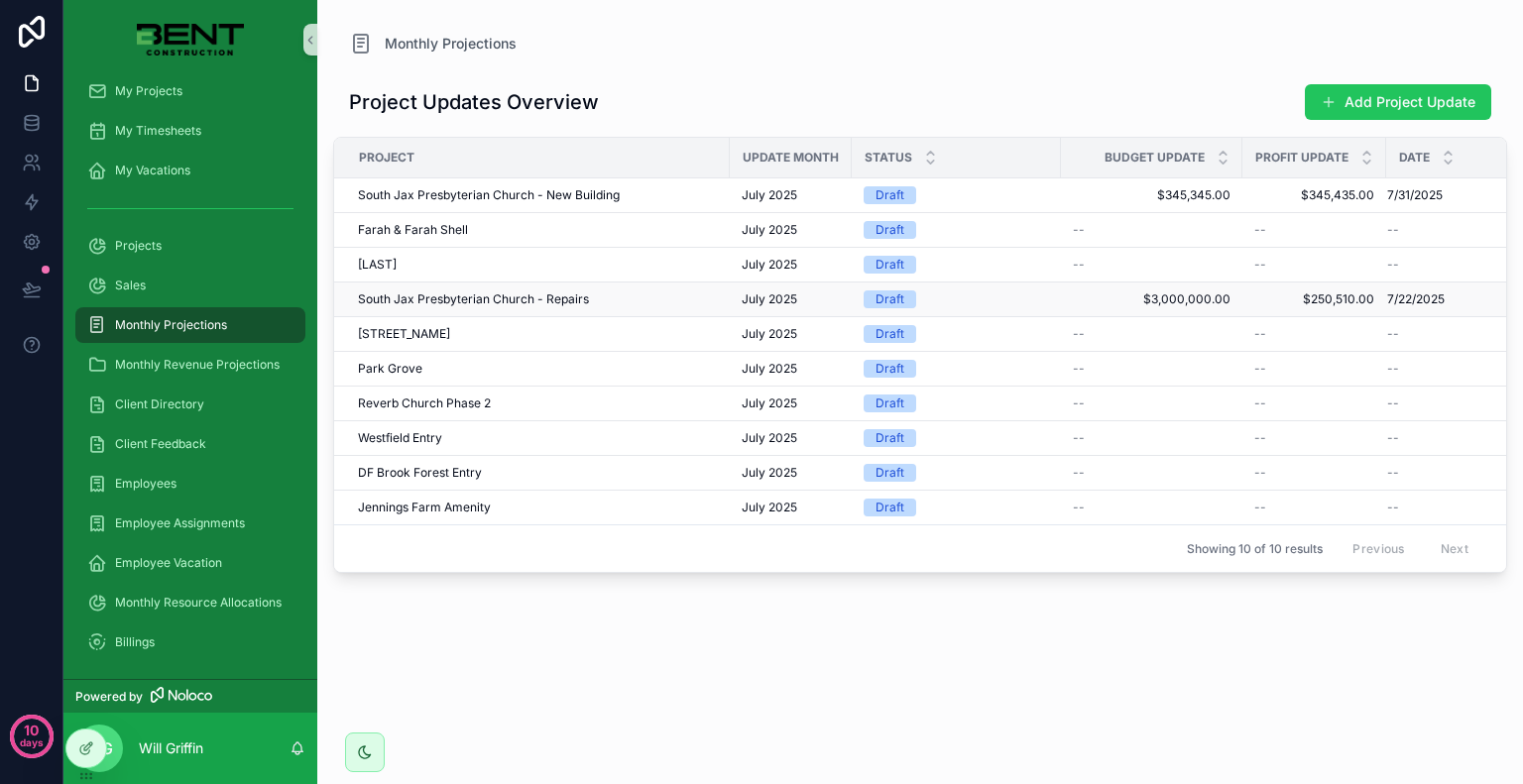 click on "South Jax Presbyterian Church - Repairs" at bounding box center [531, 299] 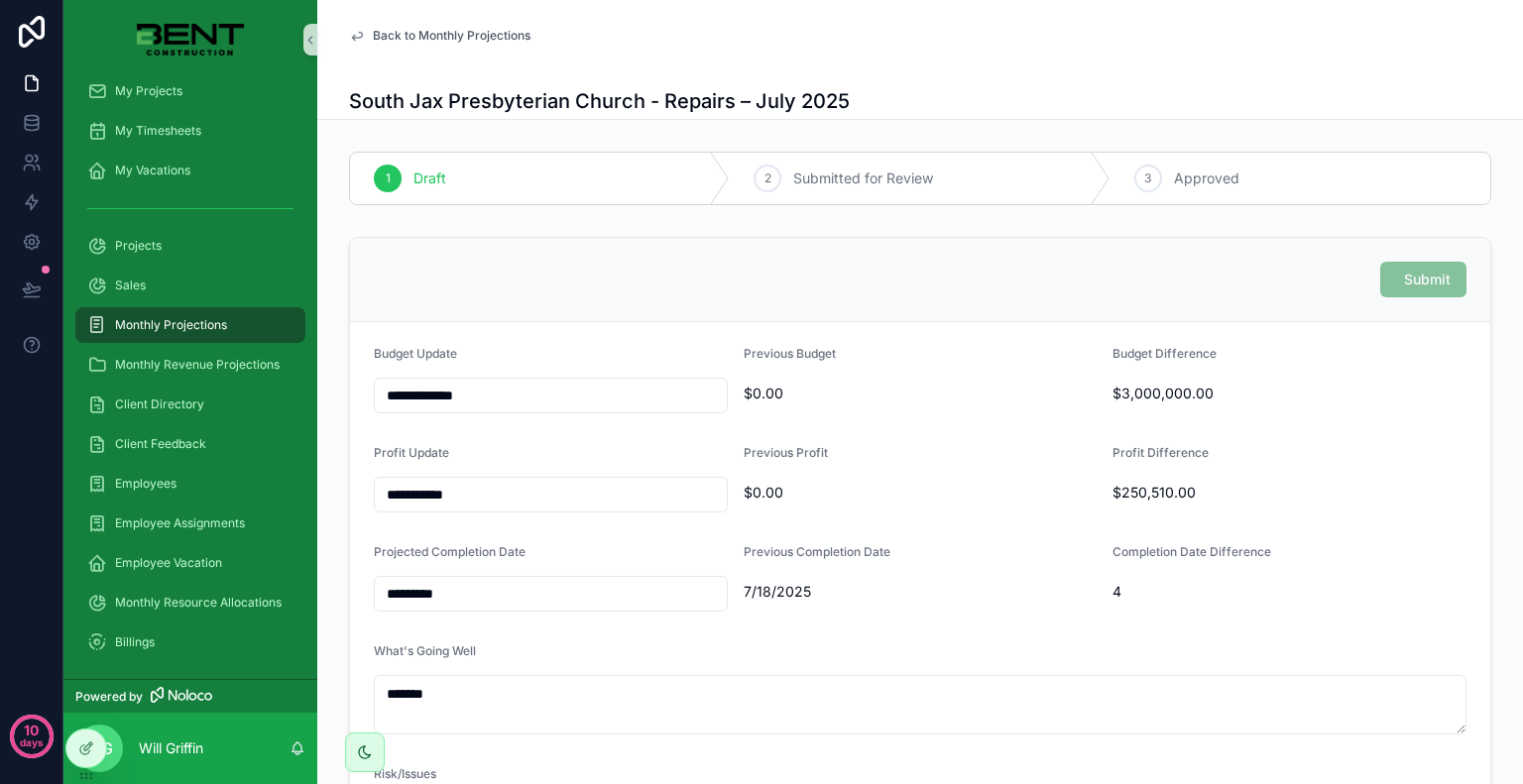 scroll, scrollTop: 99, scrollLeft: 0, axis: vertical 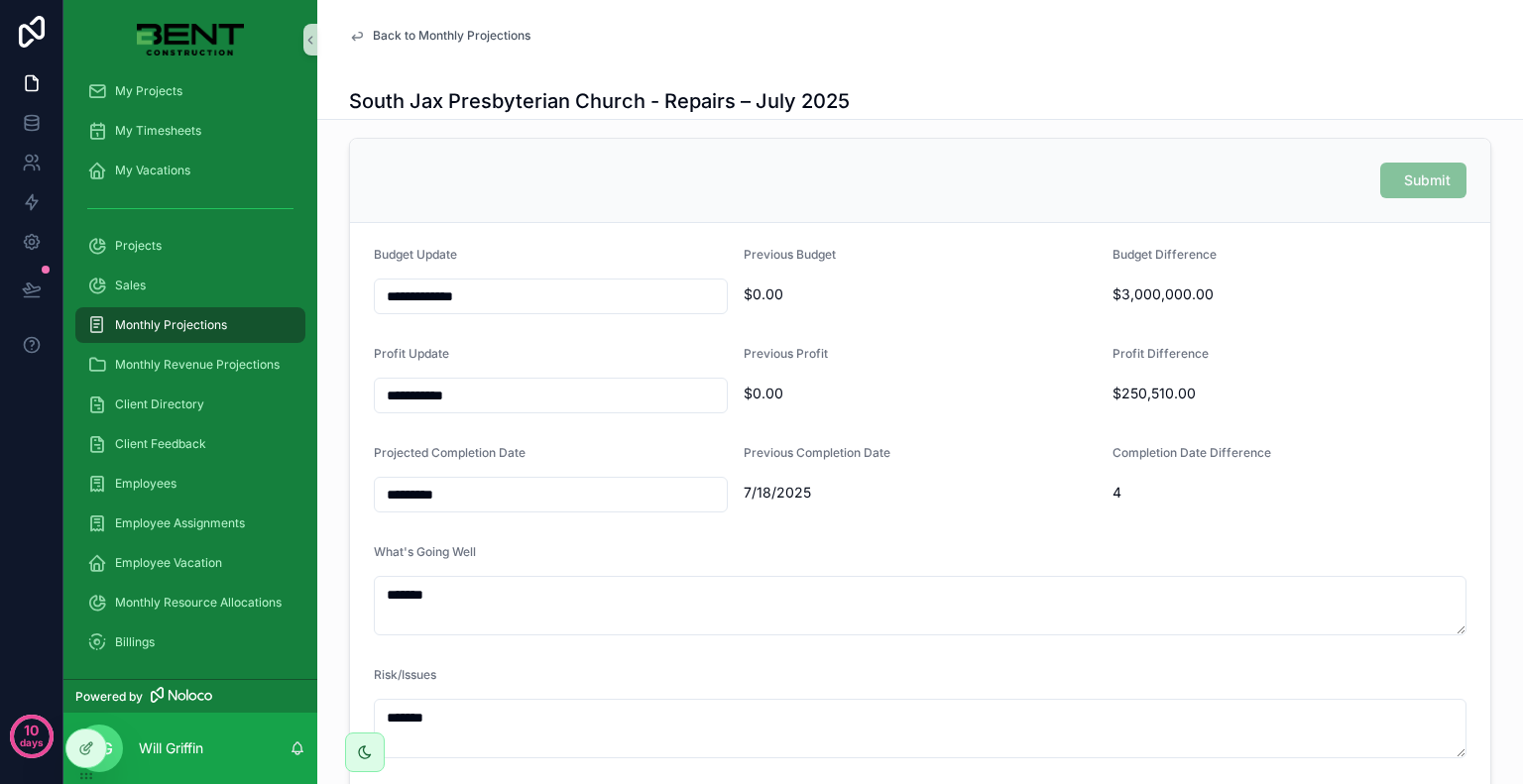 click on "**********" at bounding box center [550, 296] 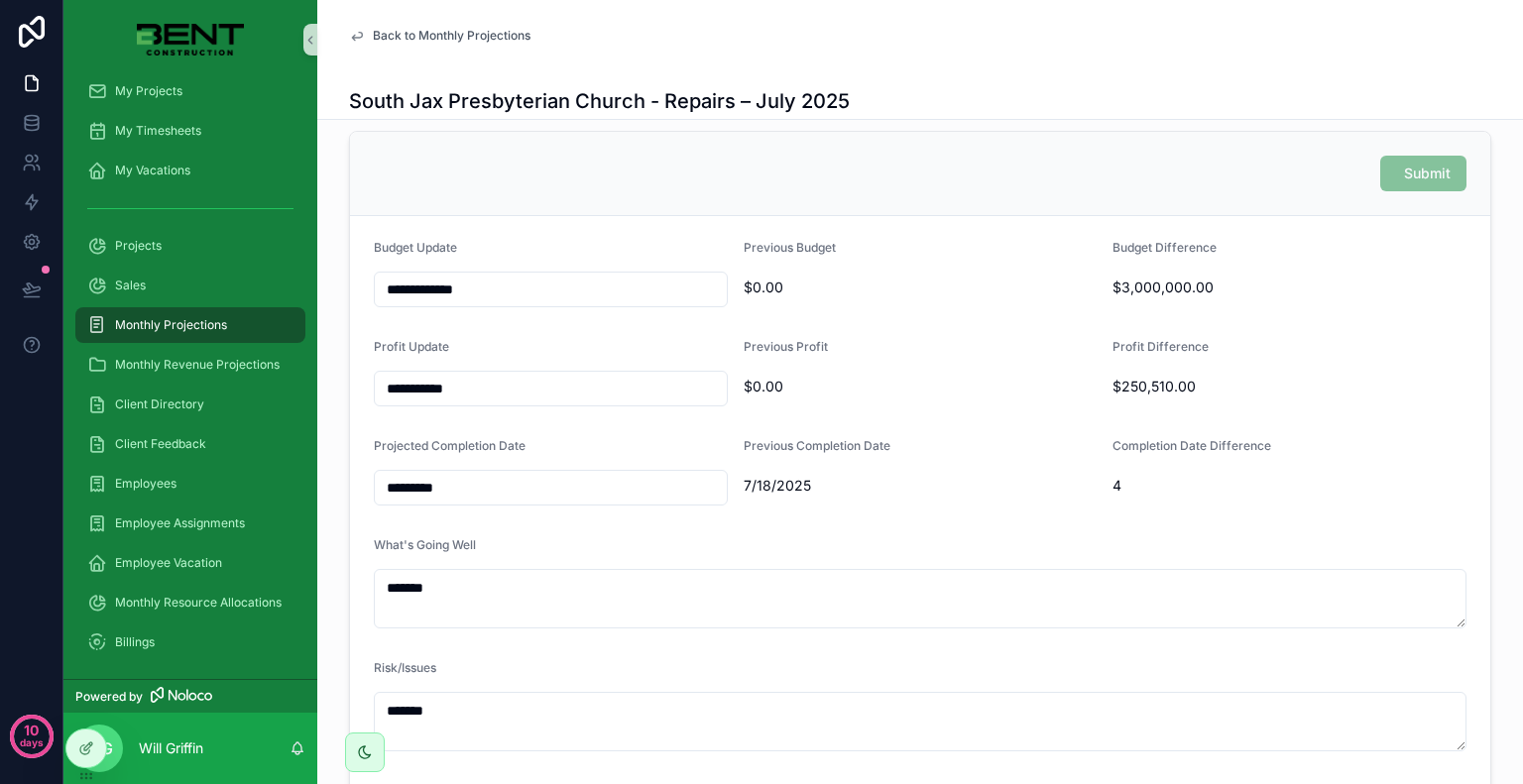scroll, scrollTop: 0, scrollLeft: 0, axis: both 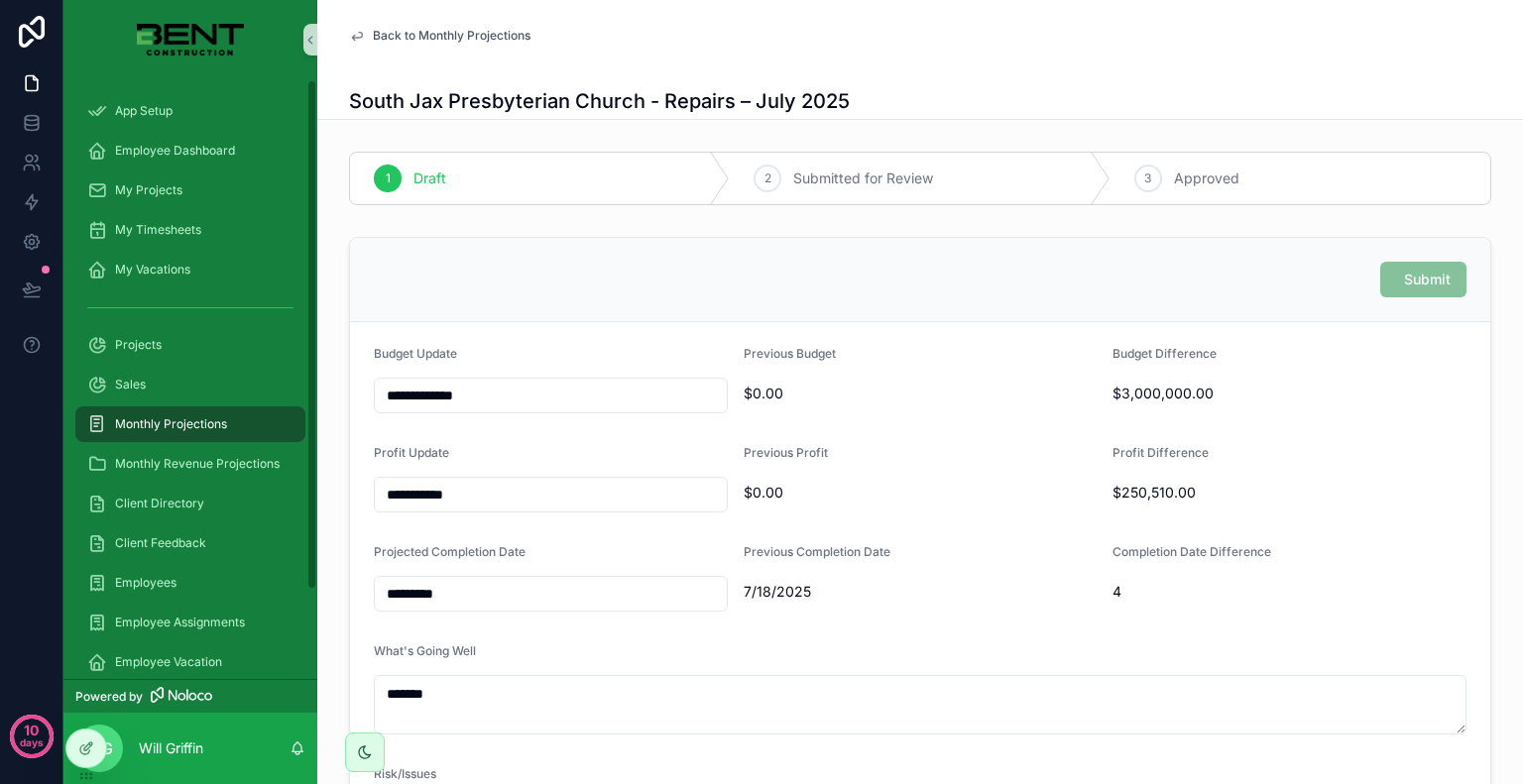 click on "Monthly Projections" at bounding box center [190, 424] 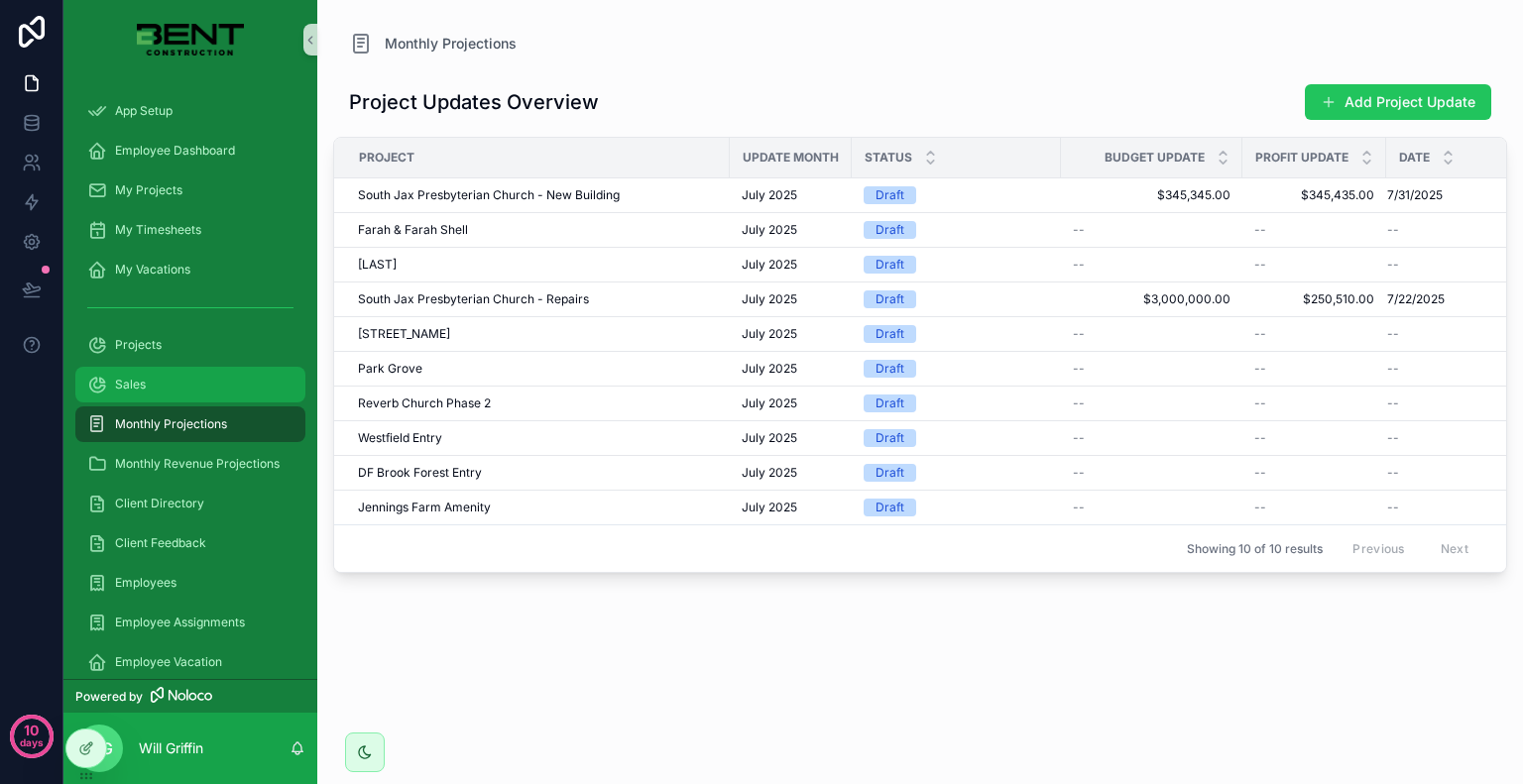 click on "Sales" at bounding box center (190, 385) 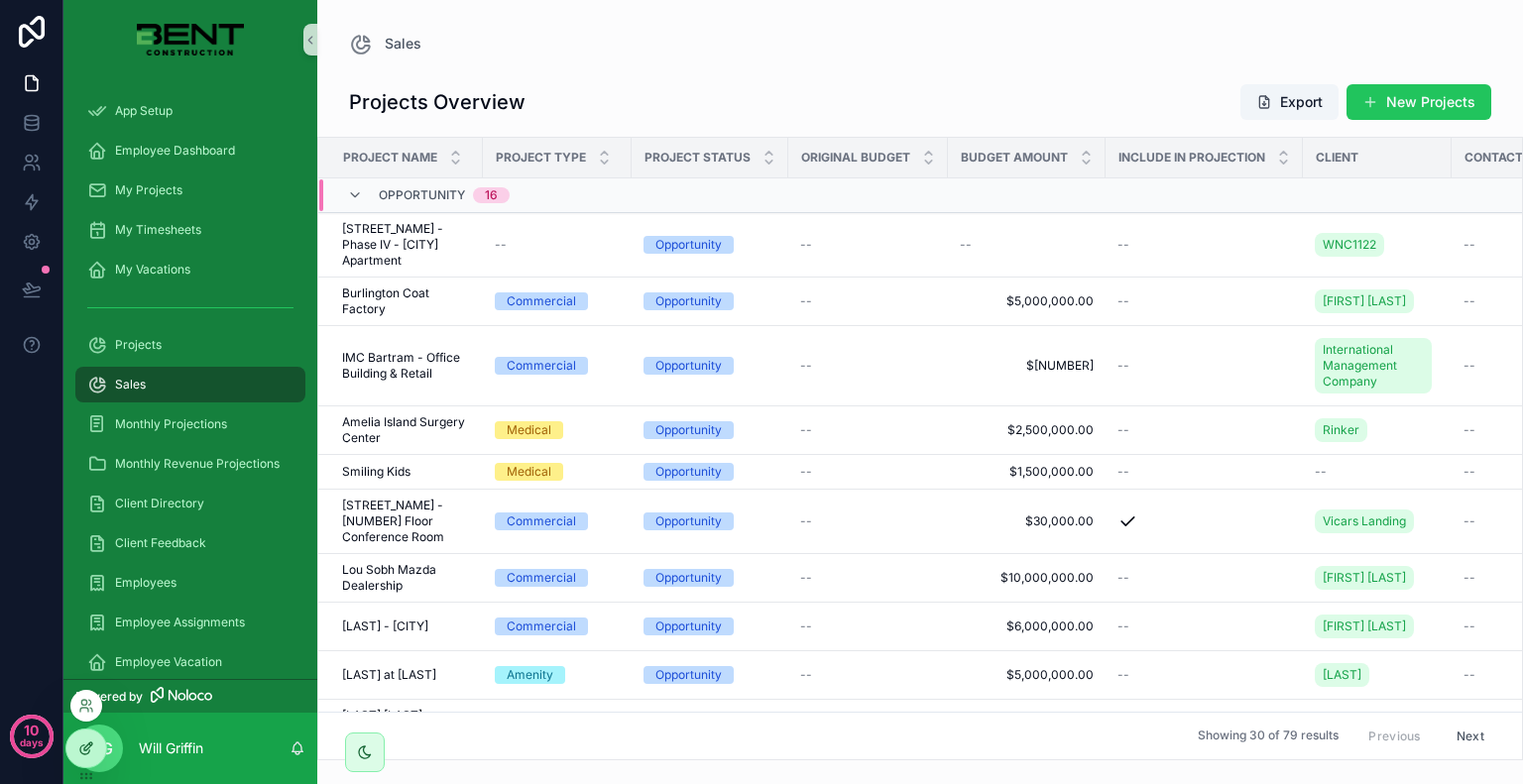 click at bounding box center (86, 748) 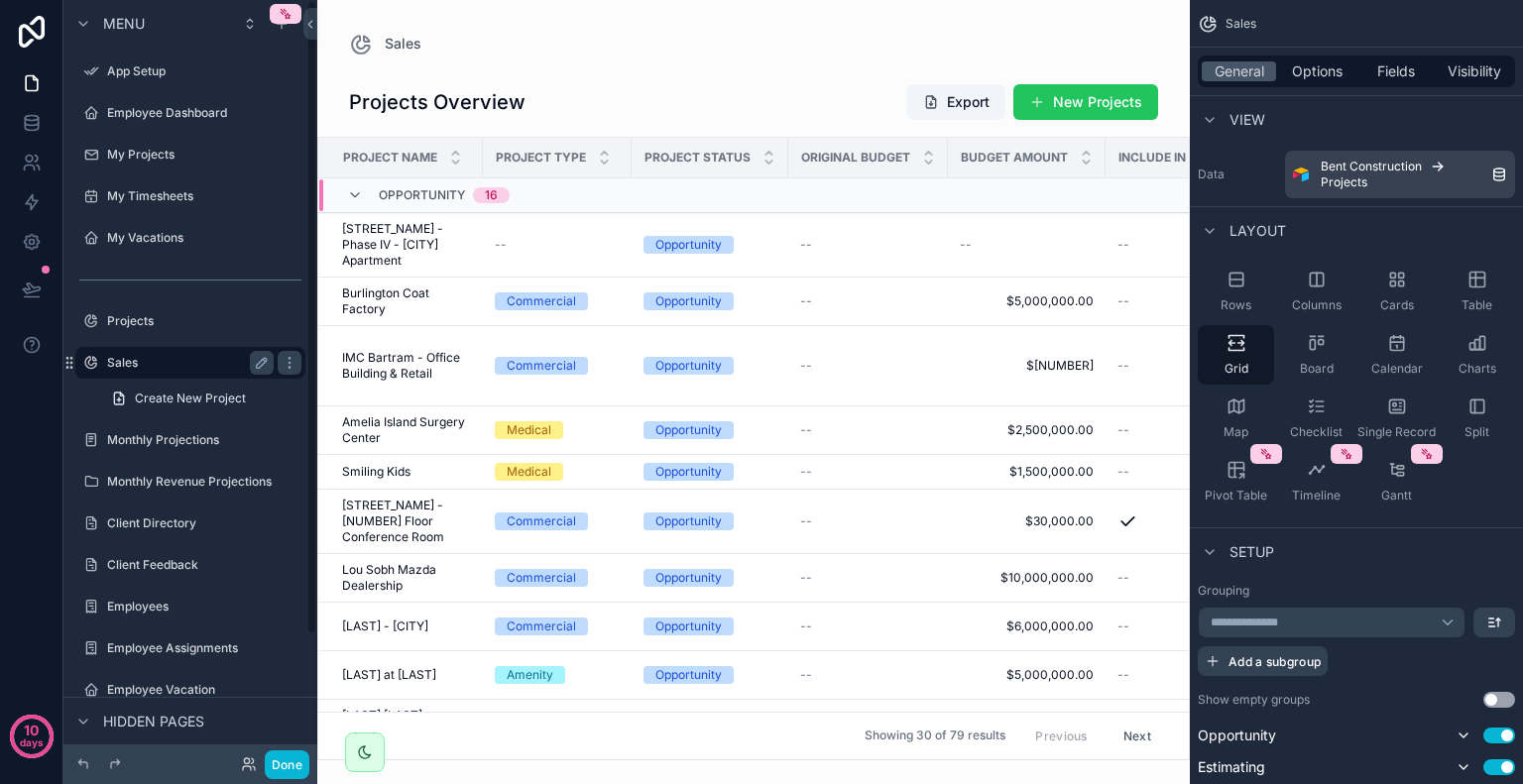 click on "Sales" at bounding box center (190, 363) 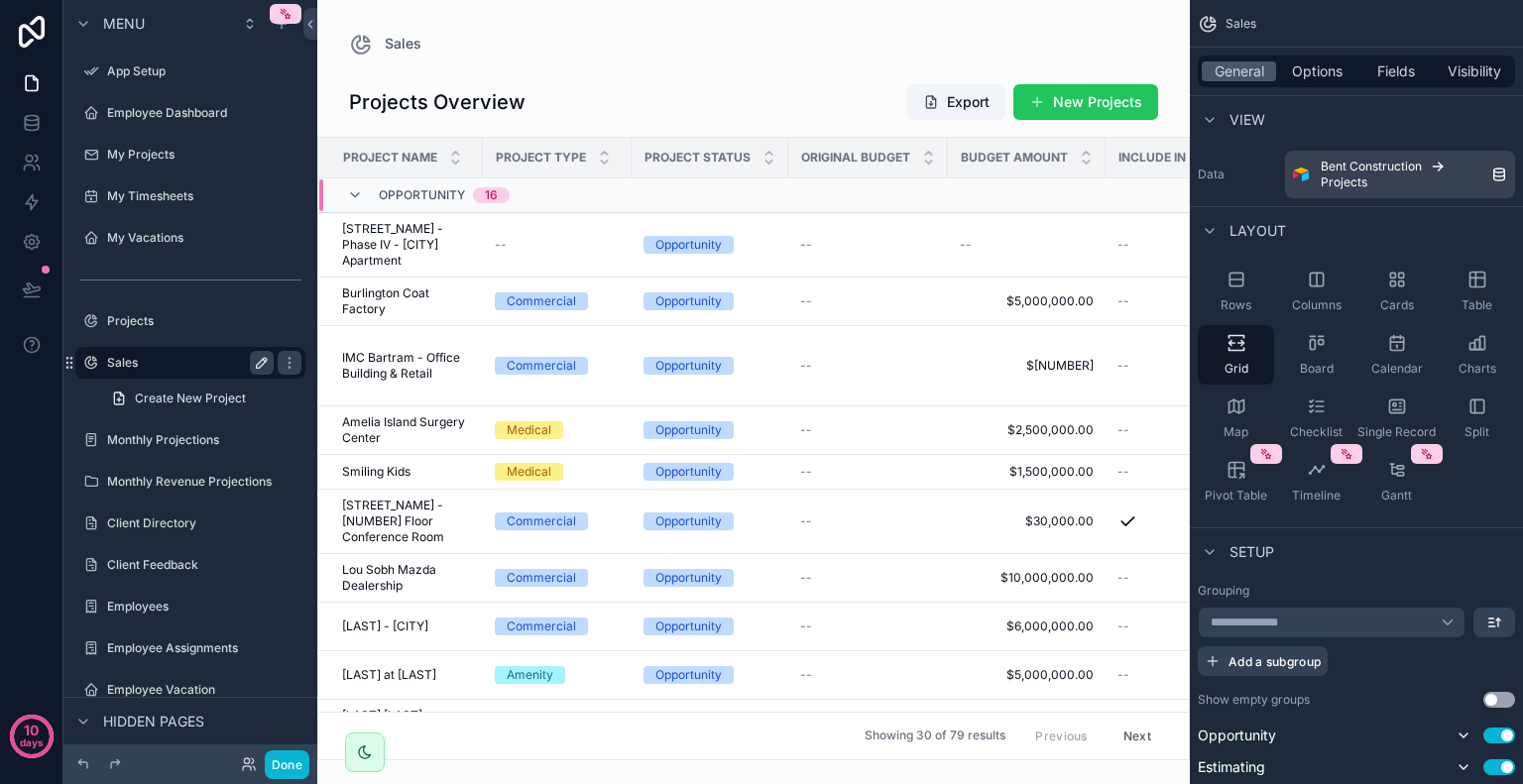 click 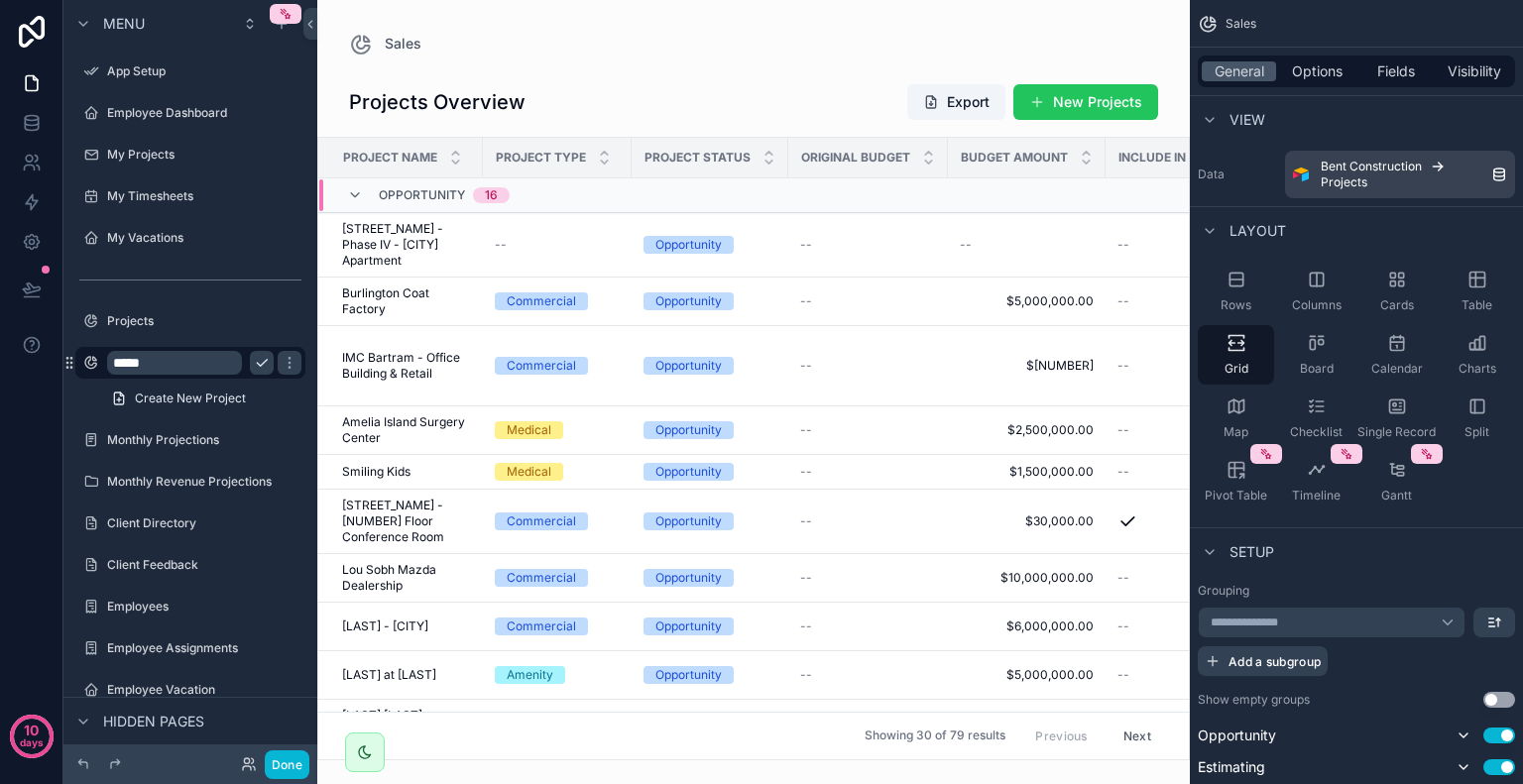 click on "*****" at bounding box center [175, 363] 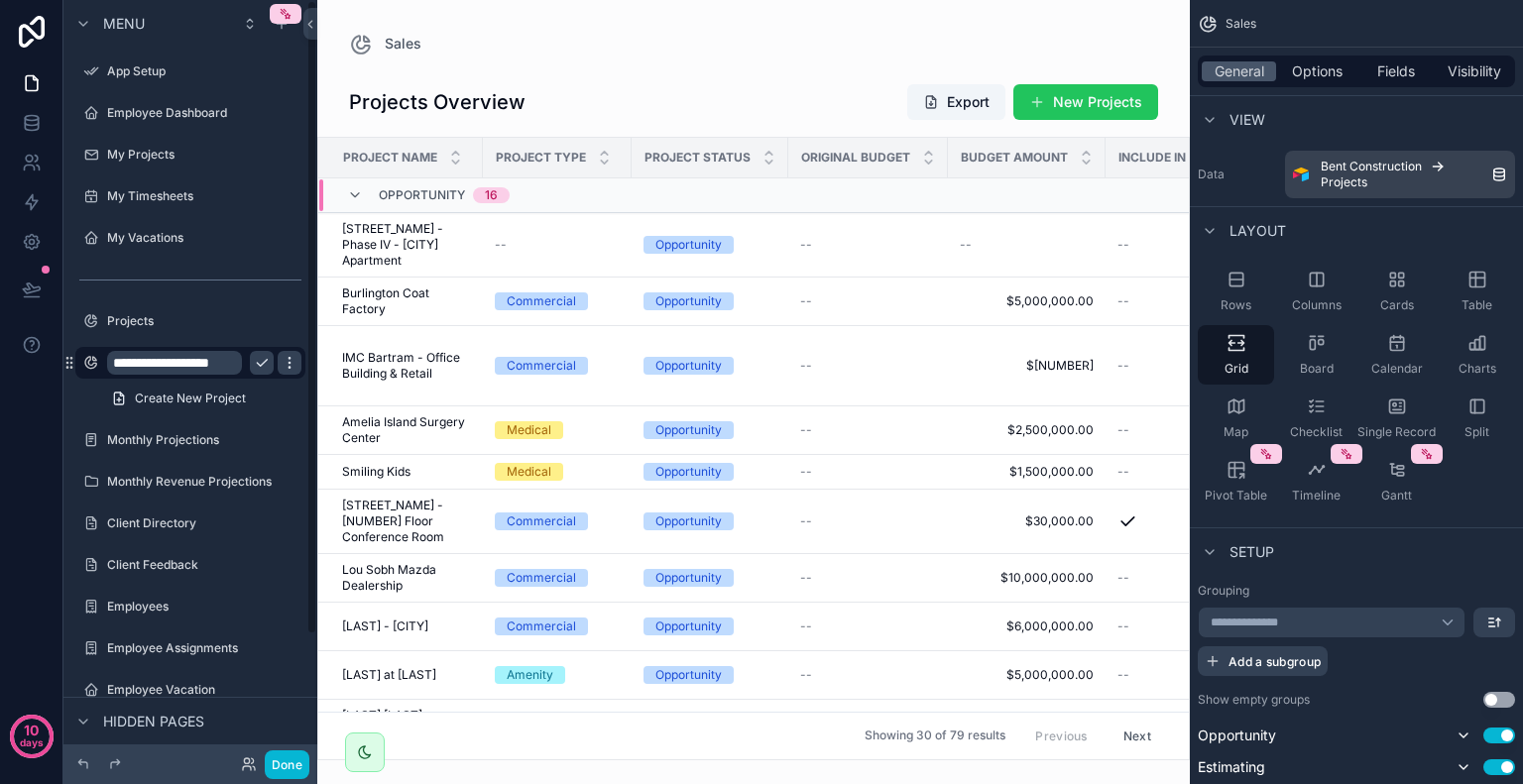 type on "**********" 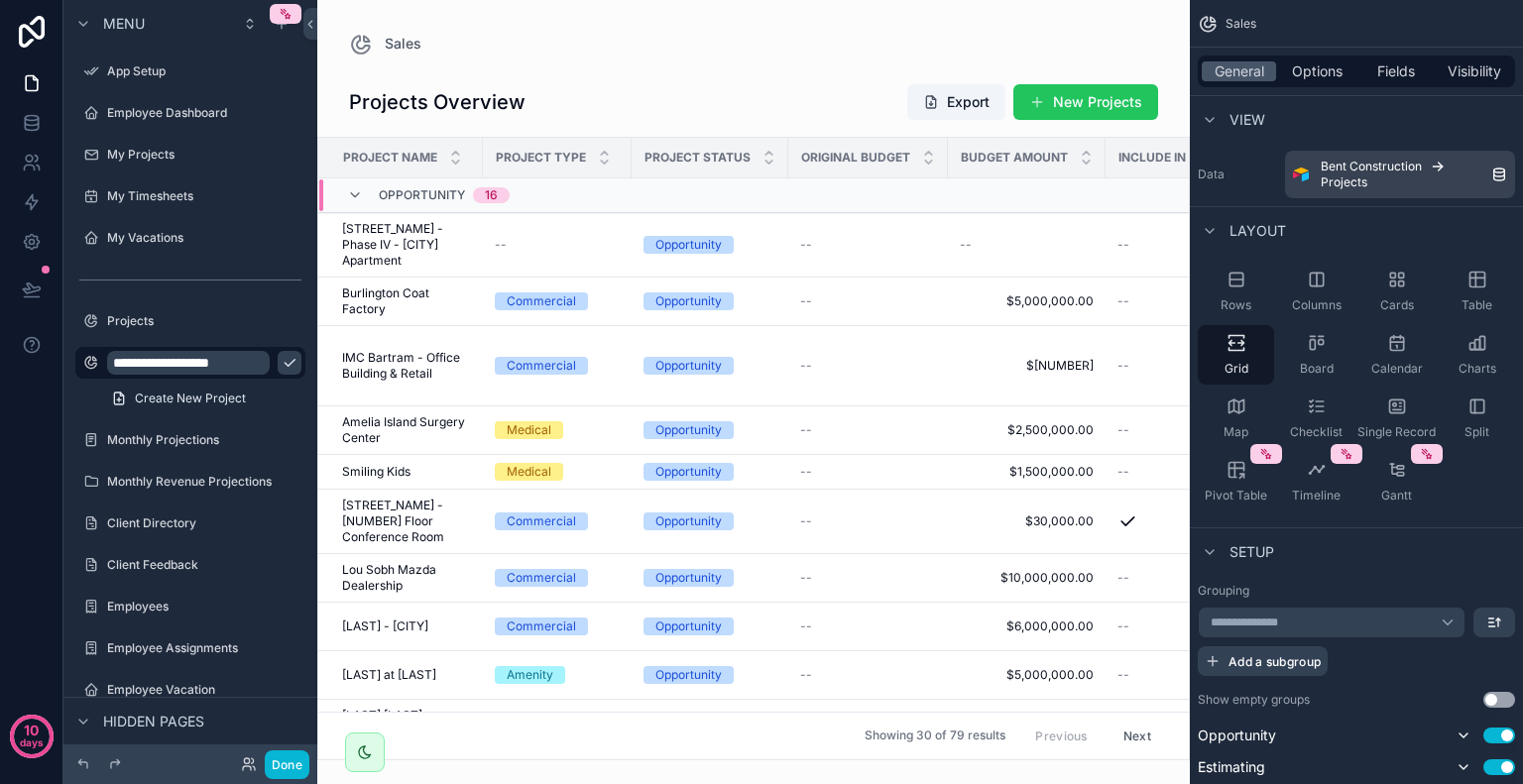 click 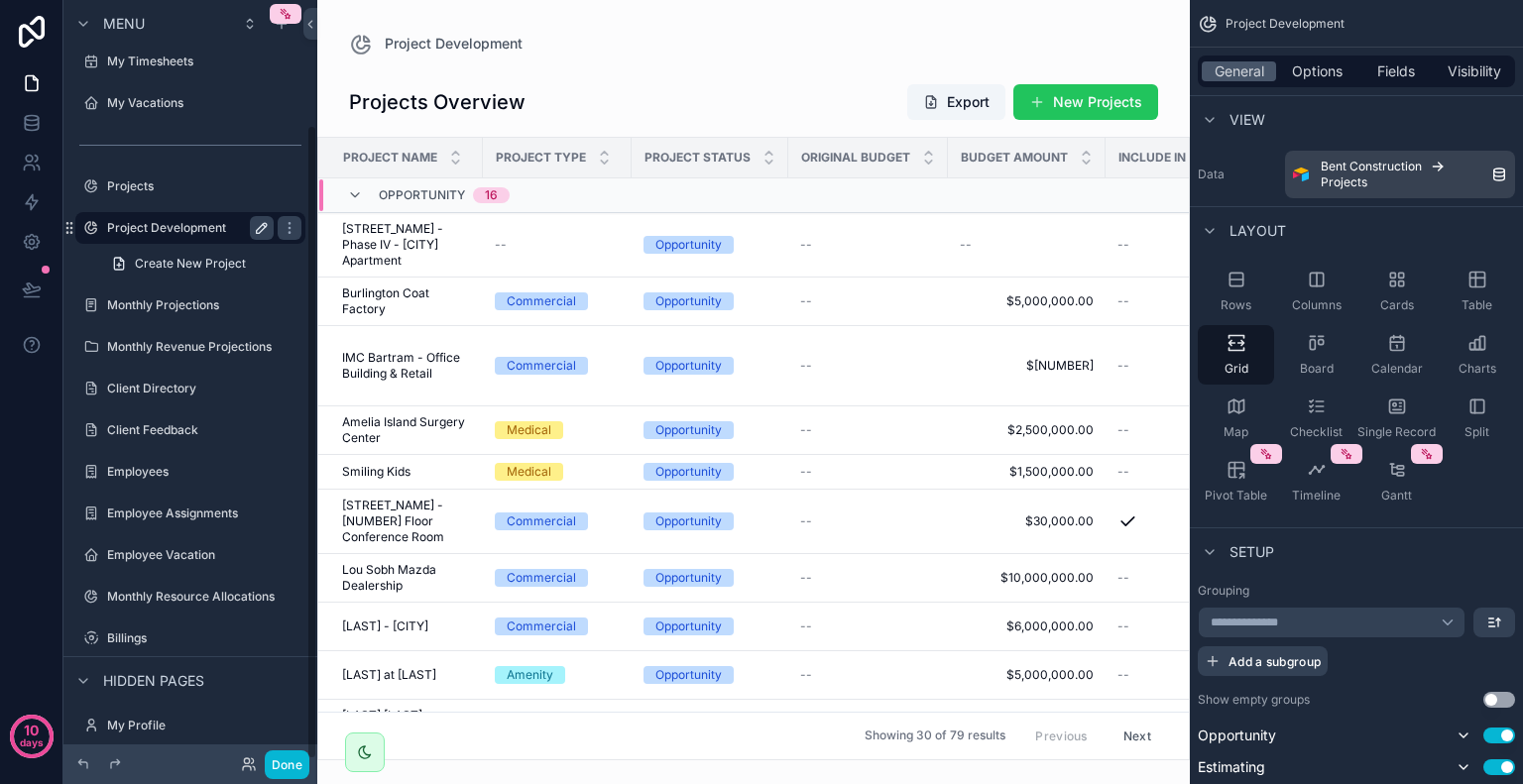 scroll, scrollTop: 150, scrollLeft: 0, axis: vertical 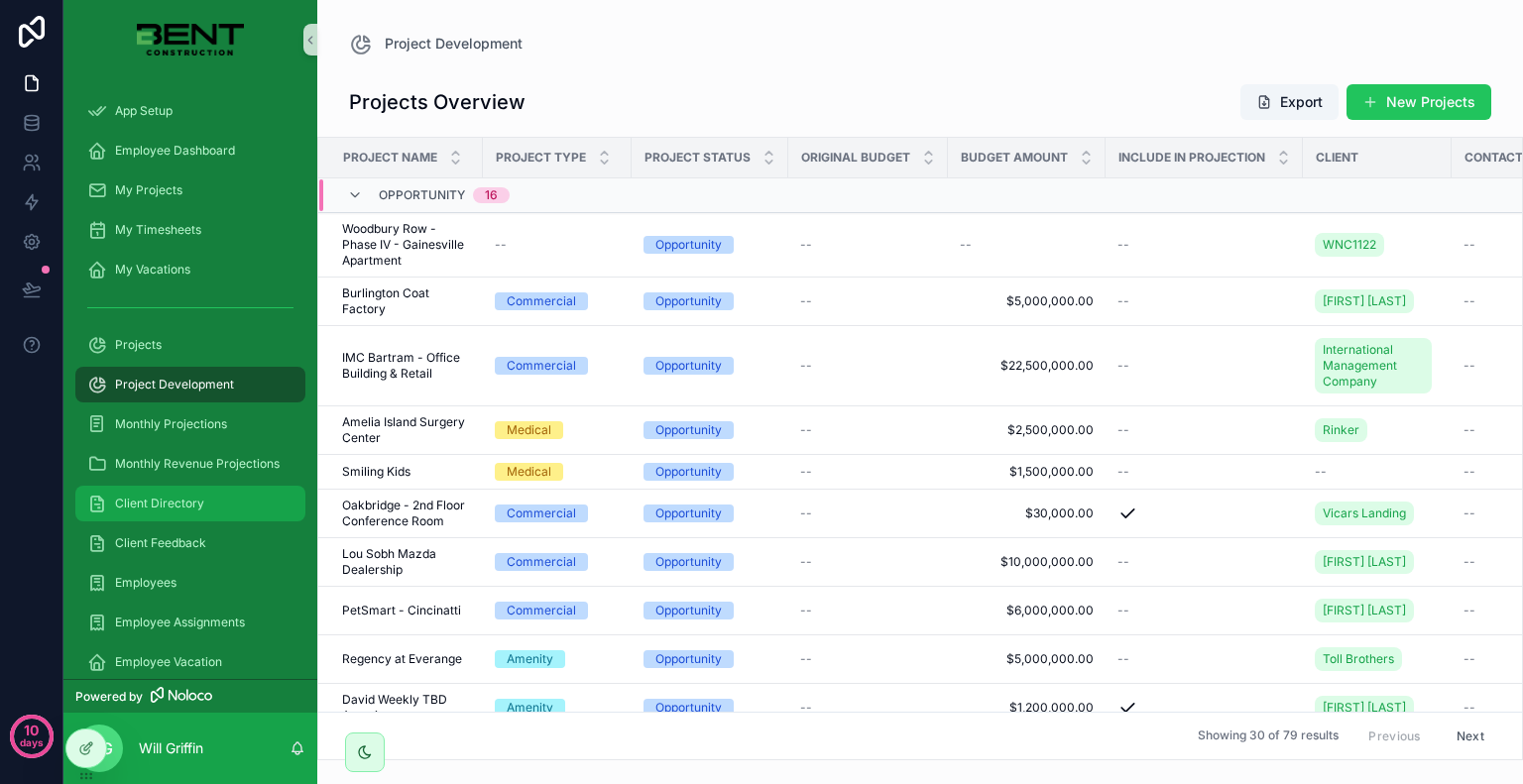 click on "Client Directory" at bounding box center [160, 504] 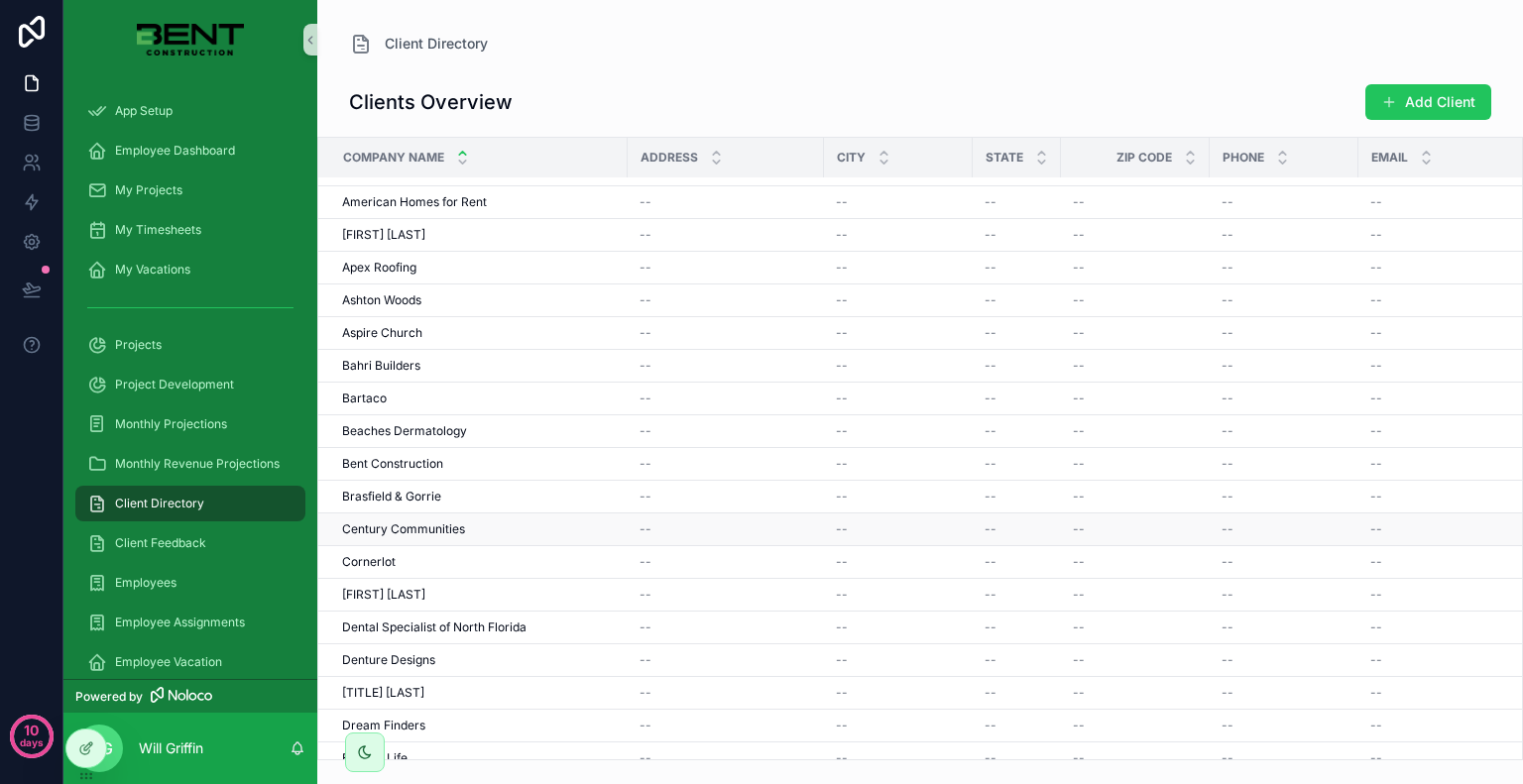 scroll, scrollTop: 99, scrollLeft: 0, axis: vertical 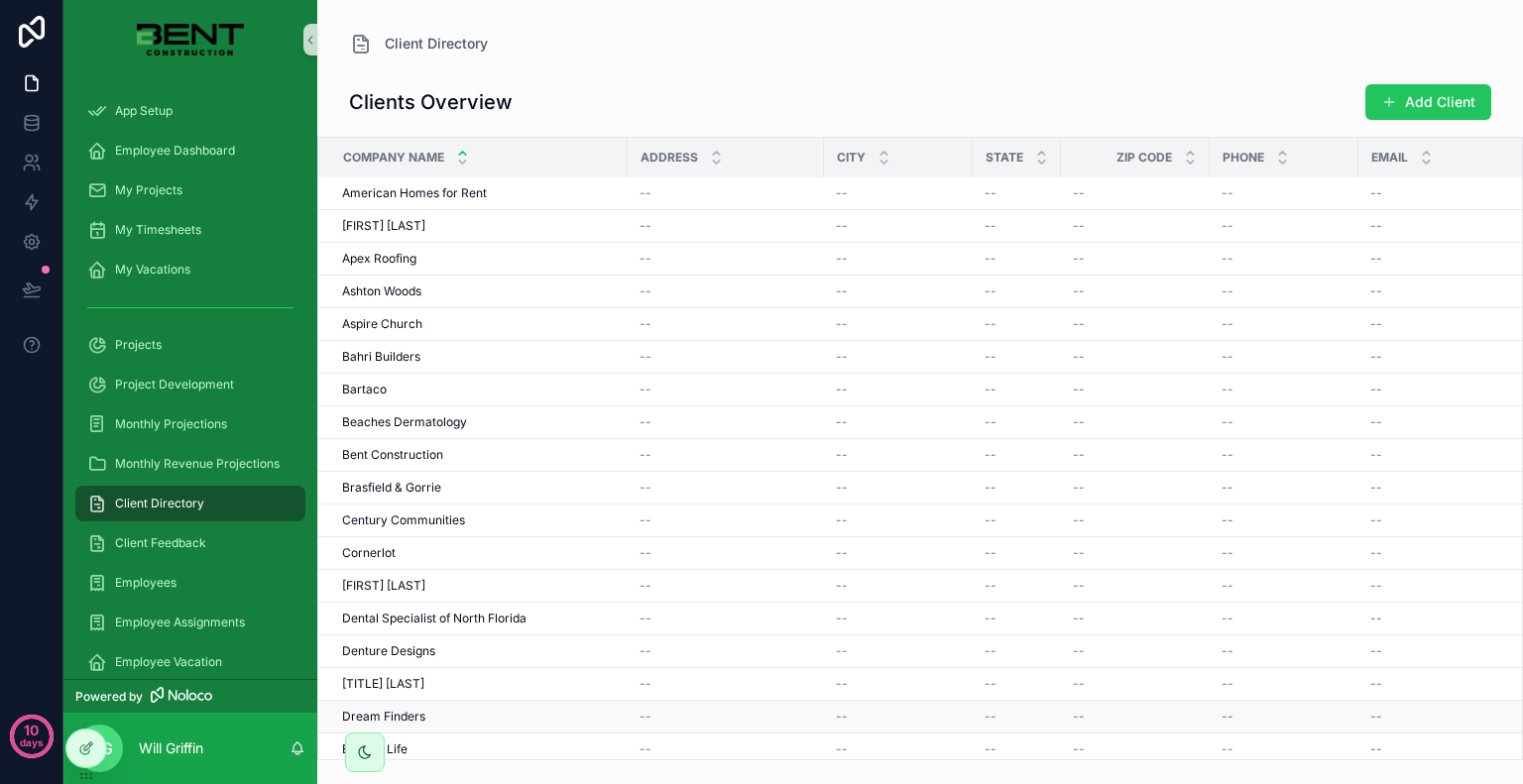 click on "Dream Finders" at bounding box center (384, 717) 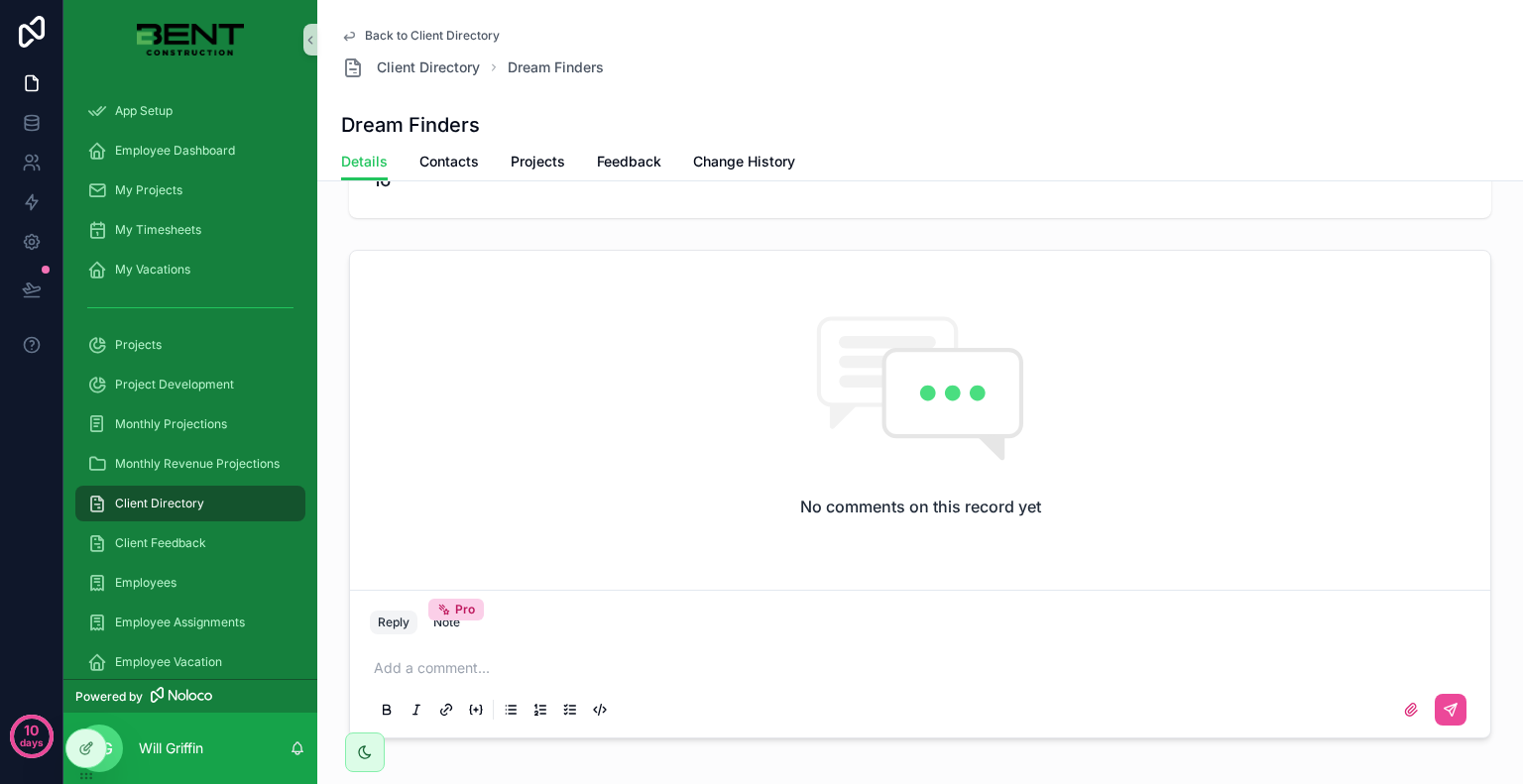 scroll, scrollTop: 0, scrollLeft: 0, axis: both 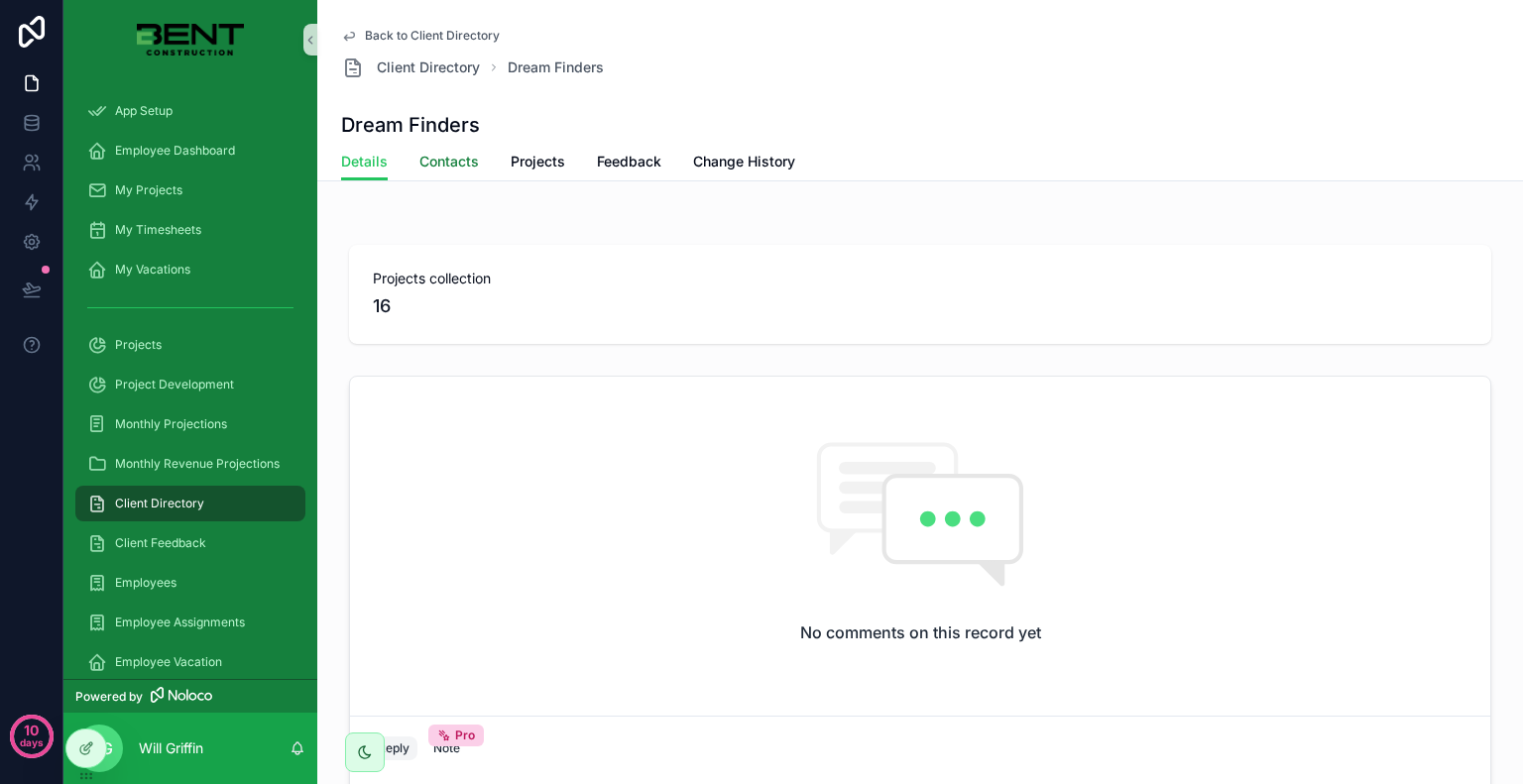 click on "Contacts" at bounding box center (449, 162) 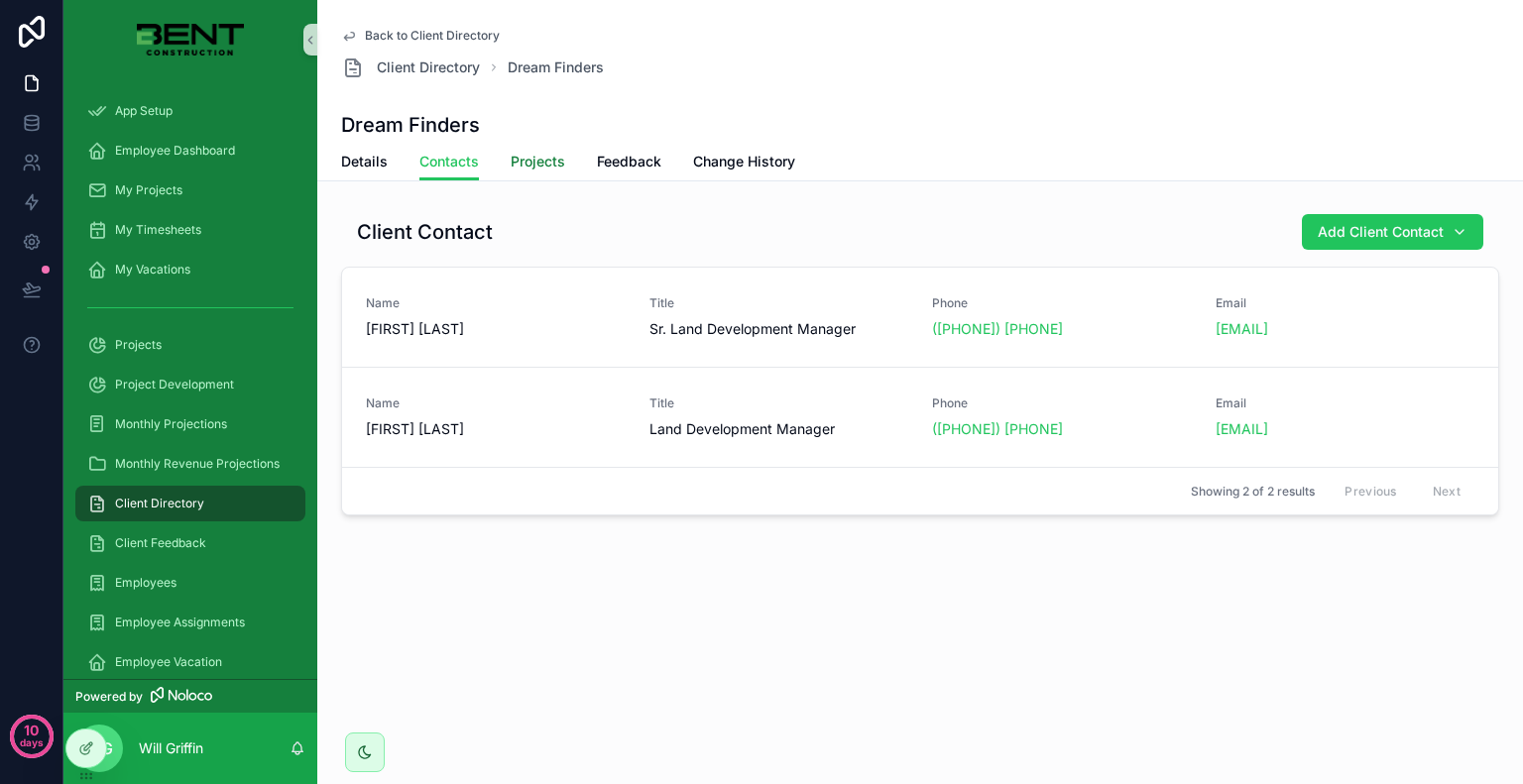 click on "Projects" at bounding box center (537, 162) 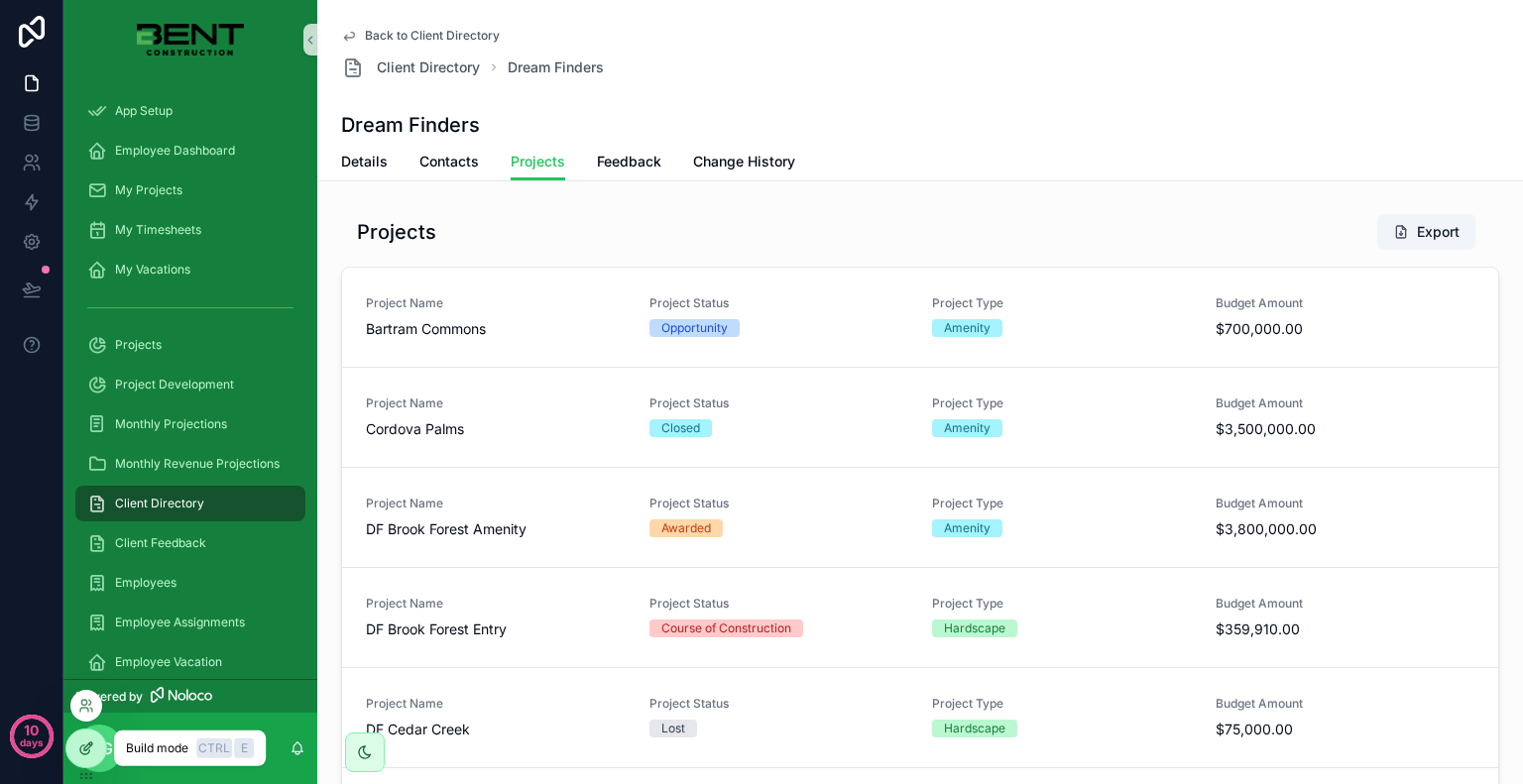 click 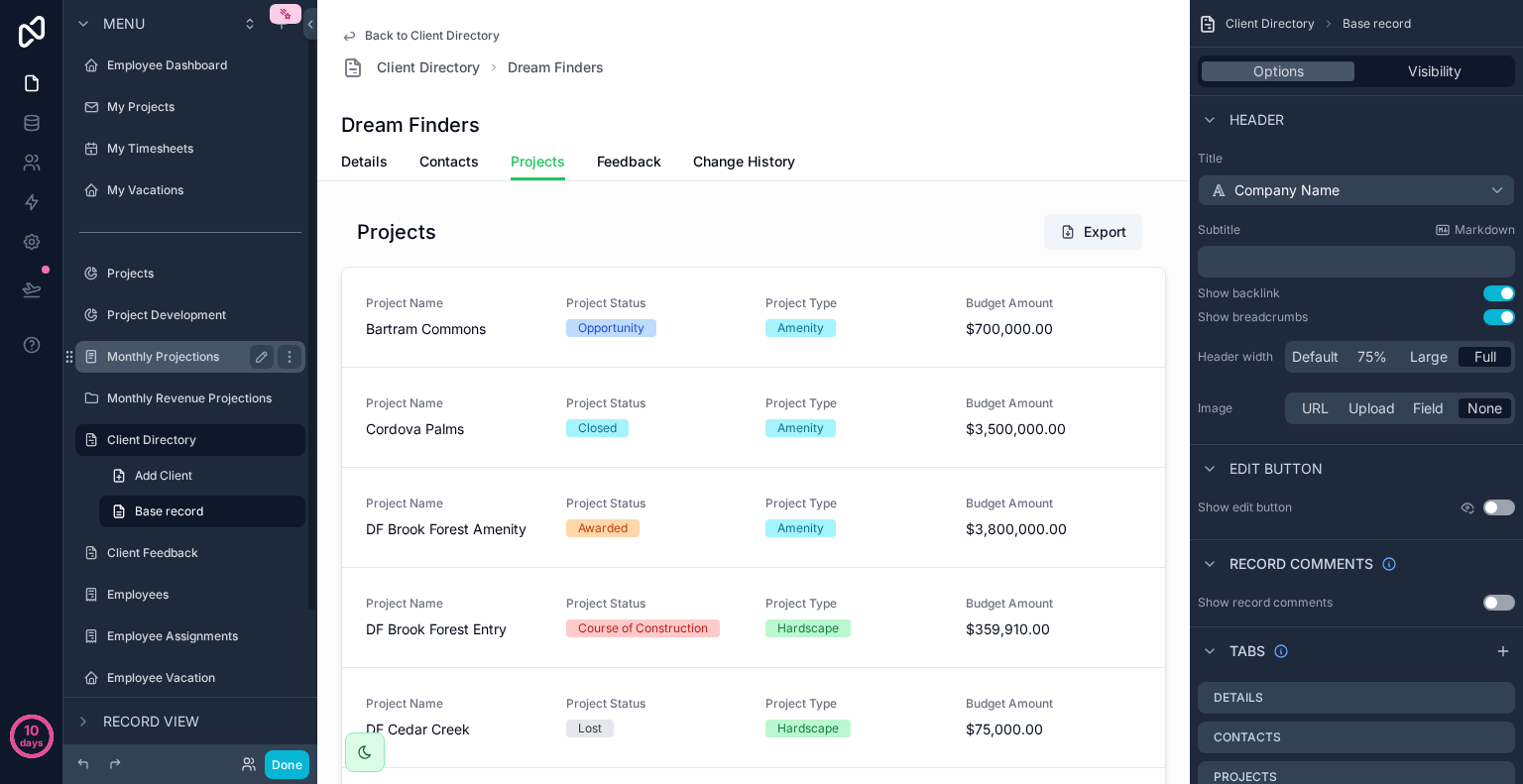 scroll, scrollTop: 35, scrollLeft: 0, axis: vertical 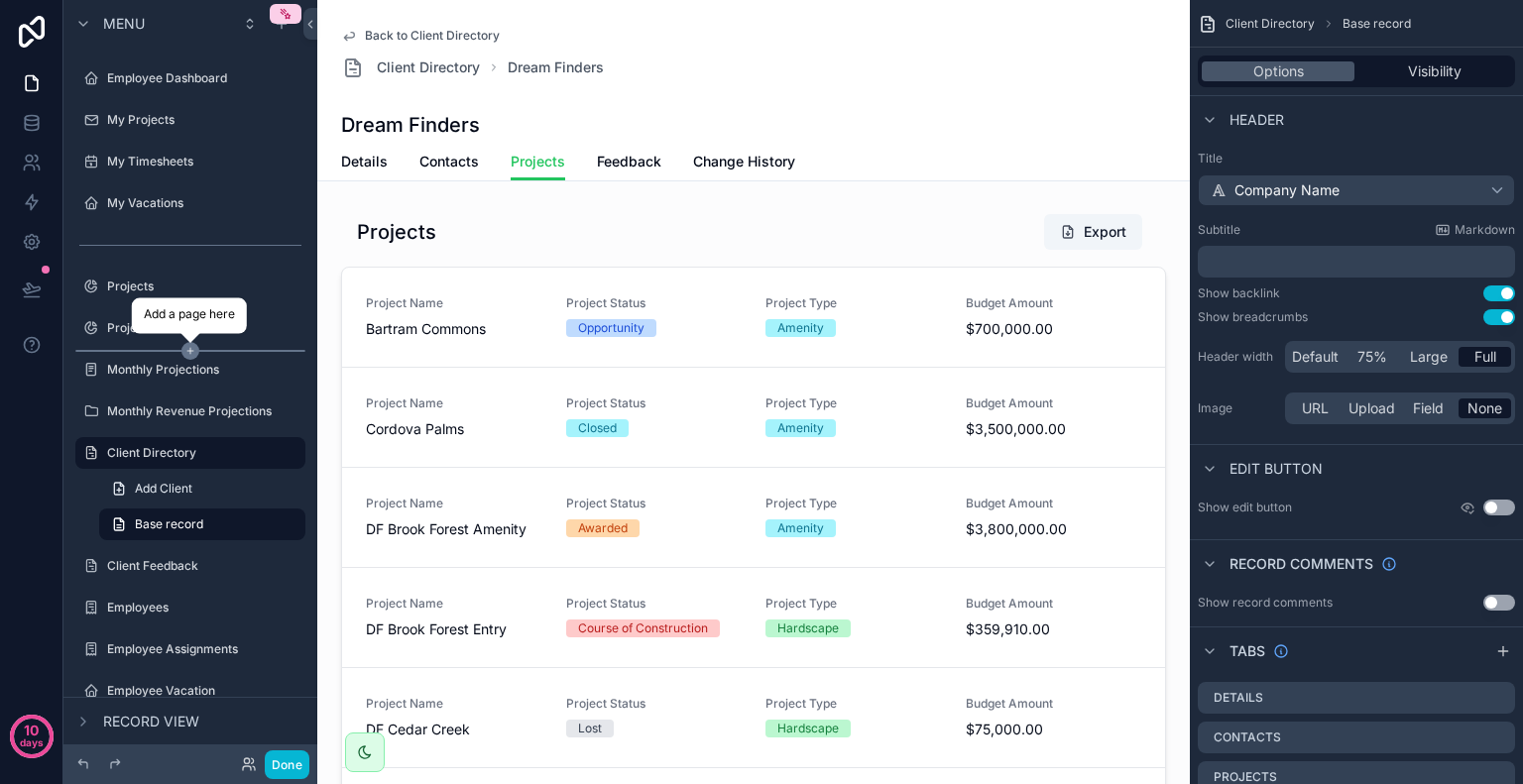 click 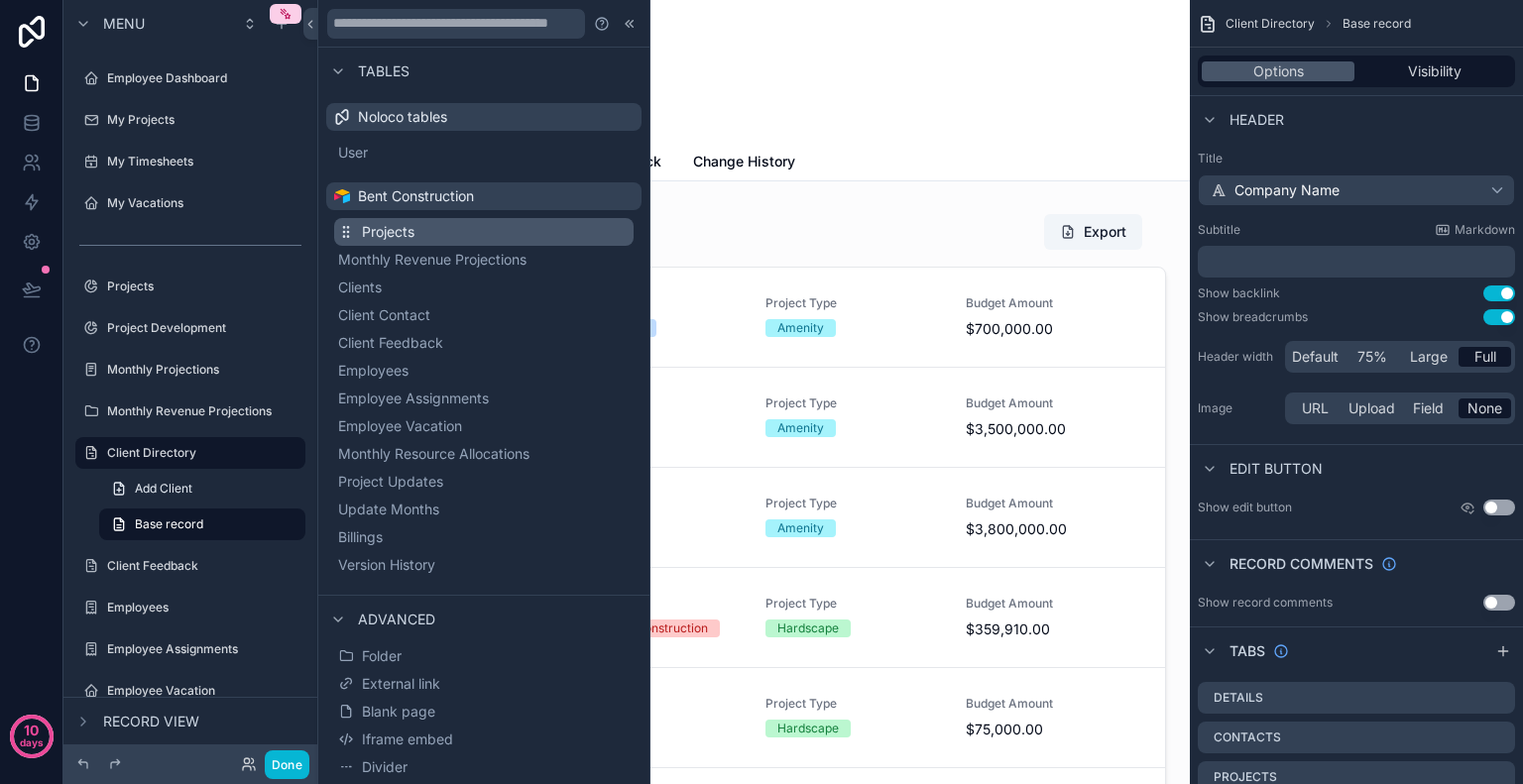 click on "Projects" at bounding box center (388, 232) 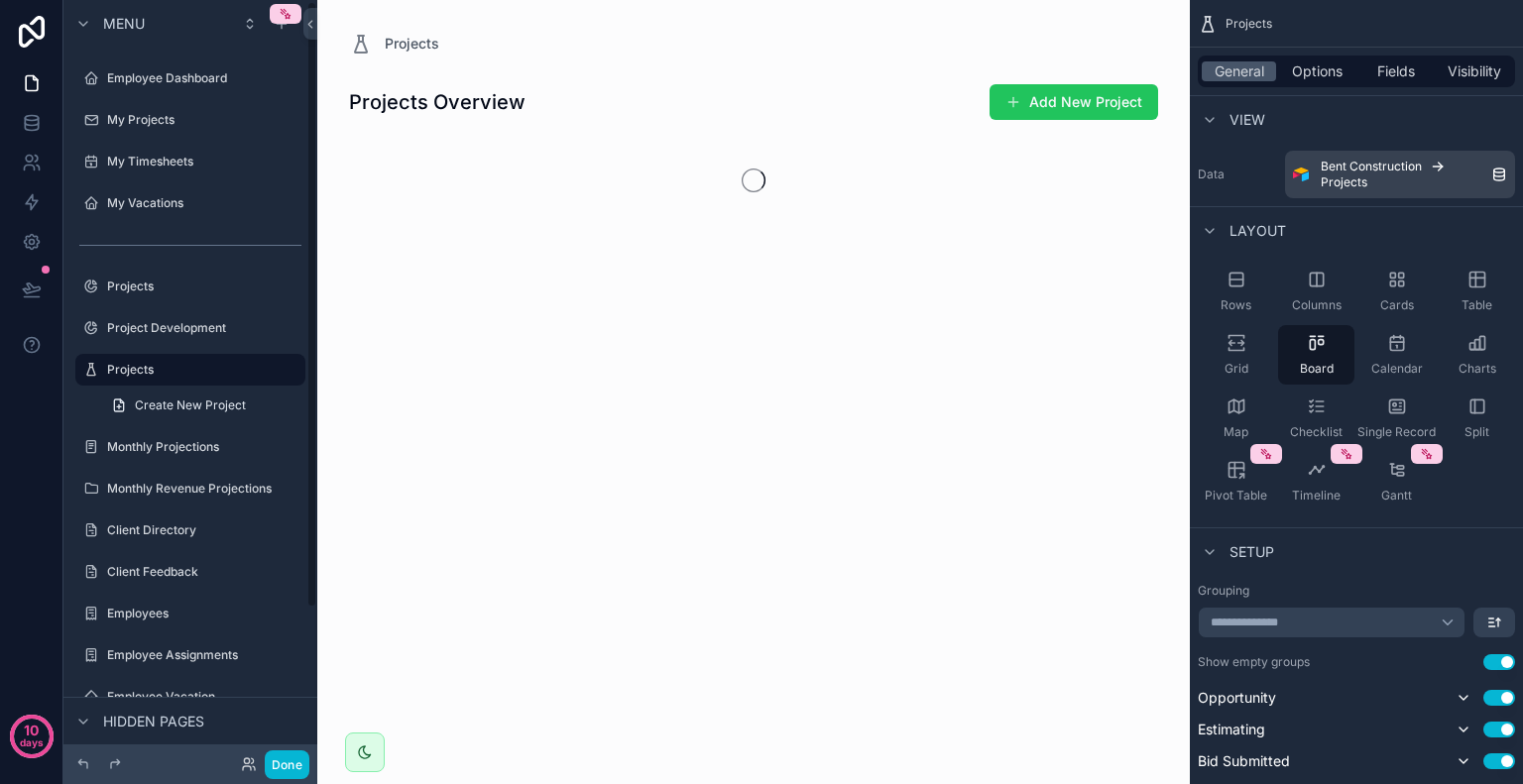 scroll, scrollTop: 2, scrollLeft: 0, axis: vertical 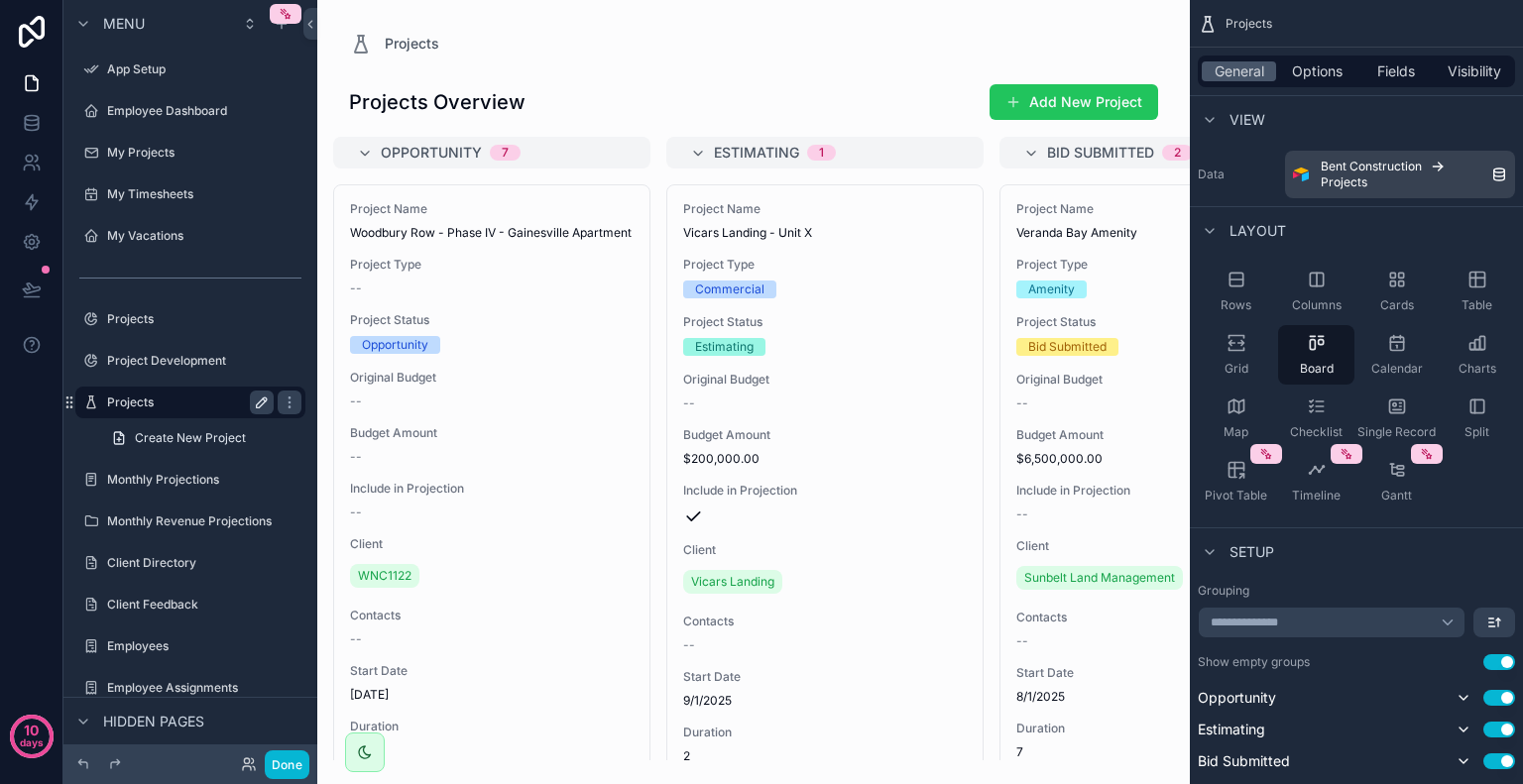 click 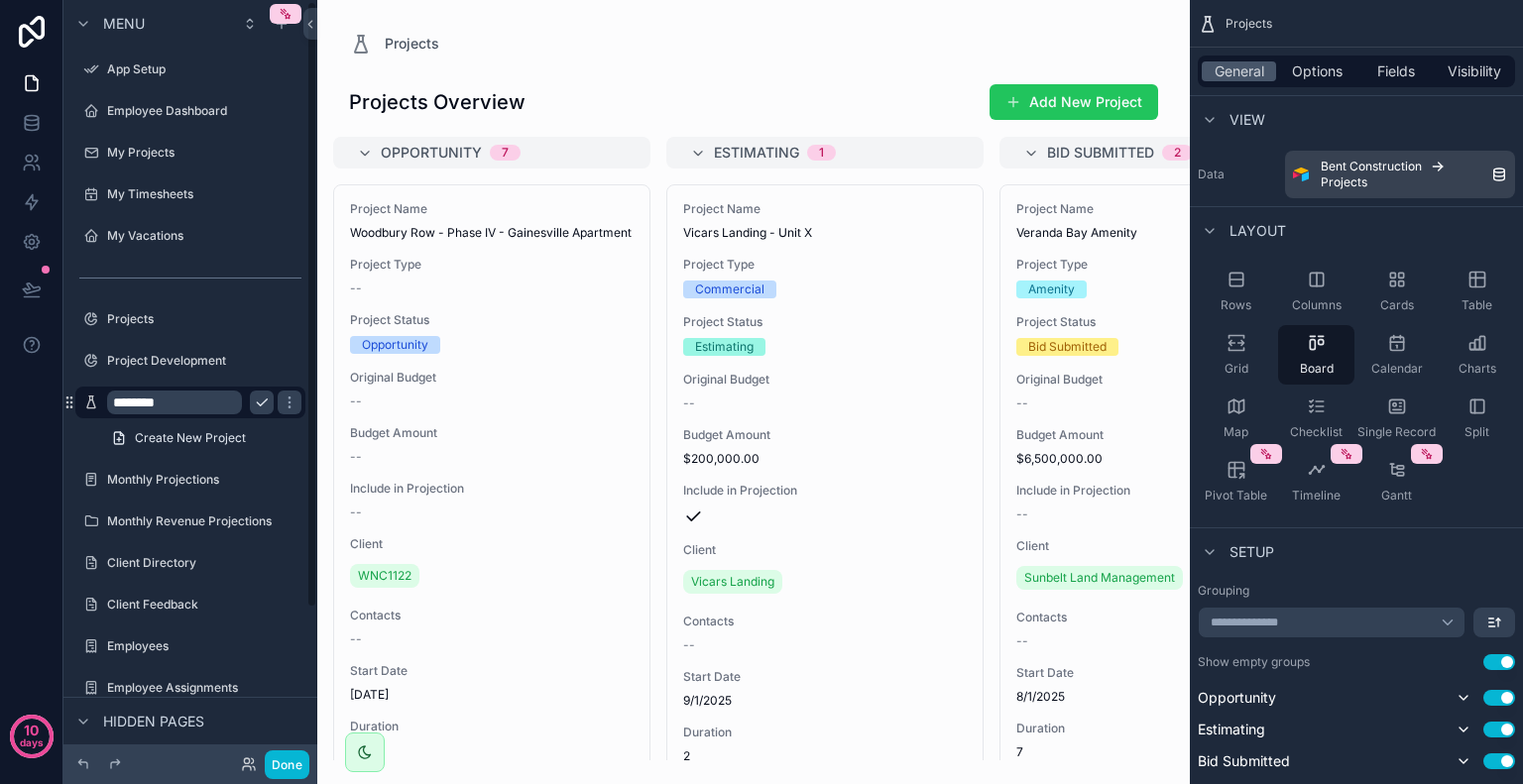 click on "********" at bounding box center (175, 402) 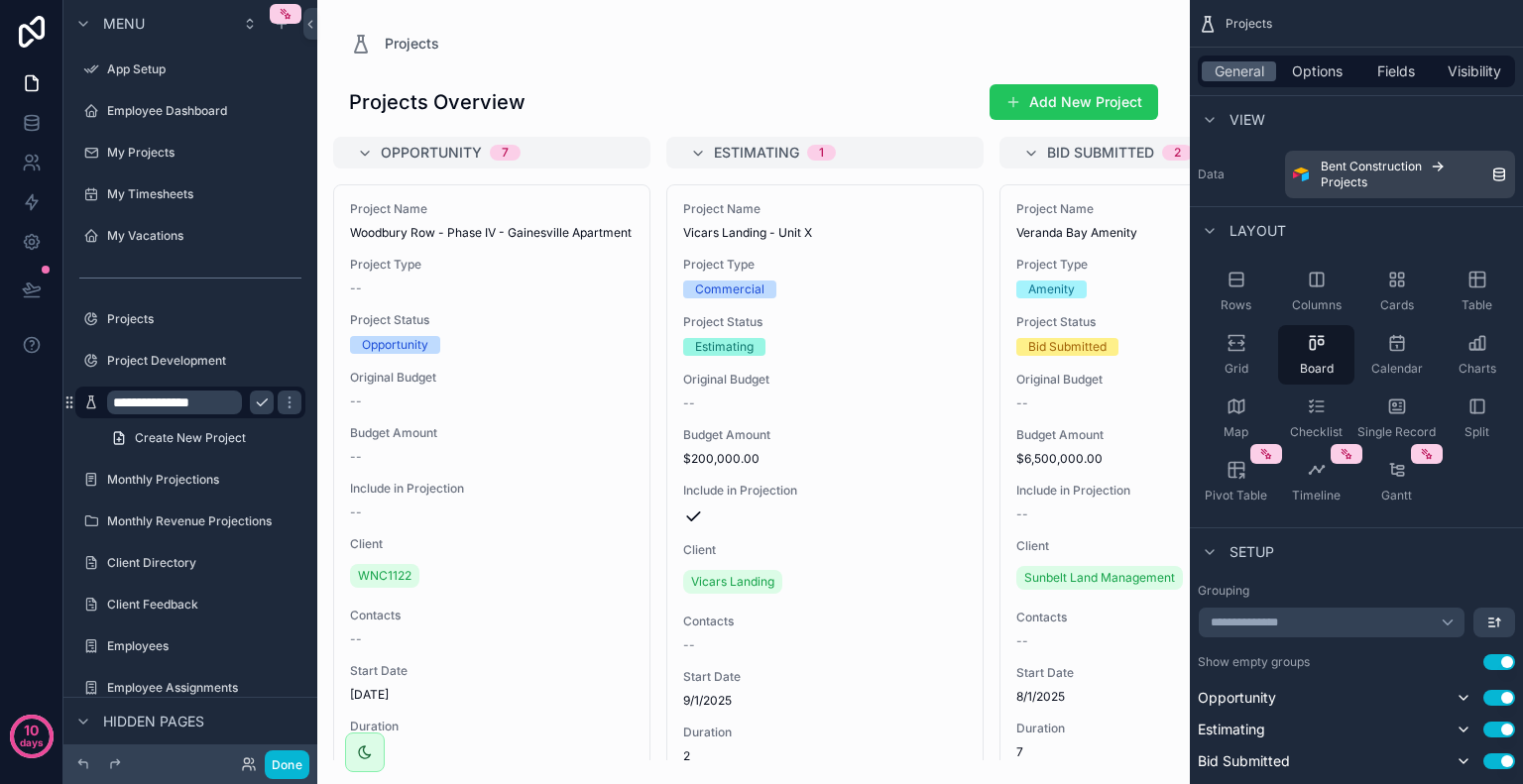 type on "**********" 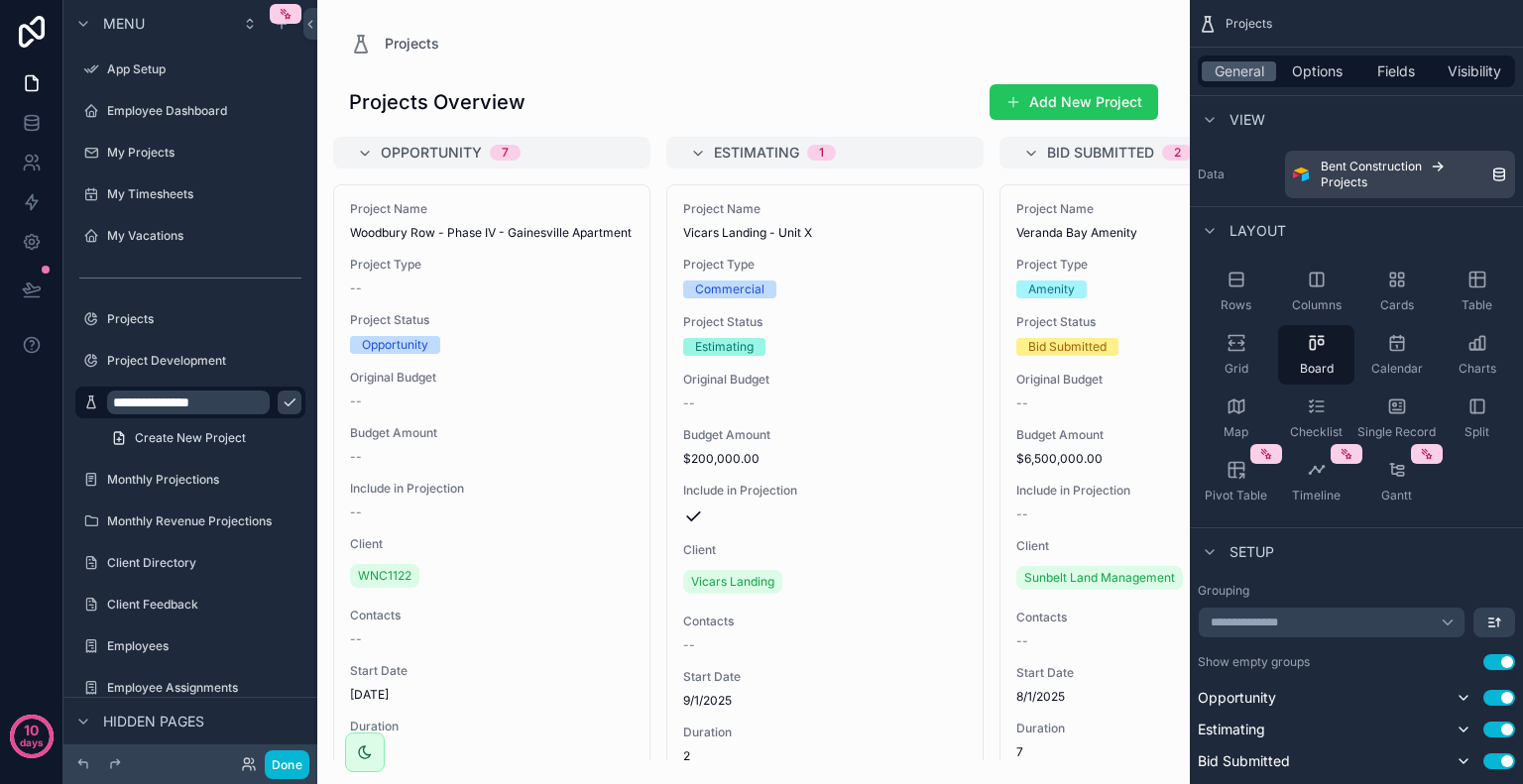 click 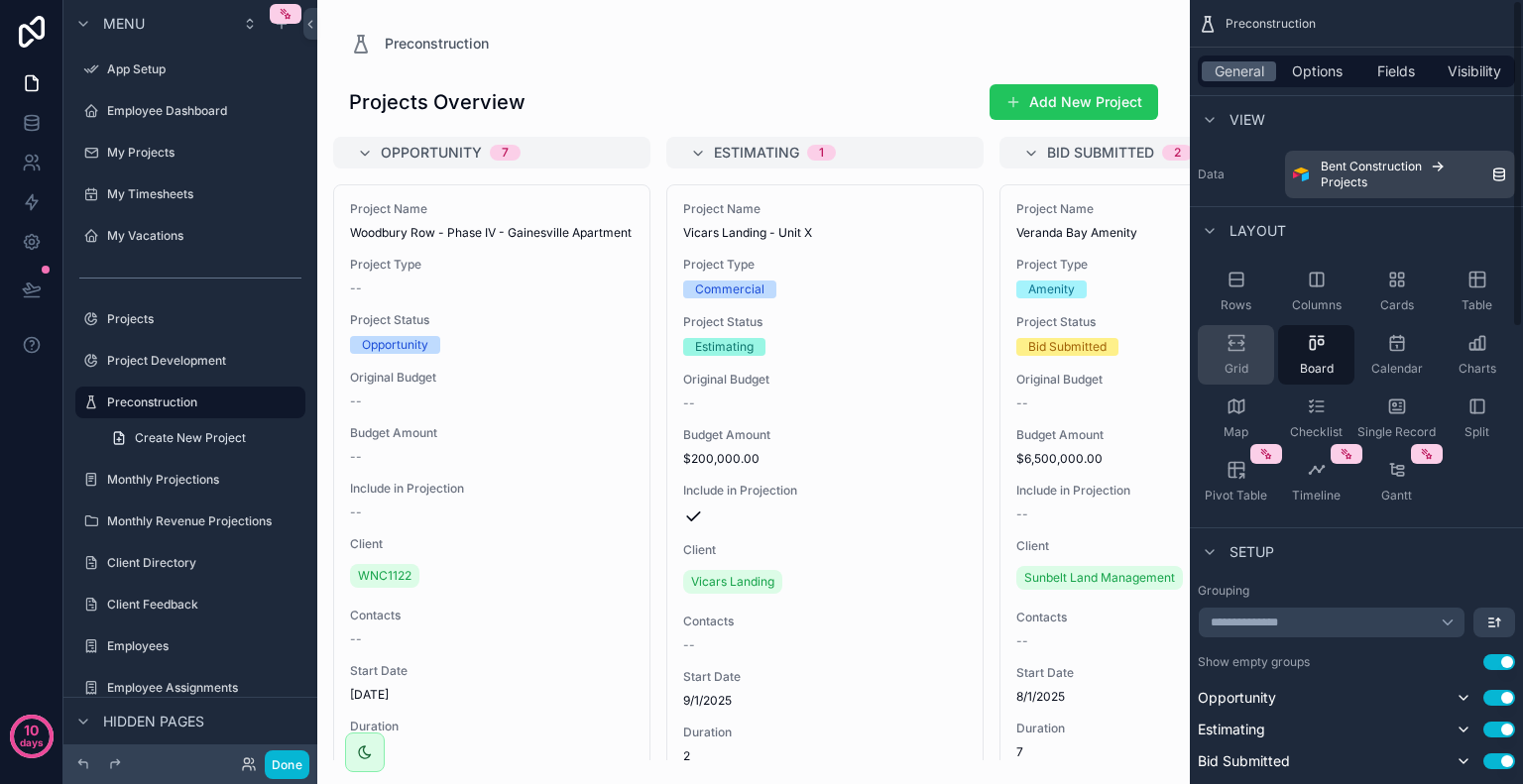 click 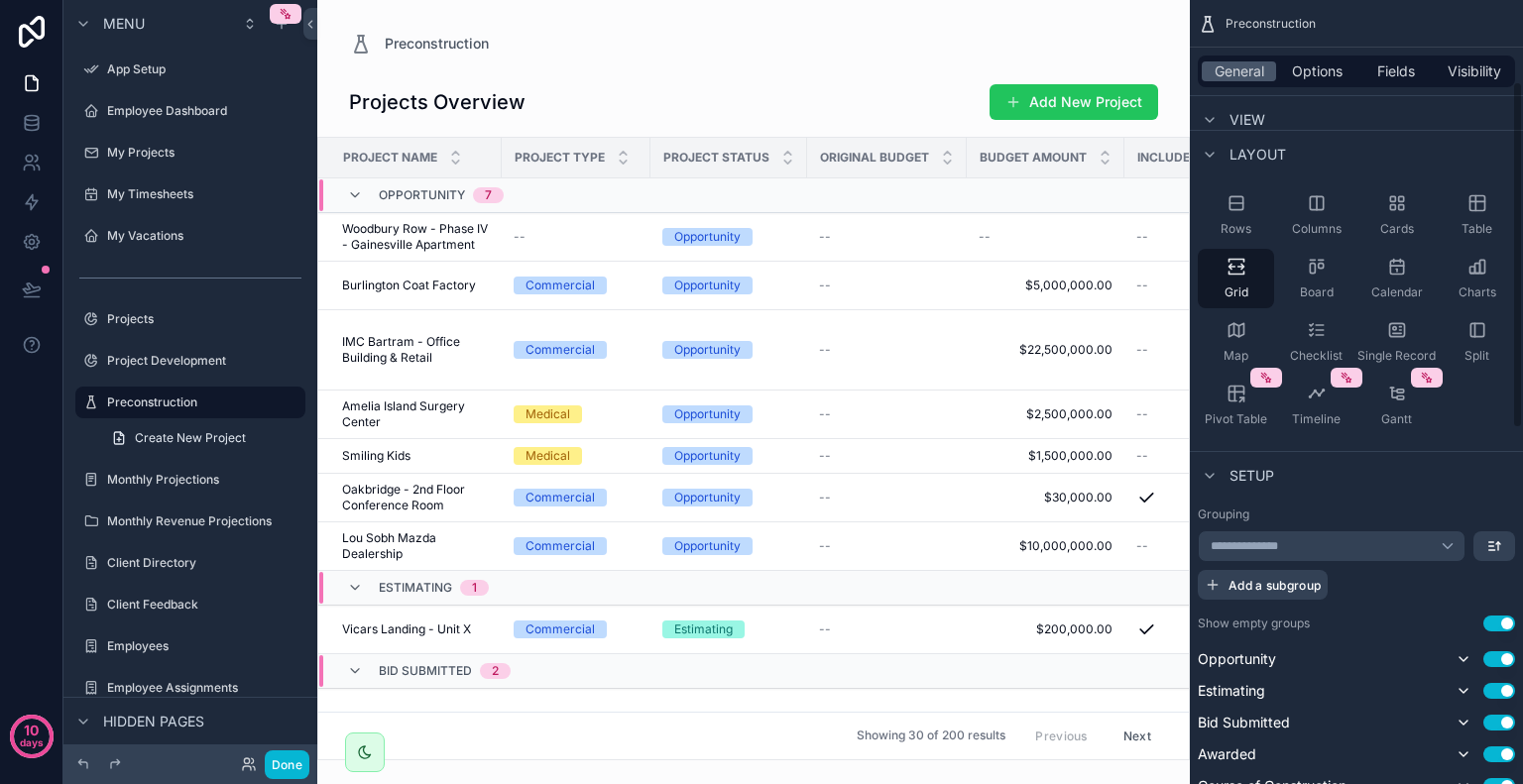 scroll, scrollTop: 198, scrollLeft: 0, axis: vertical 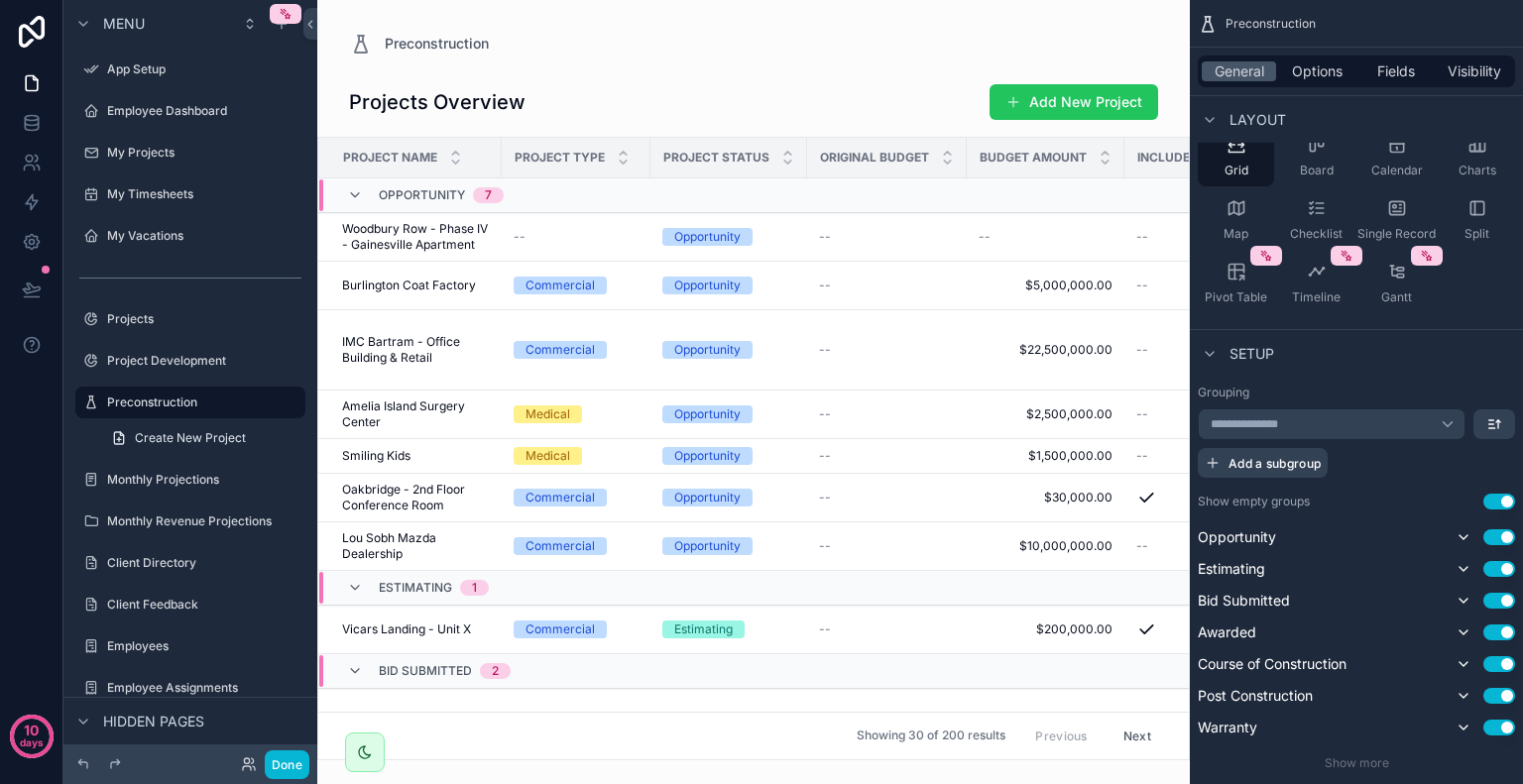 click at bounding box center [754, 392] 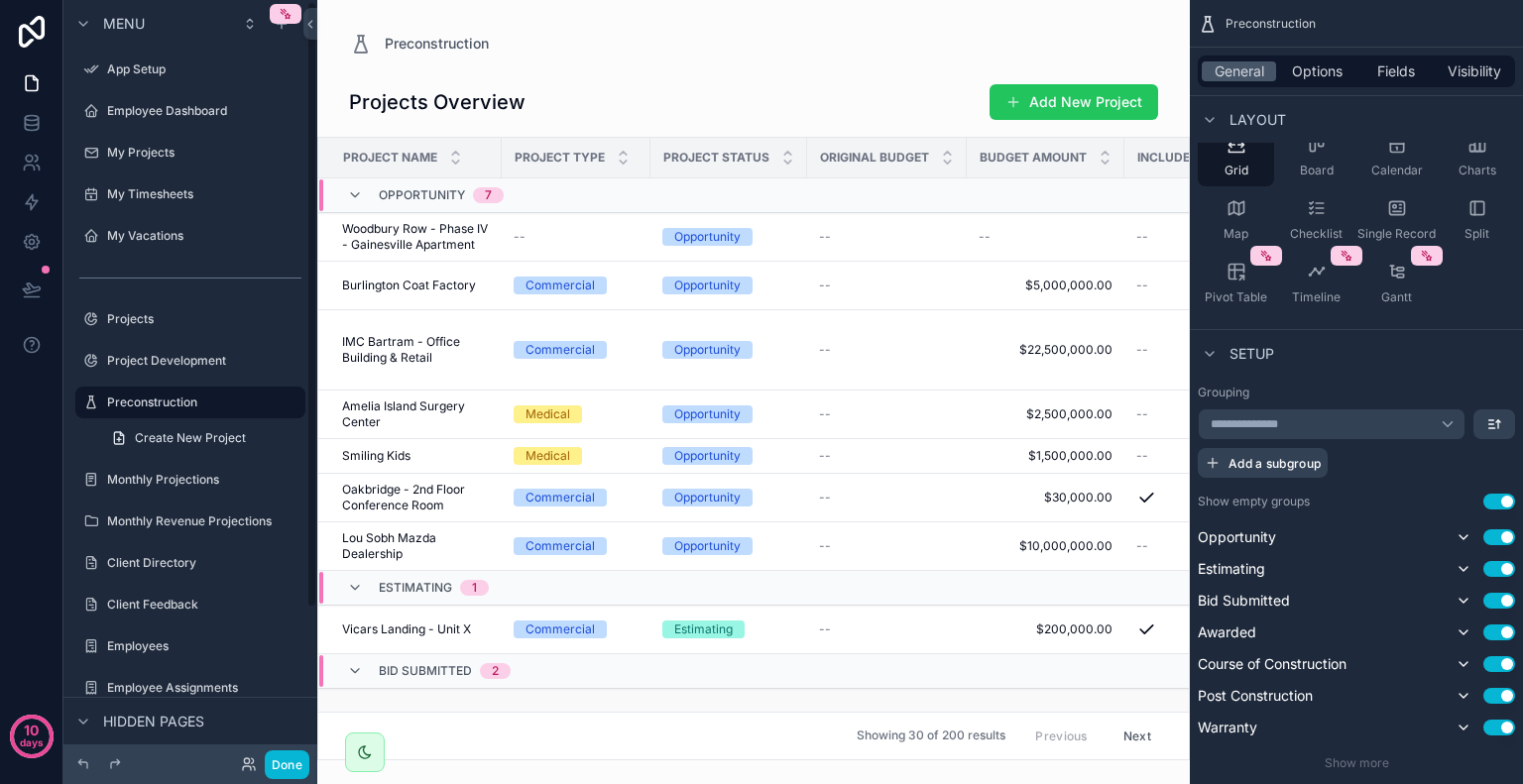 scroll, scrollTop: 0, scrollLeft: 0, axis: both 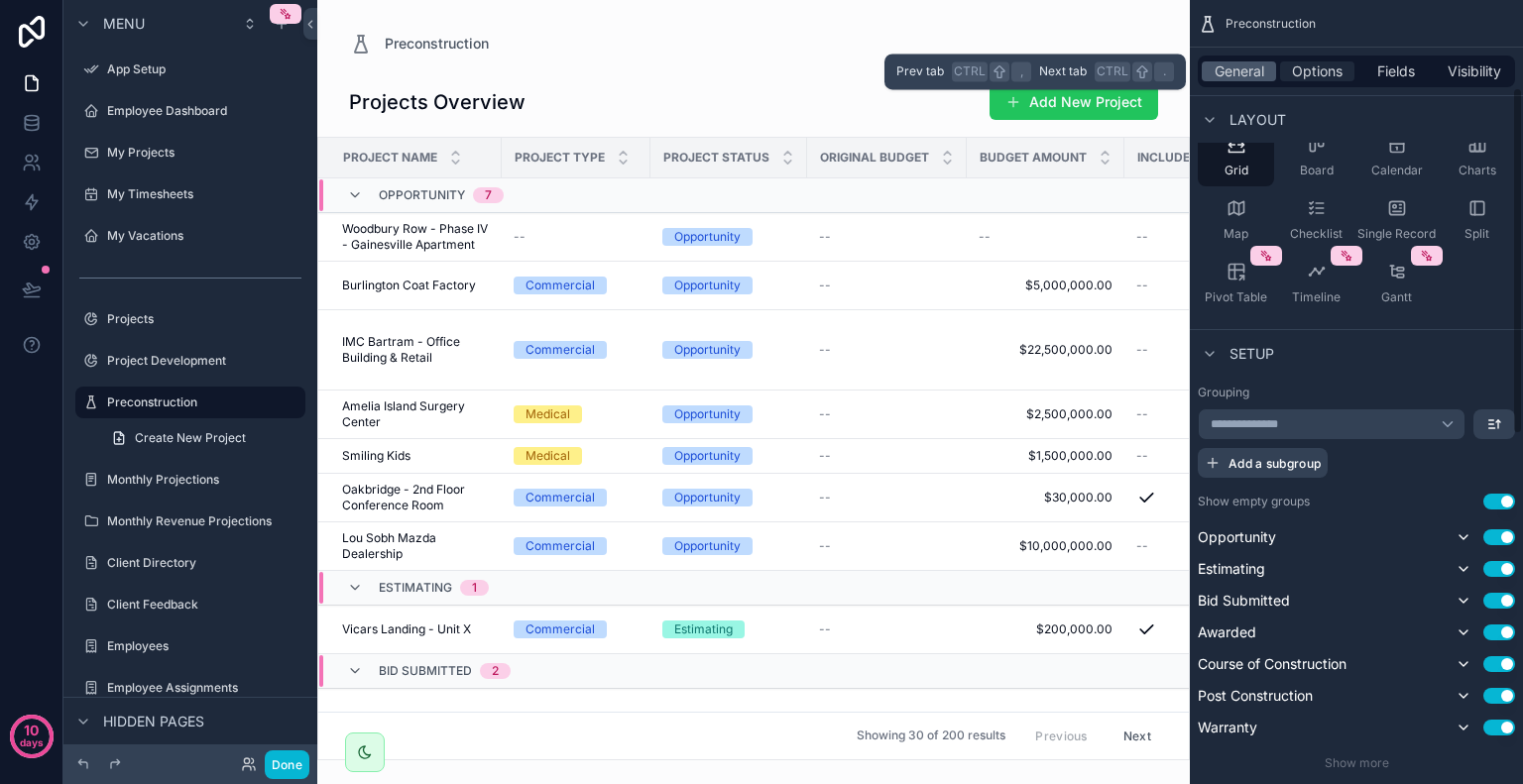 click on "Options" at bounding box center (1317, 71) 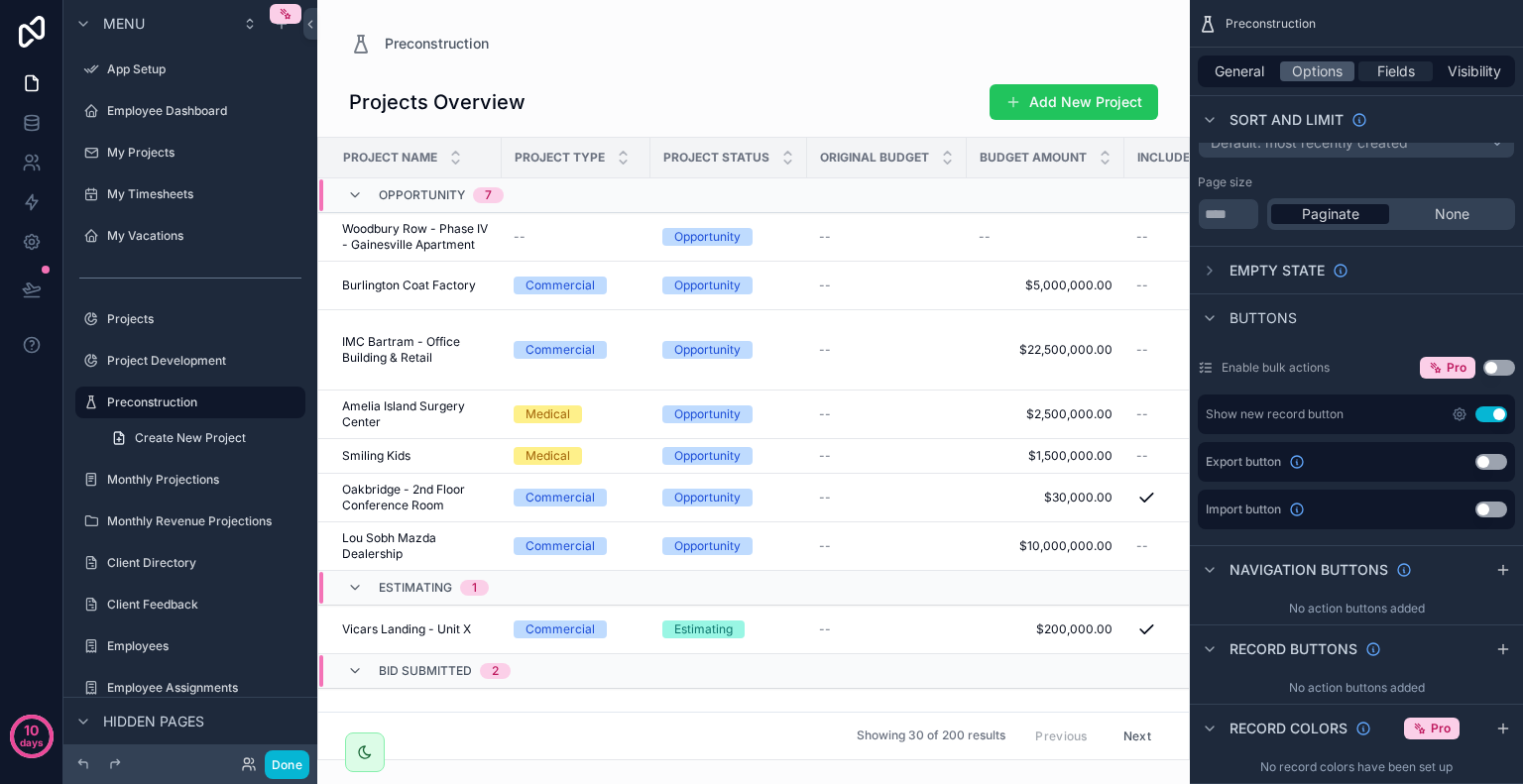 click on "Fields" at bounding box center (1395, 71) 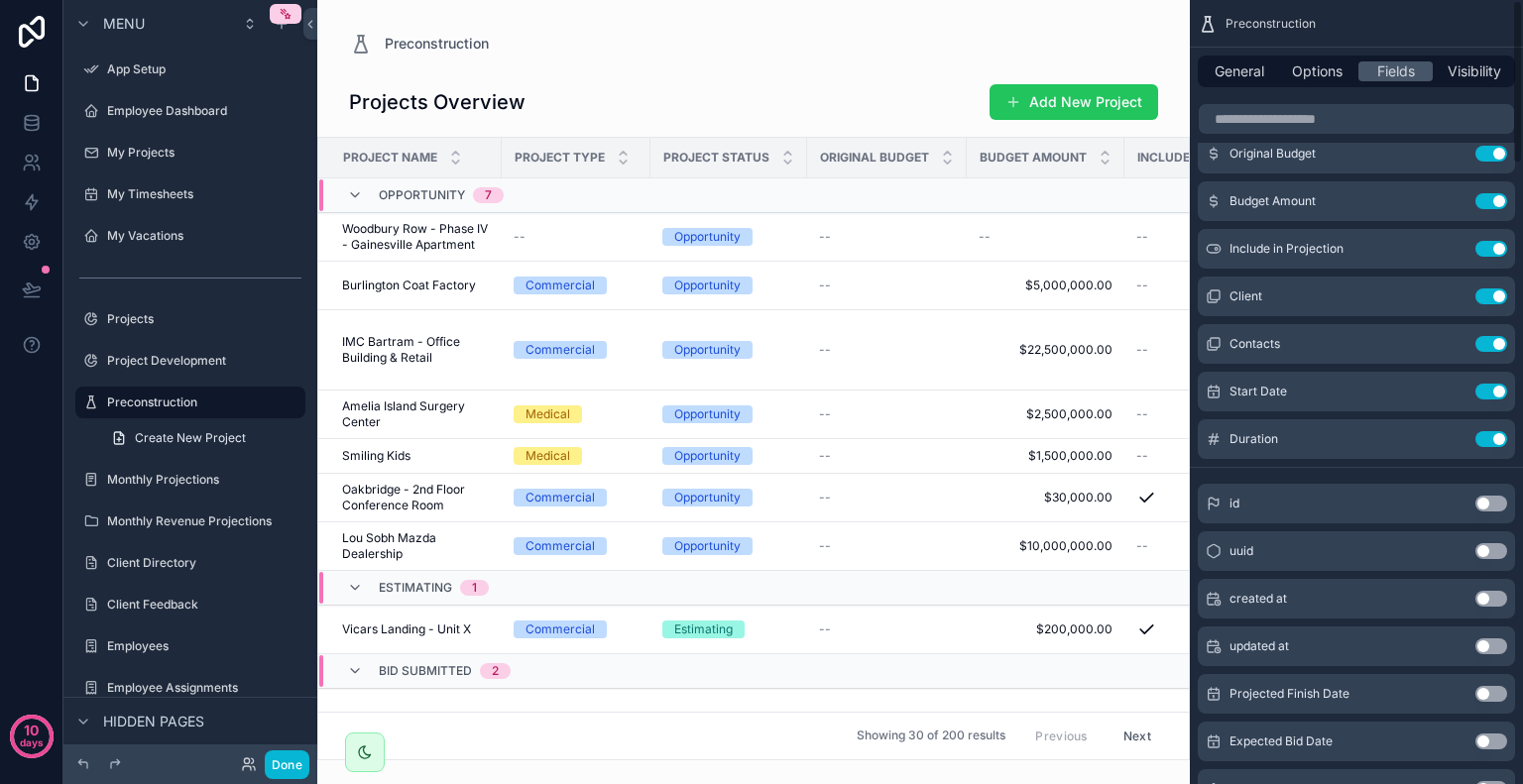 scroll, scrollTop: 0, scrollLeft: 0, axis: both 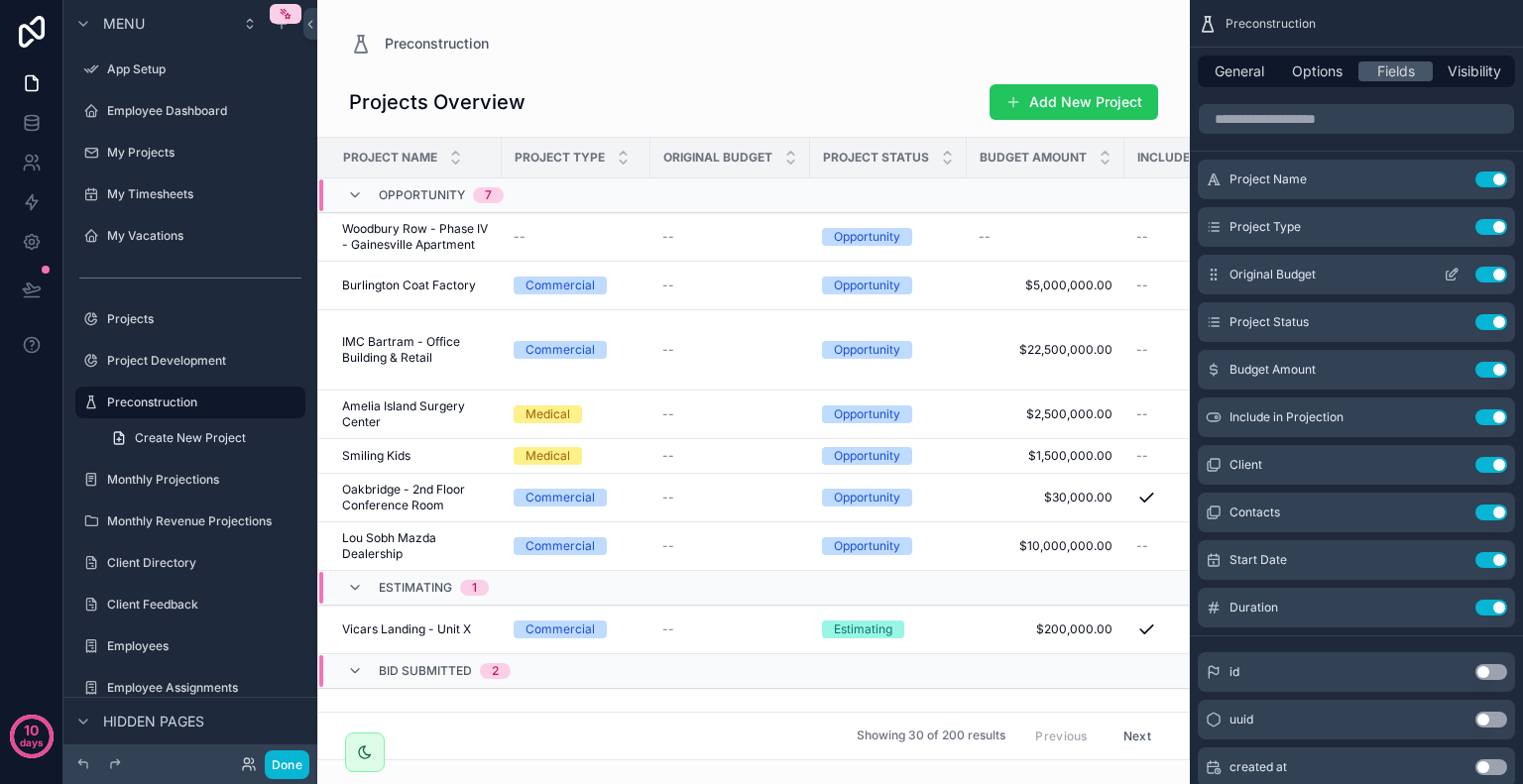 click 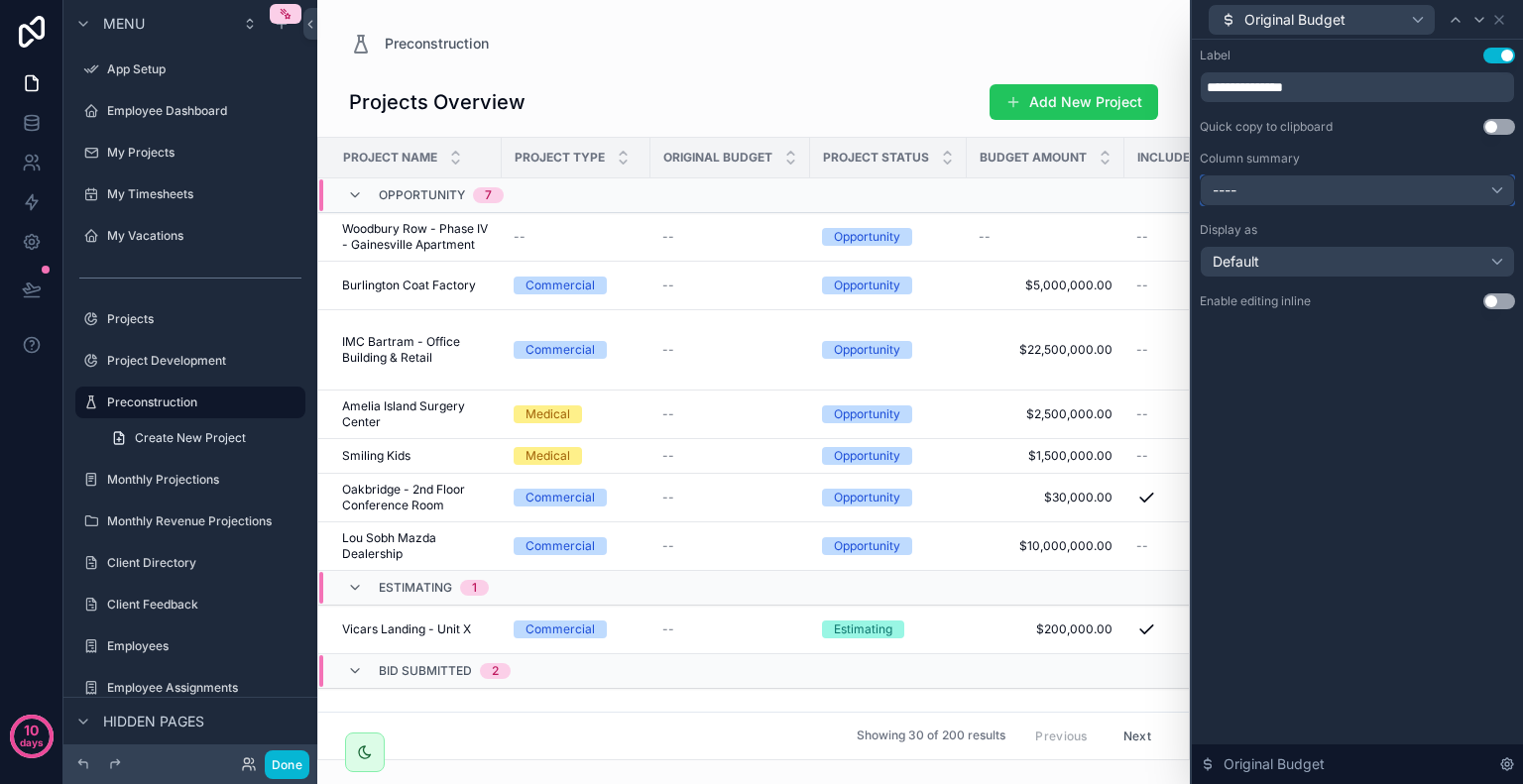 click on "----" at bounding box center [1357, 190] 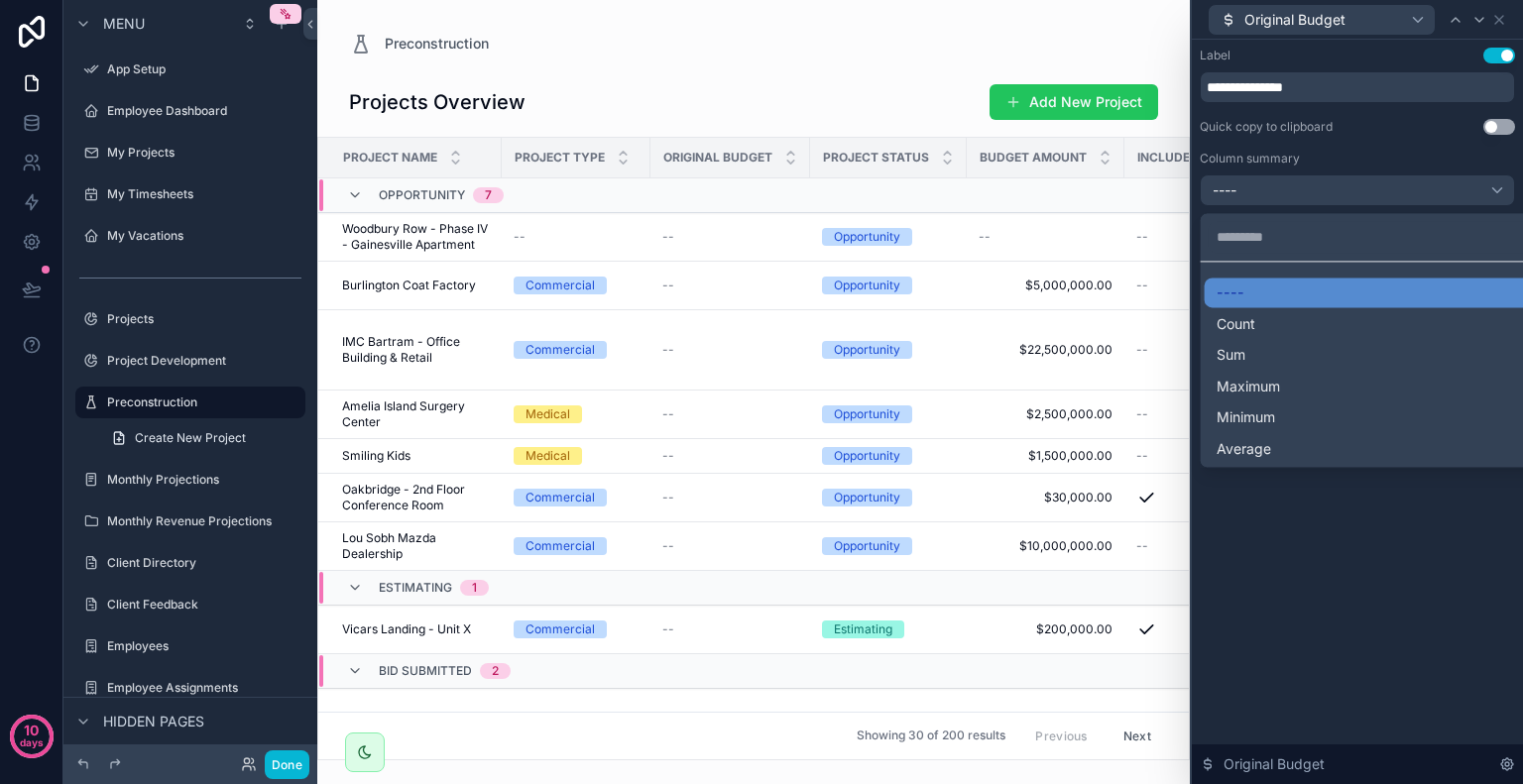 click at bounding box center [1357, 392] 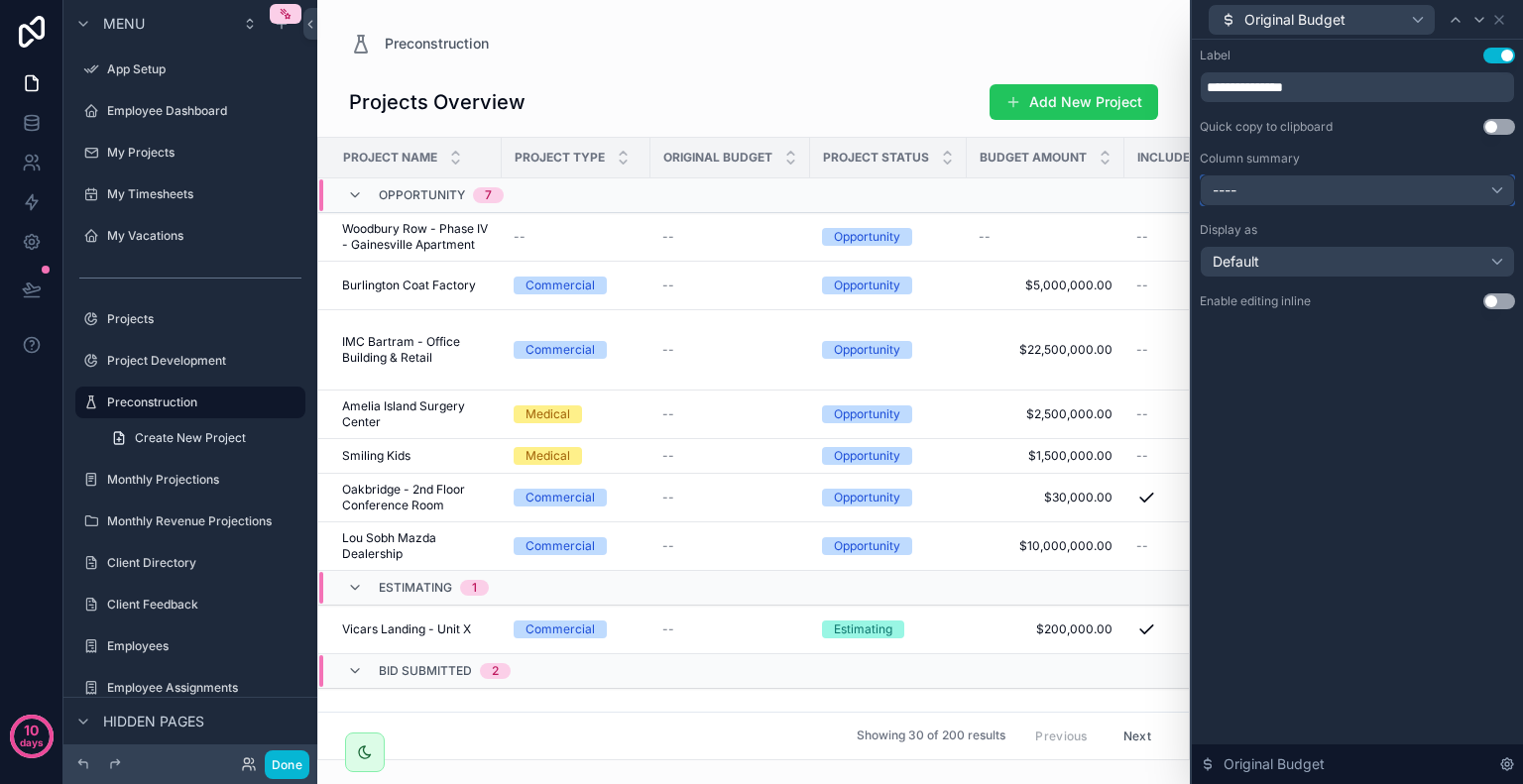 click on "----" at bounding box center [1357, 190] 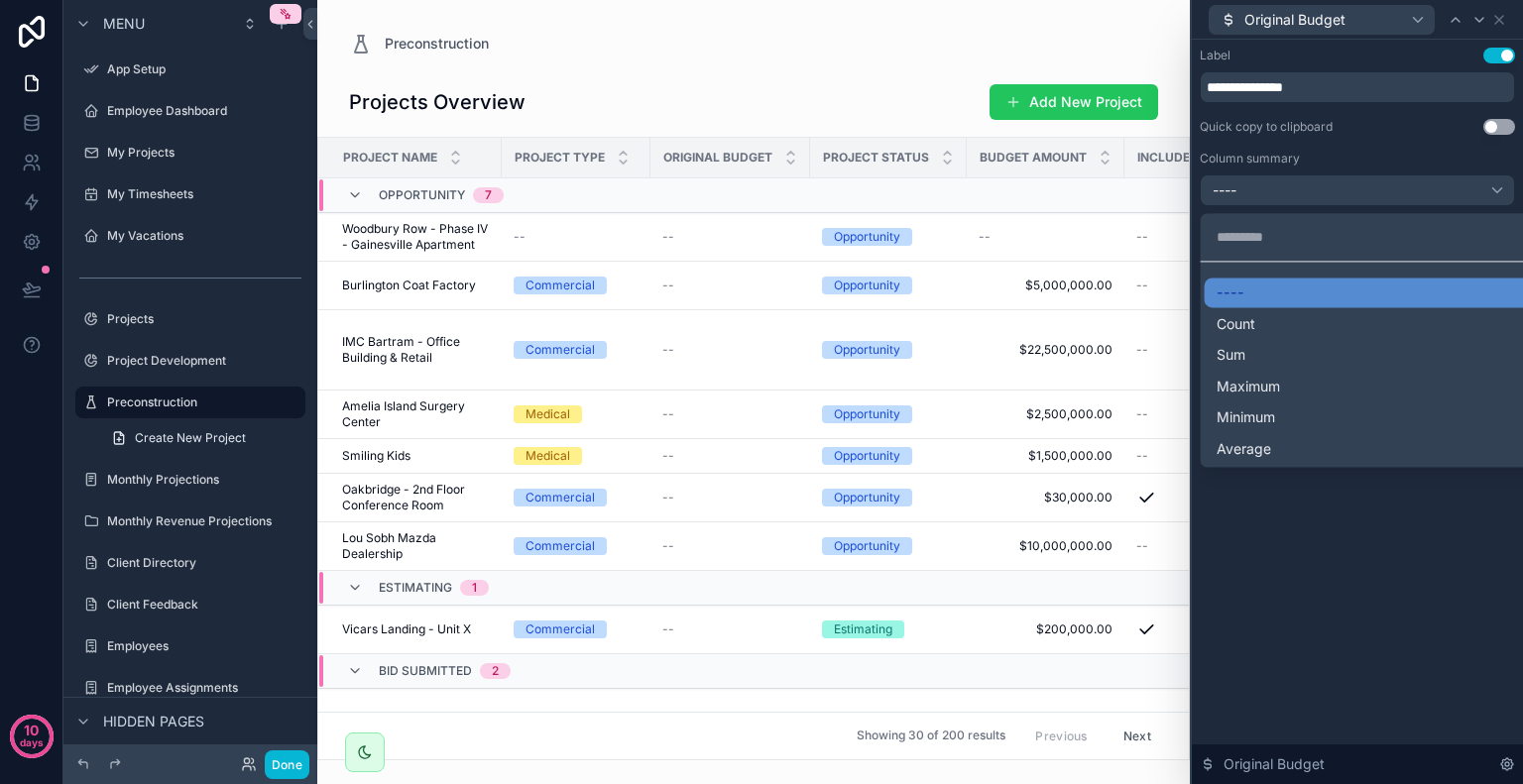 click at bounding box center [1357, 392] 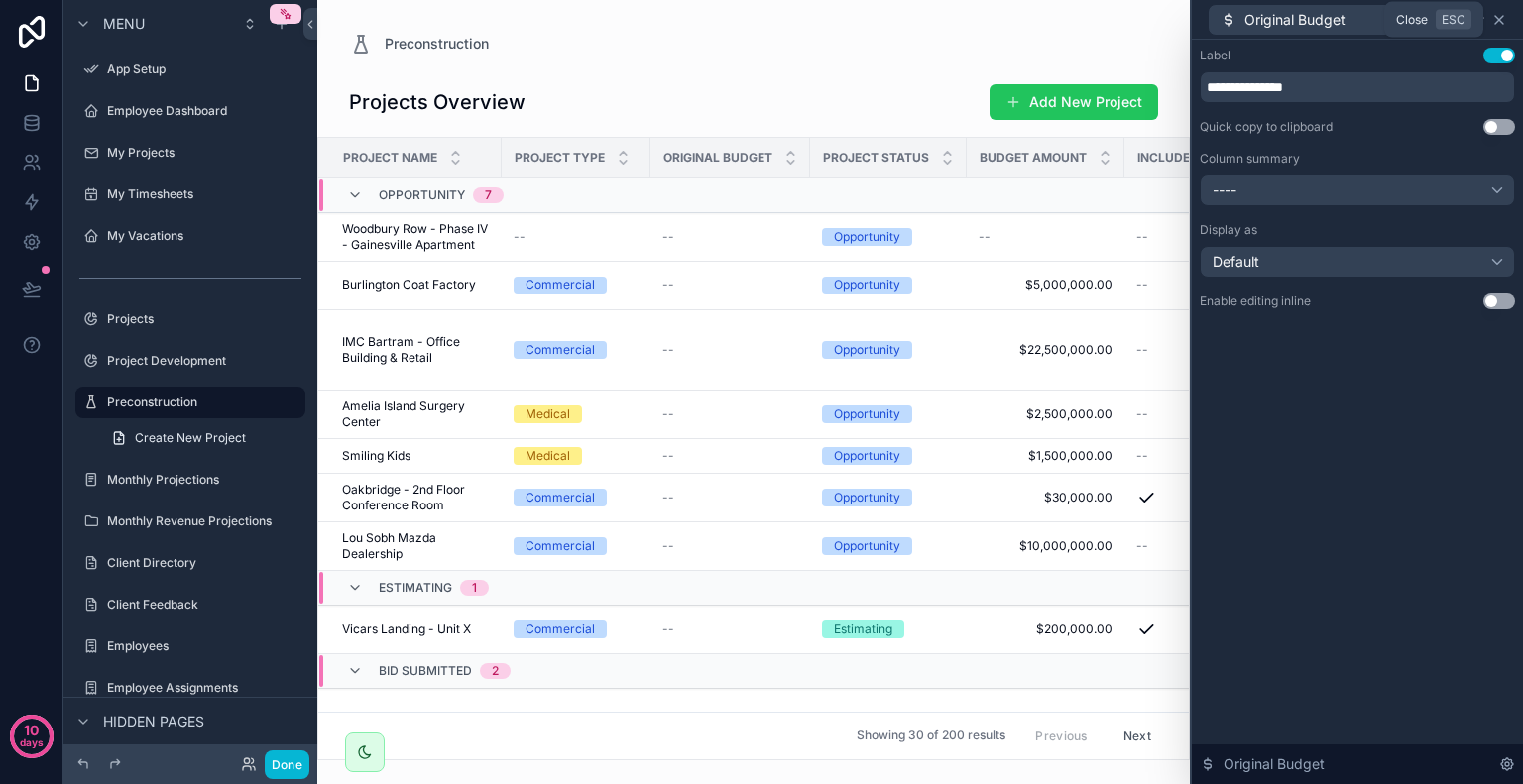 click 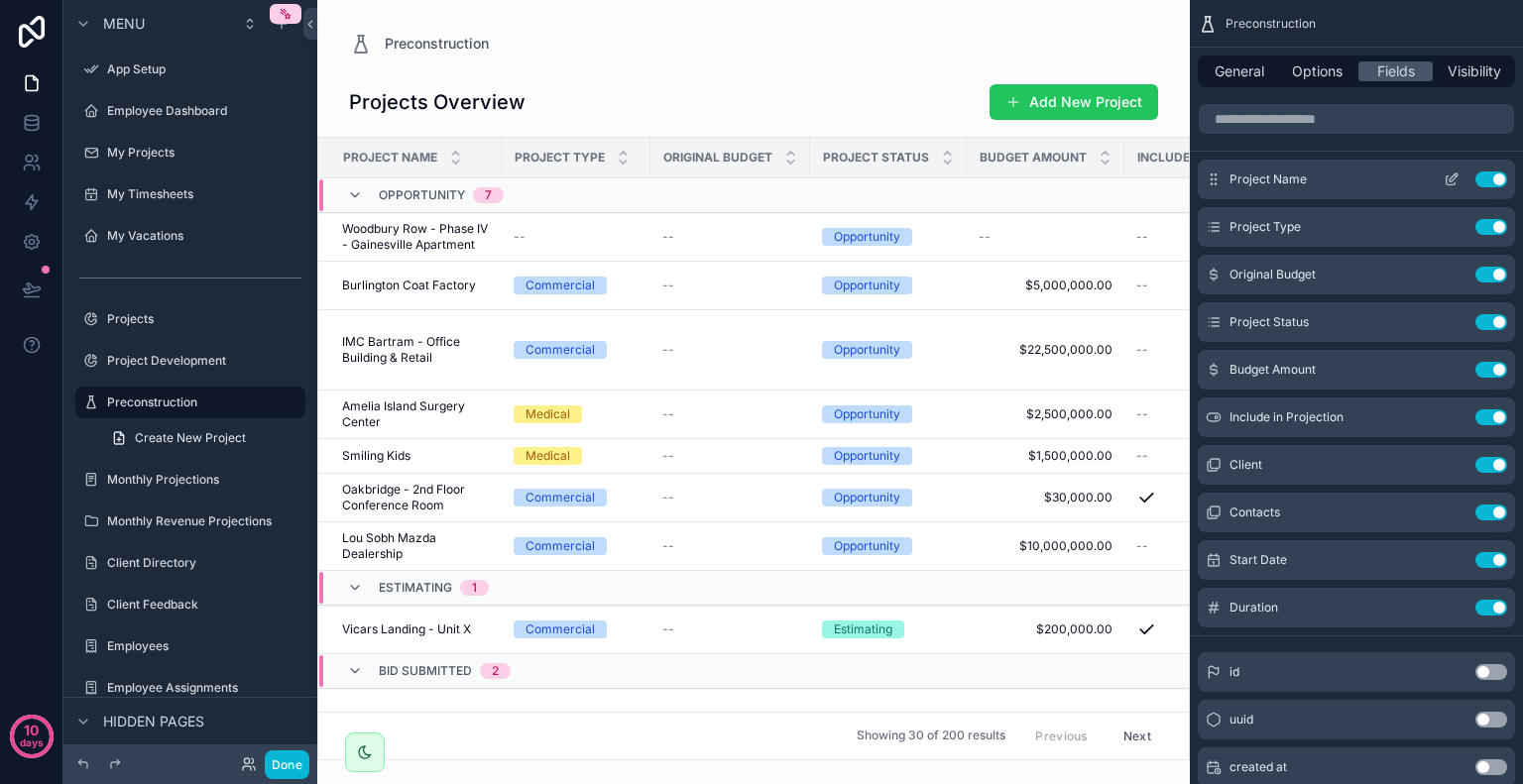 click at bounding box center [1452, 179] 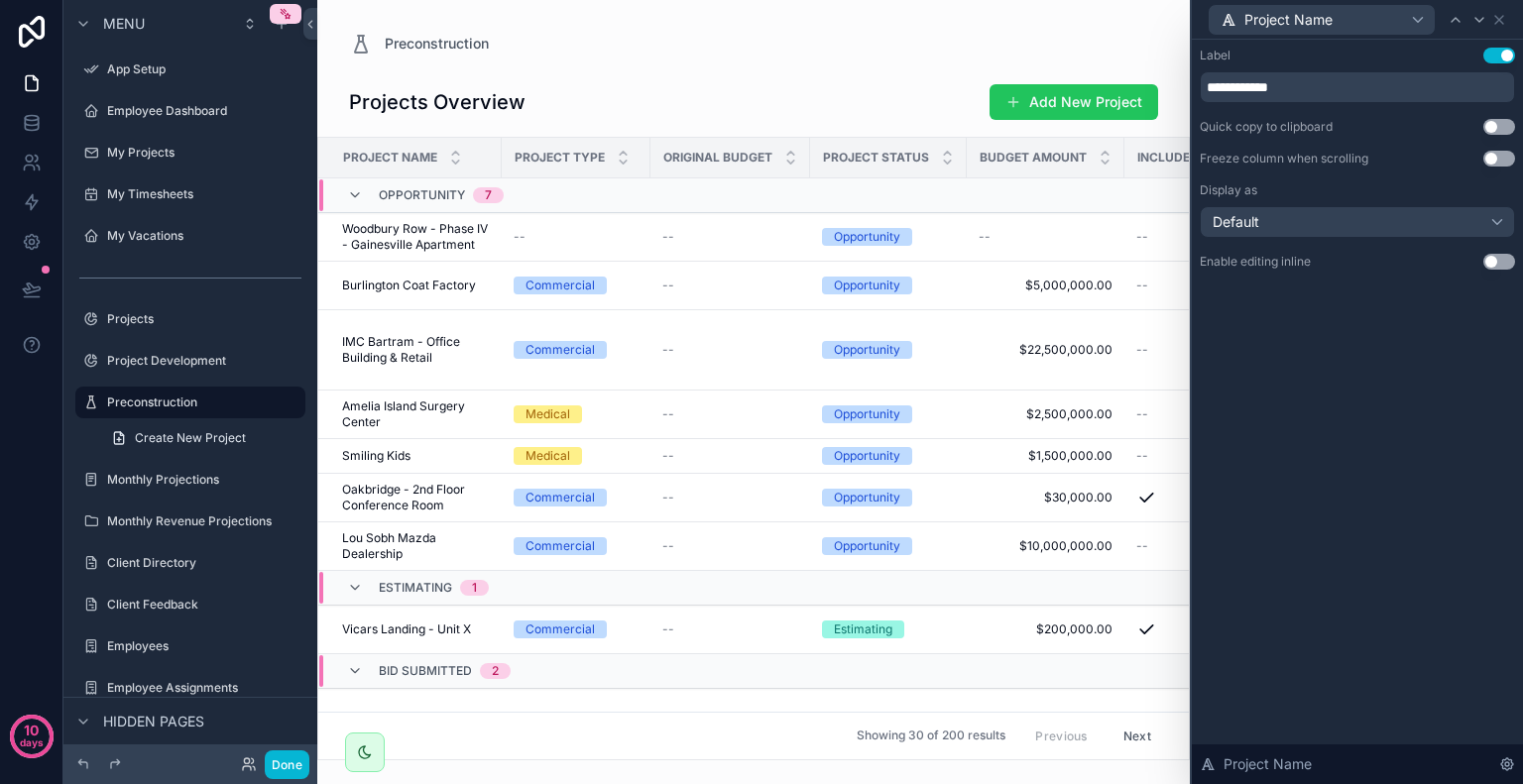 click on "Use setting" at bounding box center (1499, 262) 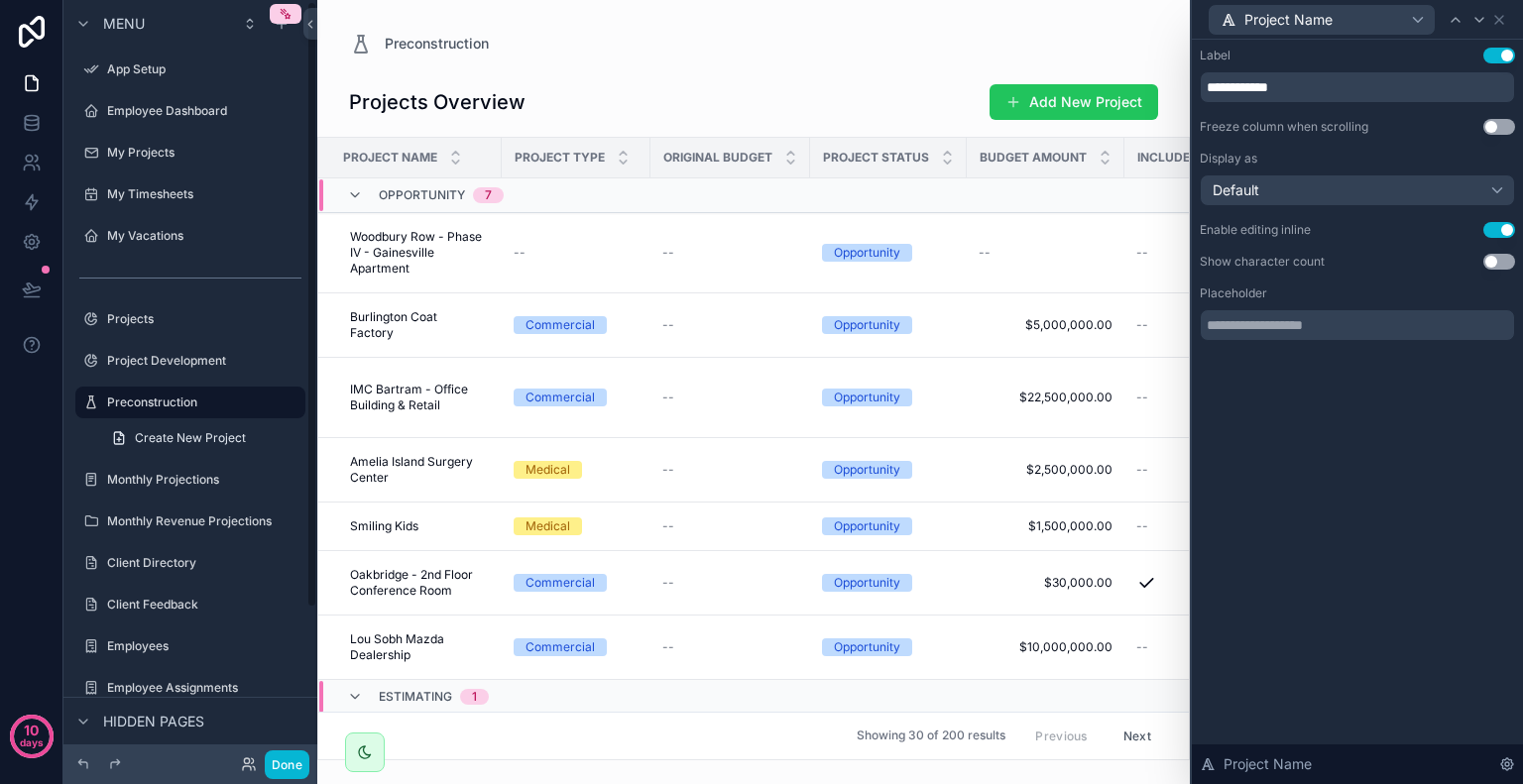 scroll, scrollTop: 0, scrollLeft: 0, axis: both 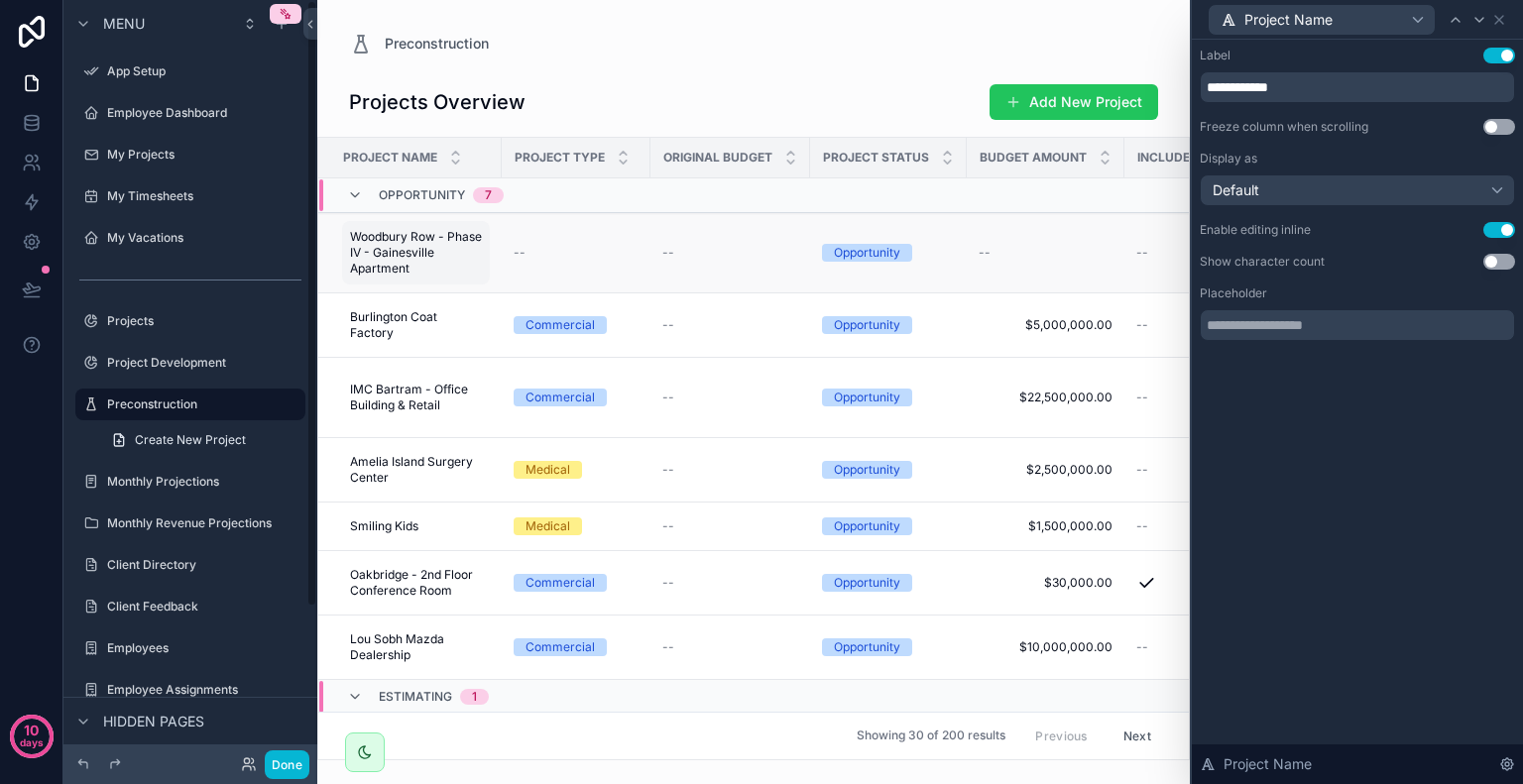 click on "Woodbury Row - Phase IV - Gainesville Apartment" at bounding box center (415, 253) 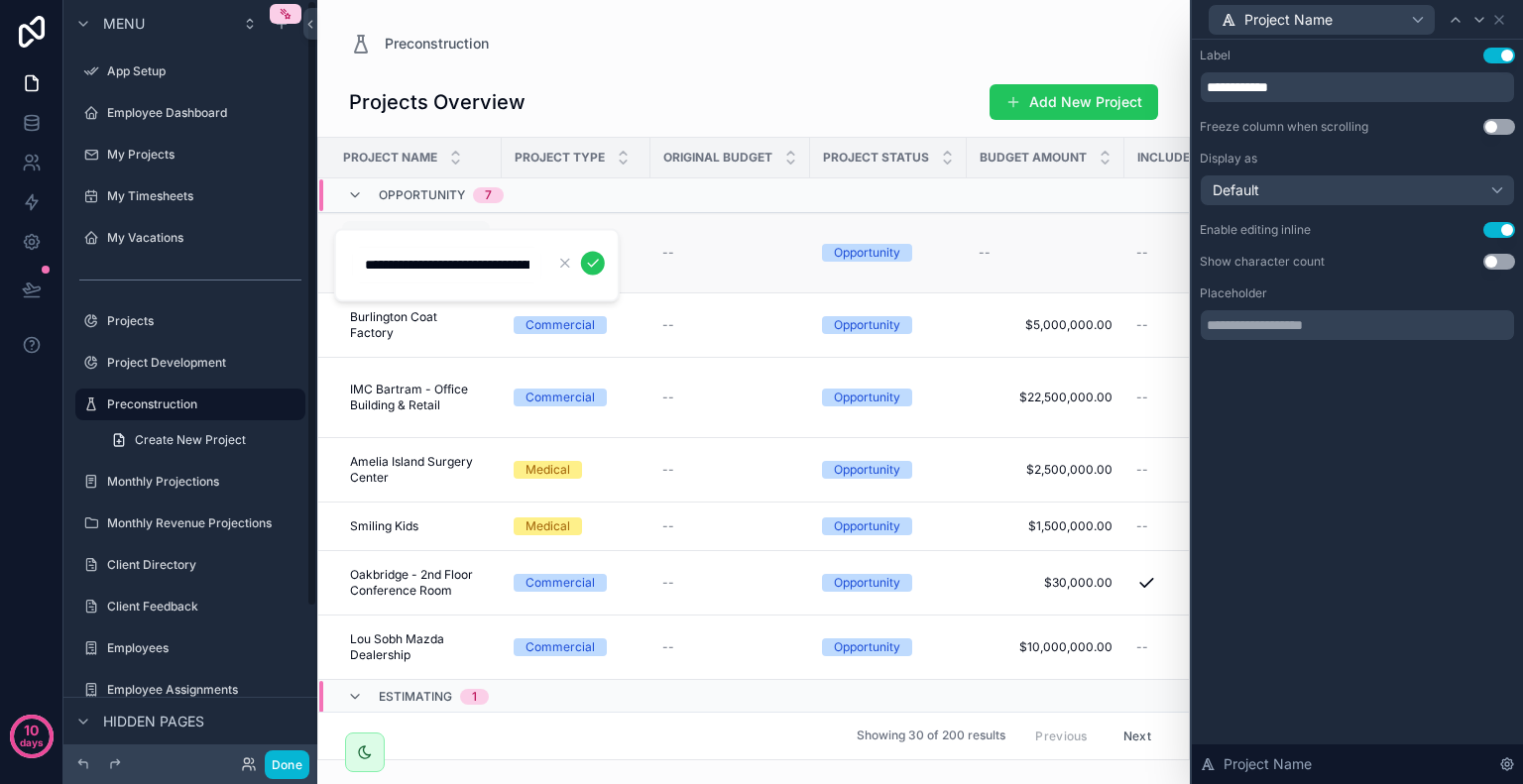 scroll, scrollTop: 0, scrollLeft: 165, axis: horizontal 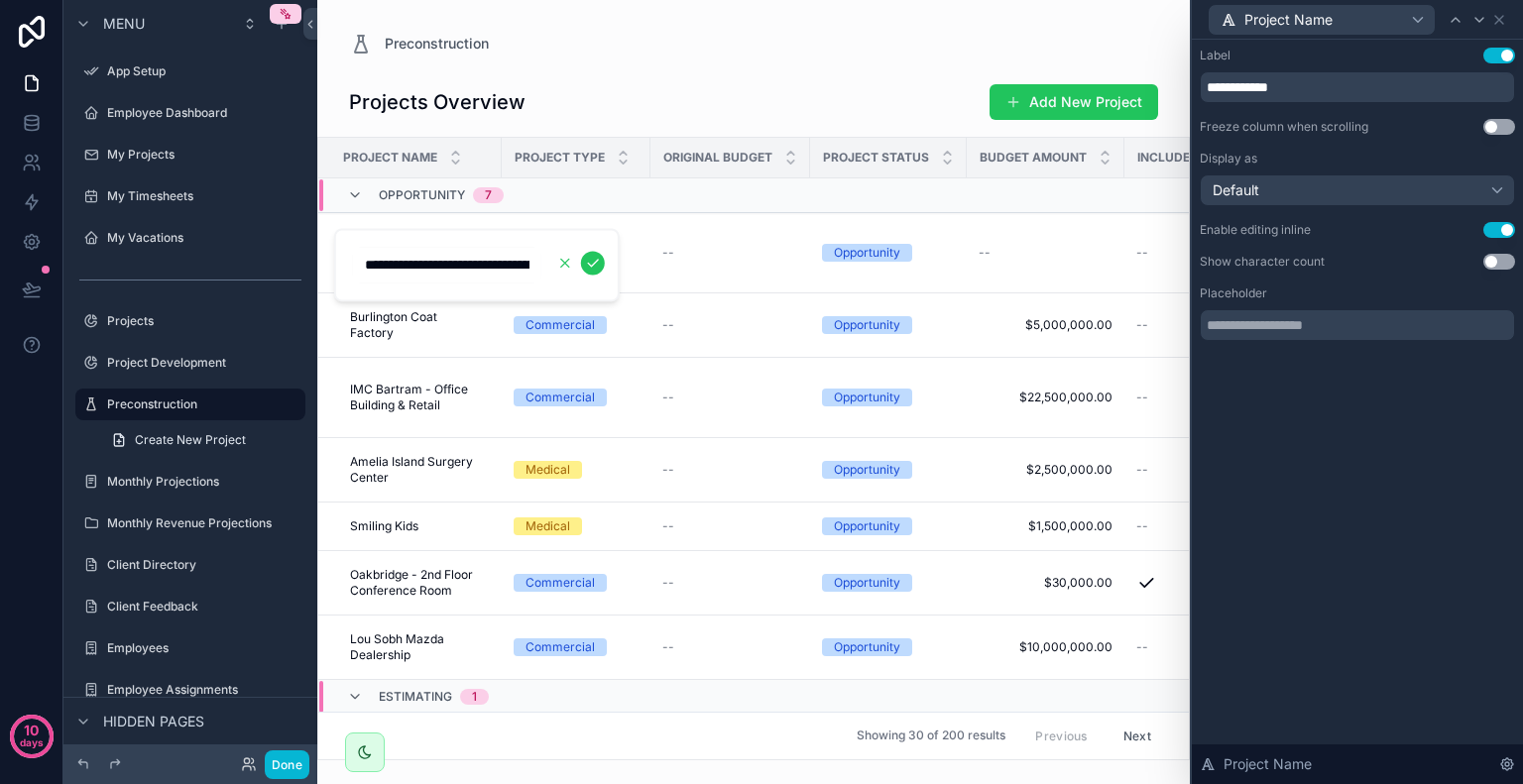 click at bounding box center [565, 263] 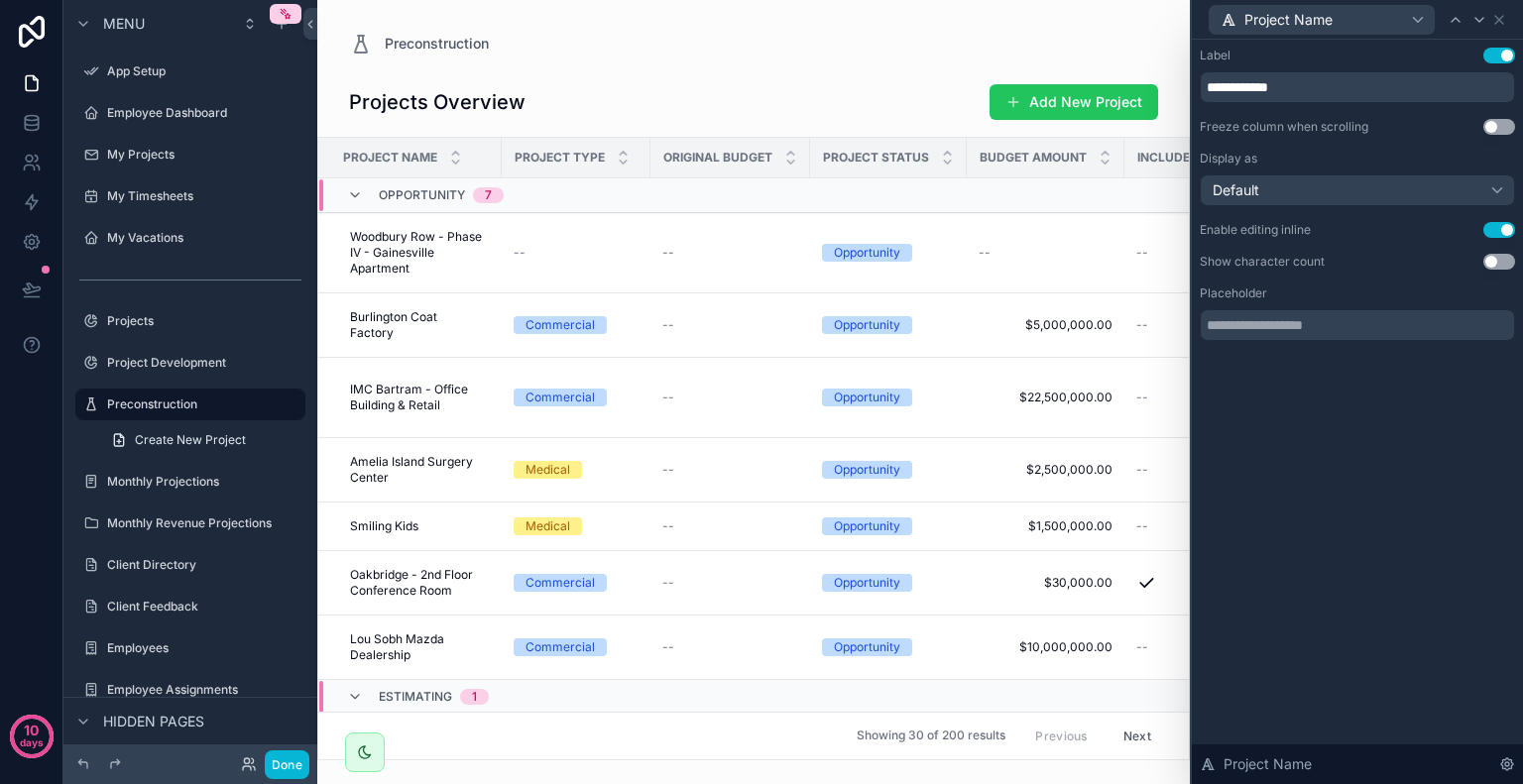 click on "Use setting" at bounding box center (1499, 230) 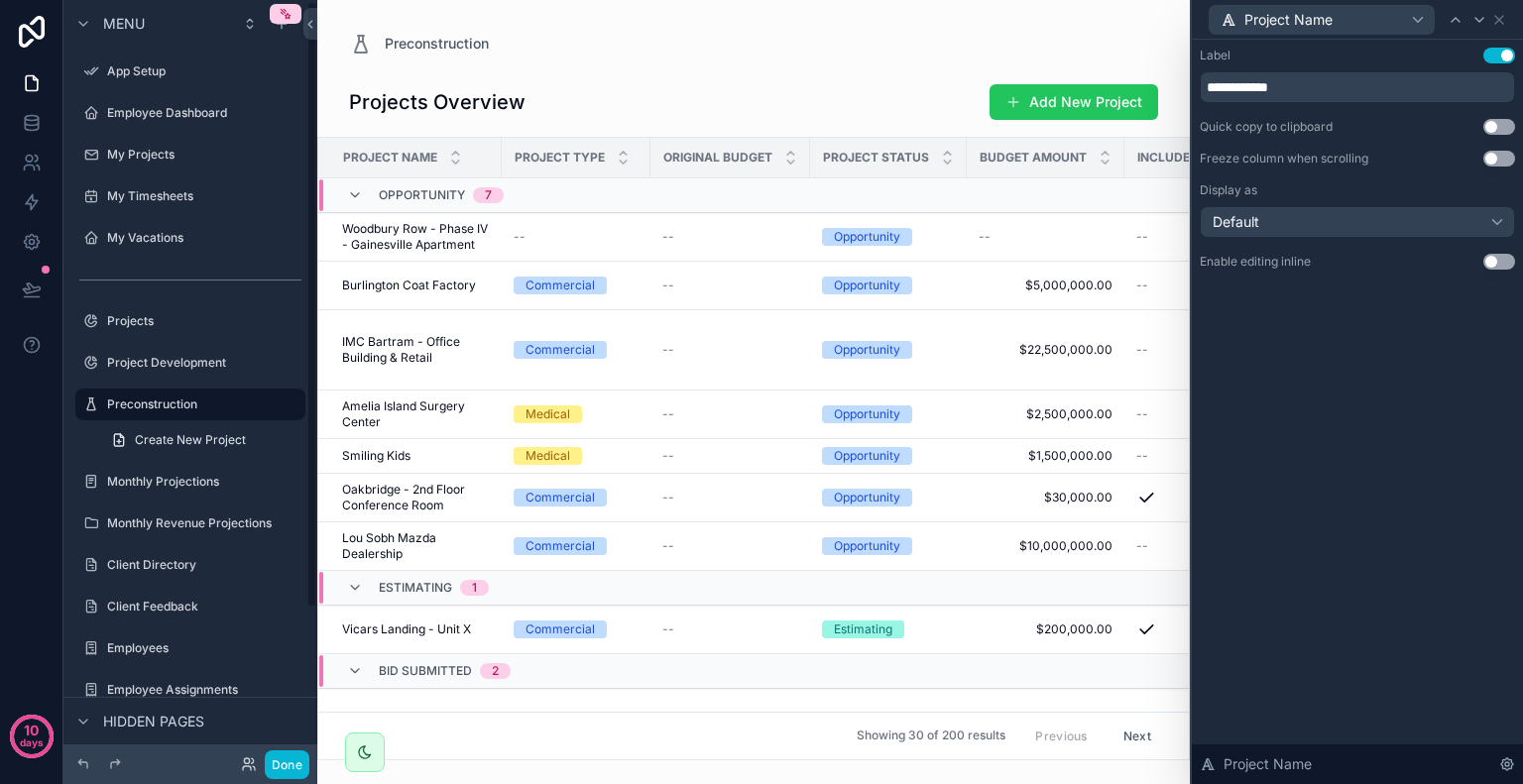 scroll, scrollTop: 2, scrollLeft: 0, axis: vertical 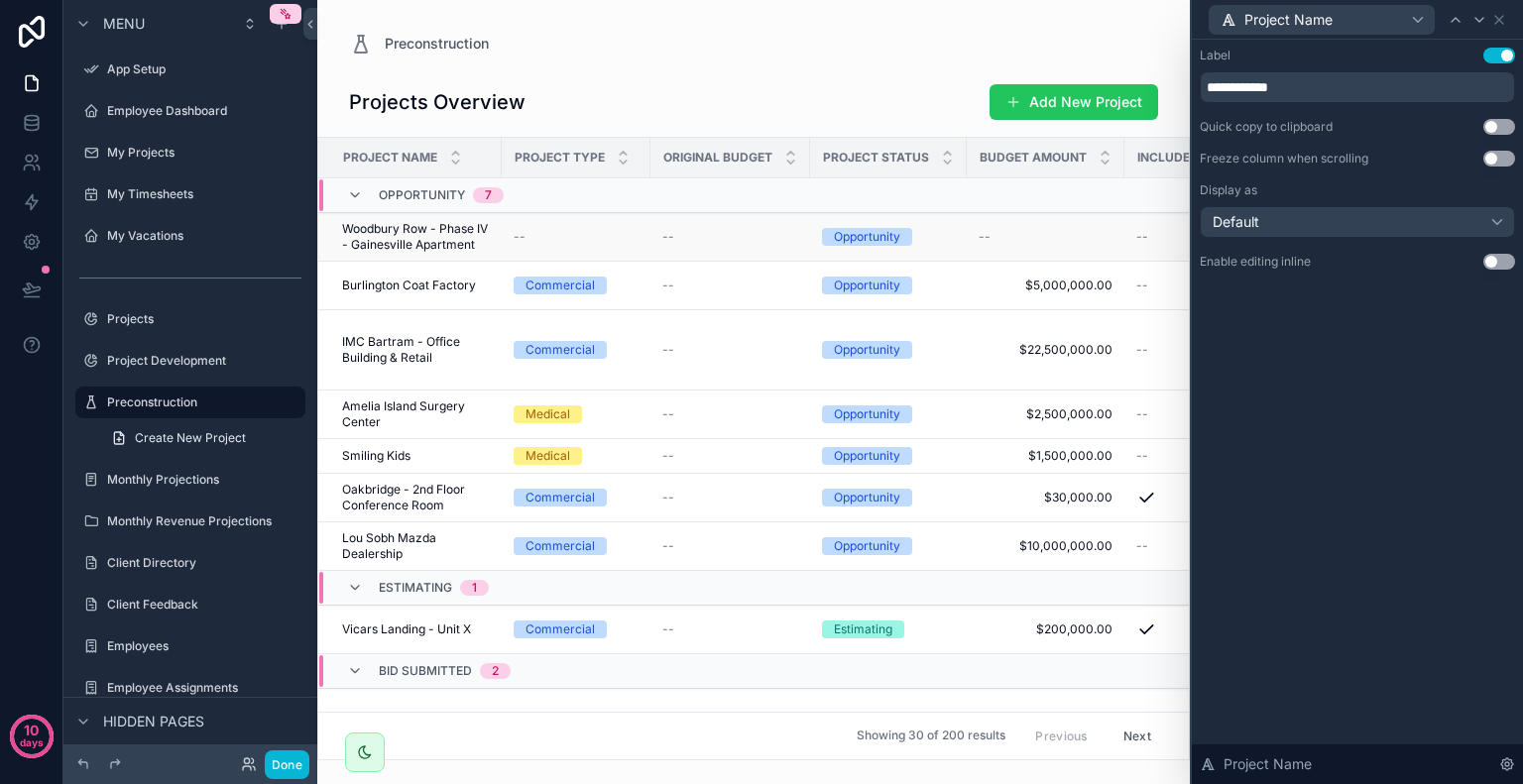 click on "Woodbury Row - Phase IV - Gainesville Apartment" at bounding box center [415, 237] 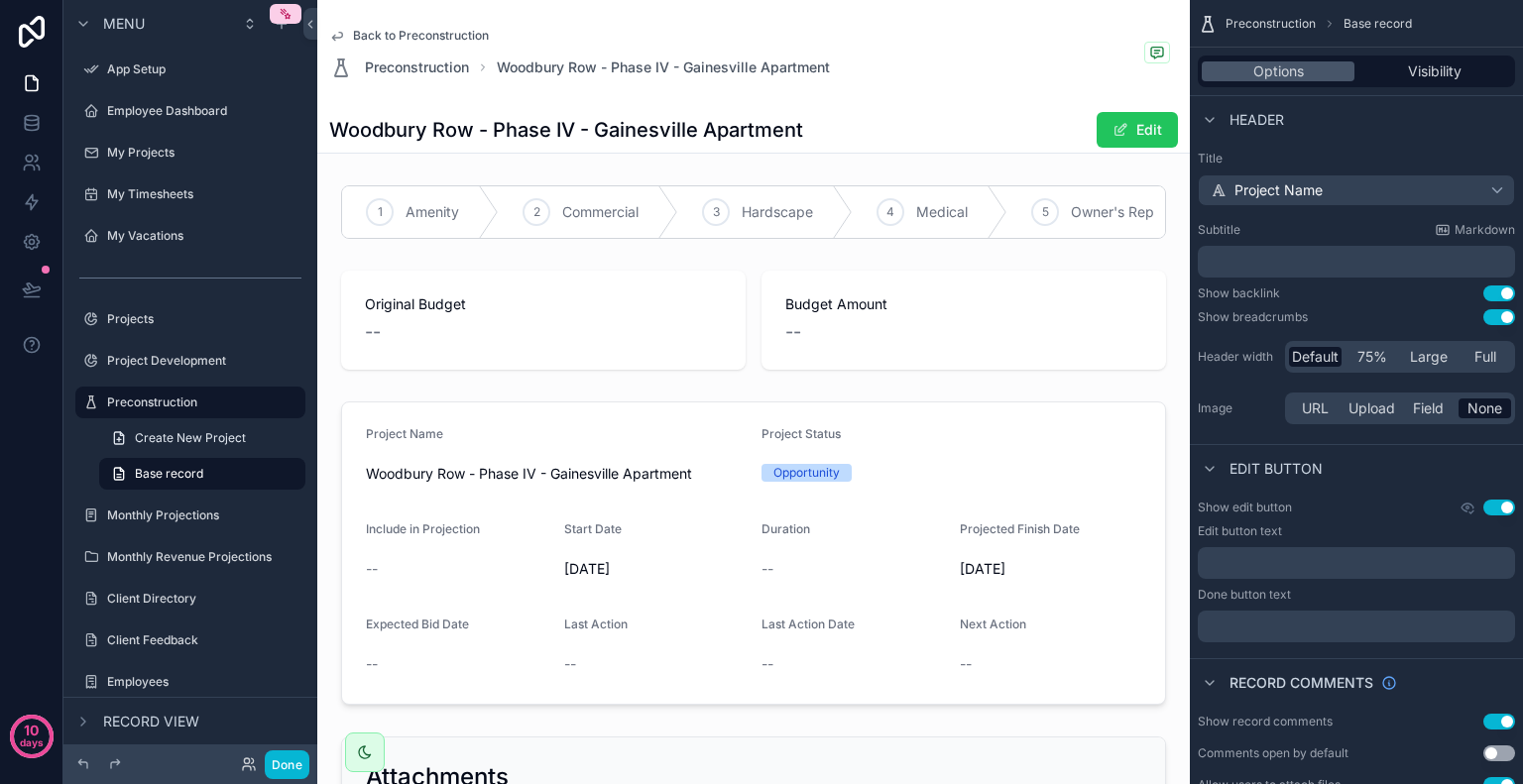 click 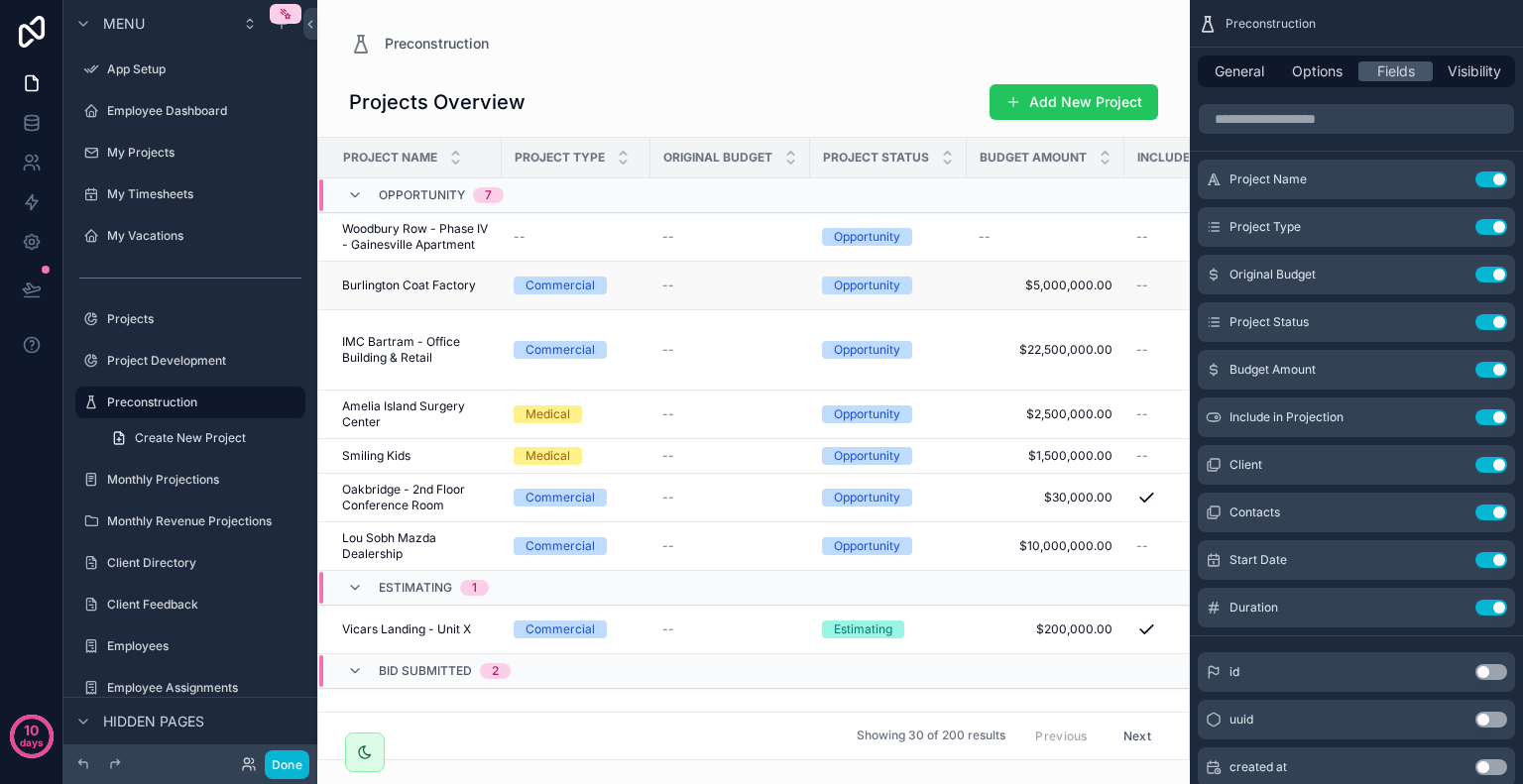 click on "$5,000,000.00 $5,000,000.00" at bounding box center (1045, 285) 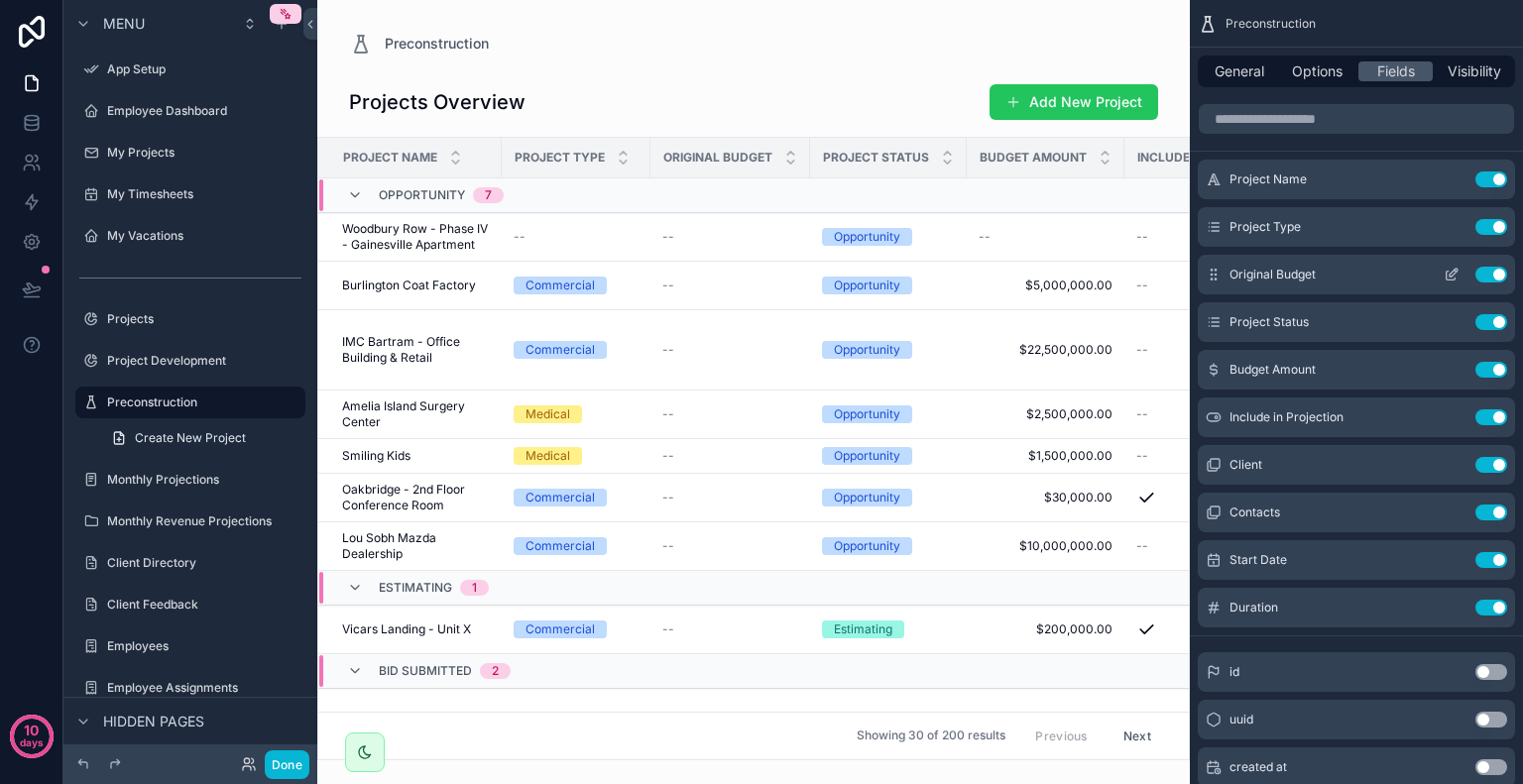 click 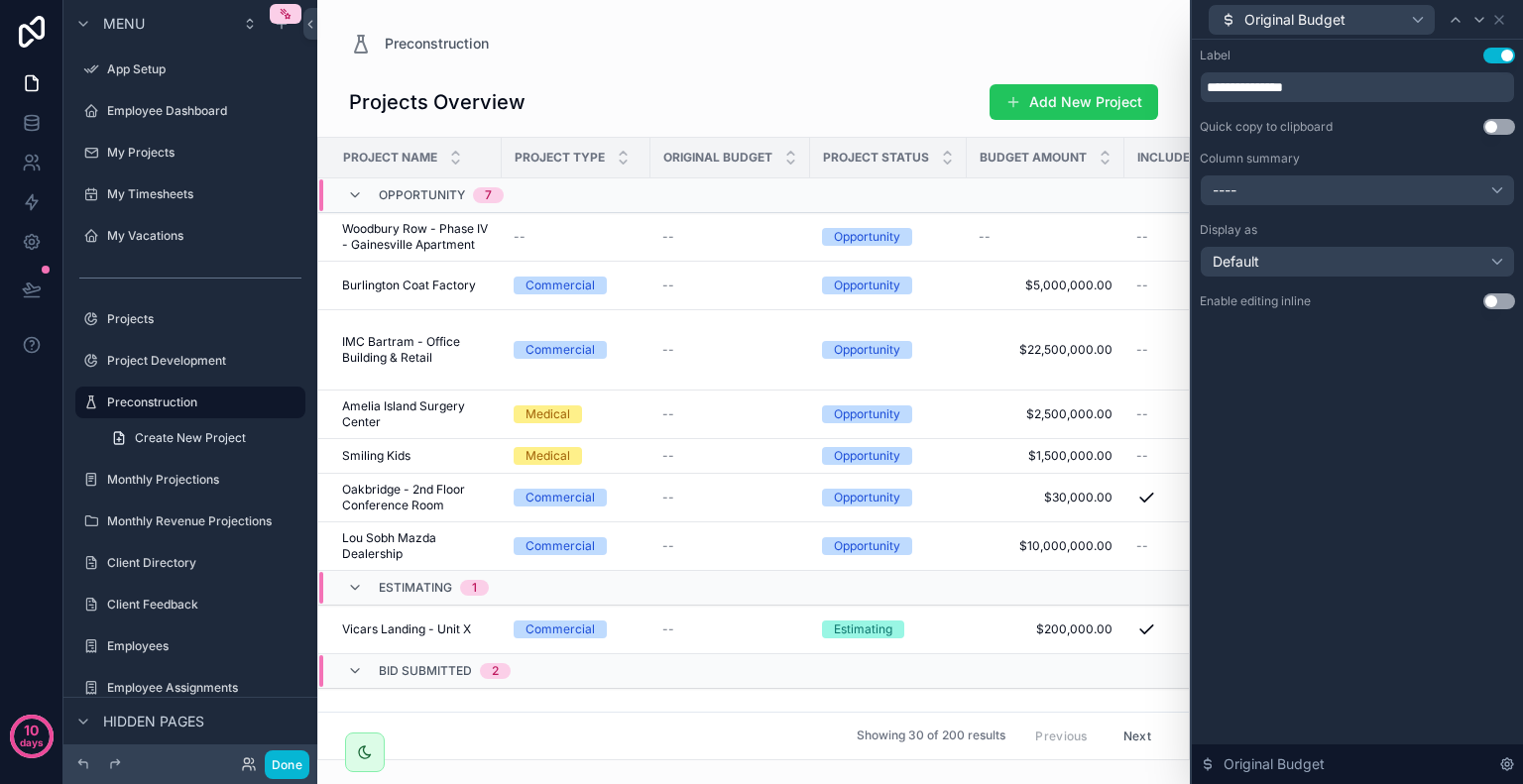click on "Use setting" at bounding box center [1499, 301] 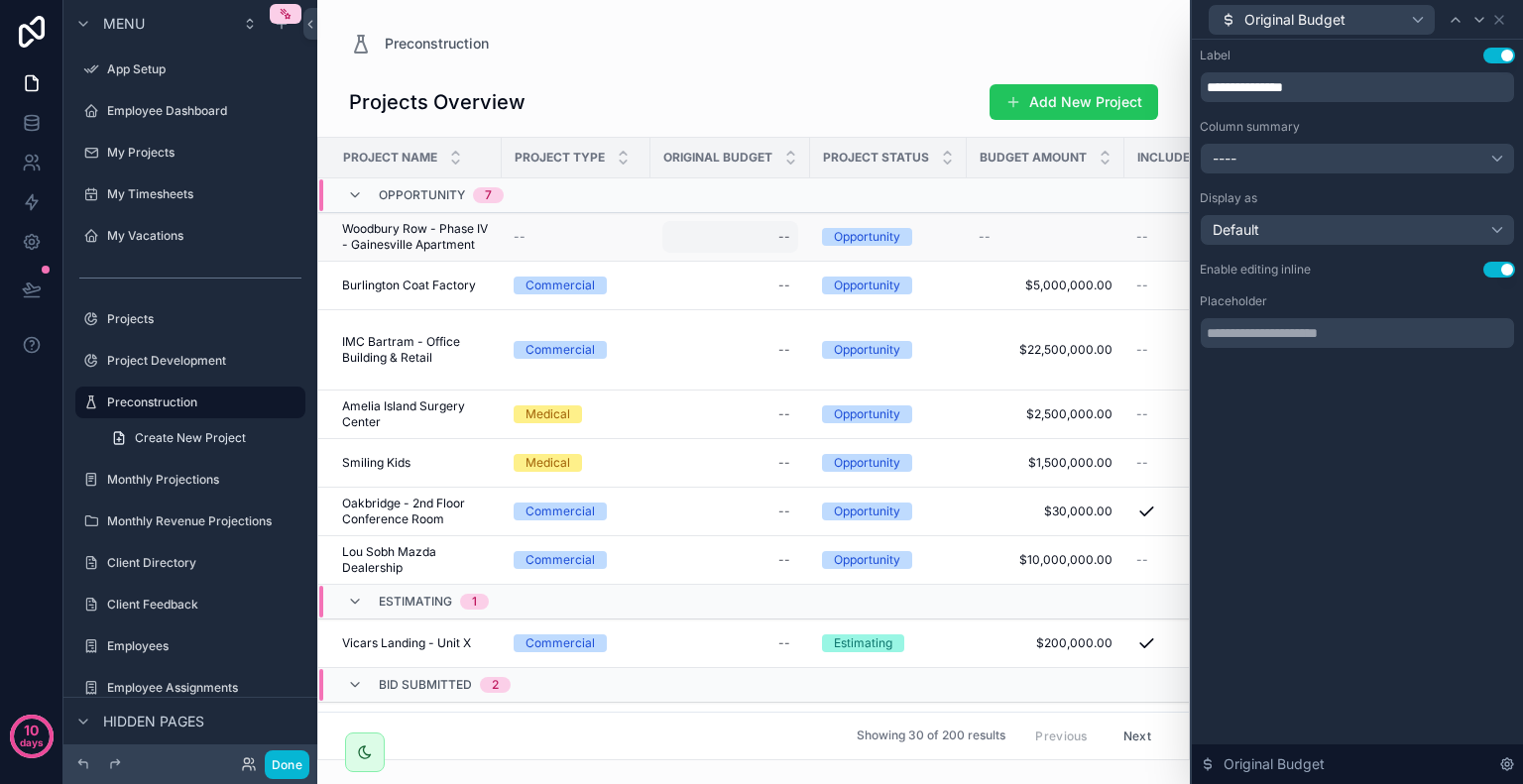 click on "--" at bounding box center [730, 237] 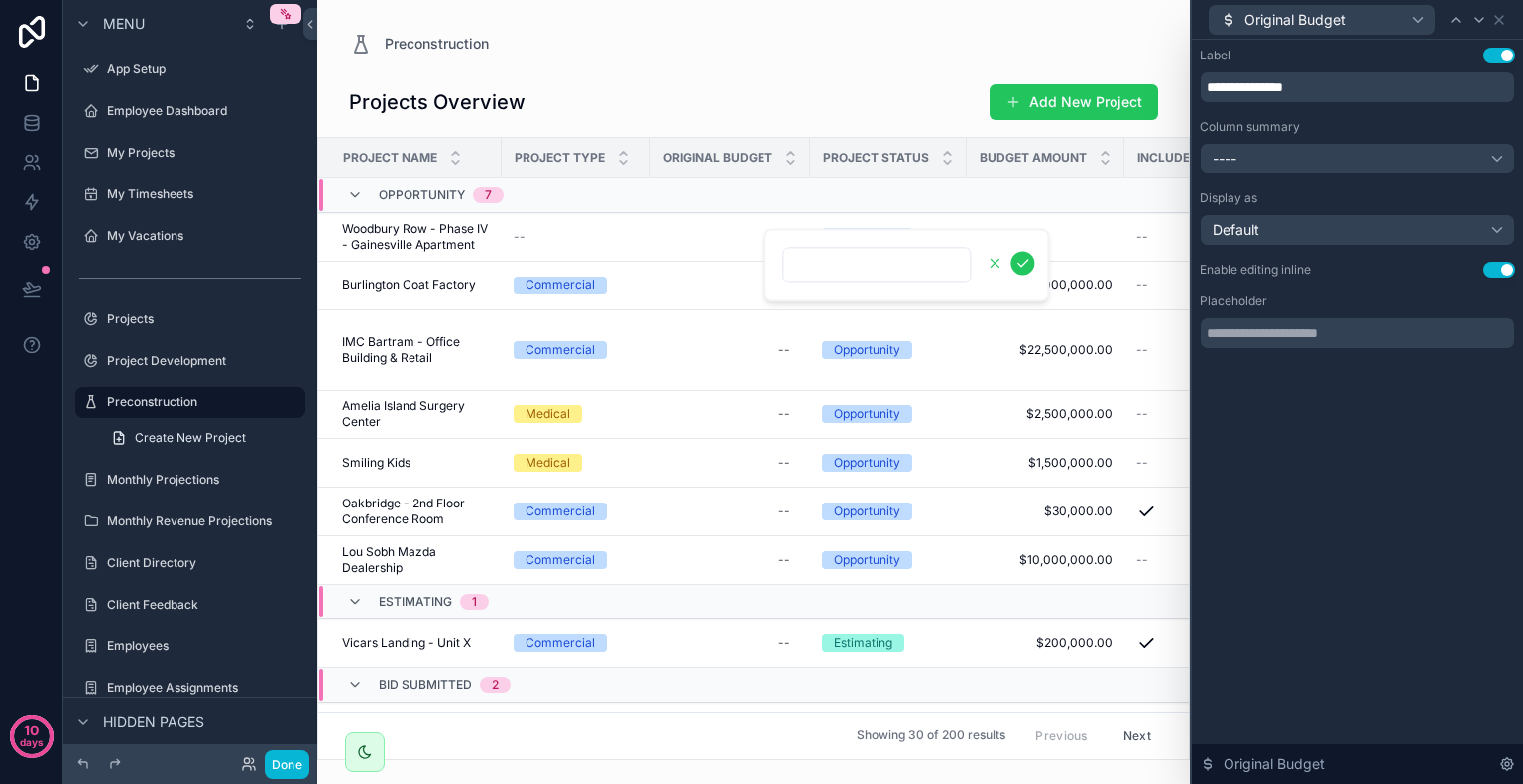 click 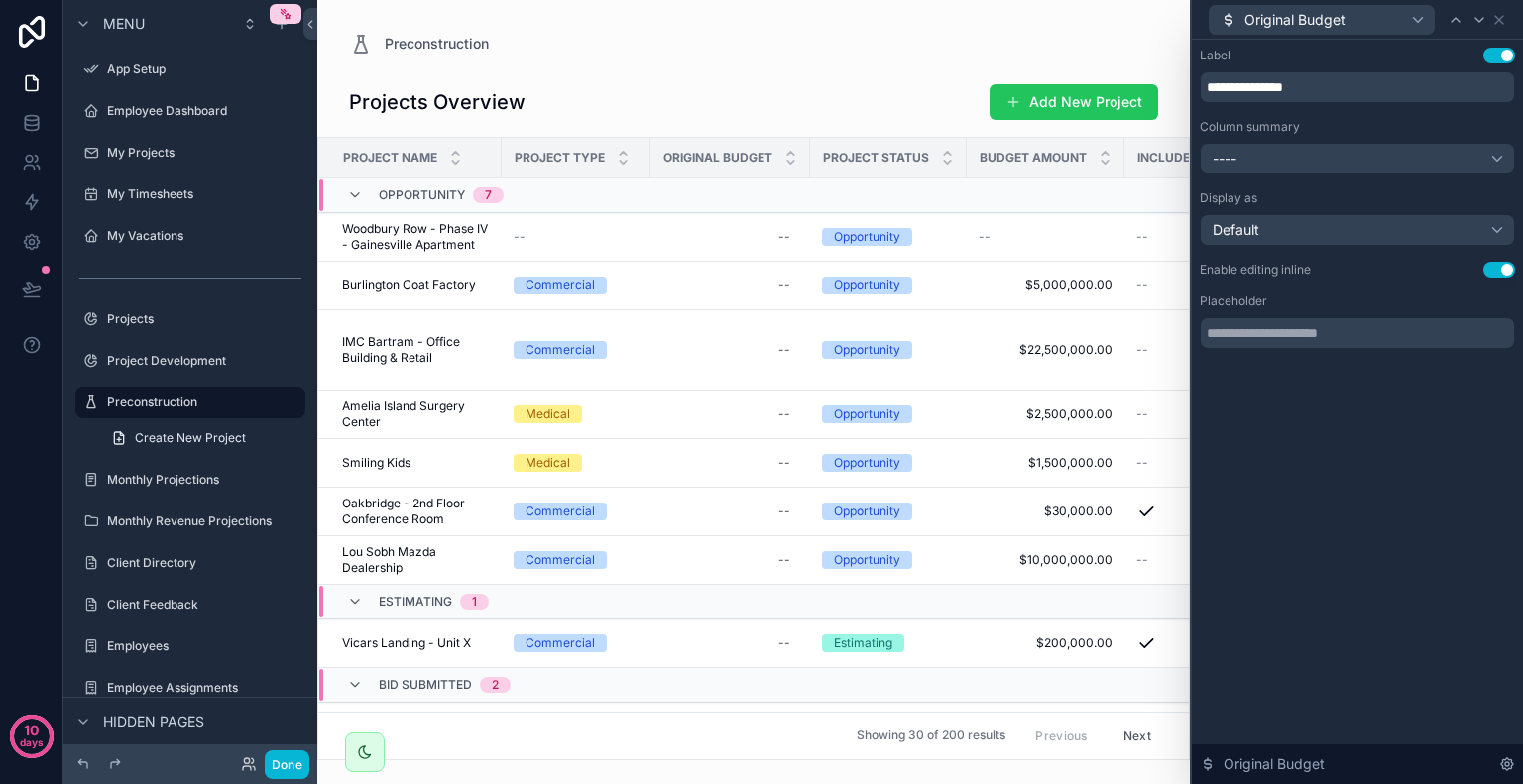 click on "Use setting" at bounding box center [1499, 270] 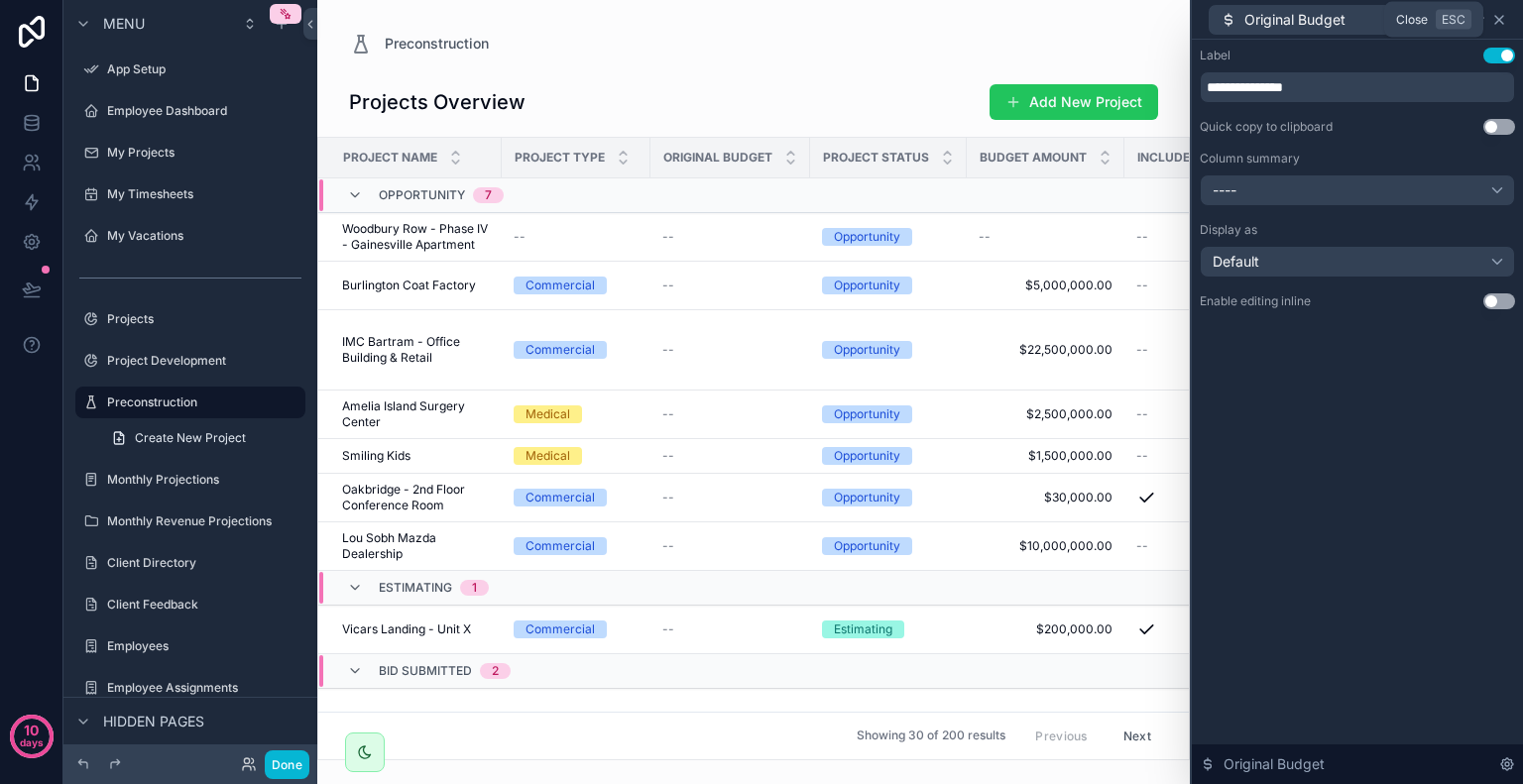 click 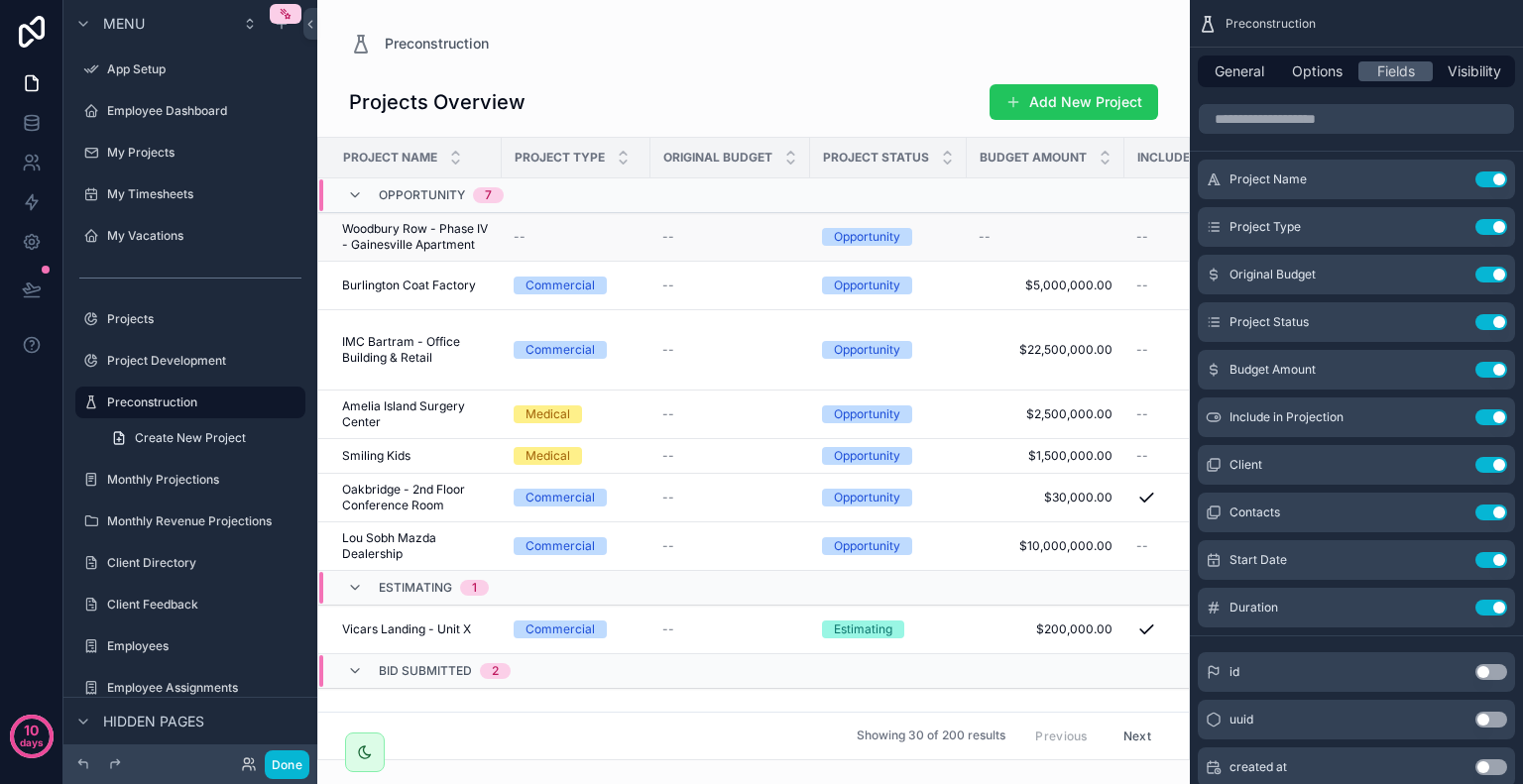 click on "Woodbury Row - Phase IV - Gainesville Apartment" at bounding box center (415, 237) 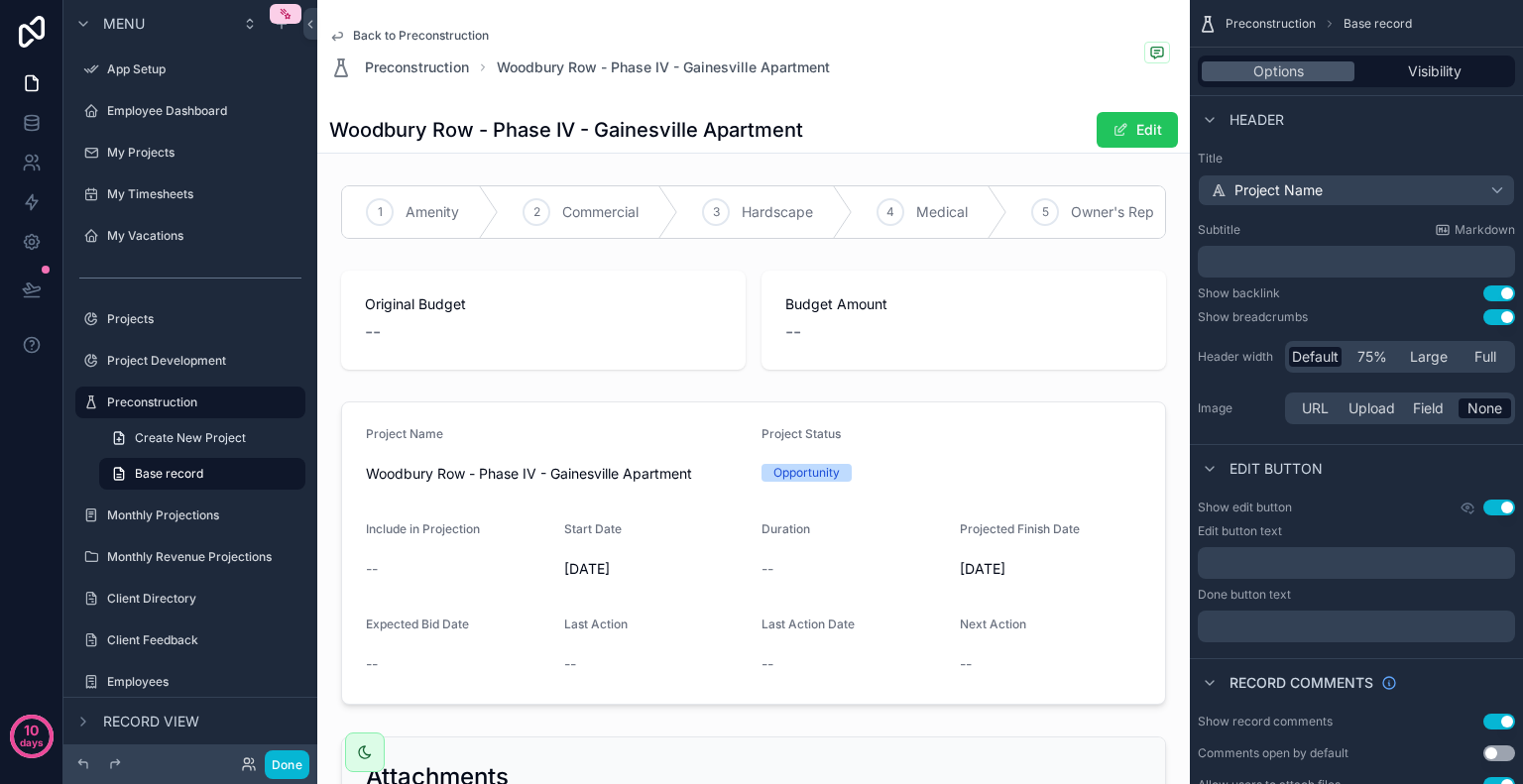 click 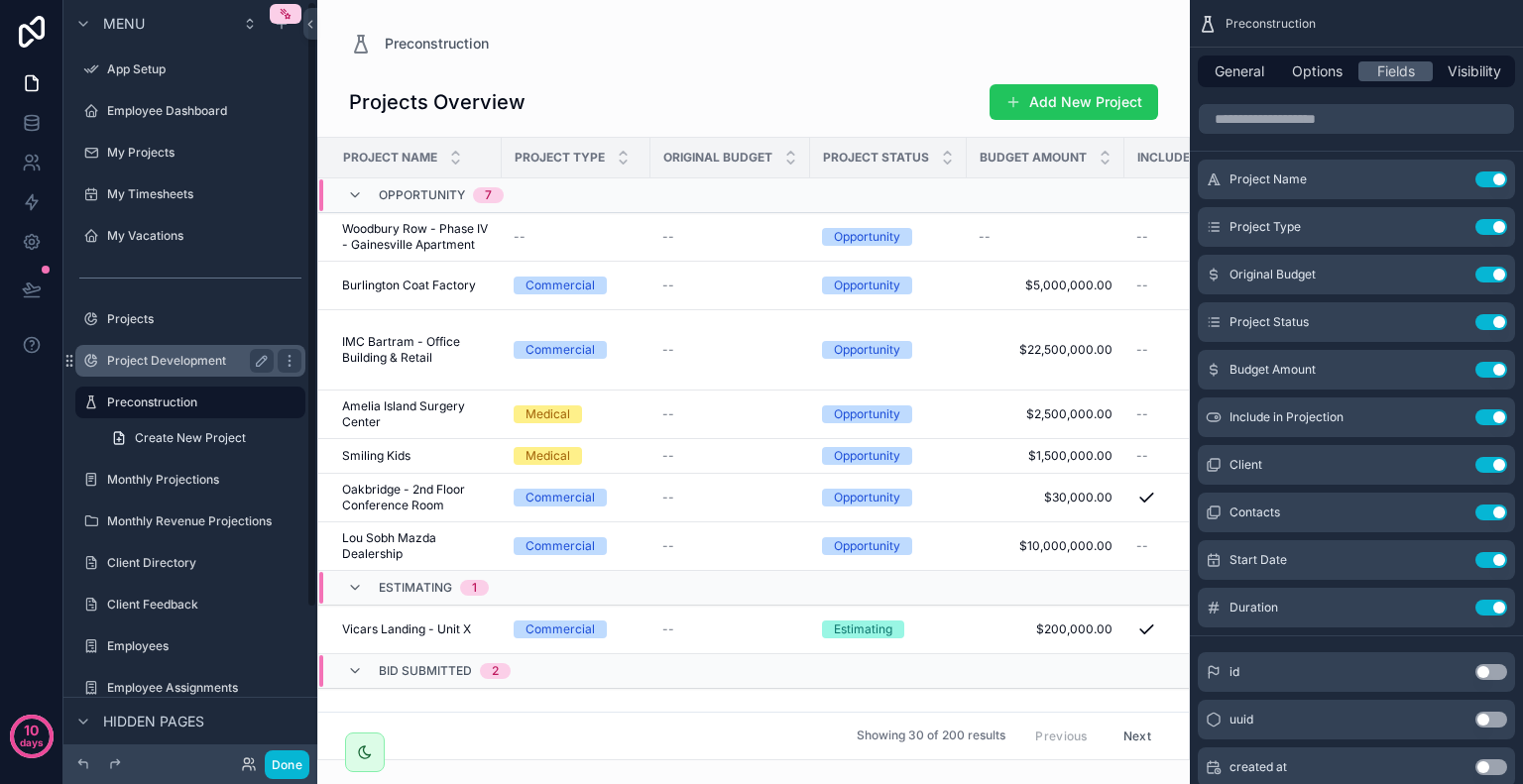click on "Project Development" at bounding box center [186, 361] 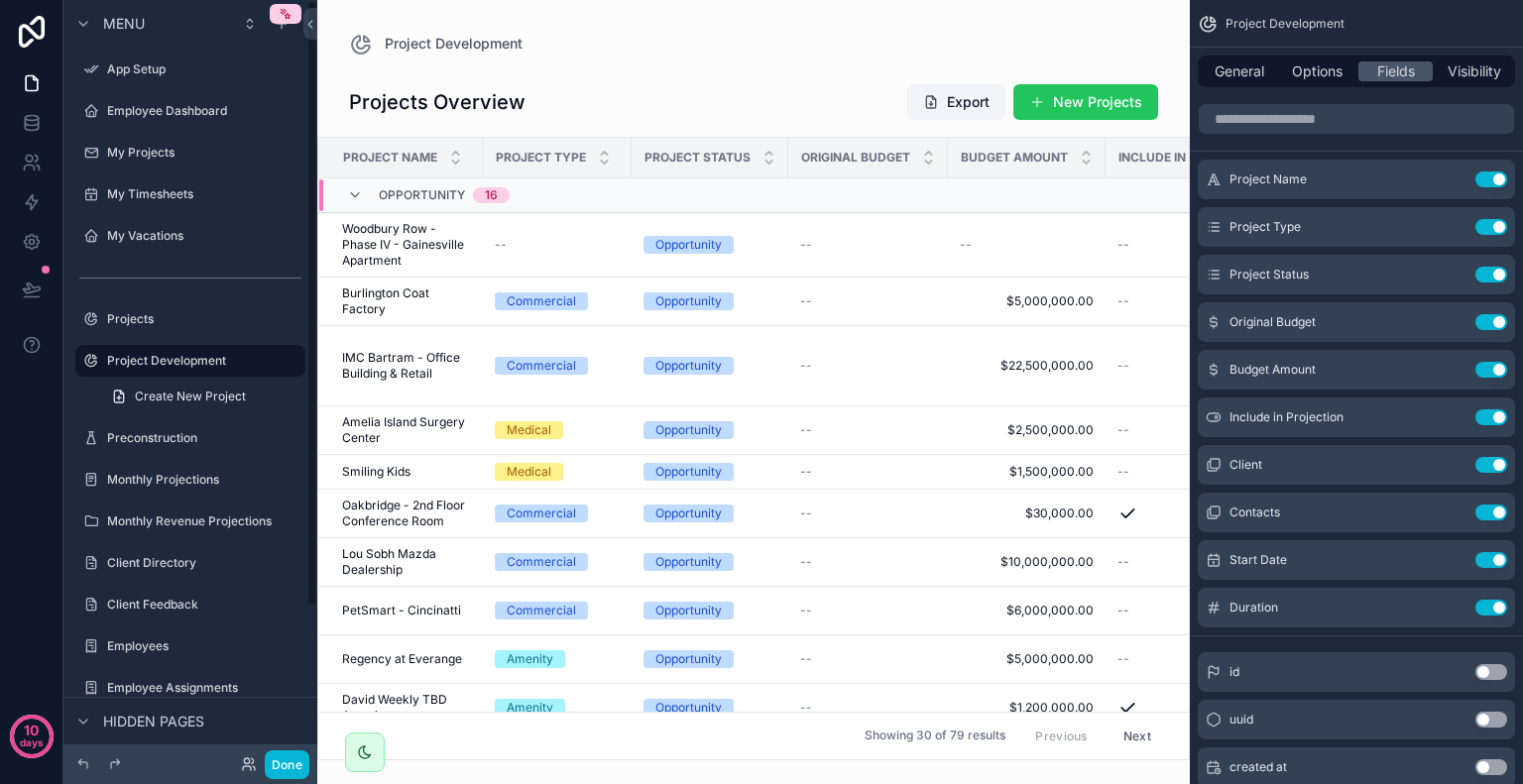 scroll, scrollTop: 0, scrollLeft: 0, axis: both 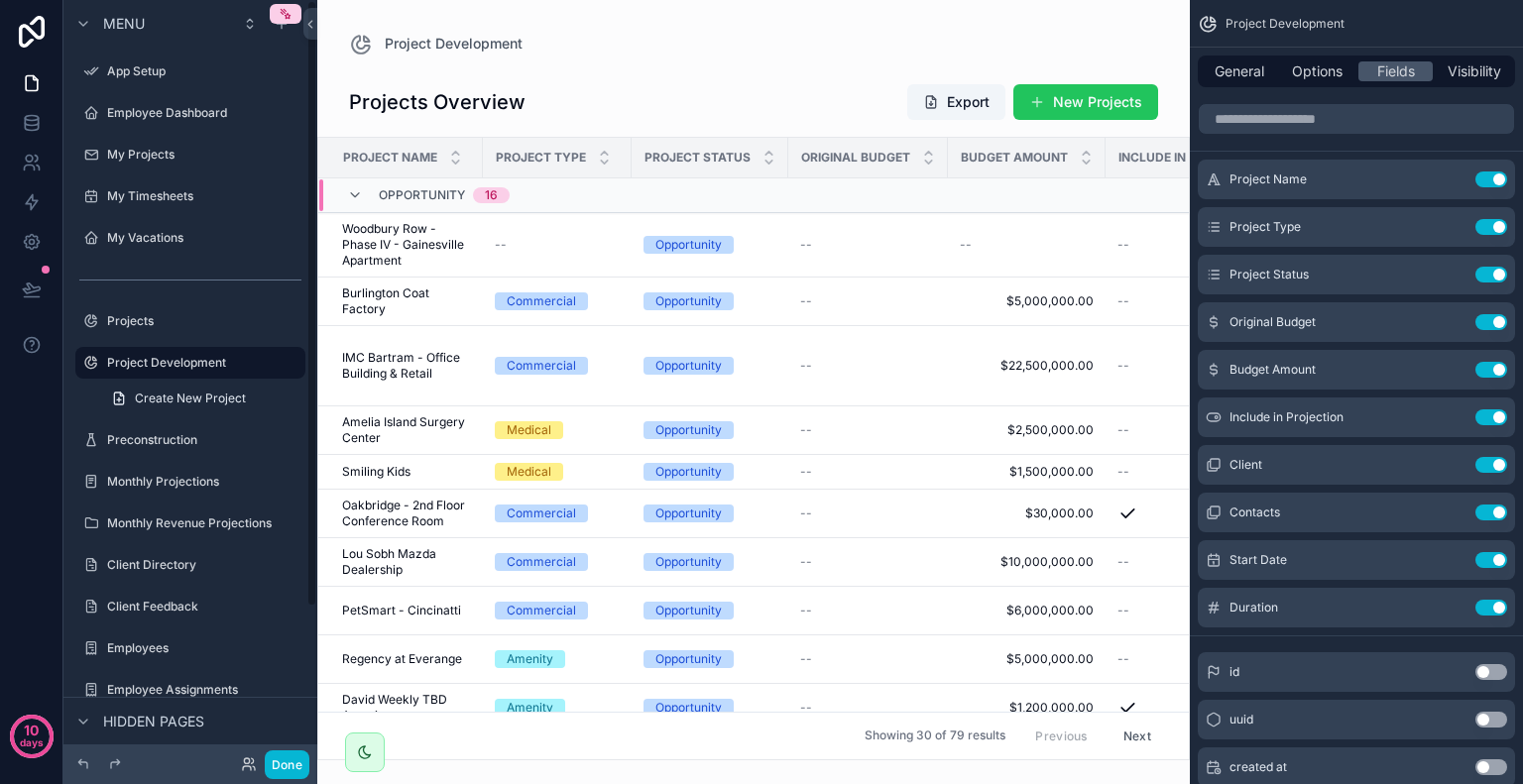 click at bounding box center [754, 392] 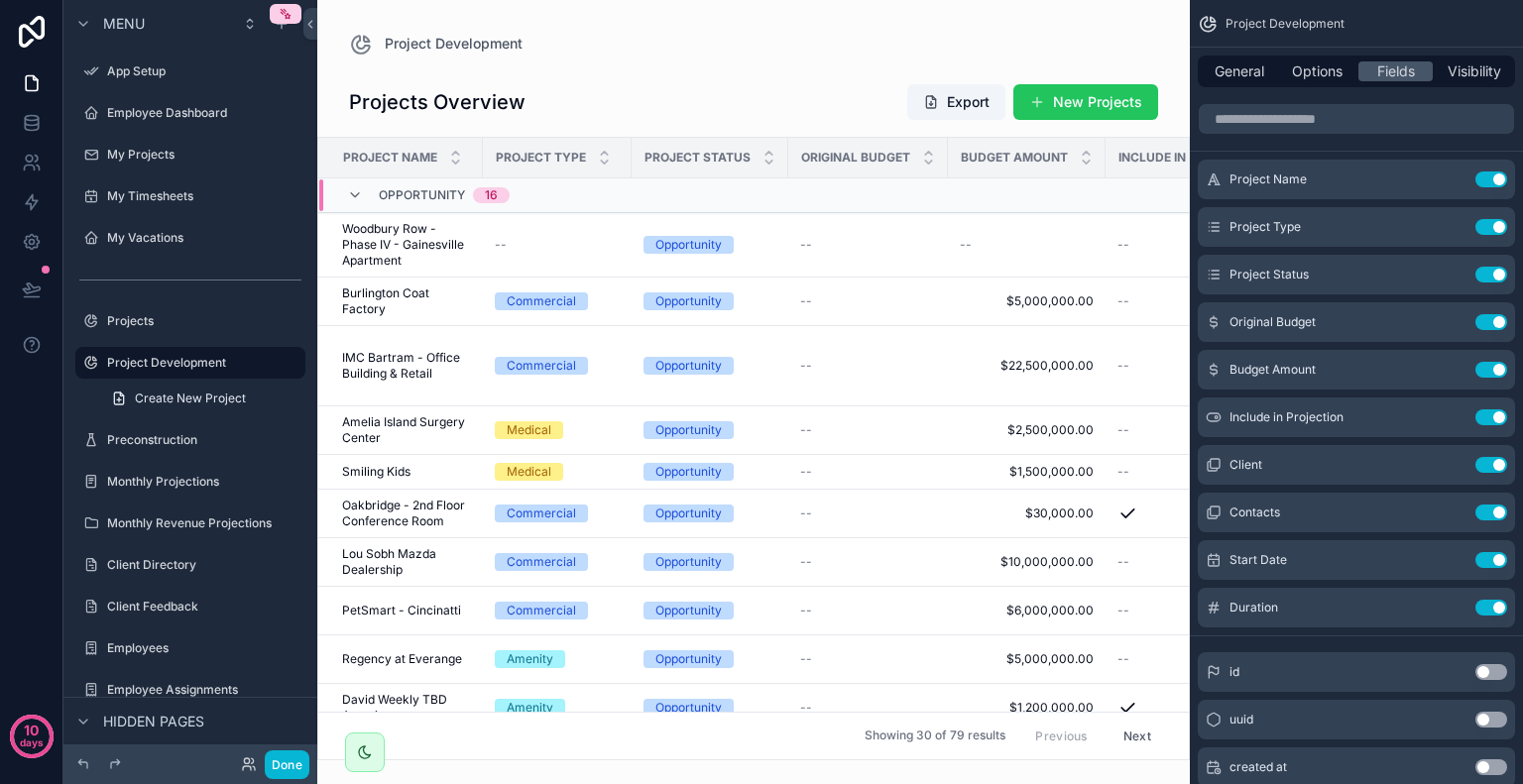 click on "New Projects" at bounding box center (1086, 102) 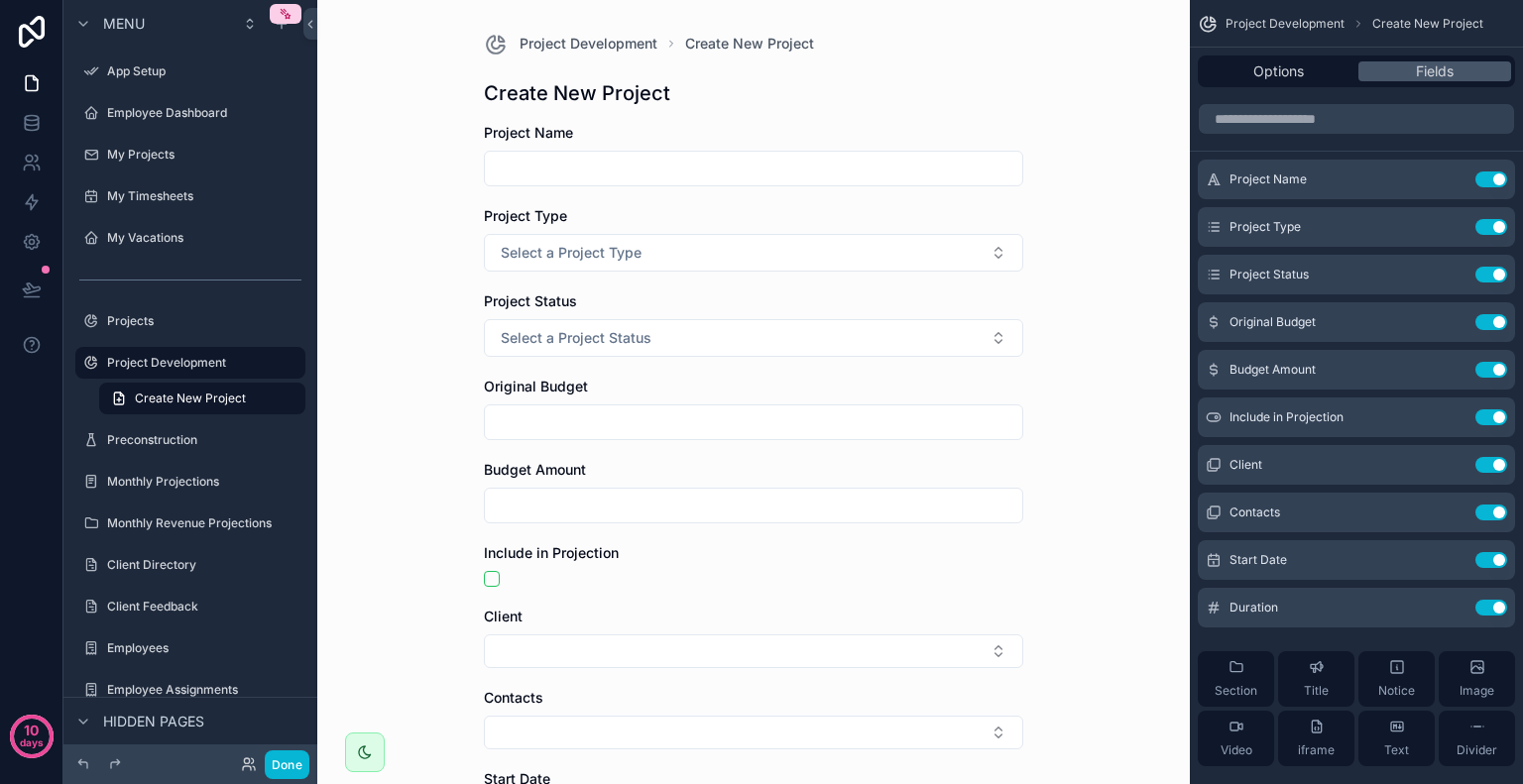 click on "Project Development Create New Project Create New Project Project Name Project Type Select a Project Type Project Status Select a Project Status Original Budget Budget Amount Include in Projection Client Contacts Start Date Duration Save" at bounding box center (754, 392) 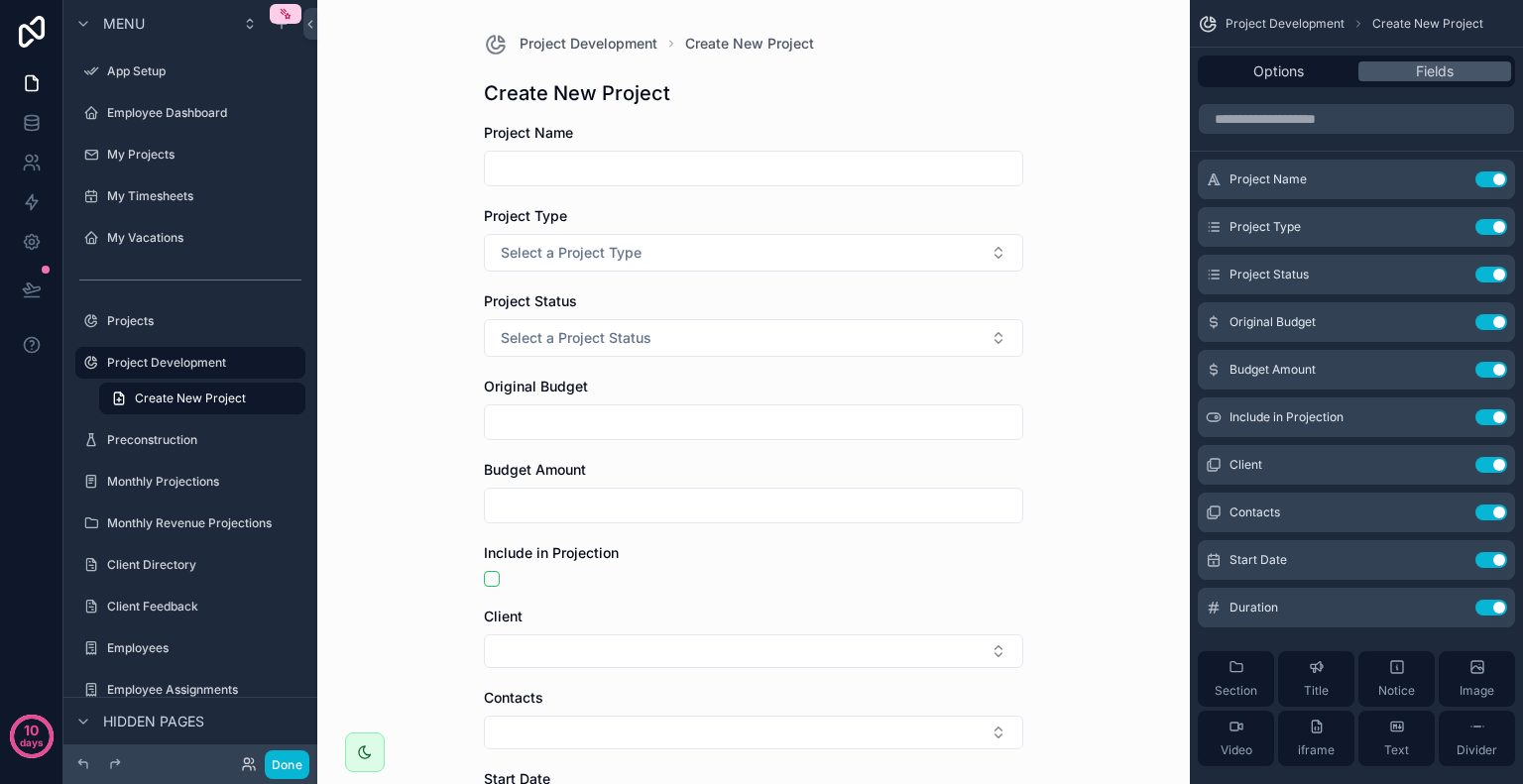 click at bounding box center [754, 168] 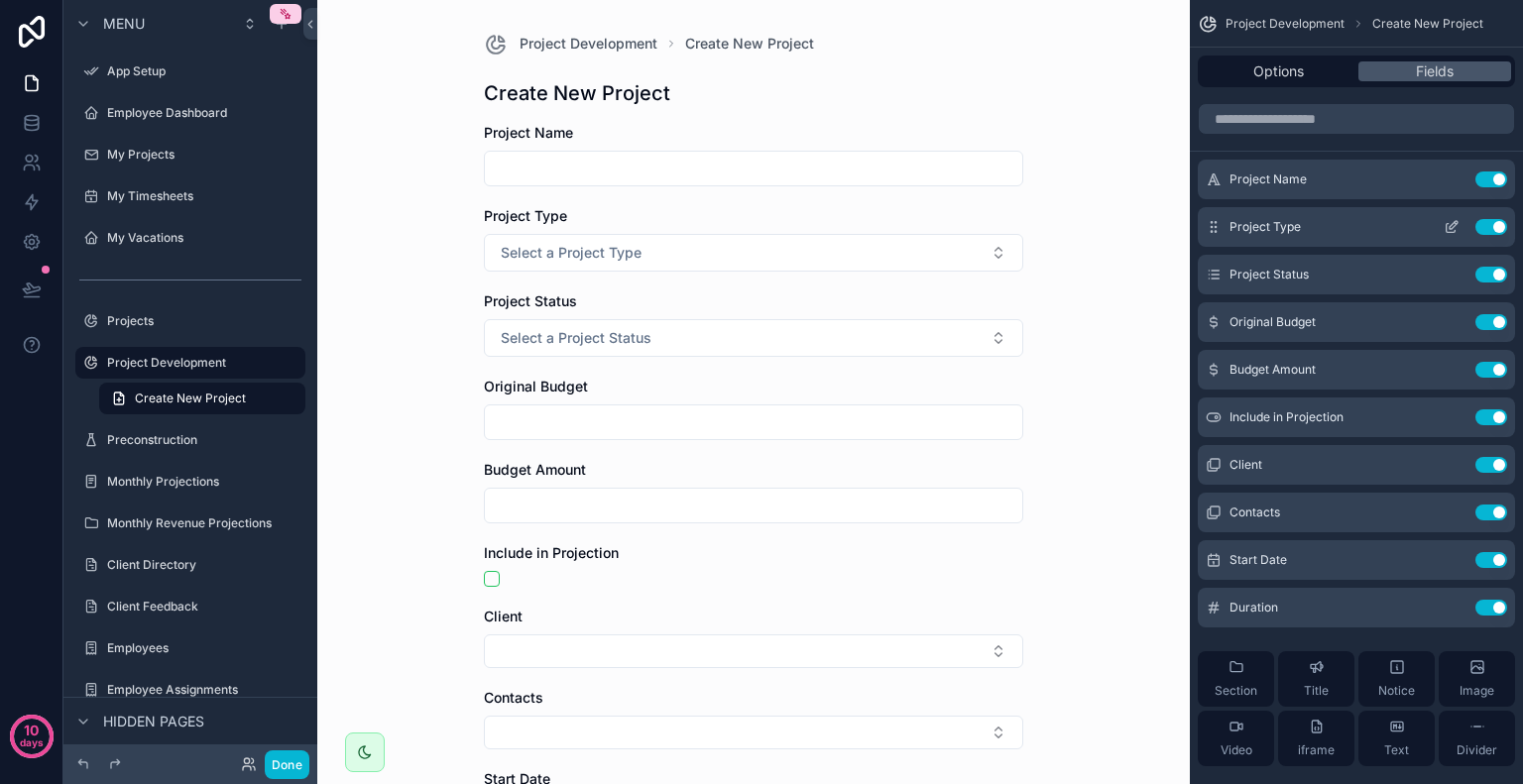 click 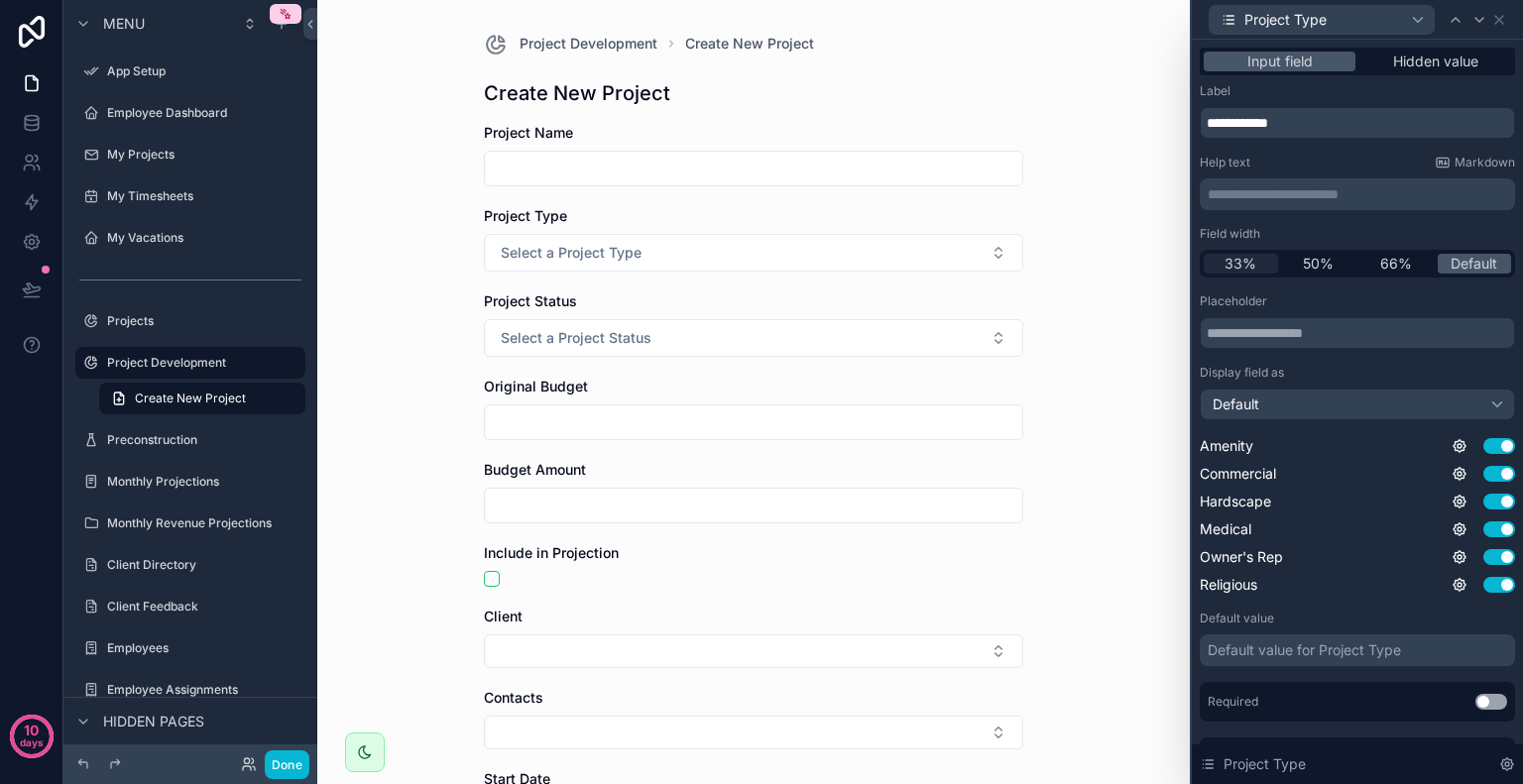 click on "33%" at bounding box center [1240, 264] 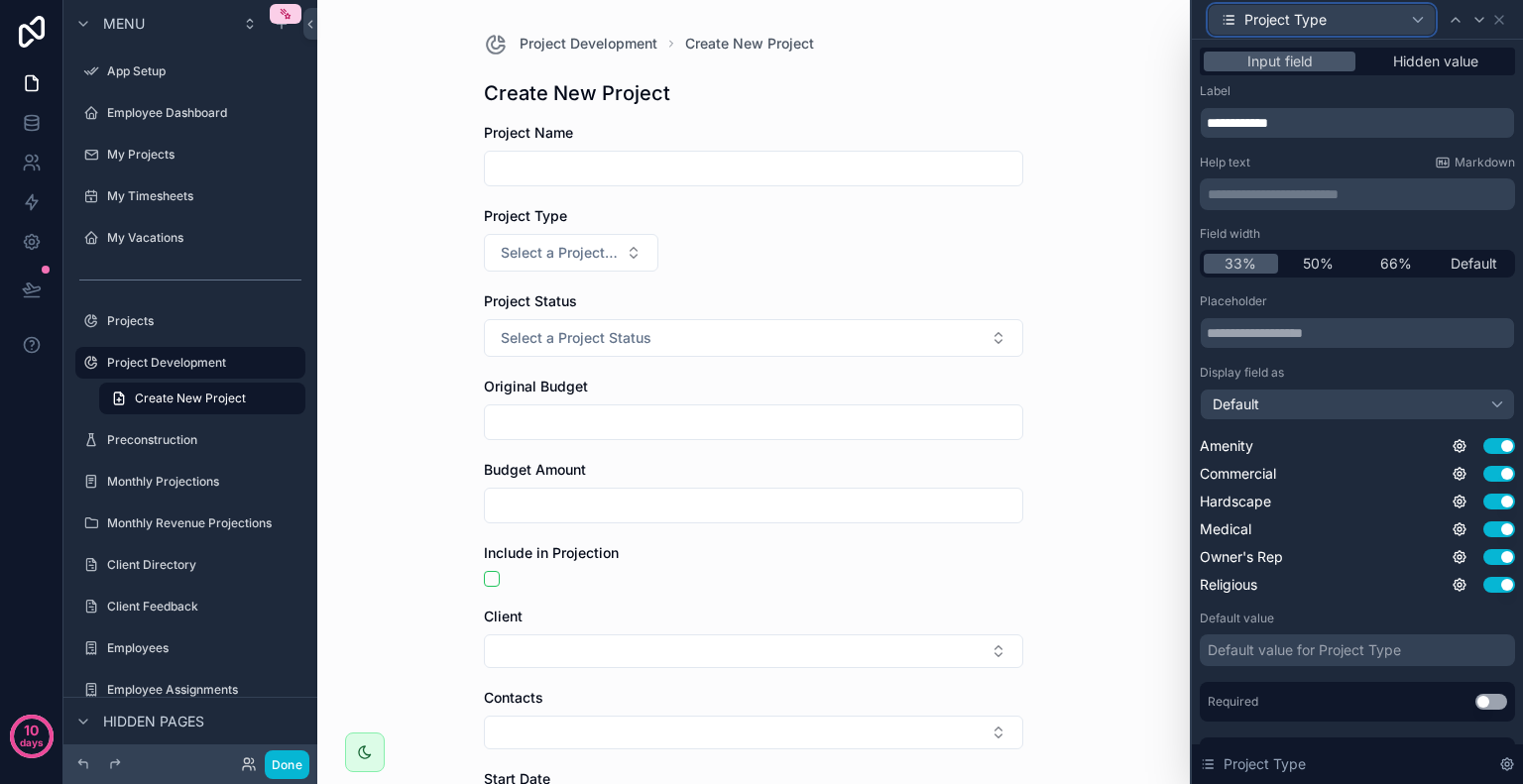 click on "Project Type" at bounding box center [1285, 20] 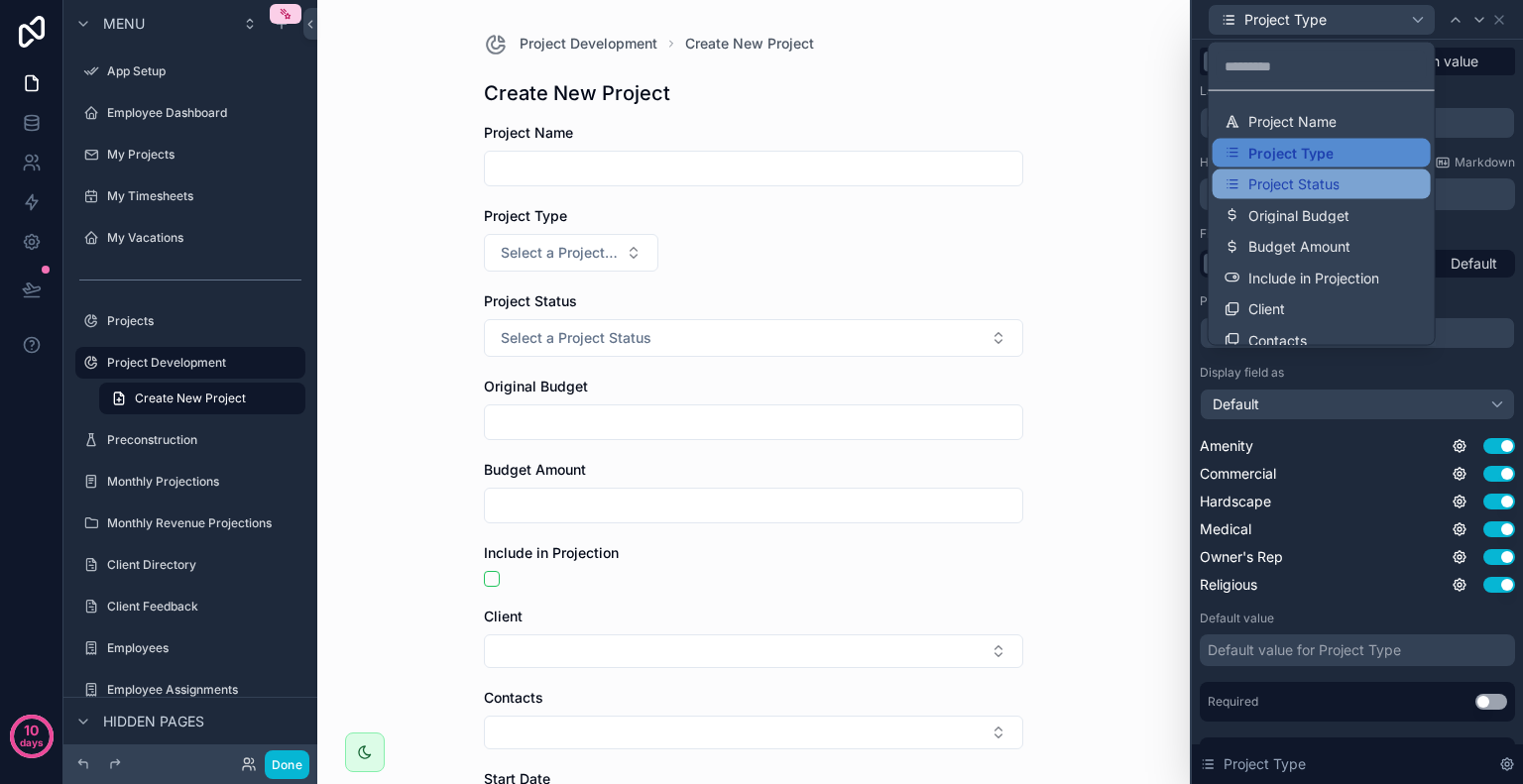 click on "Project Status" at bounding box center [1294, 184] 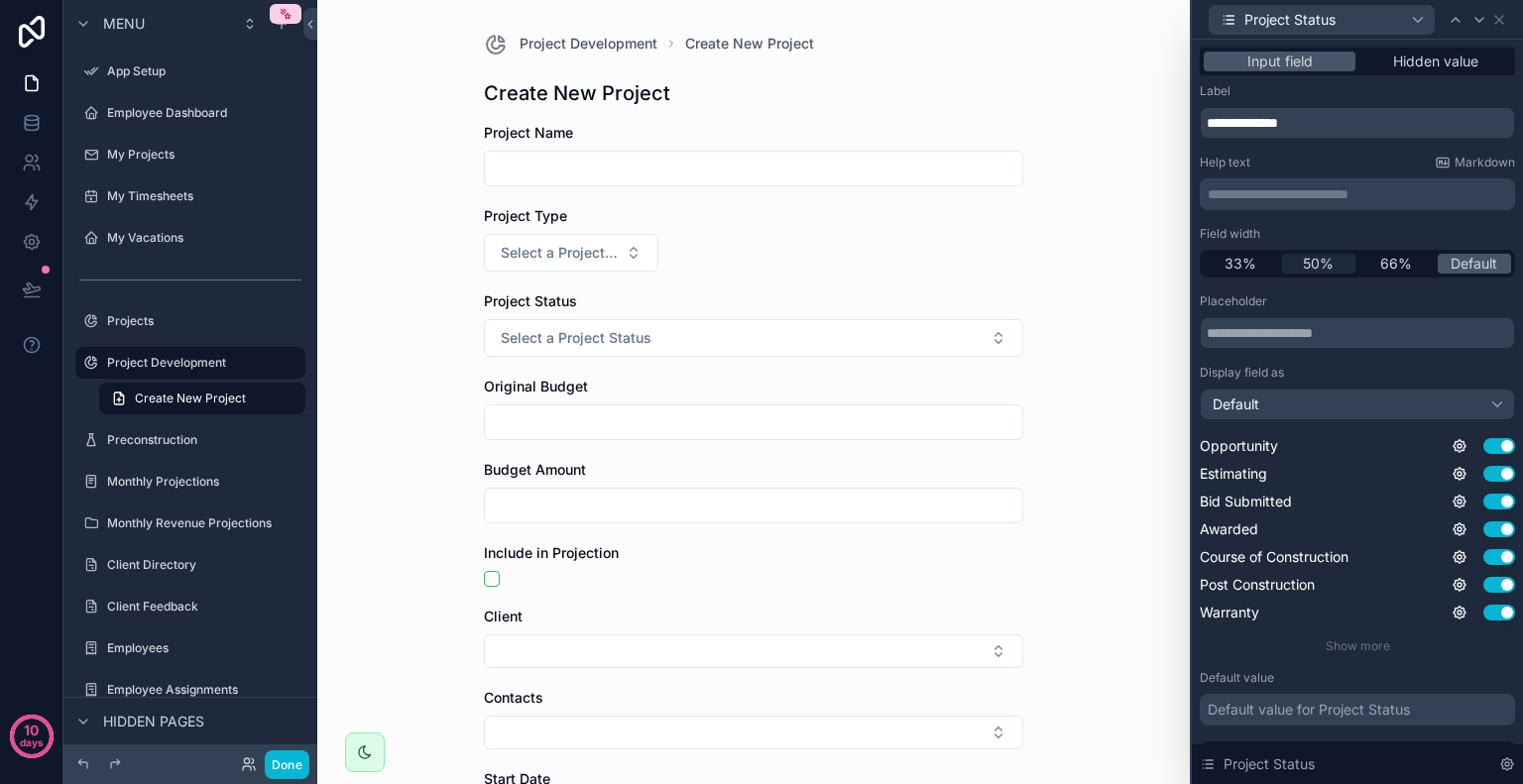 click on "50%" at bounding box center [1319, 264] 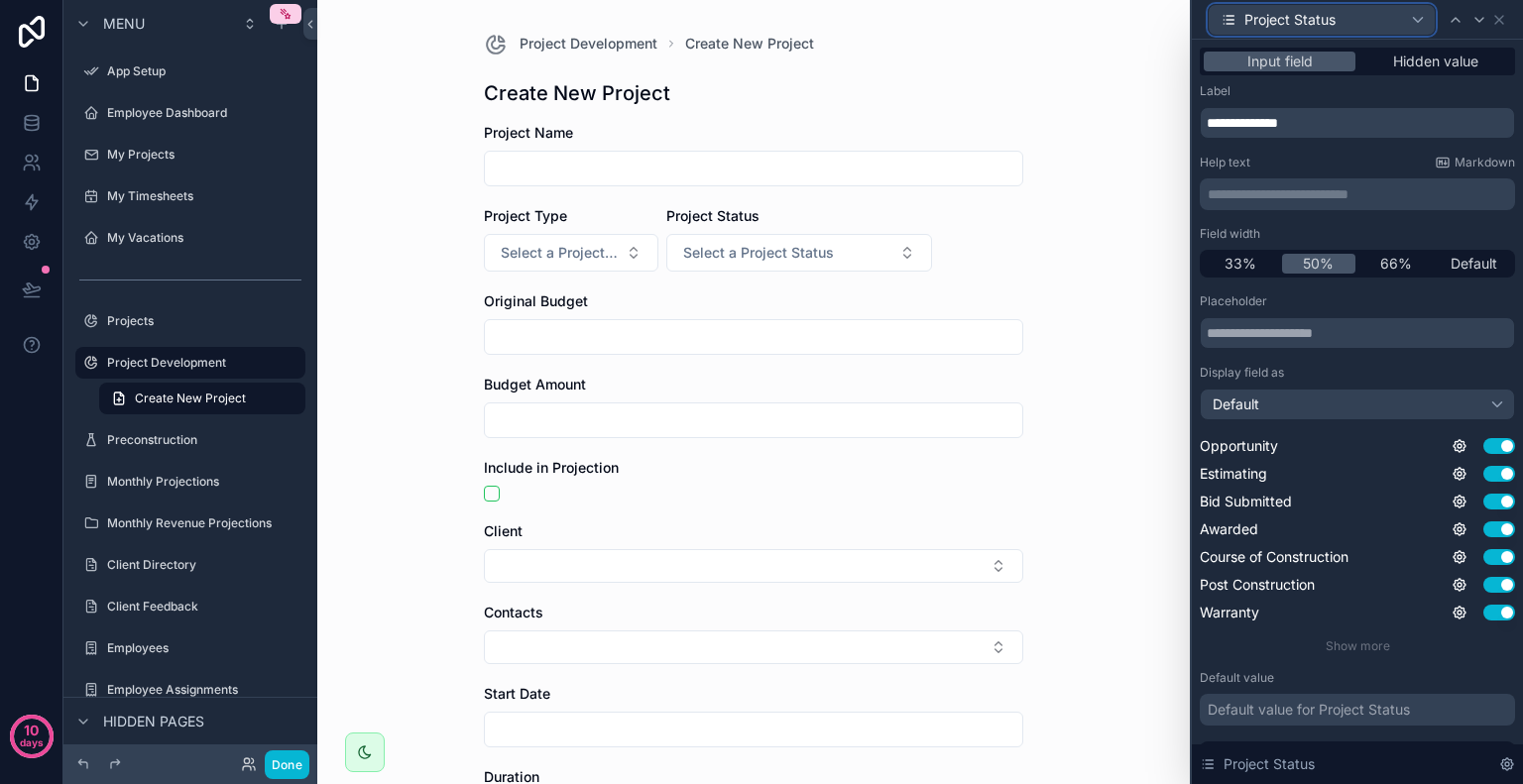 click on "Project Status" at bounding box center [1290, 20] 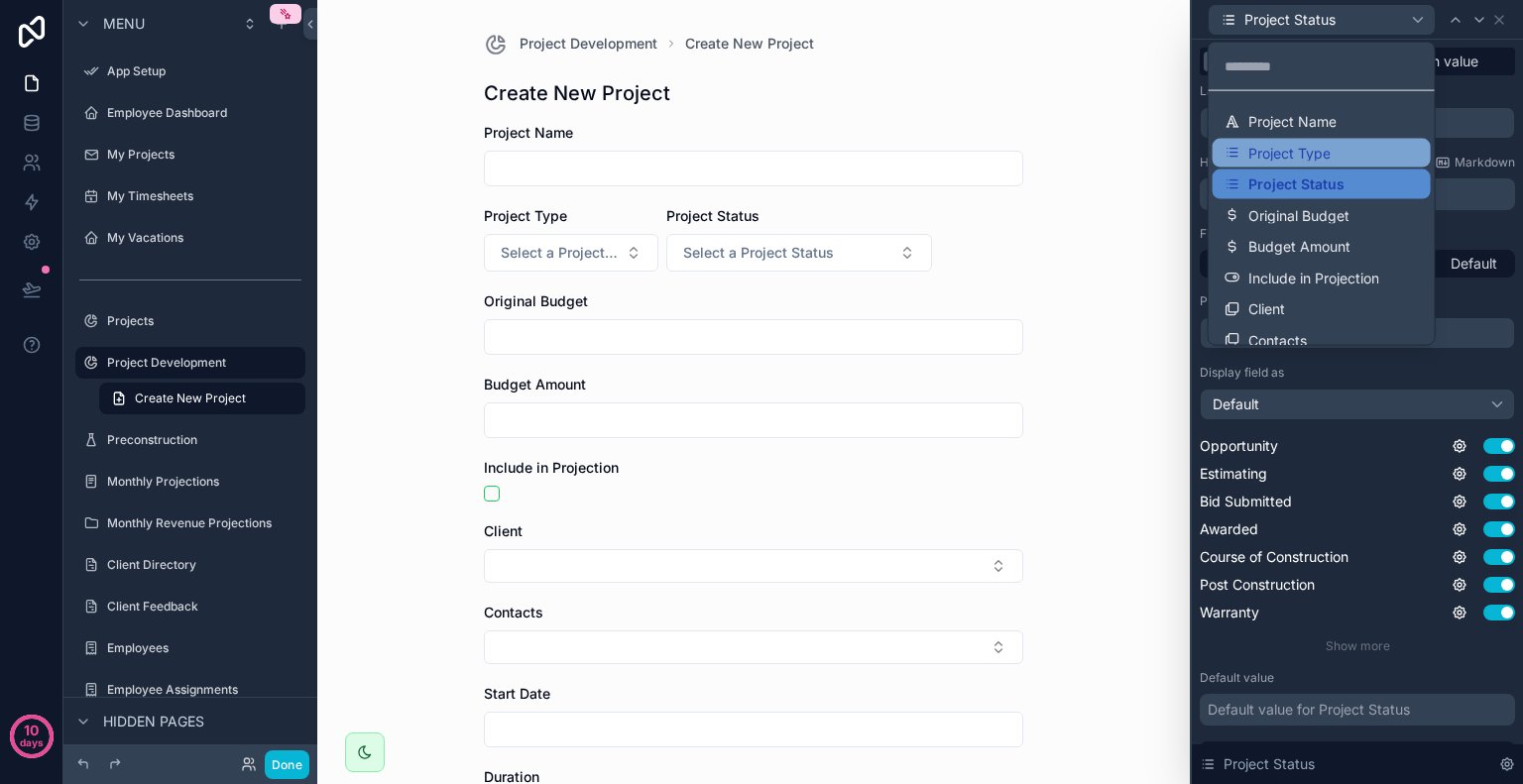 click on "Project Type" at bounding box center [1289, 153] 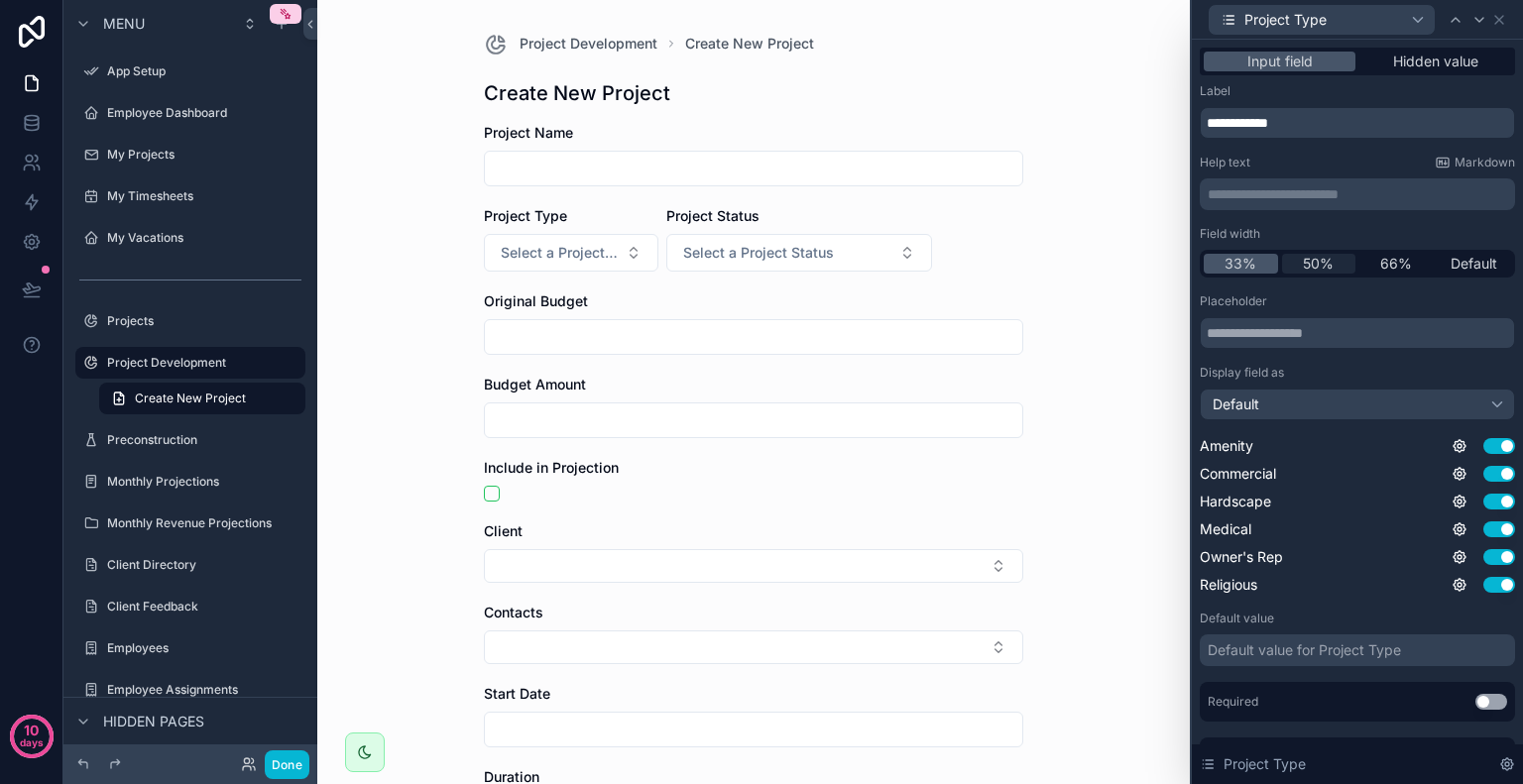 click on "50%" at bounding box center (1319, 264) 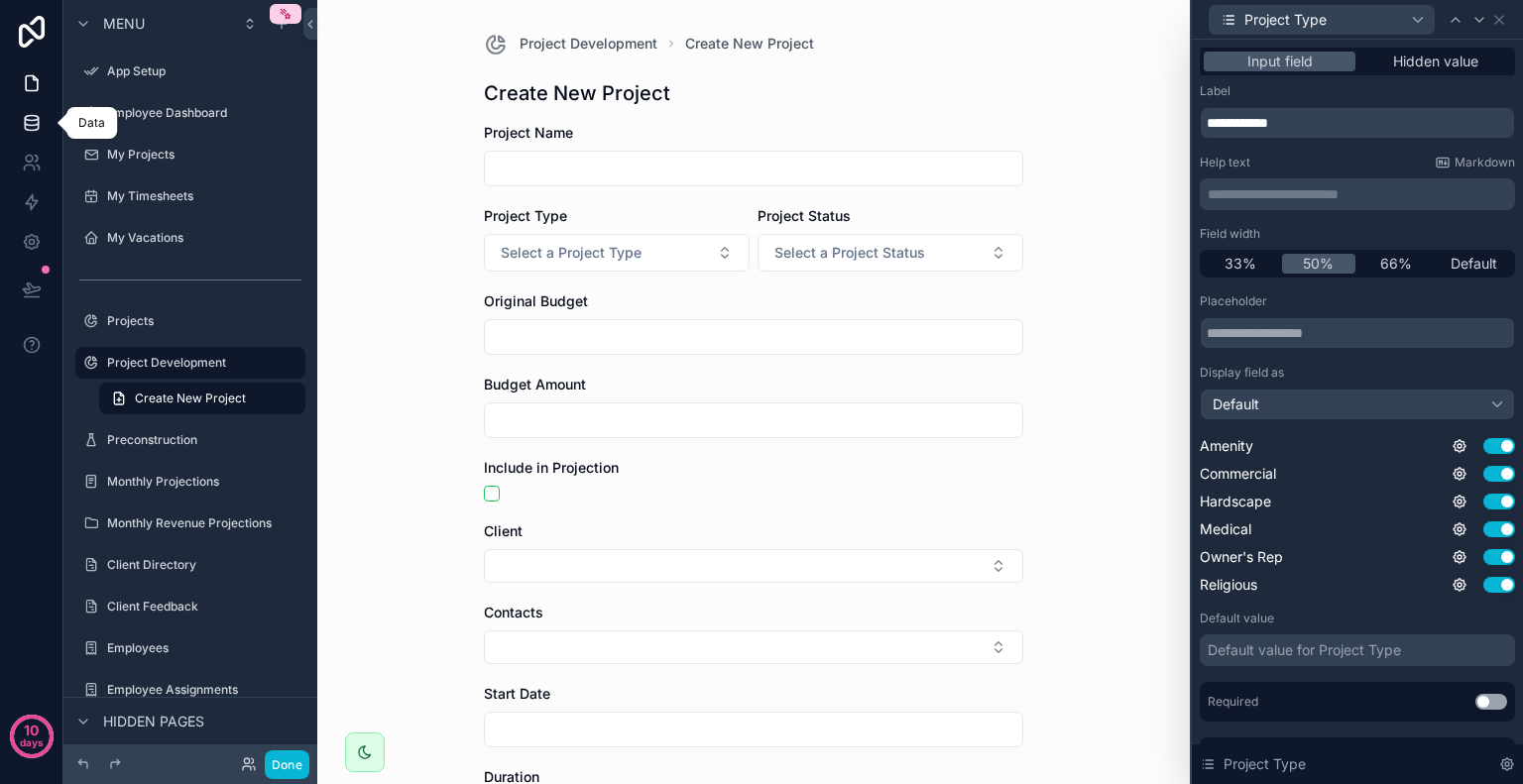 click 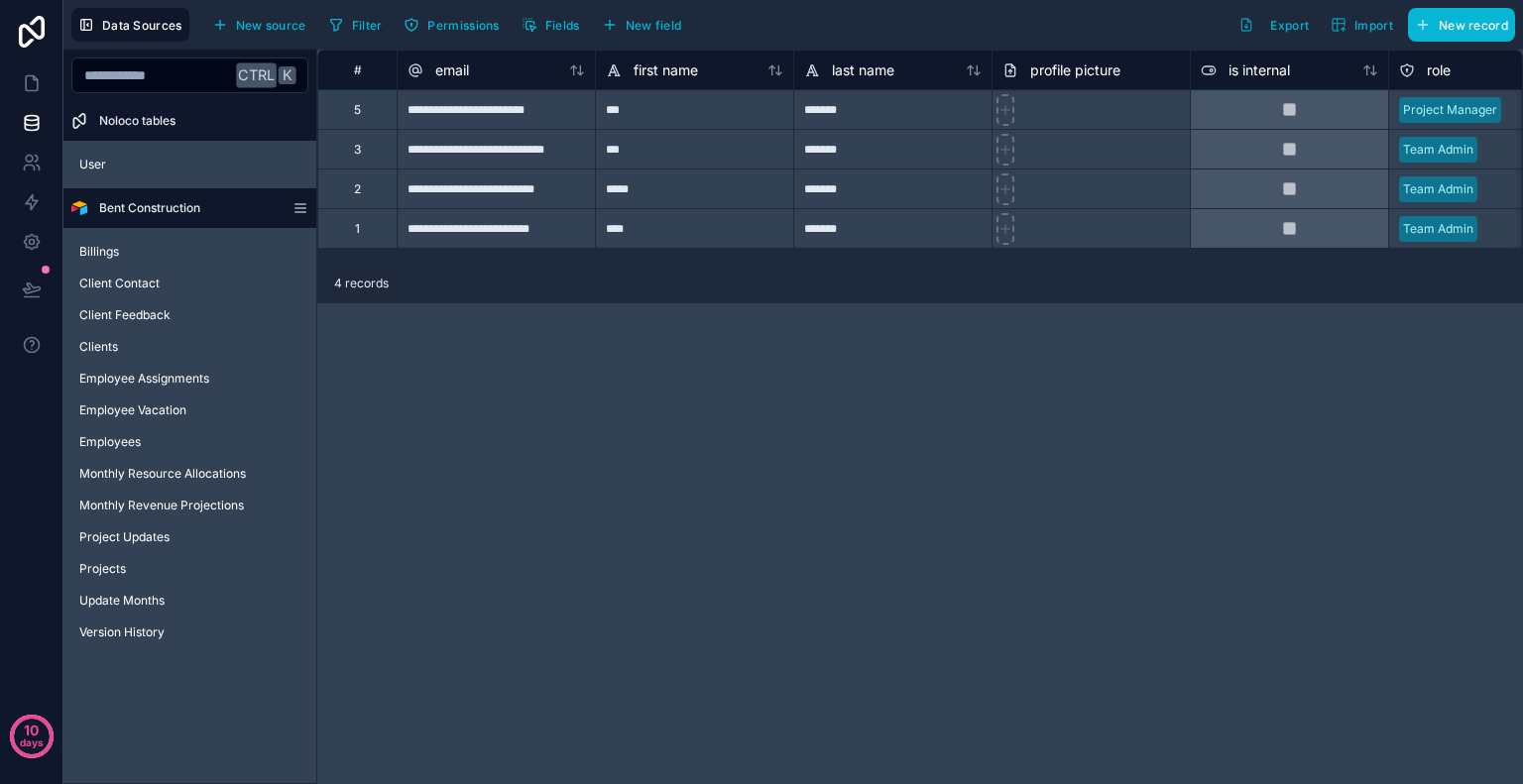 click on "Filter Permissions Fields New field Export Import New record" at bounding box center [918, 25] 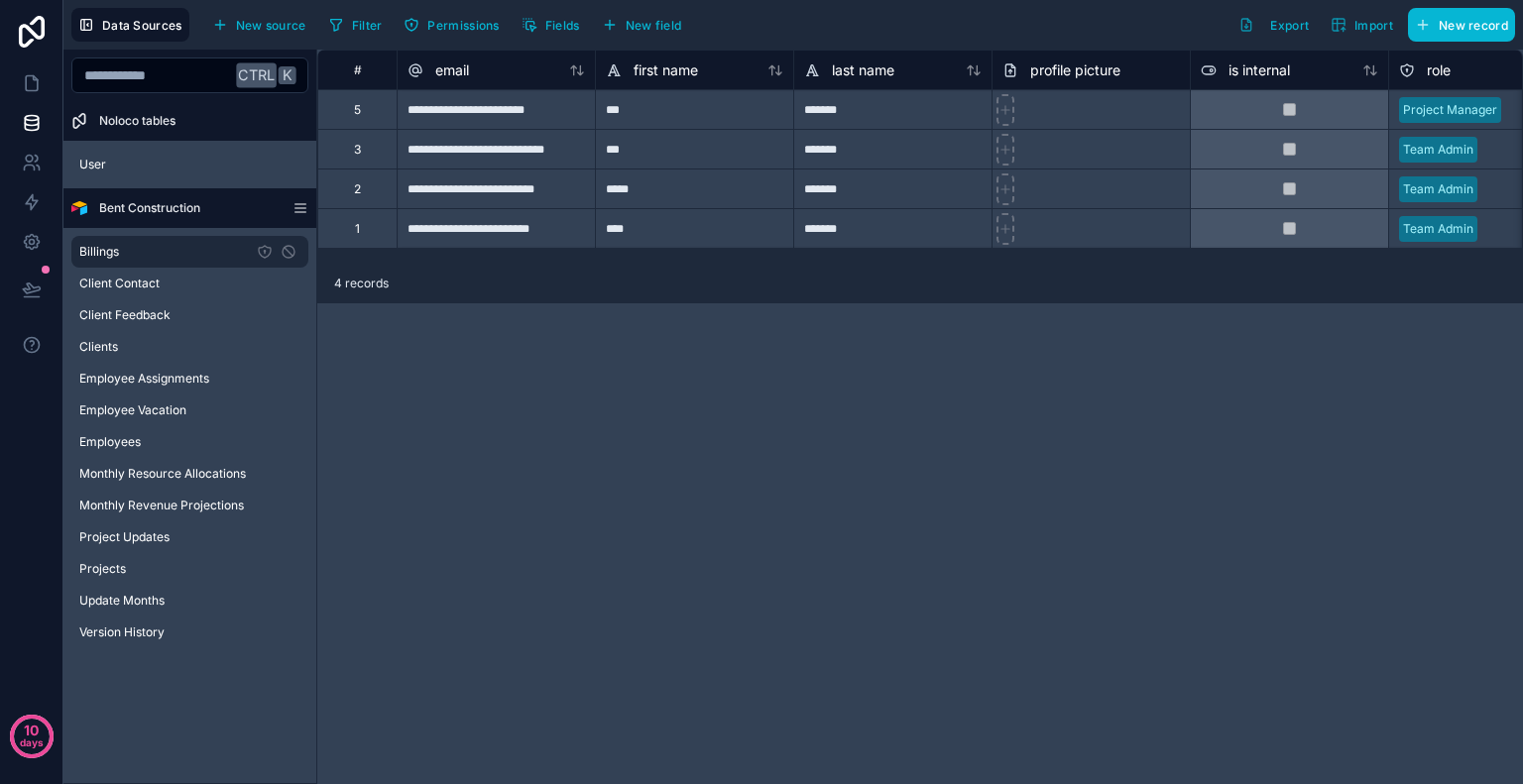 click on "Billings" at bounding box center (189, 252) 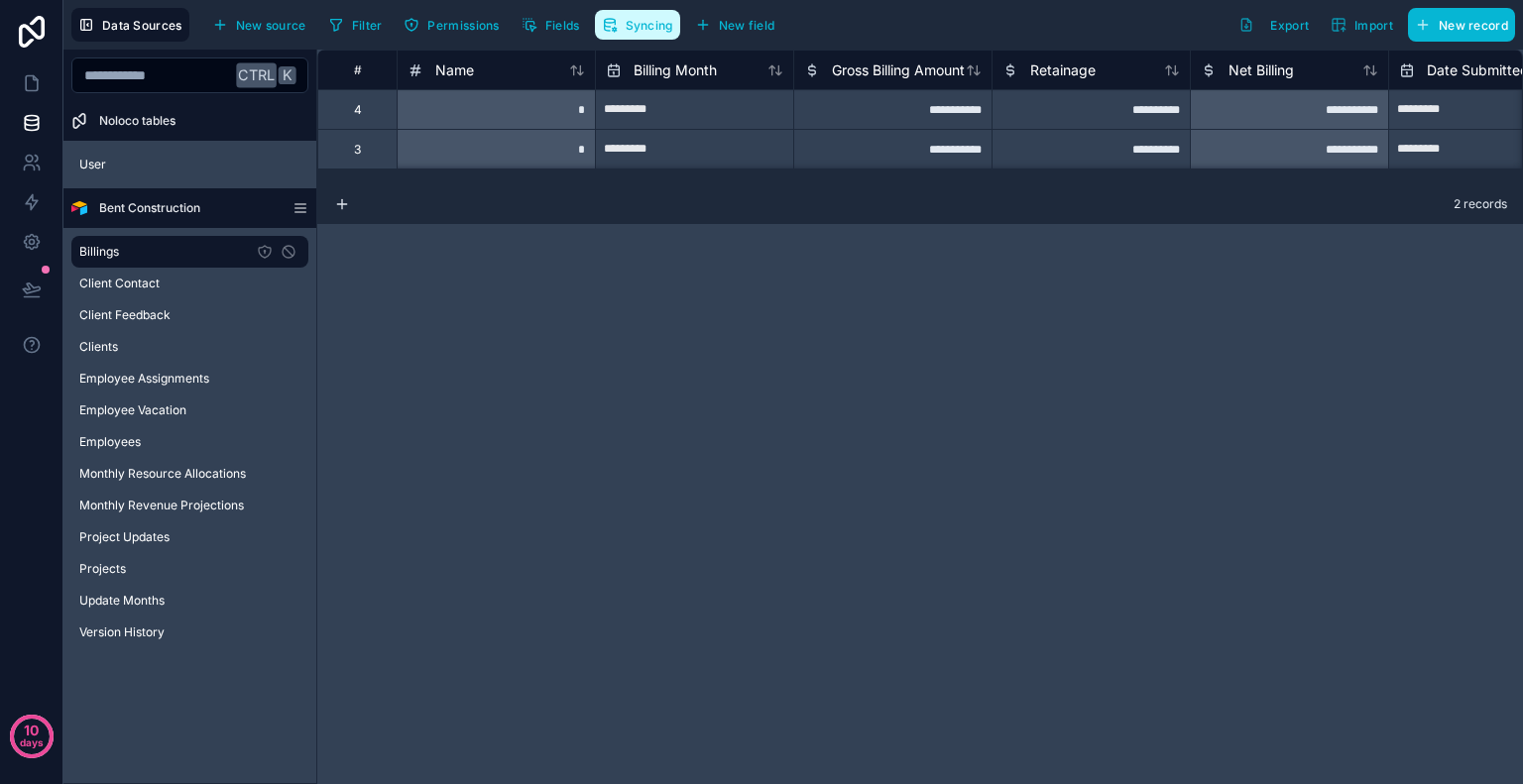 click on "Syncing" at bounding box center (638, 25) 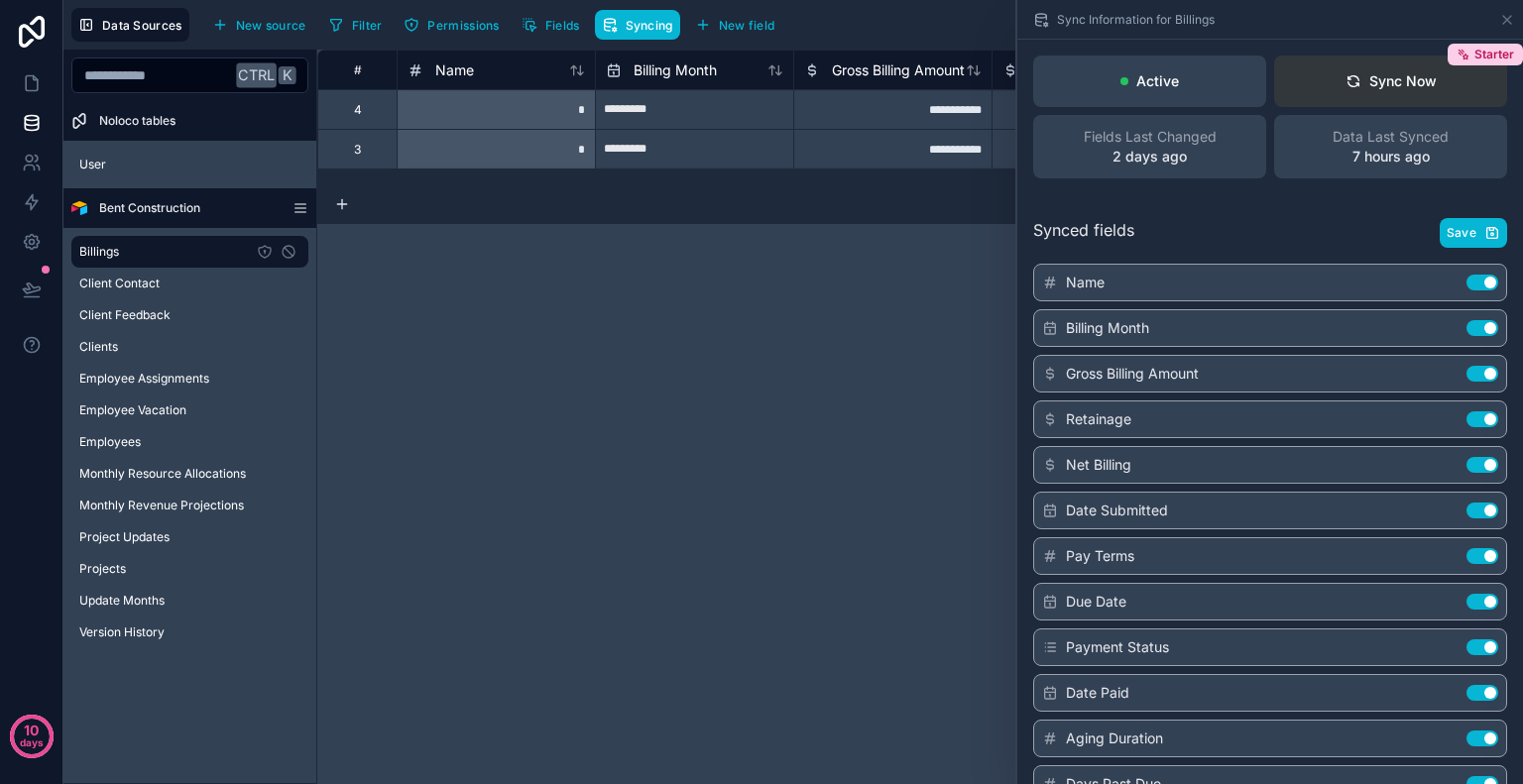 click on "Sync Now" at bounding box center [1391, 81] 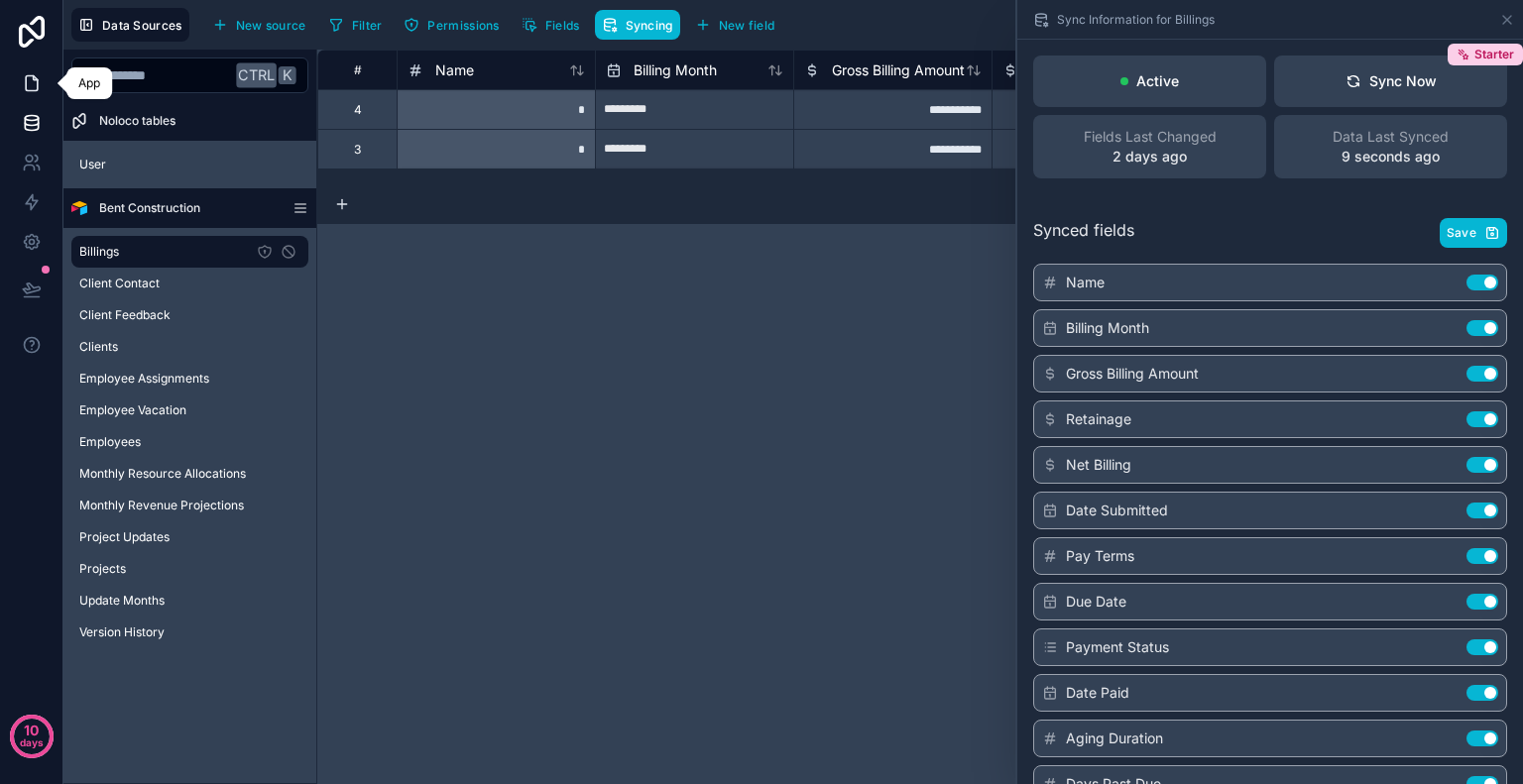 click 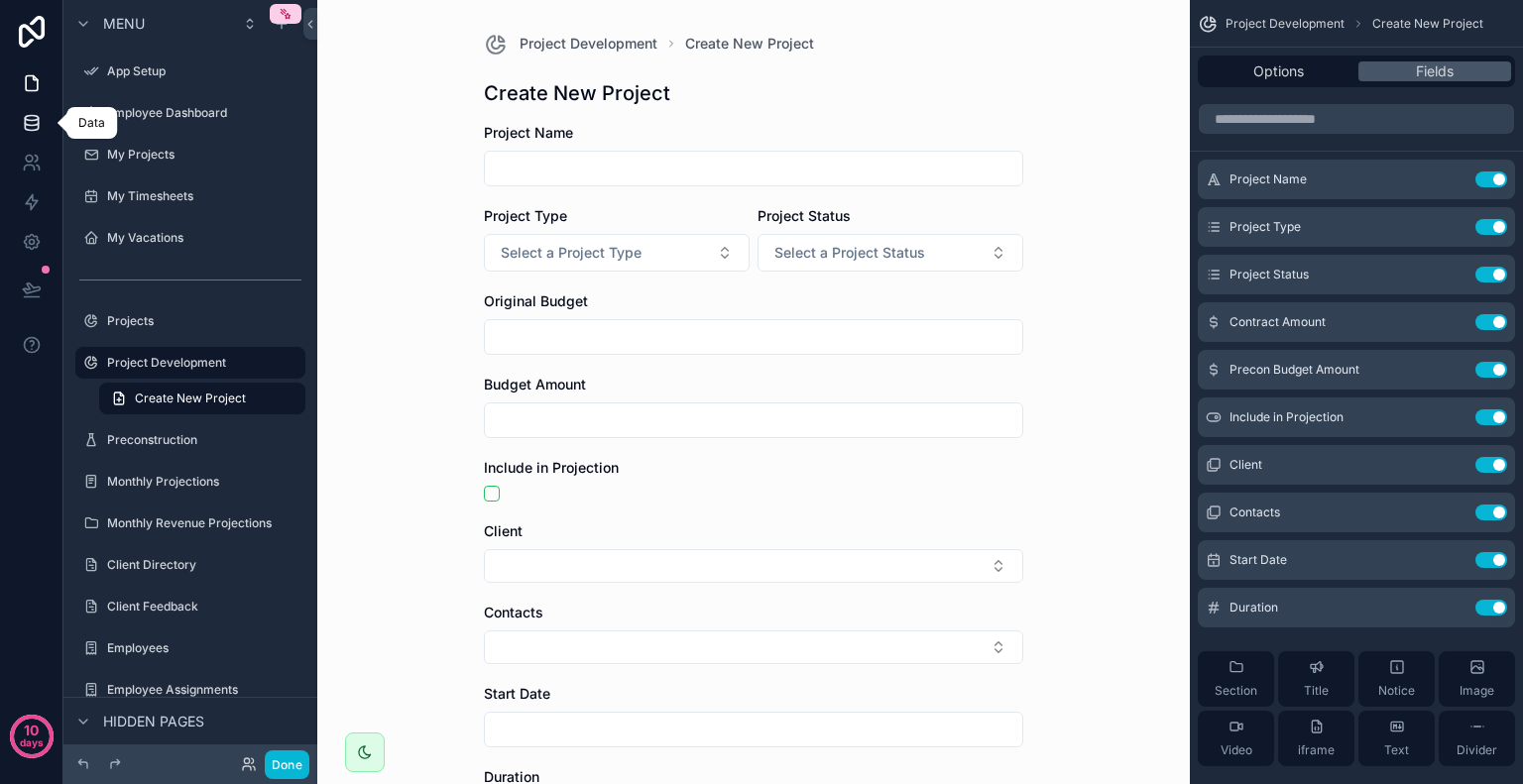 click 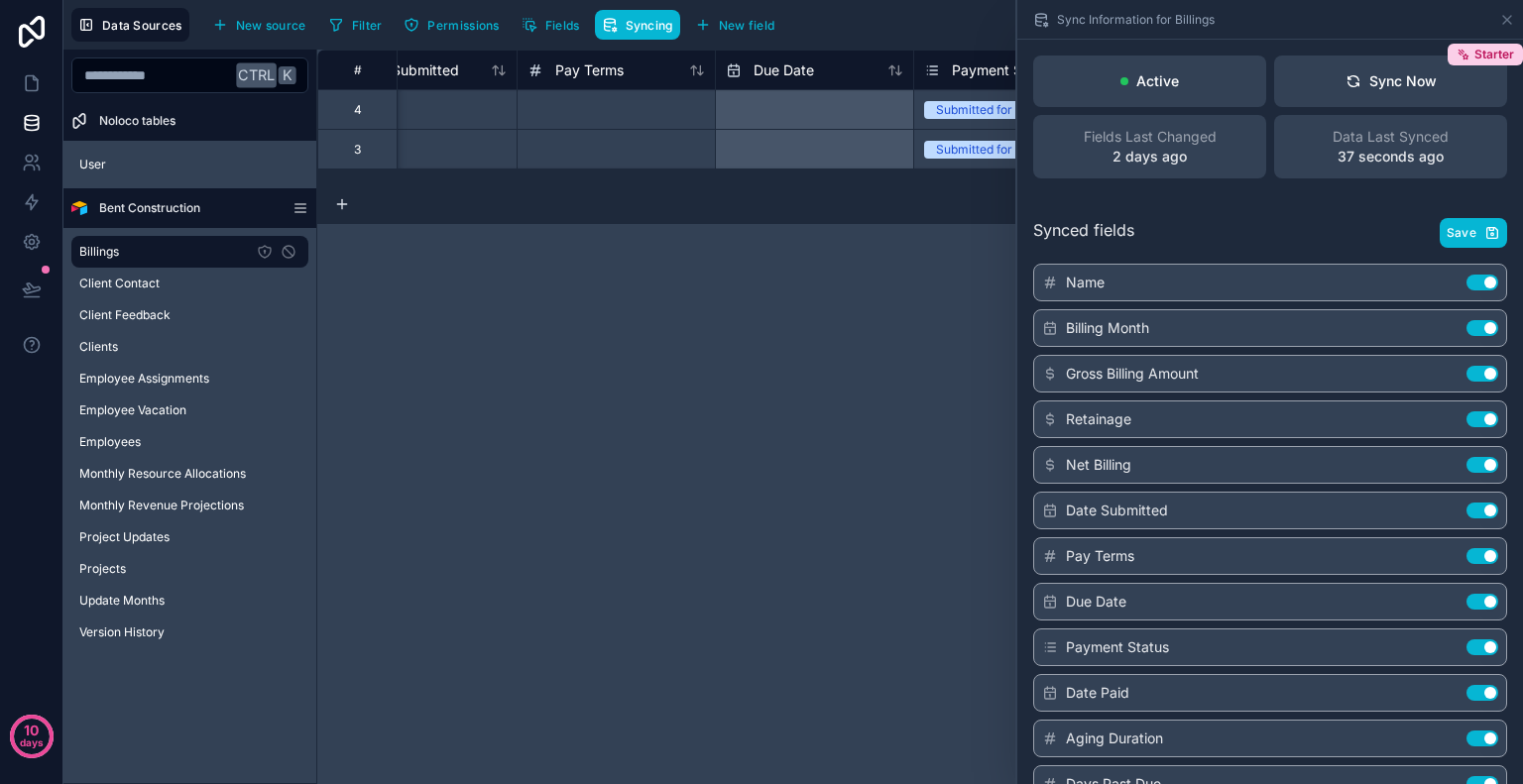 scroll, scrollTop: 0, scrollLeft: 1073, axis: horizontal 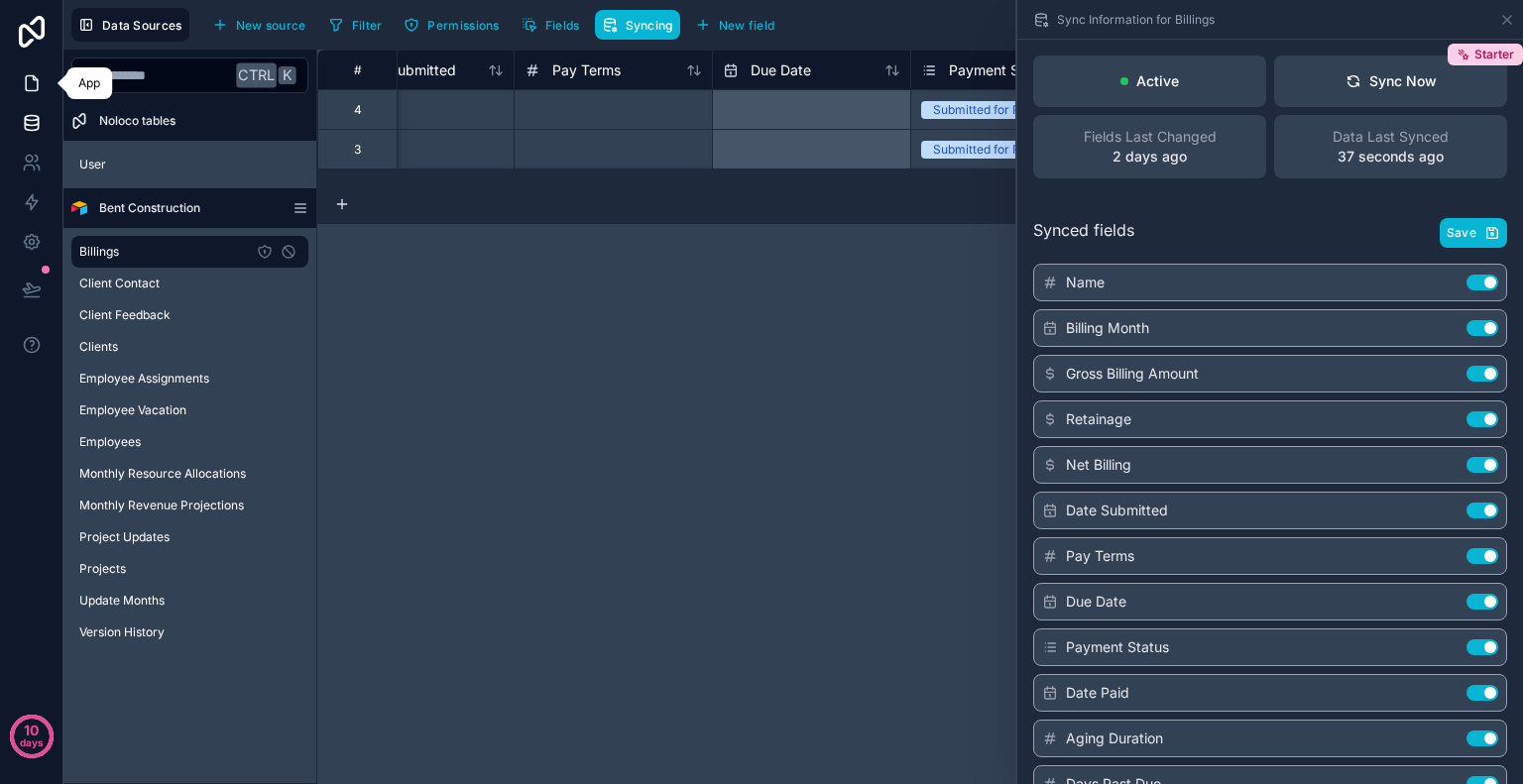 click 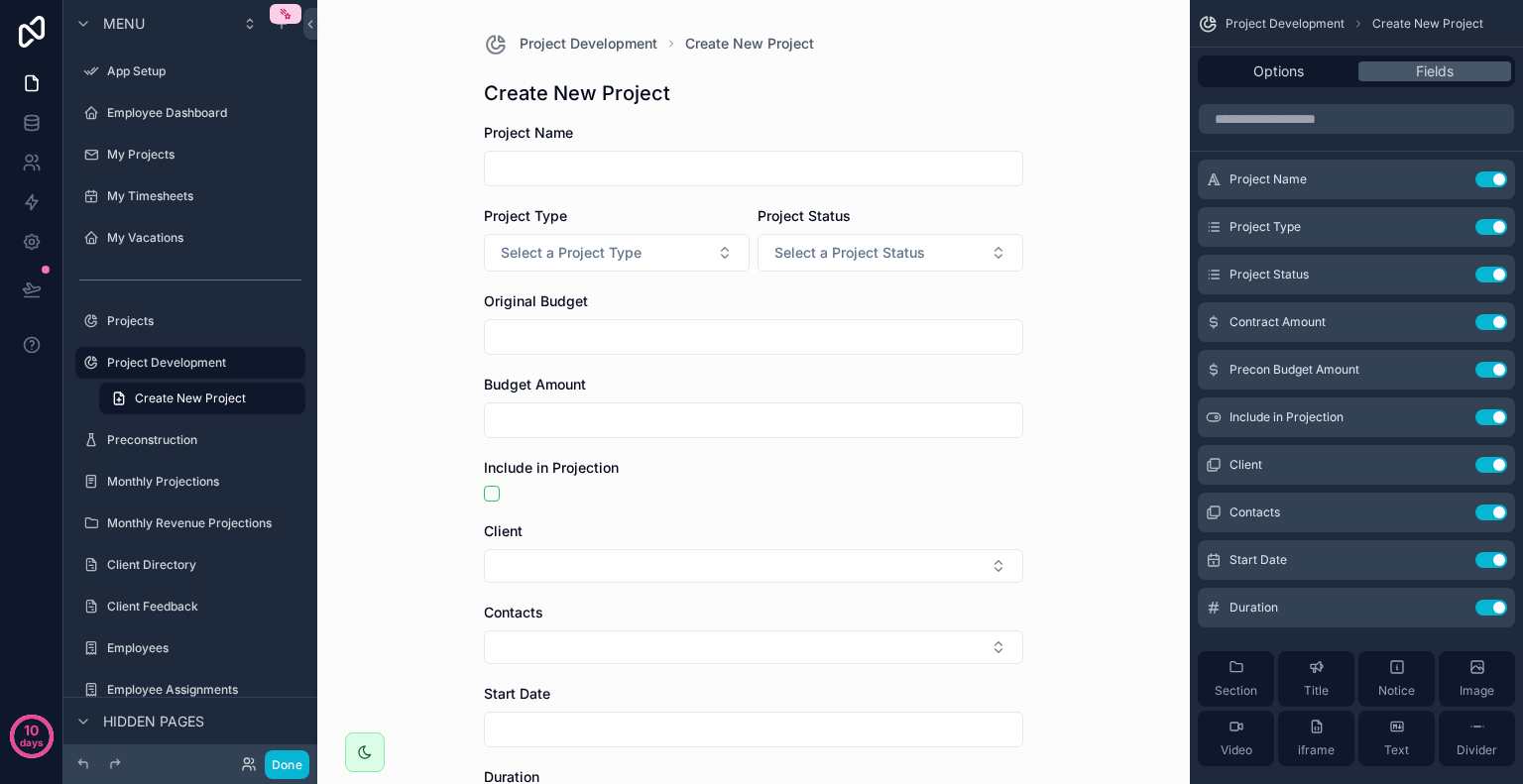 click at bounding box center [754, 337] 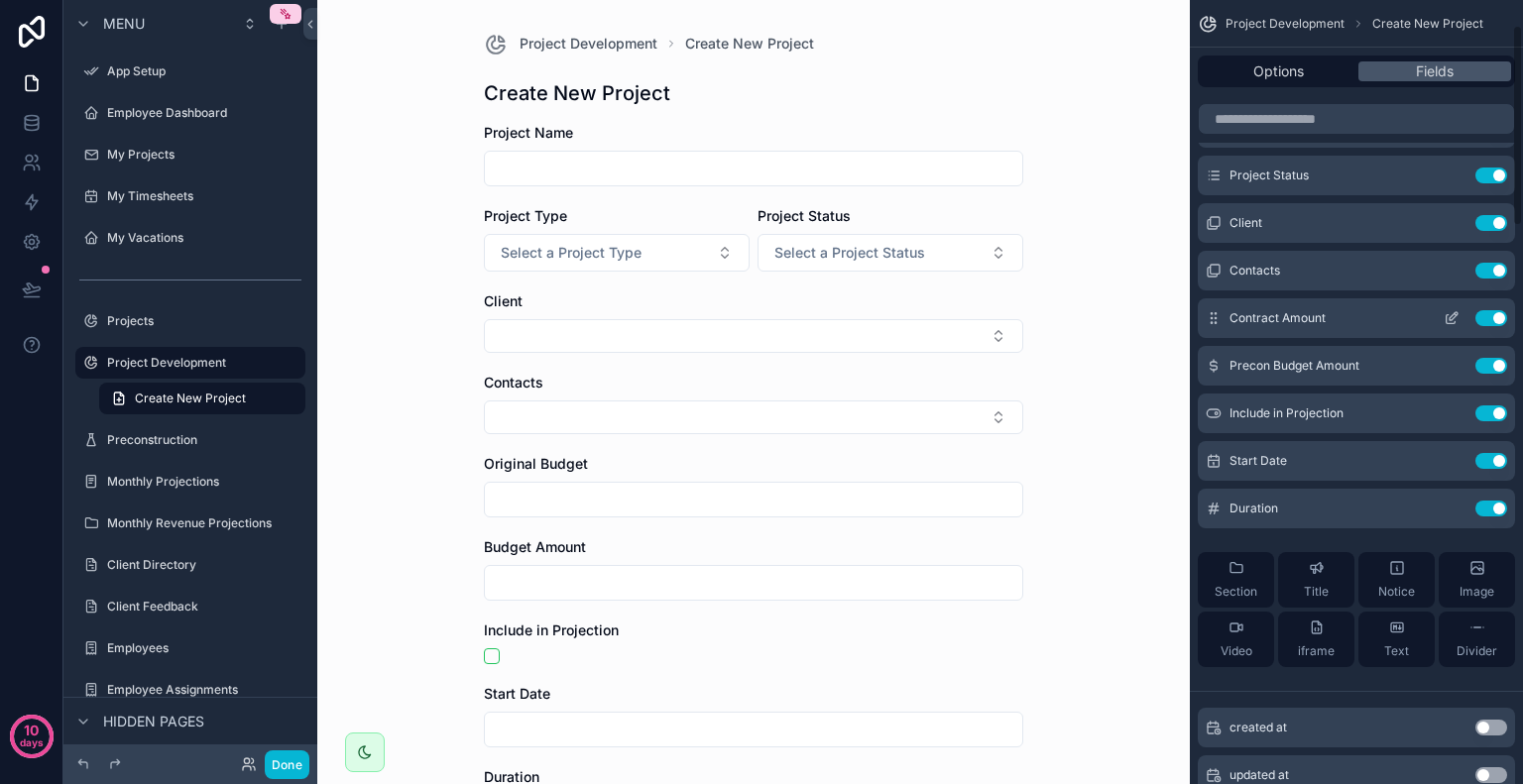 scroll, scrollTop: 0, scrollLeft: 0, axis: both 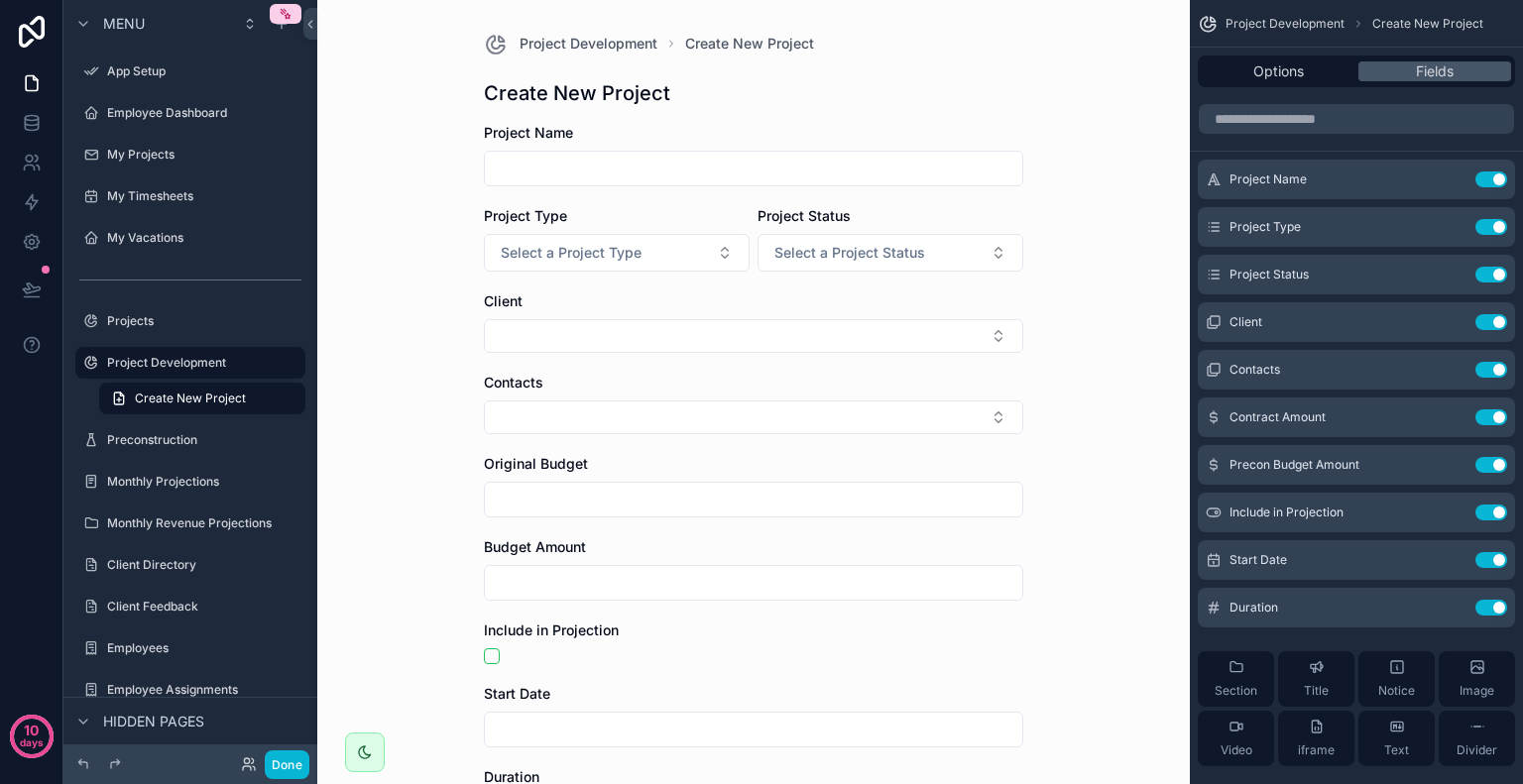 click at bounding box center (754, 500) 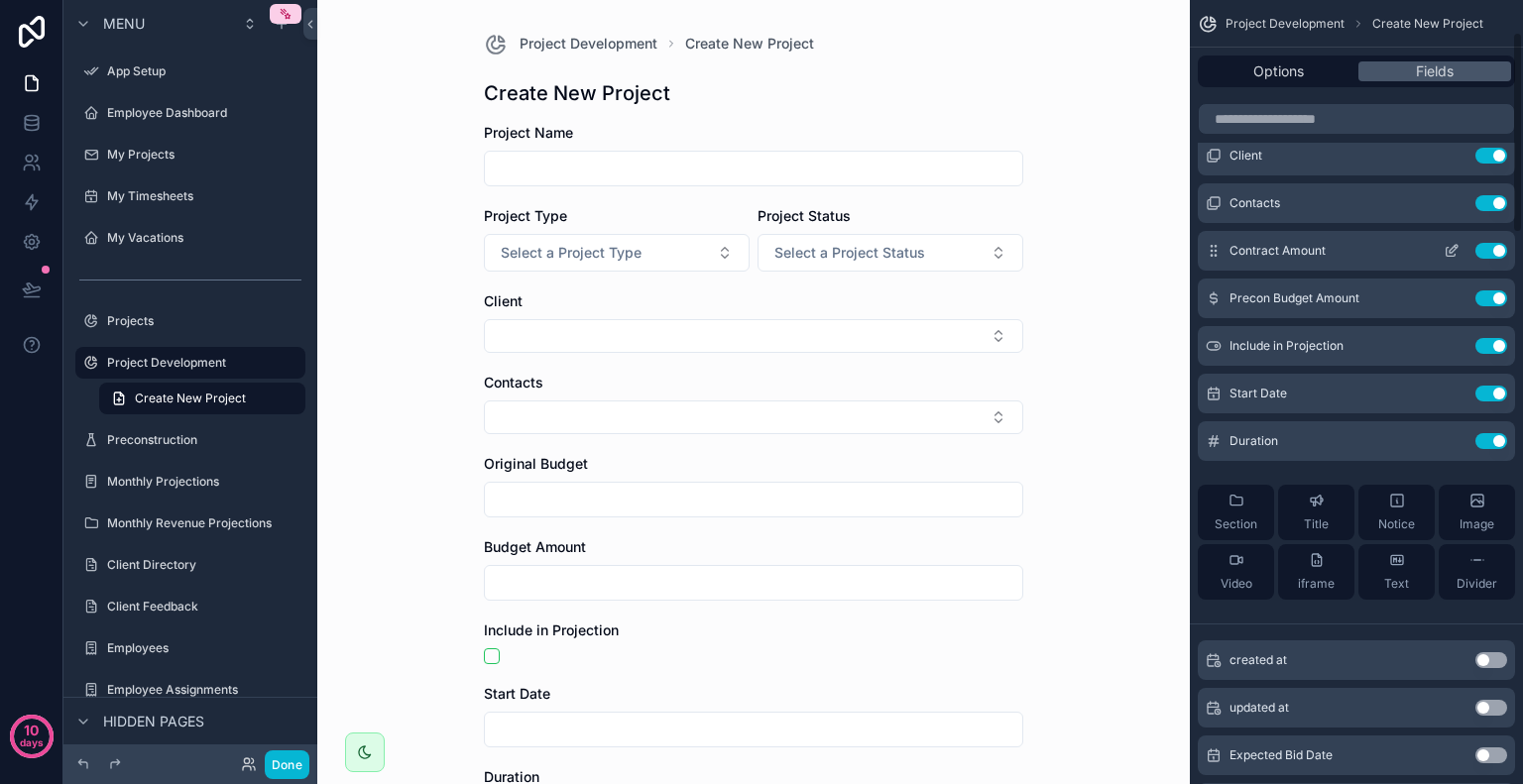 scroll, scrollTop: 0, scrollLeft: 0, axis: both 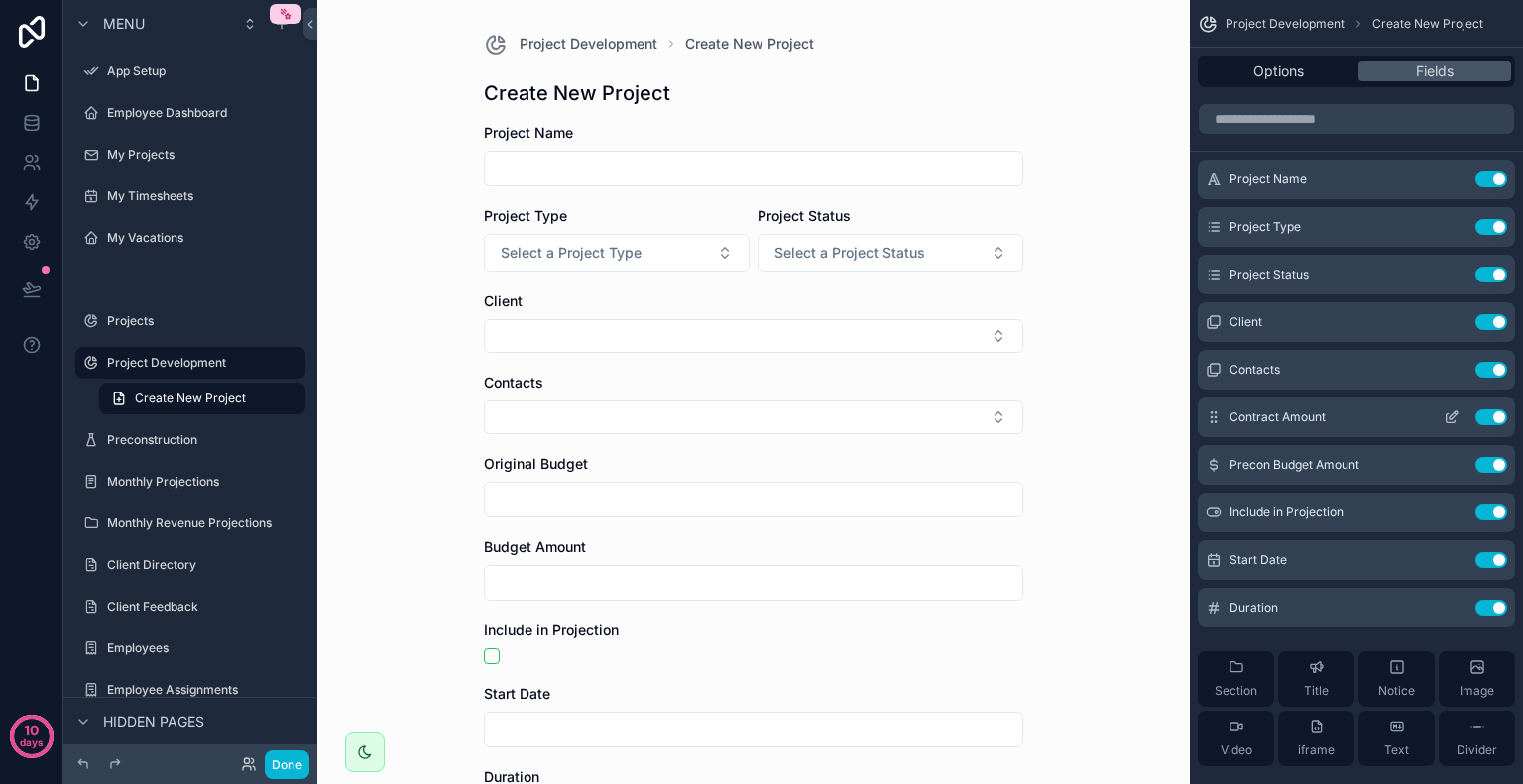 click on "Use setting" at bounding box center [1491, 417] 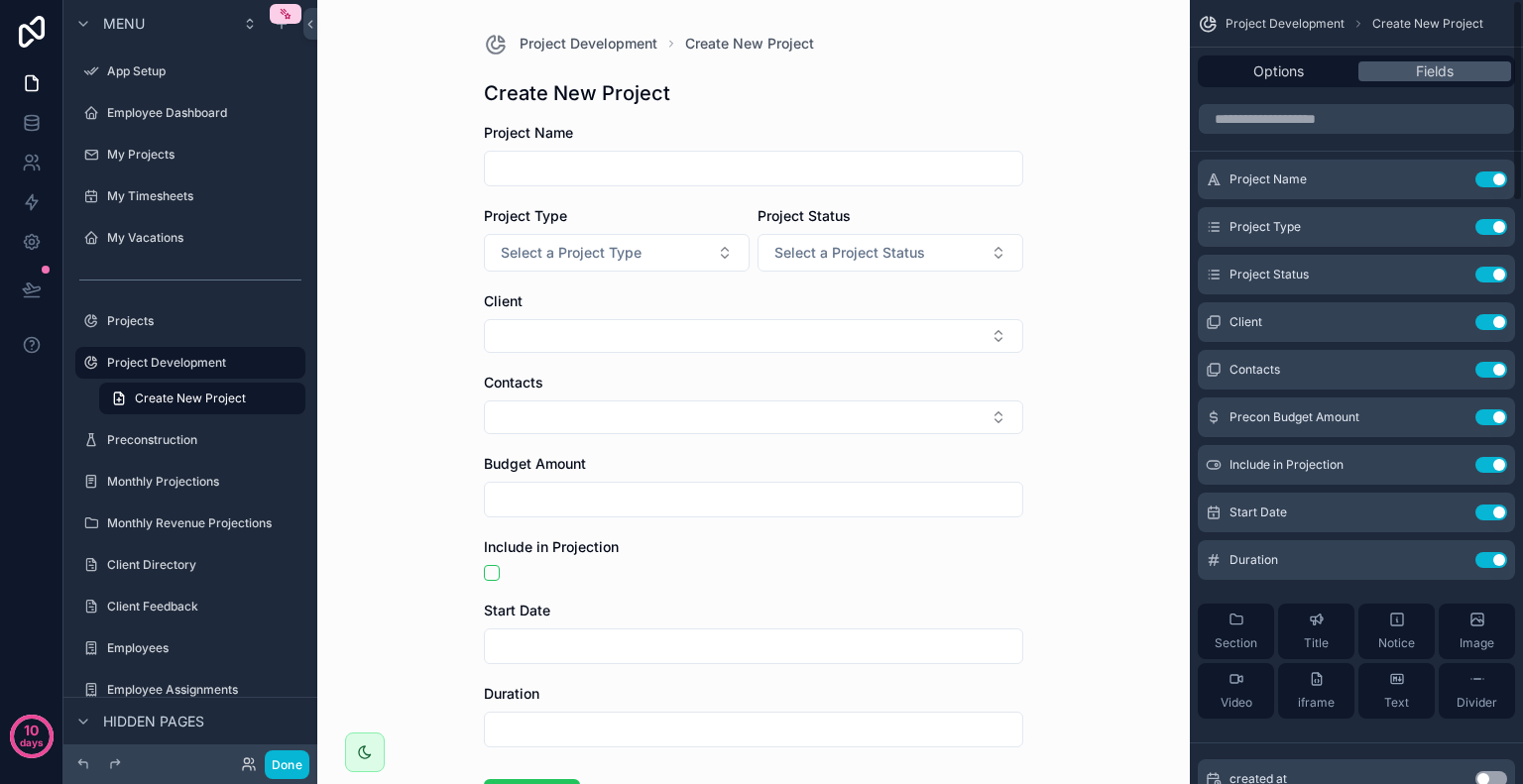 click on "Use setting" at bounding box center (1491, 417) 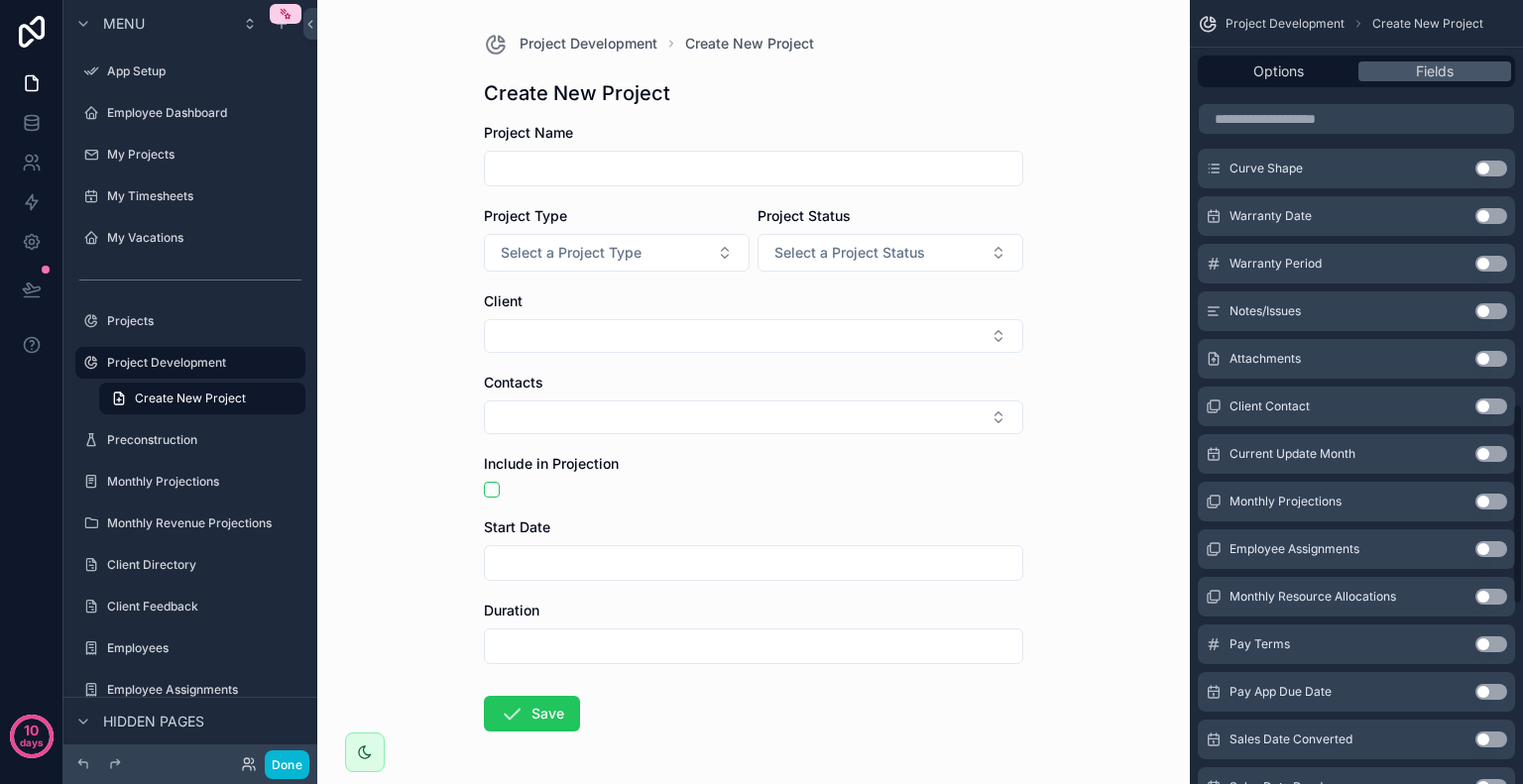 scroll, scrollTop: 1564, scrollLeft: 0, axis: vertical 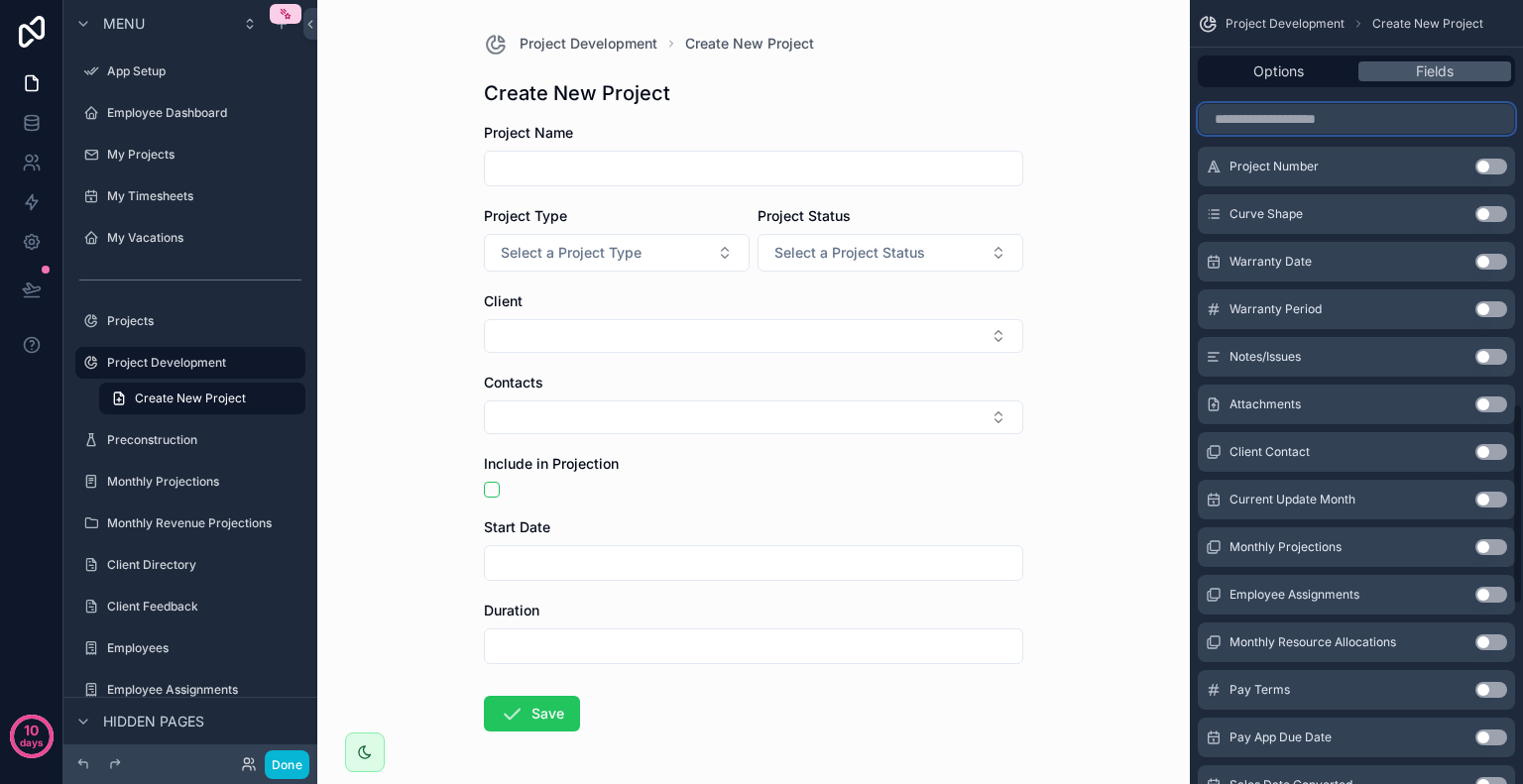 click at bounding box center (1356, 119) 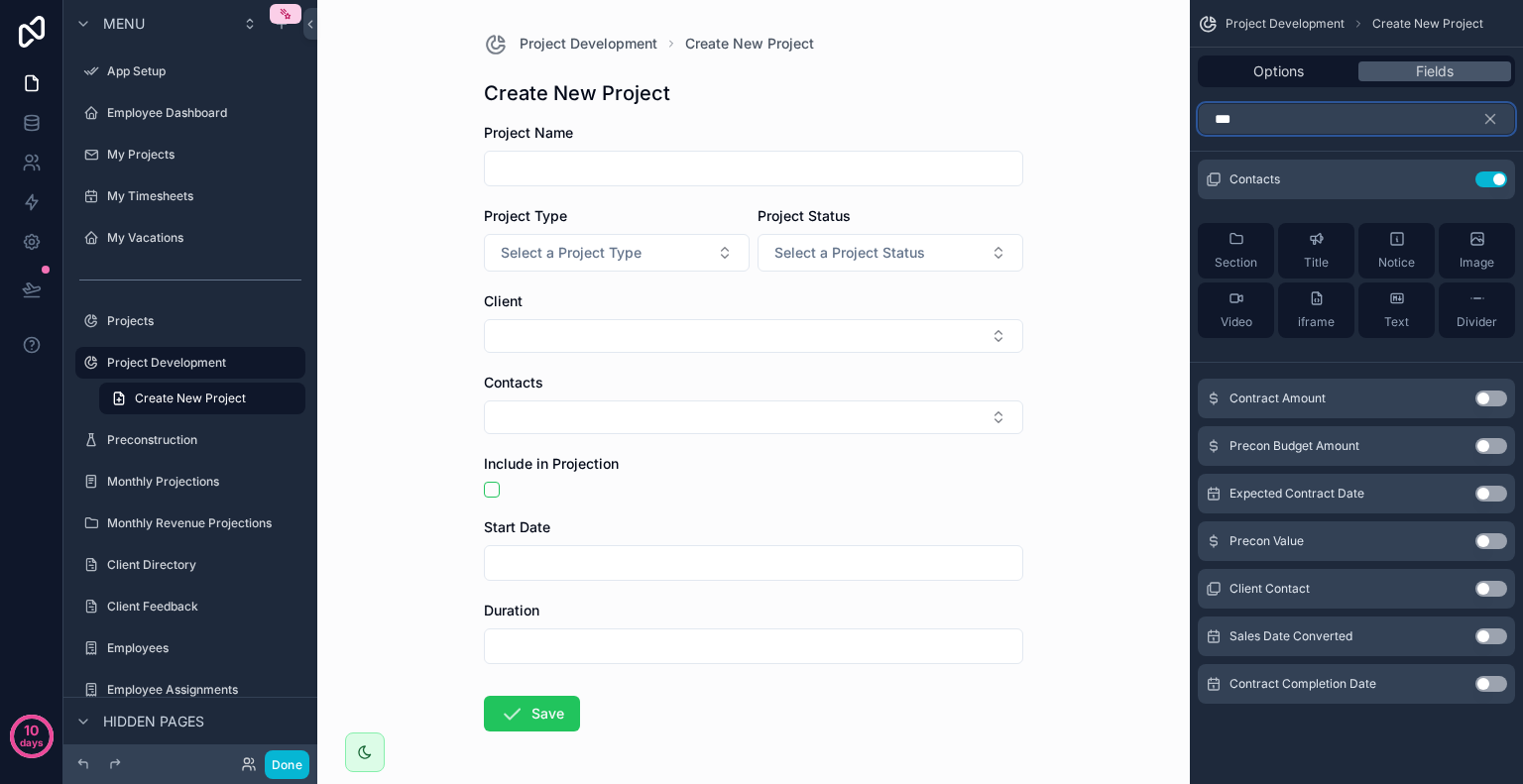 scroll, scrollTop: 0, scrollLeft: 0, axis: both 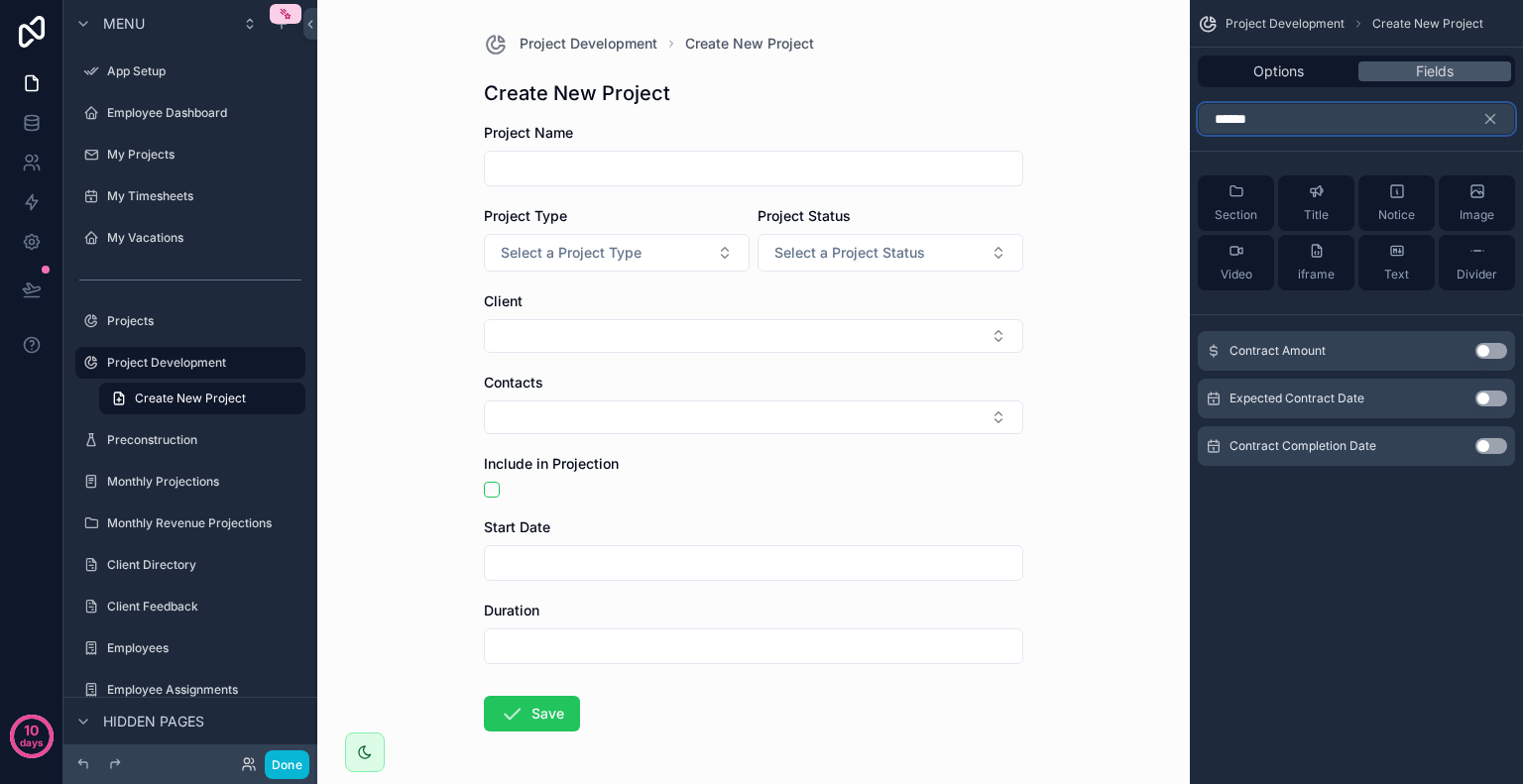type on "******" 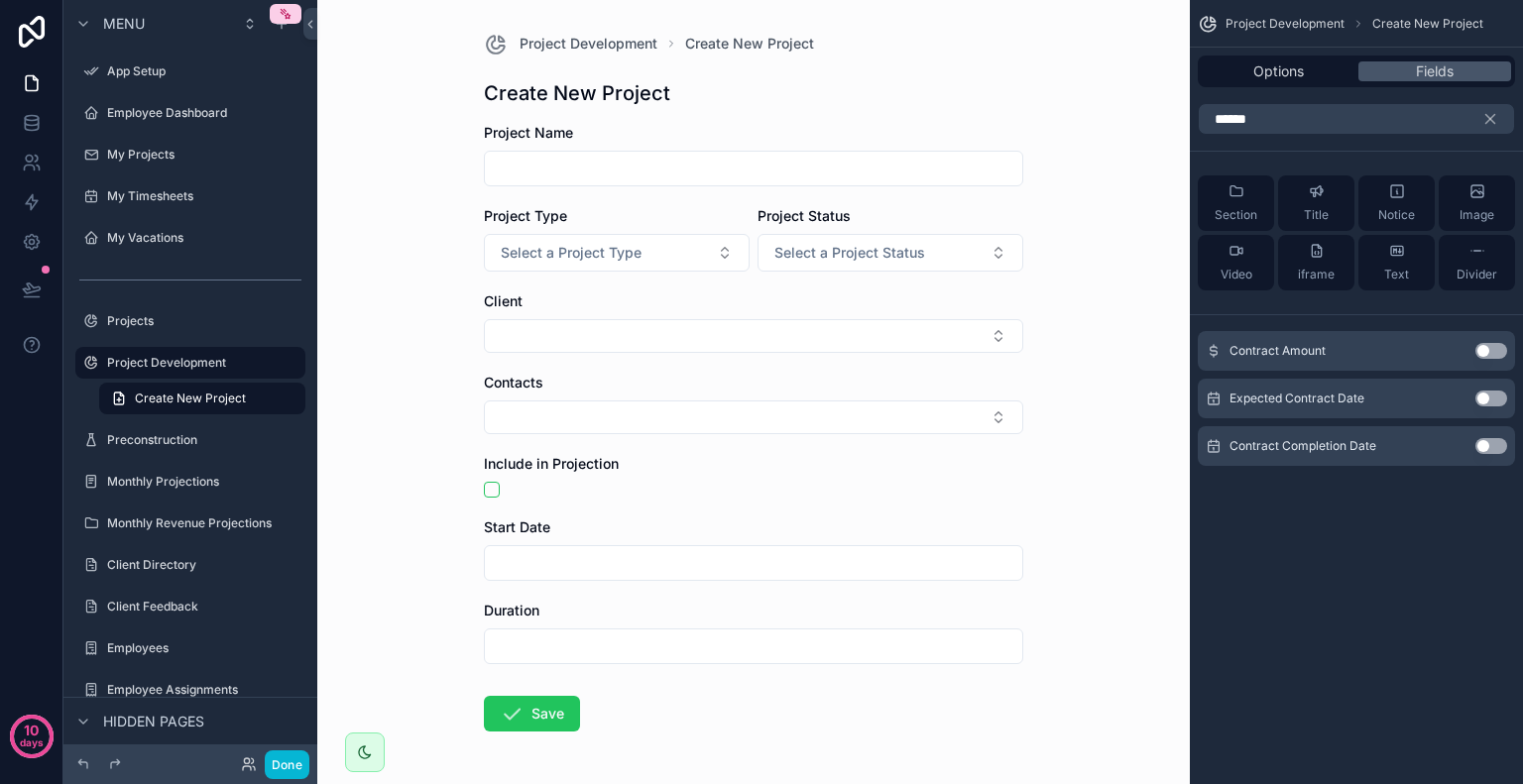 click on "Use setting" at bounding box center [1491, 351] 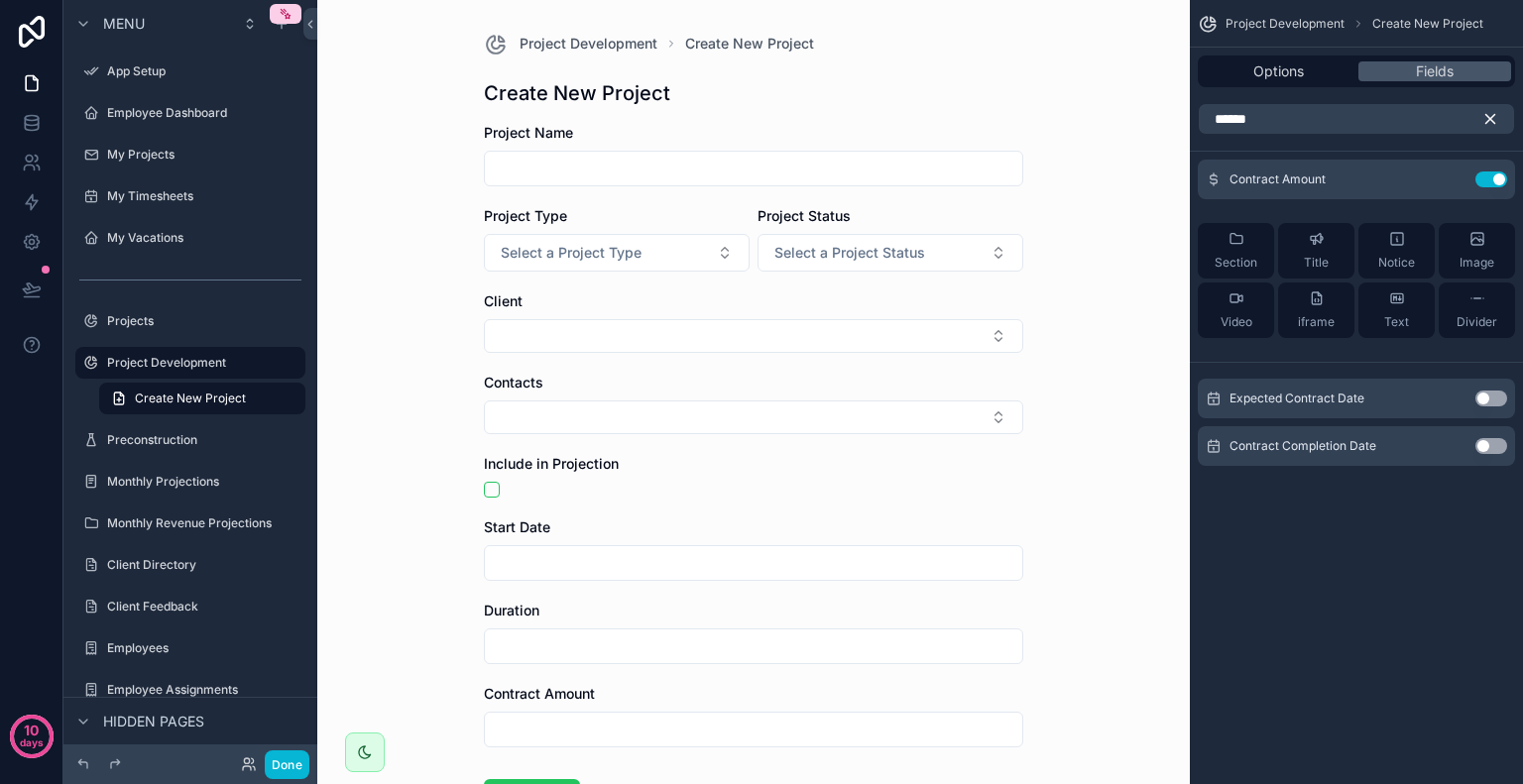 click 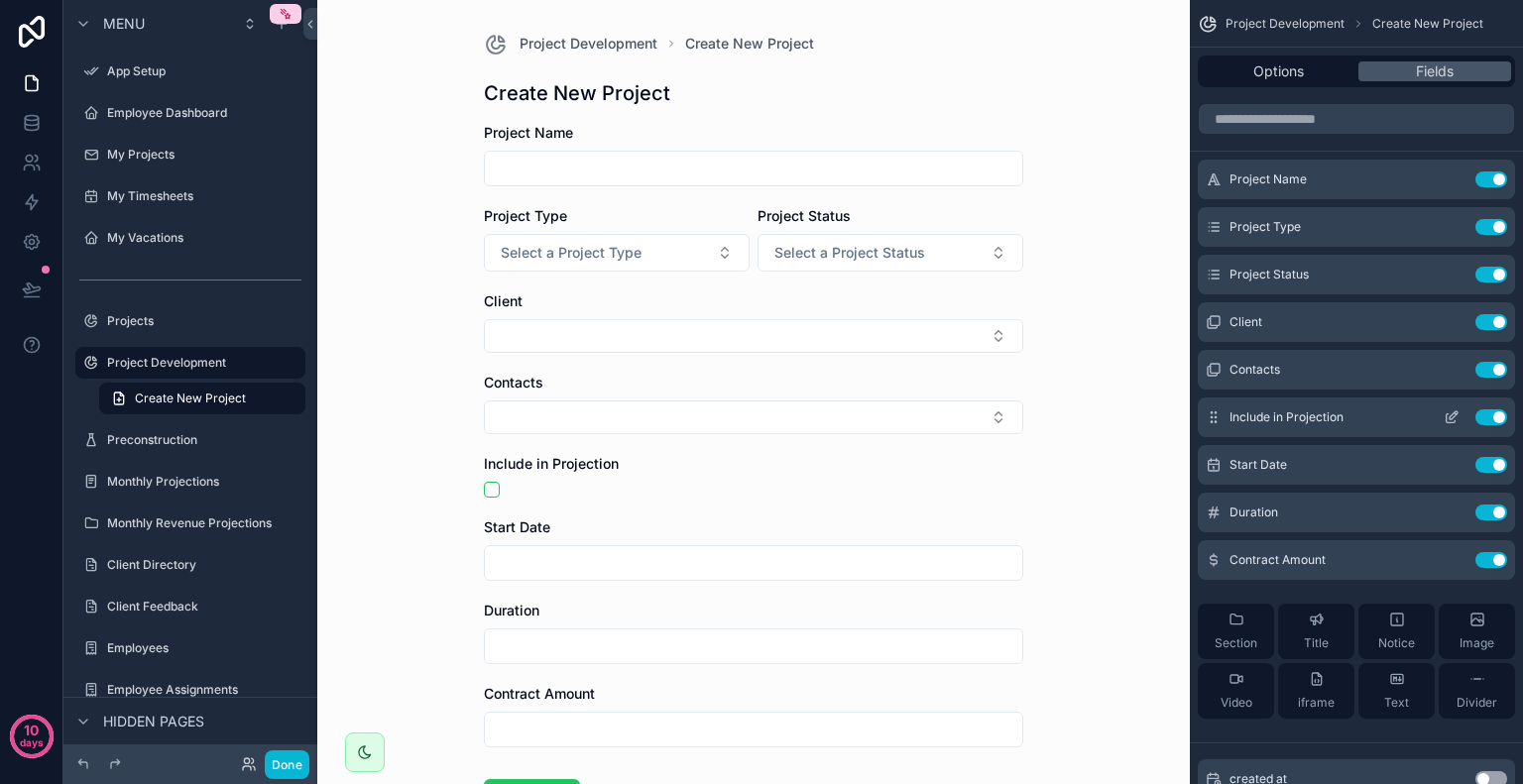 click 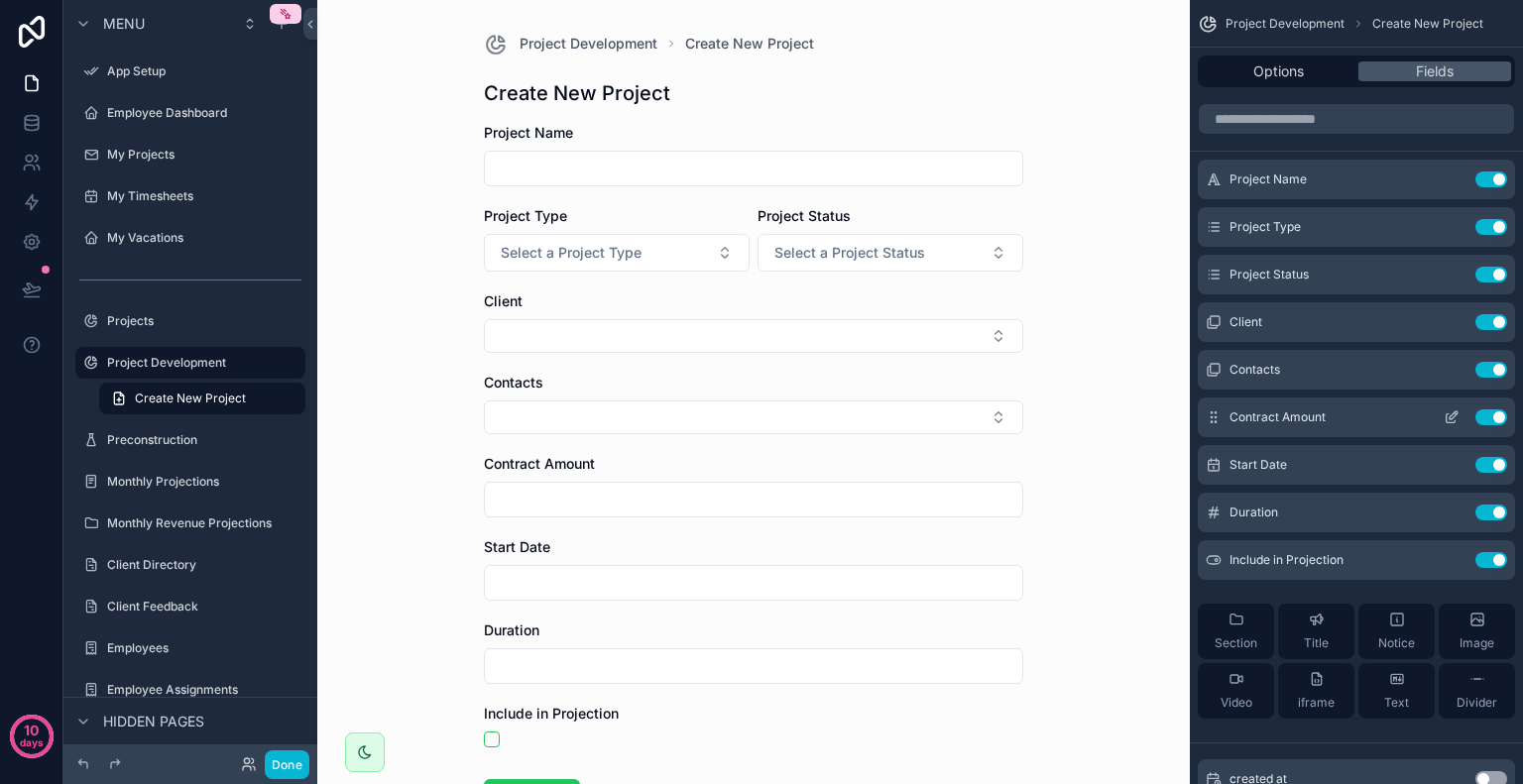 click on "Use setting" at bounding box center [1491, 417] 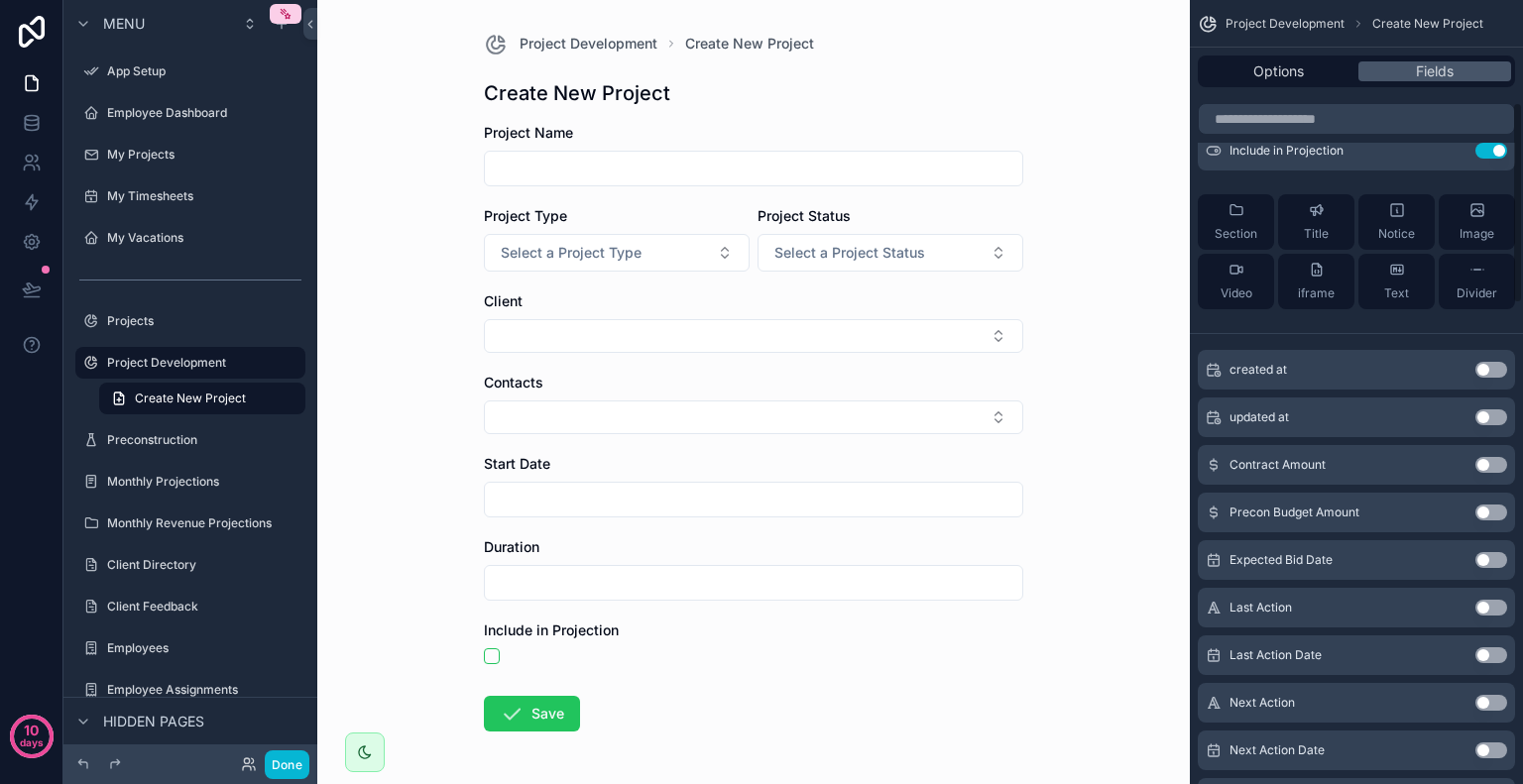 scroll, scrollTop: 396, scrollLeft: 0, axis: vertical 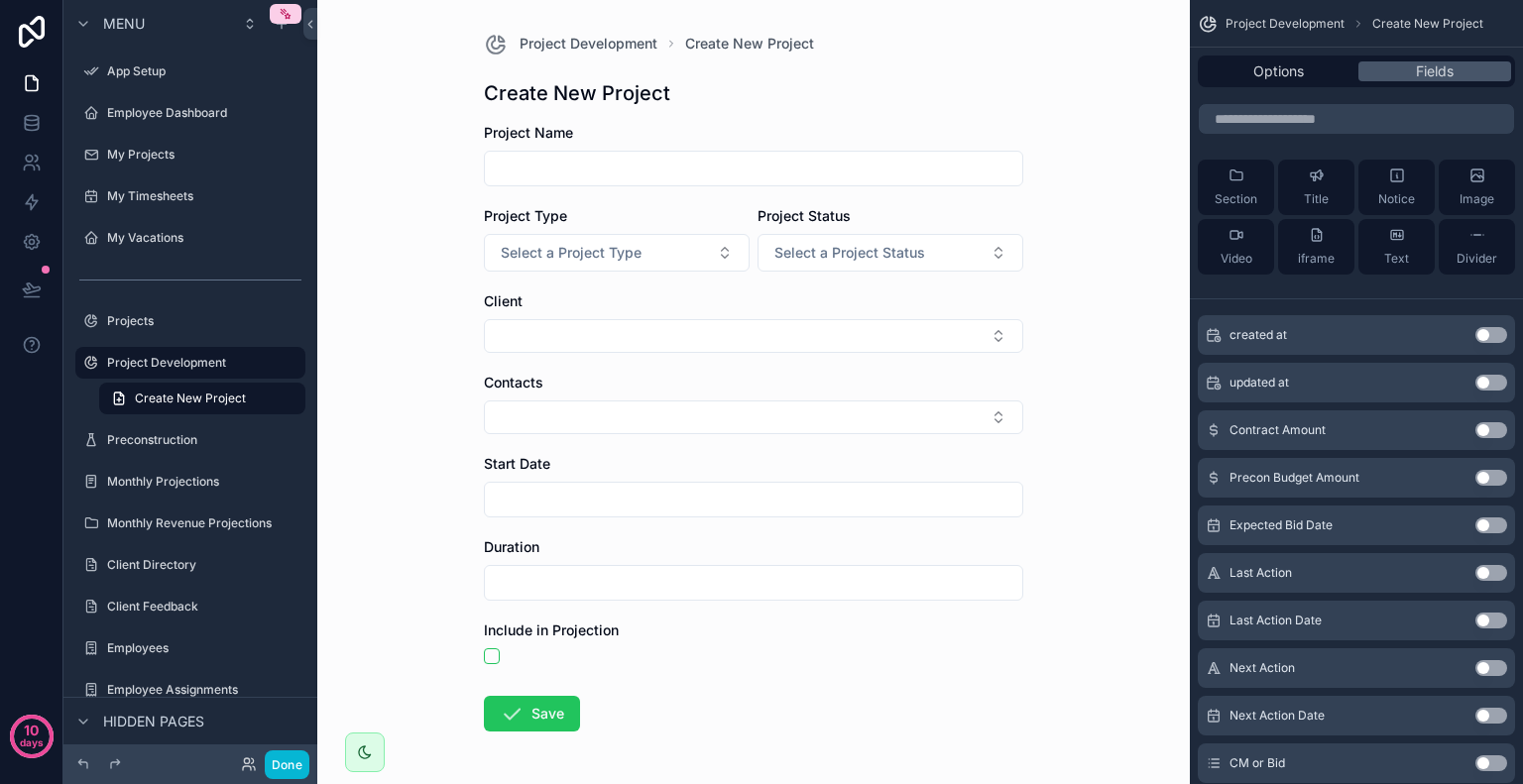 click on "Use setting" at bounding box center (1491, 478) 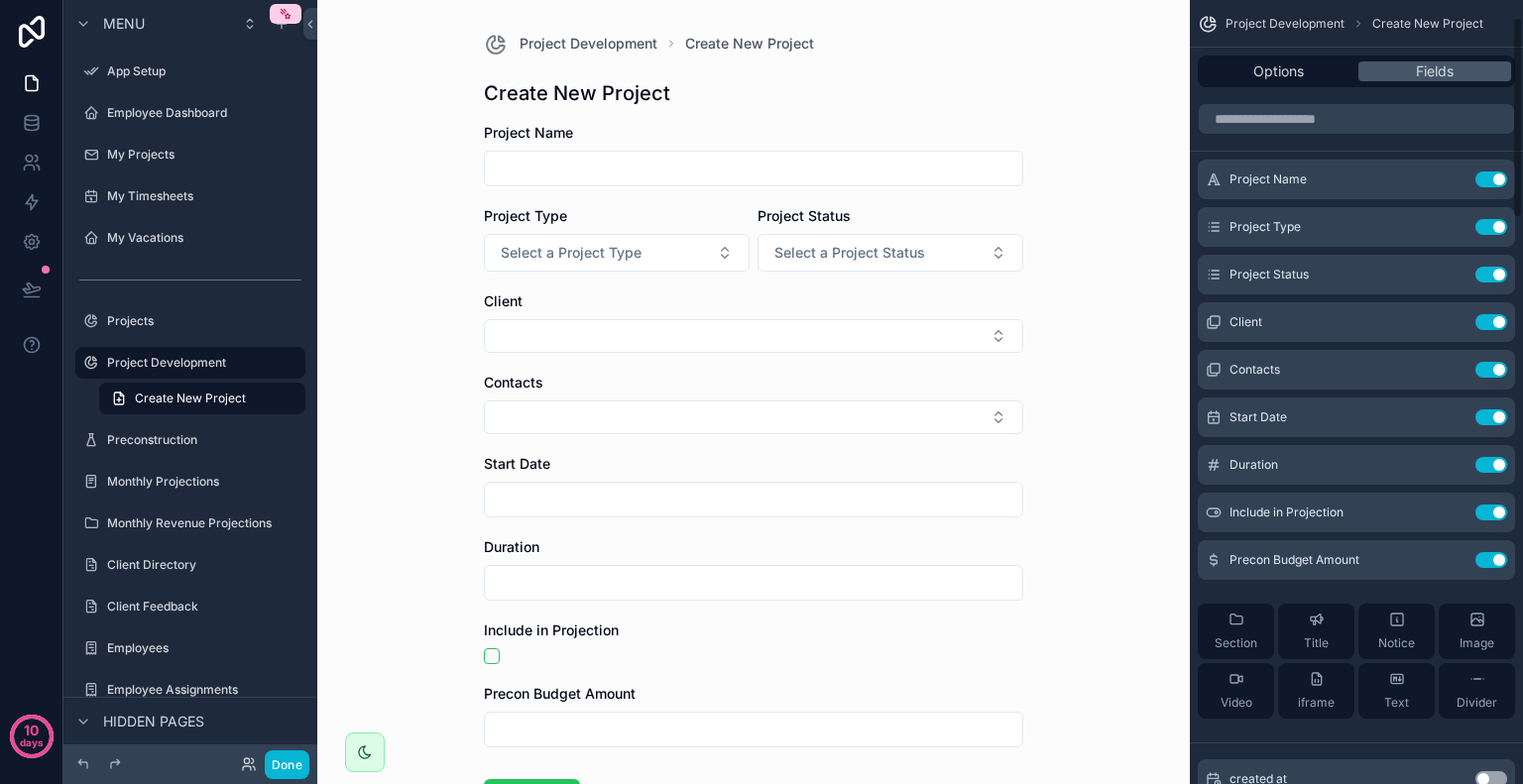 scroll, scrollTop: 0, scrollLeft: 0, axis: both 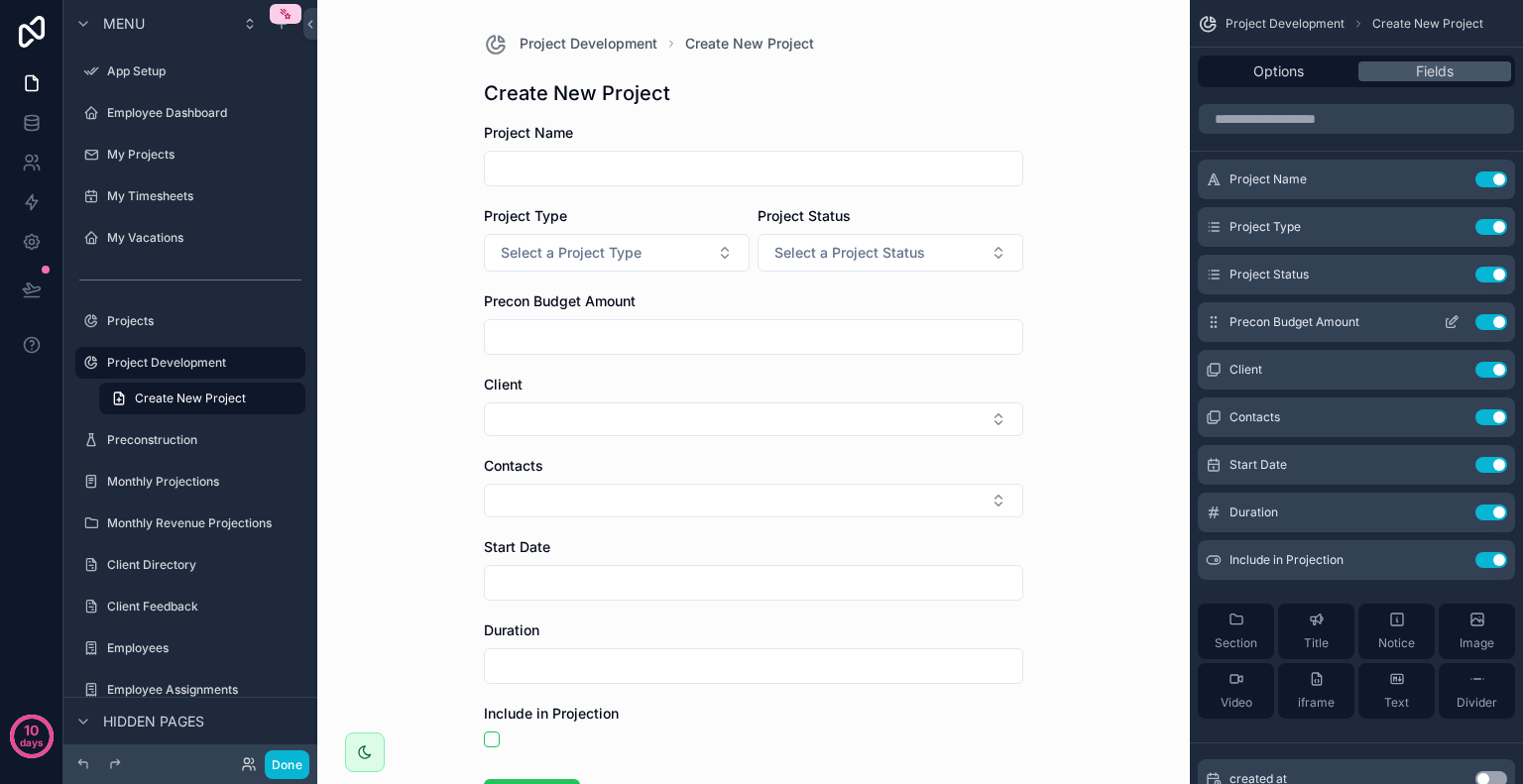 click 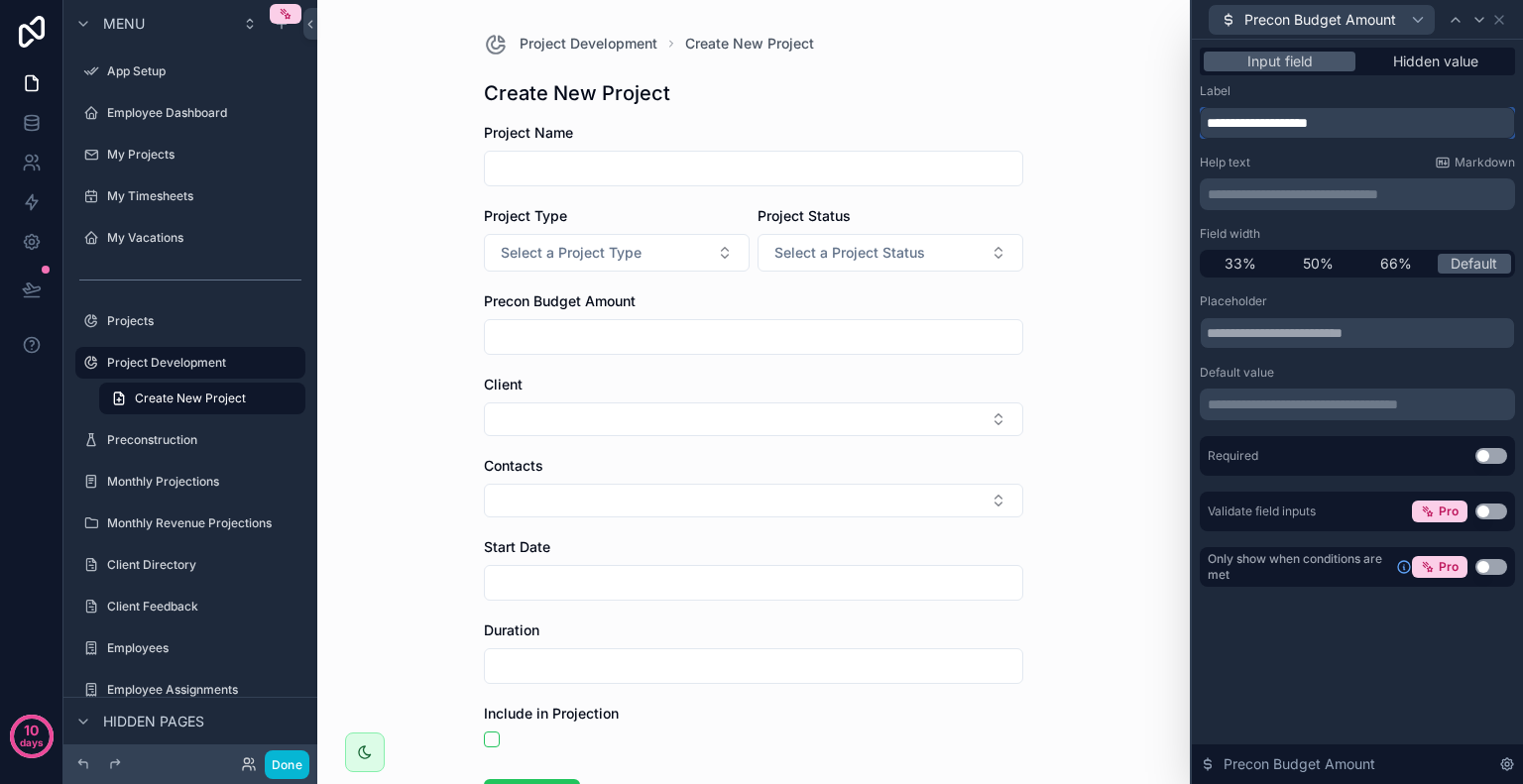 click on "**********" at bounding box center [1357, 123] 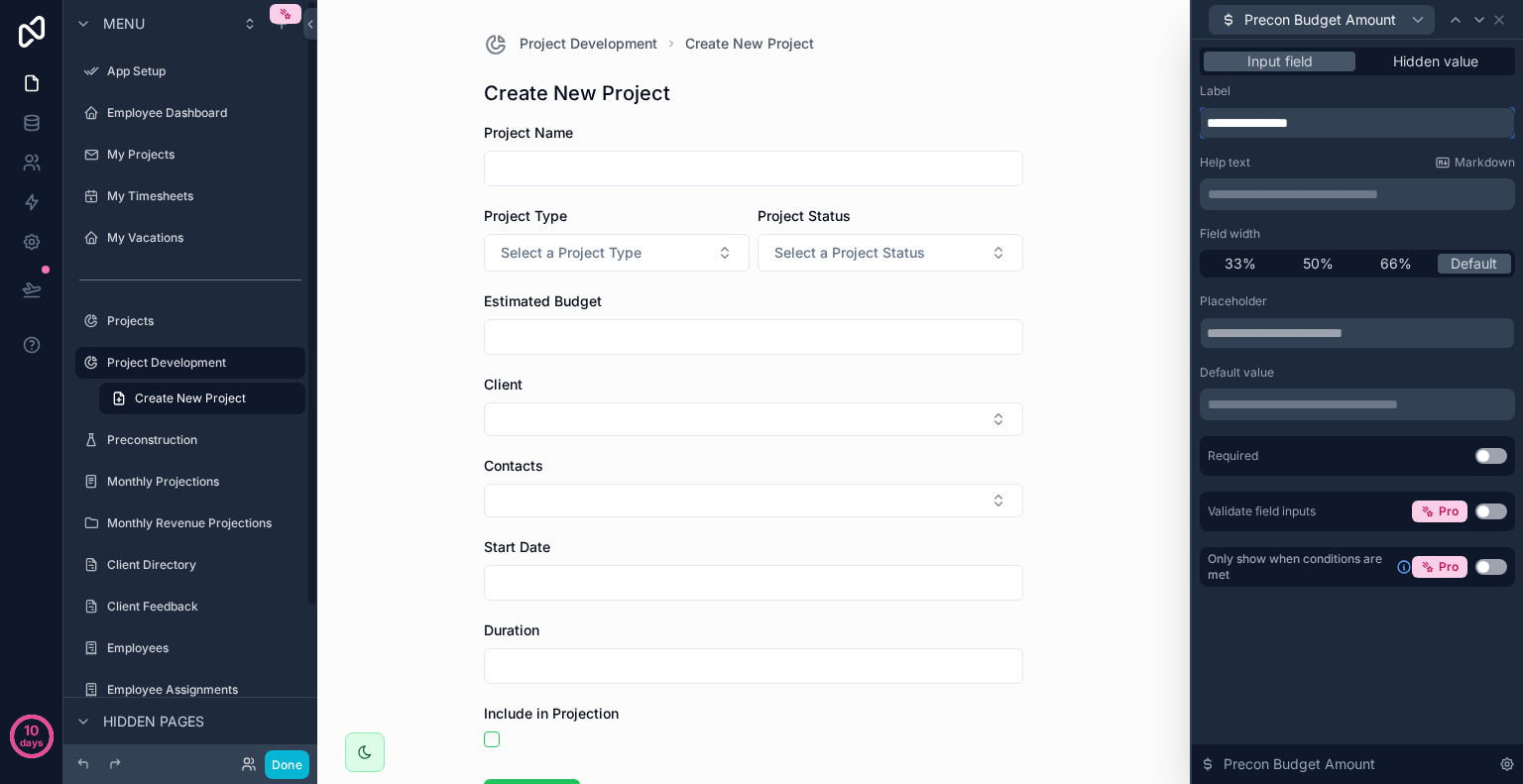 type on "**********" 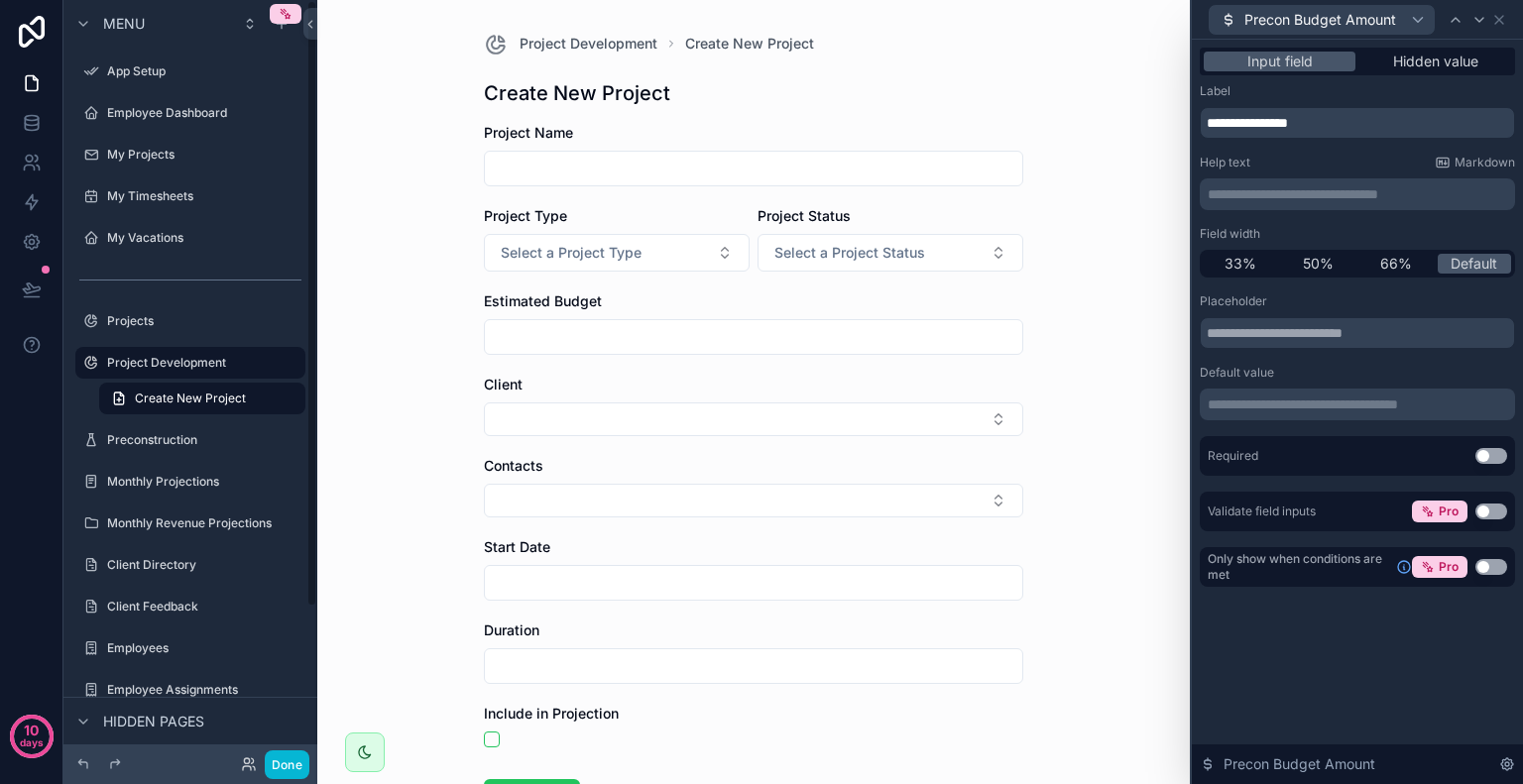click on "Project Development Create New Project Create New Project Project Name Project Type Select a Project Type Project Status Select a Project Status Estimated Budget Client Contacts Start Date Duration Include in Projection Save" at bounding box center (754, 392) 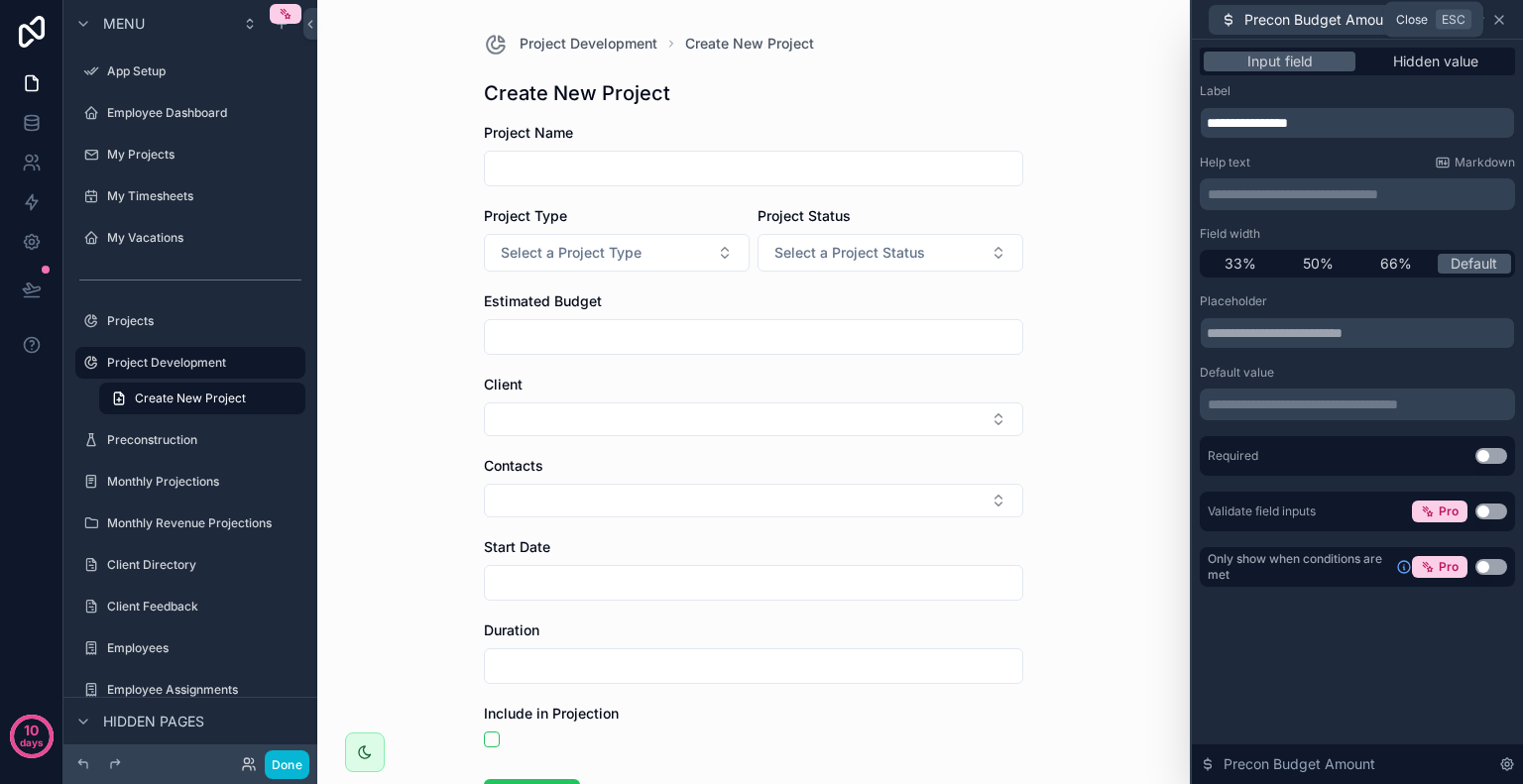 click 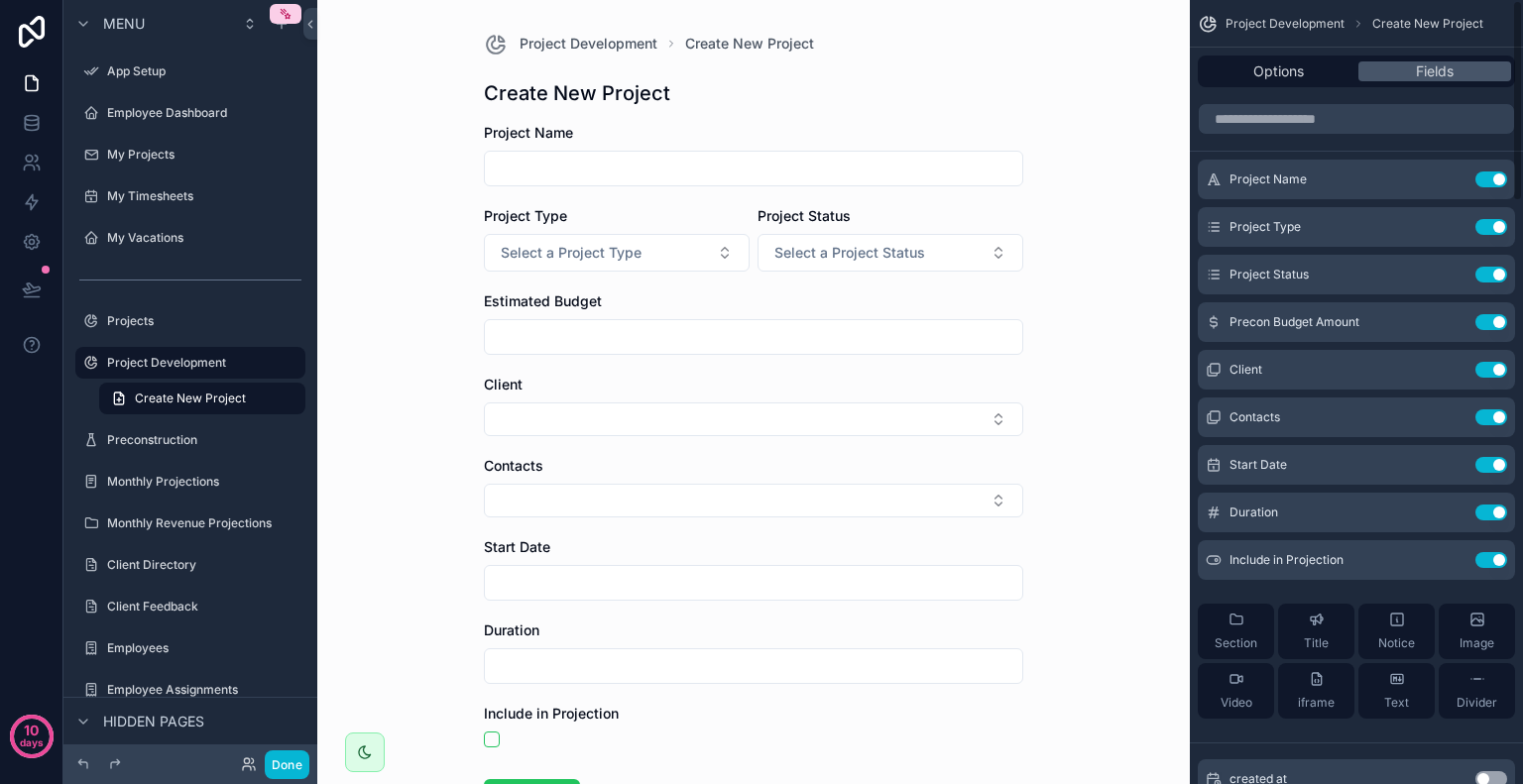 click at bounding box center (754, 337) 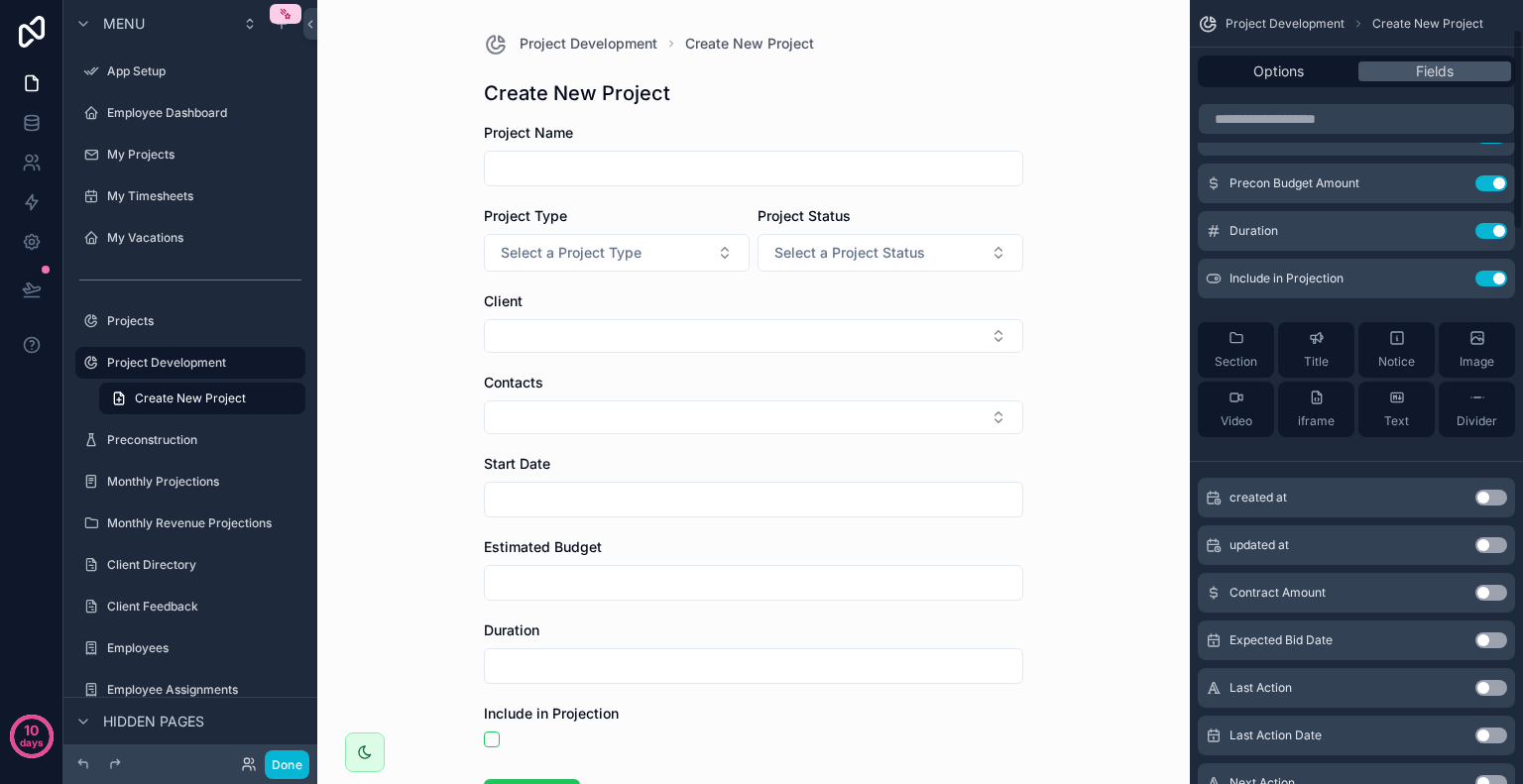 scroll, scrollTop: 99, scrollLeft: 0, axis: vertical 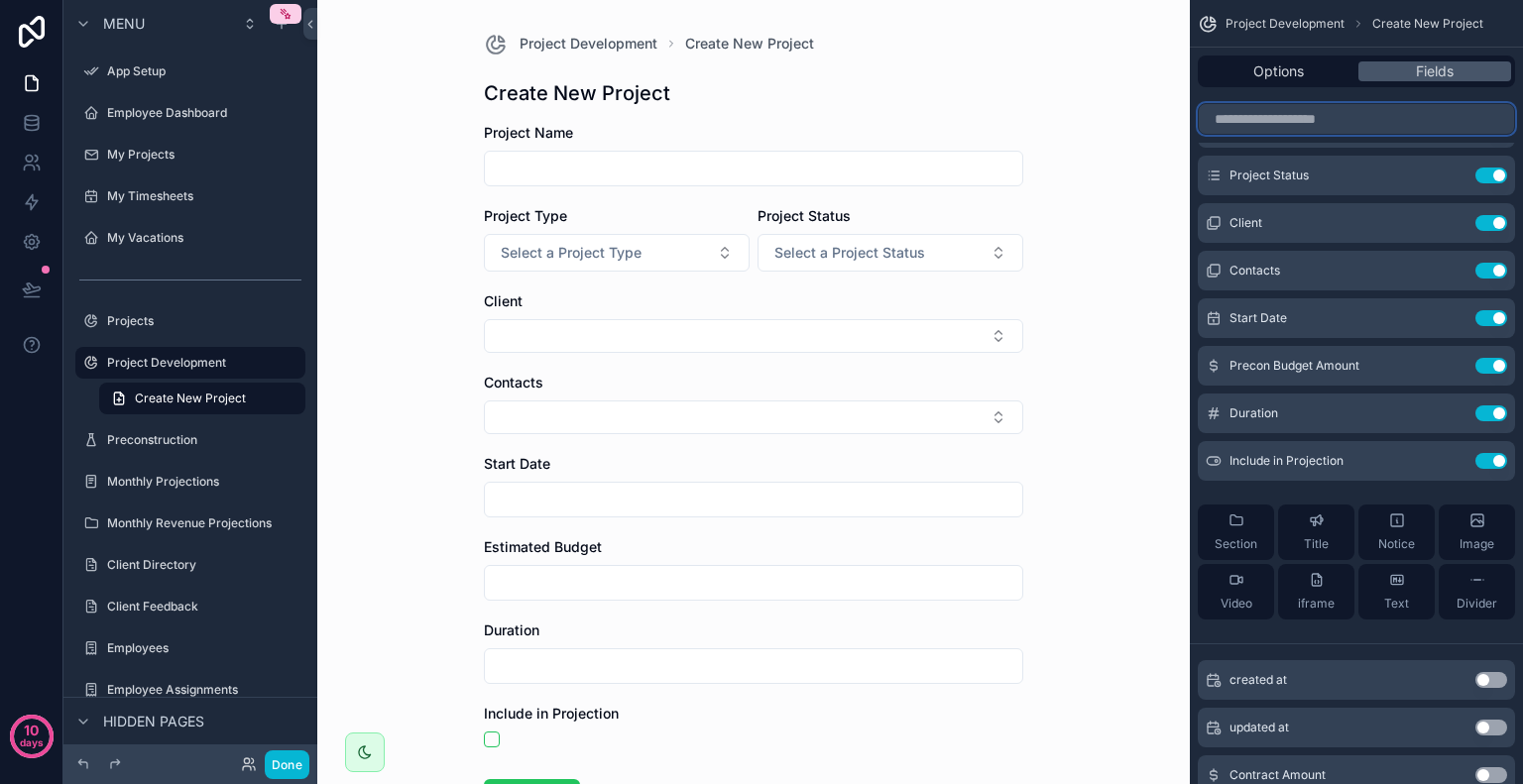 click at bounding box center (1356, 119) 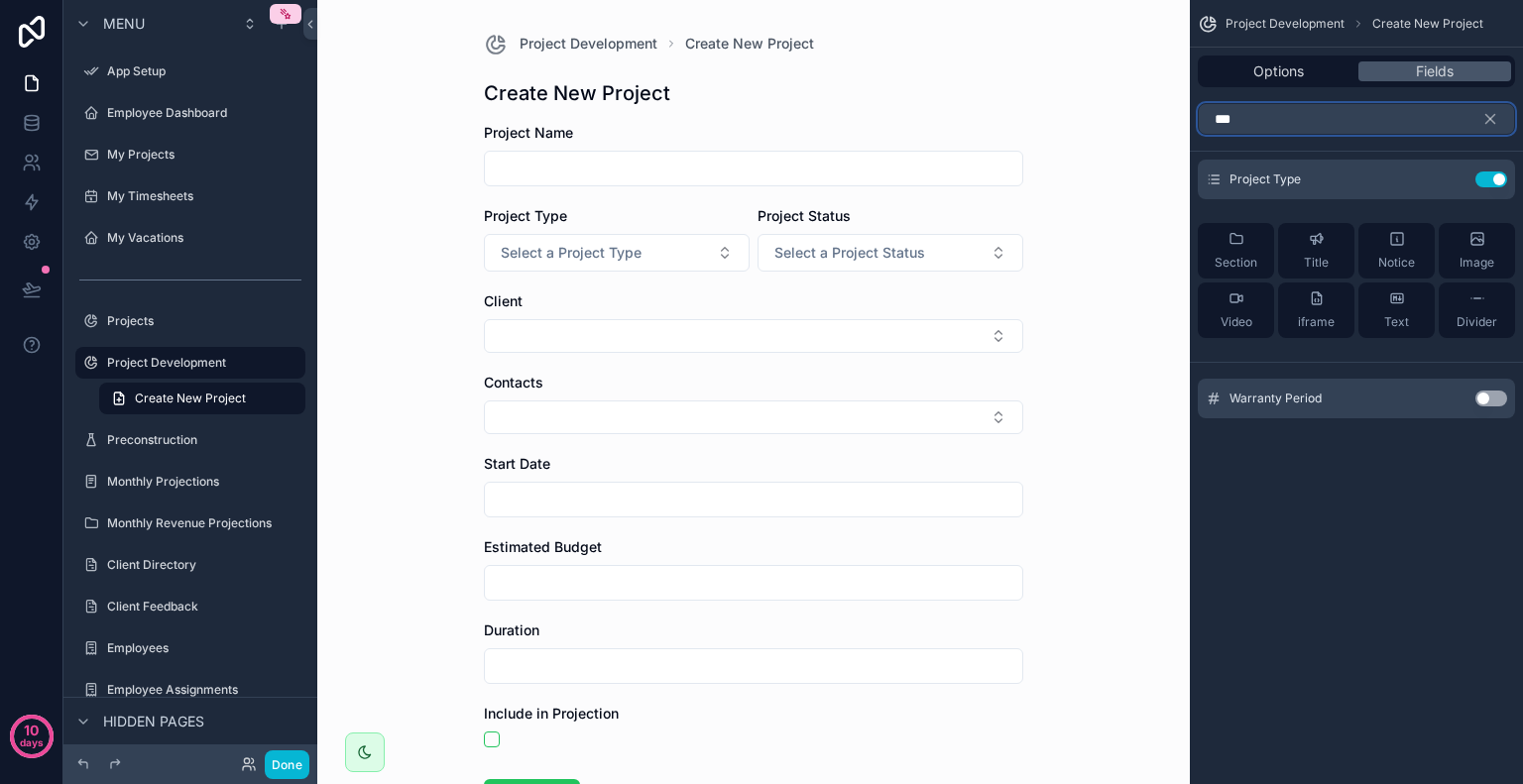 scroll, scrollTop: 0, scrollLeft: 0, axis: both 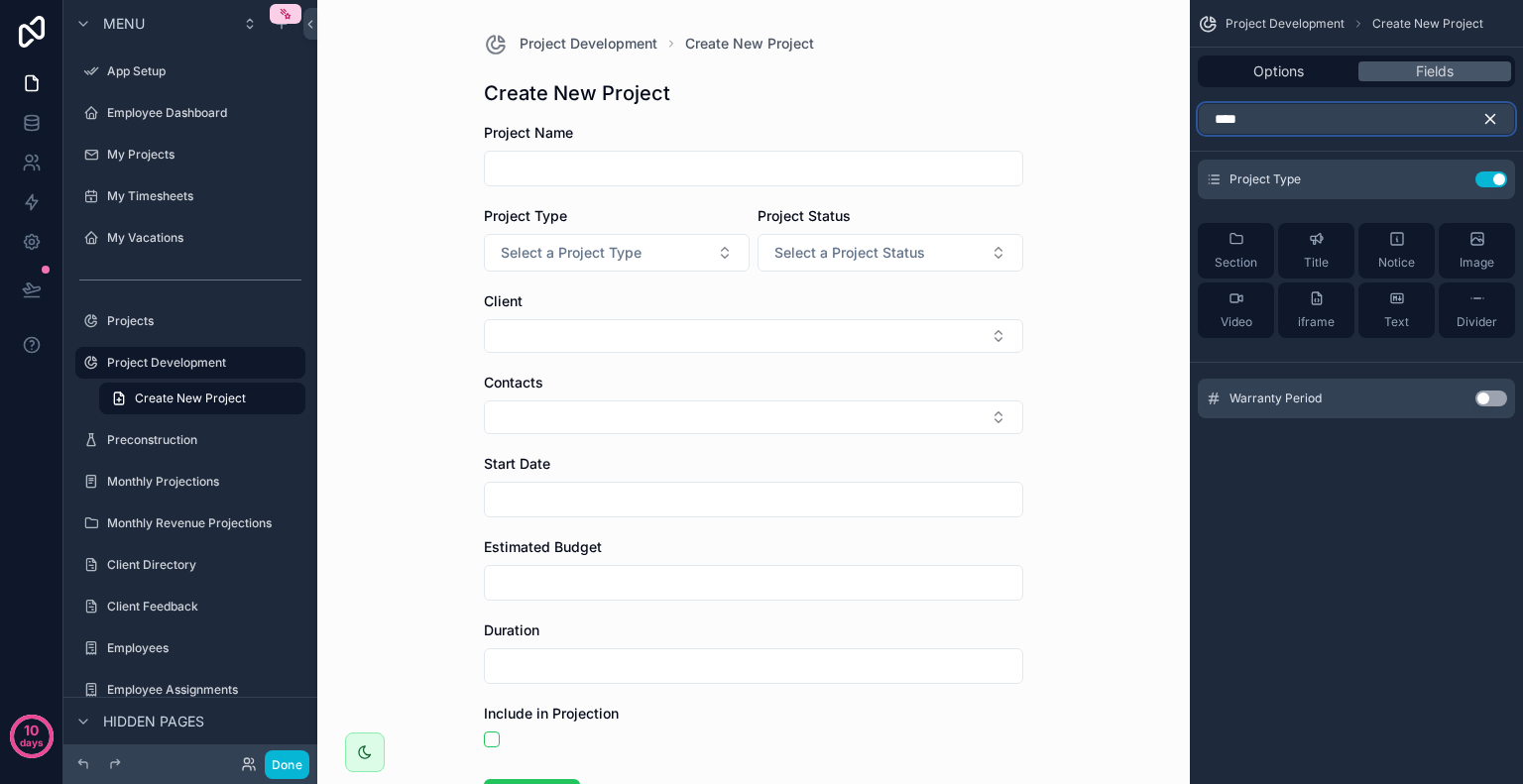 type on "****" 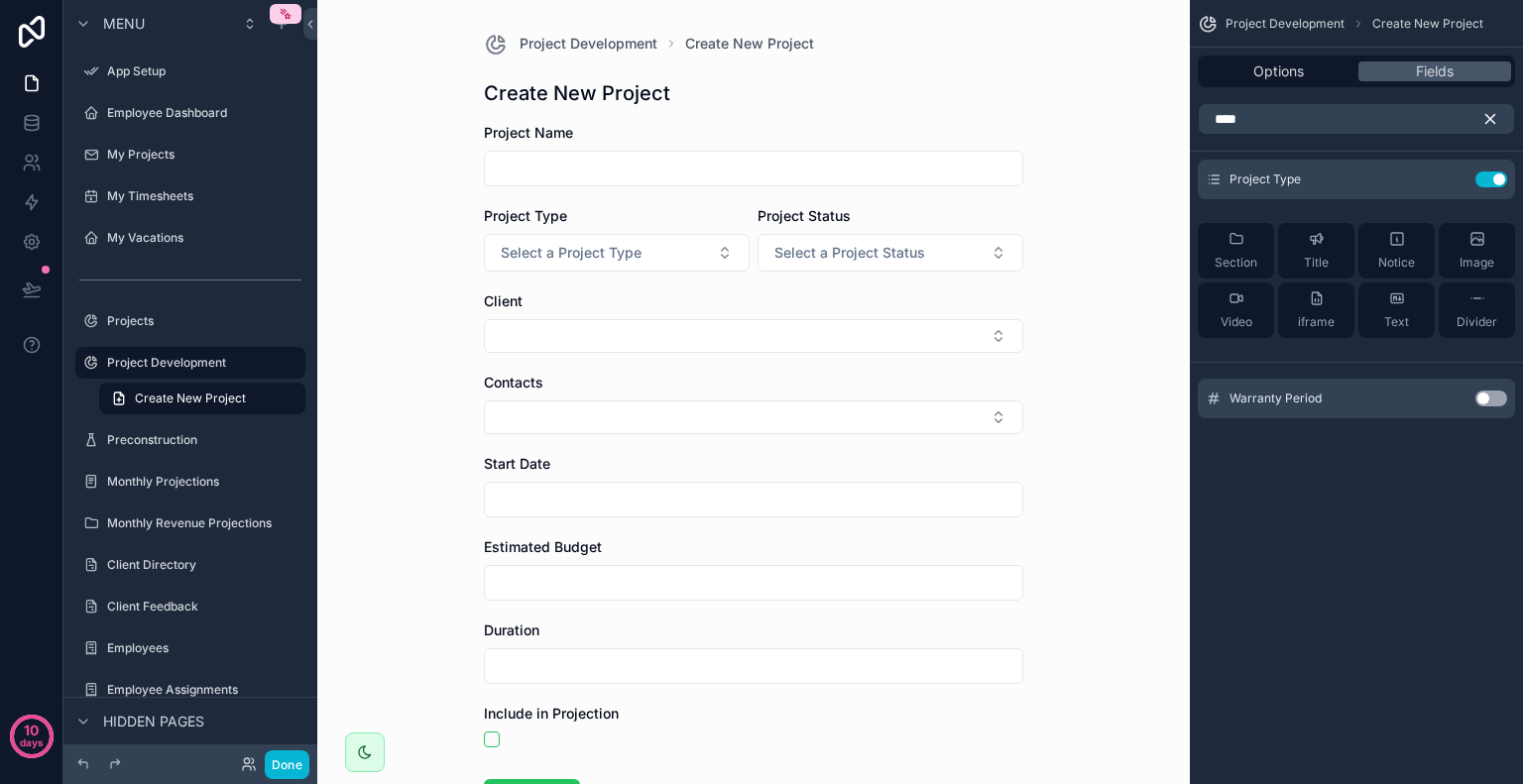 click 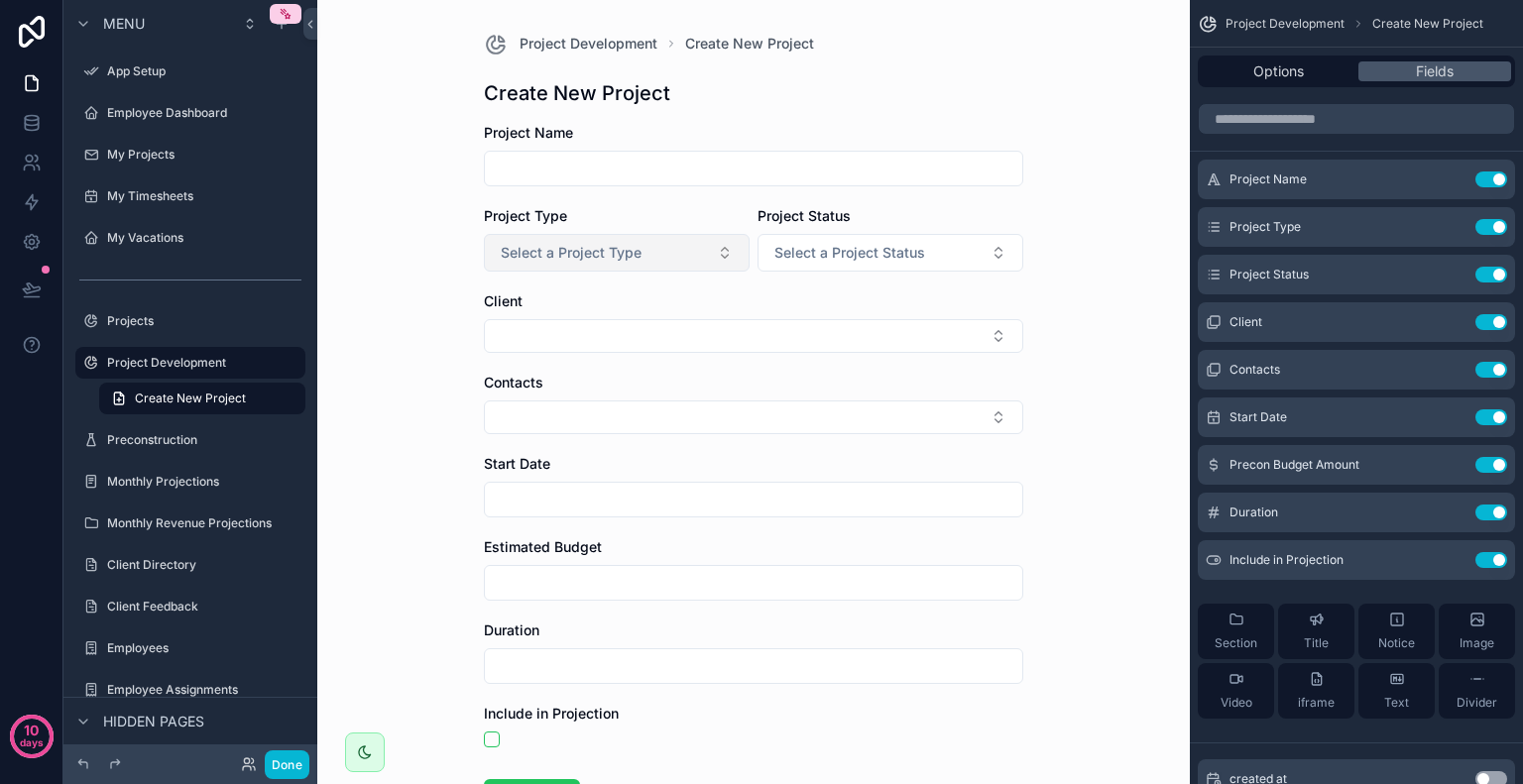 click on "Select a Project Type" at bounding box center (571, 253) 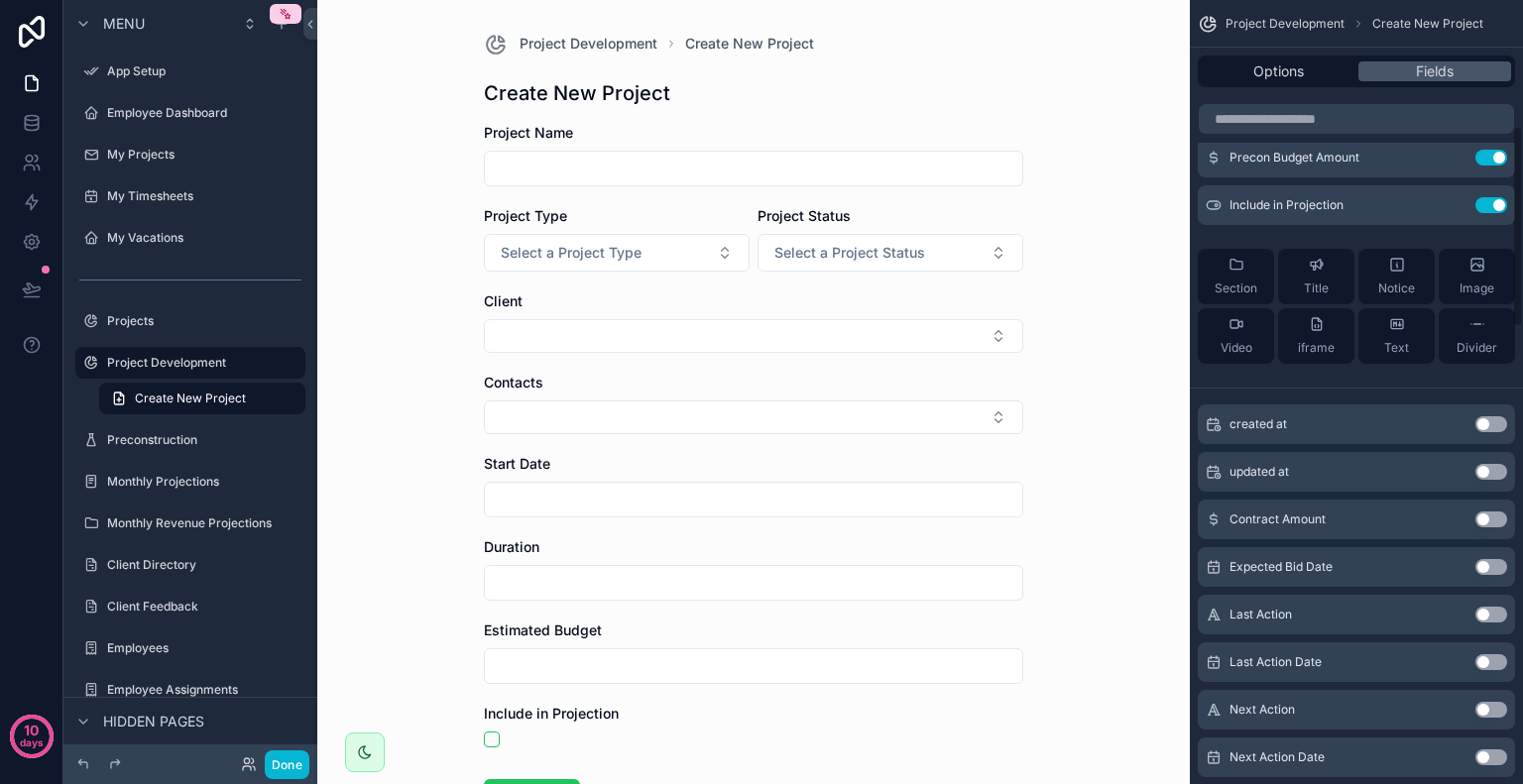 scroll, scrollTop: 0, scrollLeft: 0, axis: both 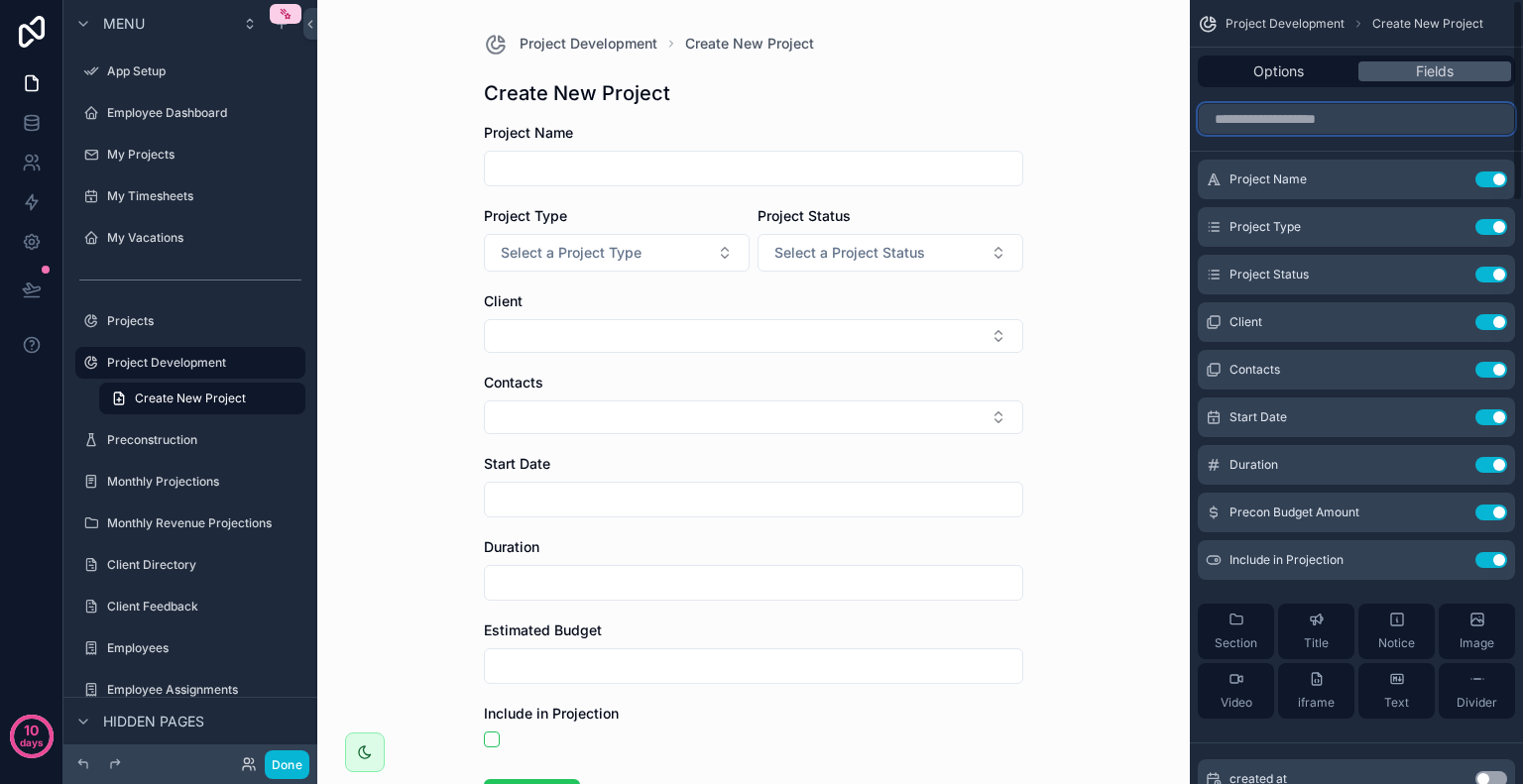 click at bounding box center (1356, 119) 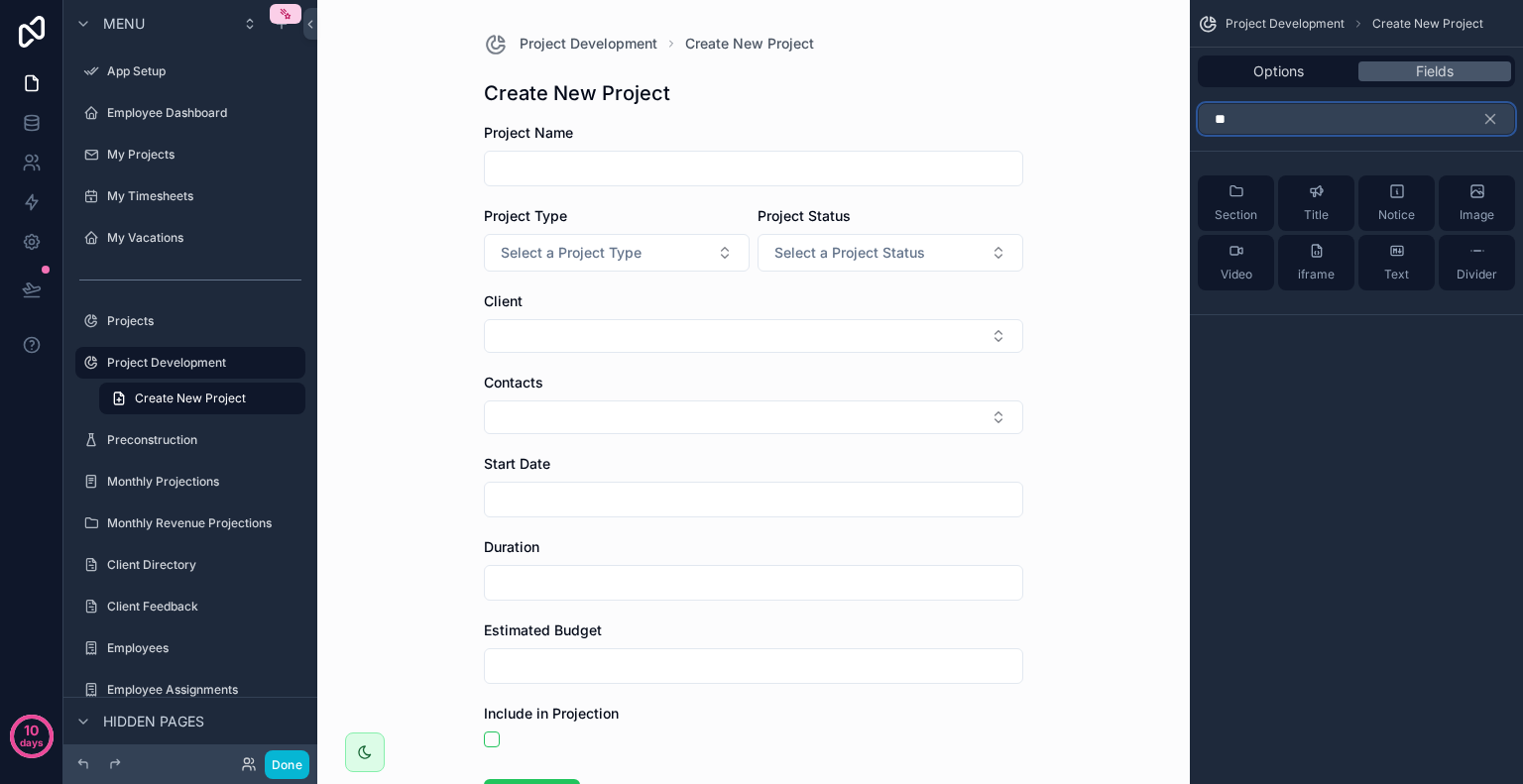 type on "*" 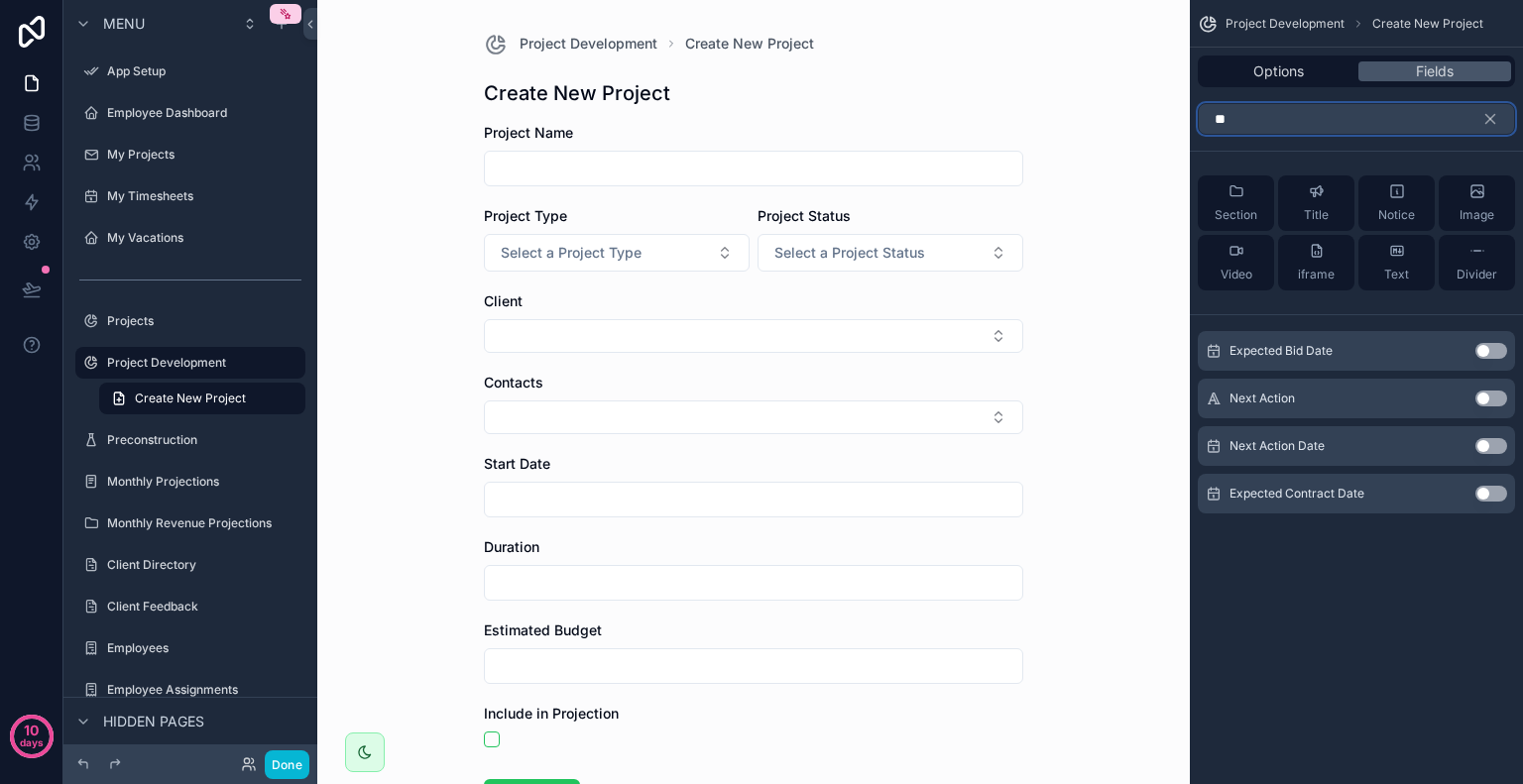 type on "**" 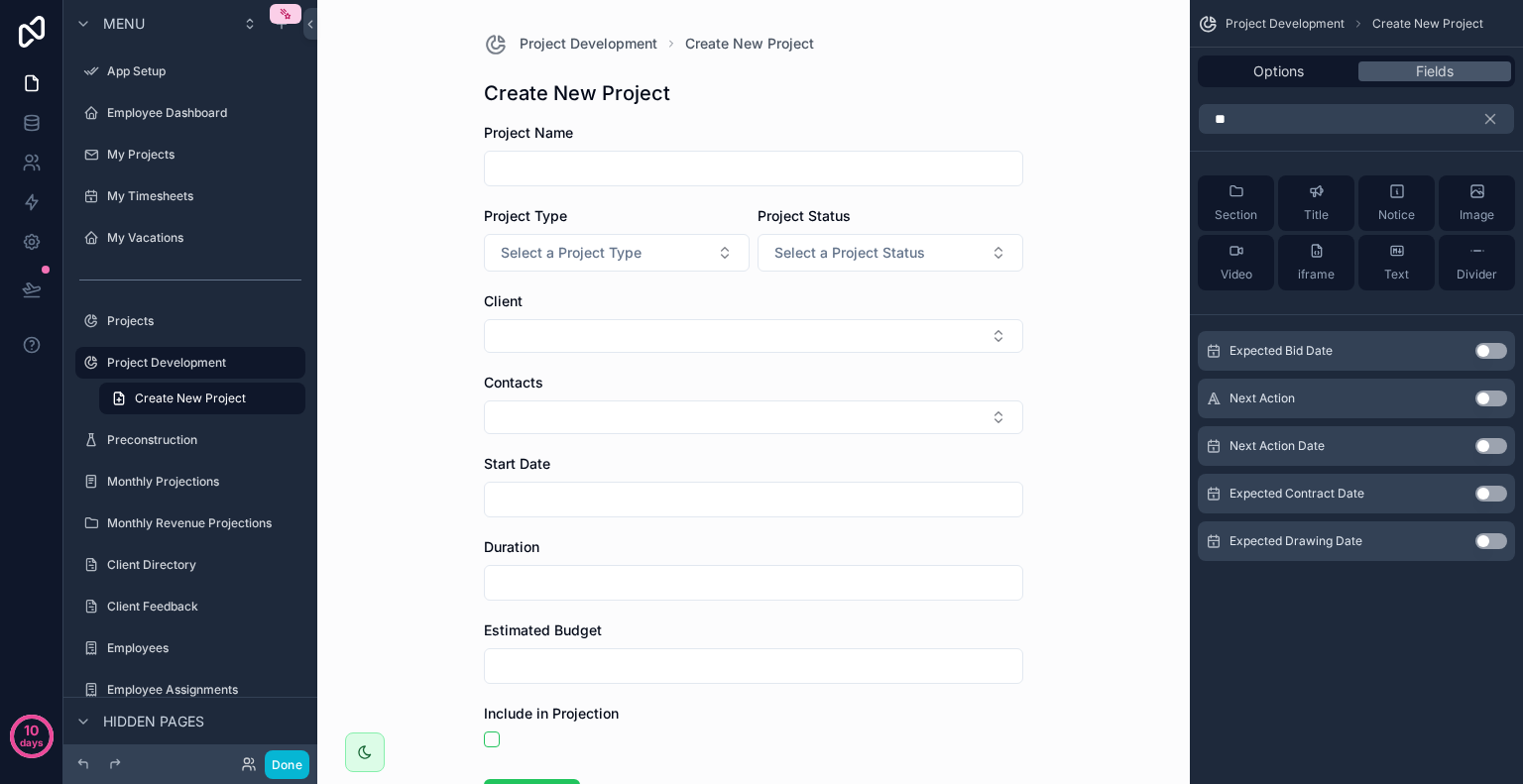 click on "Use setting" at bounding box center (1491, 541) 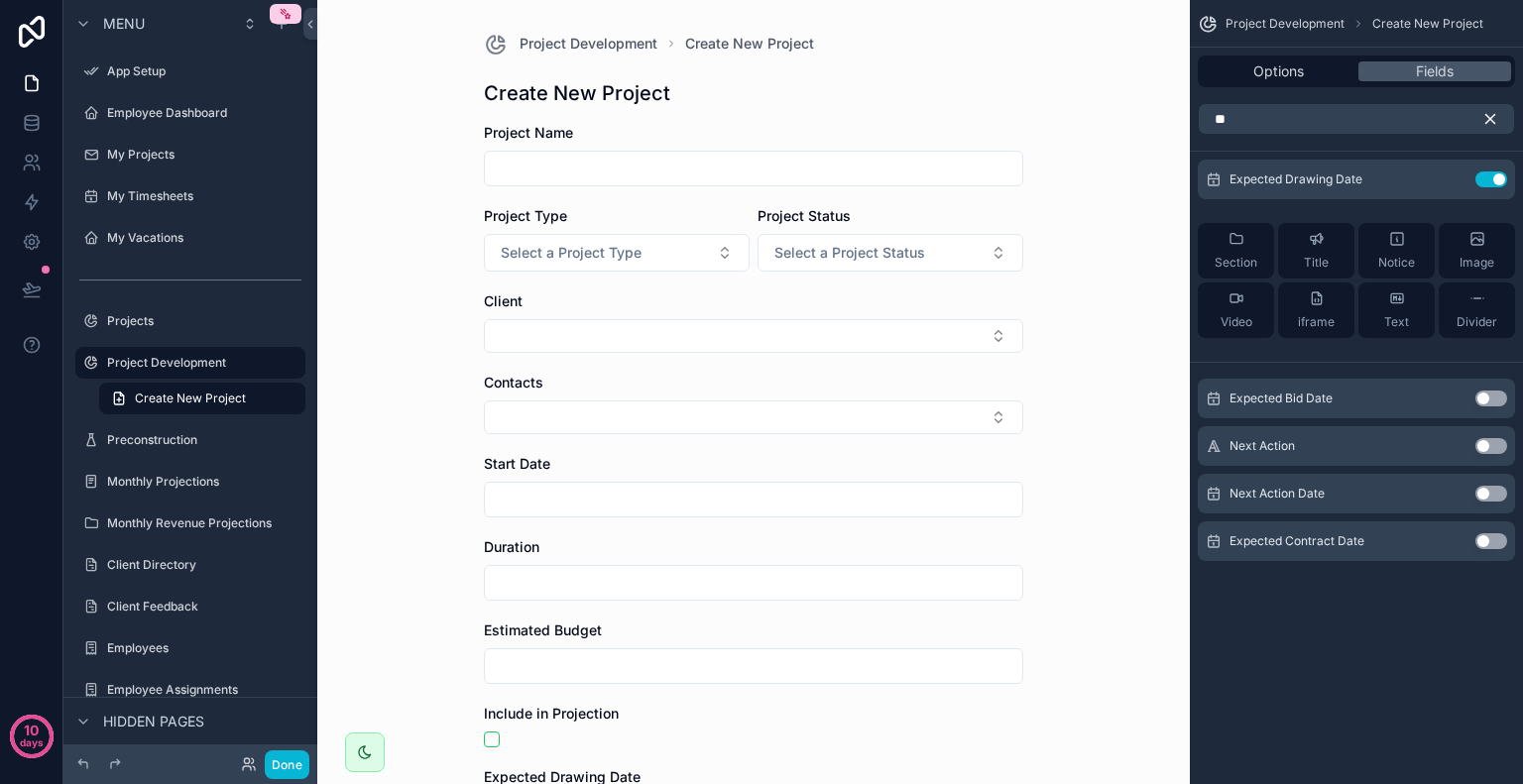 click 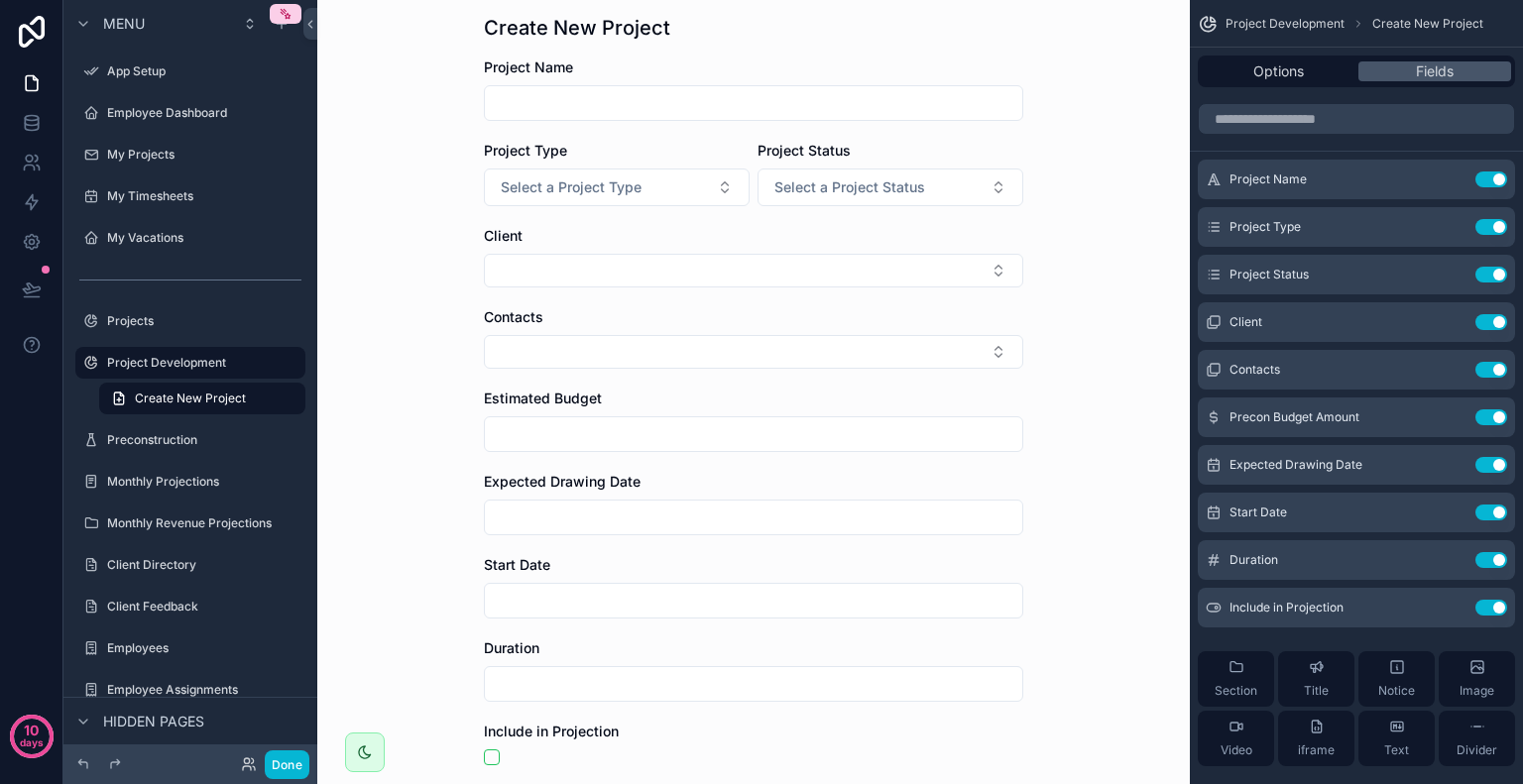 scroll, scrollTop: 99, scrollLeft: 0, axis: vertical 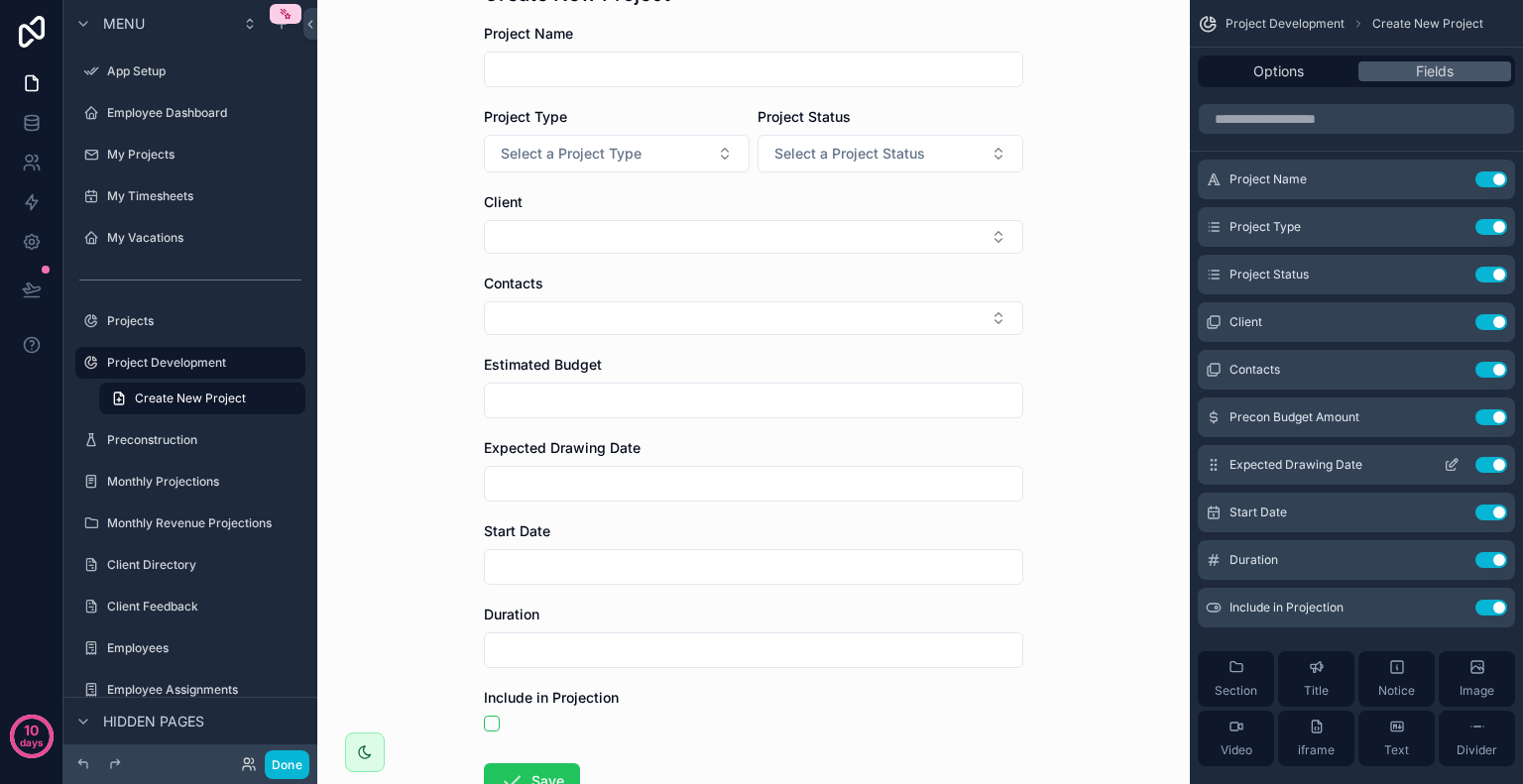 click 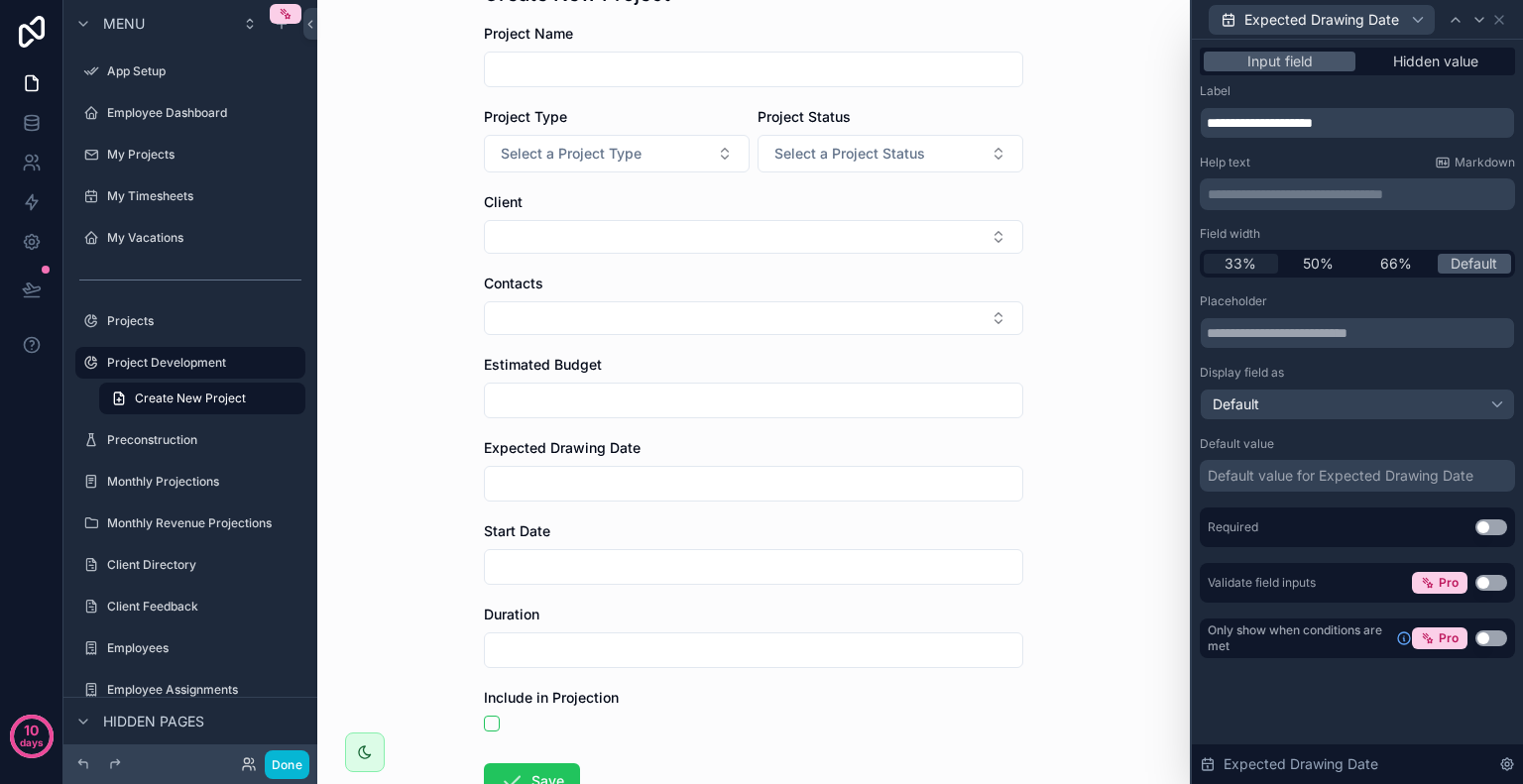 click on "33%" at bounding box center [1240, 264] 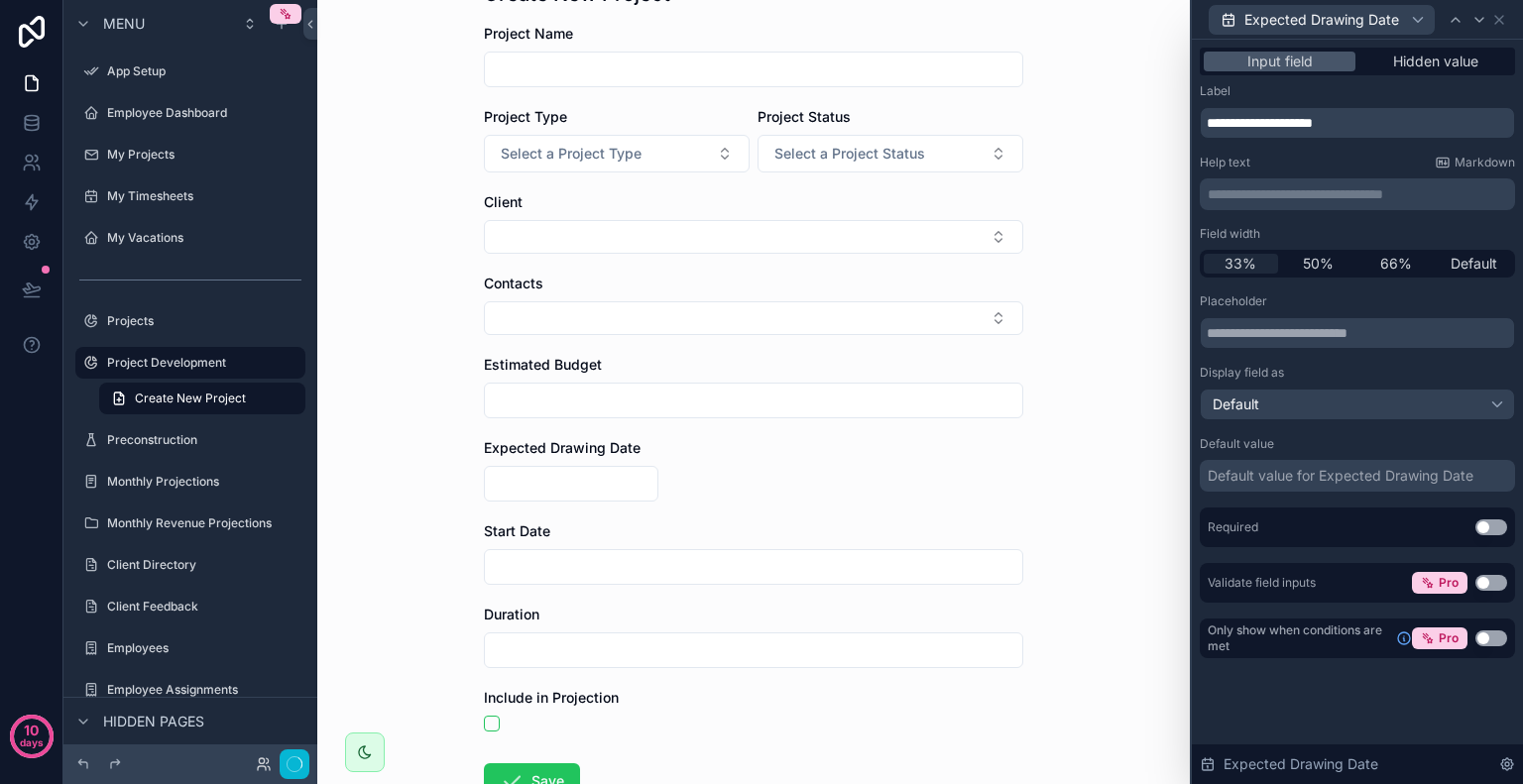 scroll, scrollTop: 0, scrollLeft: 0, axis: both 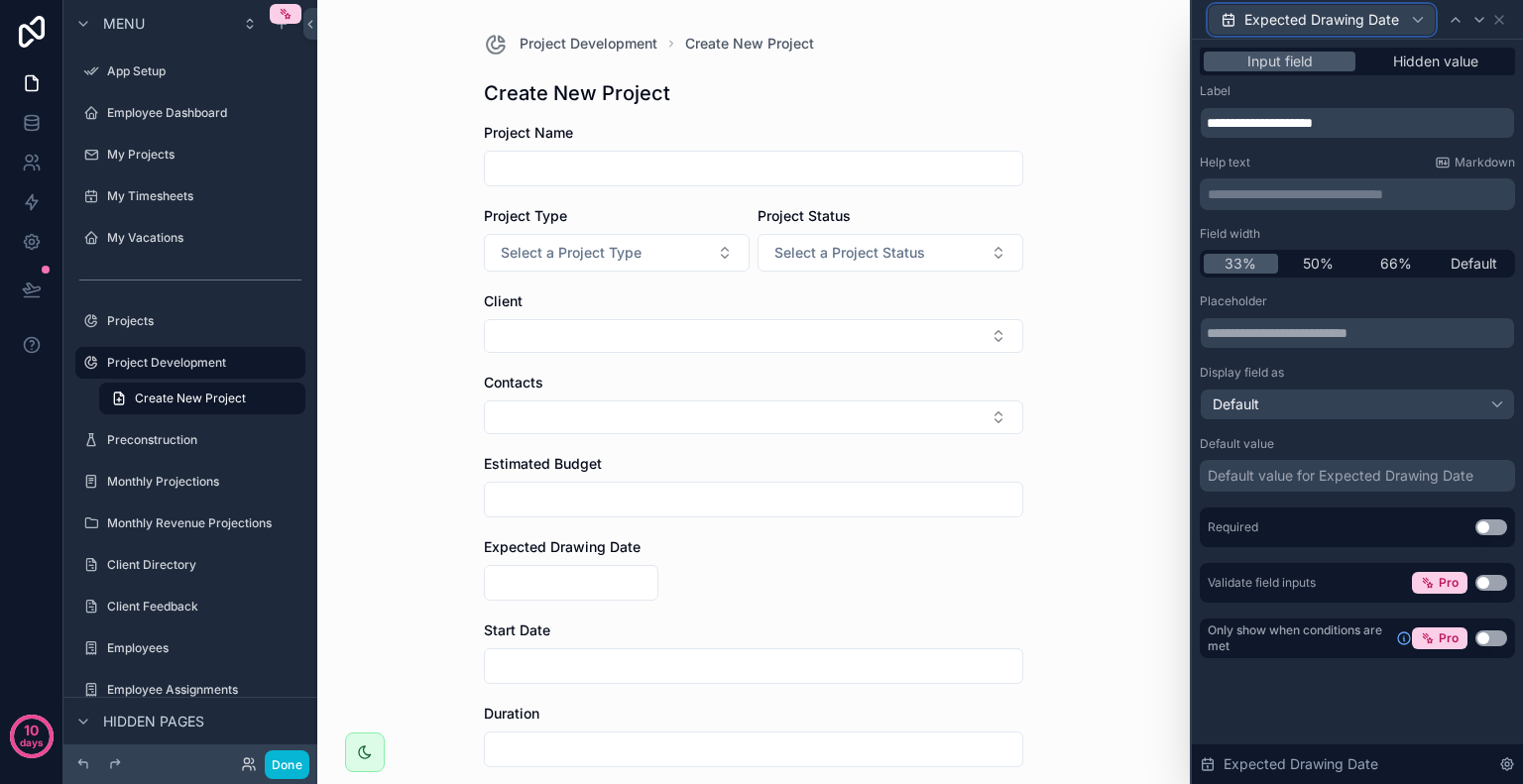 click on "Expected Drawing Date" at bounding box center (1322, 20) 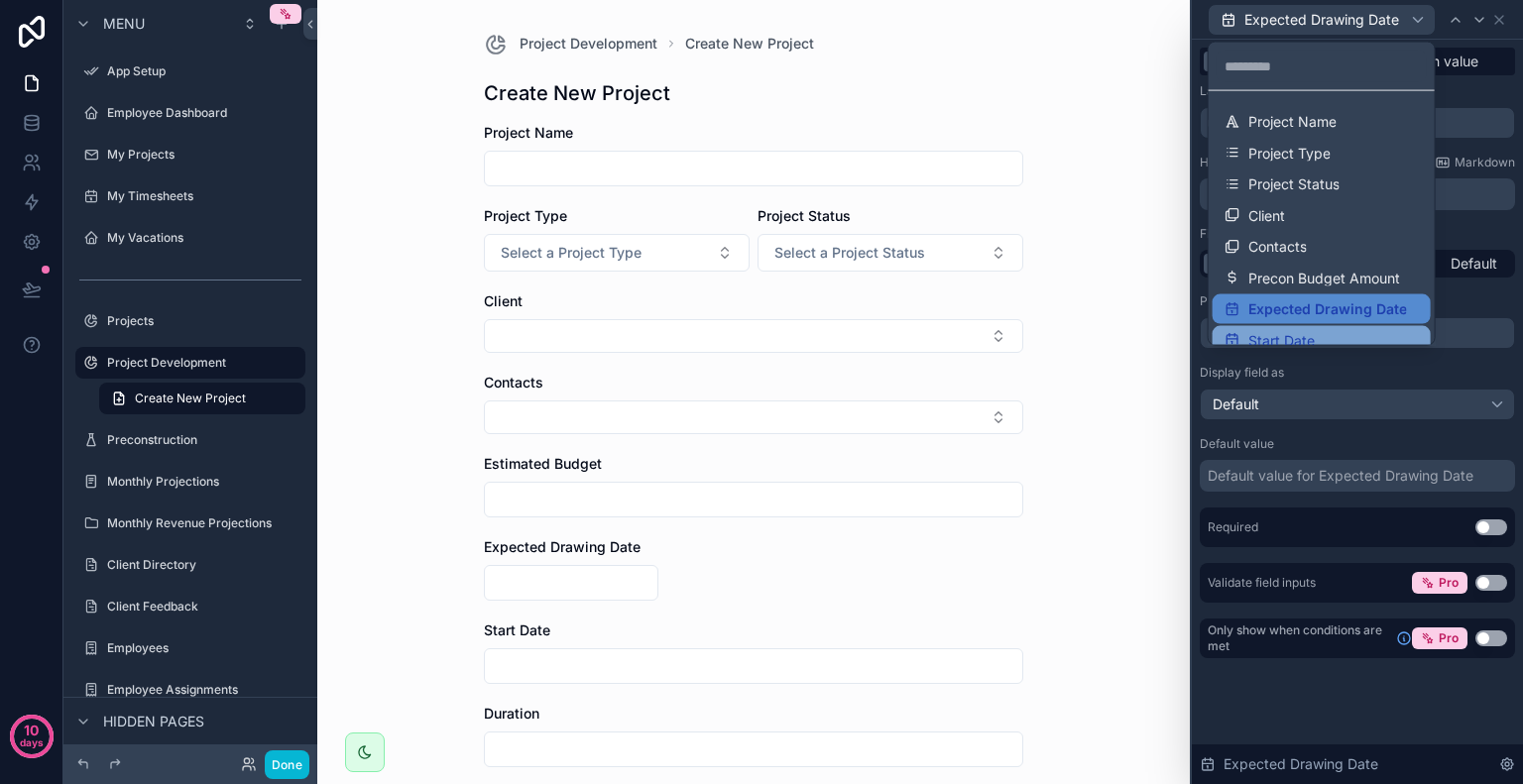 click on "Start Date" at bounding box center (1281, 340) 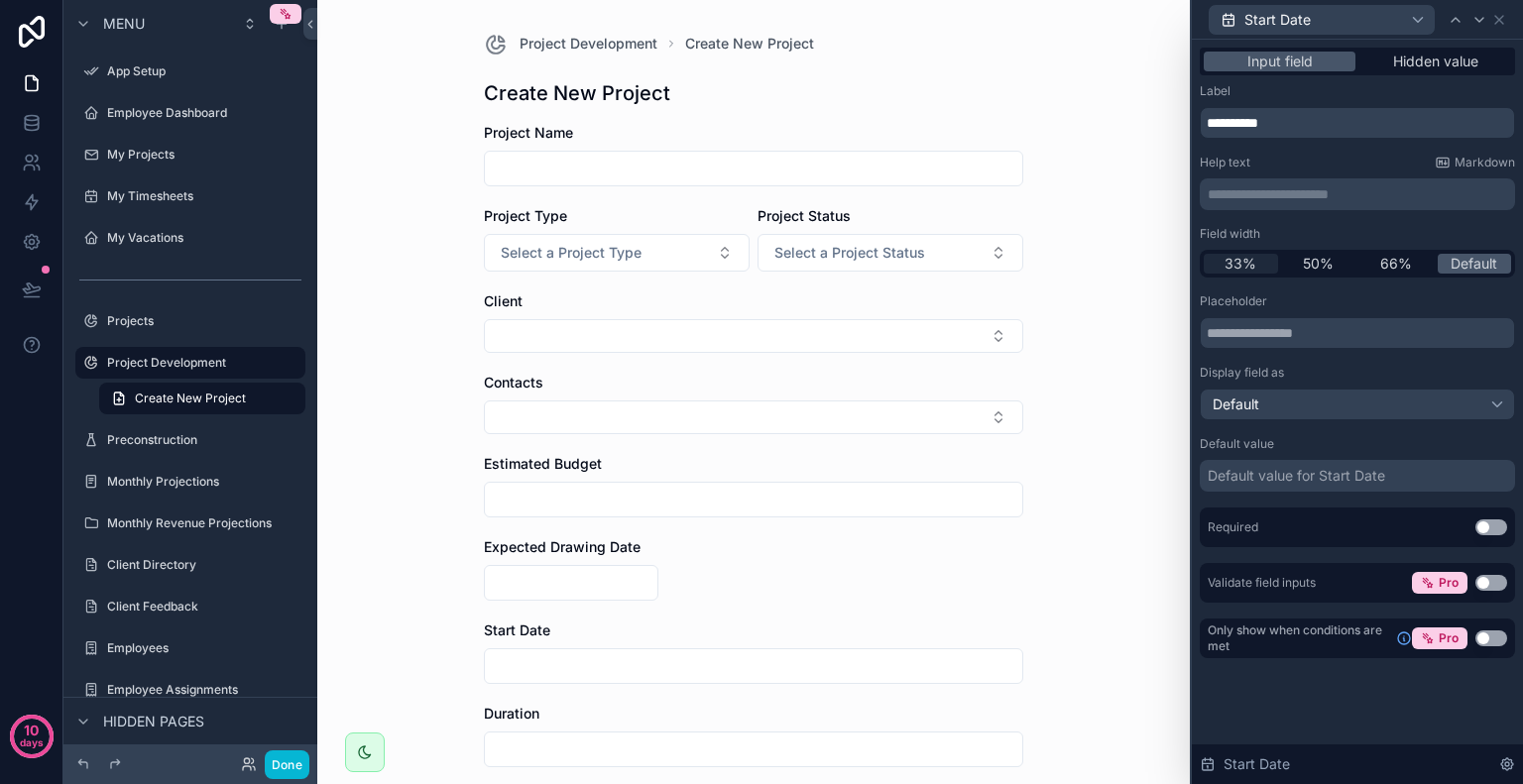 click on "33%" at bounding box center (1240, 264) 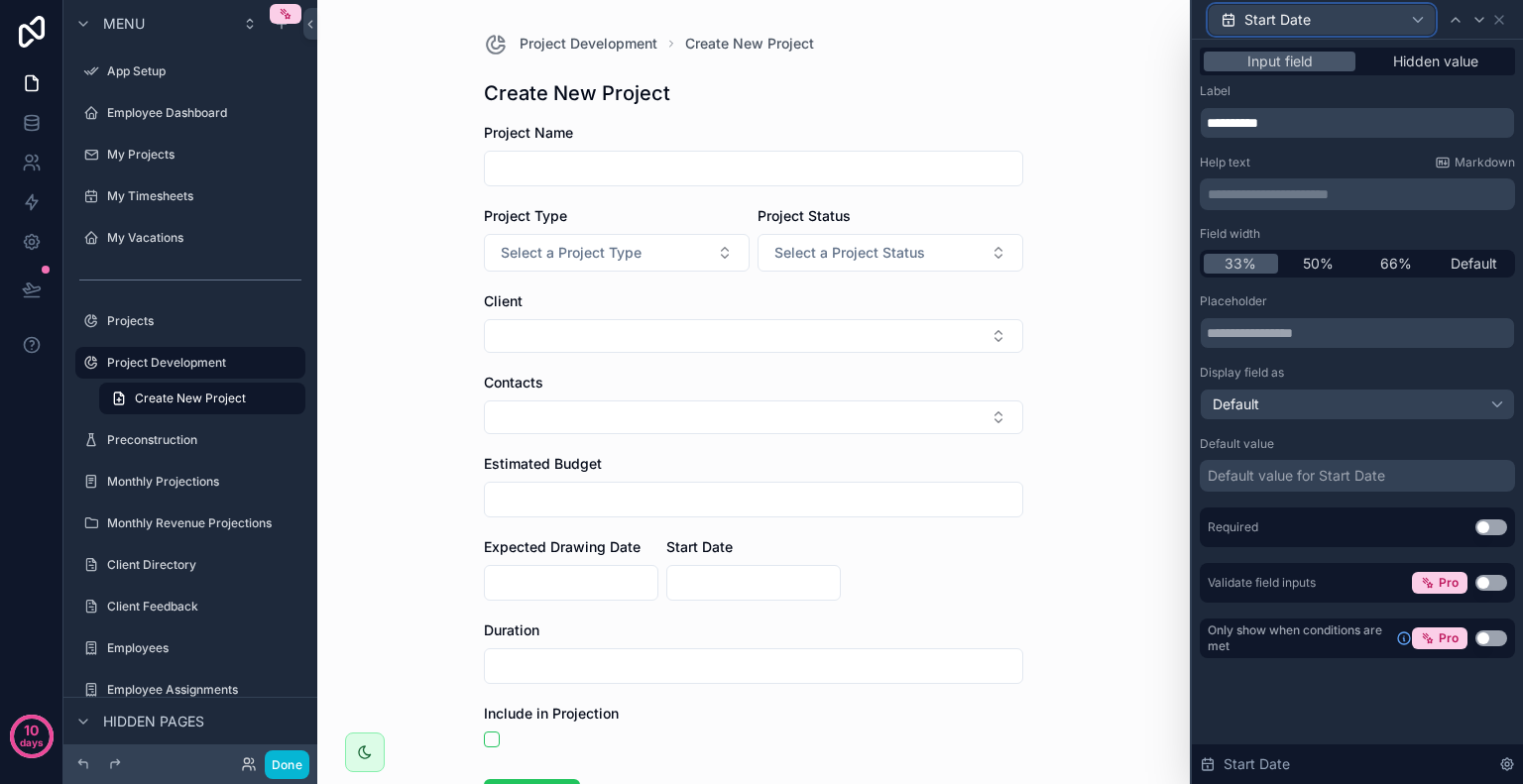 click on "Start Date" at bounding box center [1322, 20] 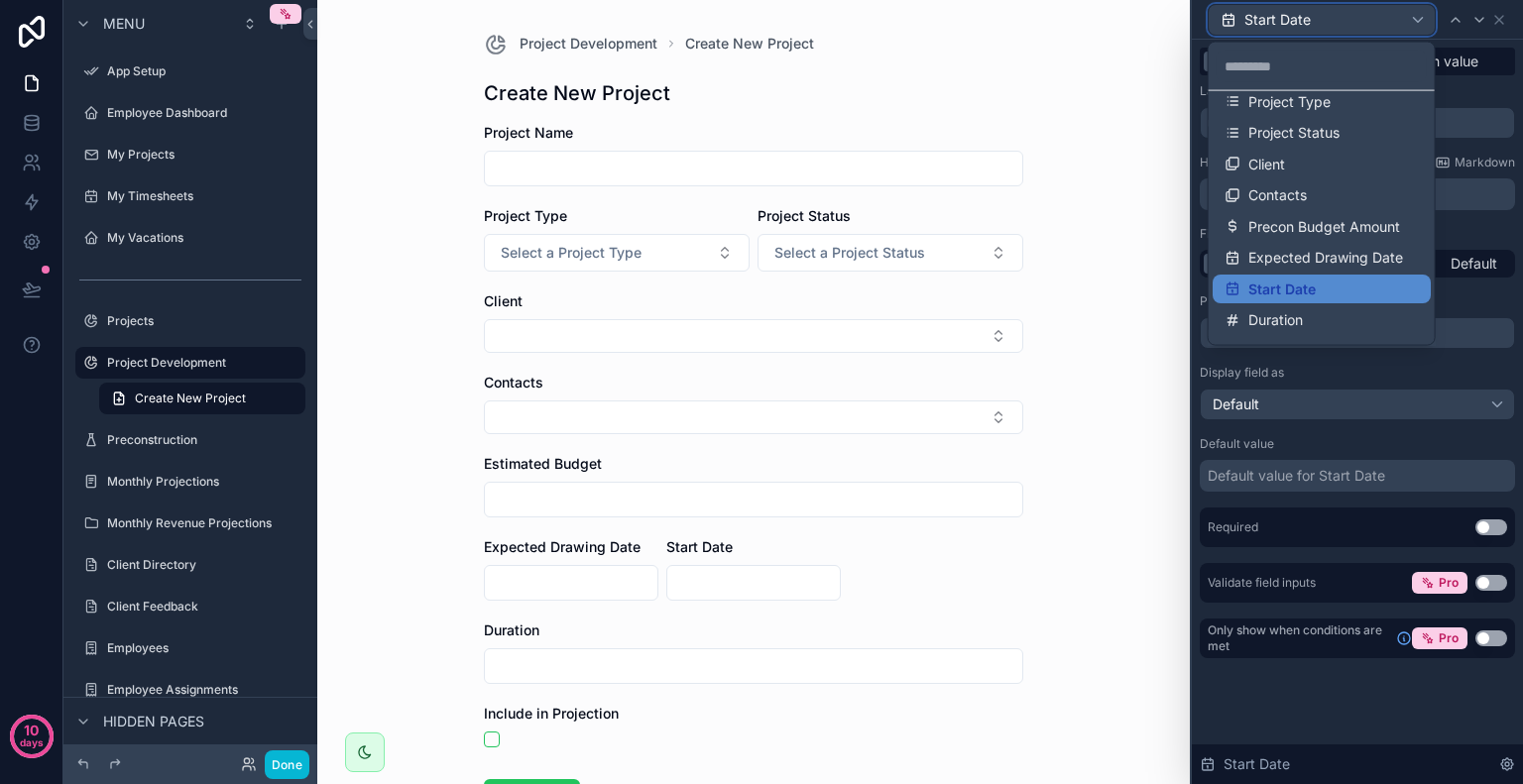 scroll, scrollTop: 75, scrollLeft: 0, axis: vertical 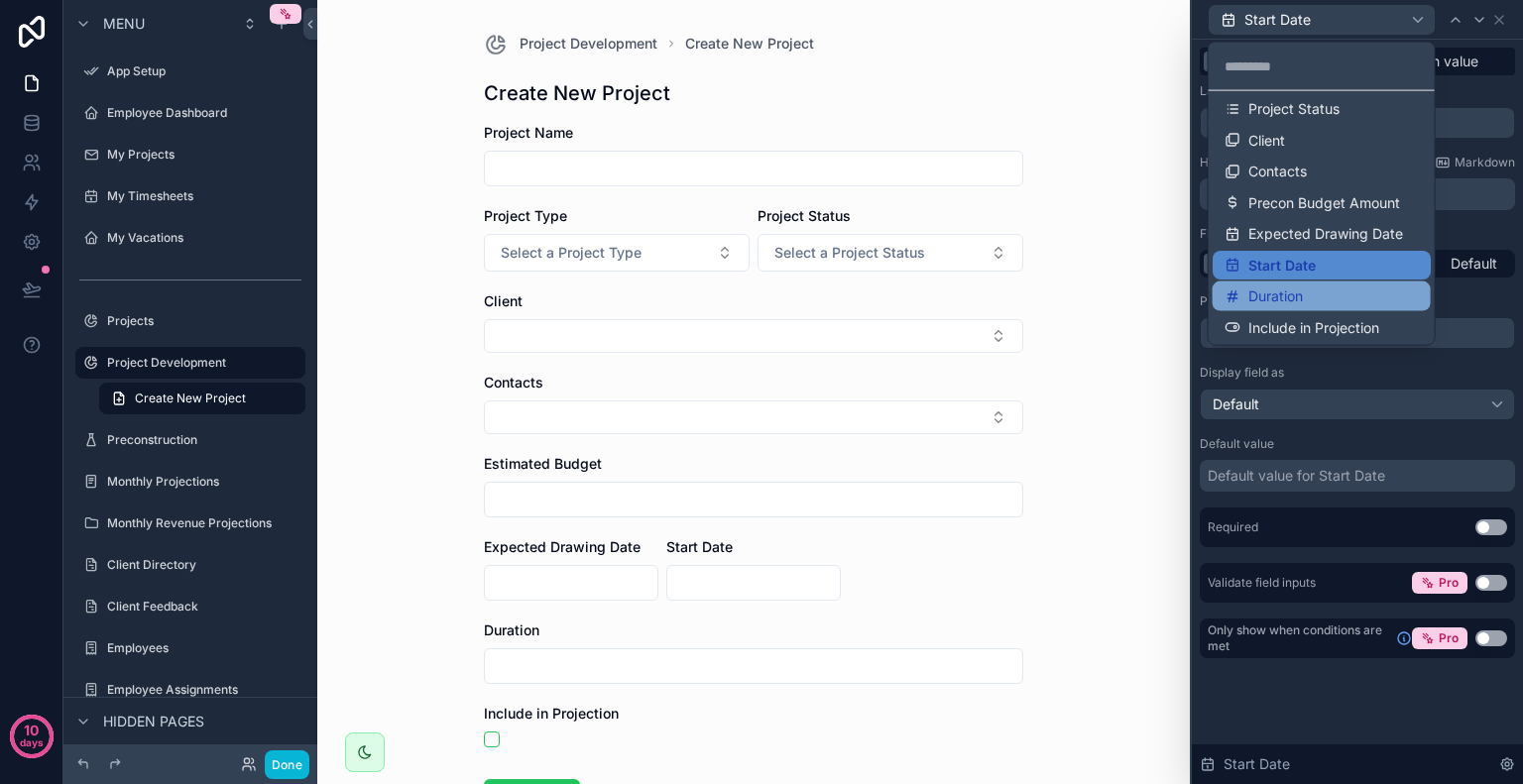 click on "Duration" at bounding box center [1275, 296] 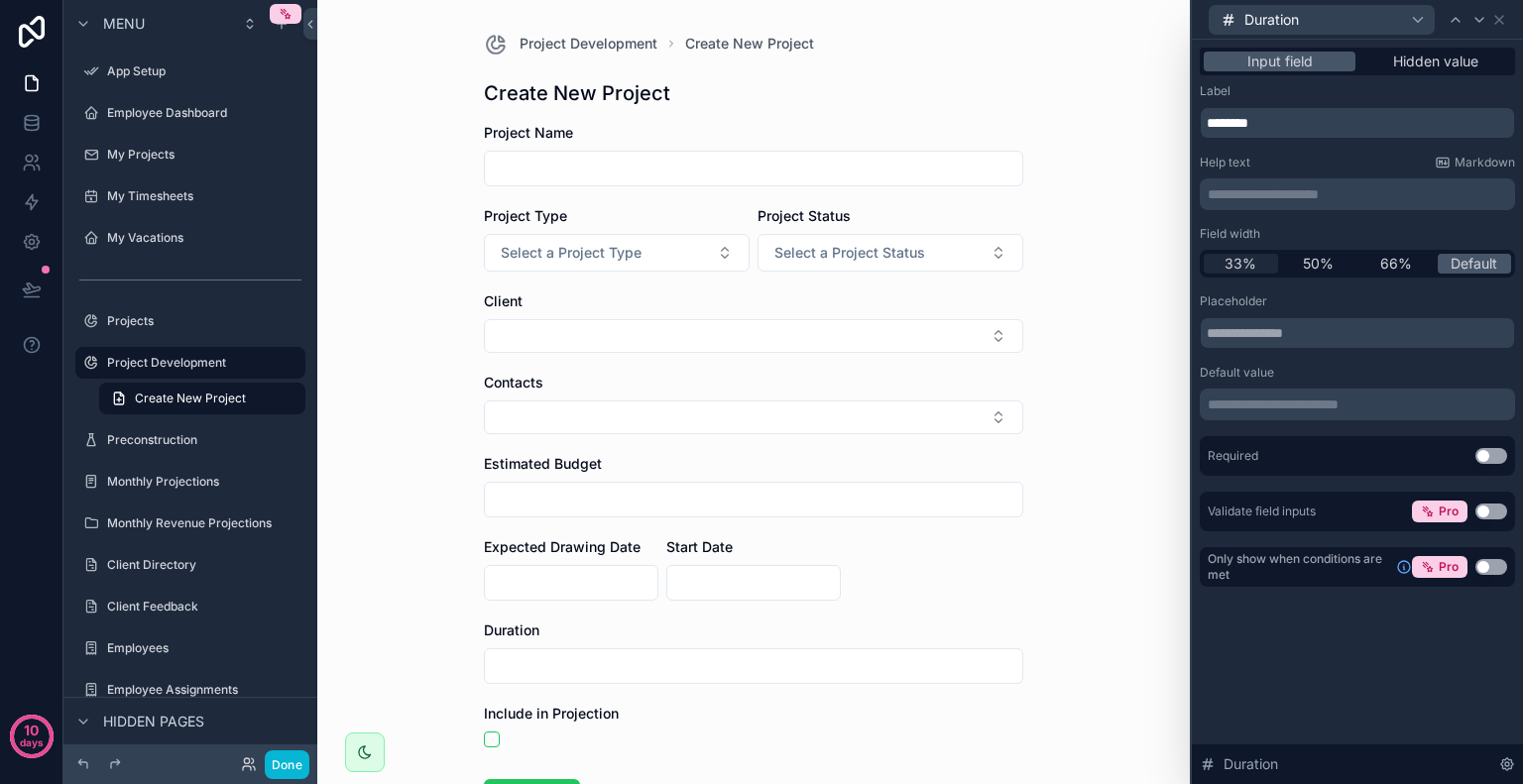 click on "33%" at bounding box center (1240, 264) 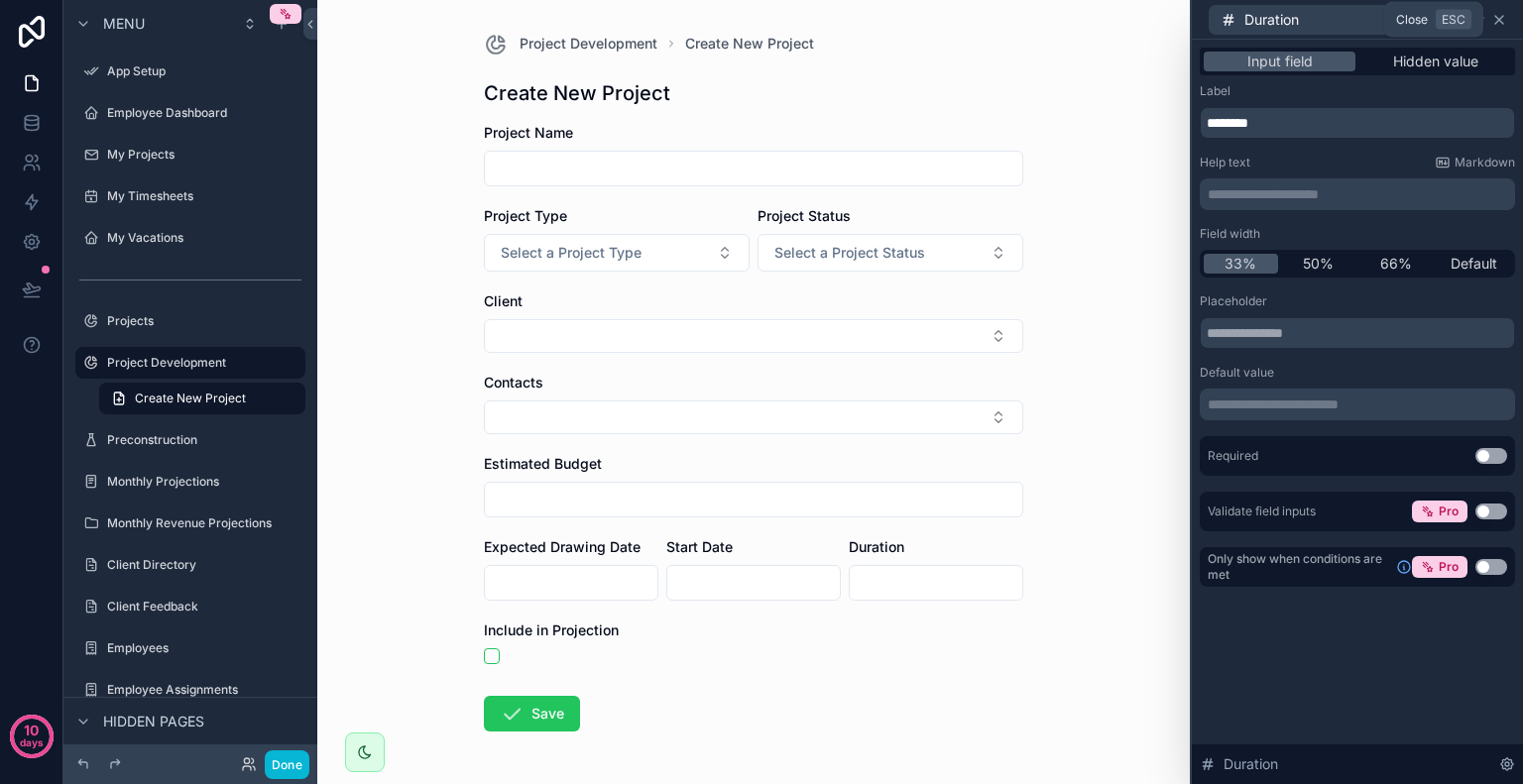 click 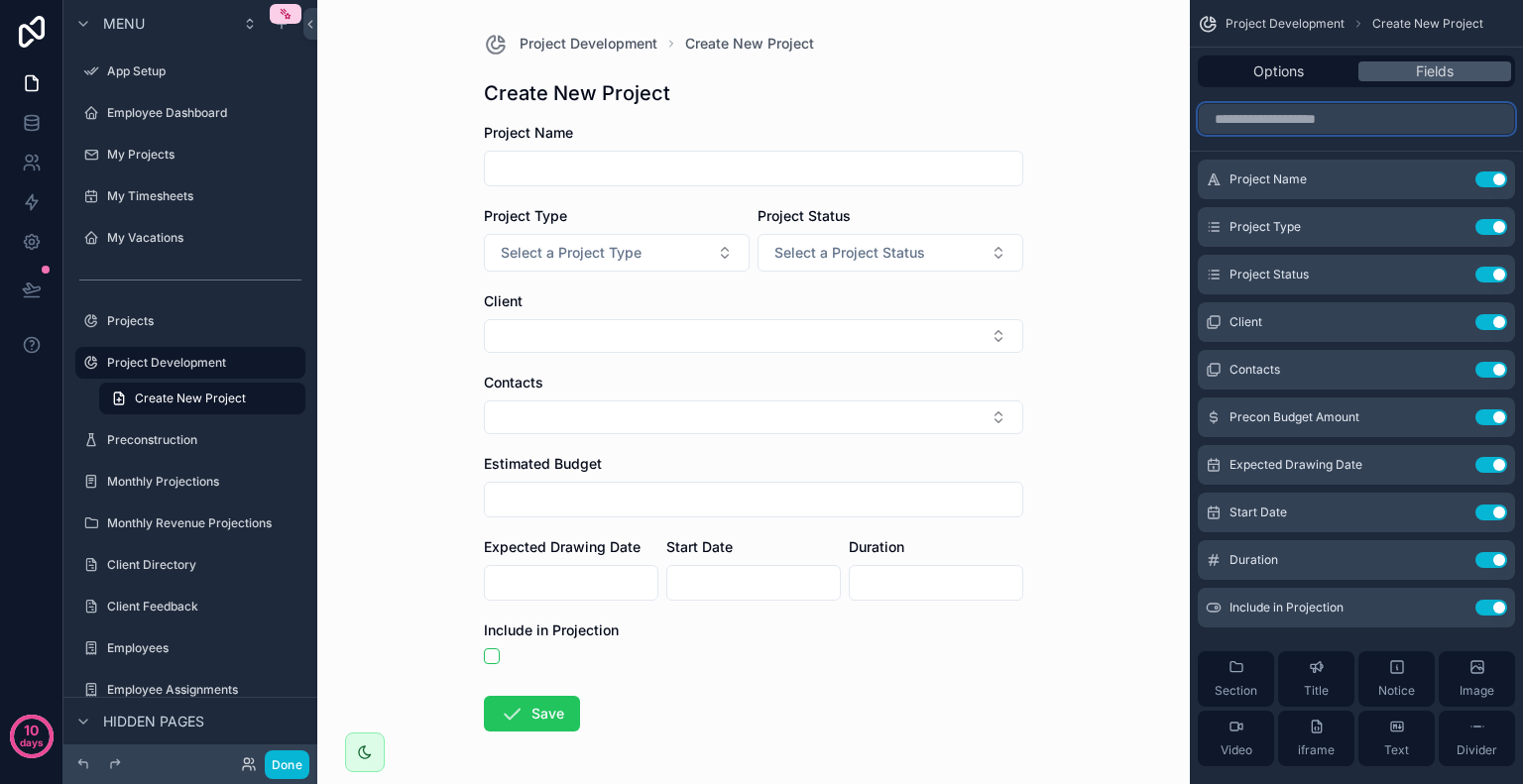 click at bounding box center [1356, 119] 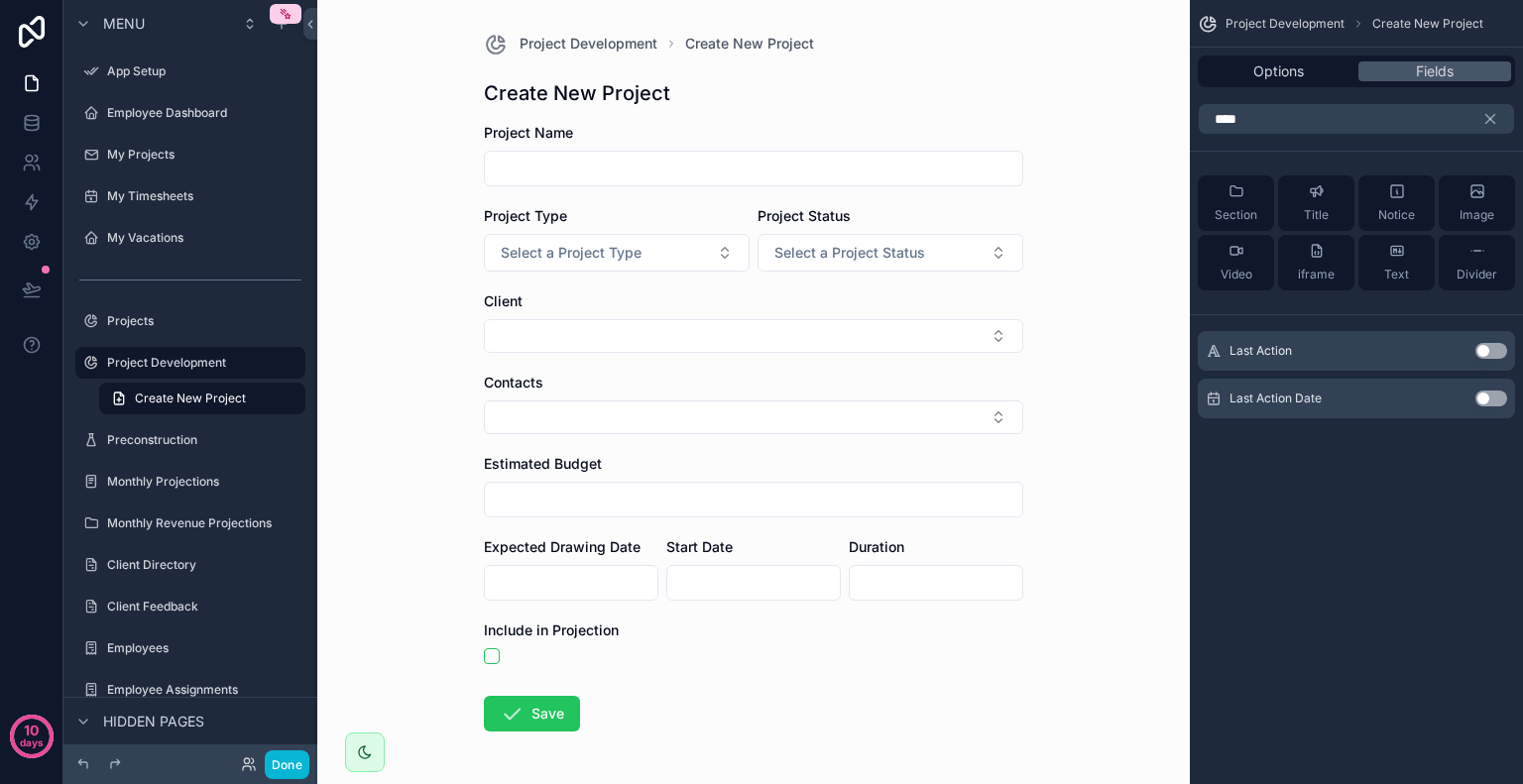 click on "Use setting" at bounding box center (1491, 351) 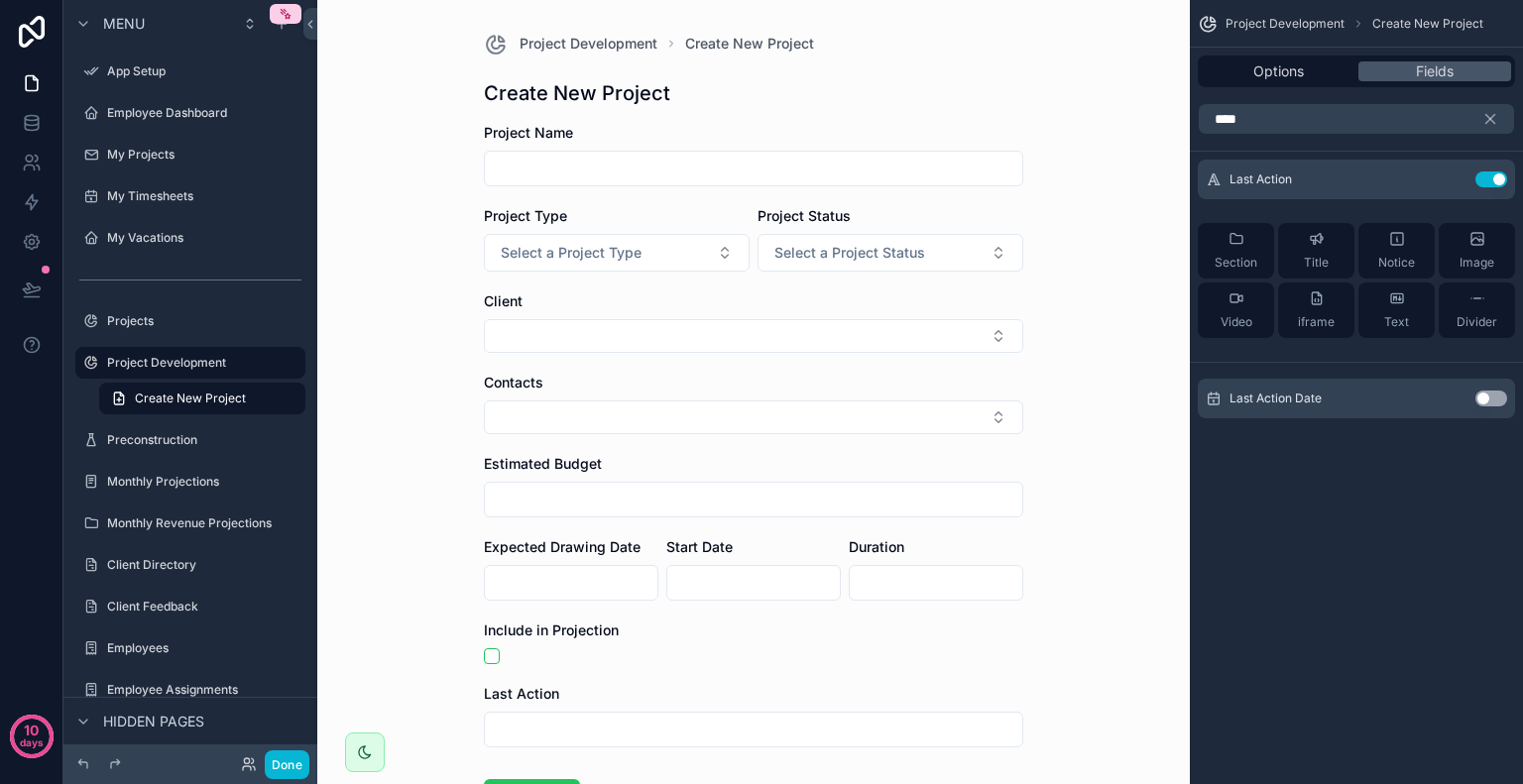 click on "Use setting" at bounding box center (1491, 398) 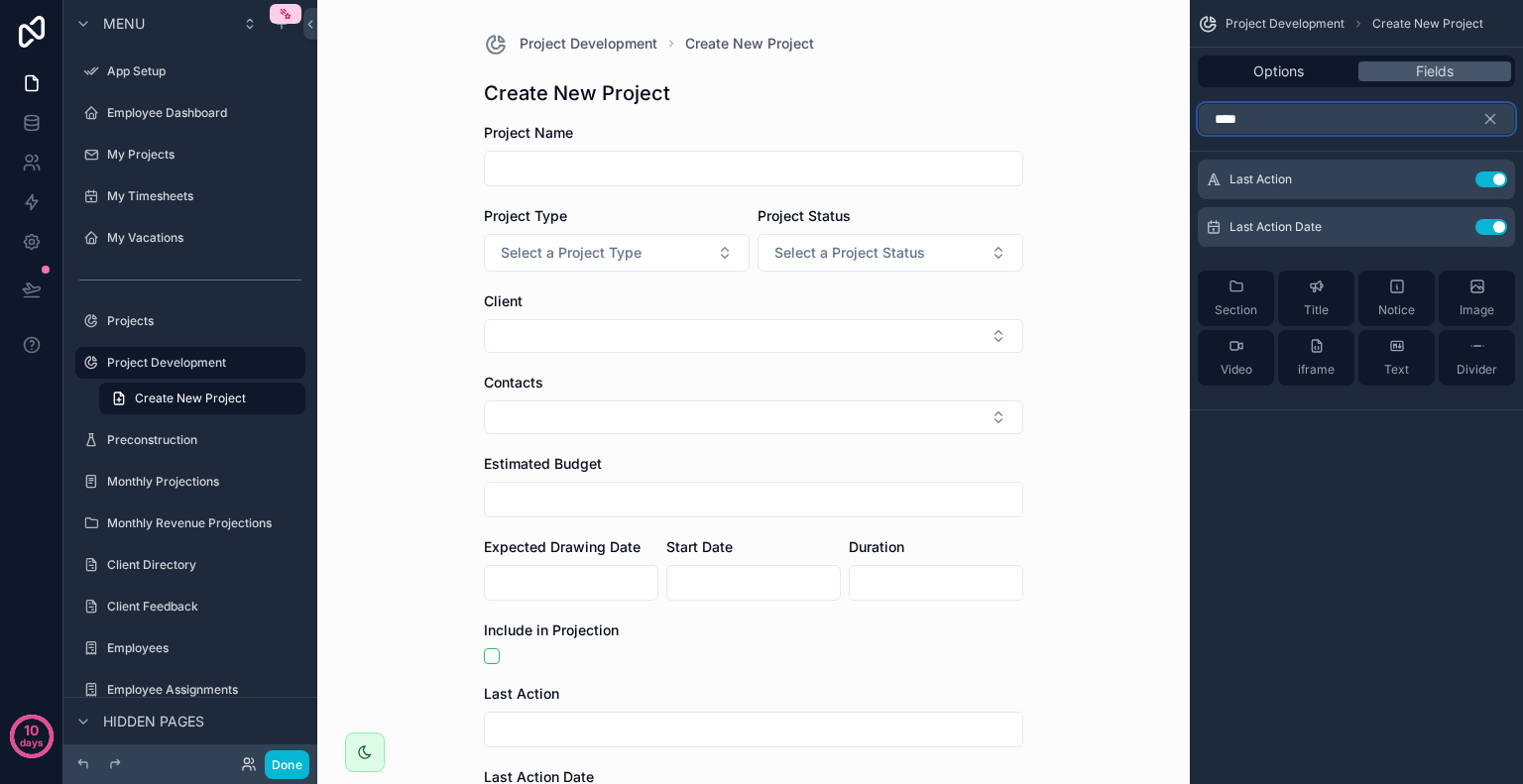 click on "****" at bounding box center (1356, 119) 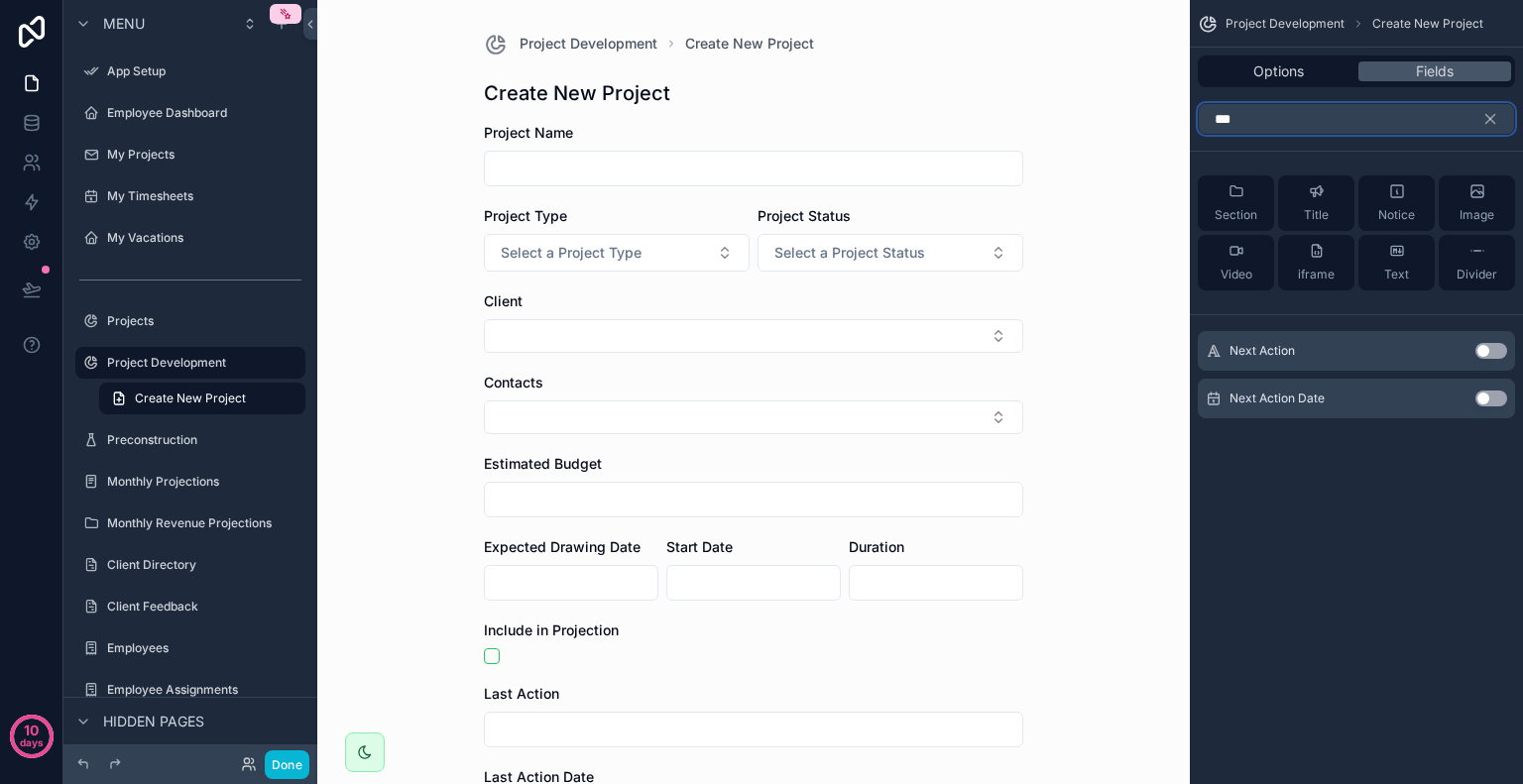 type on "***" 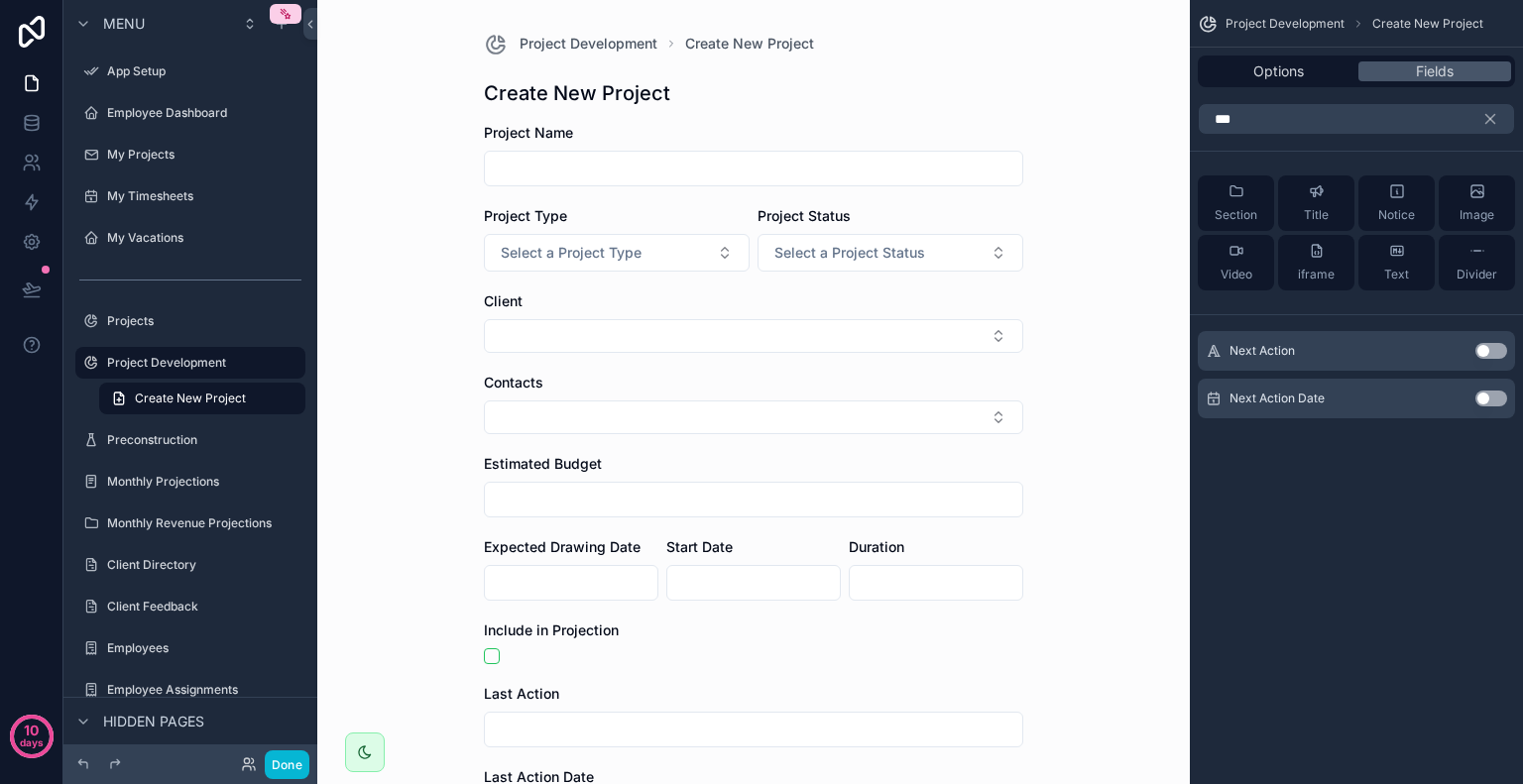 click on "Use setting" at bounding box center (1491, 351) 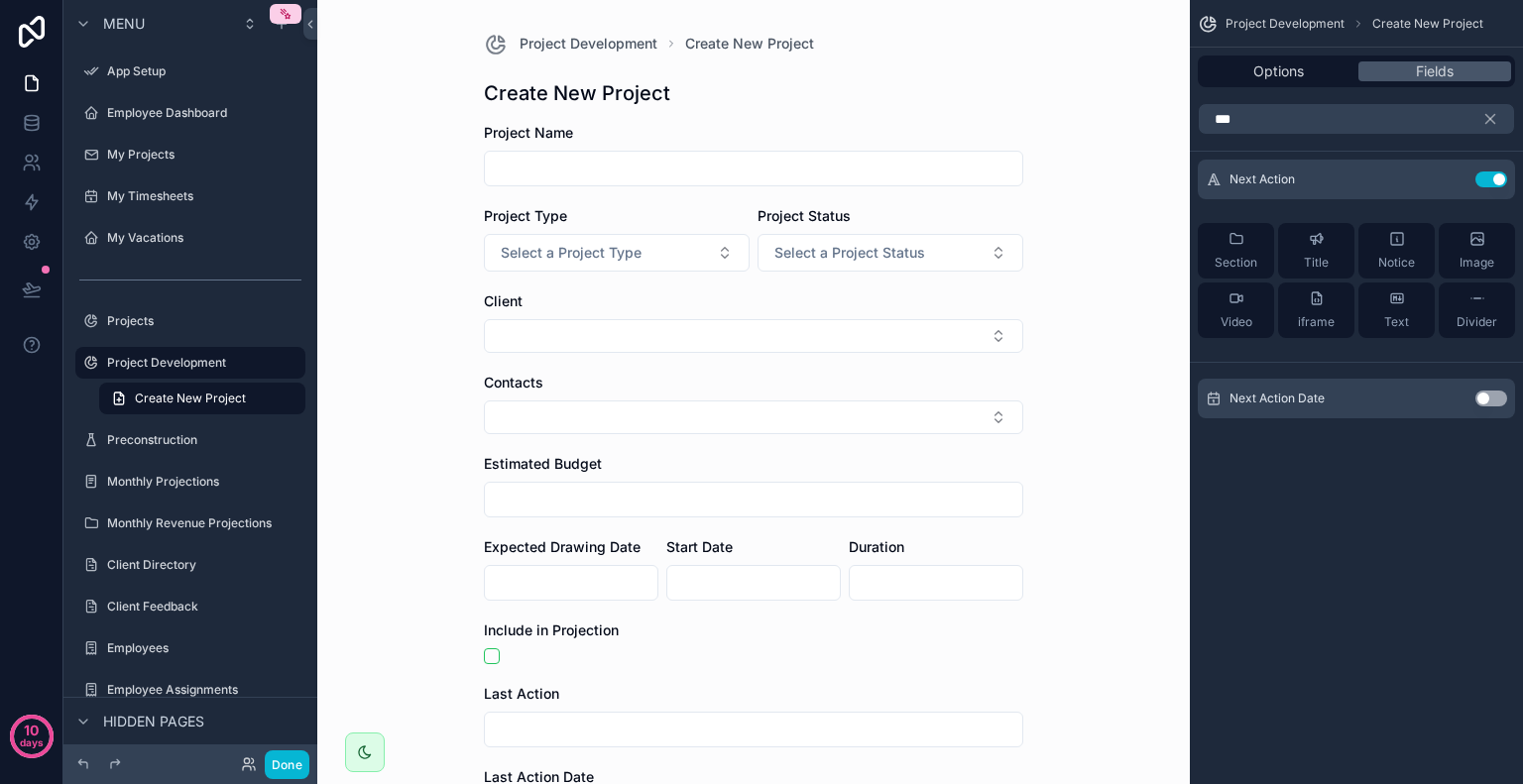 click on "Use setting" at bounding box center (1491, 398) 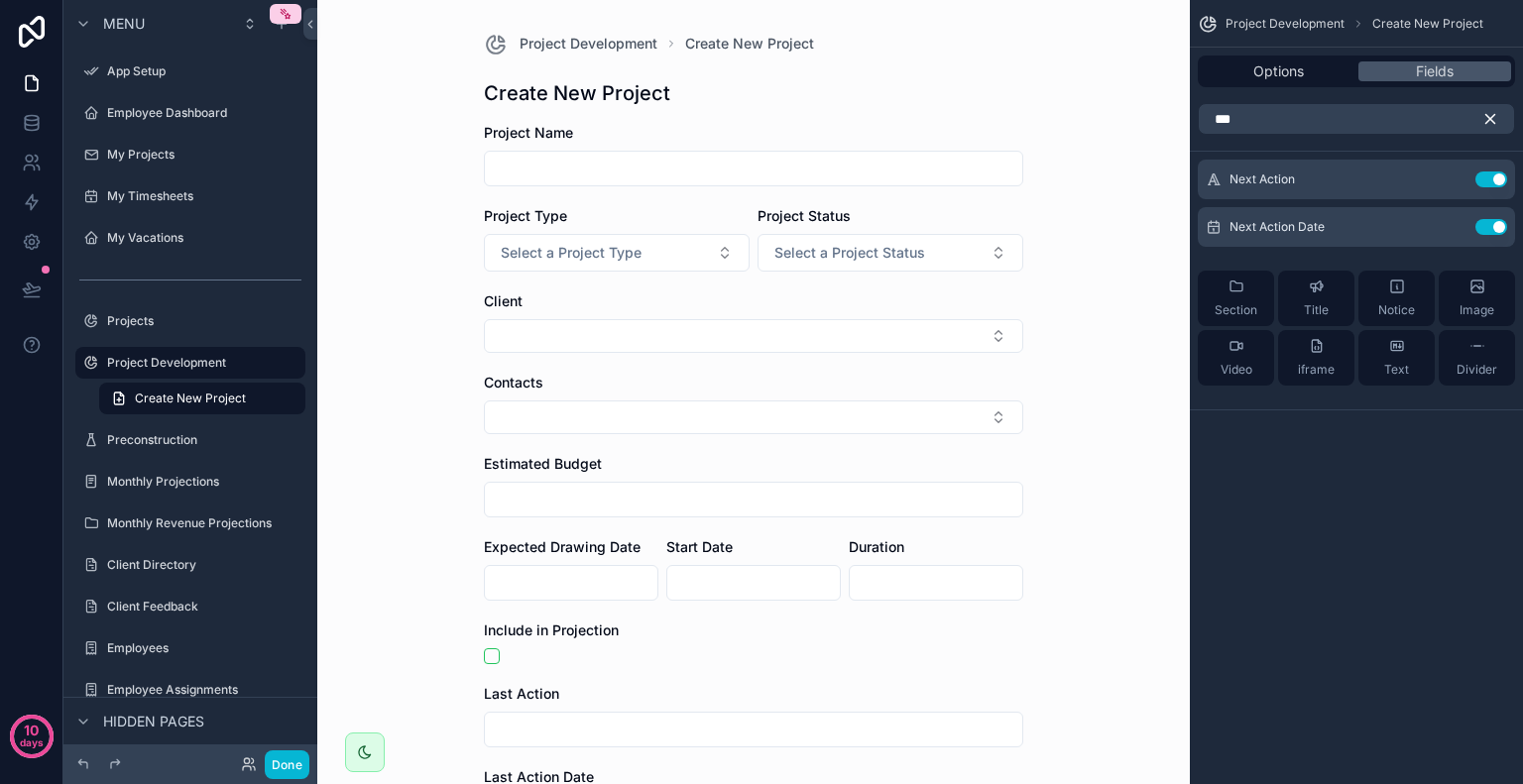 click 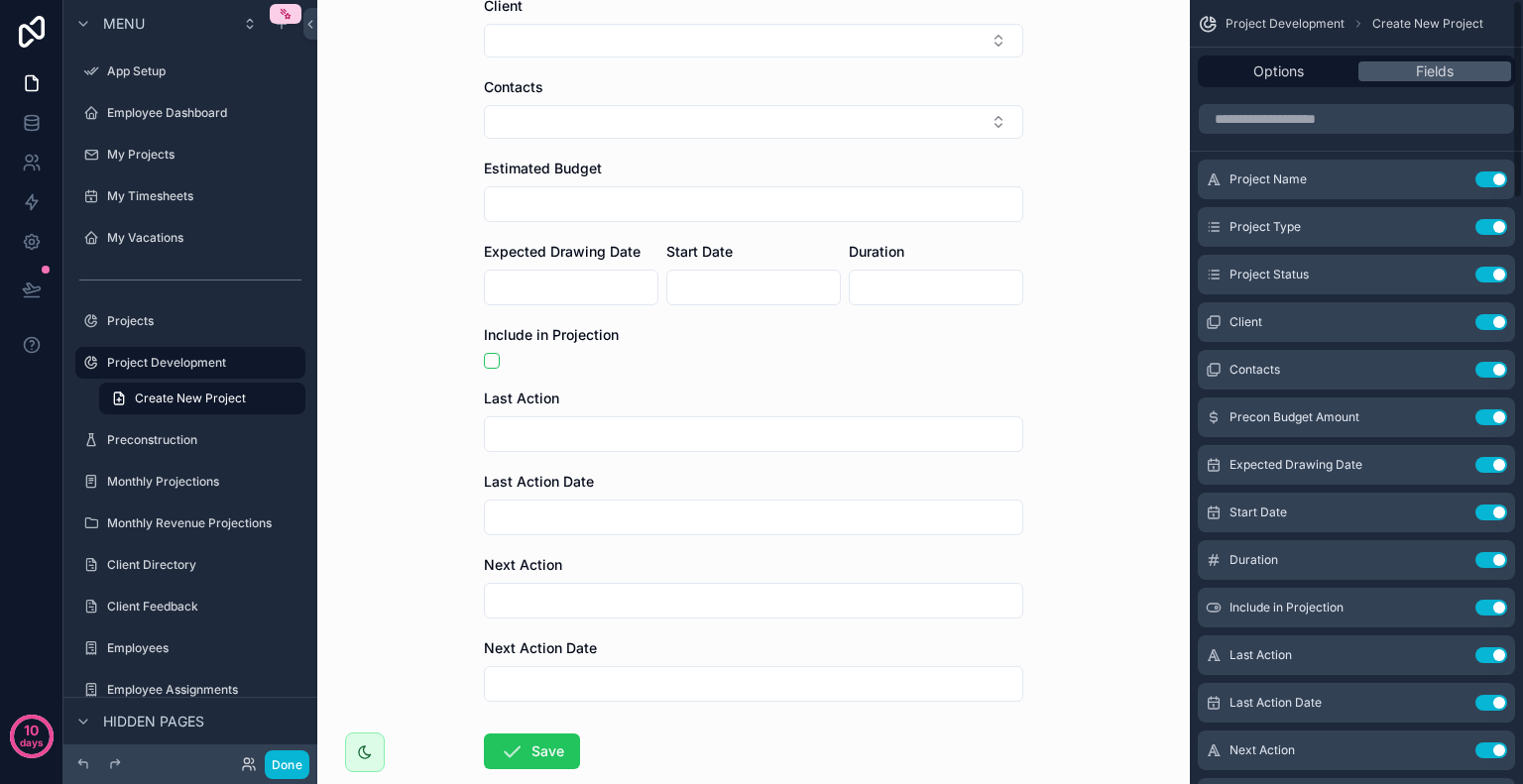 scroll, scrollTop: 396, scrollLeft: 0, axis: vertical 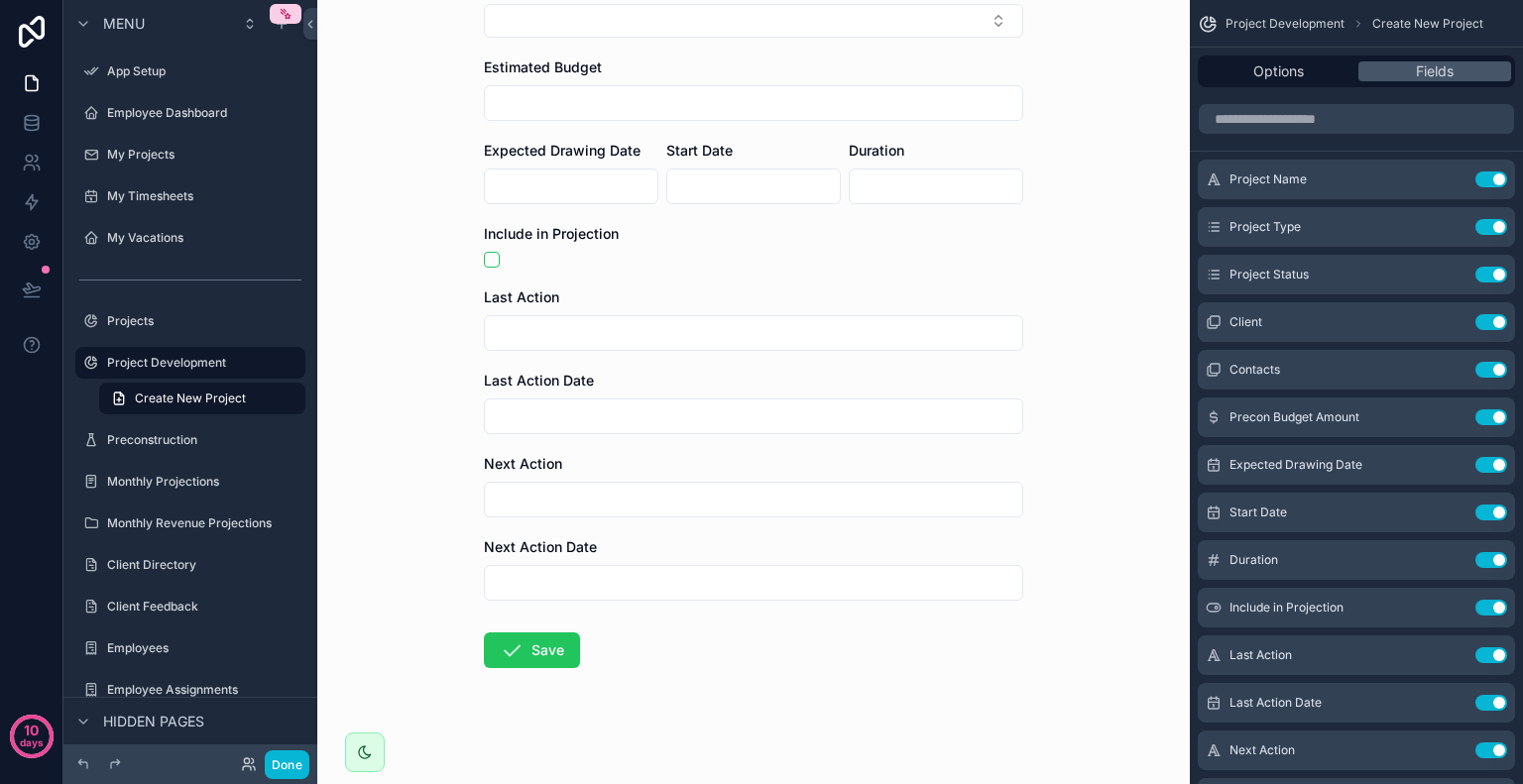 click at bounding box center (754, 333) 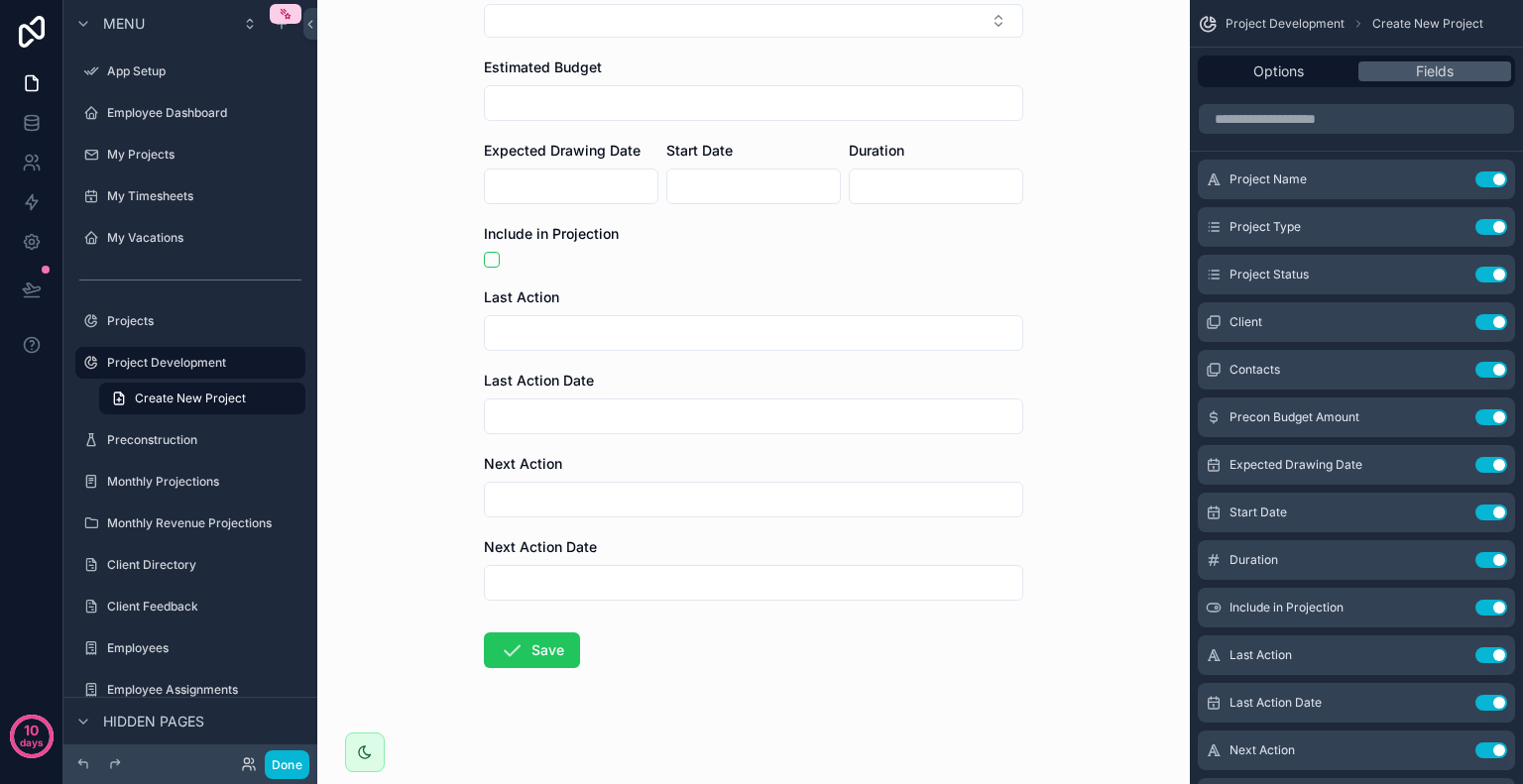 click at bounding box center [754, 416] 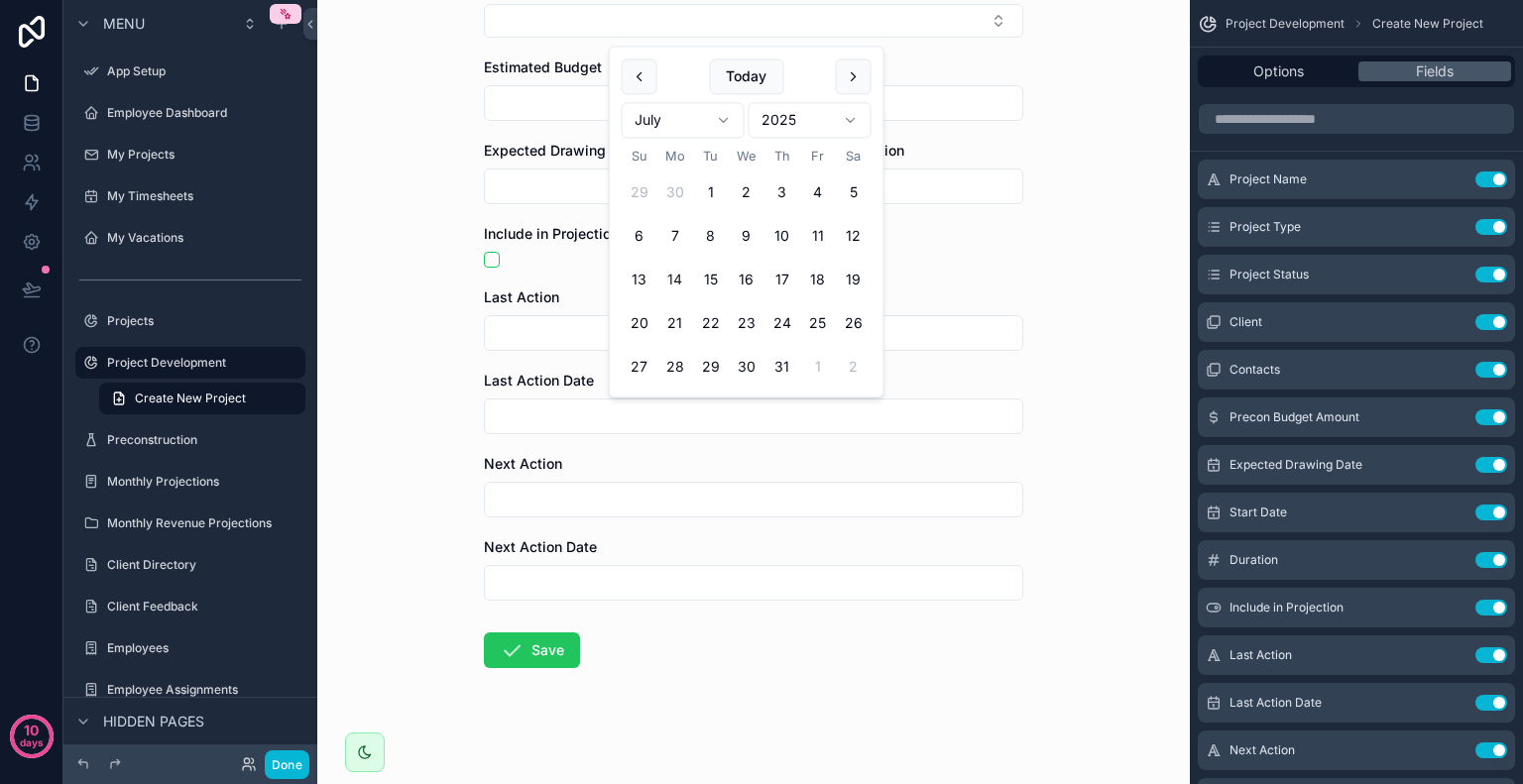 click at bounding box center (754, 333) 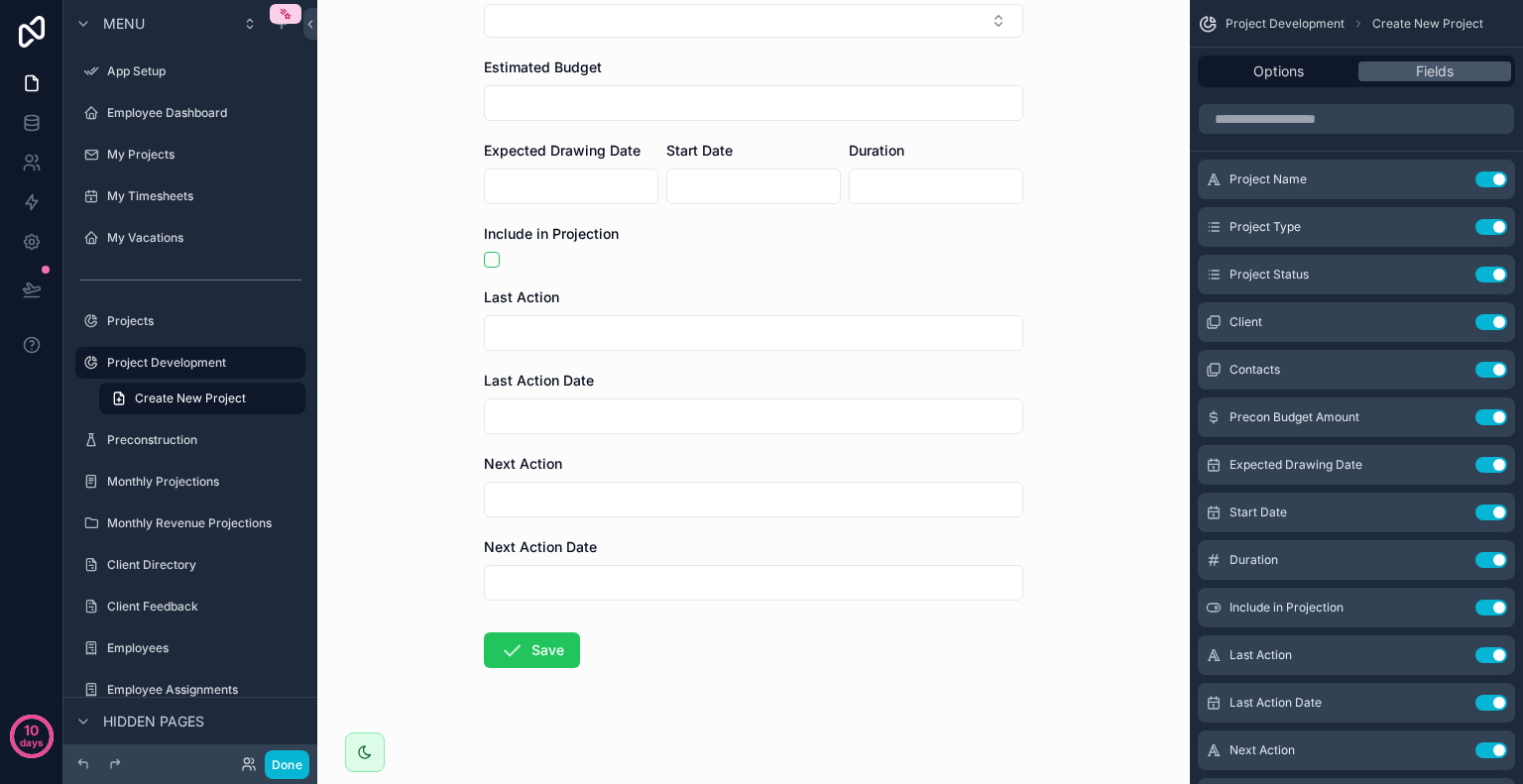 click at bounding box center [754, 500] 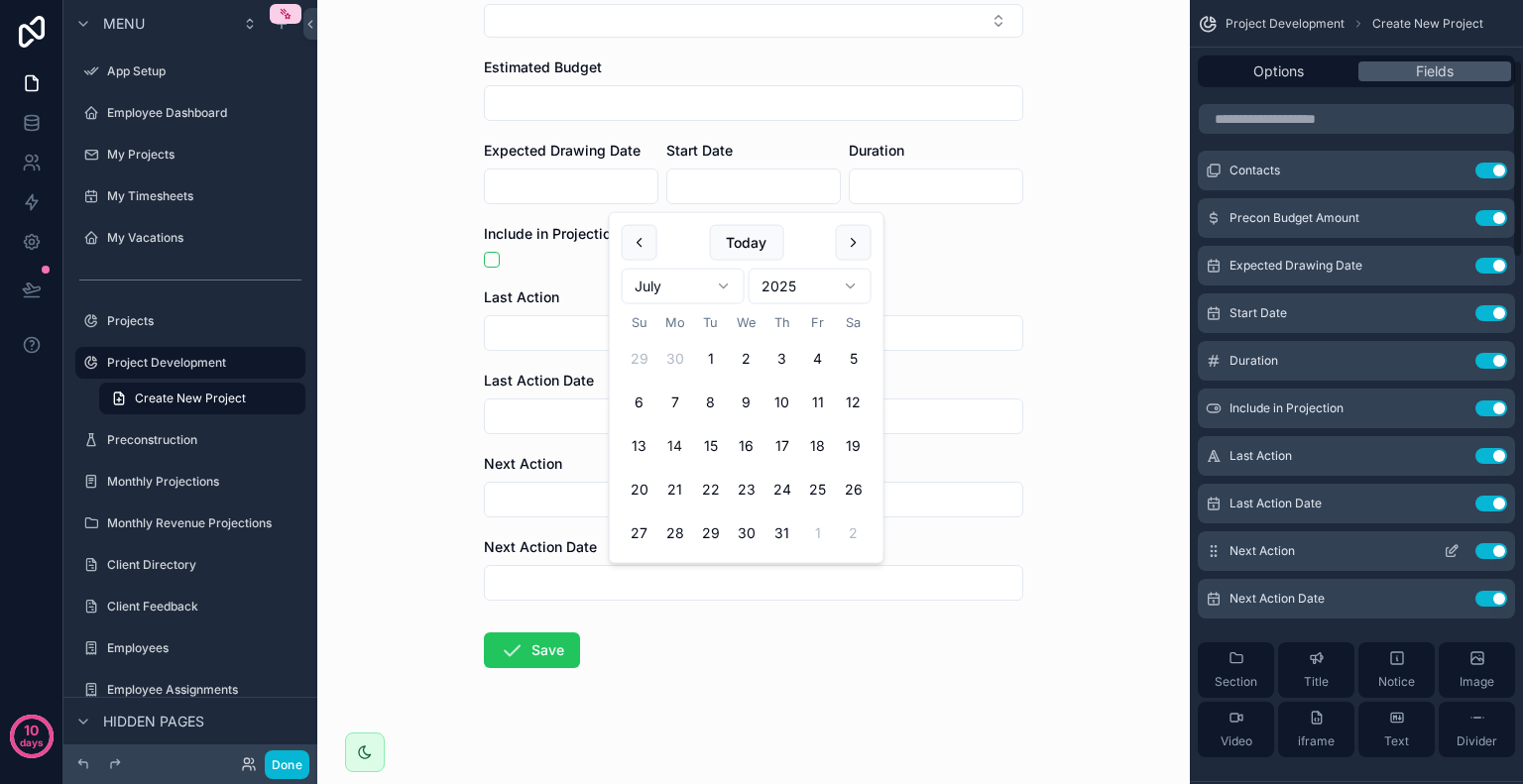 scroll, scrollTop: 198, scrollLeft: 0, axis: vertical 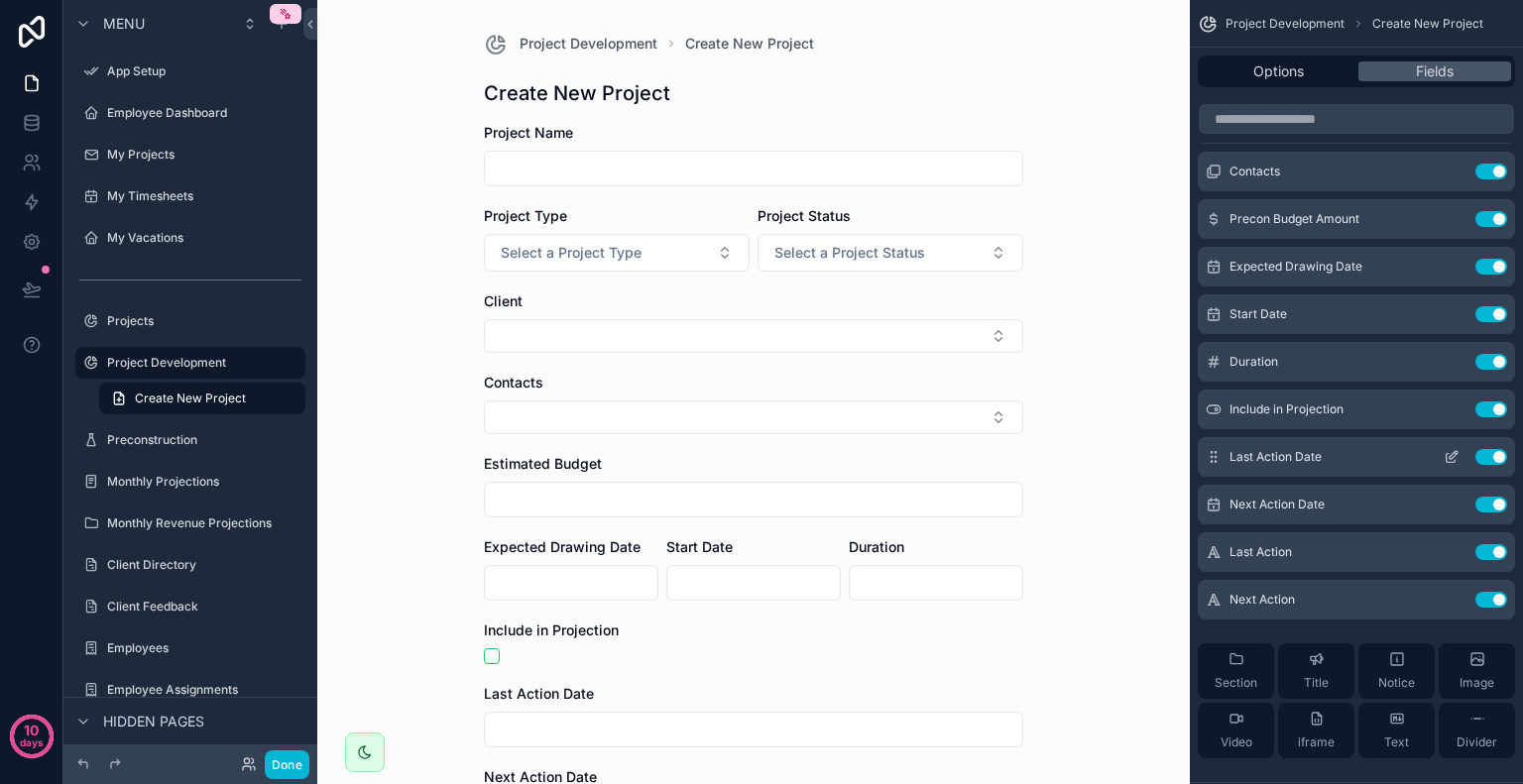 click 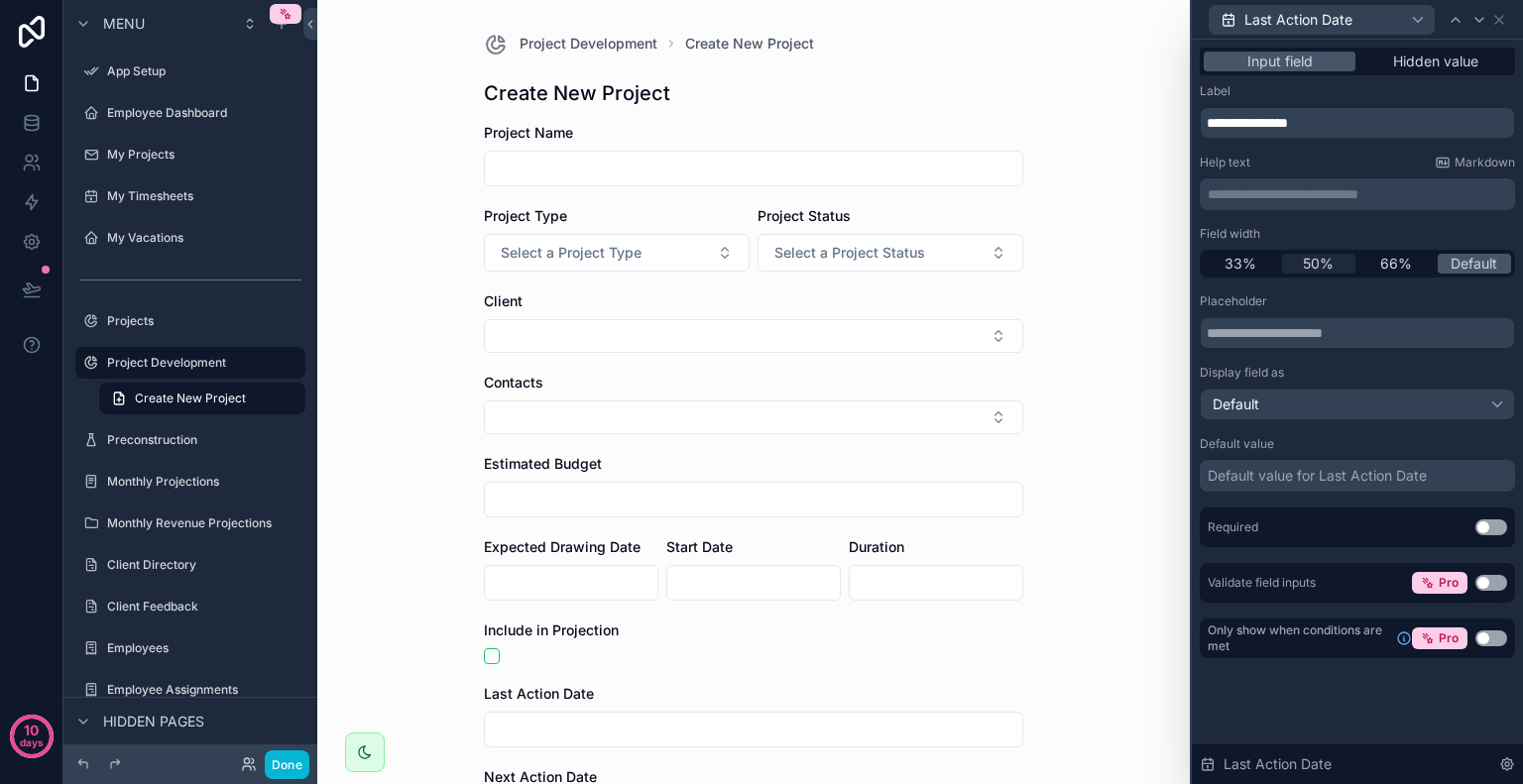 click on "50%" at bounding box center (1319, 264) 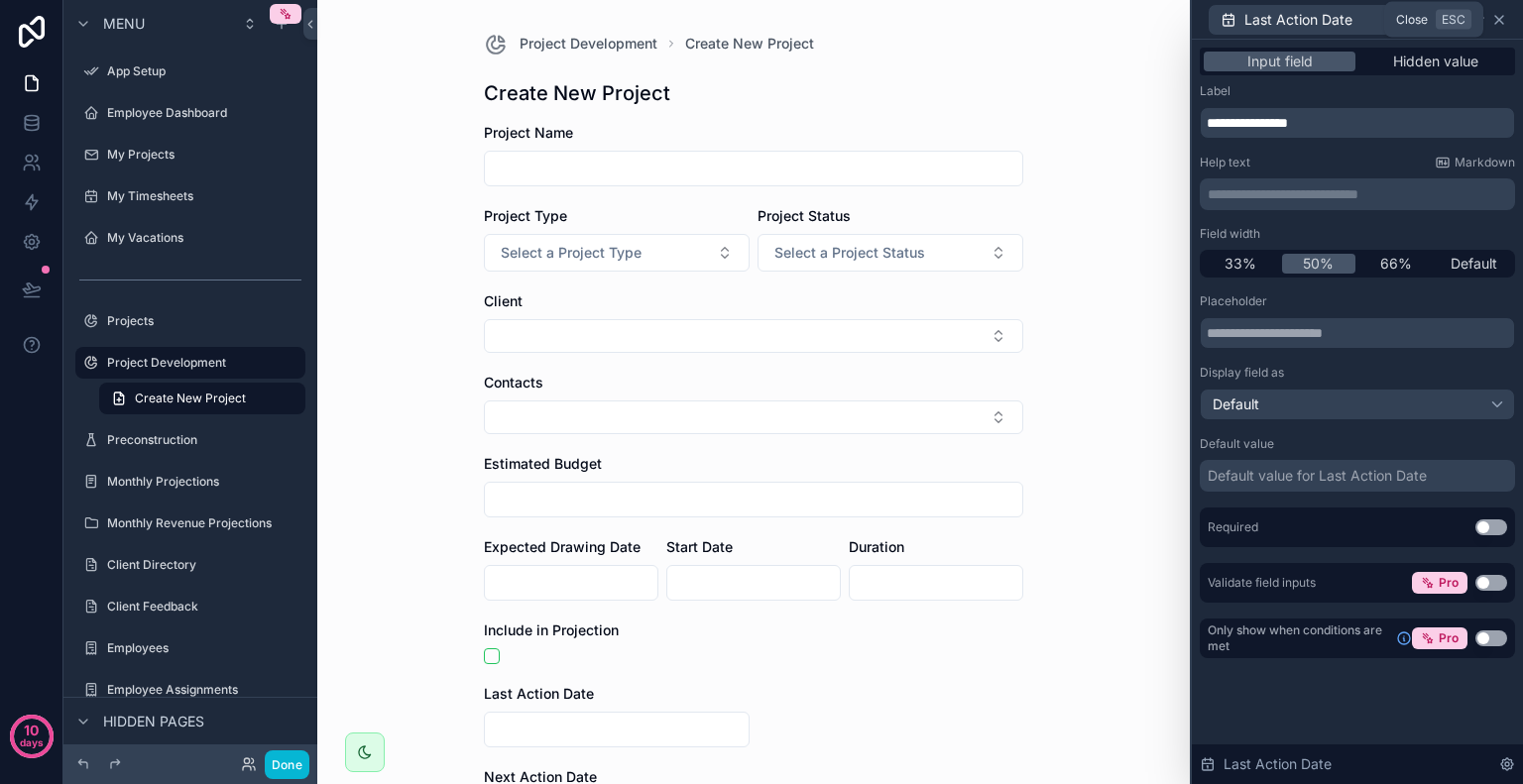 click 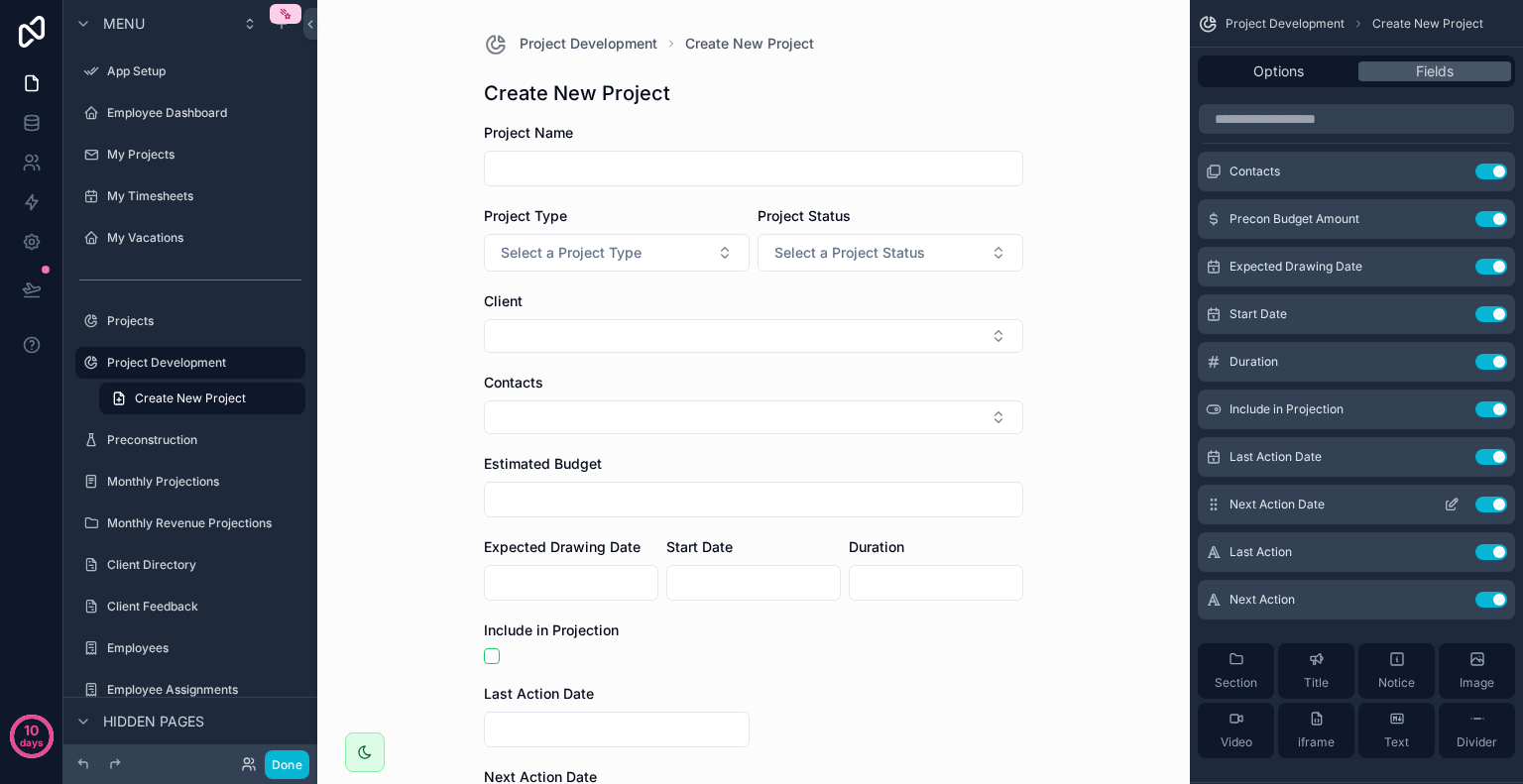 click 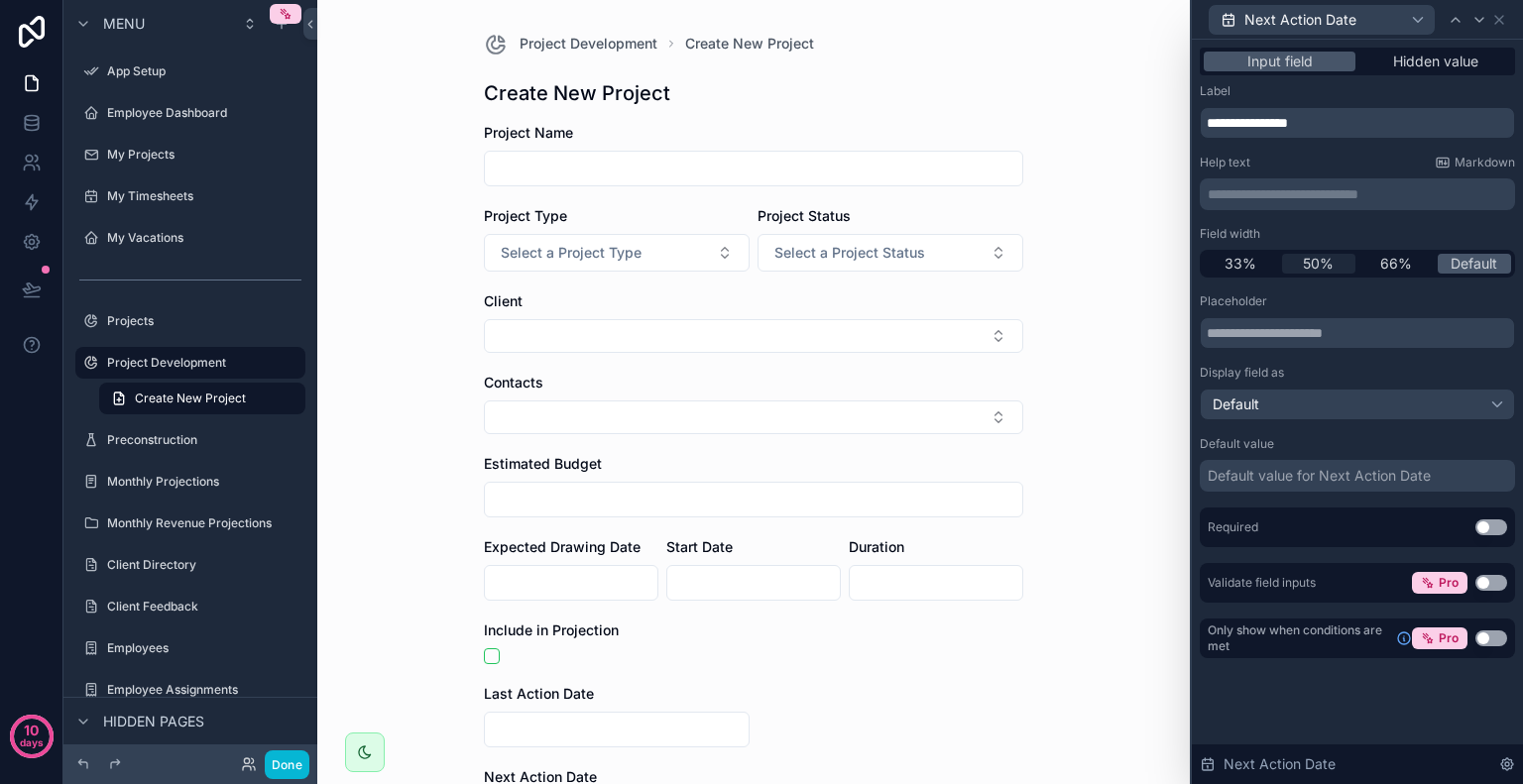 click on "50%" at bounding box center (1318, 264) 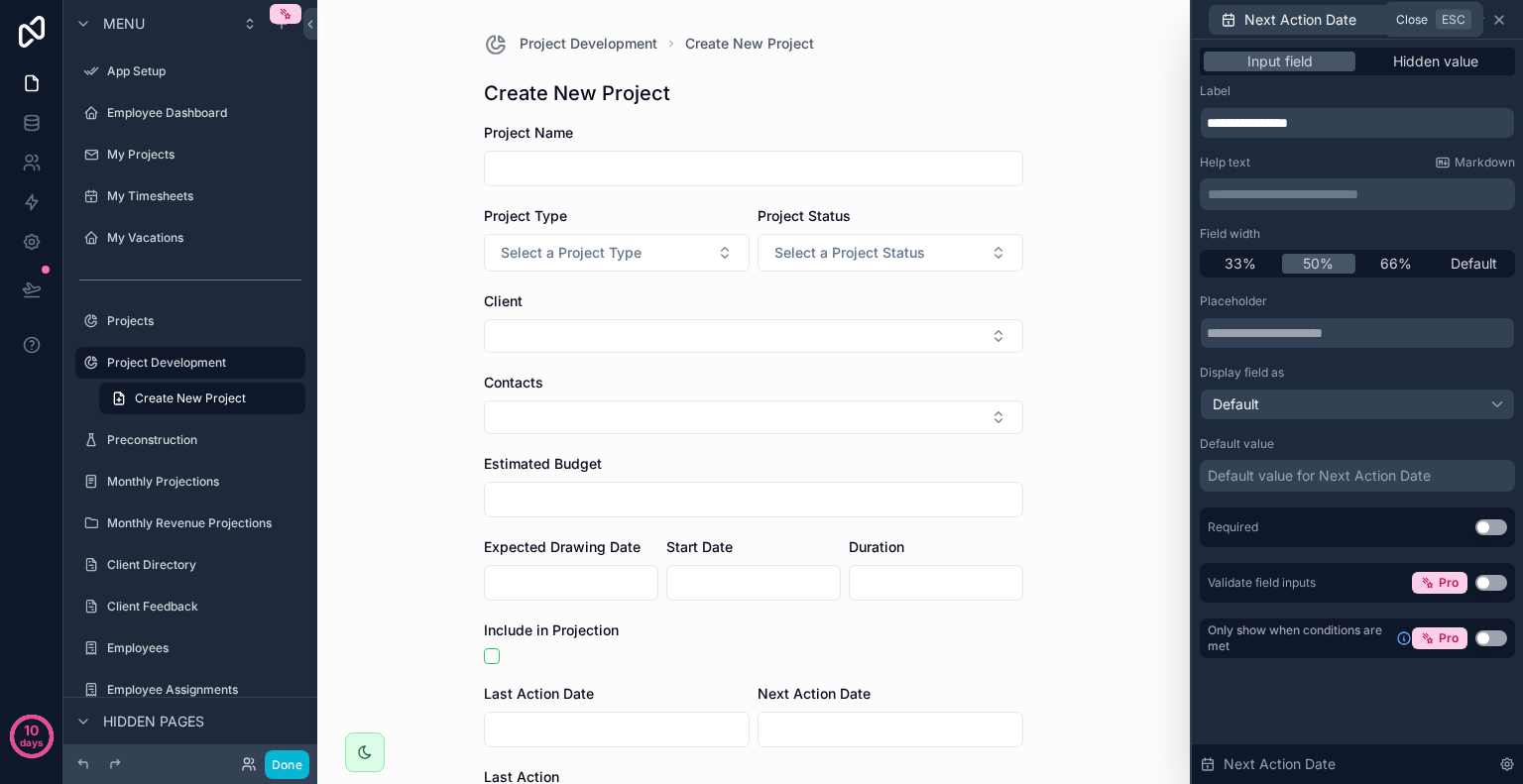 drag, startPoint x: 1489, startPoint y: 23, endPoint x: 1503, endPoint y: 23, distance: 14 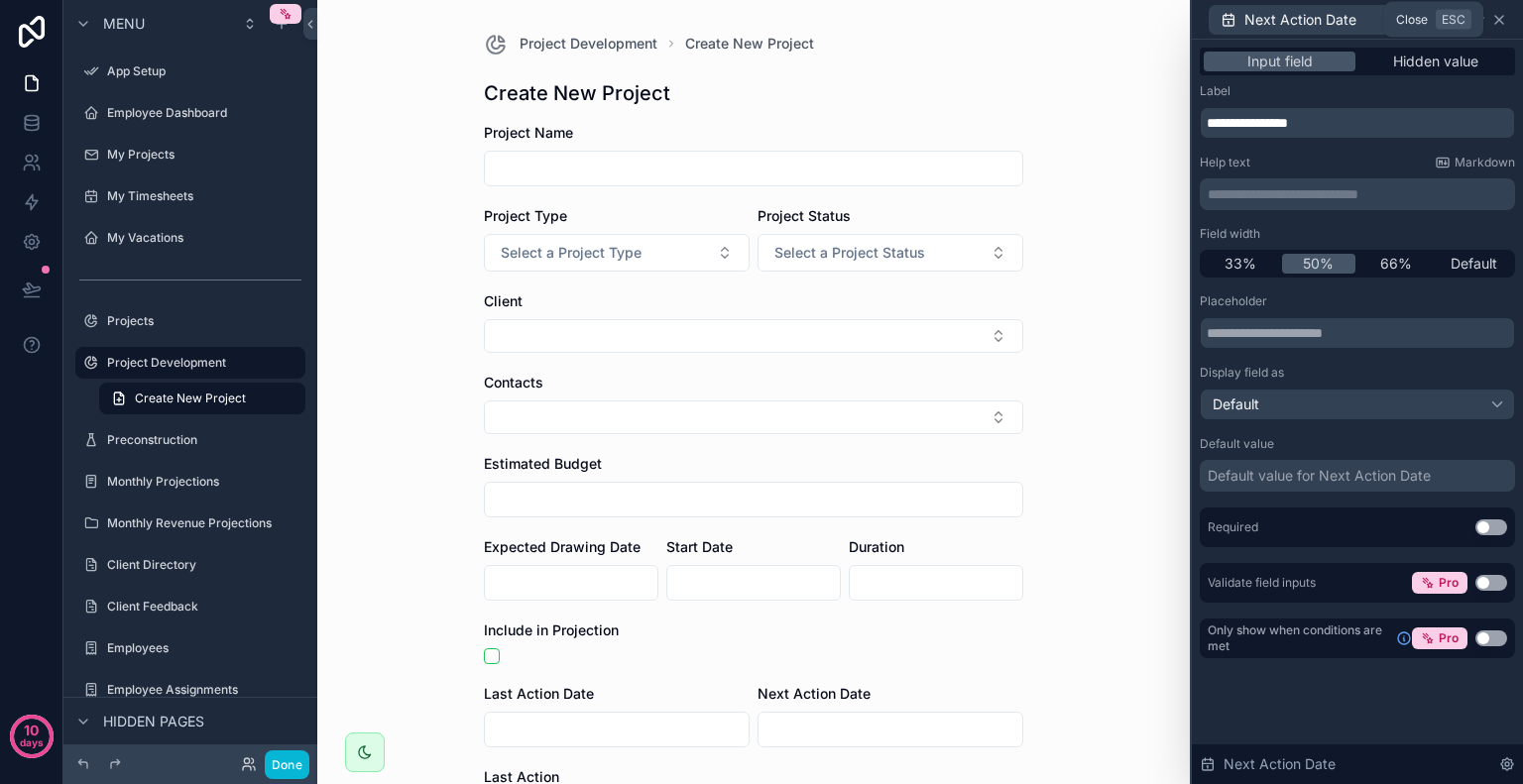 click on "Next Action Date" at bounding box center [1357, 19] 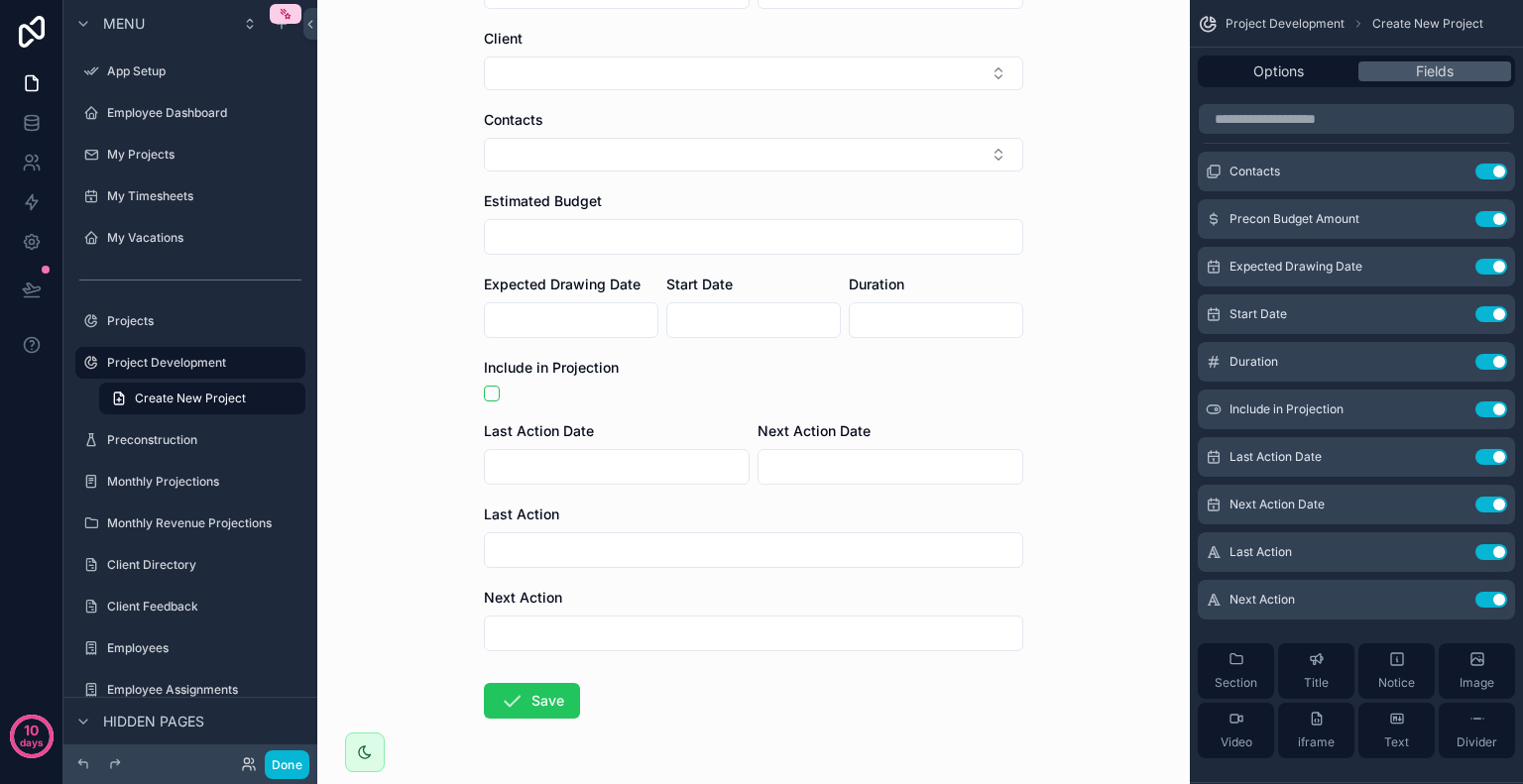 scroll, scrollTop: 297, scrollLeft: 0, axis: vertical 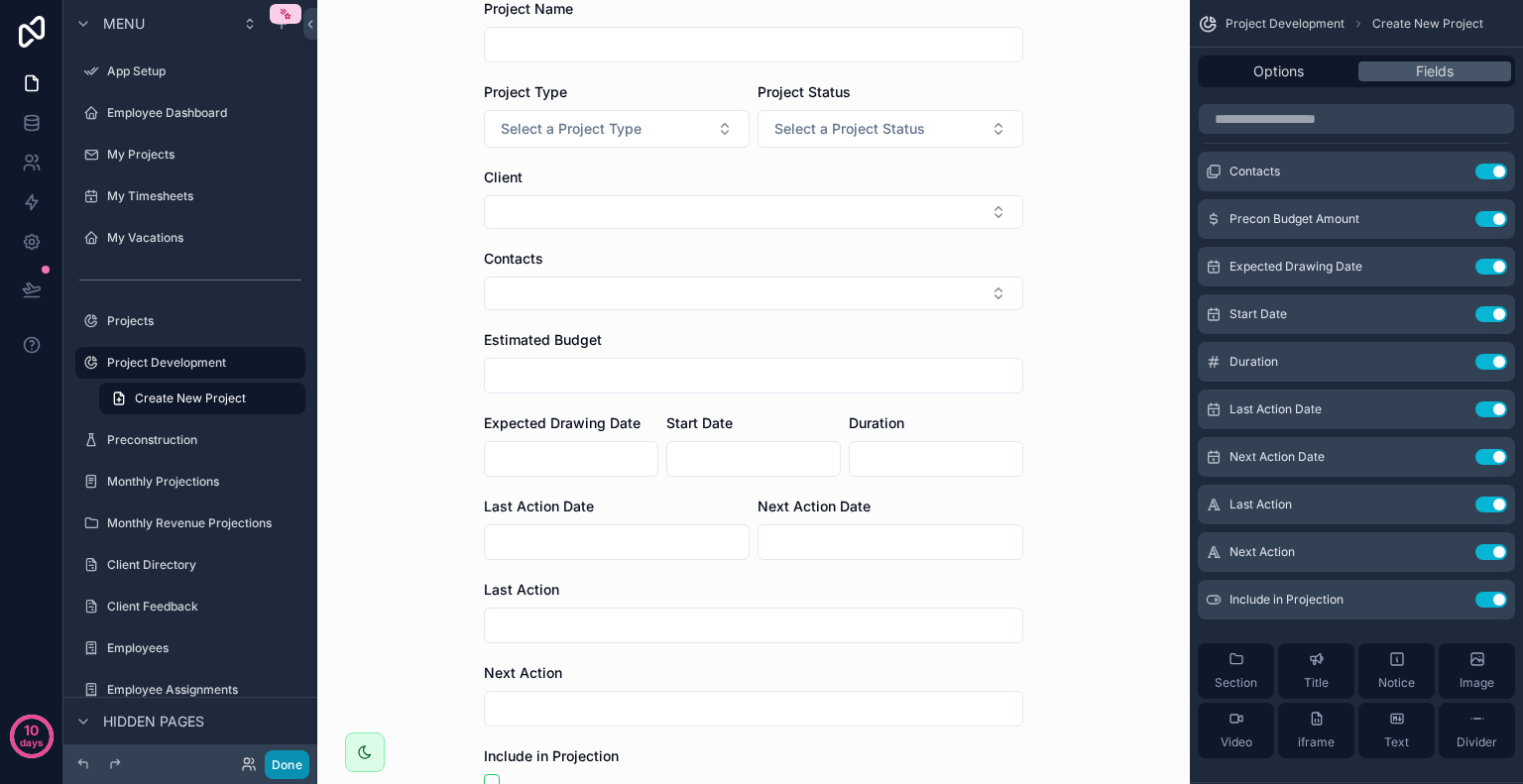 click on "Done" at bounding box center [287, 764] 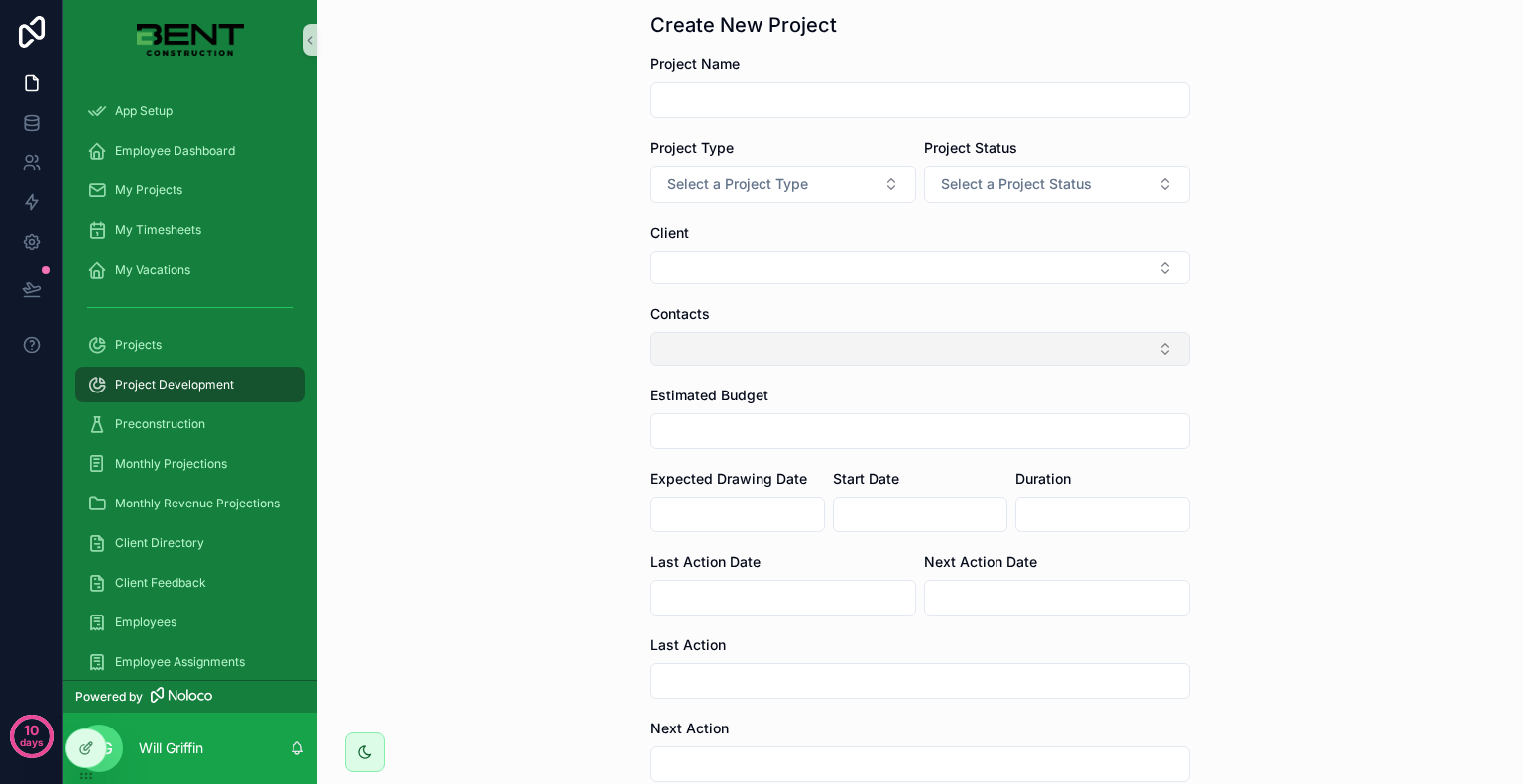 scroll, scrollTop: 99, scrollLeft: 0, axis: vertical 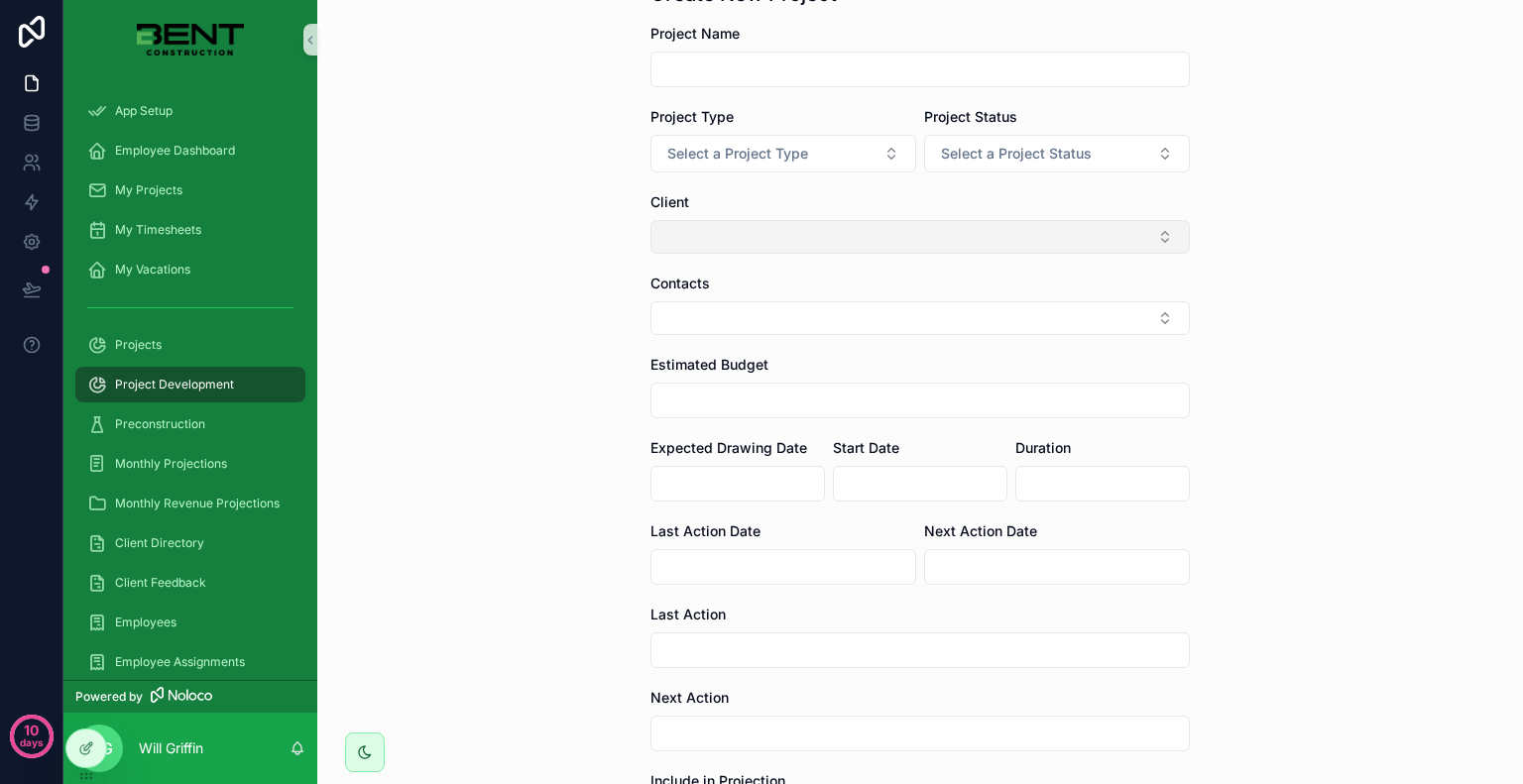 click at bounding box center (920, 237) 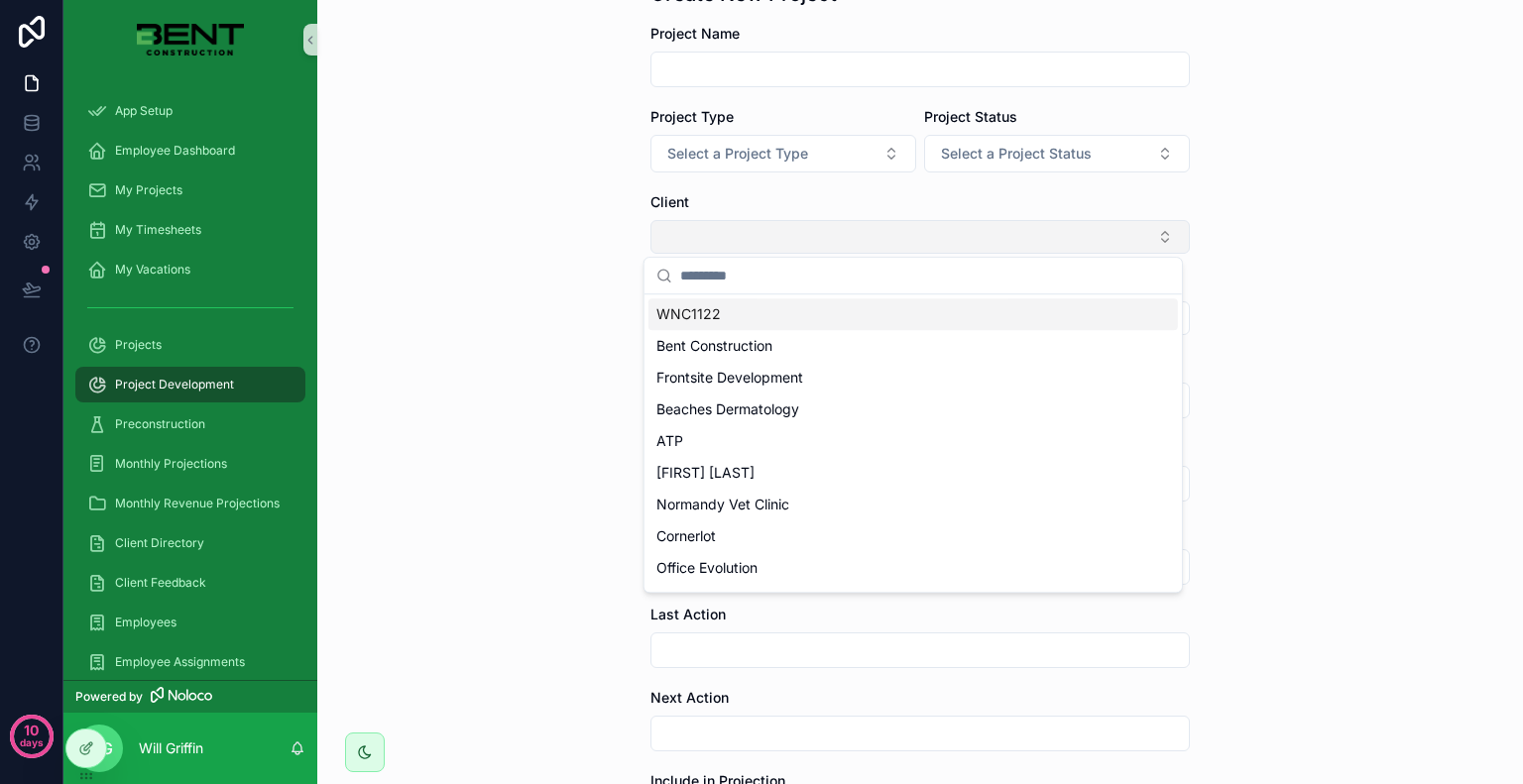 click at bounding box center [920, 237] 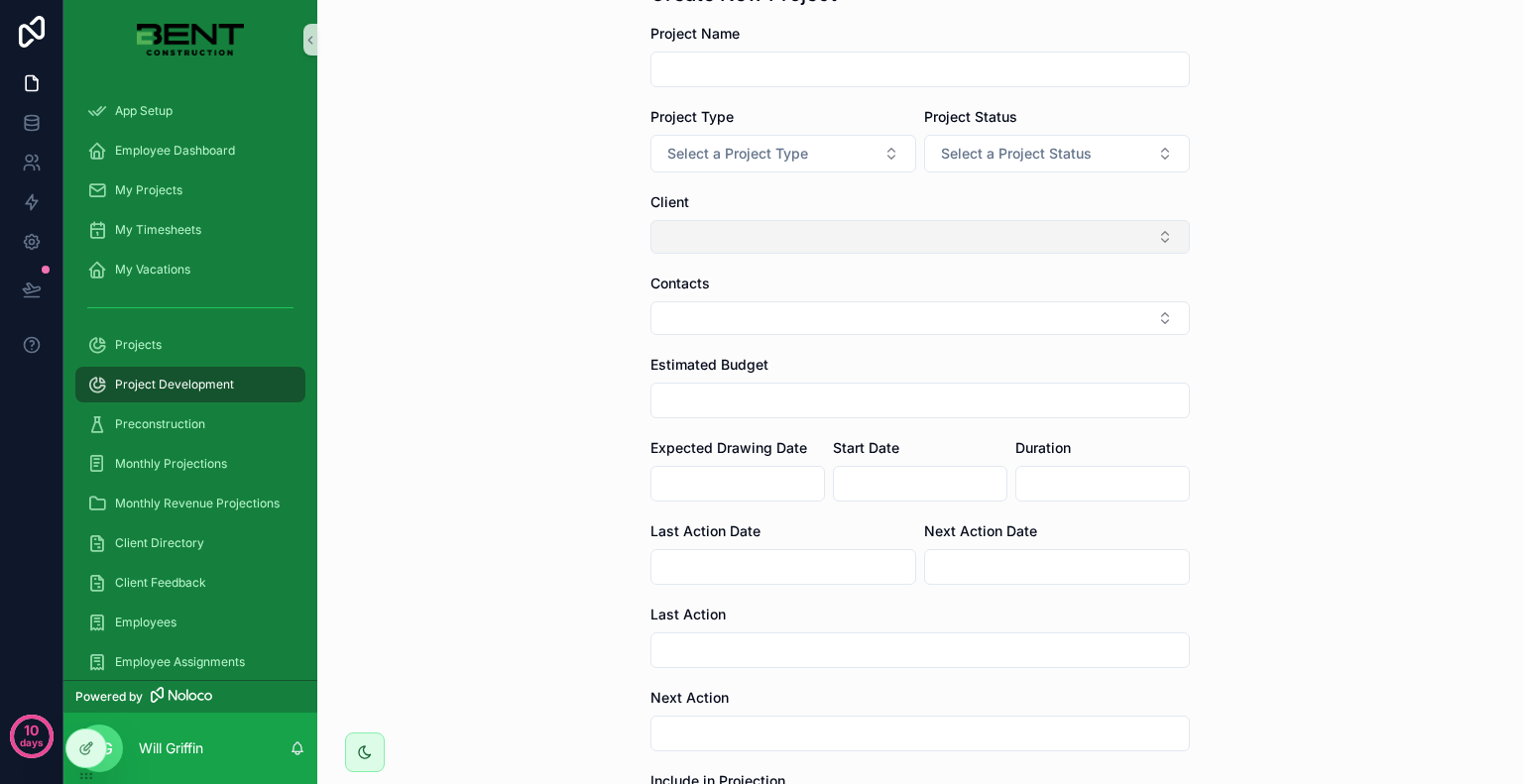click at bounding box center (920, 237) 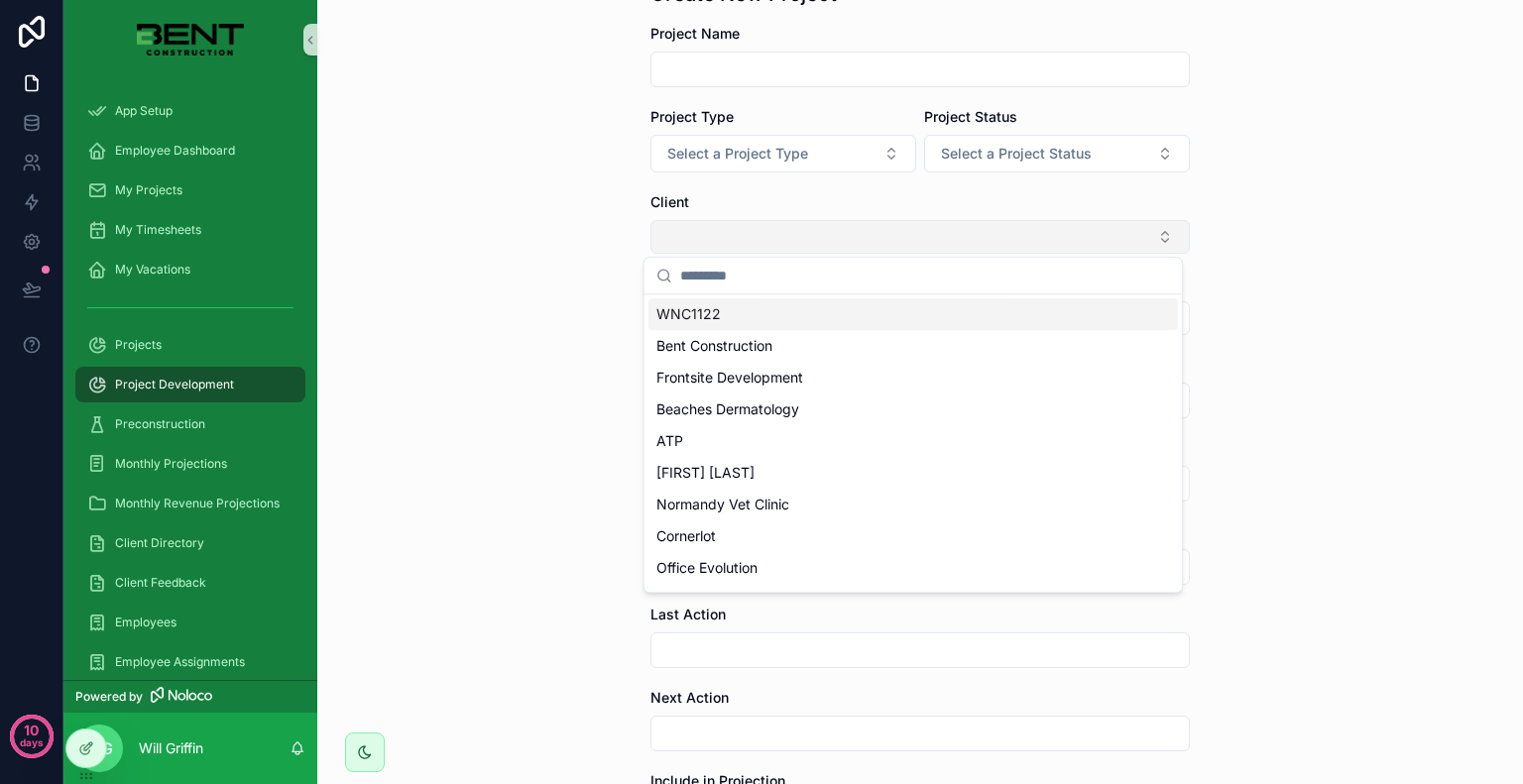 click at bounding box center (920, 237) 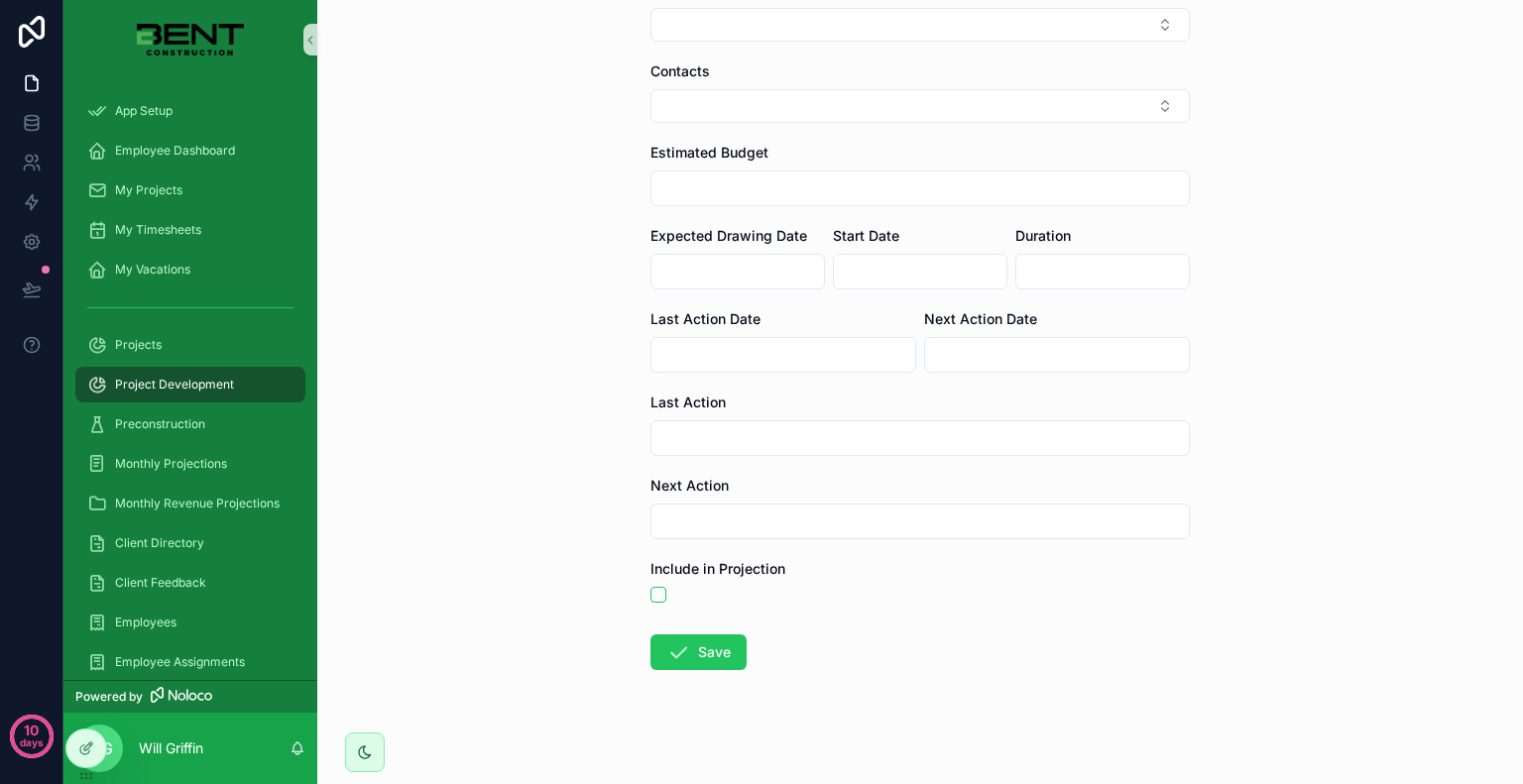 scroll, scrollTop: 322, scrollLeft: 0, axis: vertical 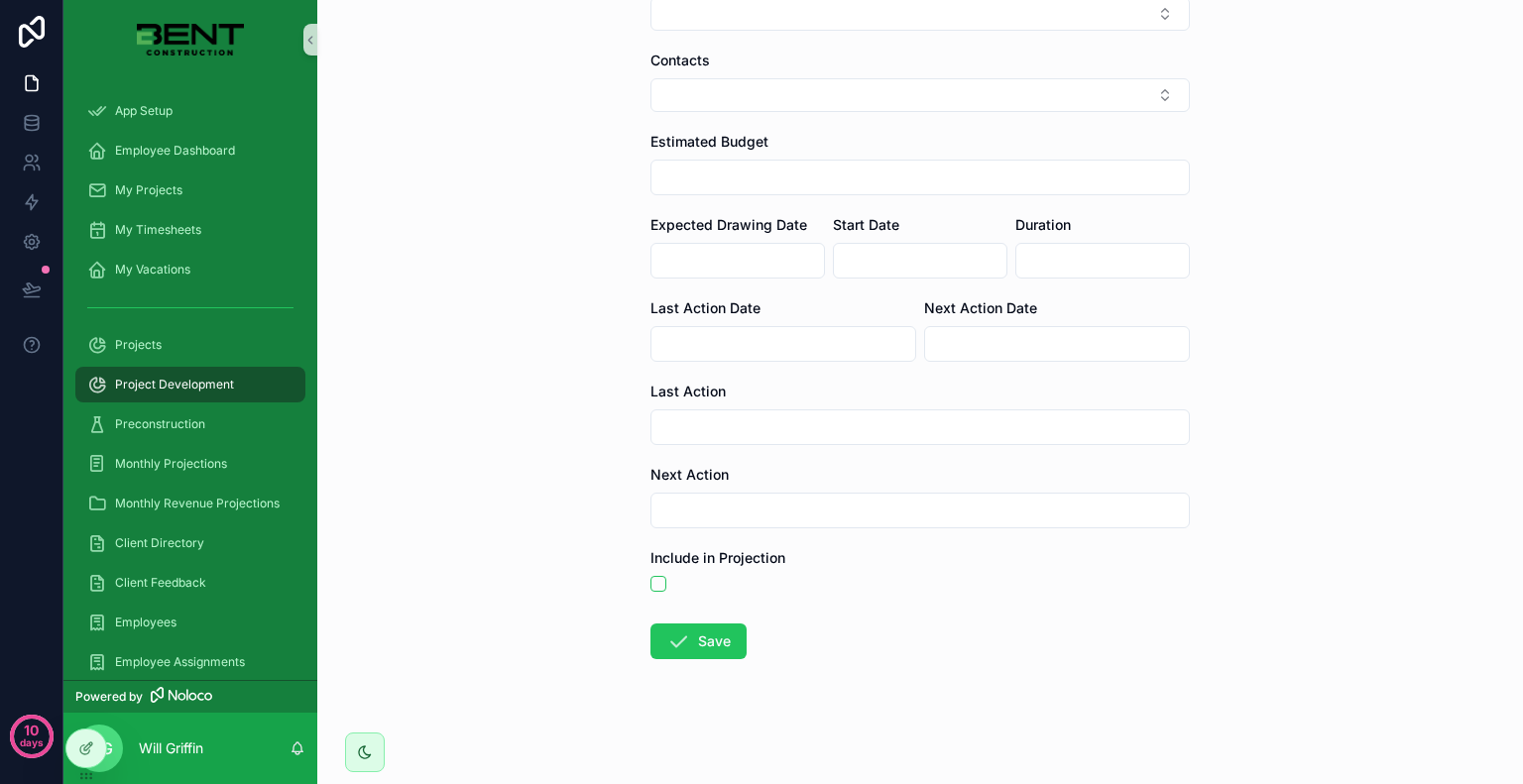 click at bounding box center [783, 344] 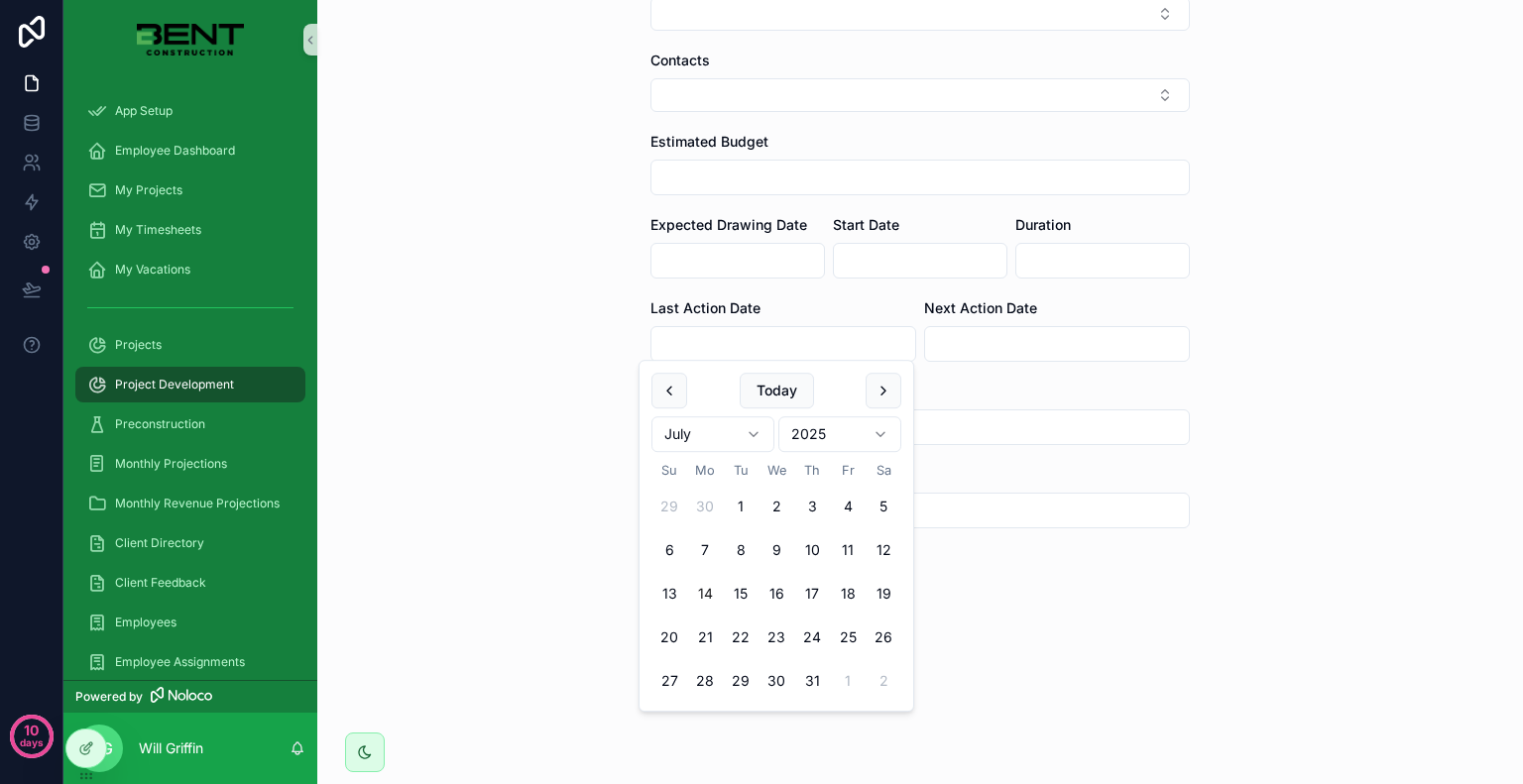 click on "Last Action" at bounding box center [920, 392] 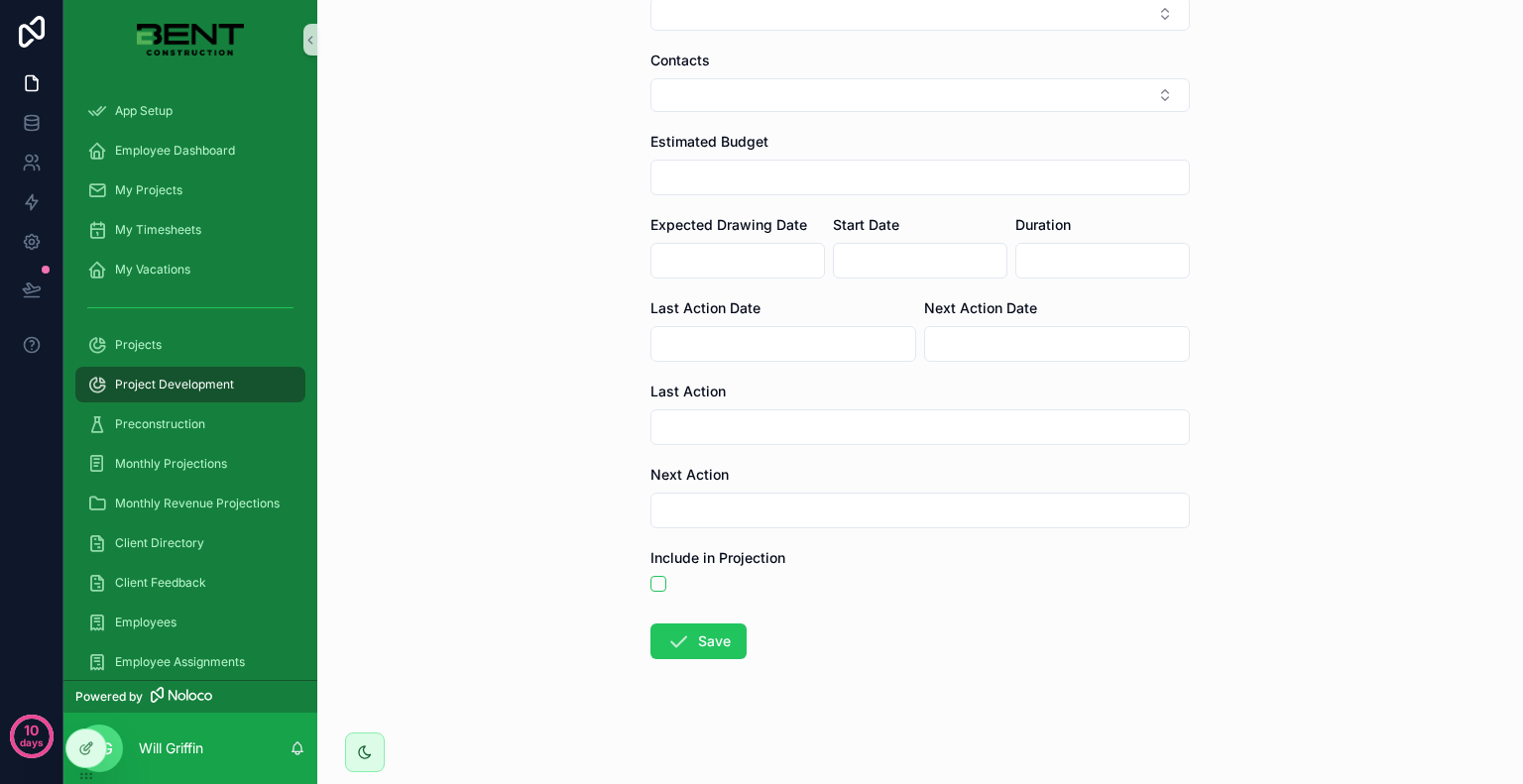click at bounding box center (920, 427) 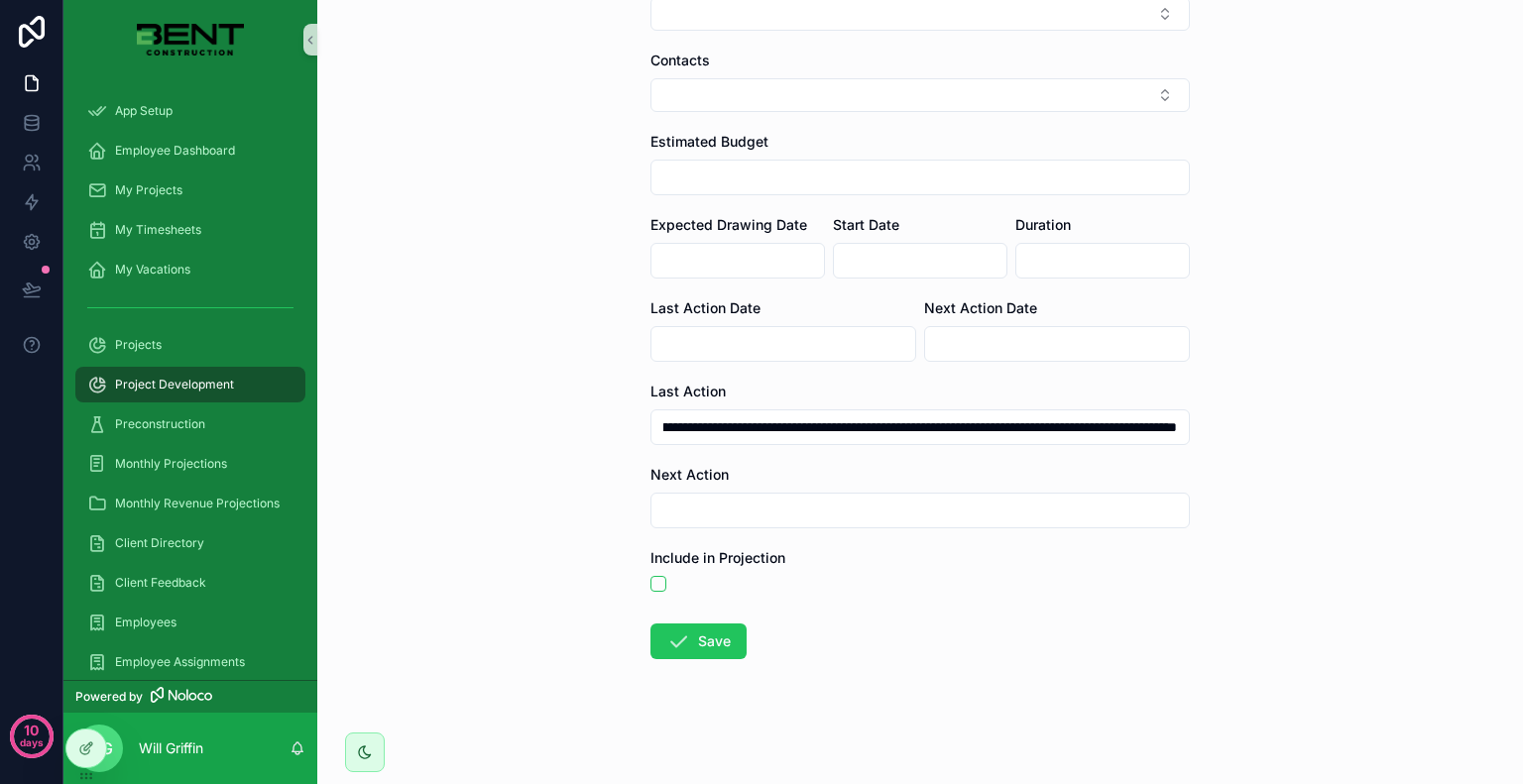 scroll, scrollTop: 0, scrollLeft: 355, axis: horizontal 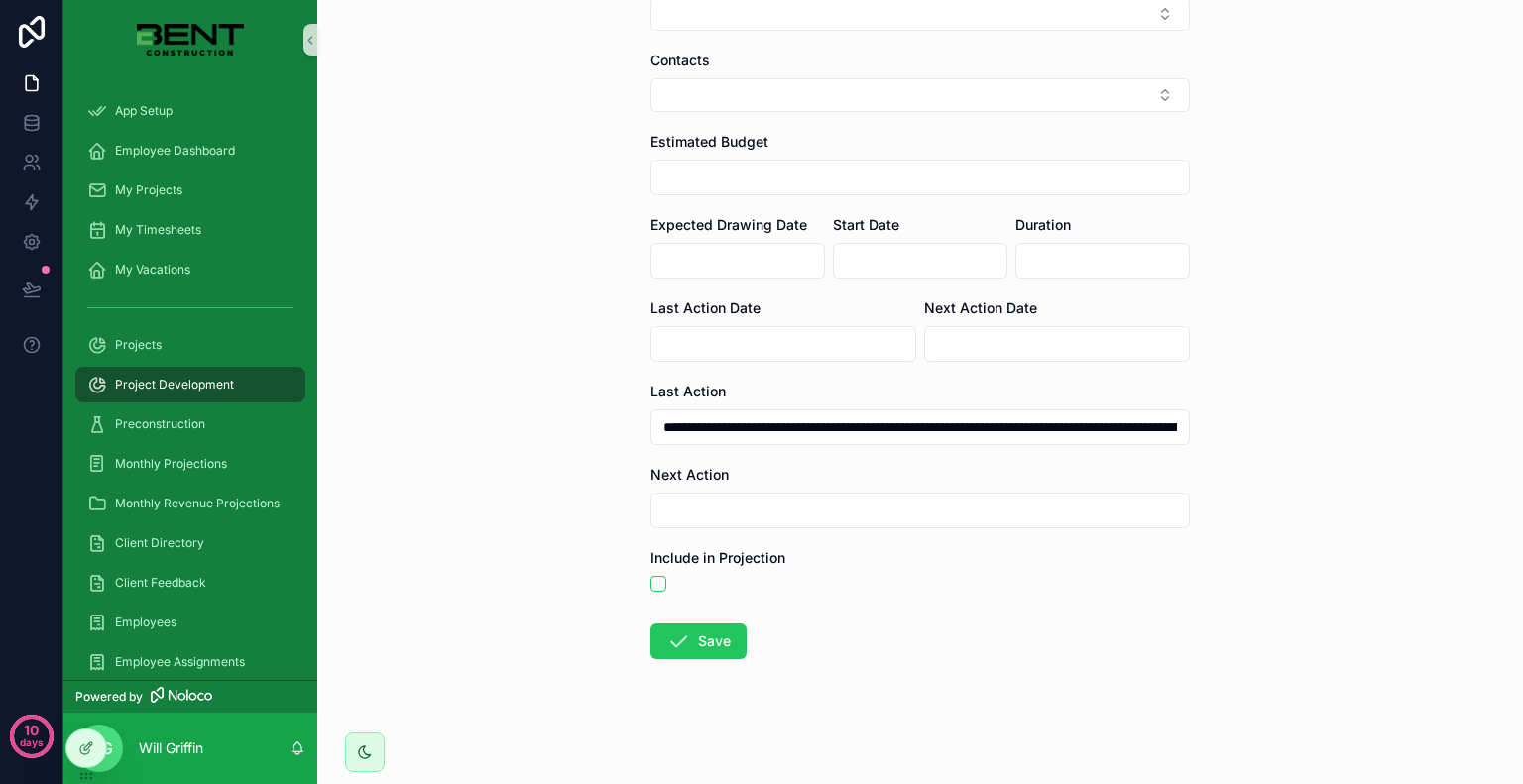click on "**********" at bounding box center (920, 427) 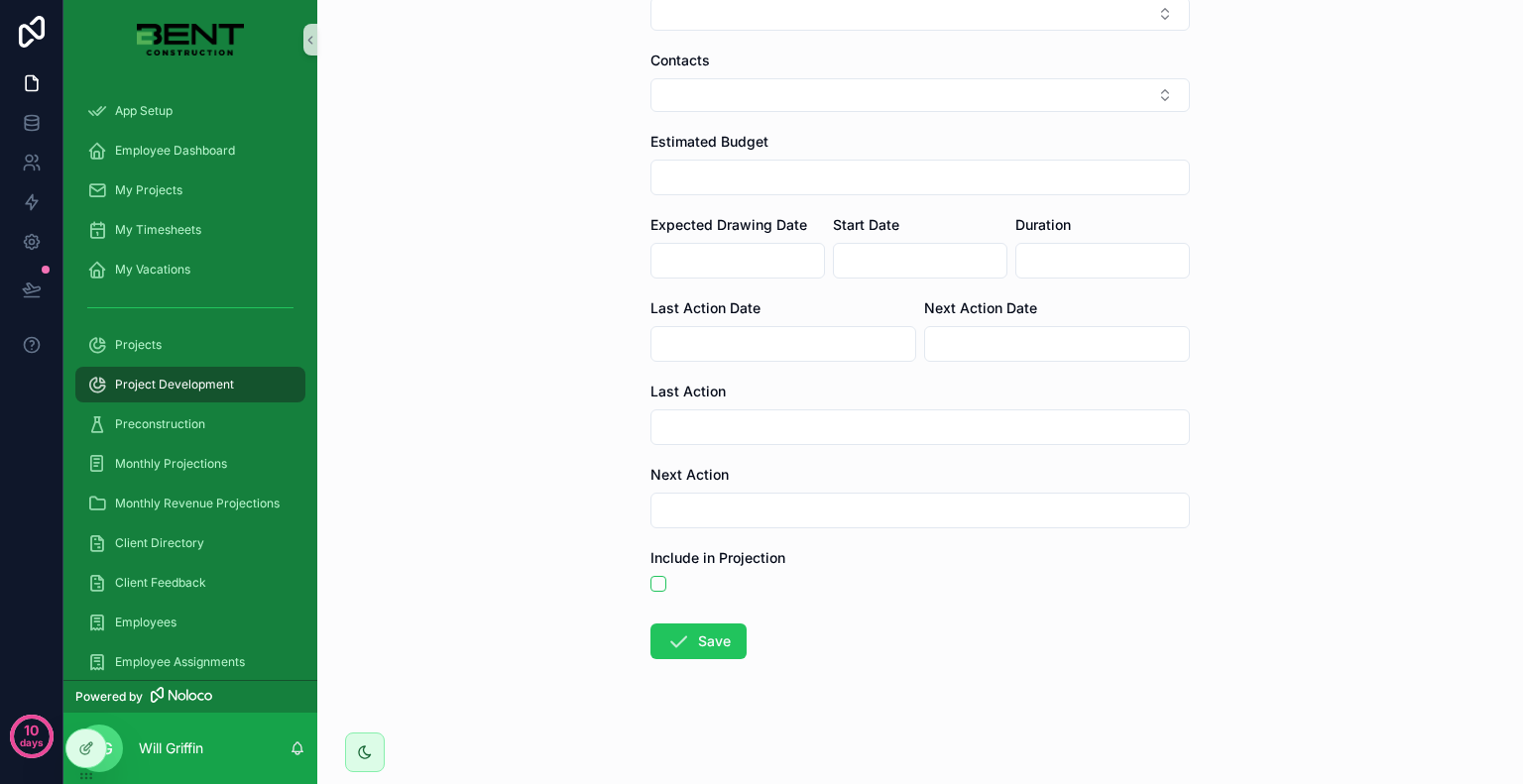 scroll, scrollTop: 0, scrollLeft: 0, axis: both 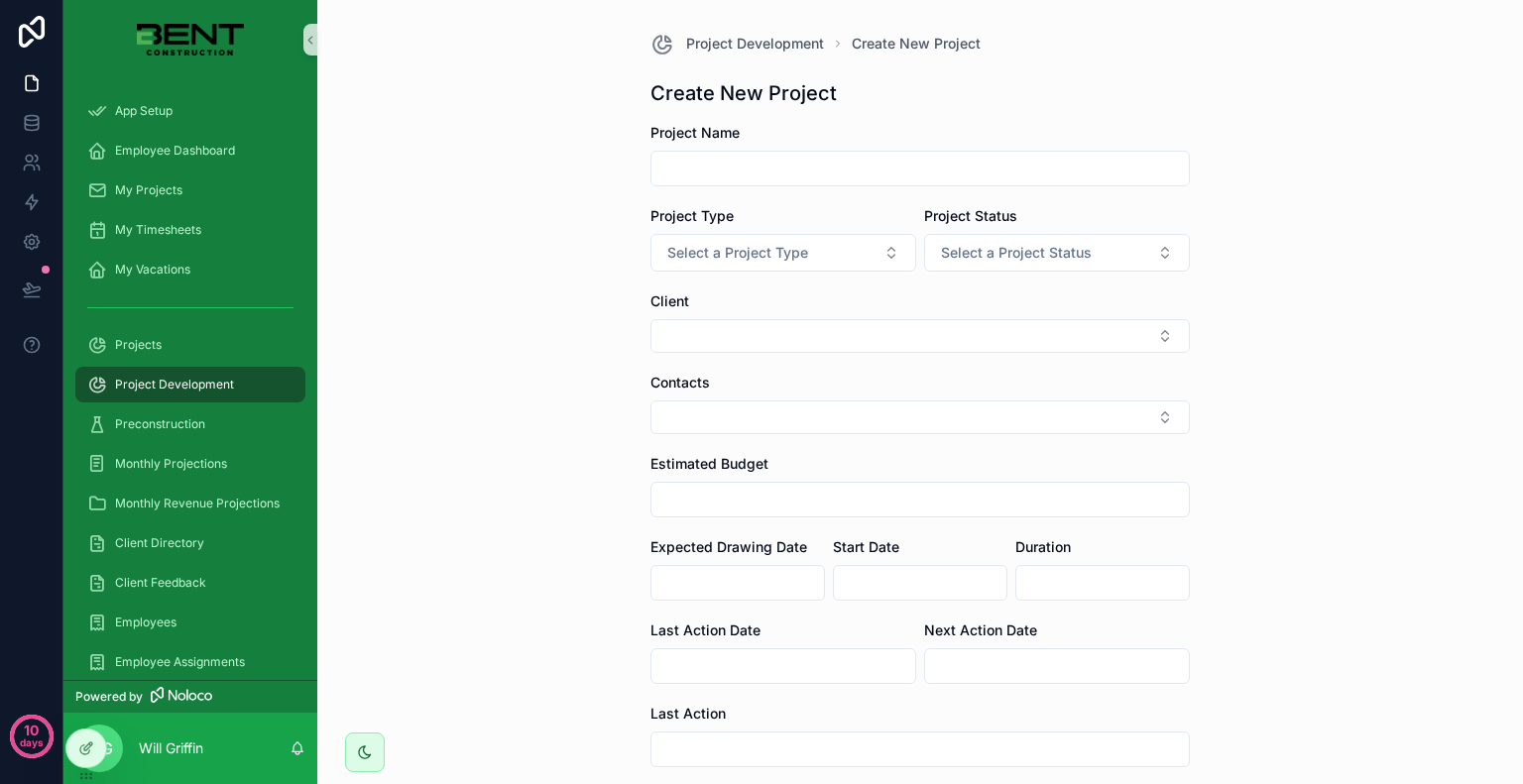 type 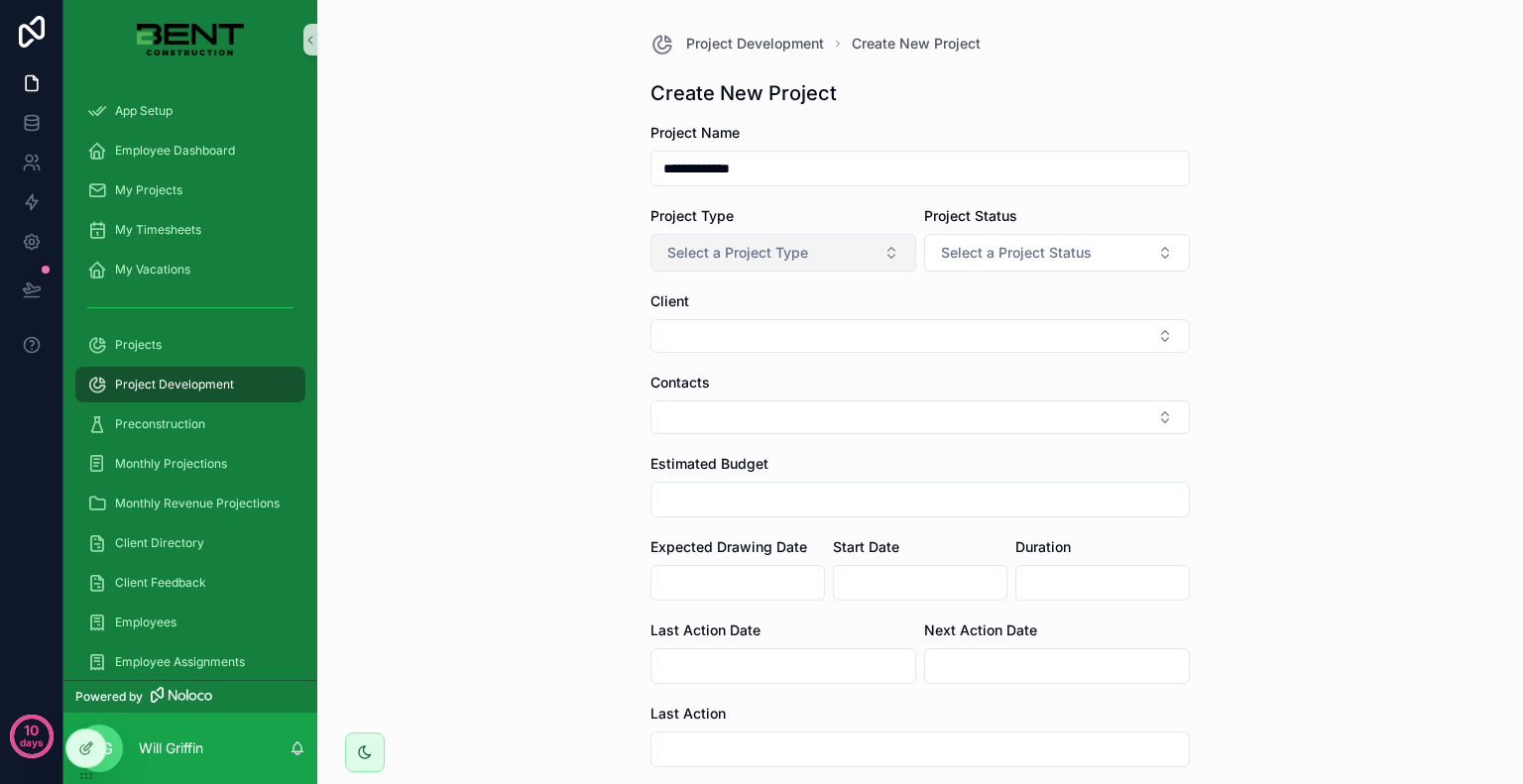 type on "**********" 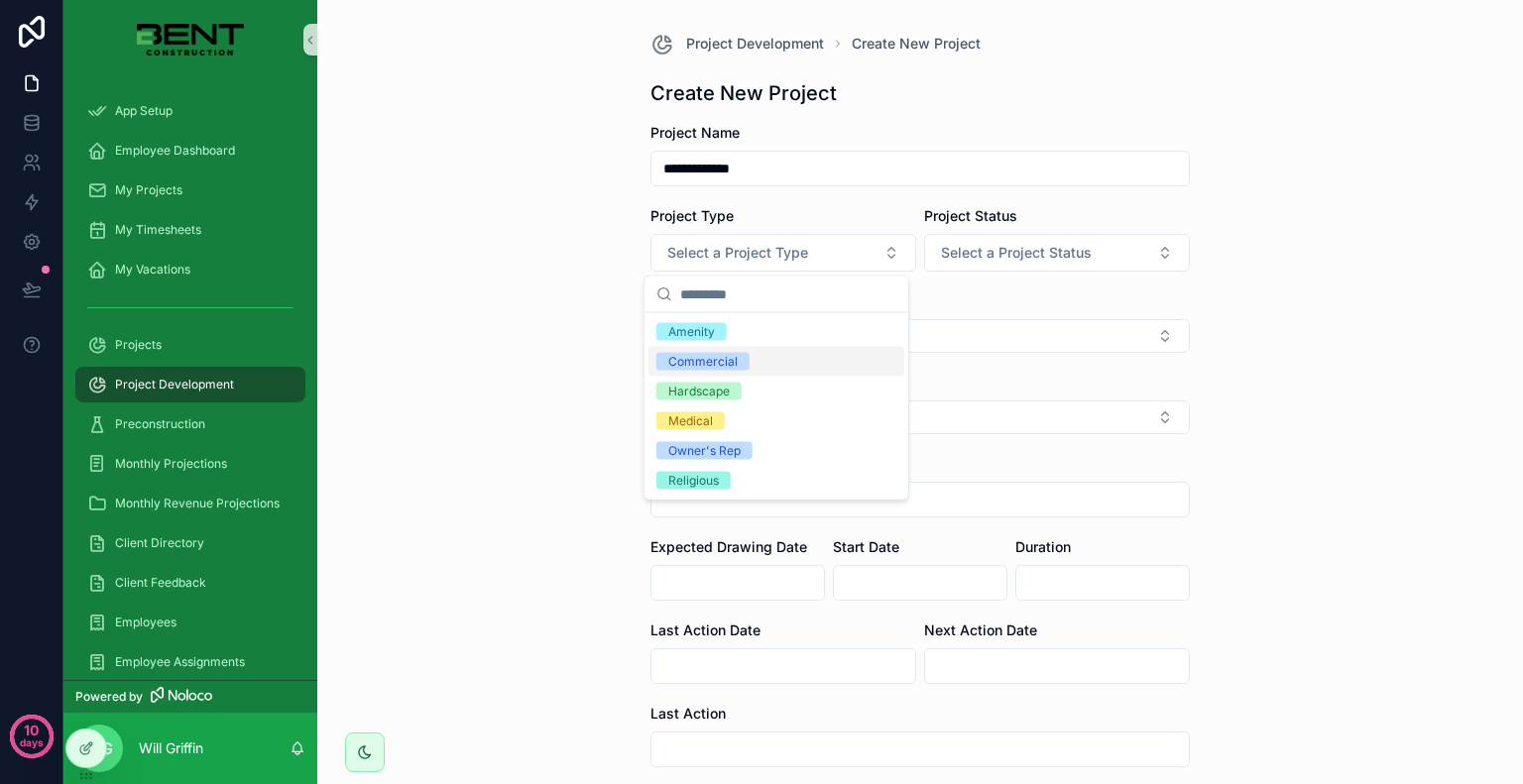 click on "Commercial" at bounding box center (703, 362) 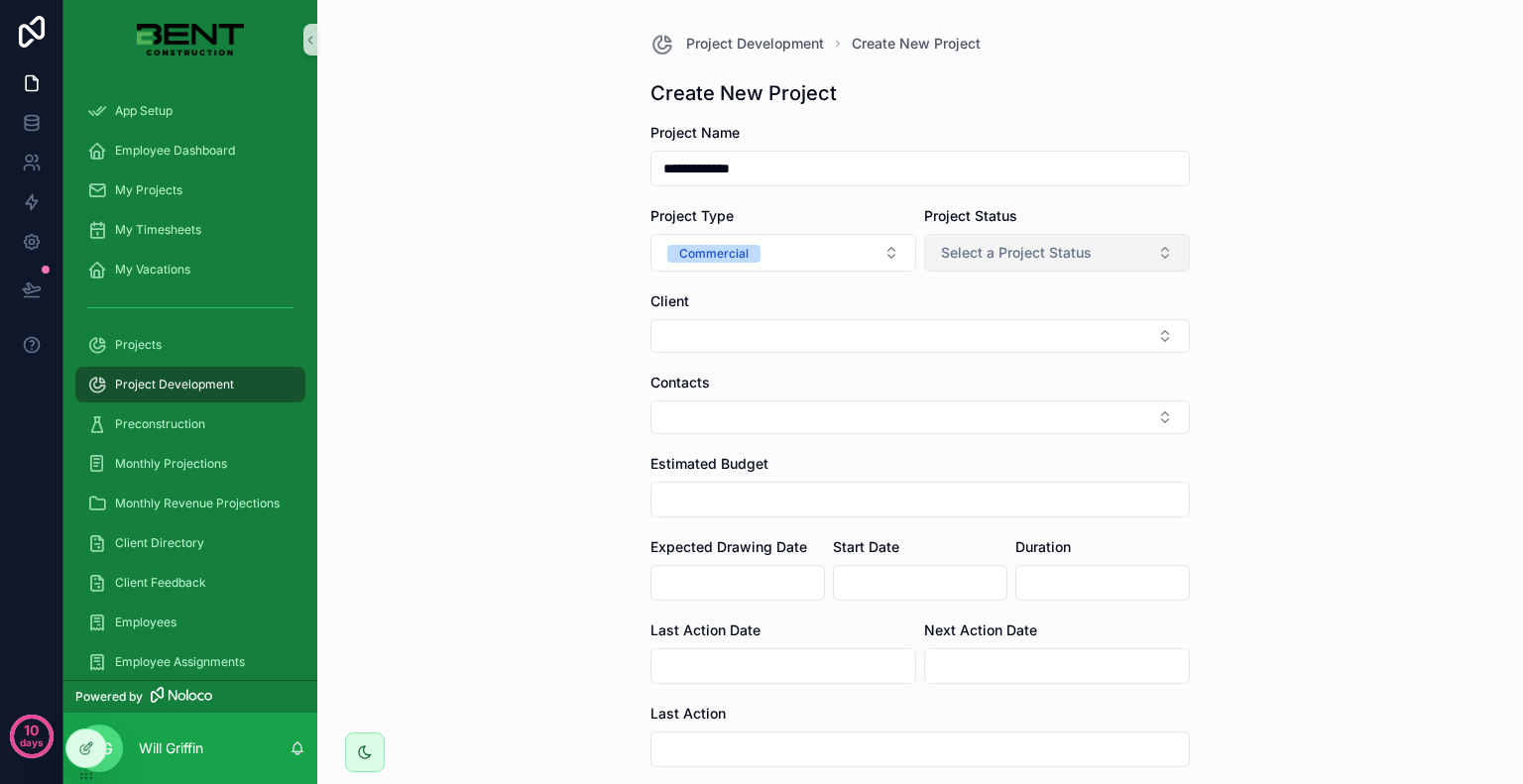 click on "Select a Project Status" at bounding box center [1057, 253] 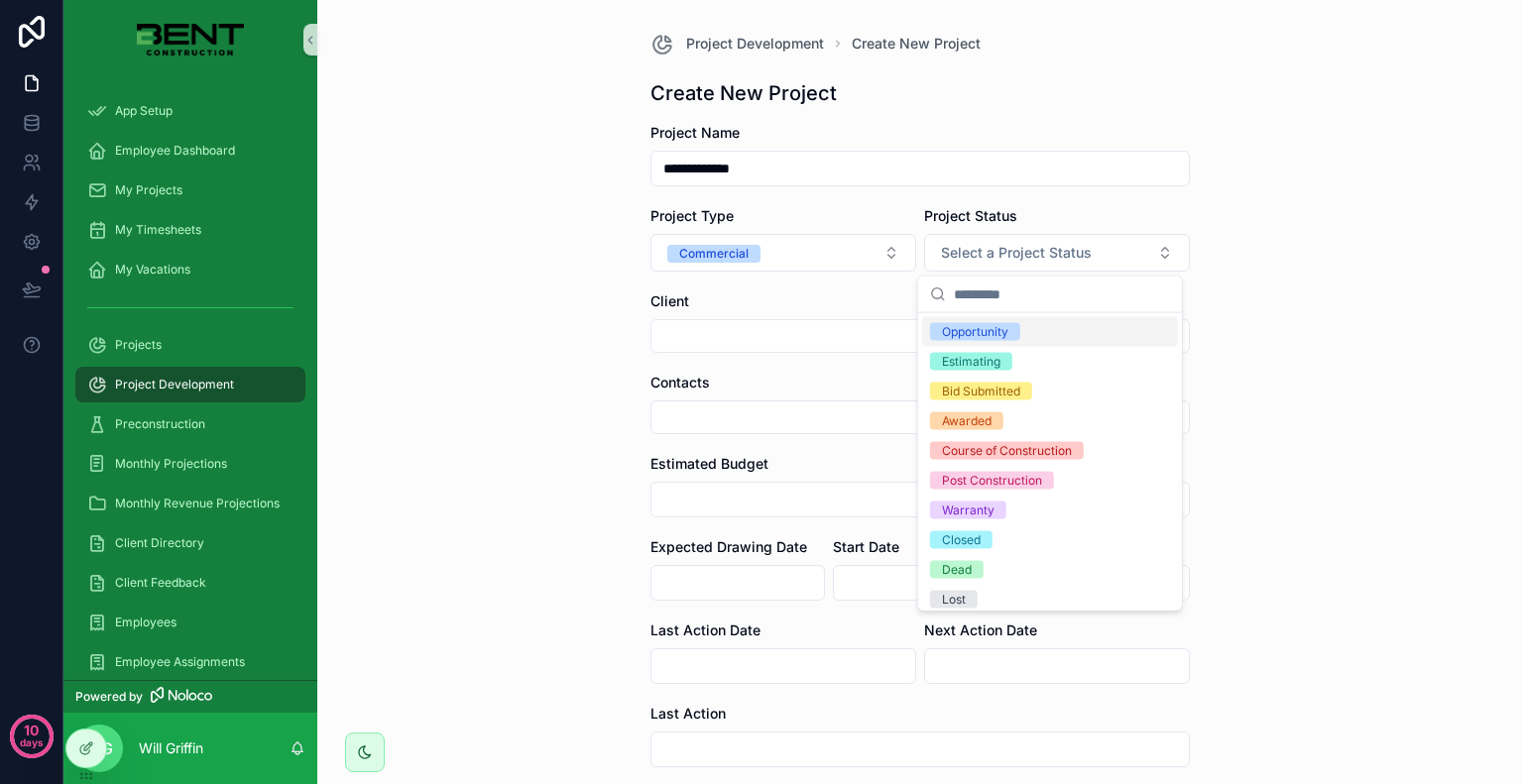 click on "Opportunity" at bounding box center [1050, 332] 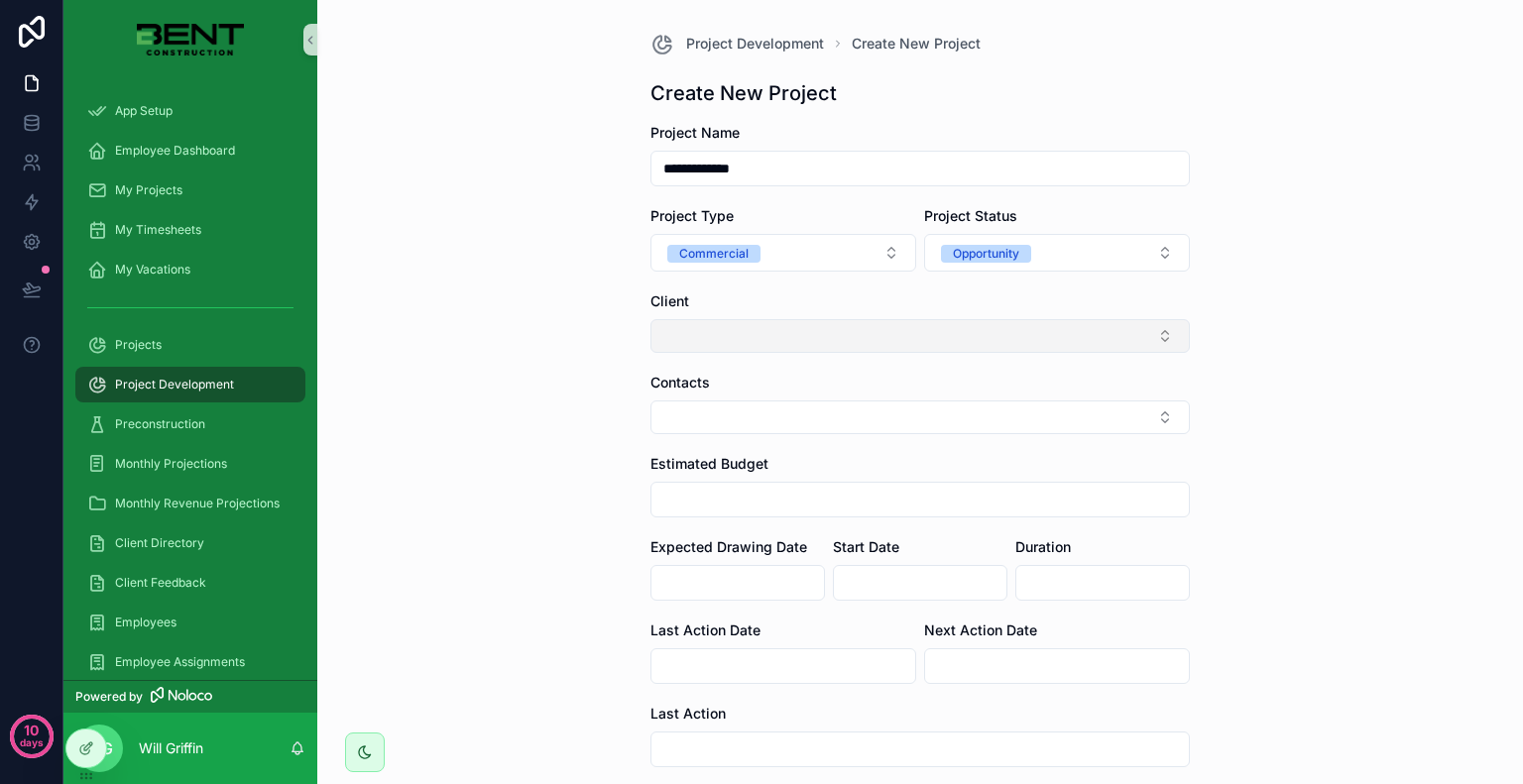 click at bounding box center (920, 336) 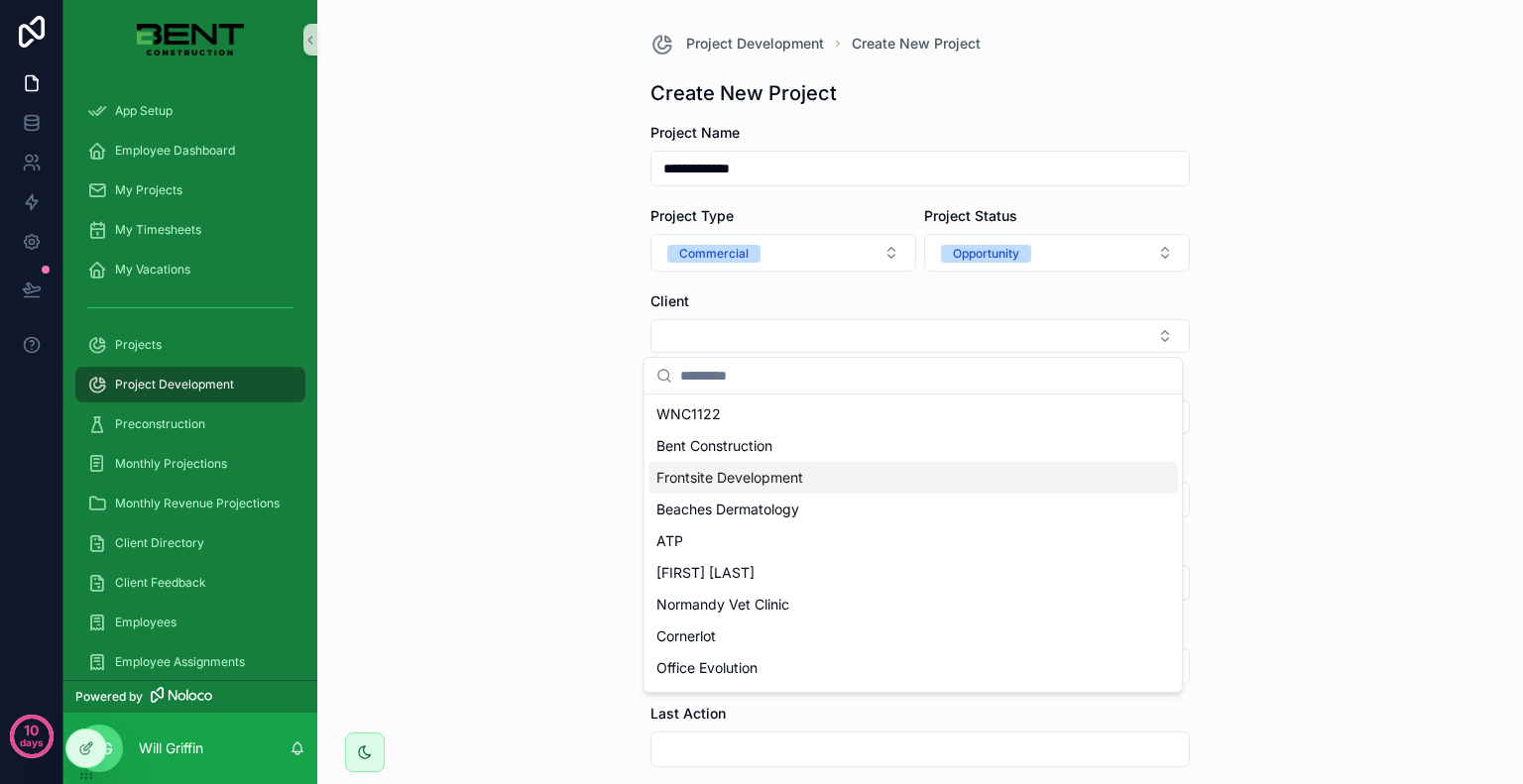 click on "Frontsite Development" at bounding box center (730, 478) 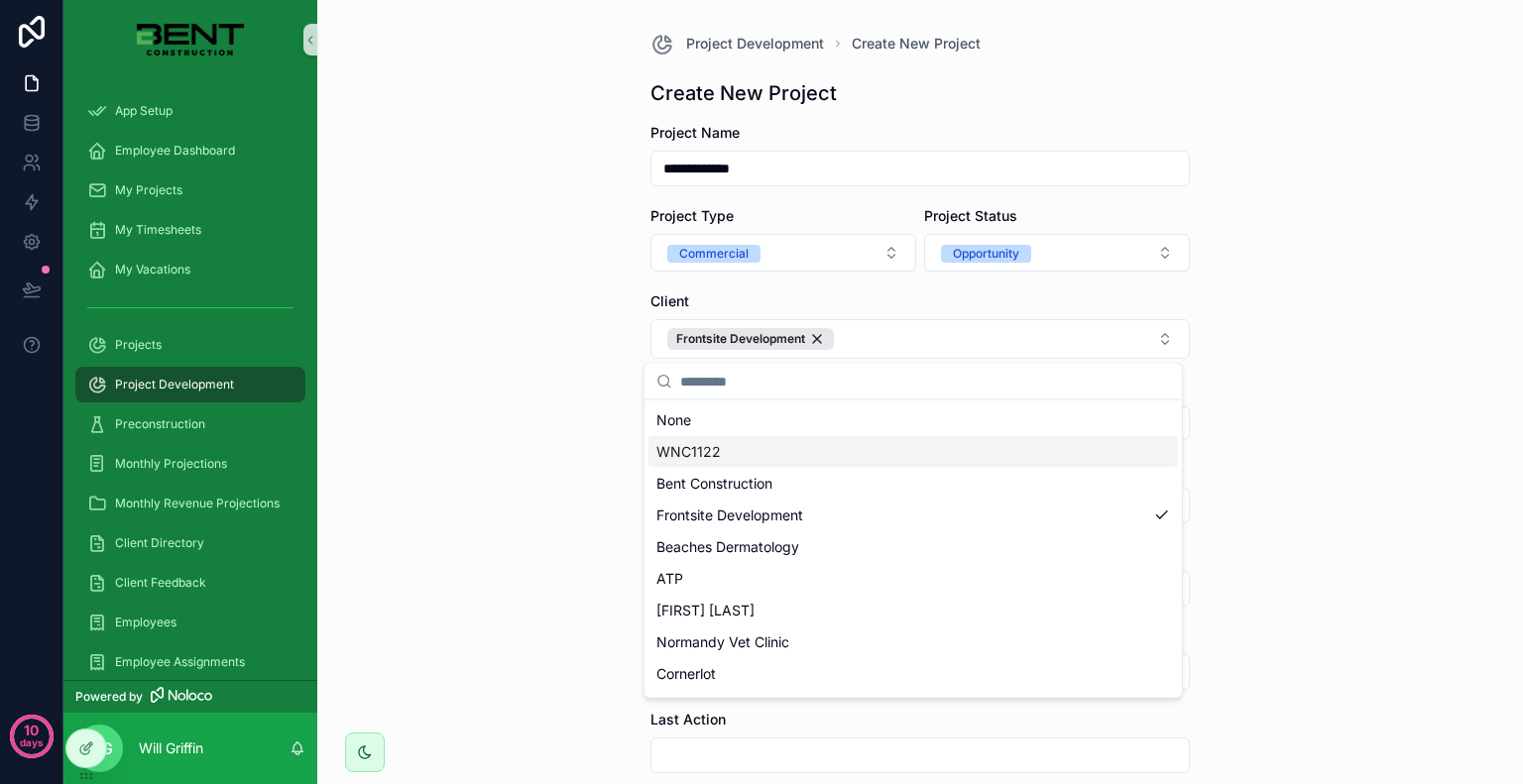 click on "**********" at bounding box center [920, 392] 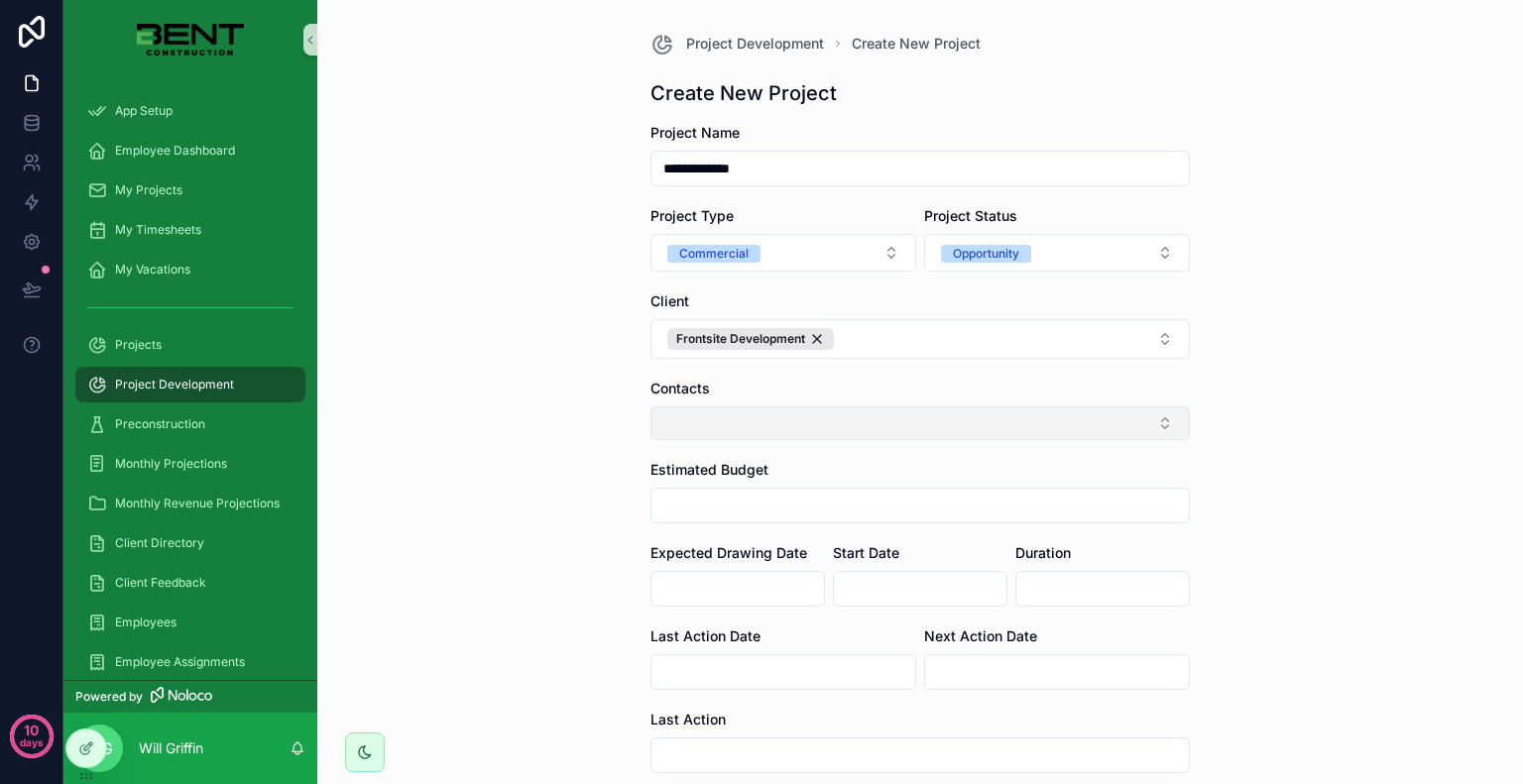 click at bounding box center [920, 423] 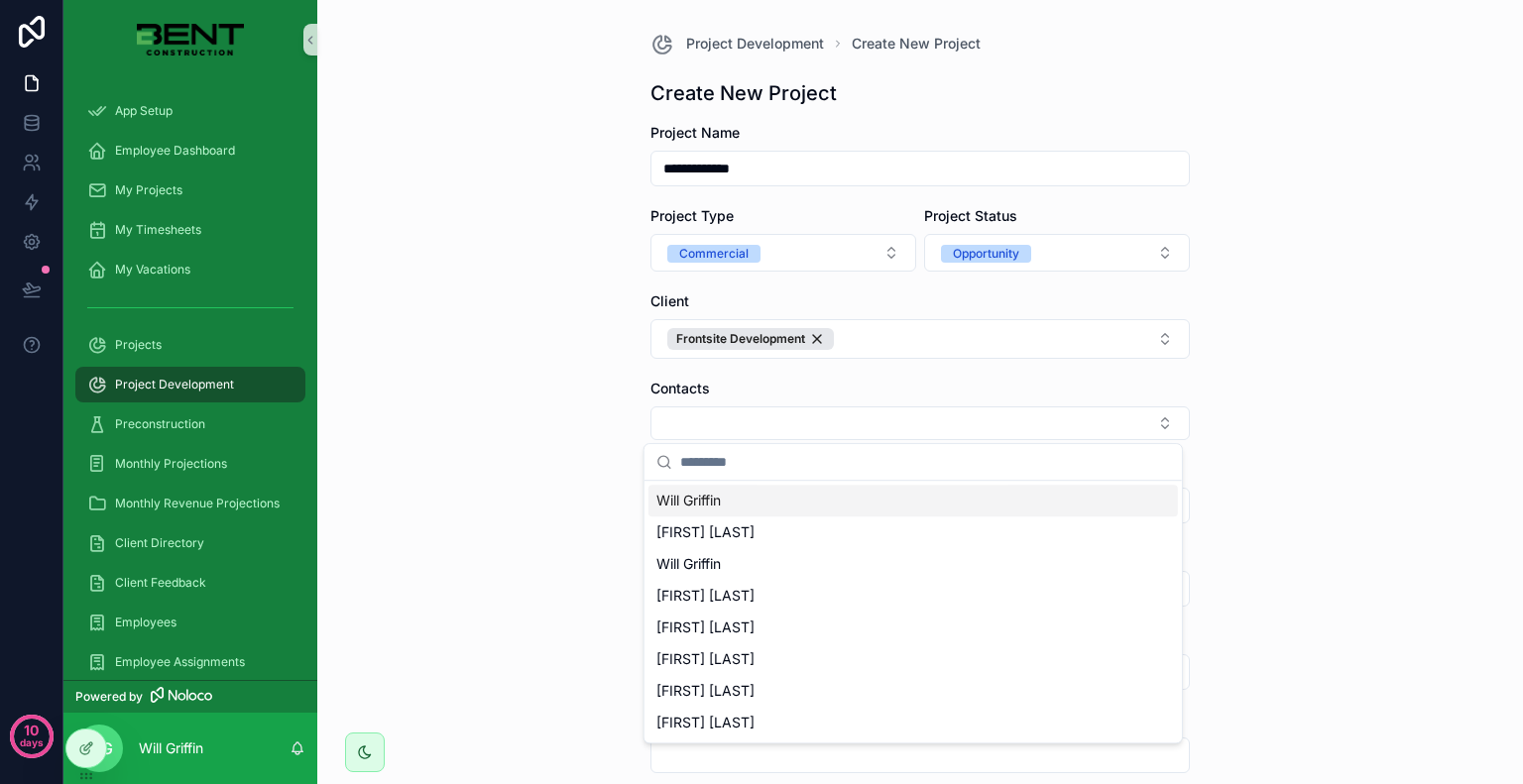 click on "Will Griffin" at bounding box center [913, 501] 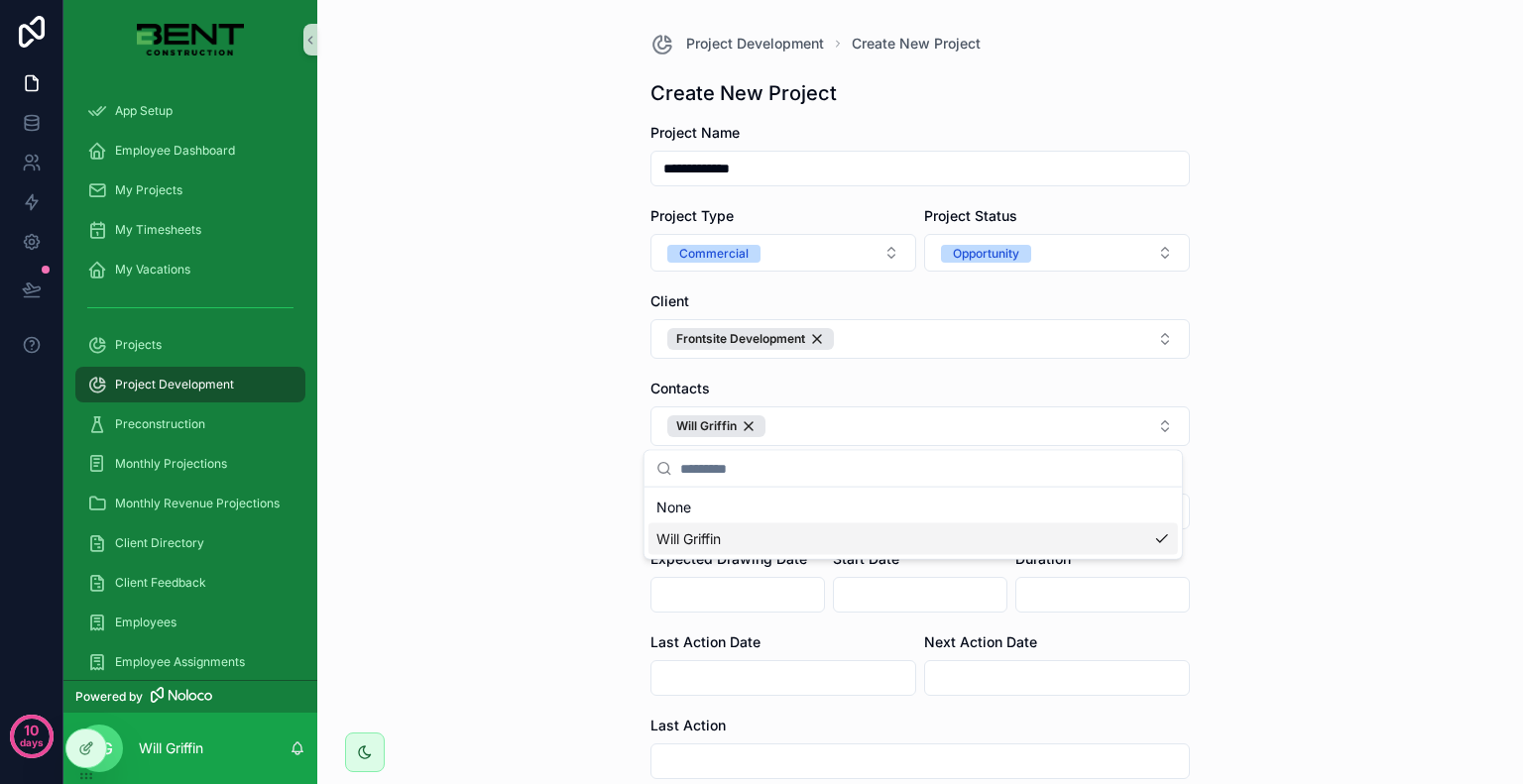 click on "**********" at bounding box center (920, 392) 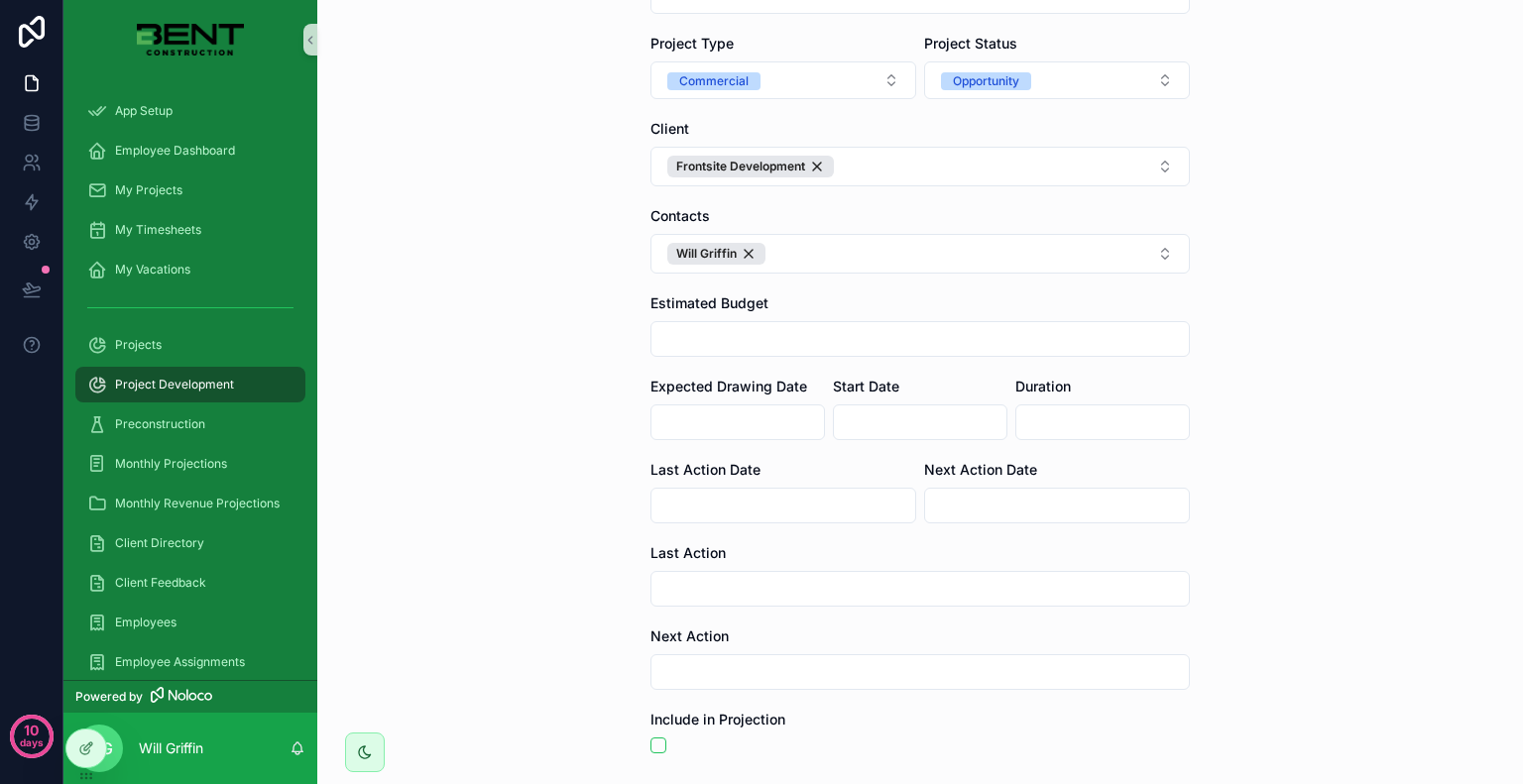 scroll, scrollTop: 198, scrollLeft: 0, axis: vertical 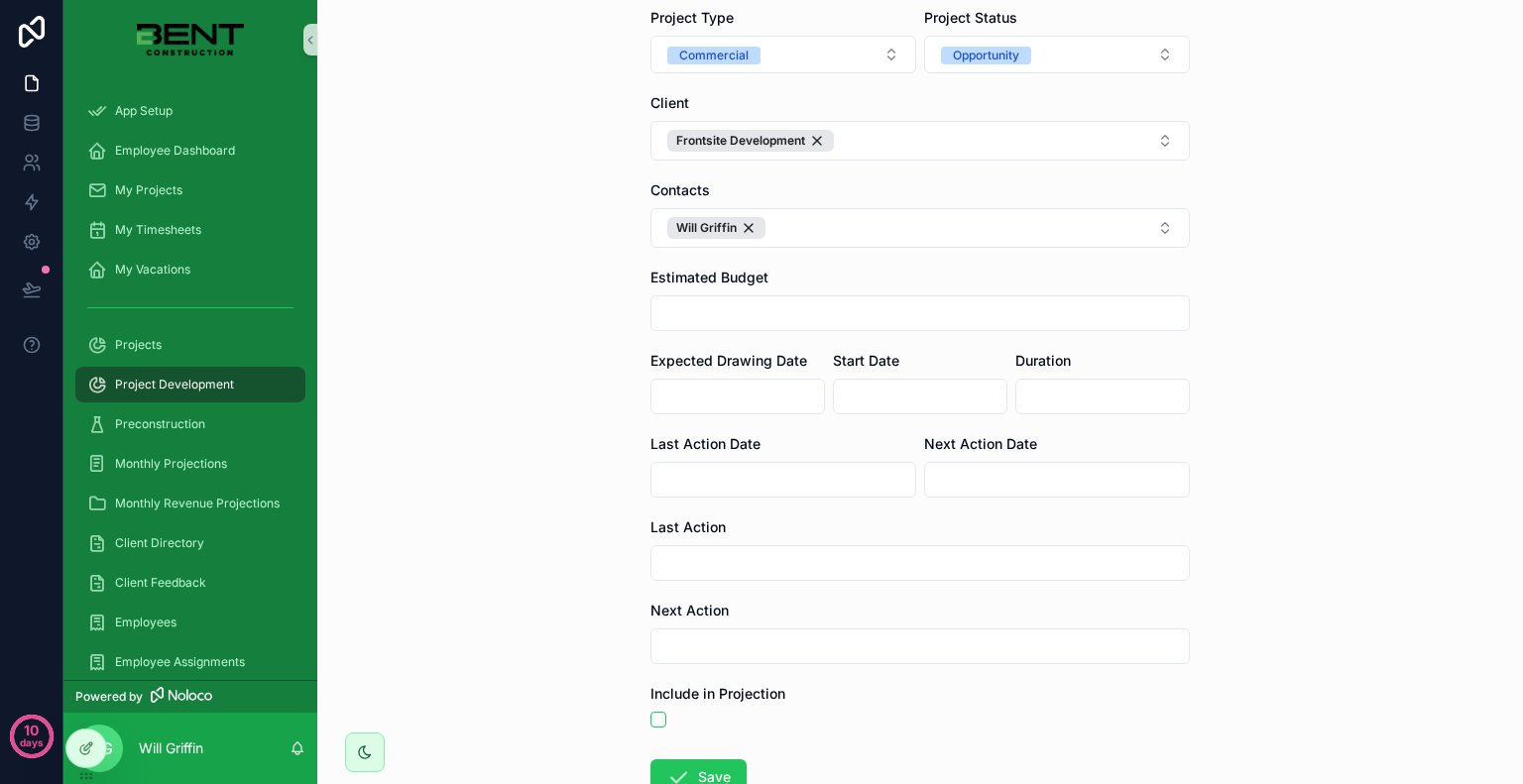 click at bounding box center (920, 313) 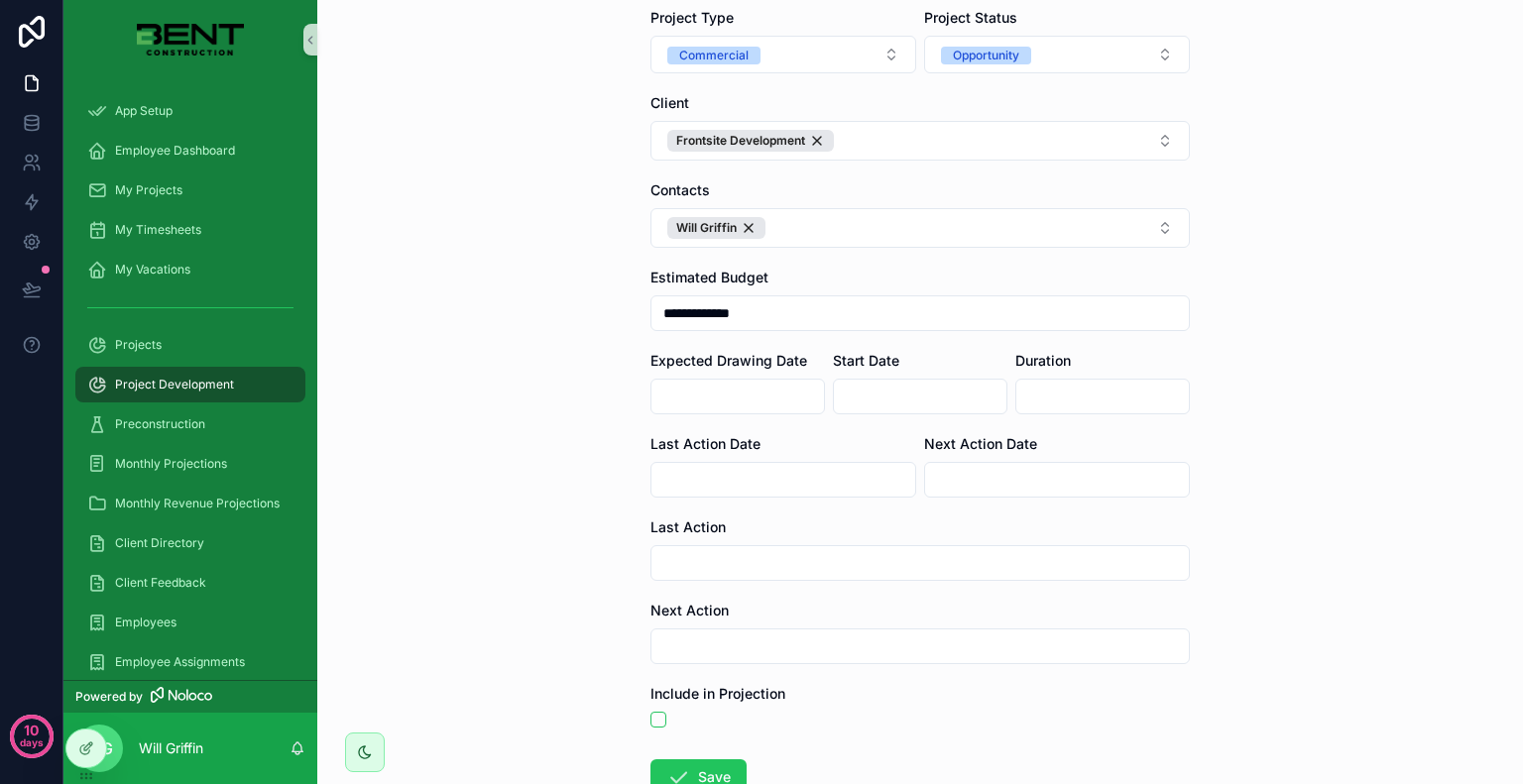 type on "**********" 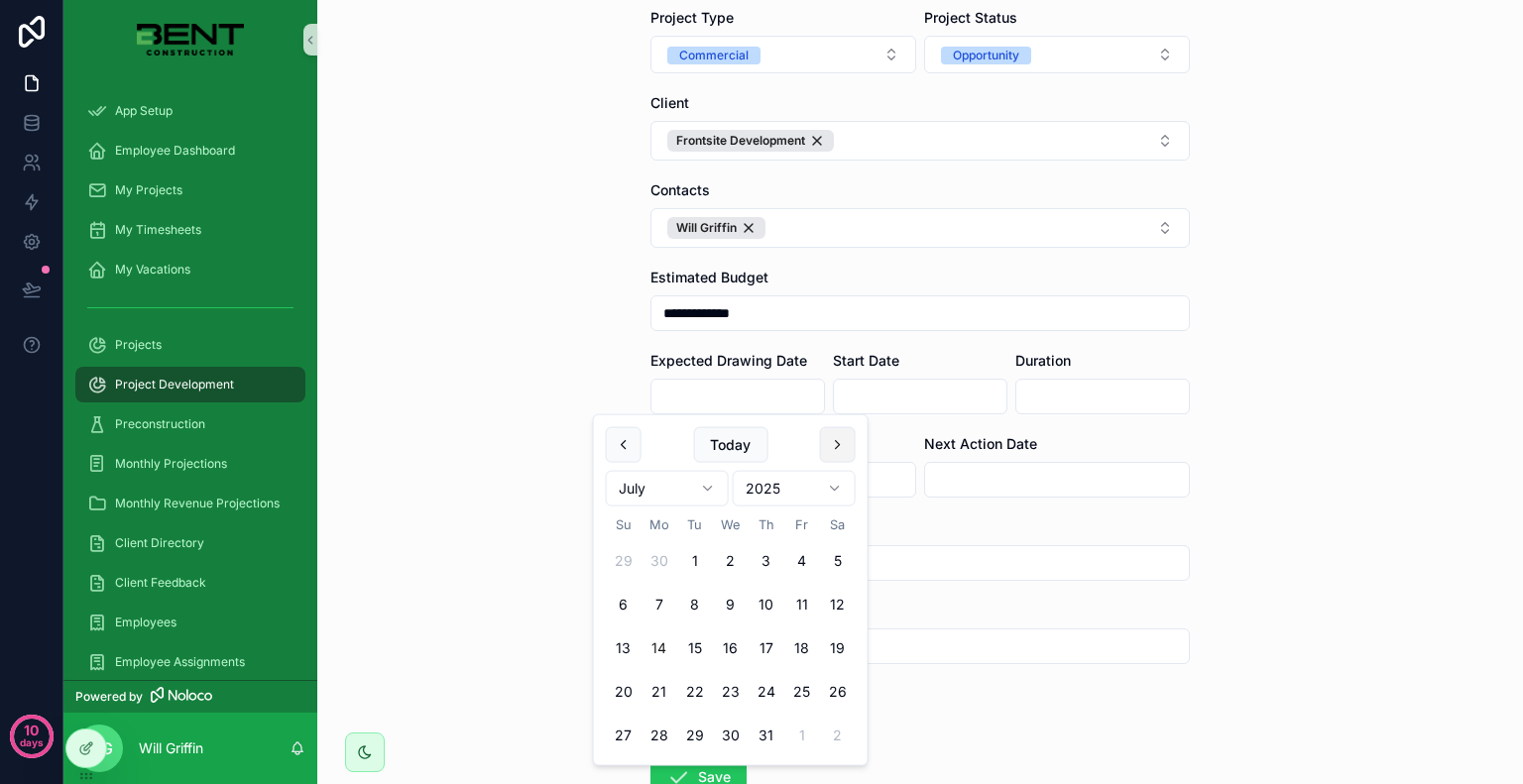 click at bounding box center [838, 445] 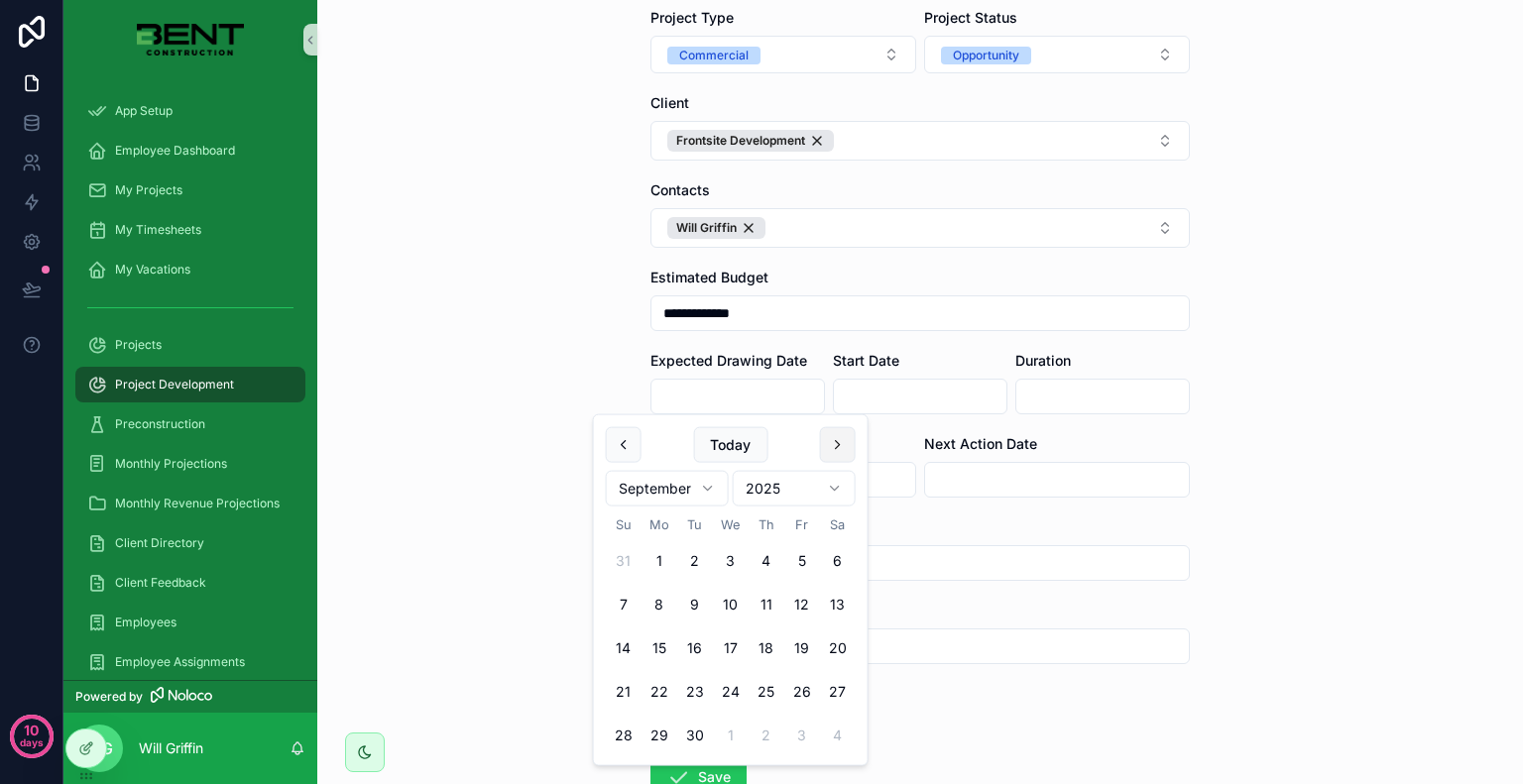 click at bounding box center [838, 445] 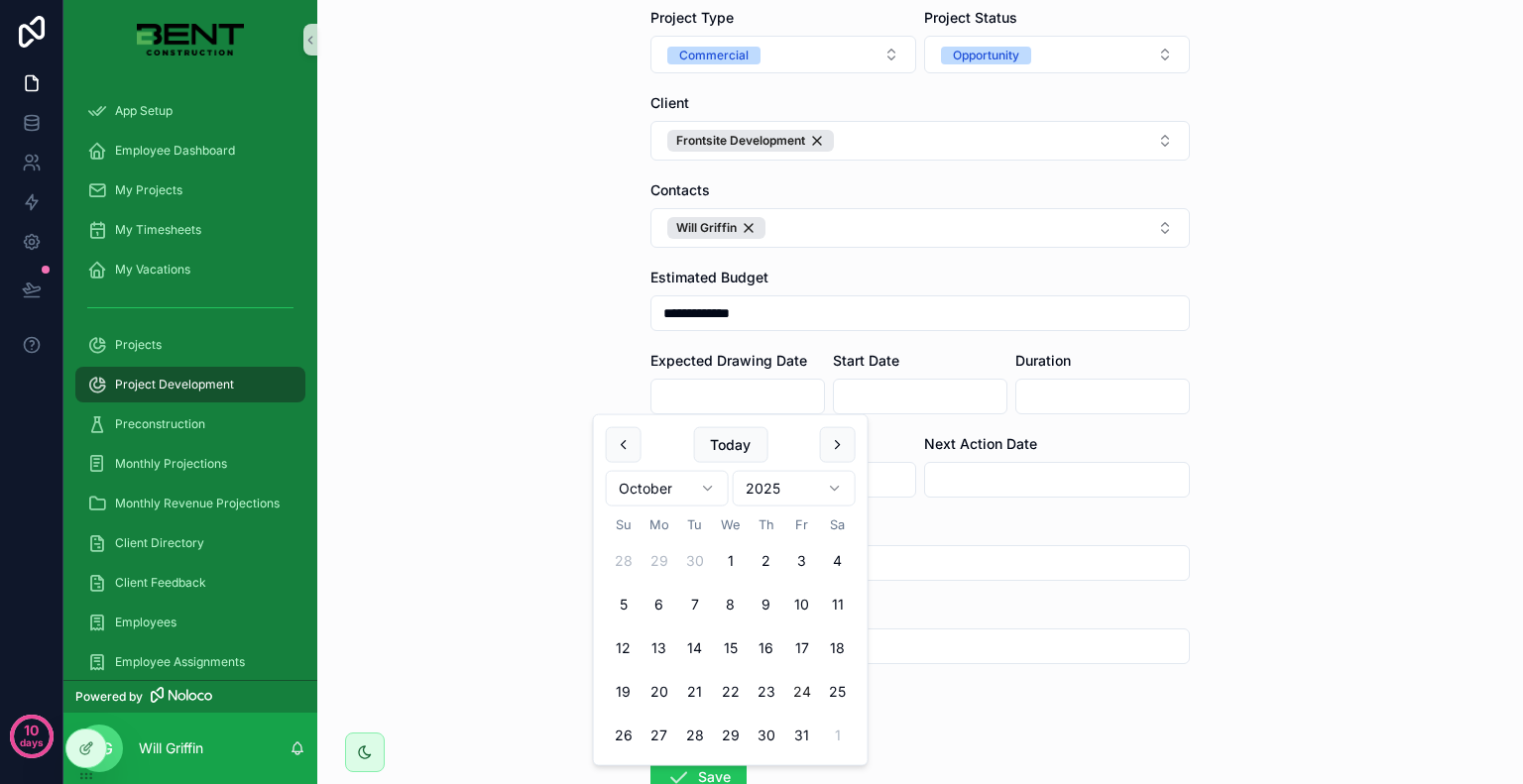 click on "24" at bounding box center (802, 692) 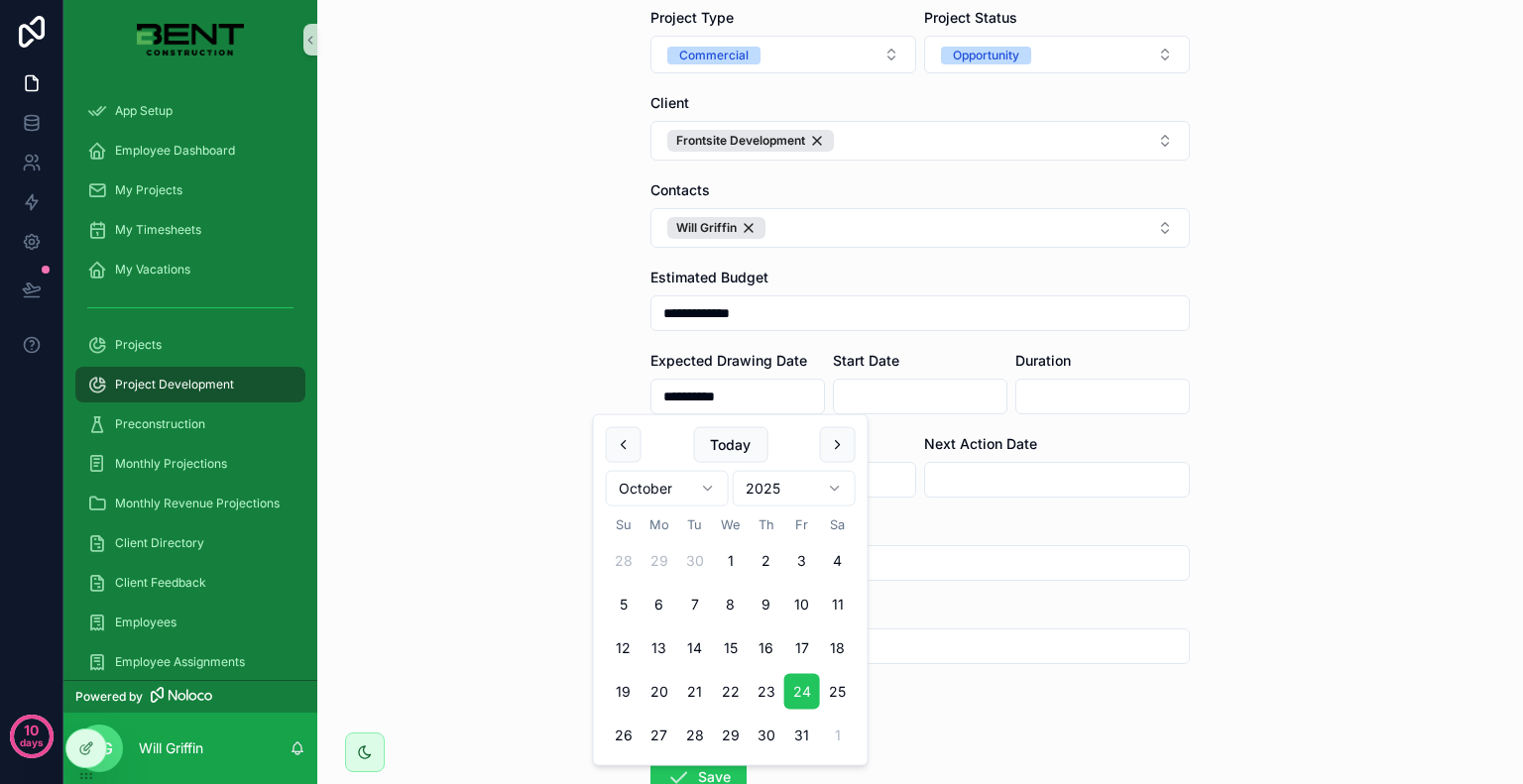 type on "**********" 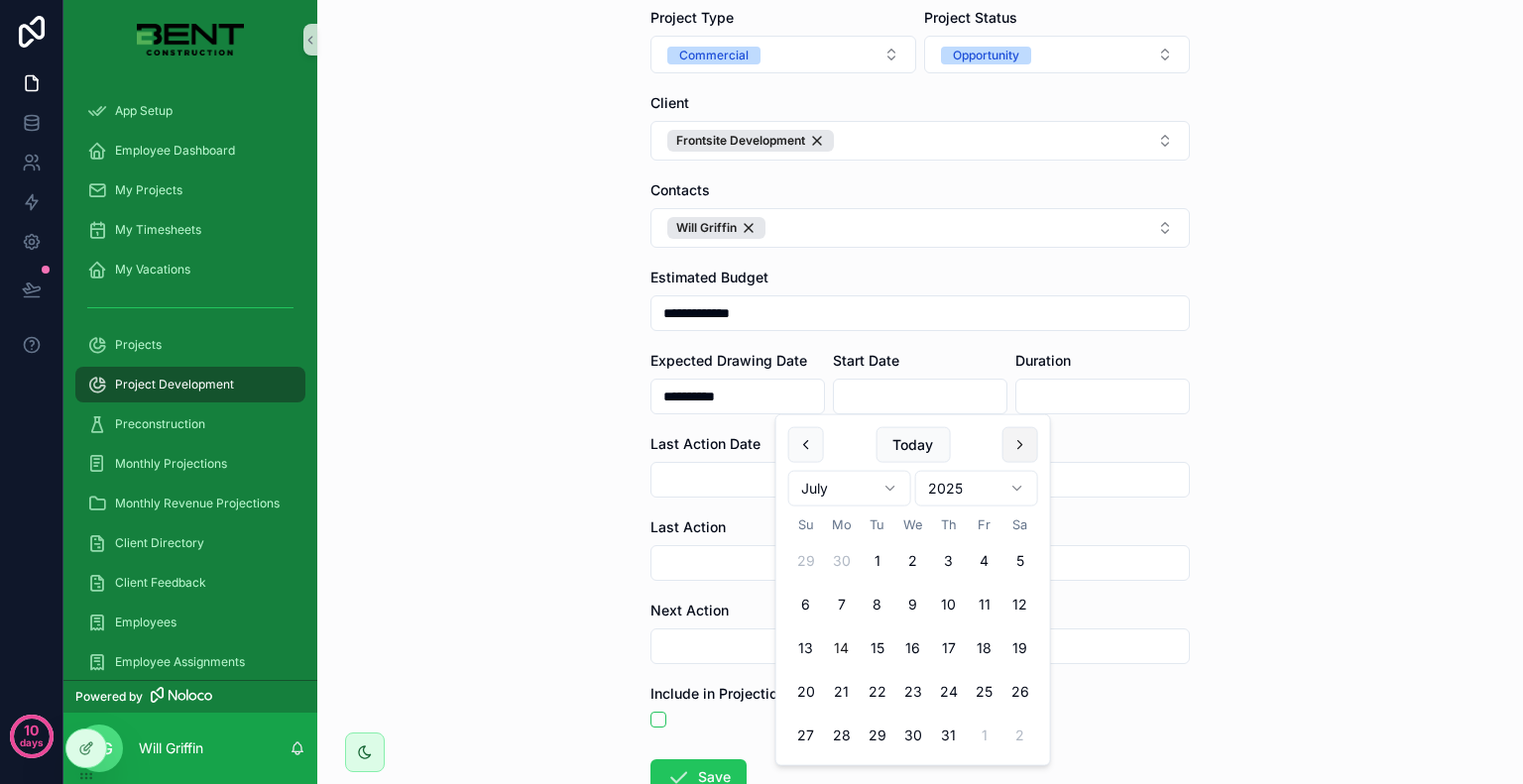 click at bounding box center [1020, 445] 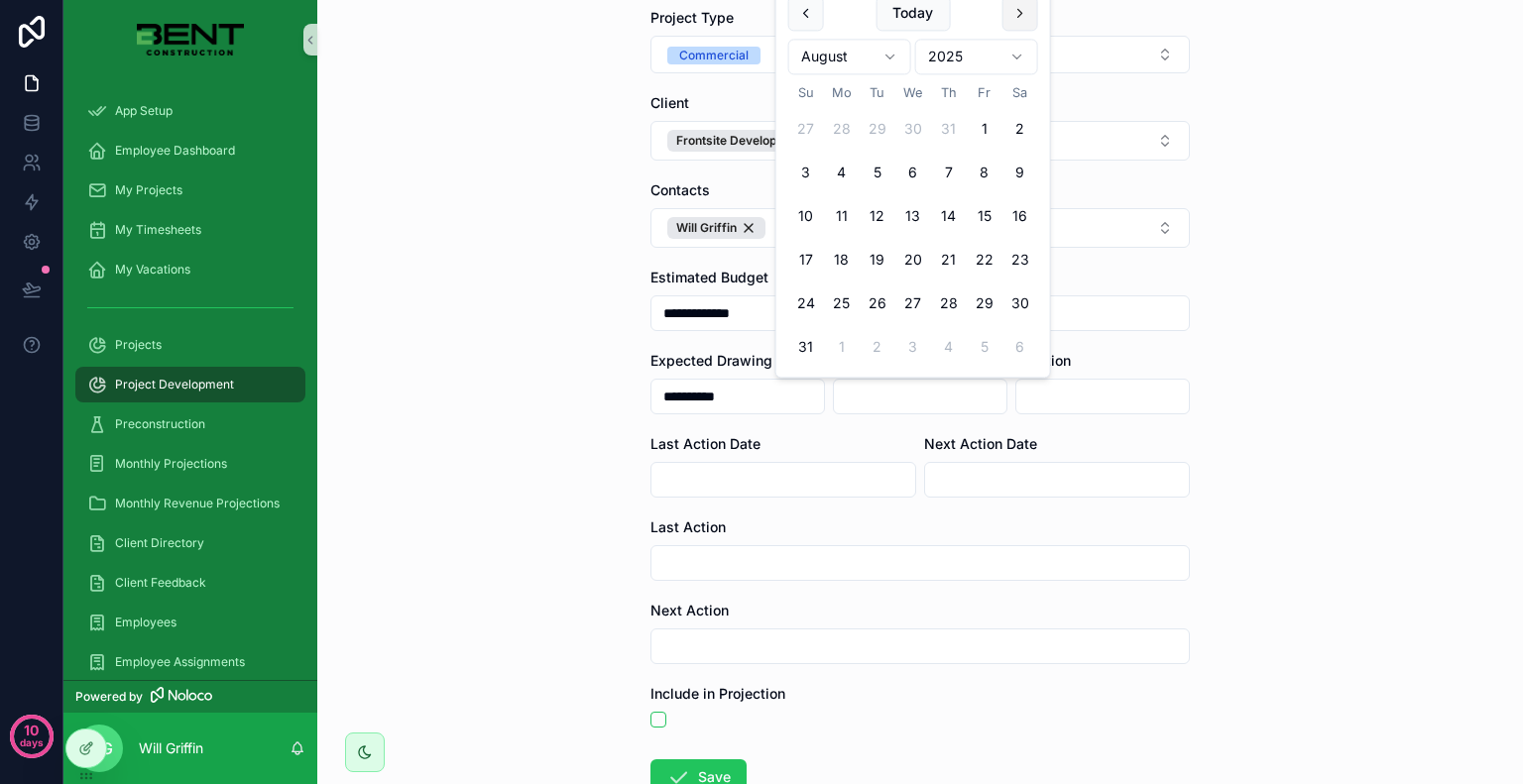 click at bounding box center (1020, 13) 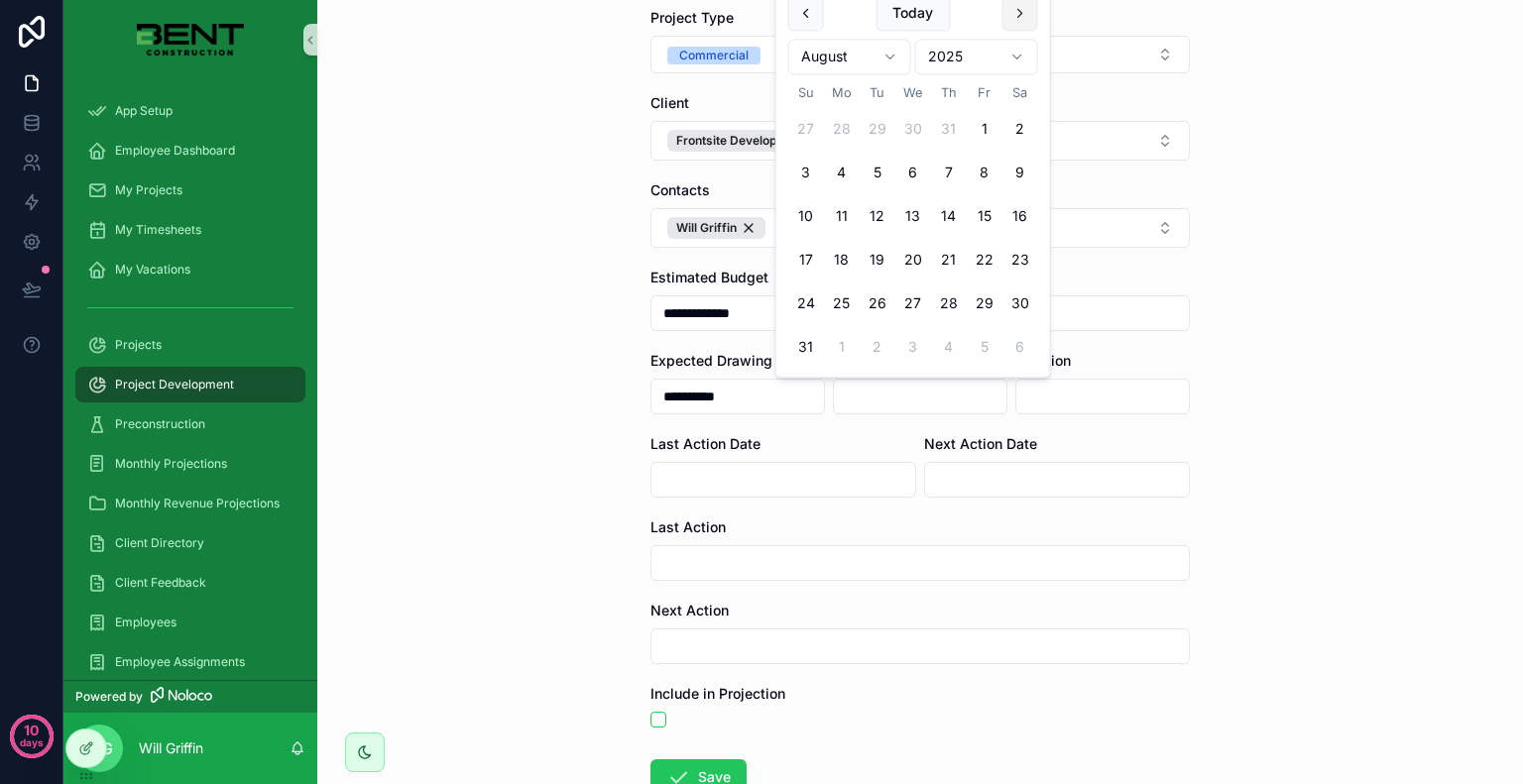 click on "**********" at bounding box center (793, 392) 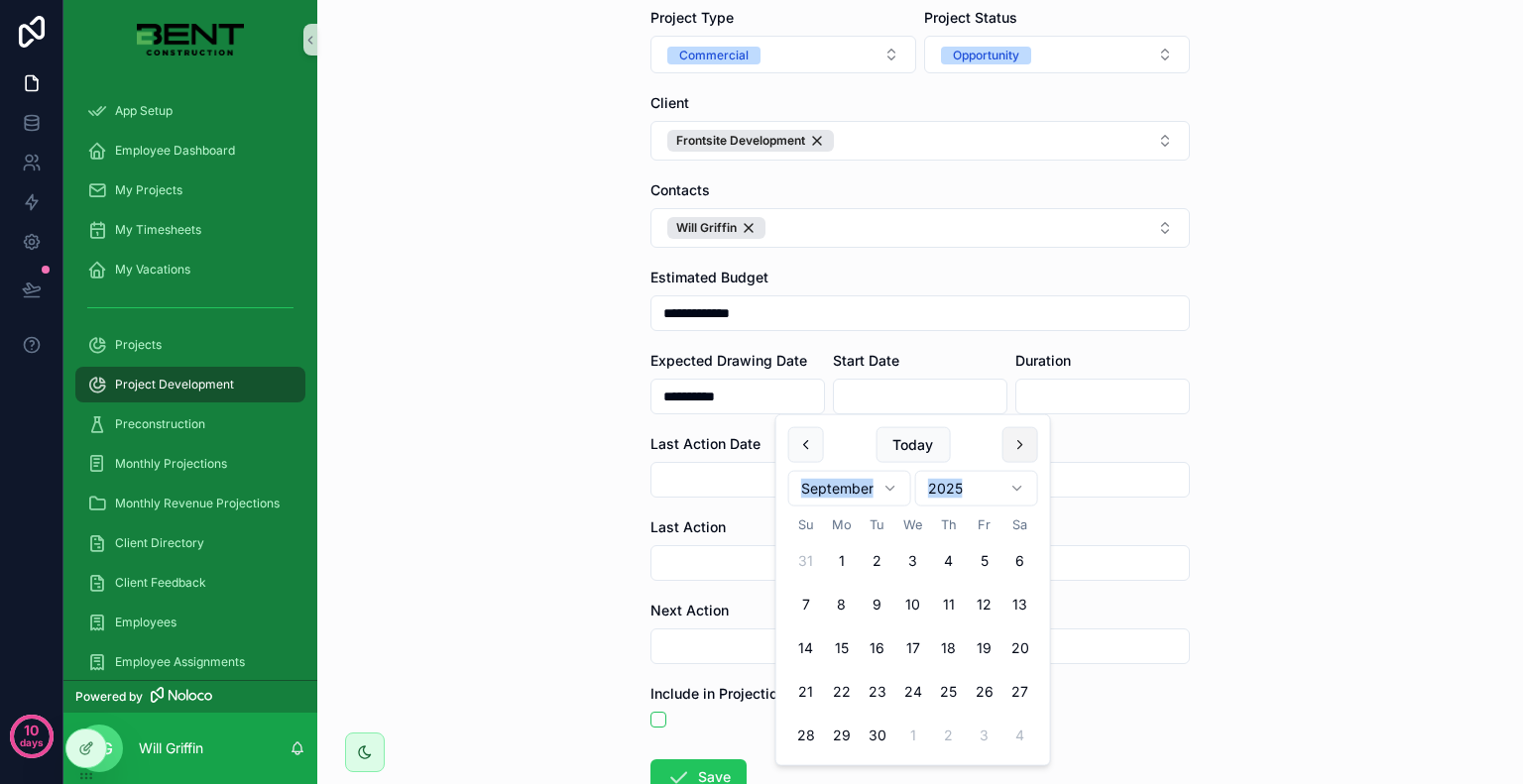 click on "Today September 2025 Su Mo Tu We Th Fr Sa 31 1 2 3 4 5 6 7 8 9 10 11 12 13 14 15 16 17 18 19 20 21 22 23 24 25 26 27 28 29 30 1 2 3 4" at bounding box center [913, 590] 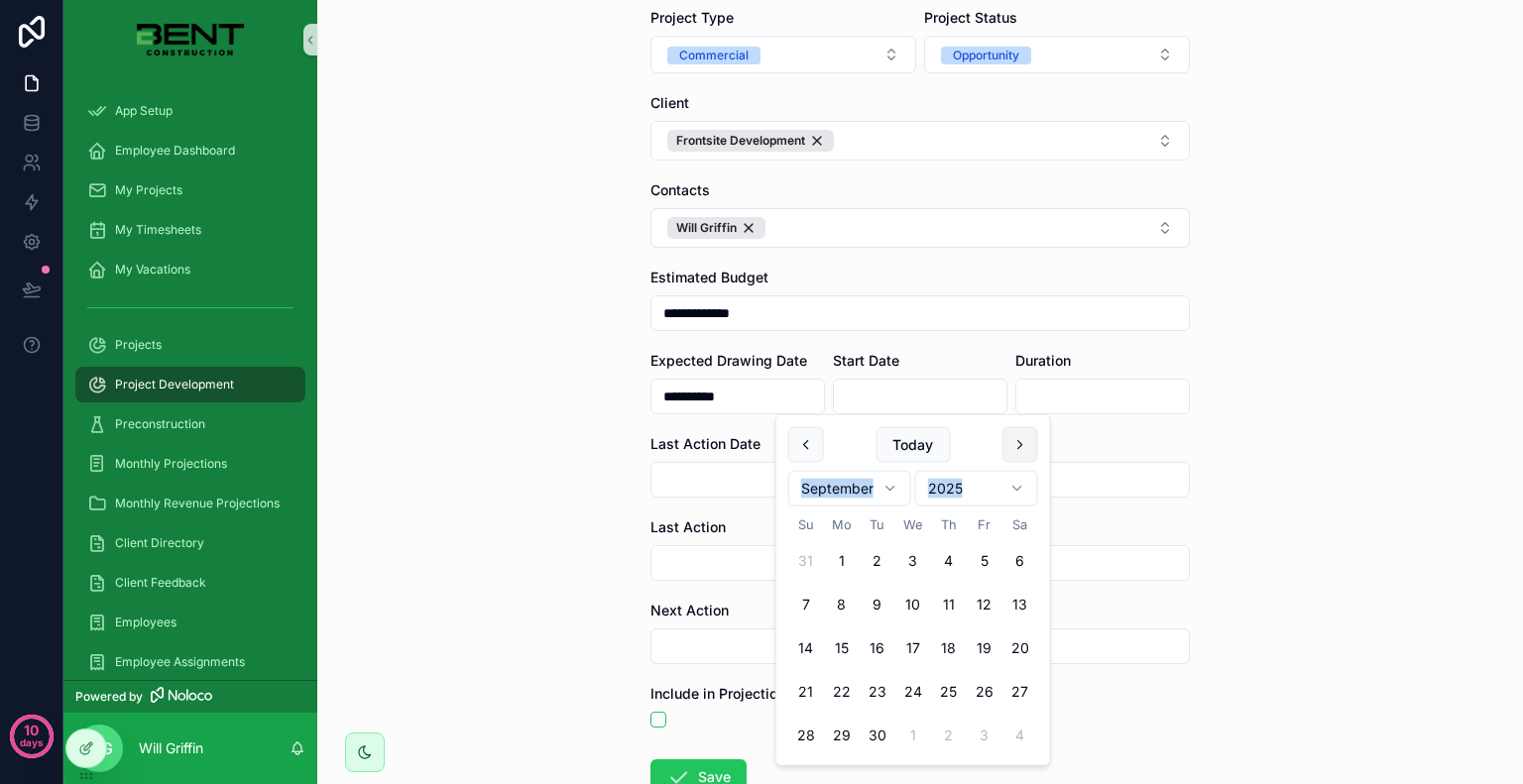 click at bounding box center (1020, 445) 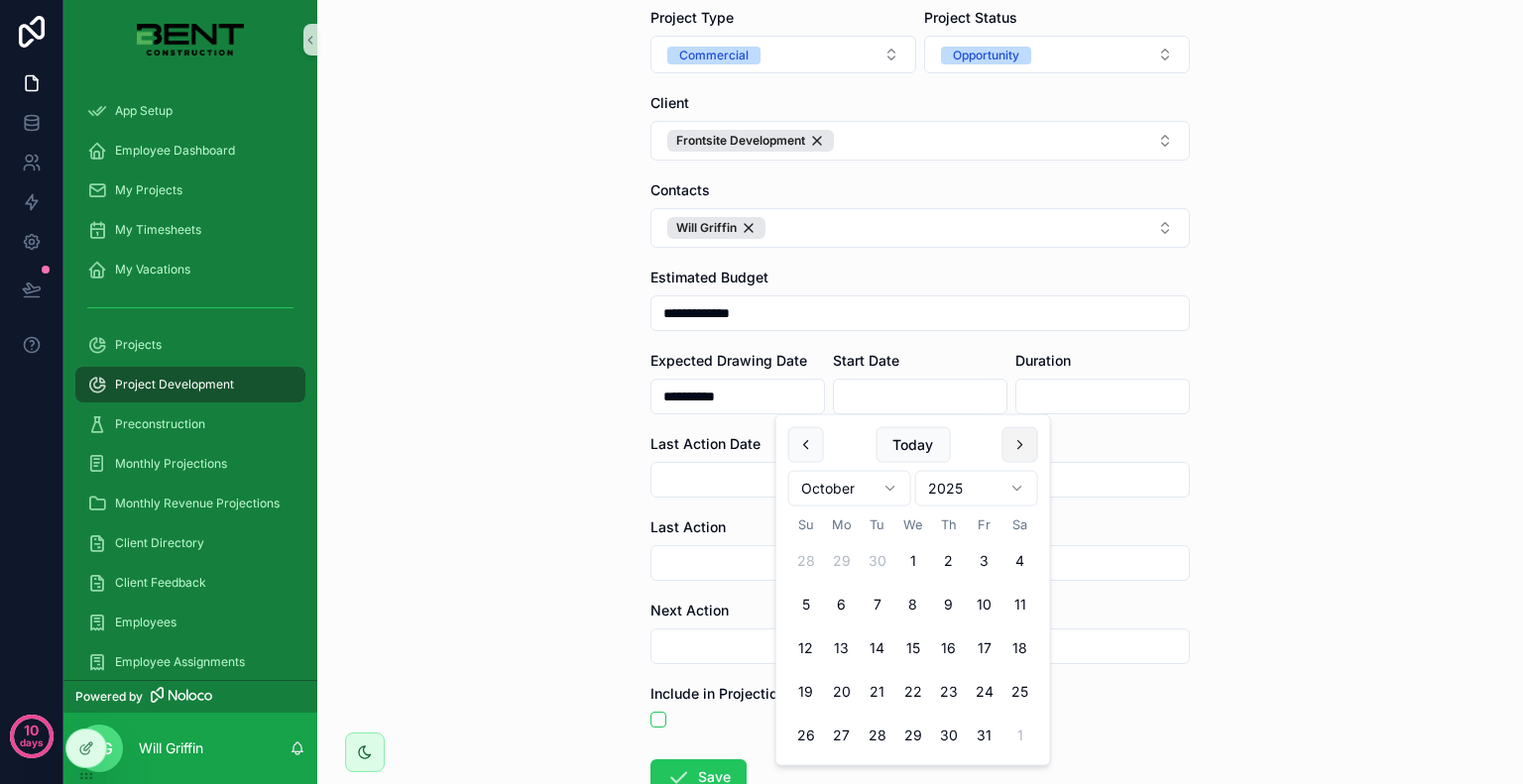 click at bounding box center (1020, 445) 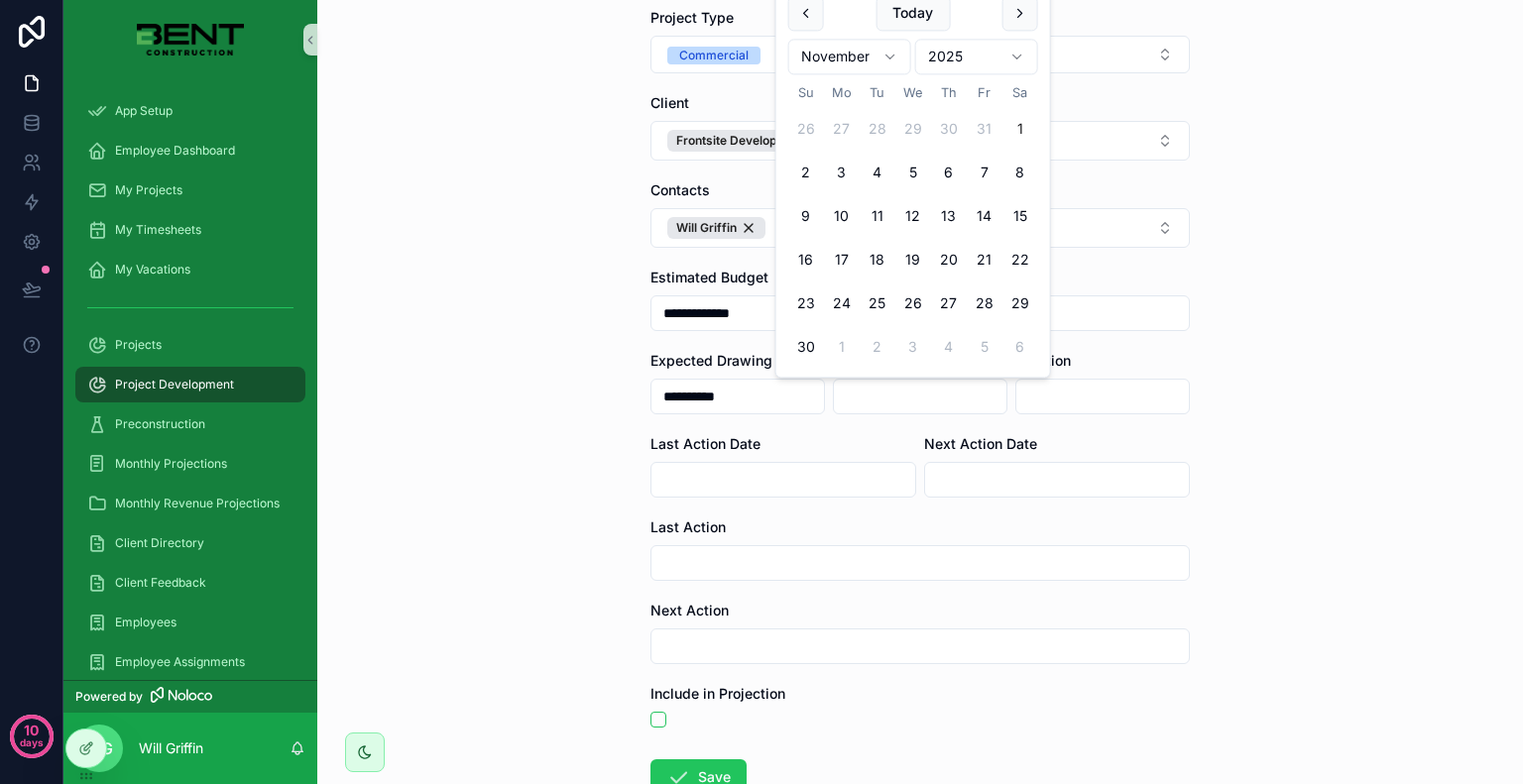 click on "1" at bounding box center (1020, 130) 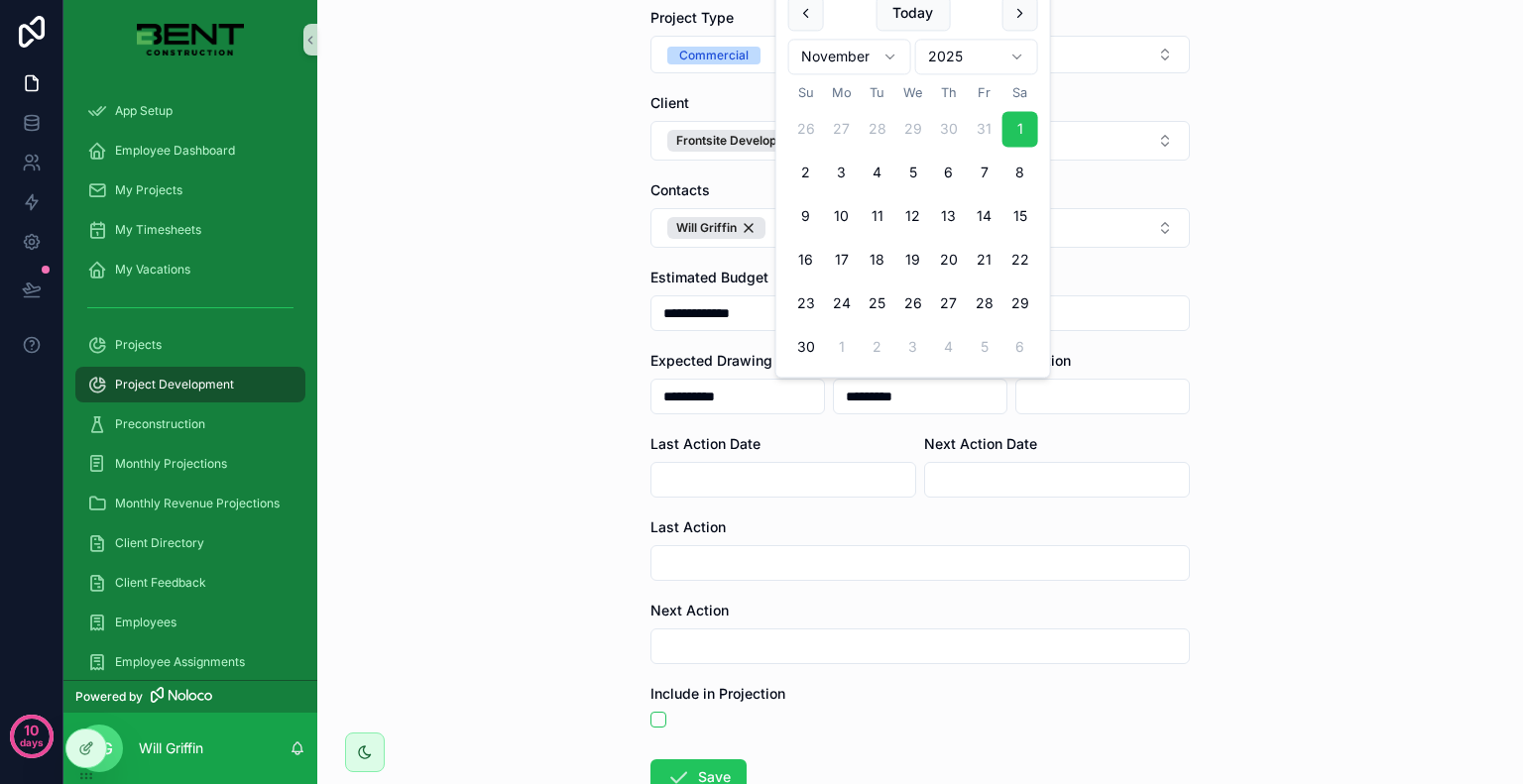 type on "*********" 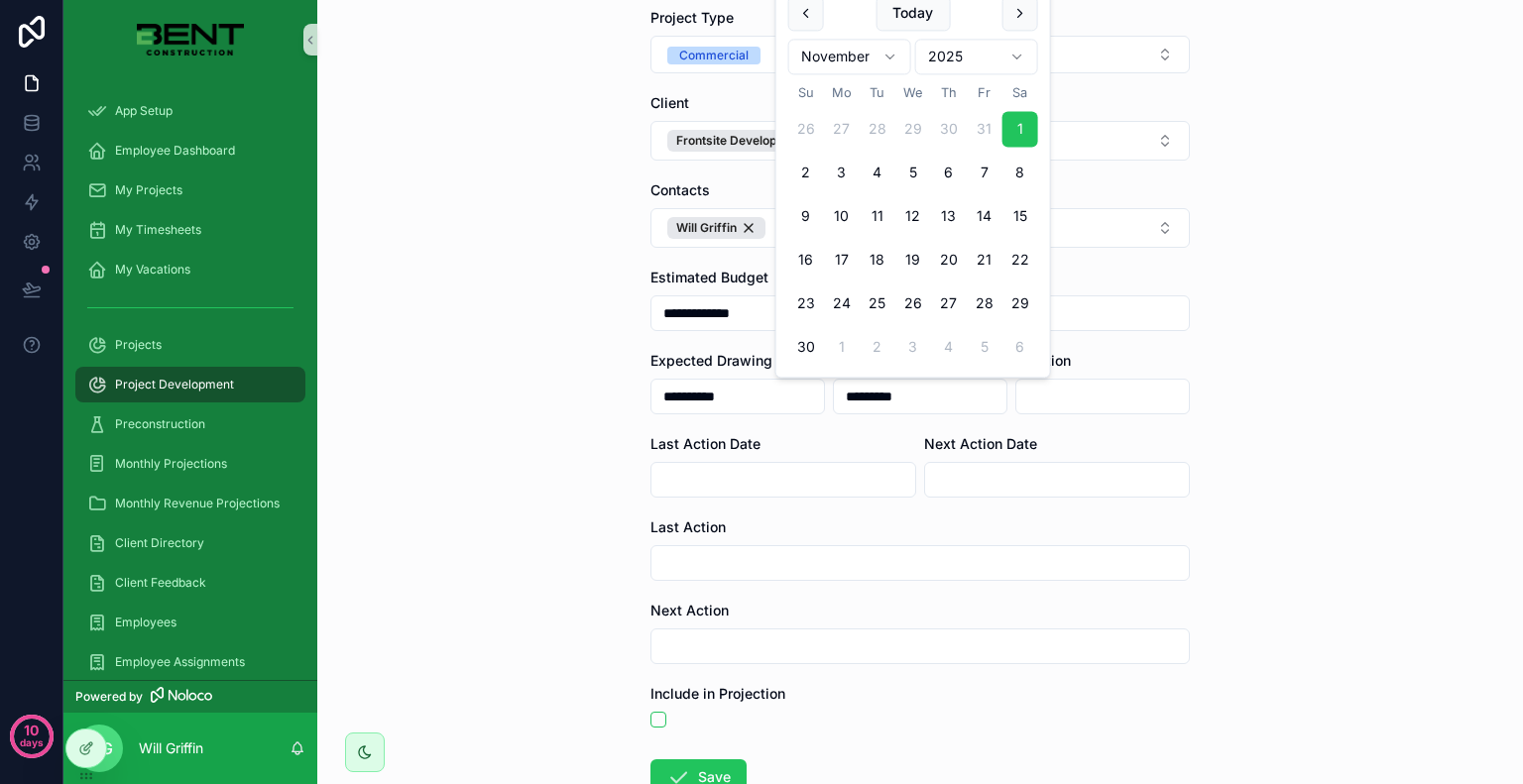click on "**********" at bounding box center [920, 193] 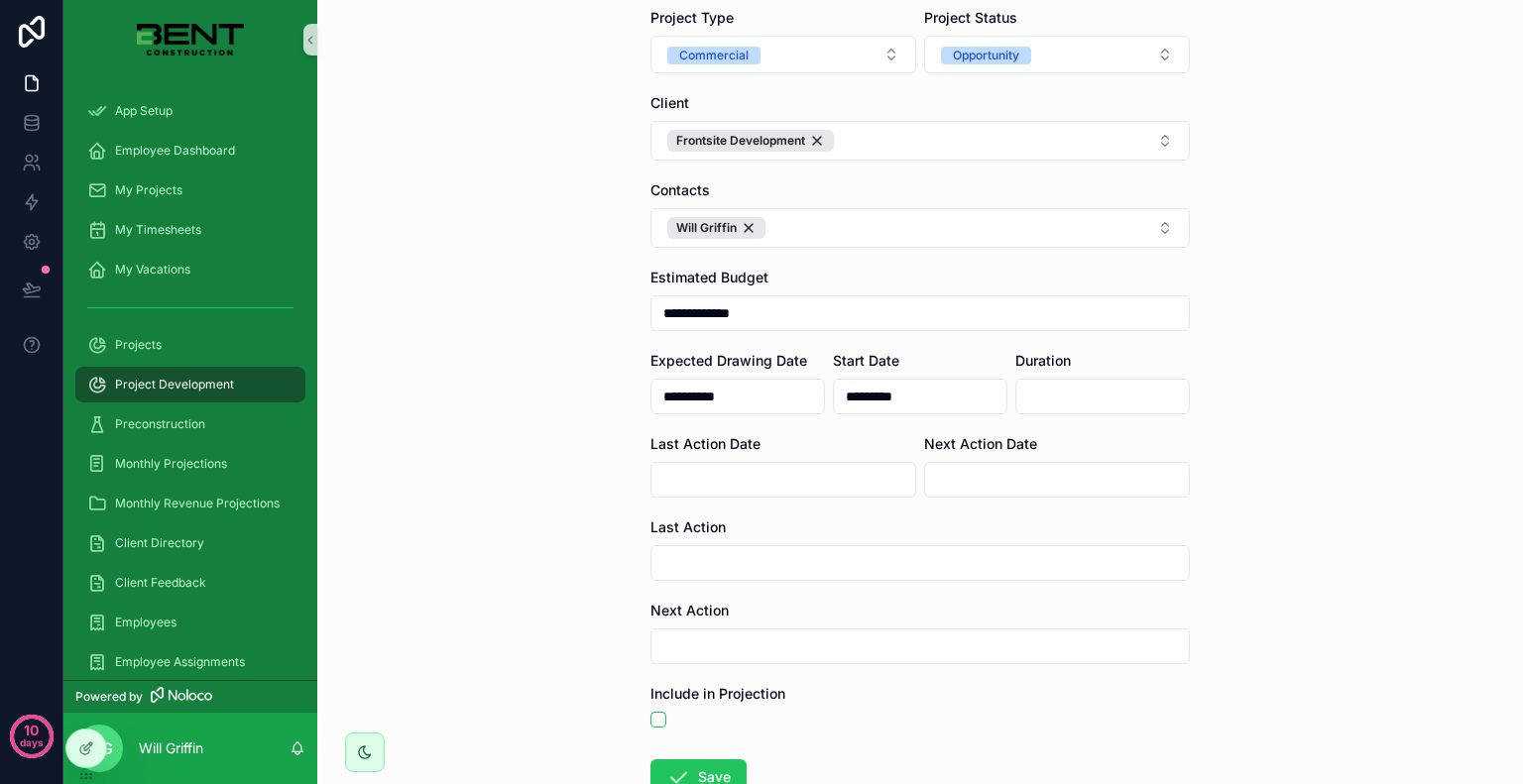 click at bounding box center [1103, 396] 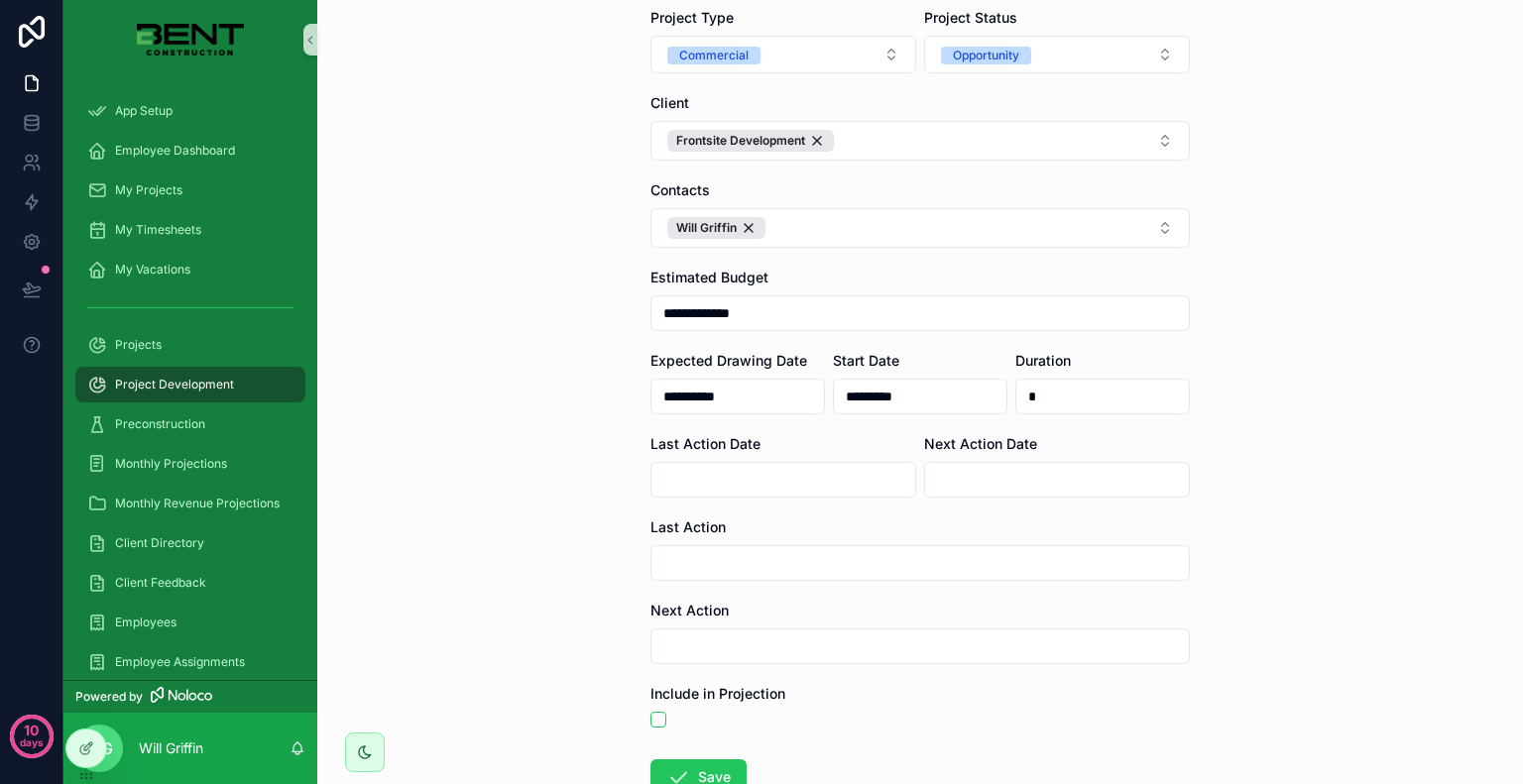 type on "*" 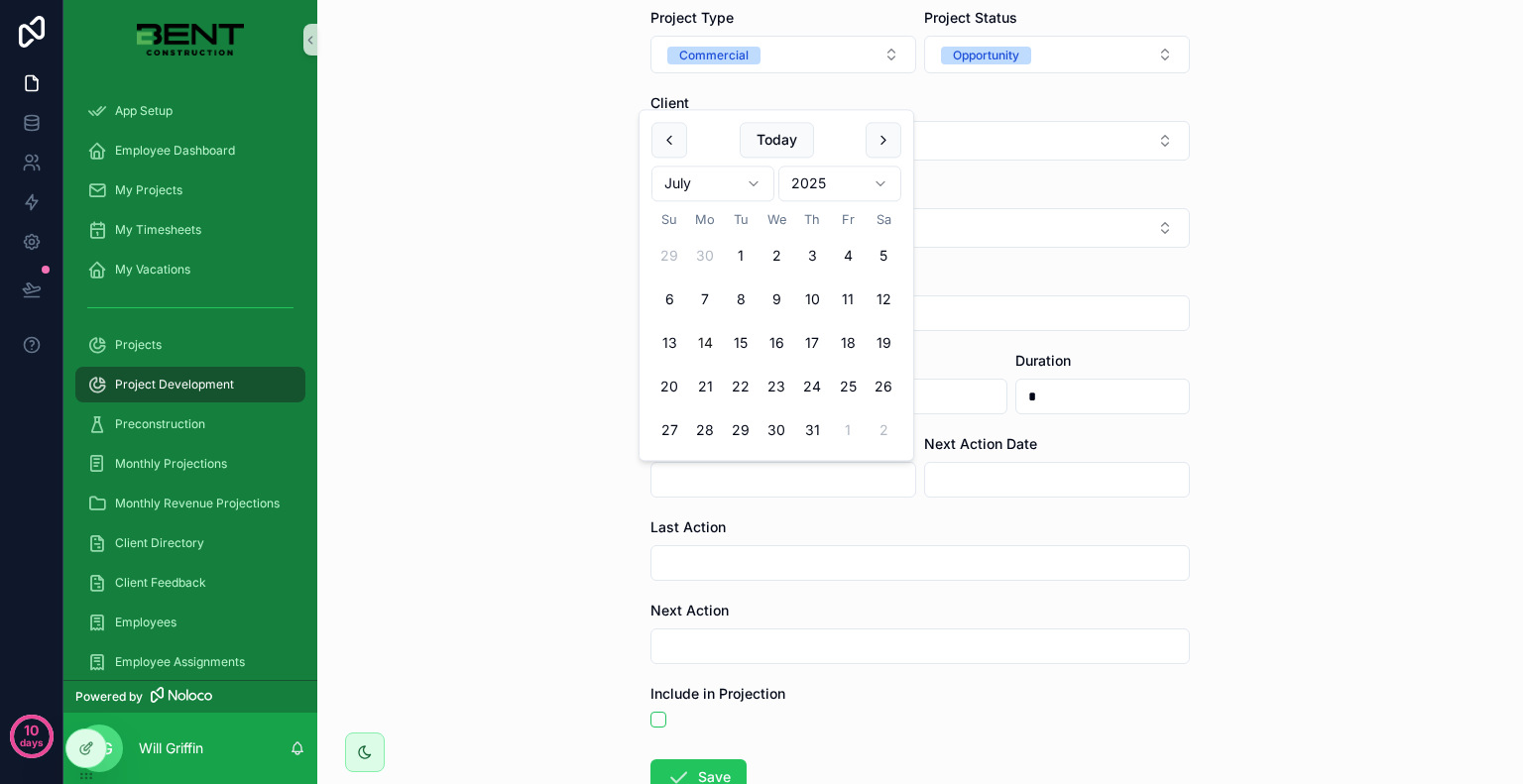 click at bounding box center (783, 480) 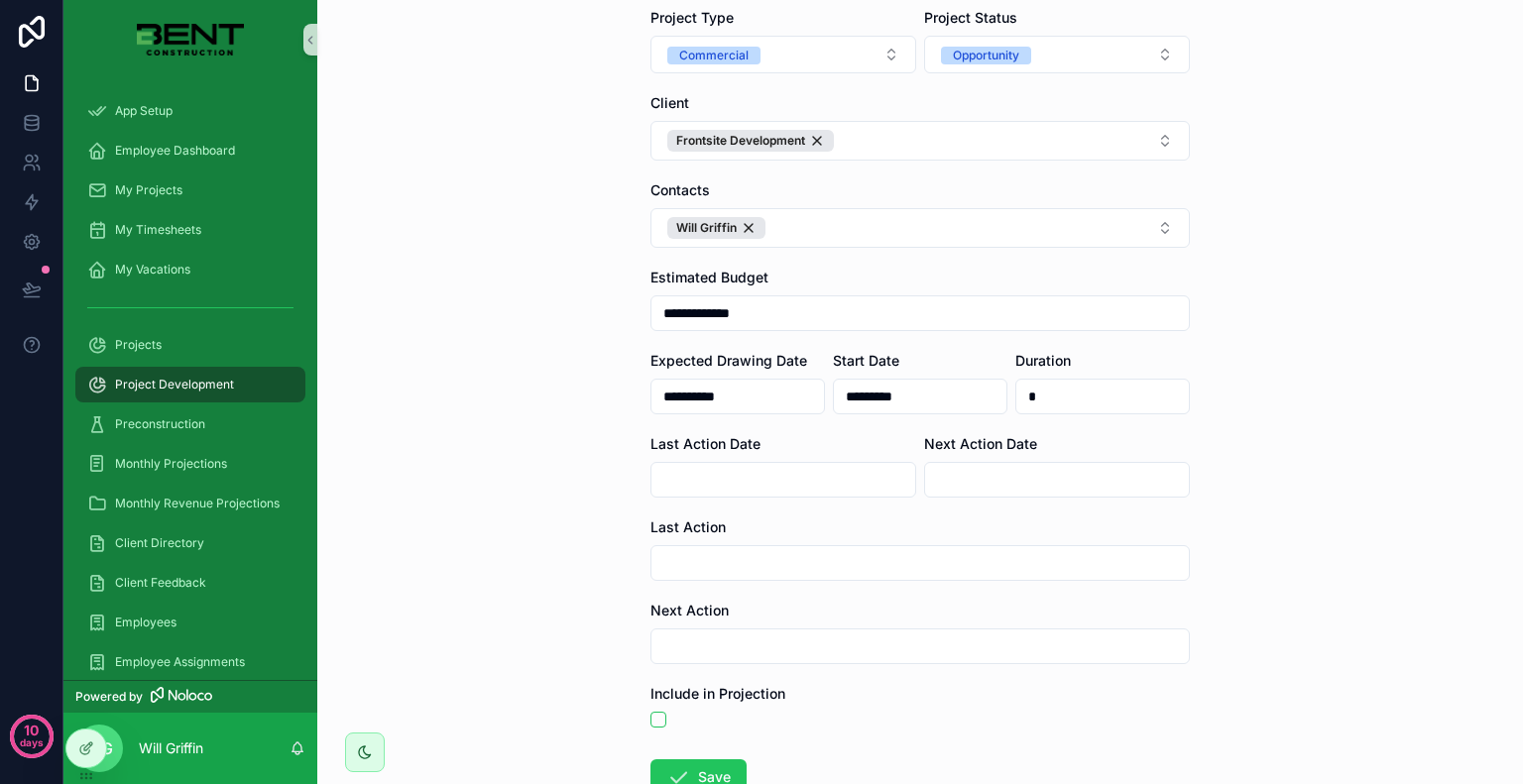 click at bounding box center (920, 563) 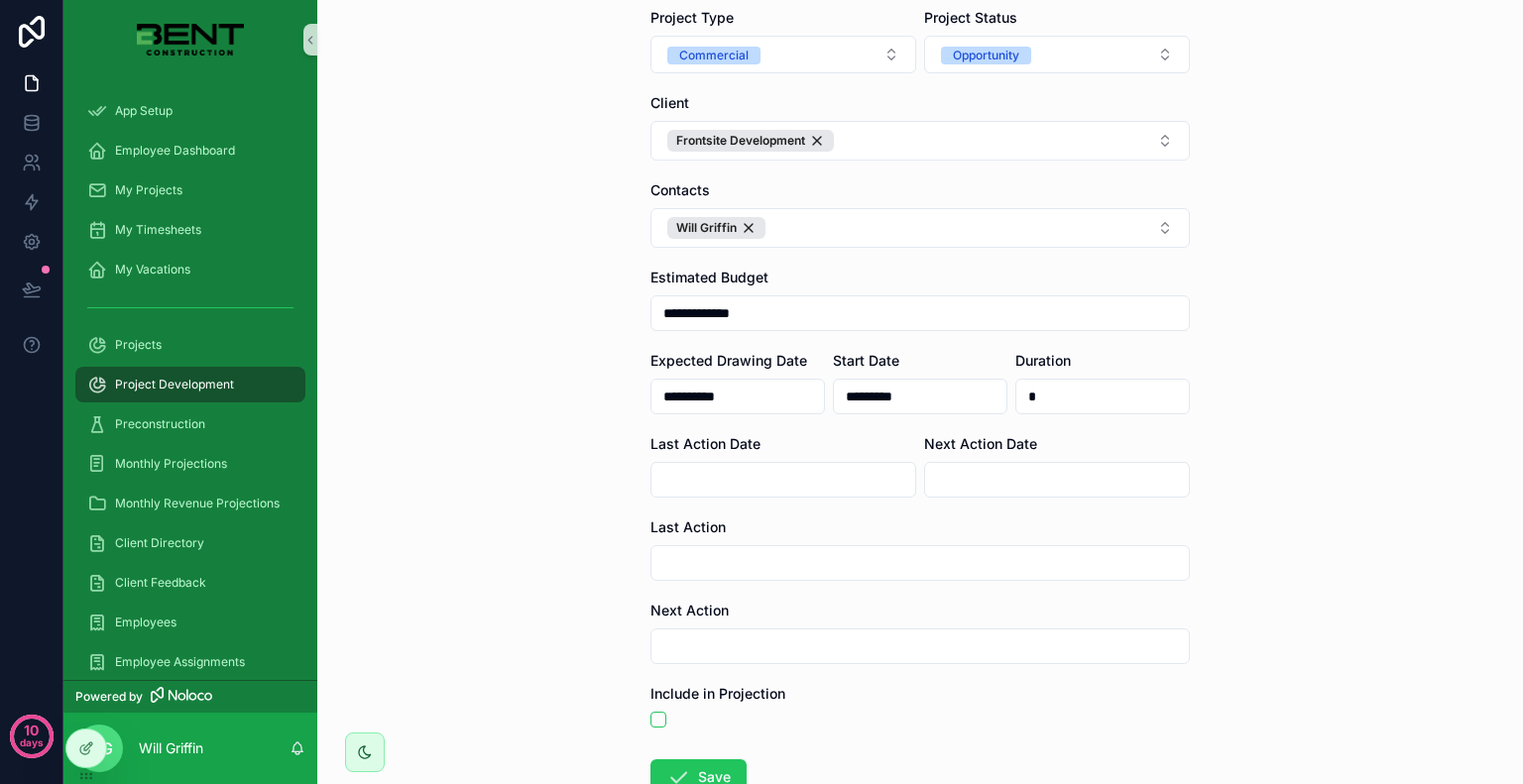 click at bounding box center [783, 480] 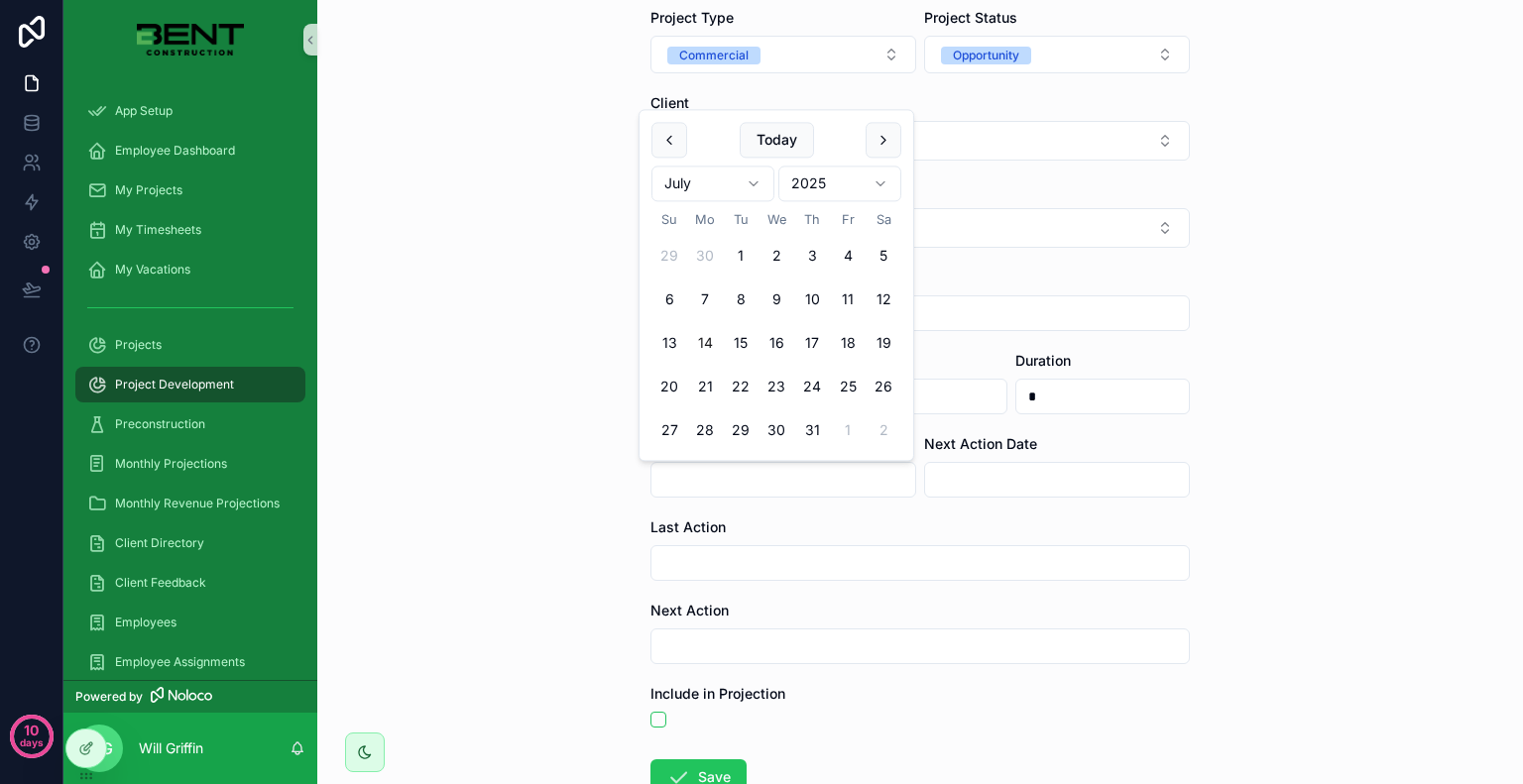 click on "**********" at bounding box center (920, 423) 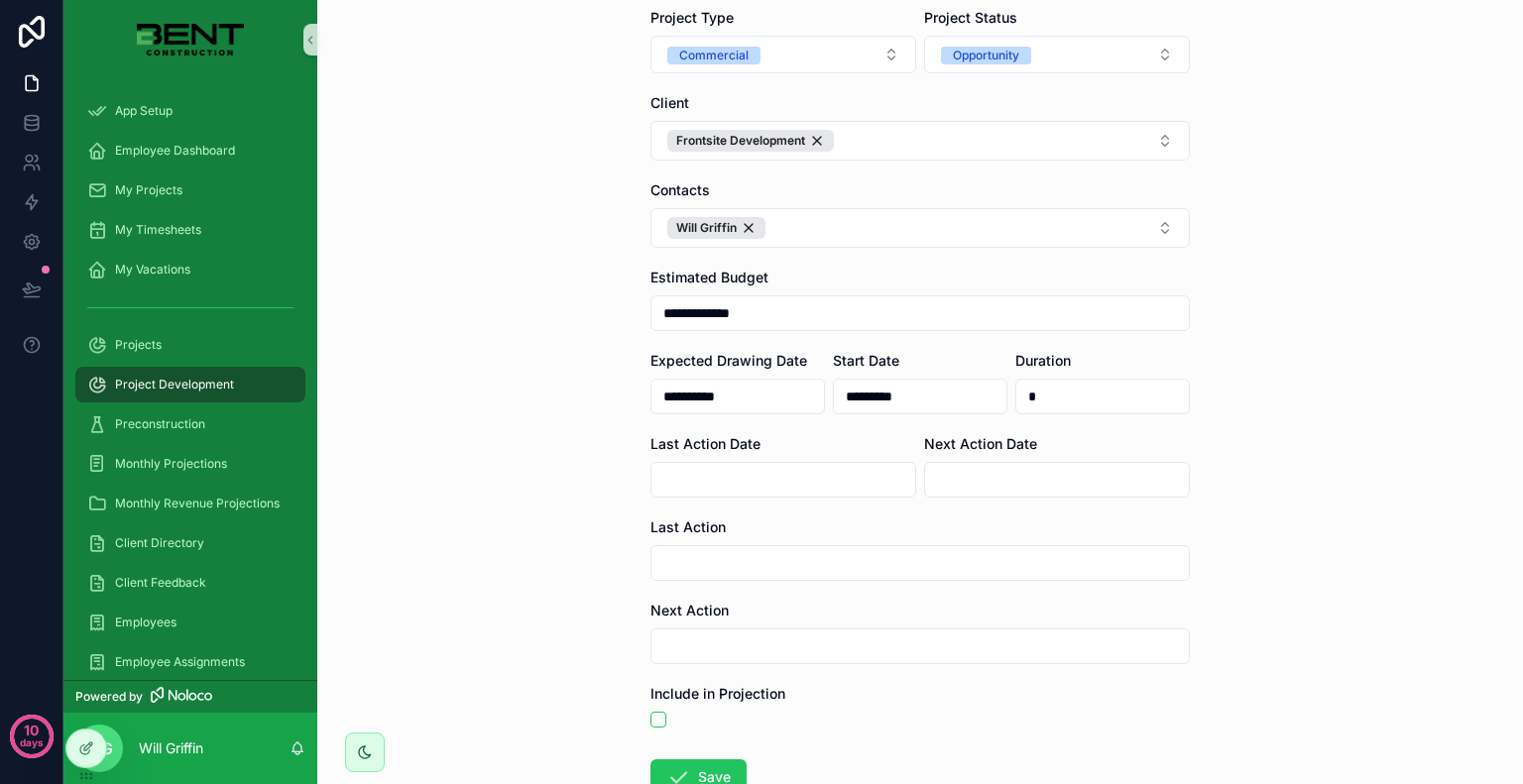 click at bounding box center [920, 563] 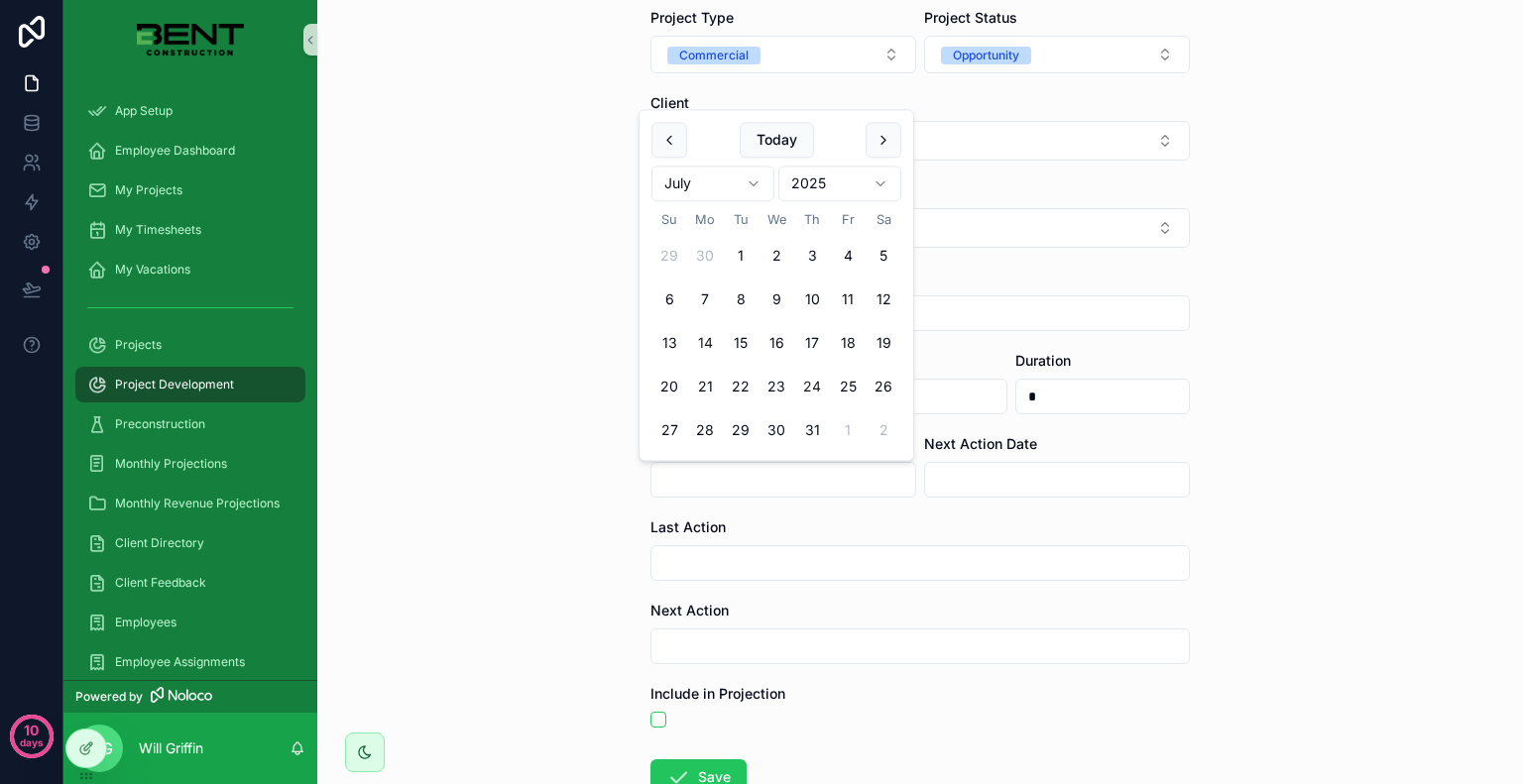 click on "24" at bounding box center (812, 388) 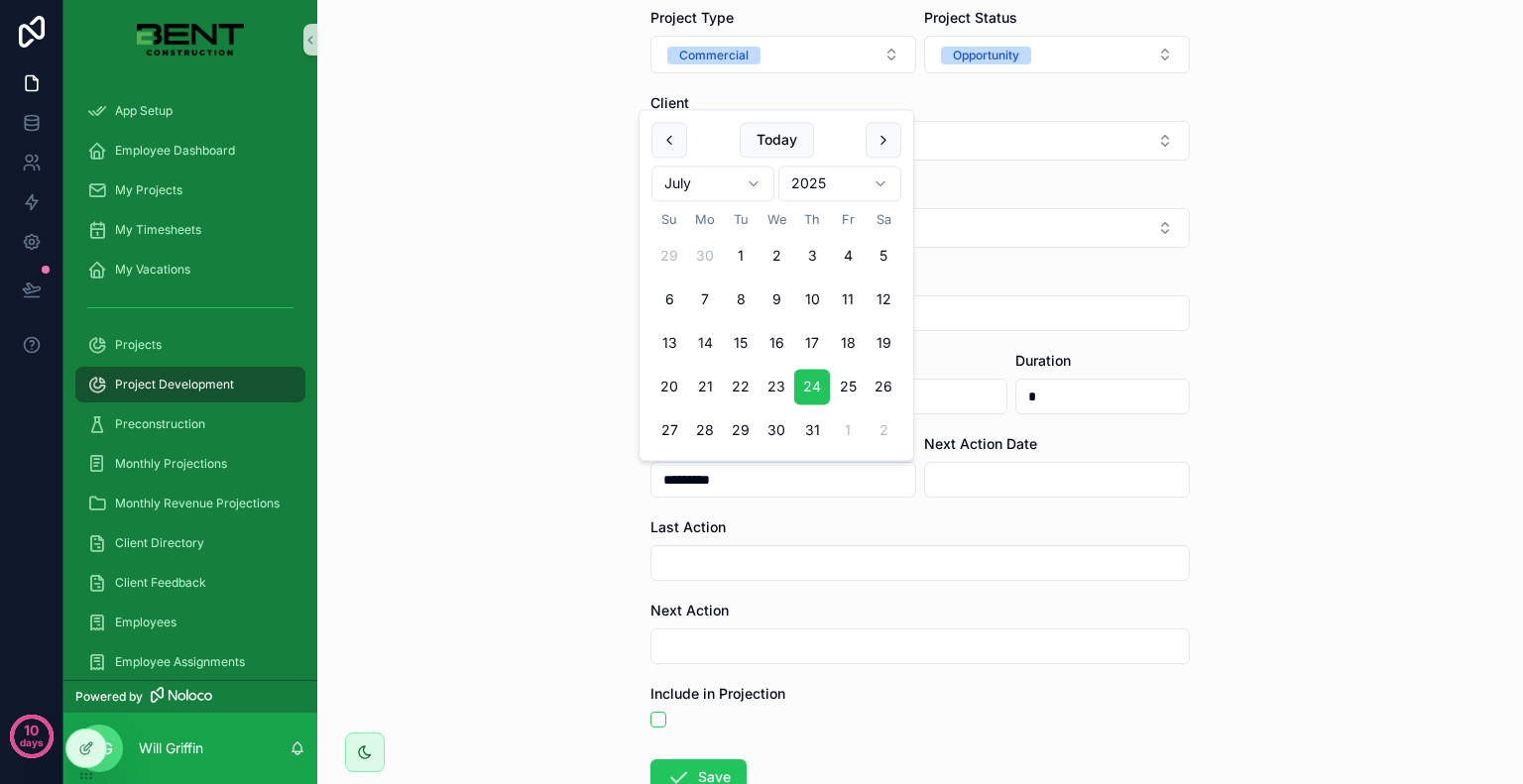 type on "*********" 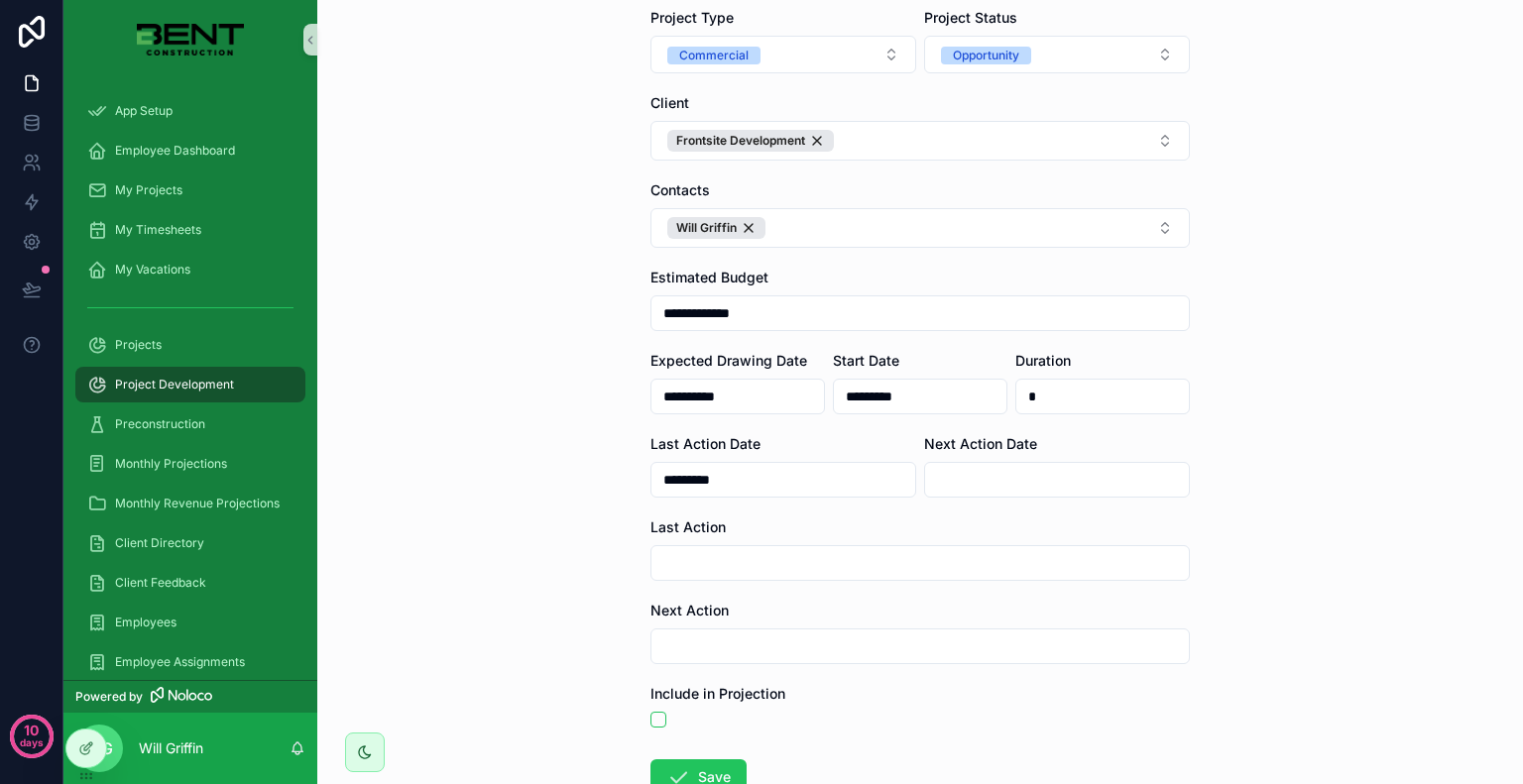 click at bounding box center (1057, 480) 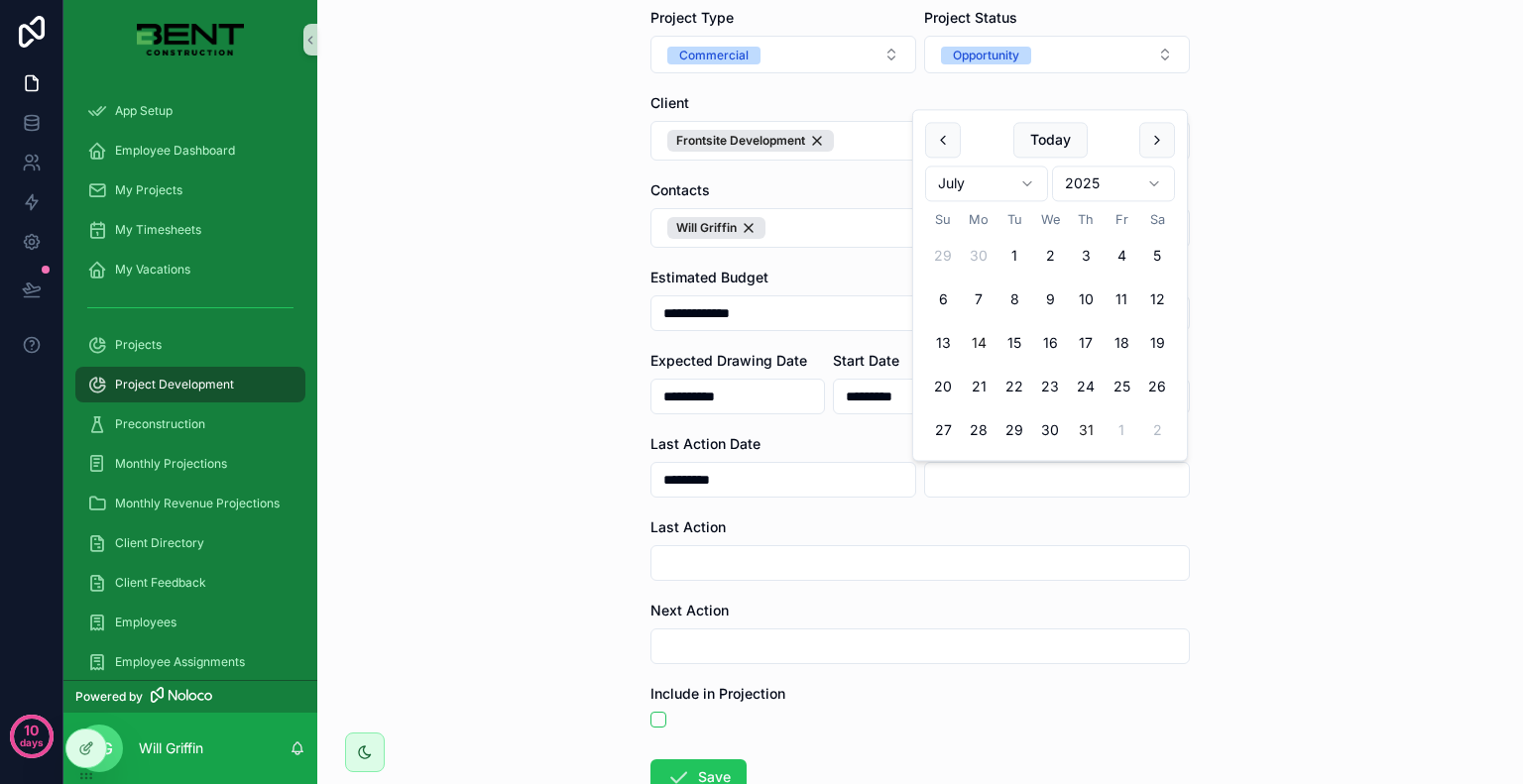click on "31" at bounding box center (1086, 431) 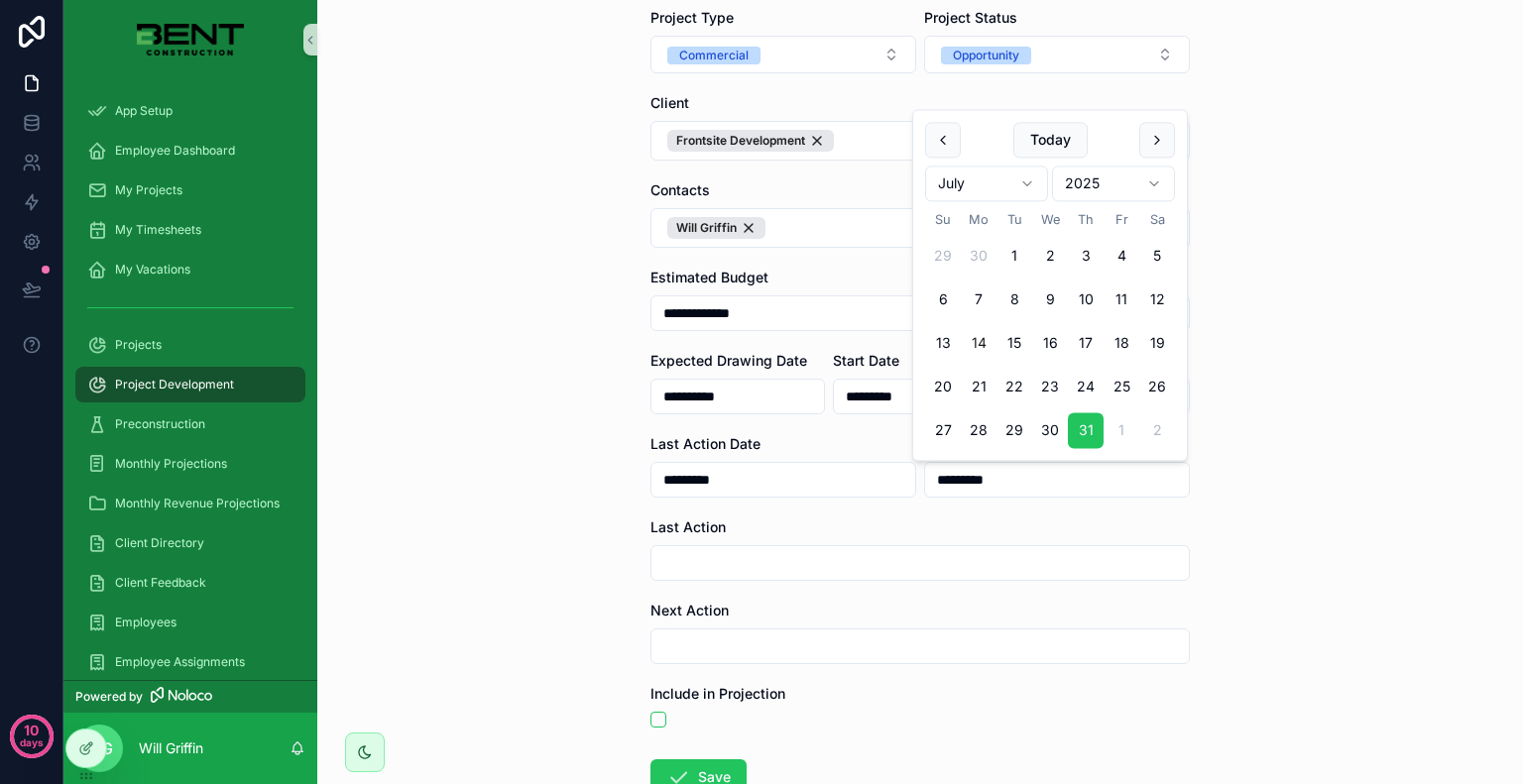 type on "*********" 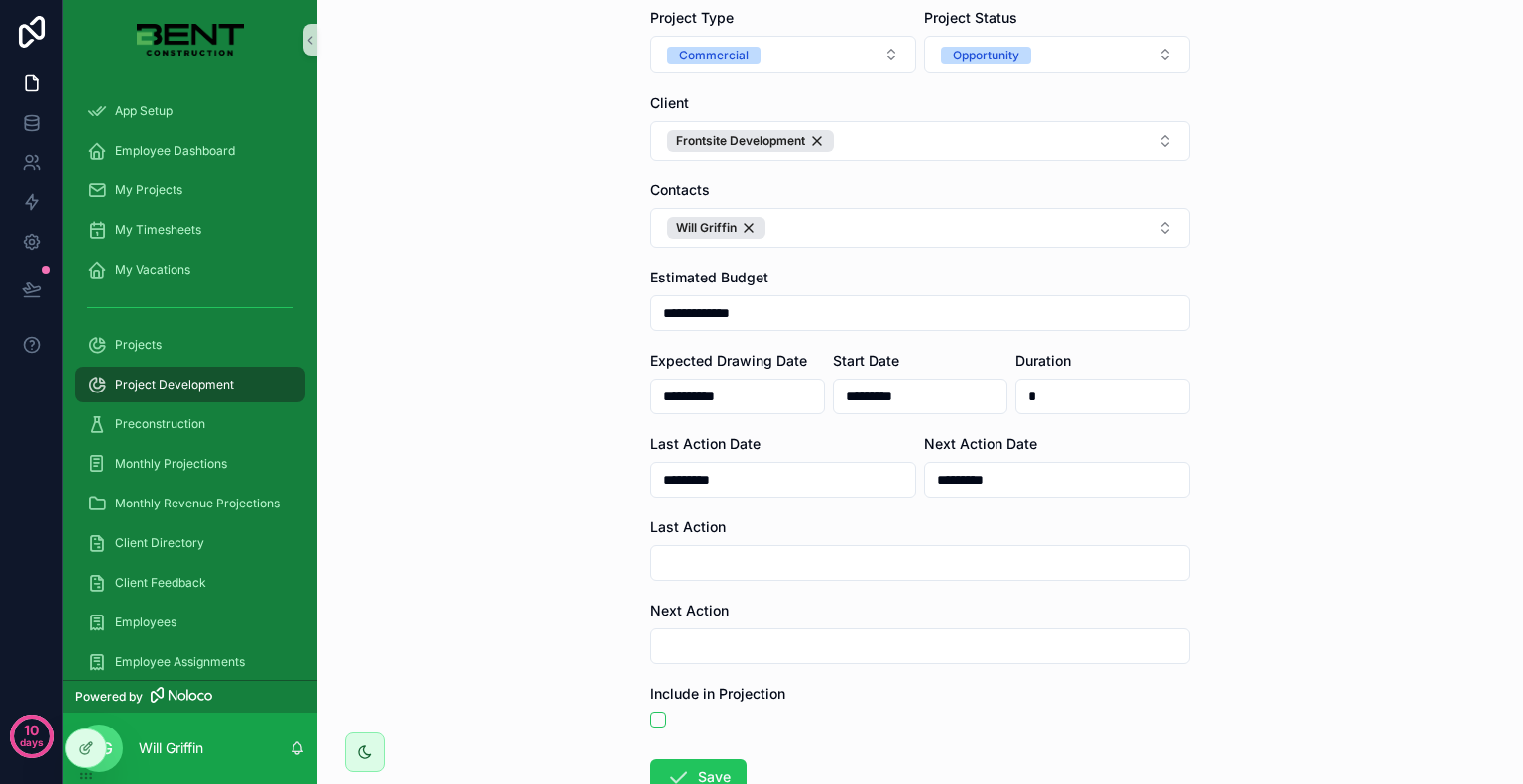click at bounding box center (920, 563) 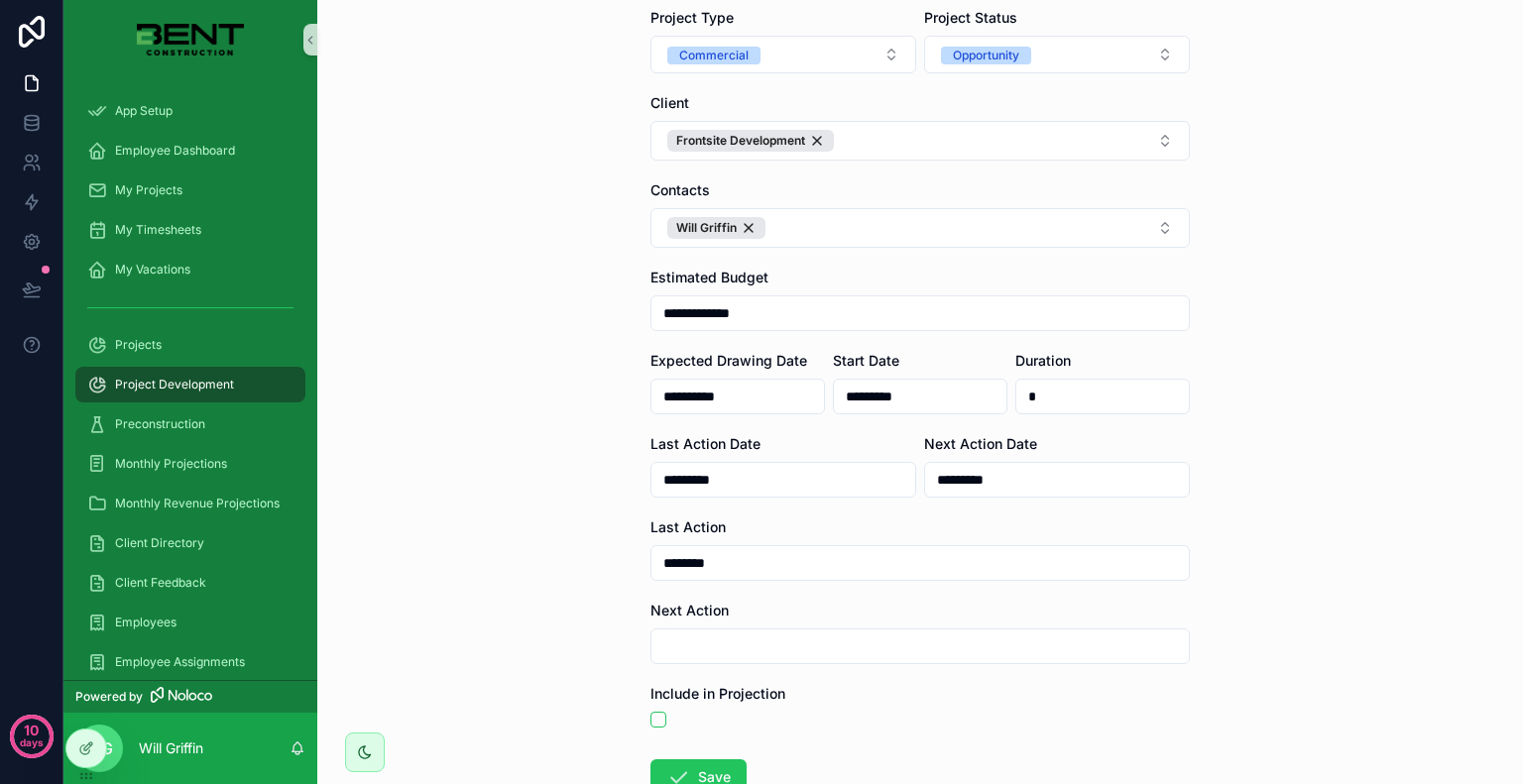 type on "********" 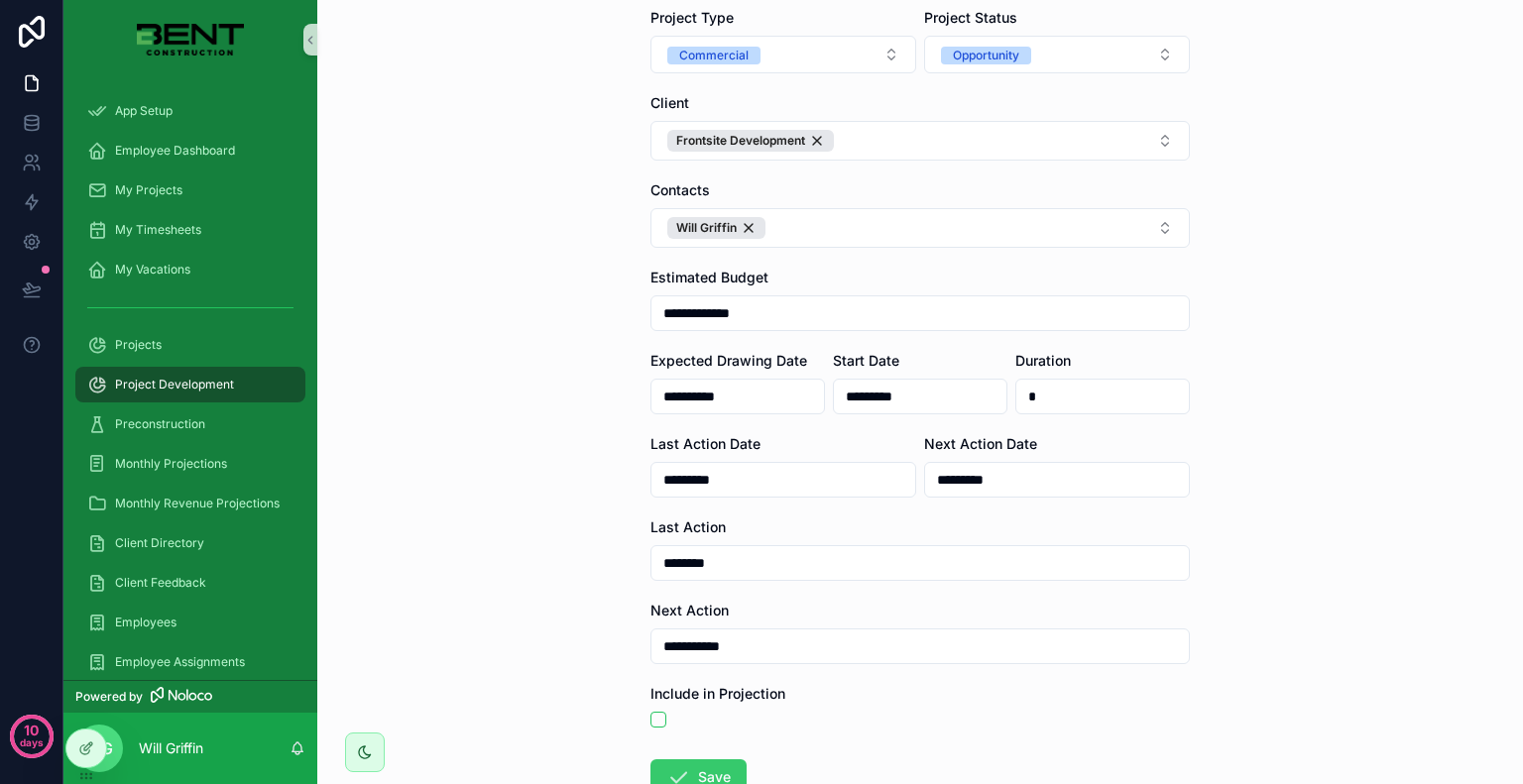 type on "**********" 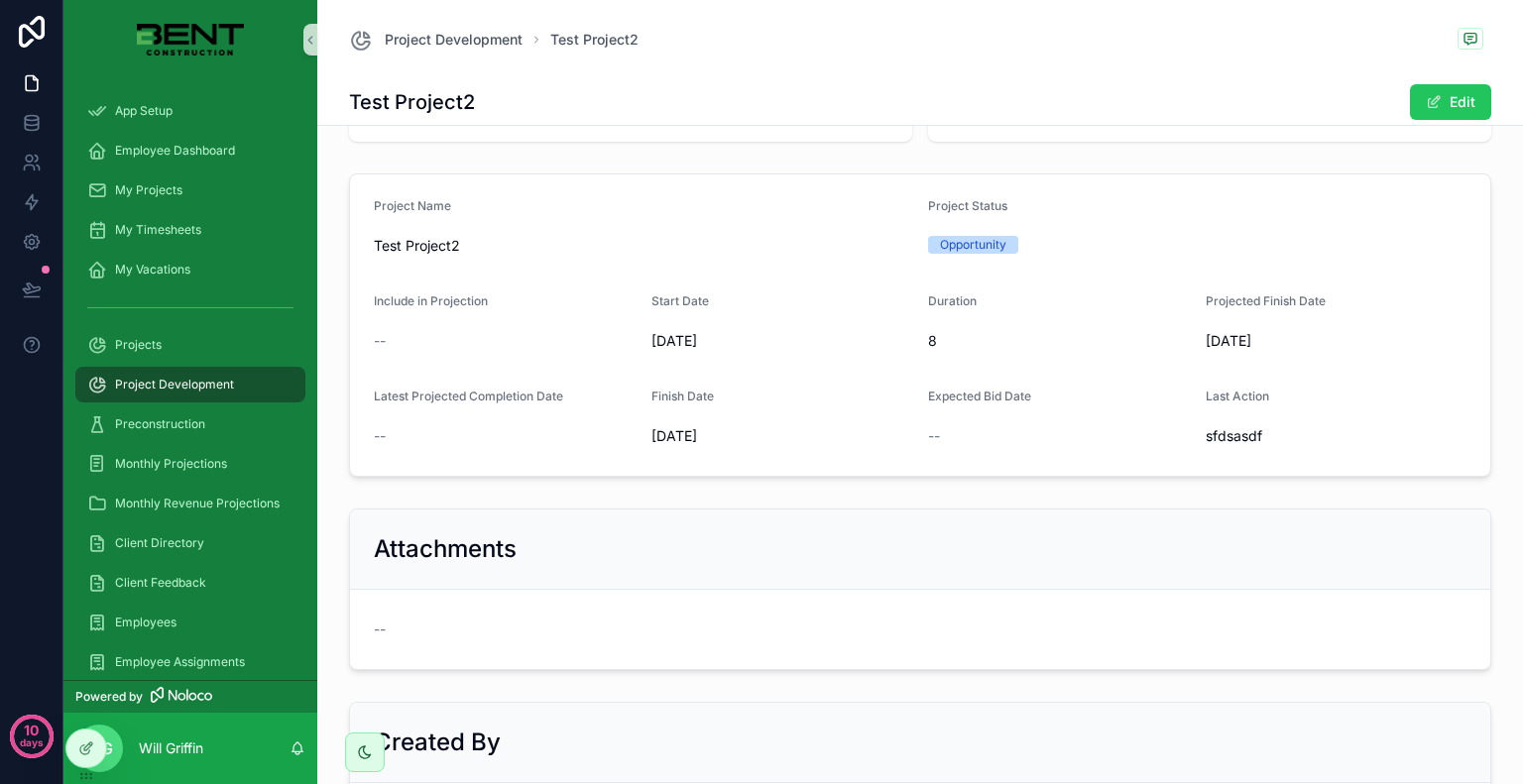 scroll, scrollTop: 0, scrollLeft: 0, axis: both 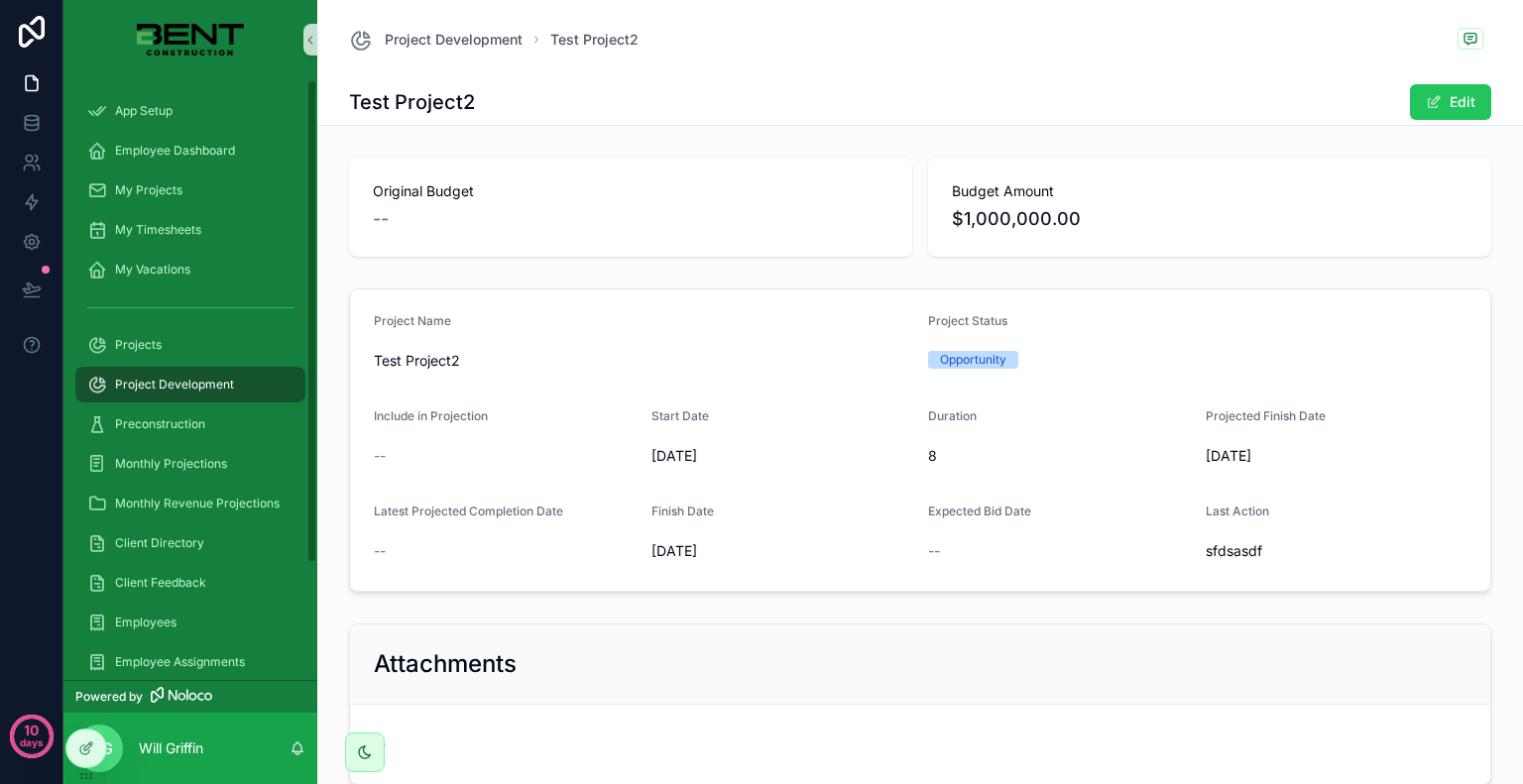 click on "Project Development" at bounding box center [175, 385] 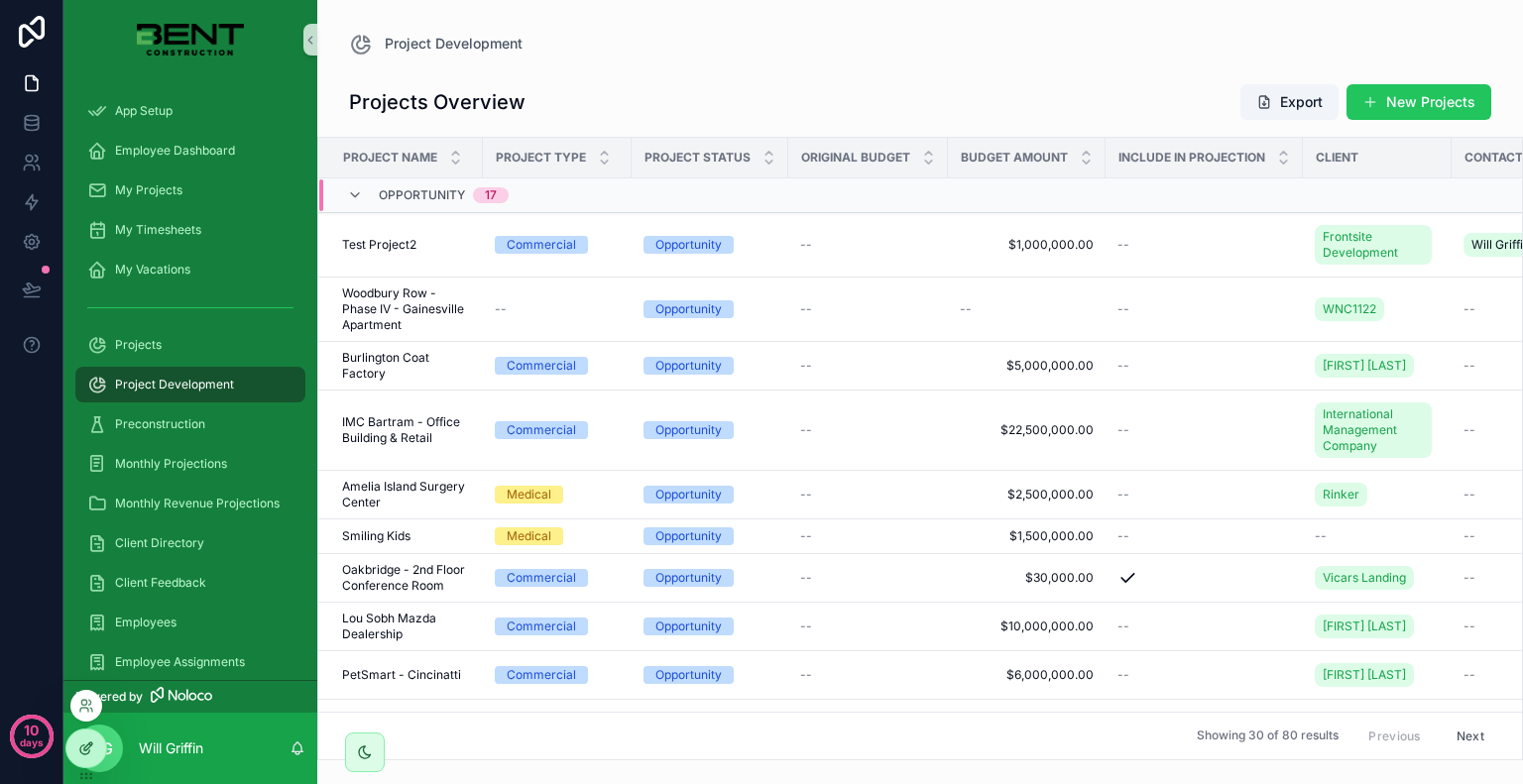 click 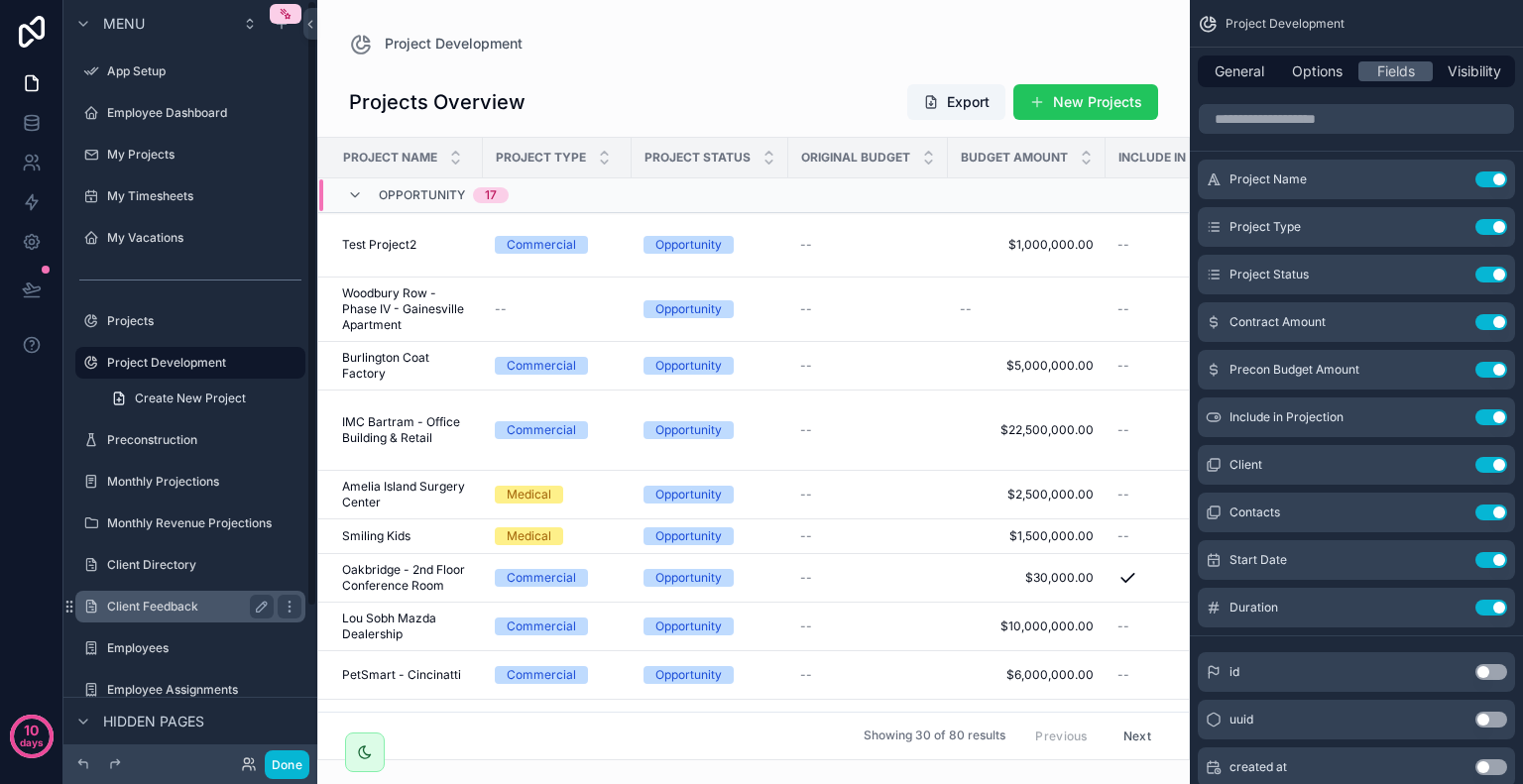scroll, scrollTop: 190, scrollLeft: 0, axis: vertical 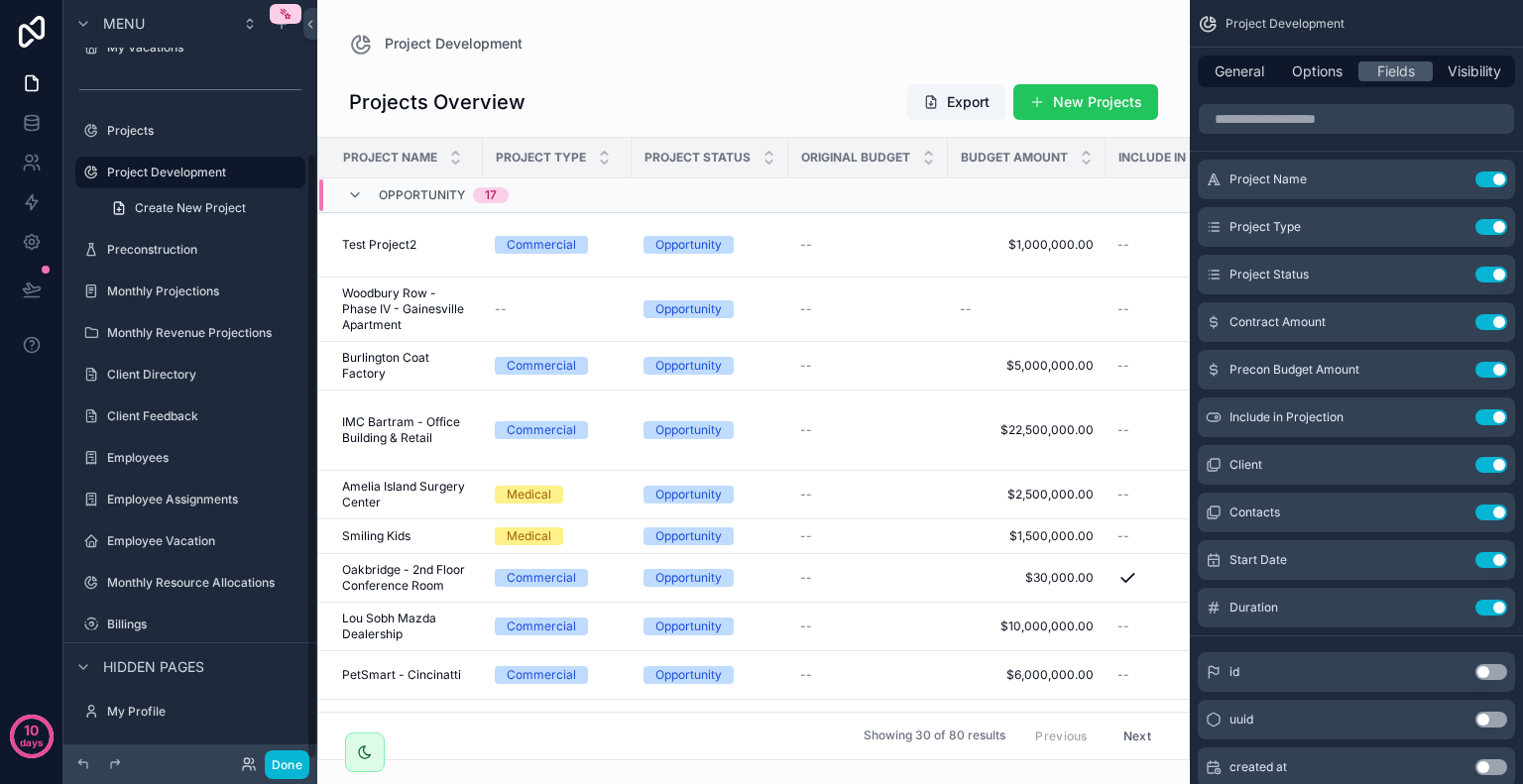 click at bounding box center [754, 392] 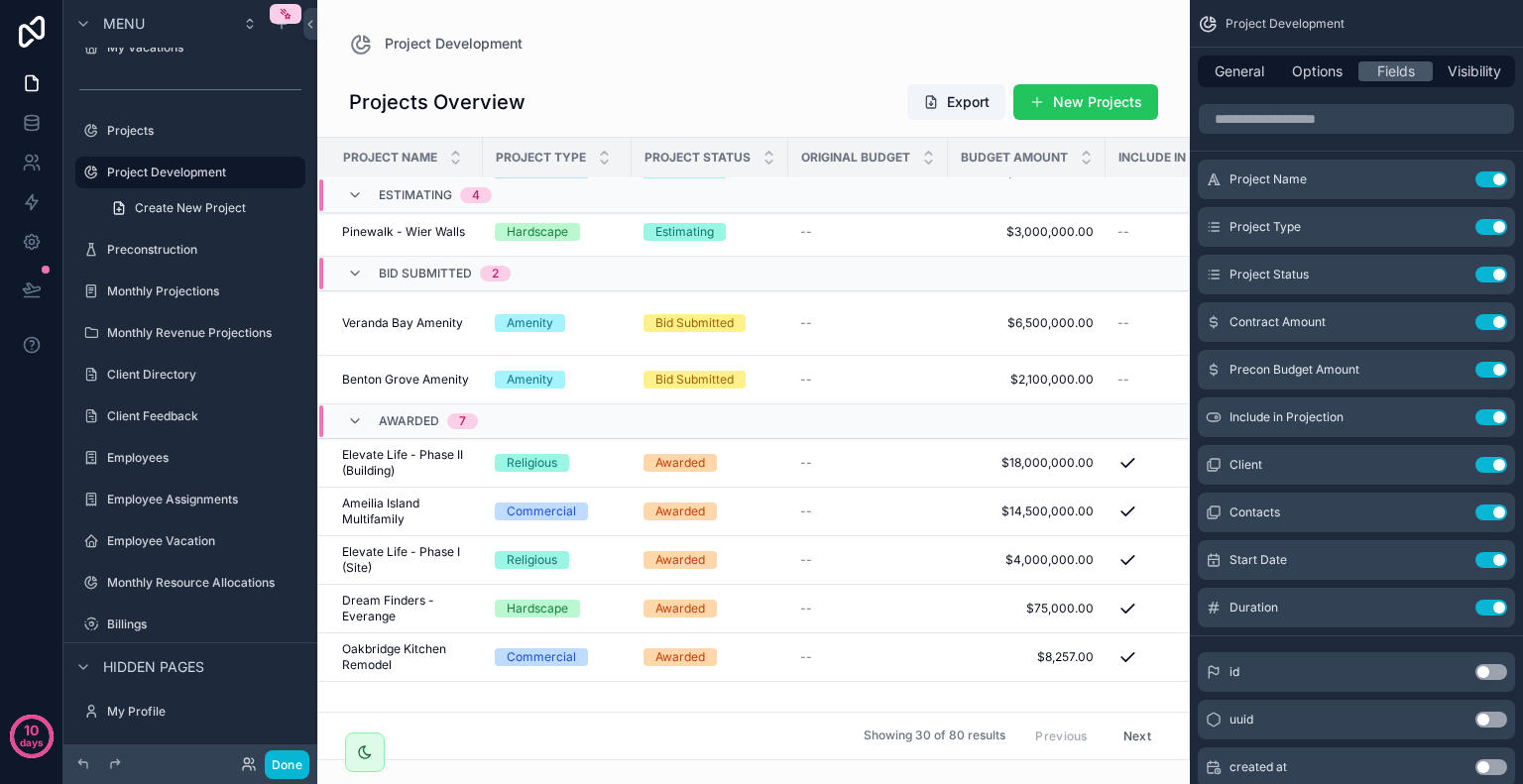 scroll, scrollTop: 500, scrollLeft: 0, axis: vertical 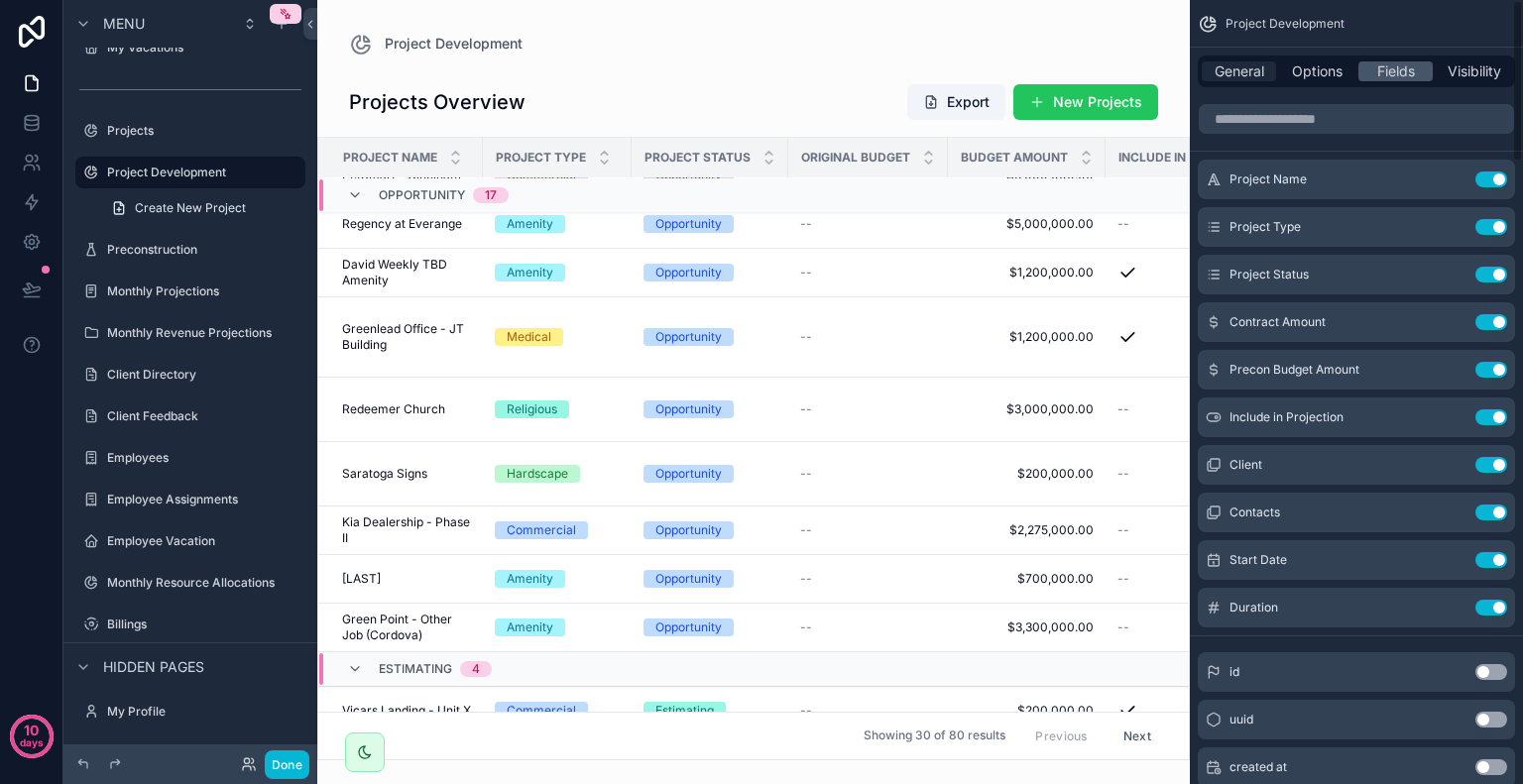click on "General" at bounding box center (1239, 71) 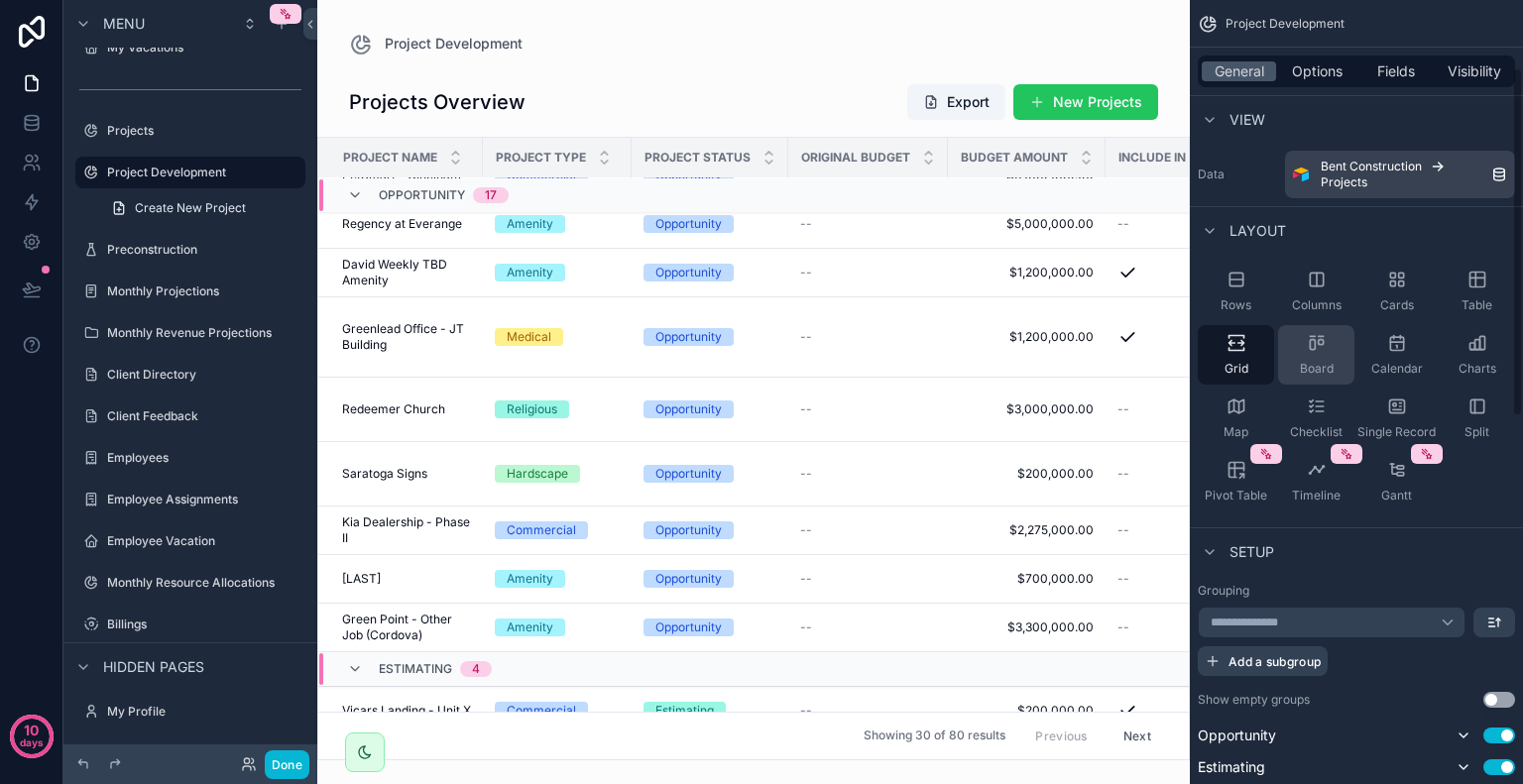 scroll, scrollTop: 198, scrollLeft: 0, axis: vertical 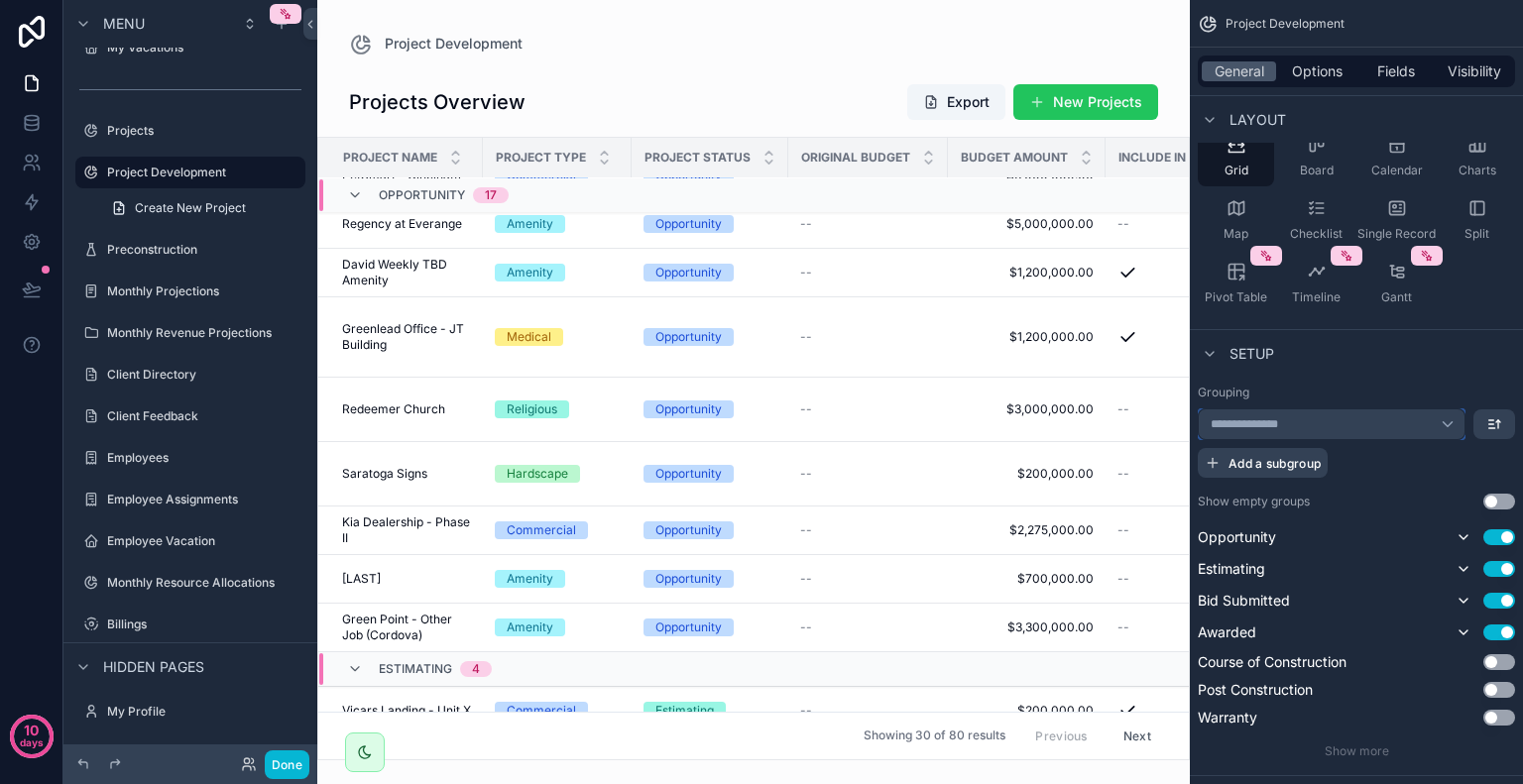 click on "**********" at bounding box center (1249, 424) 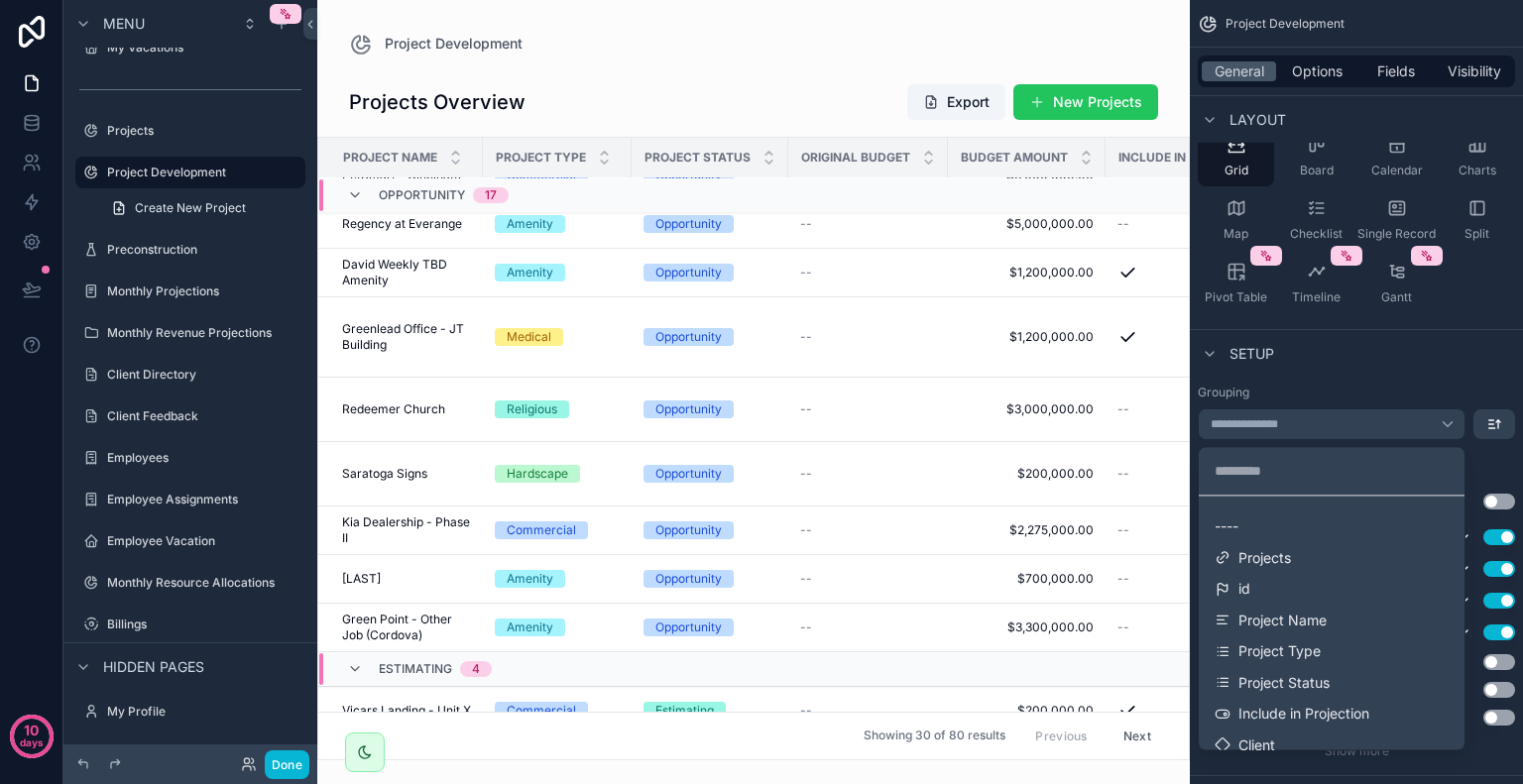 click at bounding box center [762, 392] 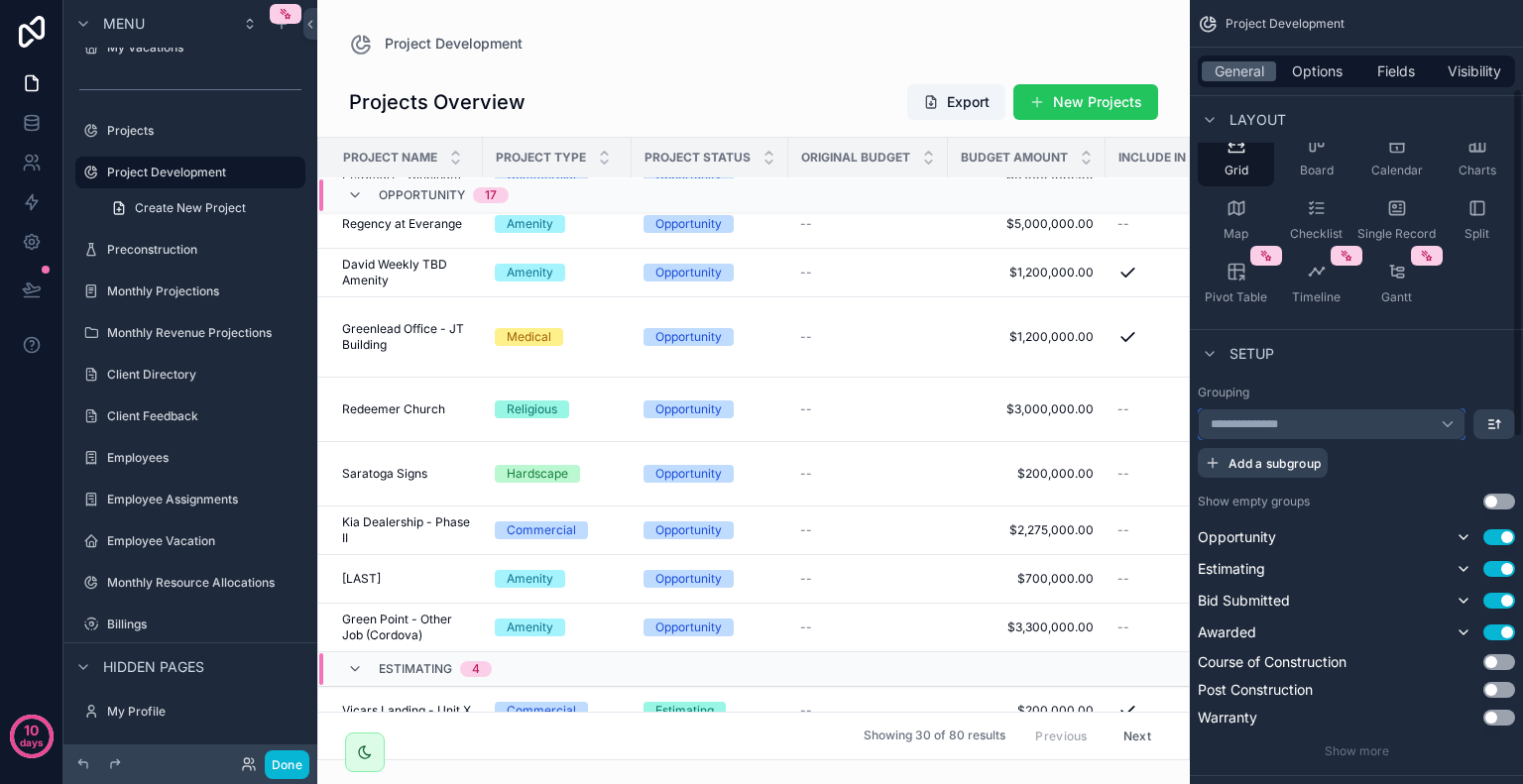 click on "**********" at bounding box center [1332, 424] 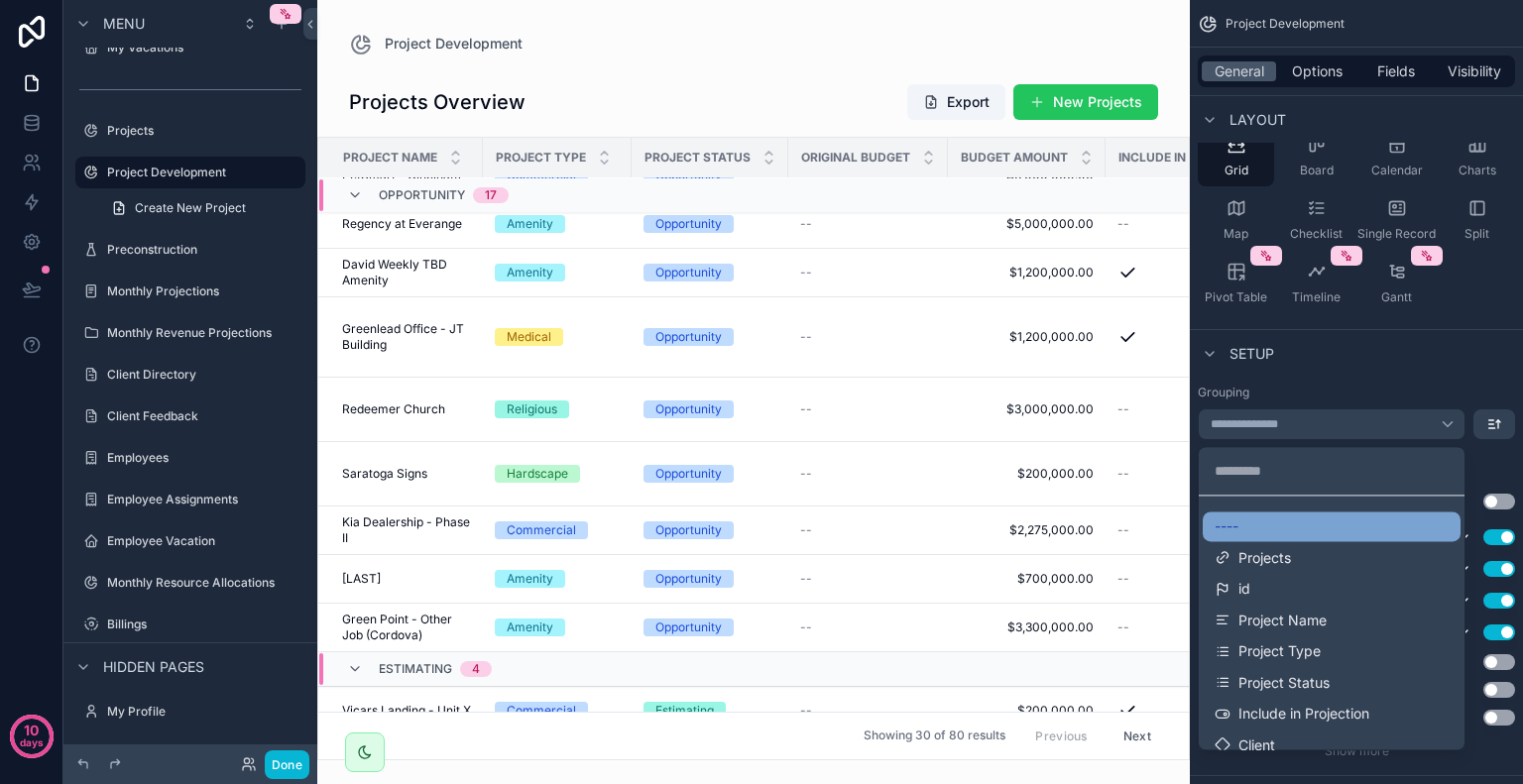 click on "----" at bounding box center (1332, 526) 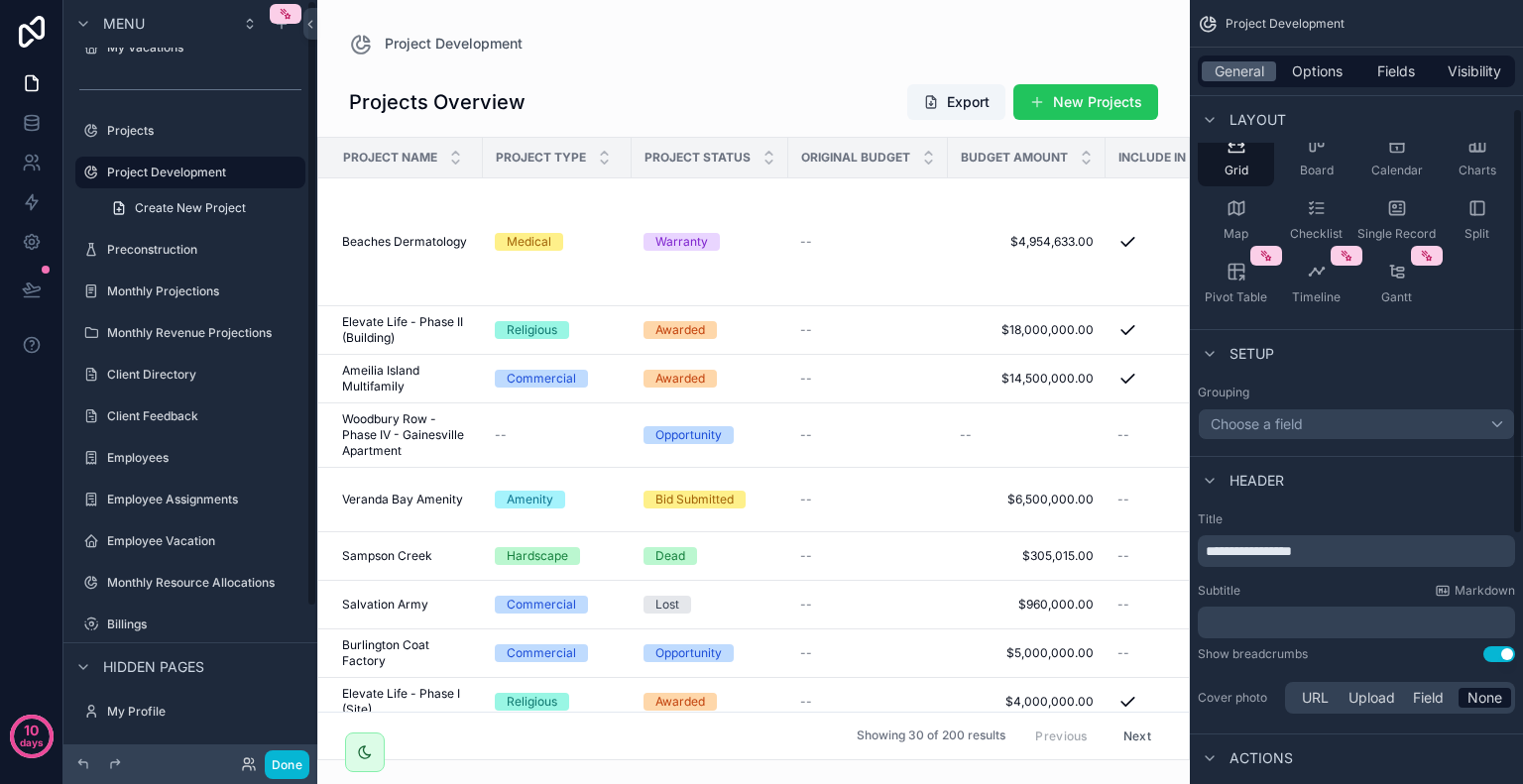 scroll, scrollTop: 0, scrollLeft: 0, axis: both 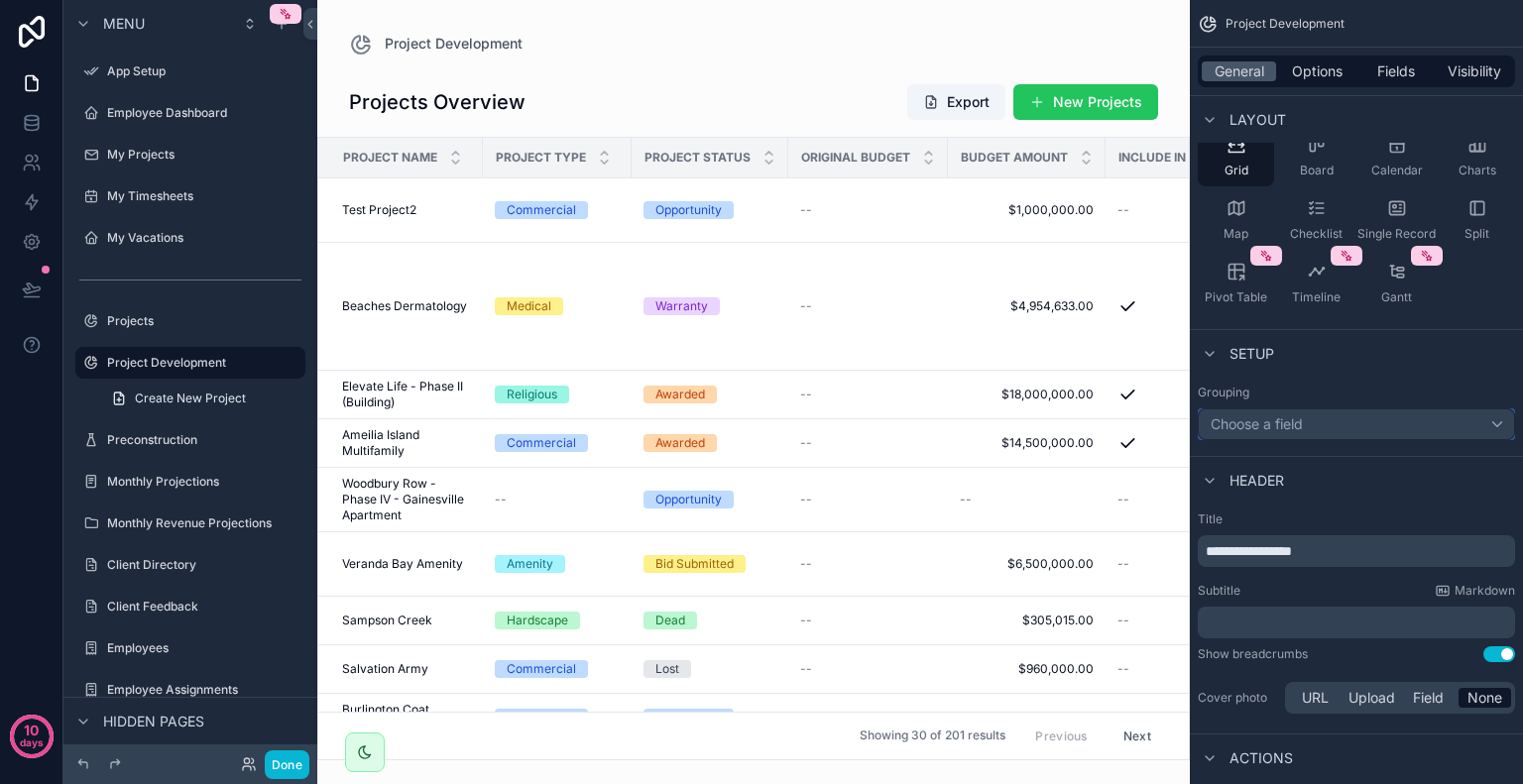 click on "Choose a field" at bounding box center [1356, 424] 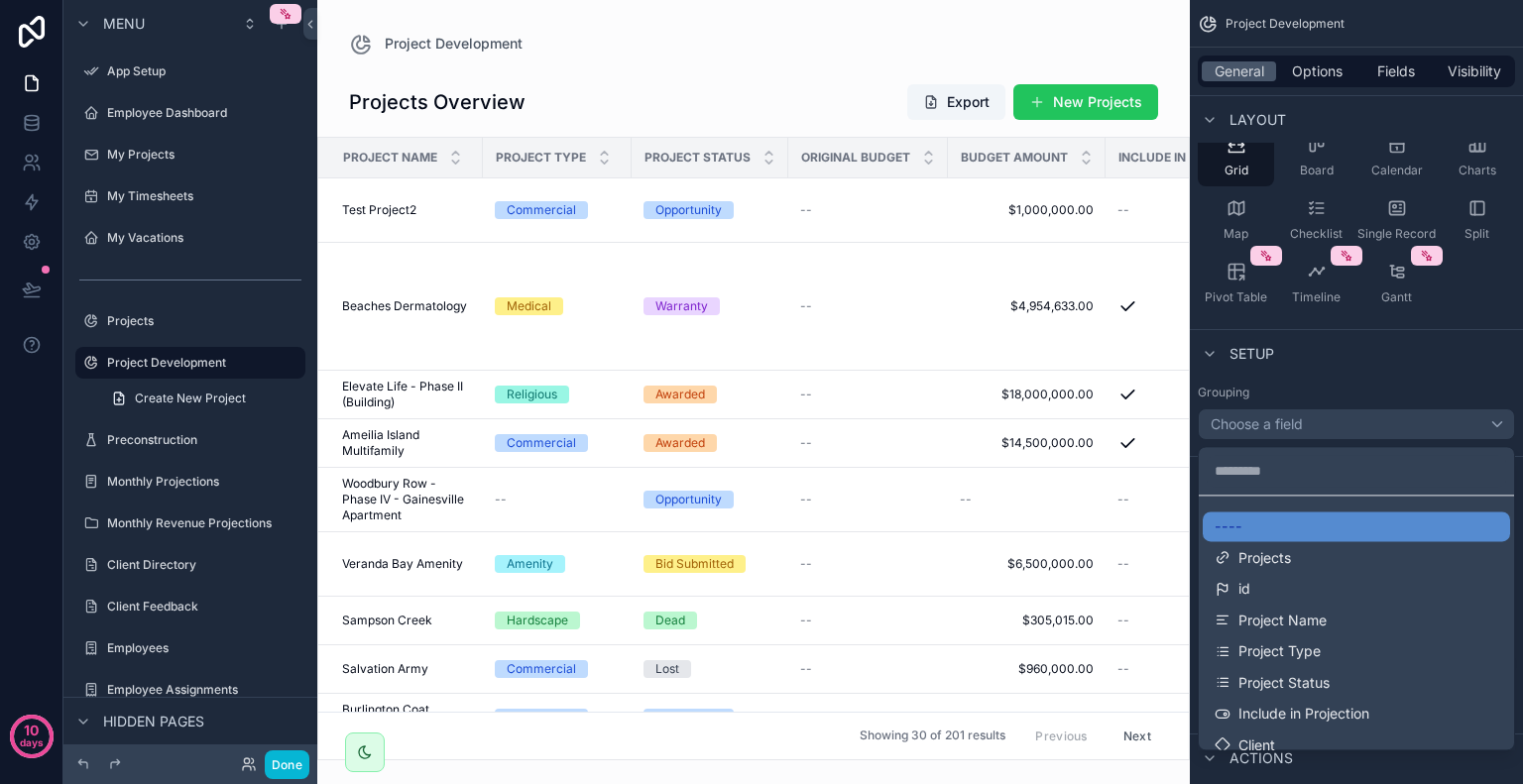 click at bounding box center (762, 392) 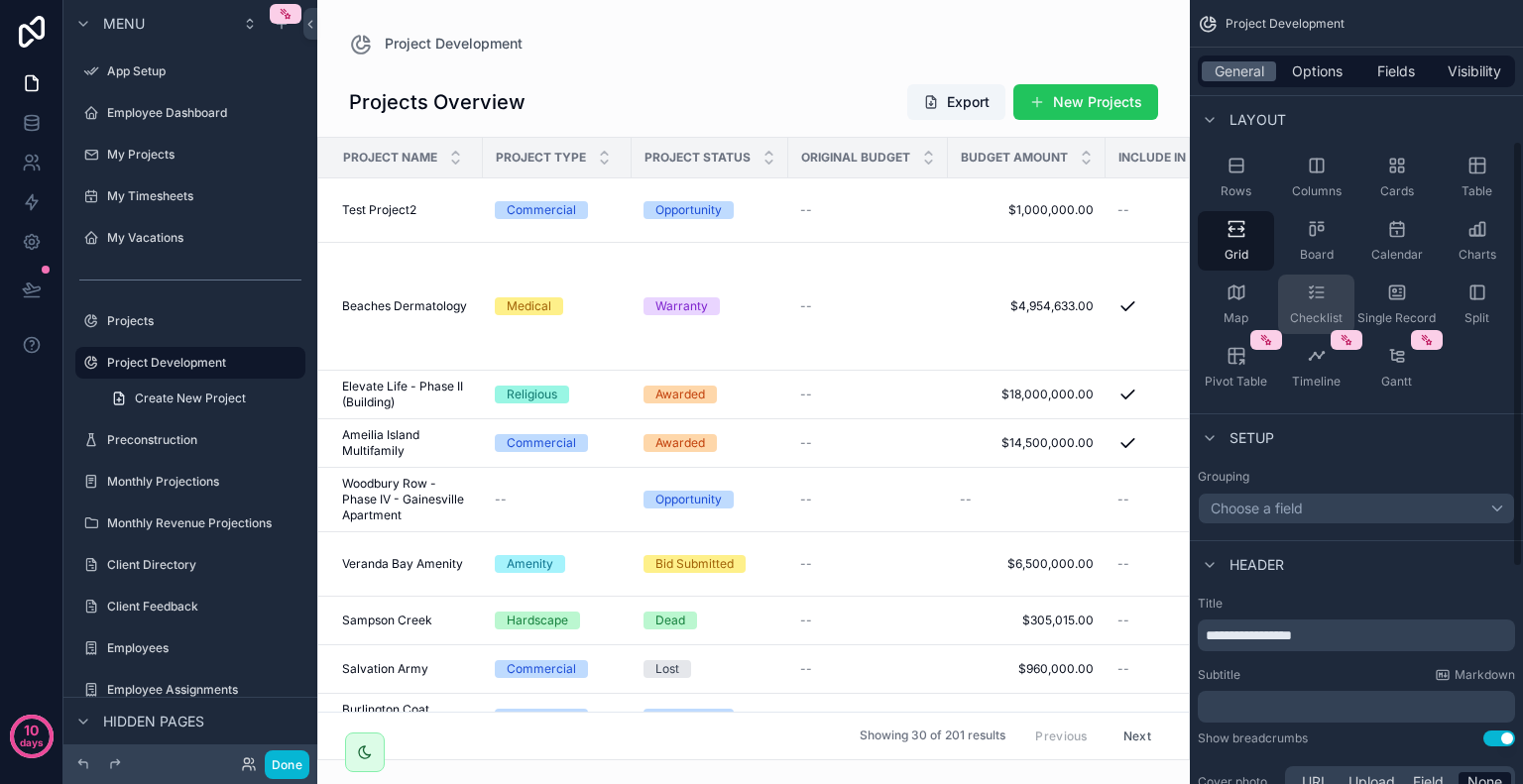 scroll, scrollTop: 0, scrollLeft: 0, axis: both 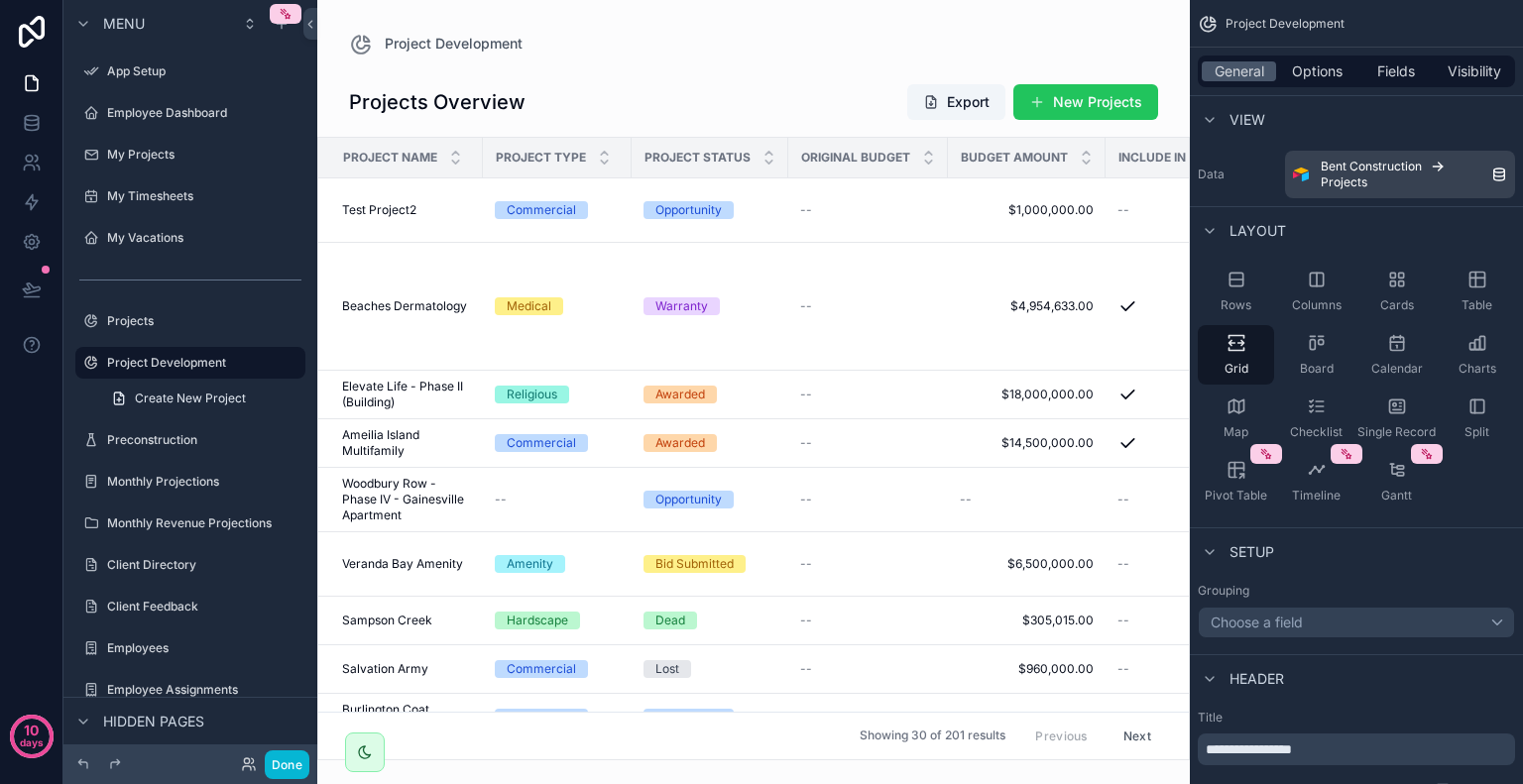 click on "General Options Fields Visibility" at bounding box center (1356, 71) 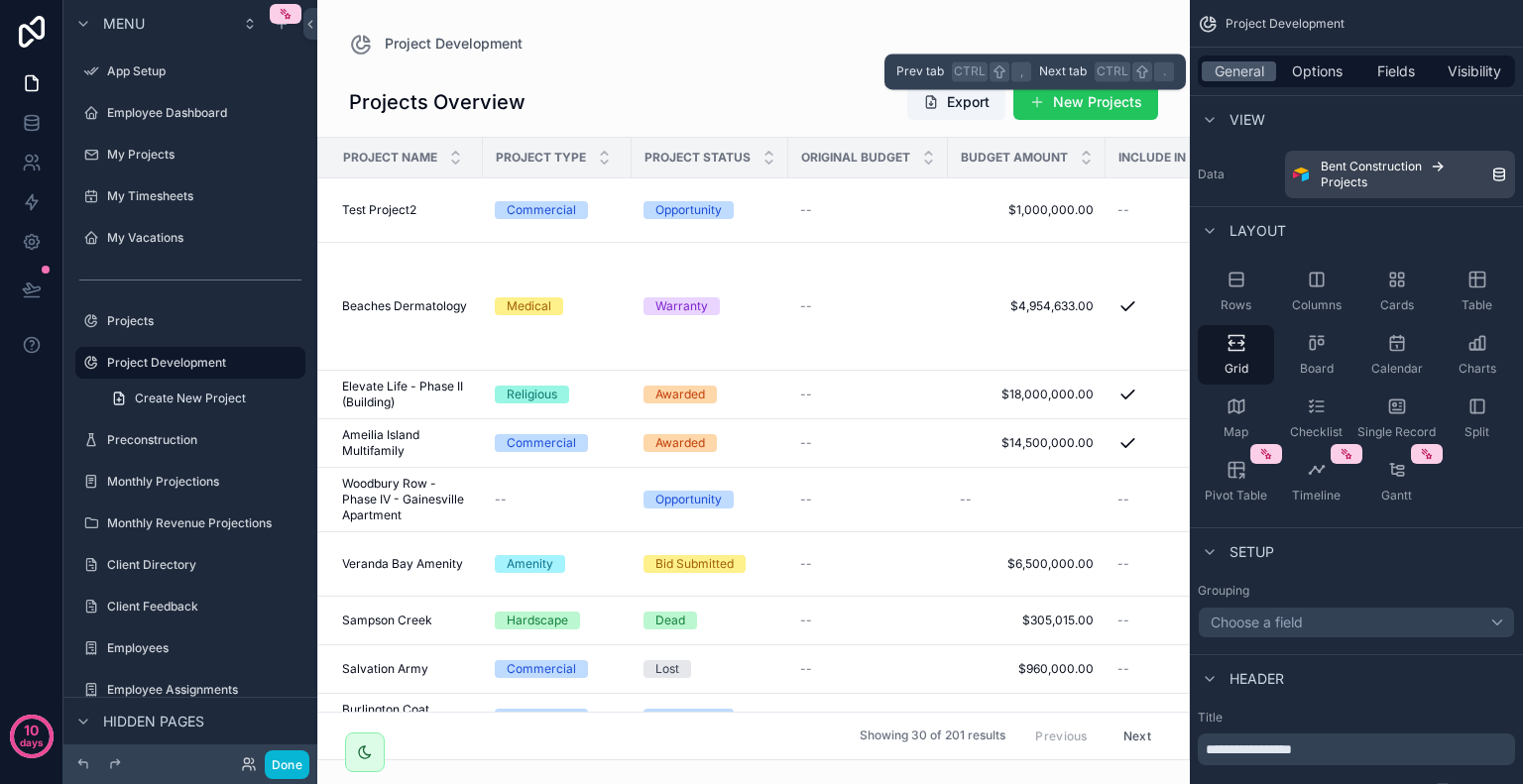 click on "General Options Fields Visibility" at bounding box center (1356, 71) 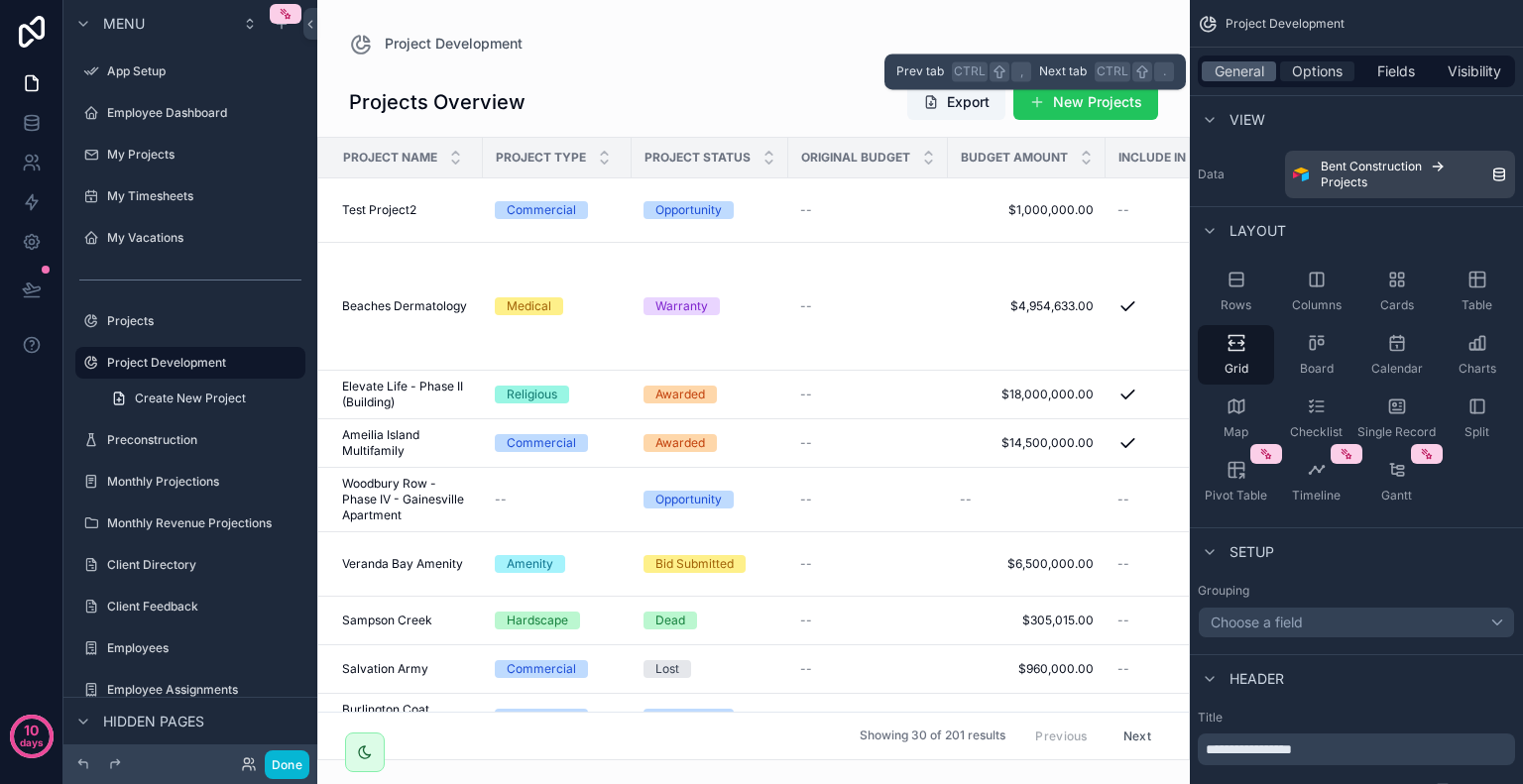 click on "Options" at bounding box center (1317, 71) 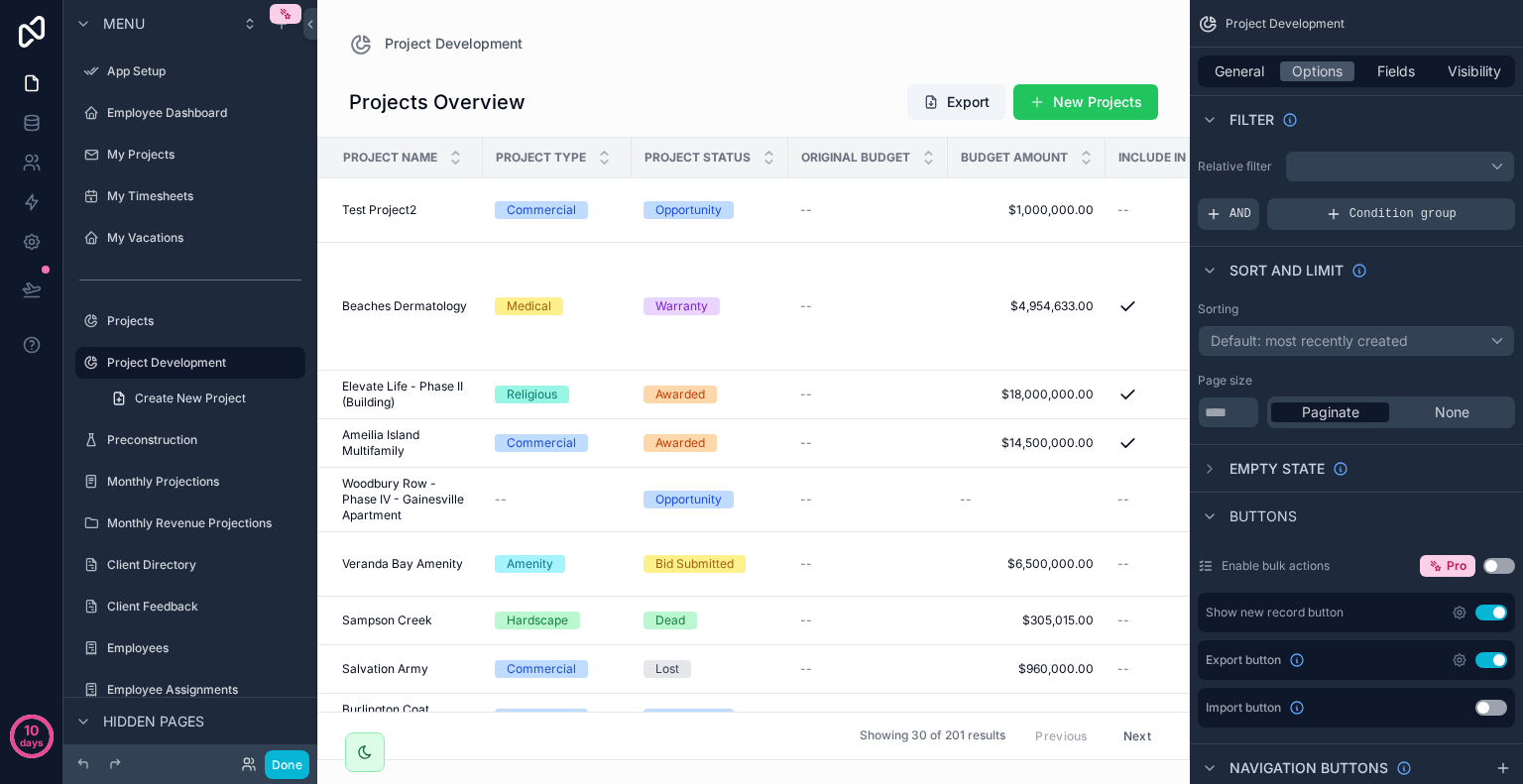 click on "Show new record button Use setting" at bounding box center (1356, 613) 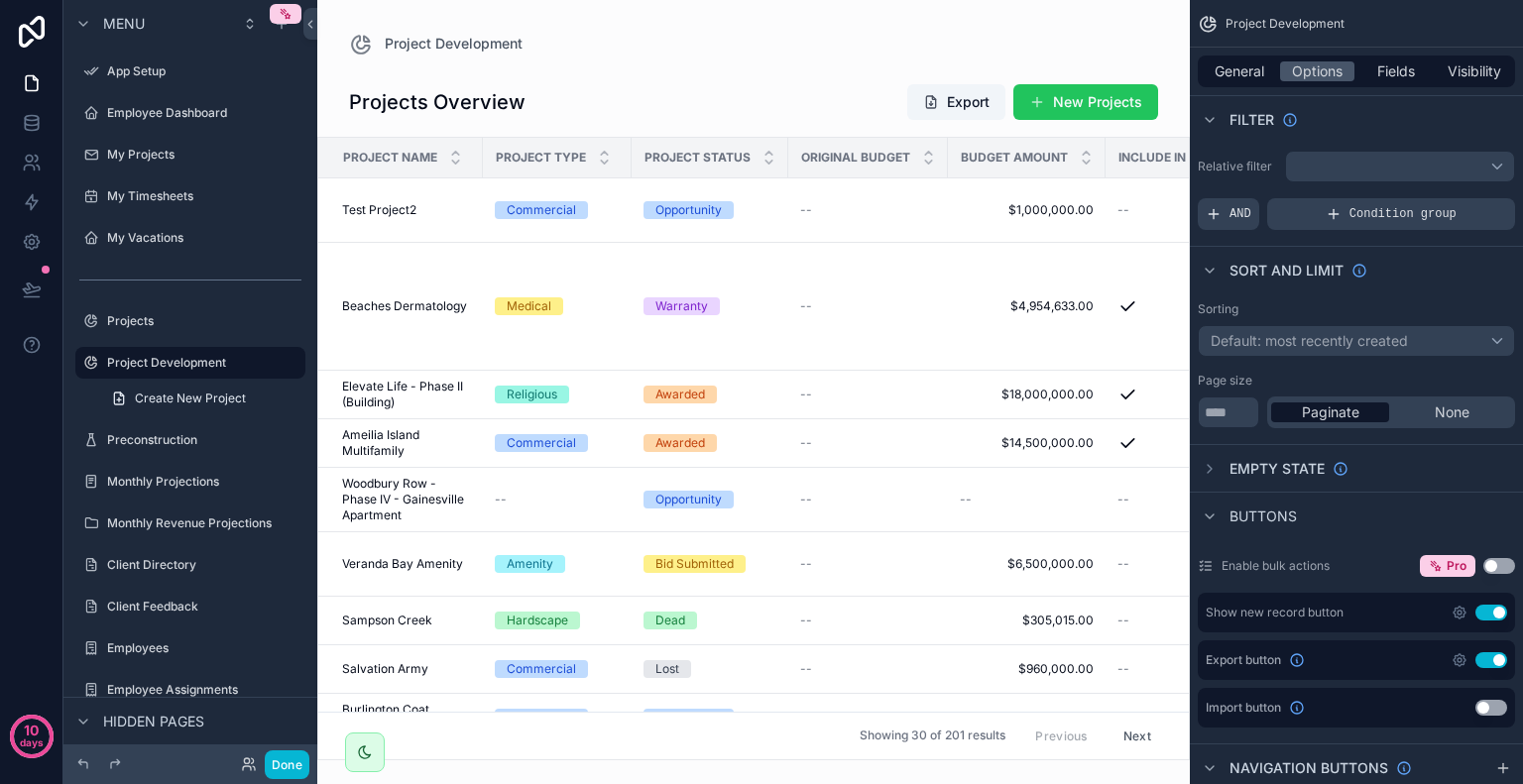 click on "Use setting" at bounding box center [1491, 613] 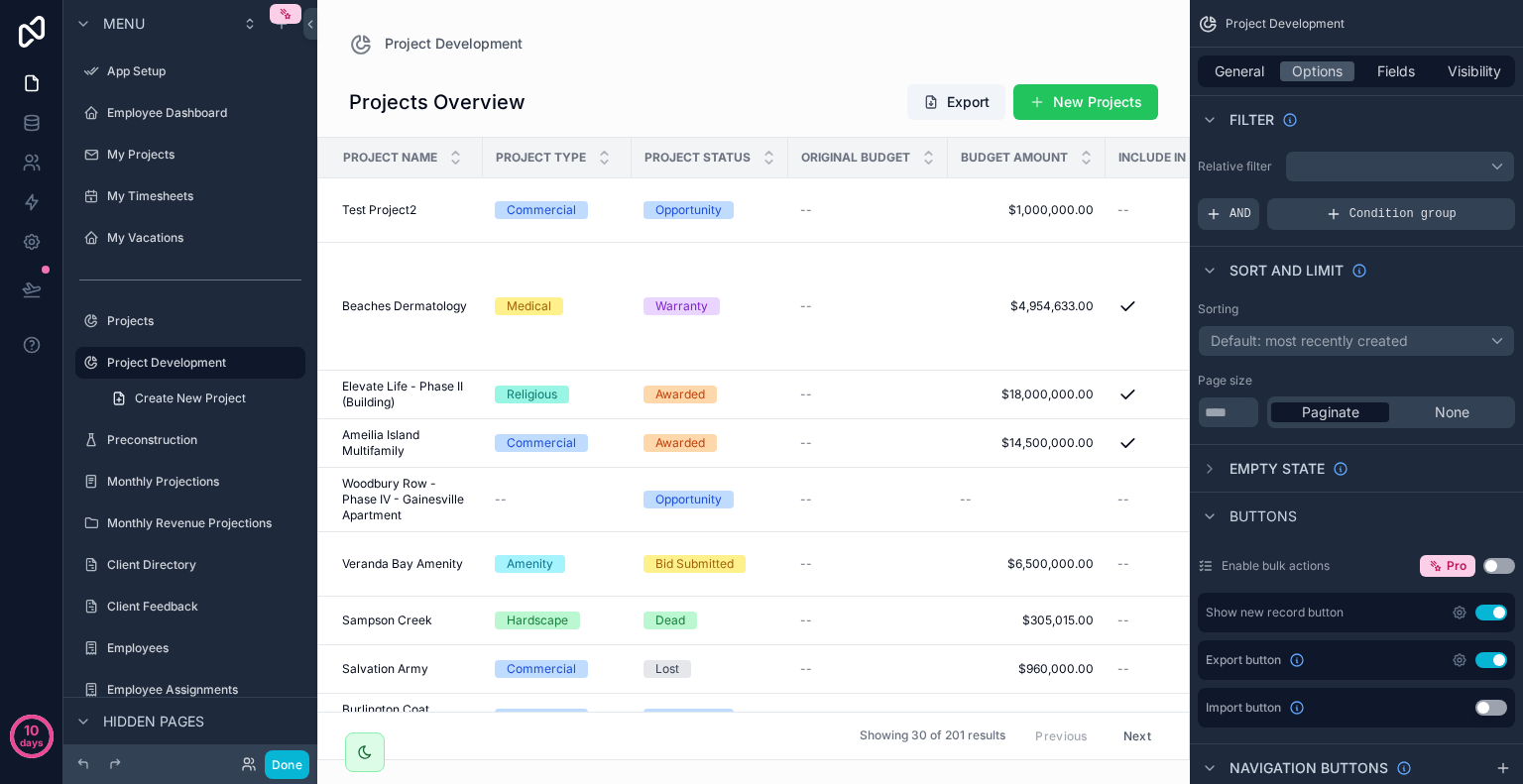 click on "Use setting" at bounding box center [1491, 613] 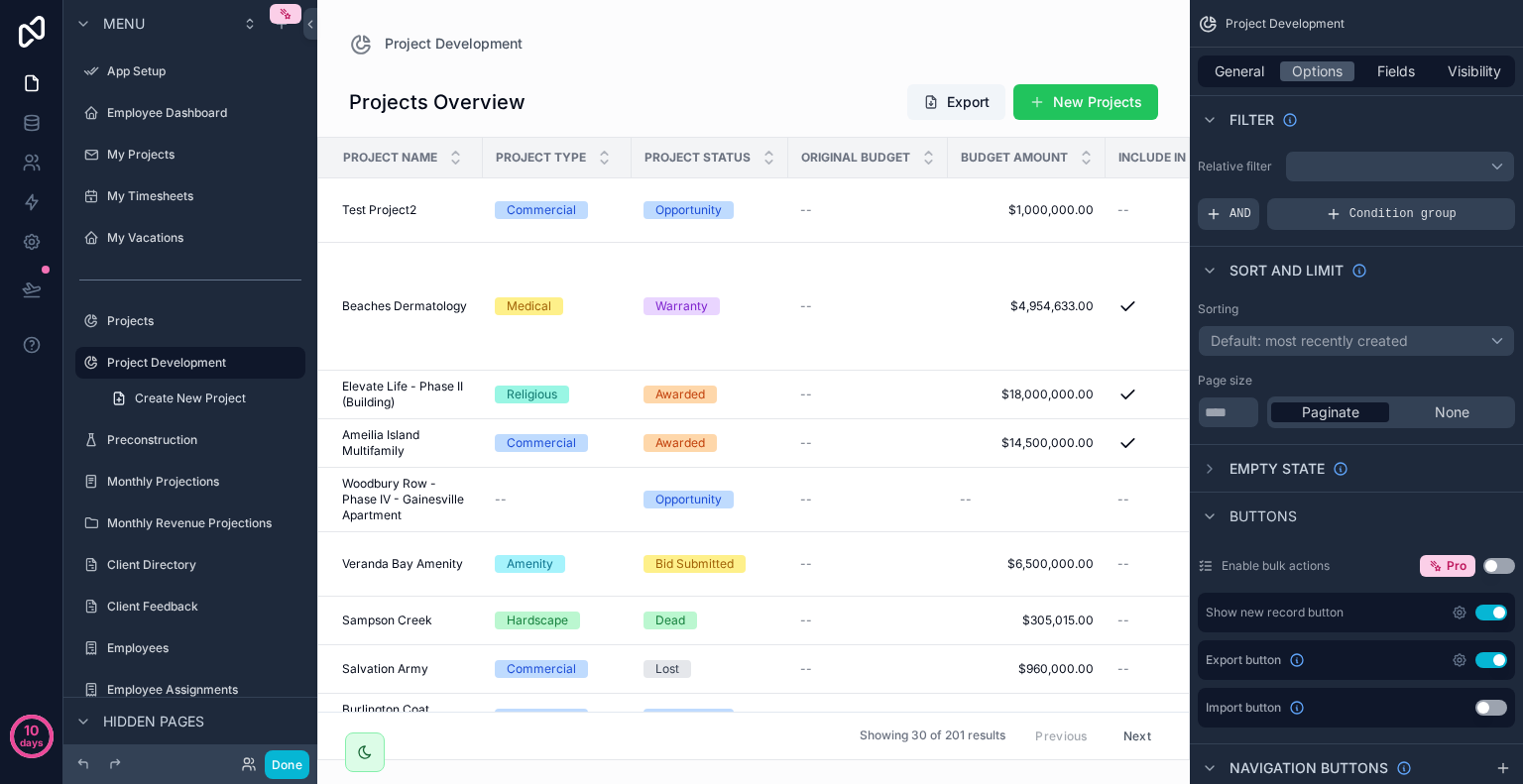 click on "Use setting" at bounding box center [1479, 660] 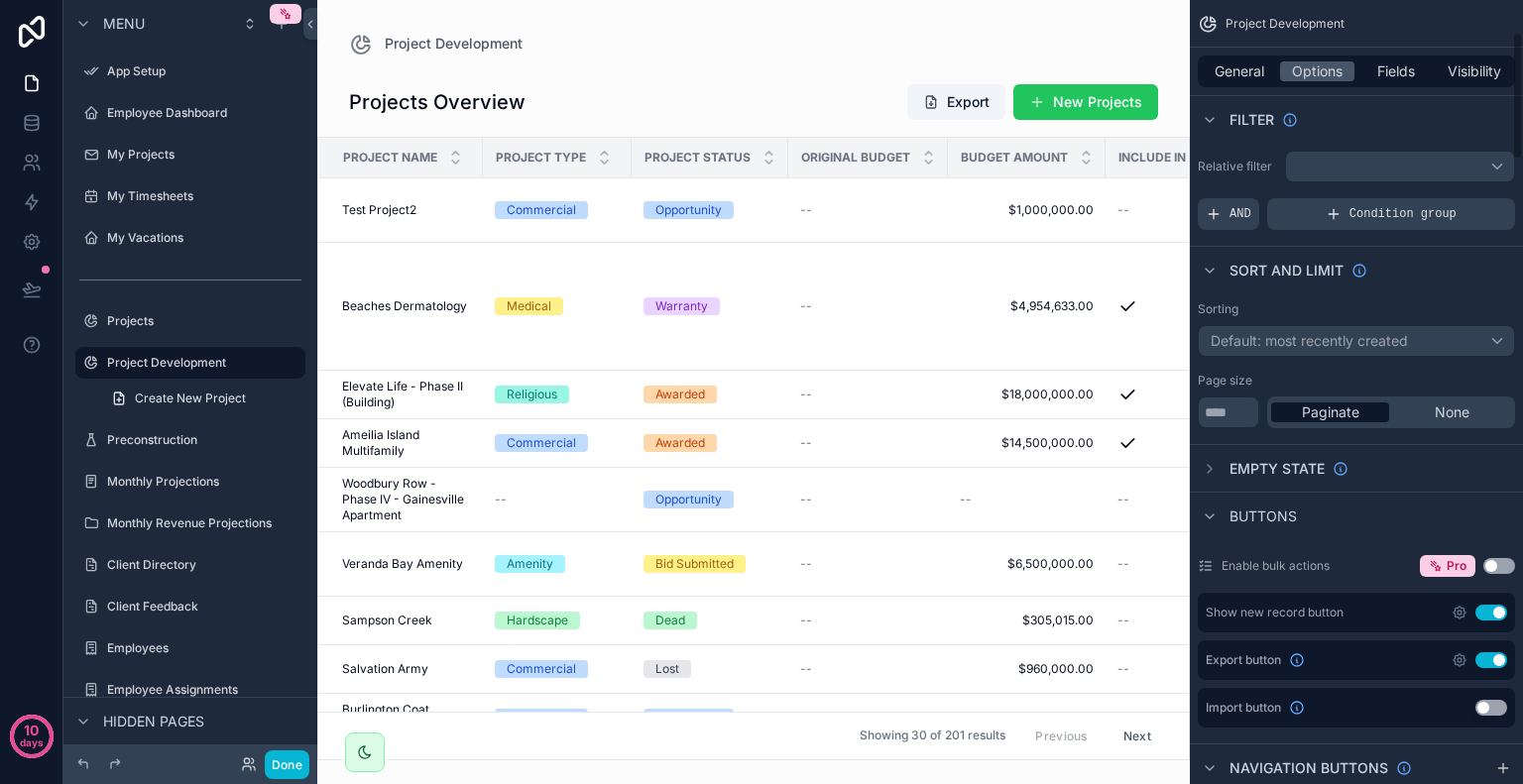 scroll, scrollTop: 198, scrollLeft: 0, axis: vertical 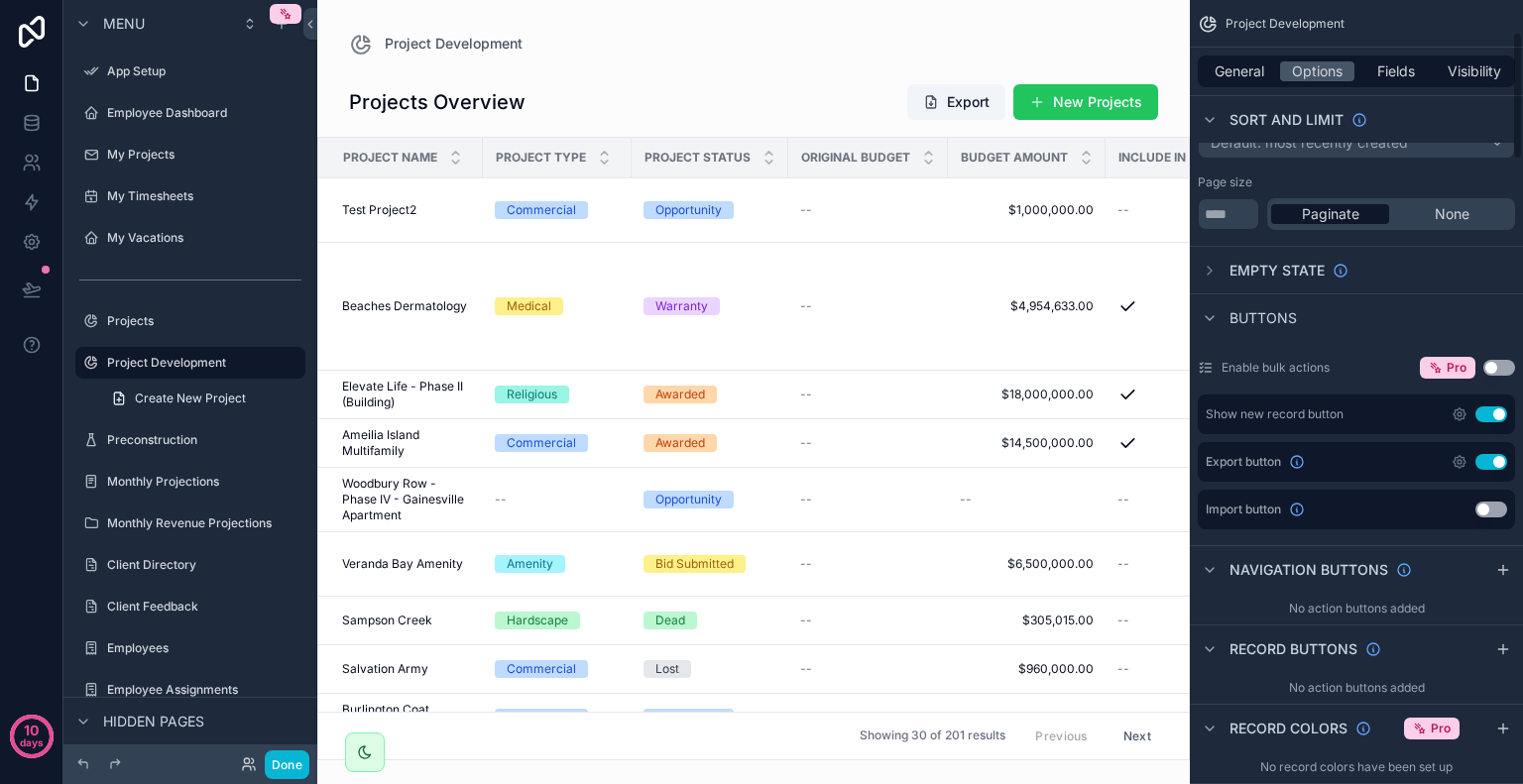 click on "Show new record button Use setting" at bounding box center (1356, 414) 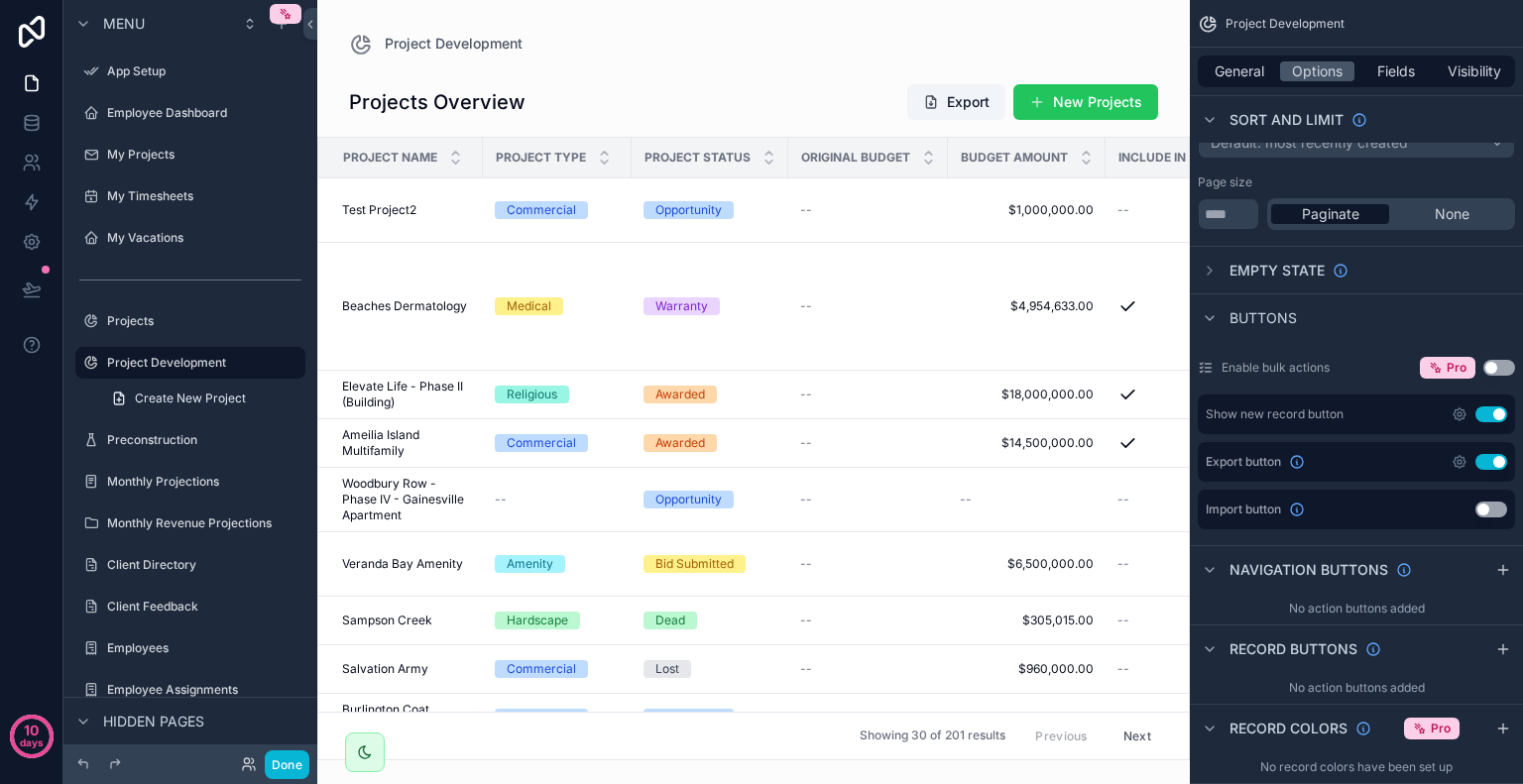 click on "Use setting" at bounding box center [1491, 414] 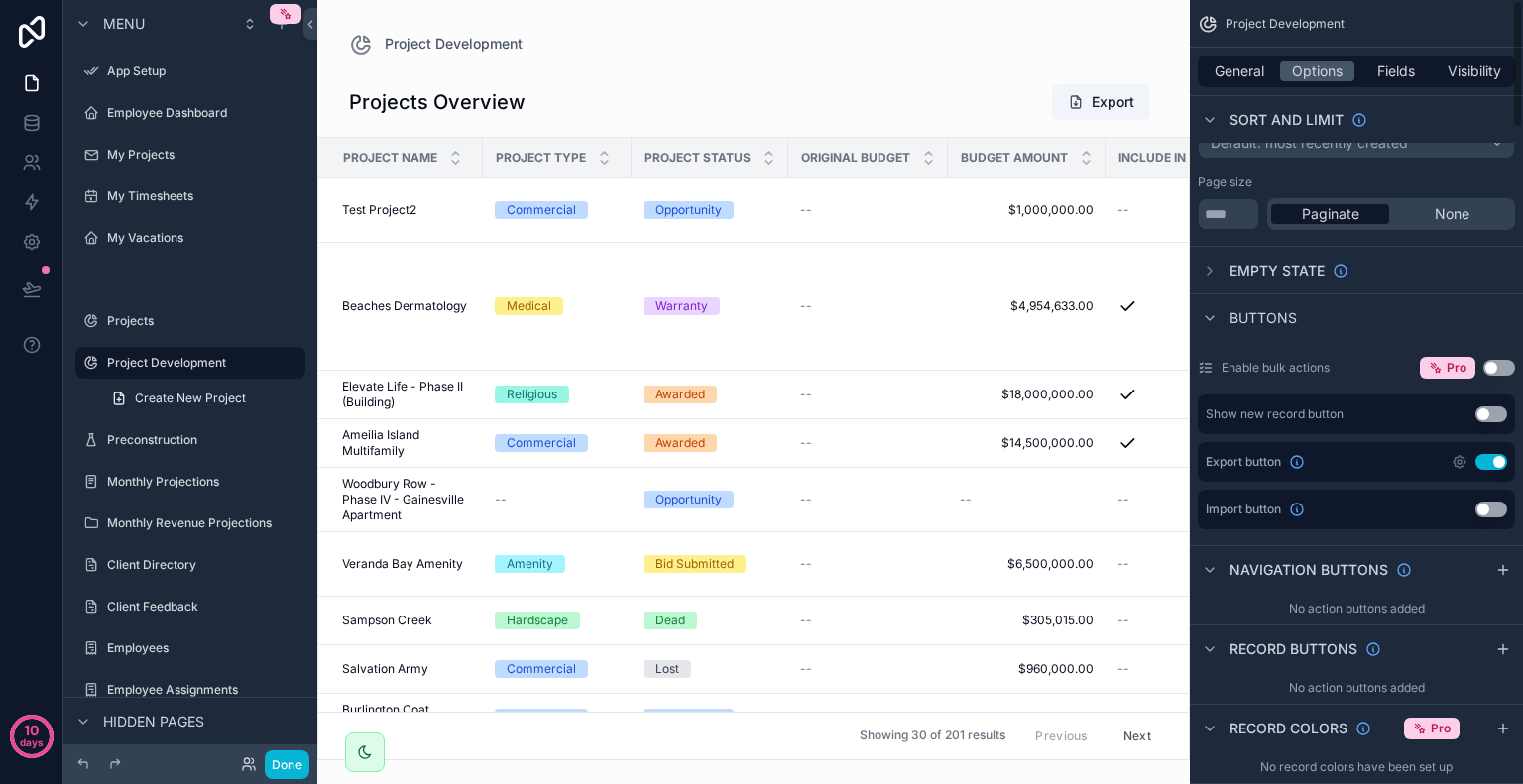 scroll, scrollTop: 0, scrollLeft: 0, axis: both 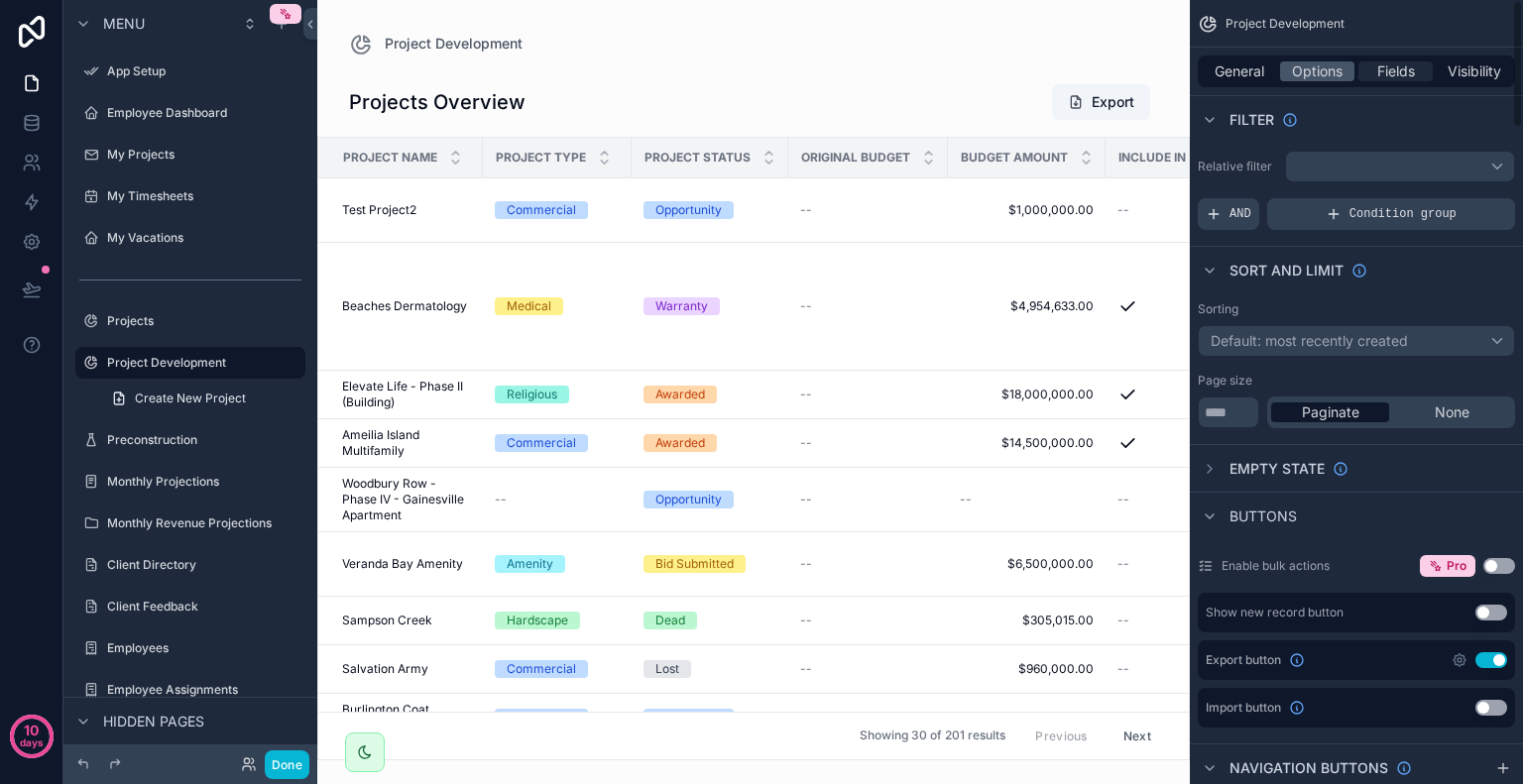 click on "Fields" at bounding box center (1396, 71) 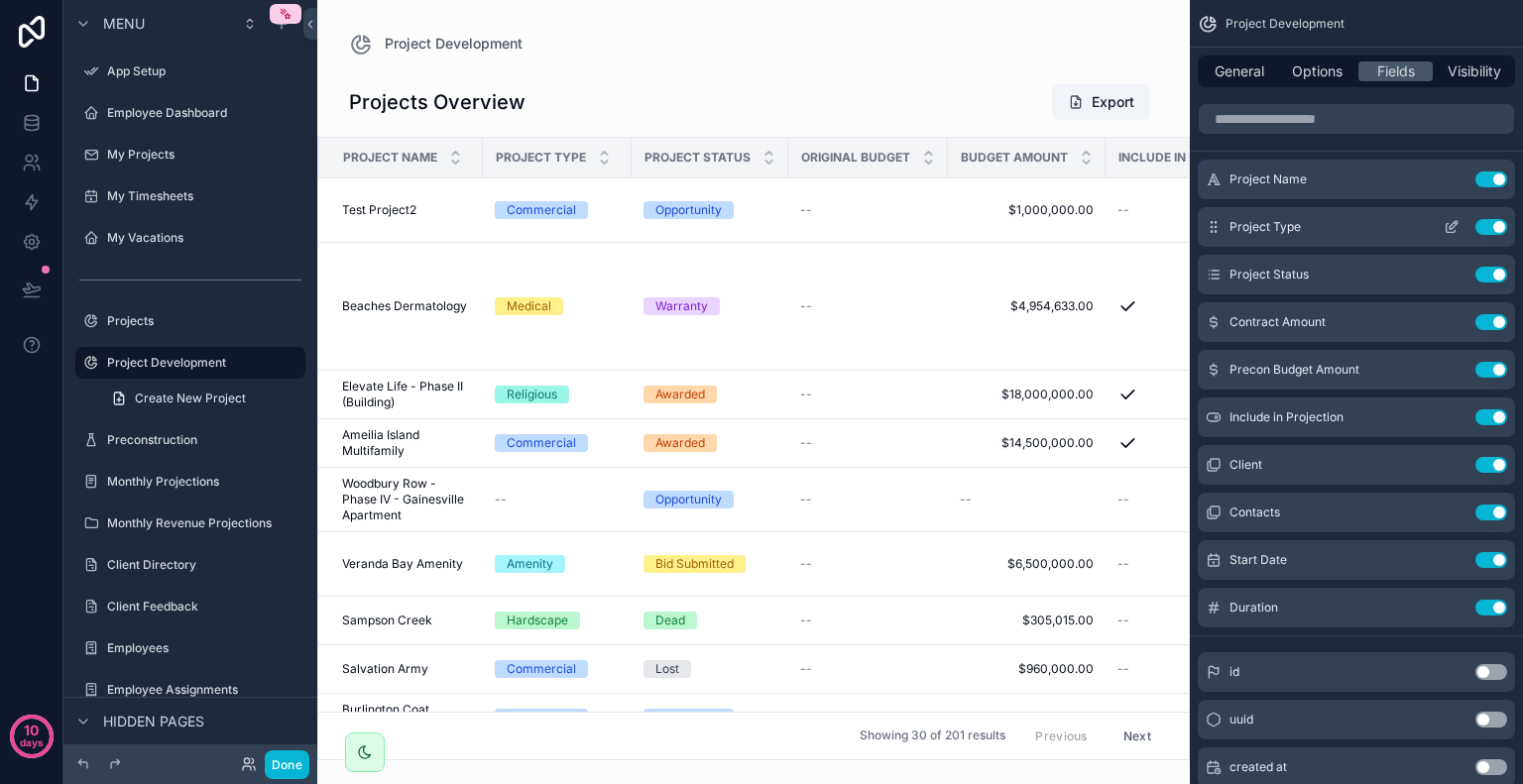 click 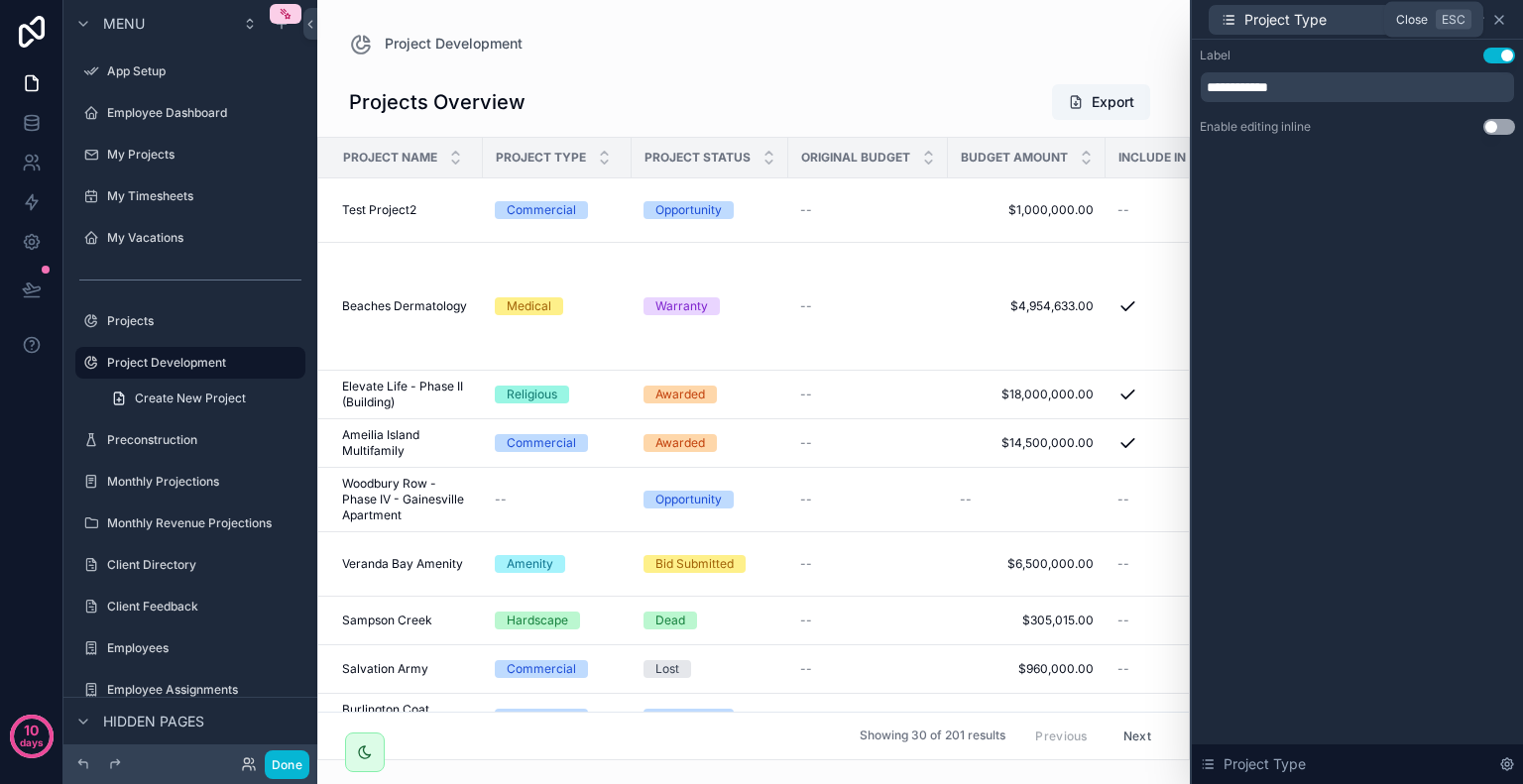 click 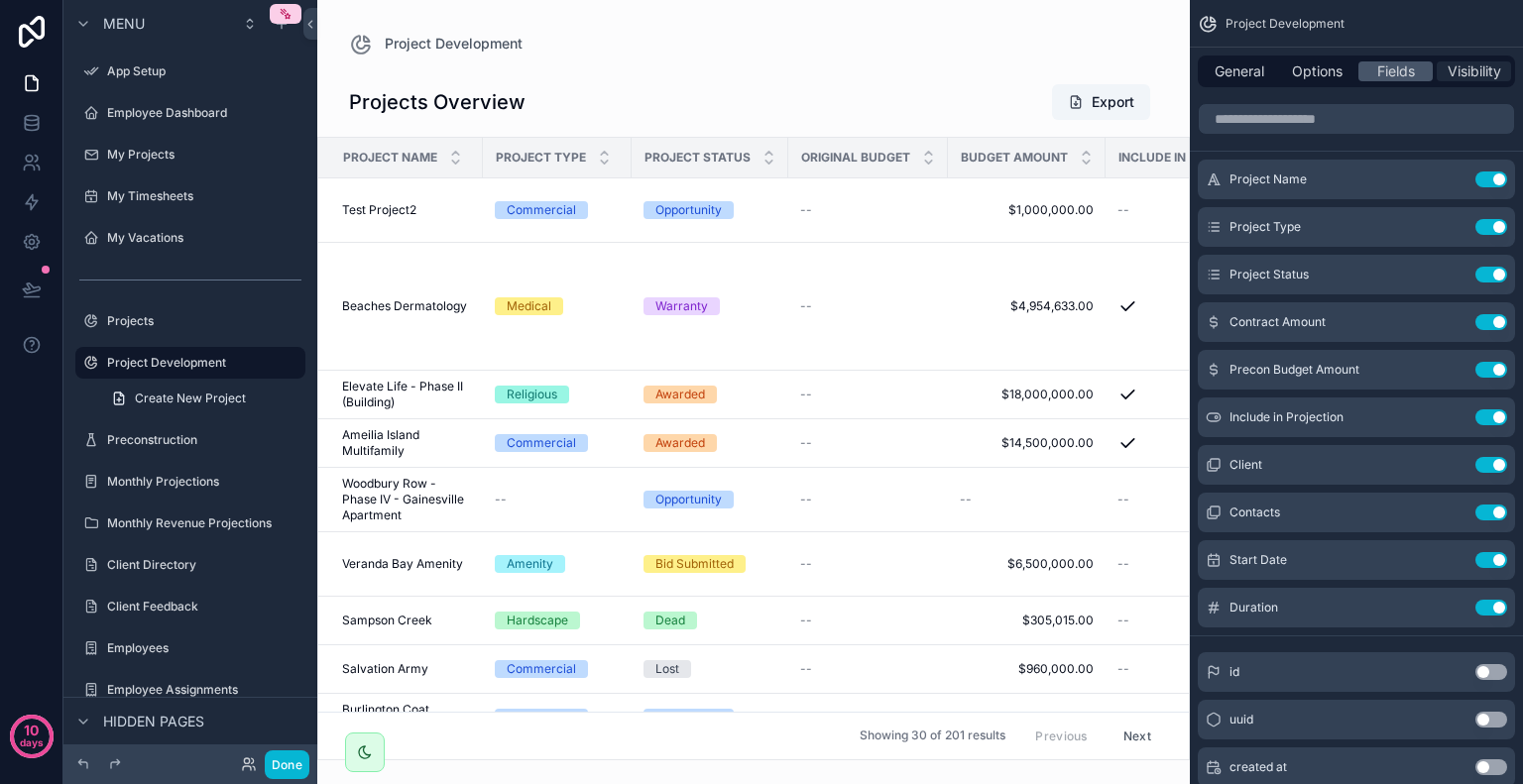 click on "Visibility" at bounding box center (1474, 71) 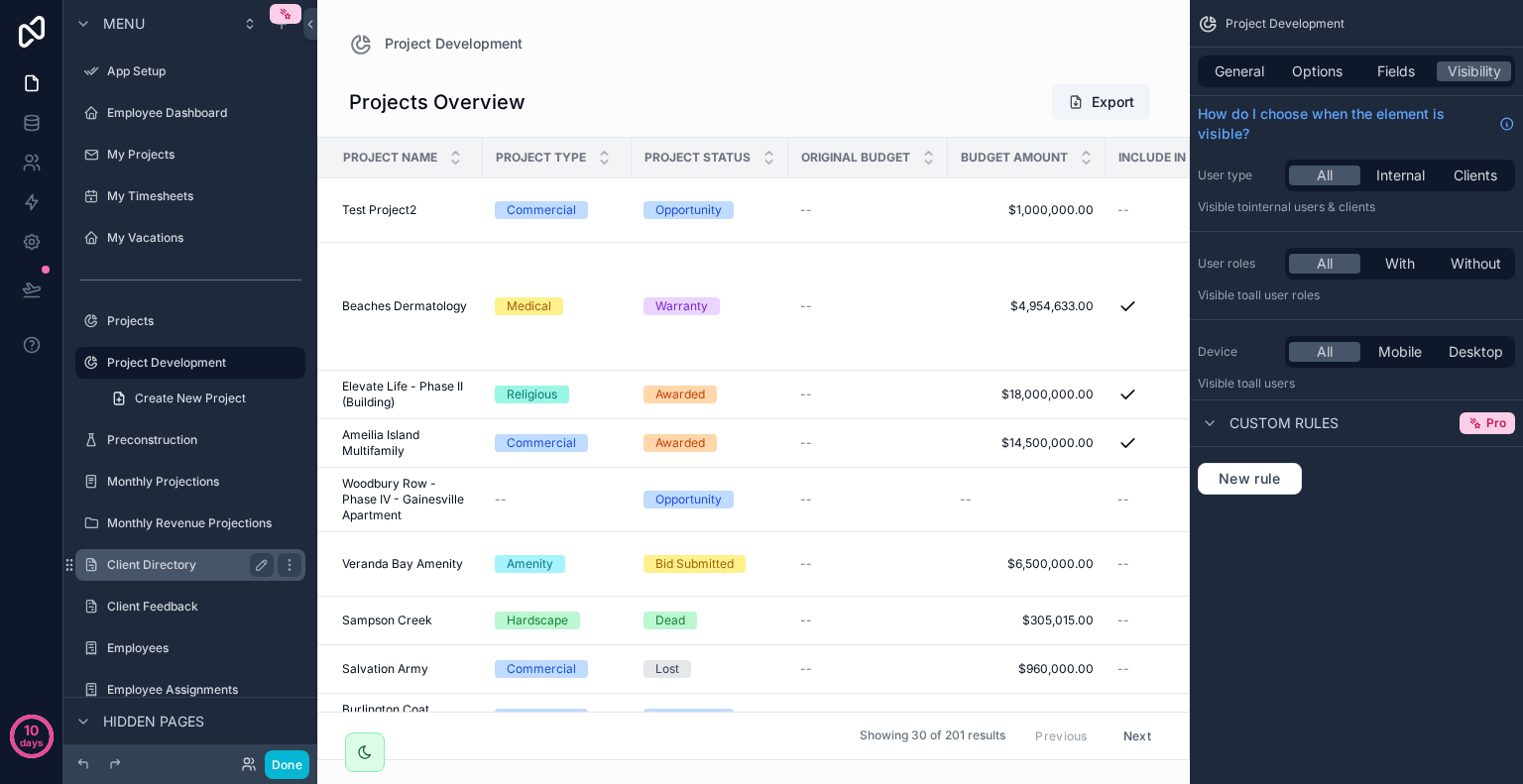click on "Client Directory" at bounding box center (186, 565) 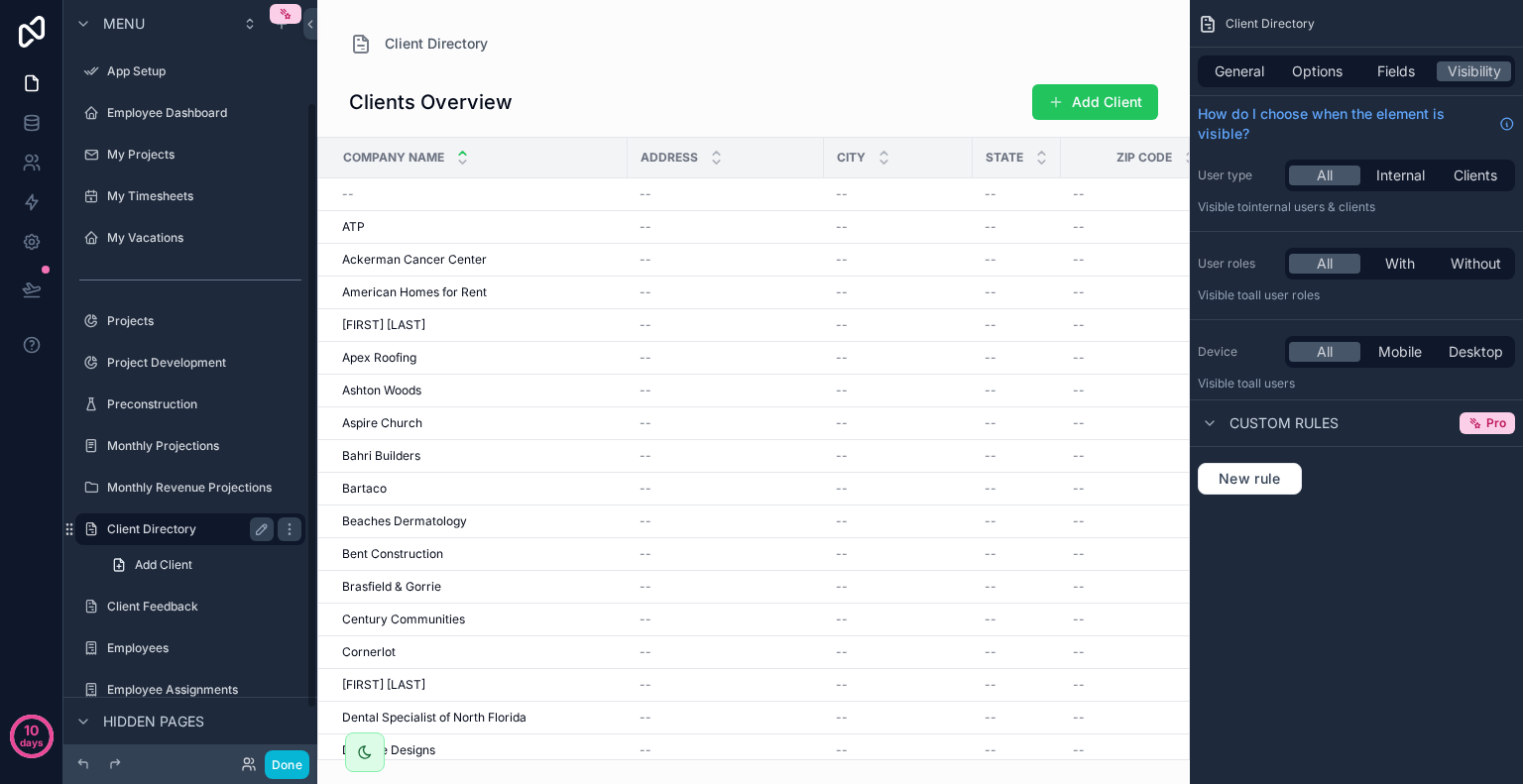 scroll, scrollTop: 127, scrollLeft: 0, axis: vertical 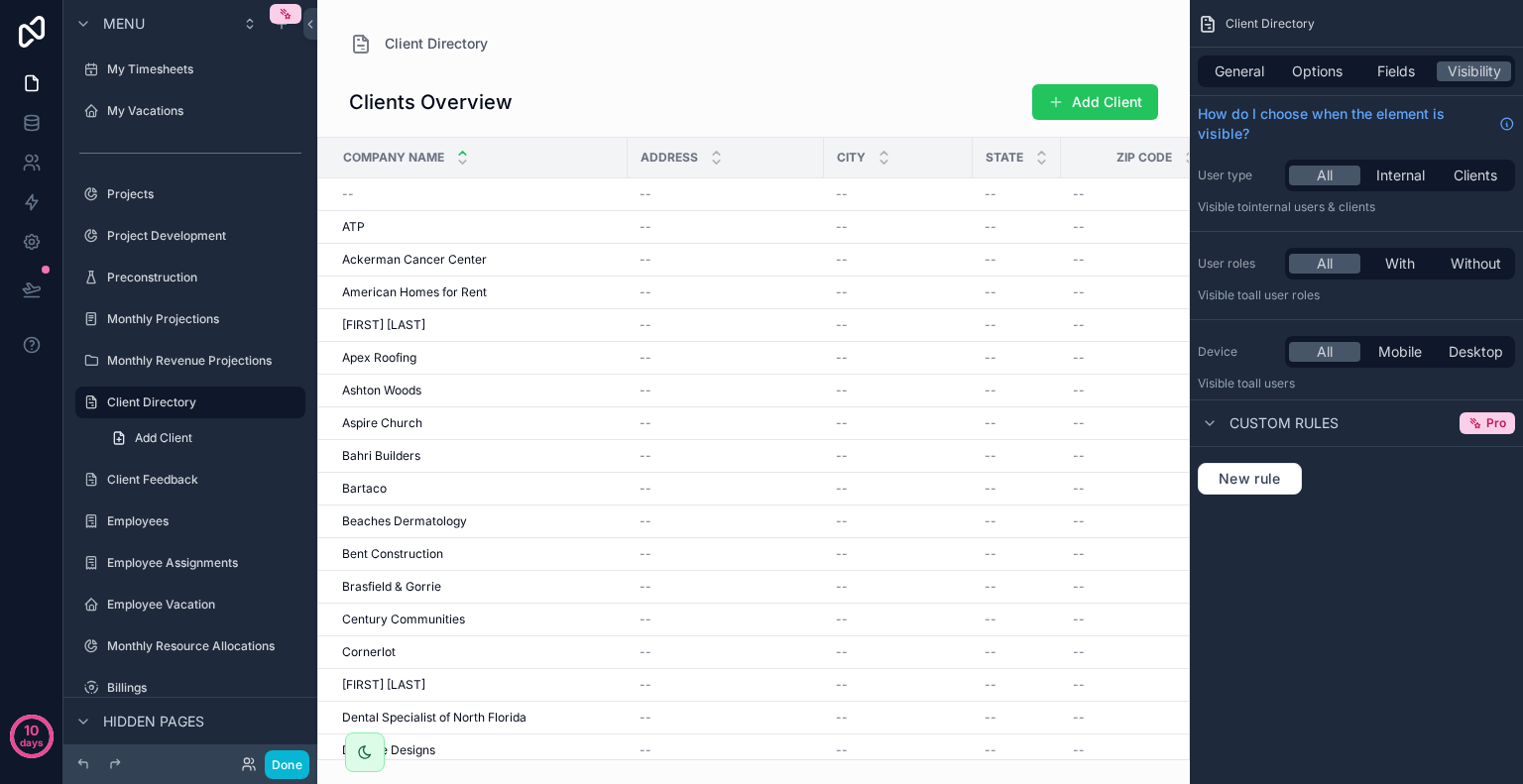 click at bounding box center (754, 392) 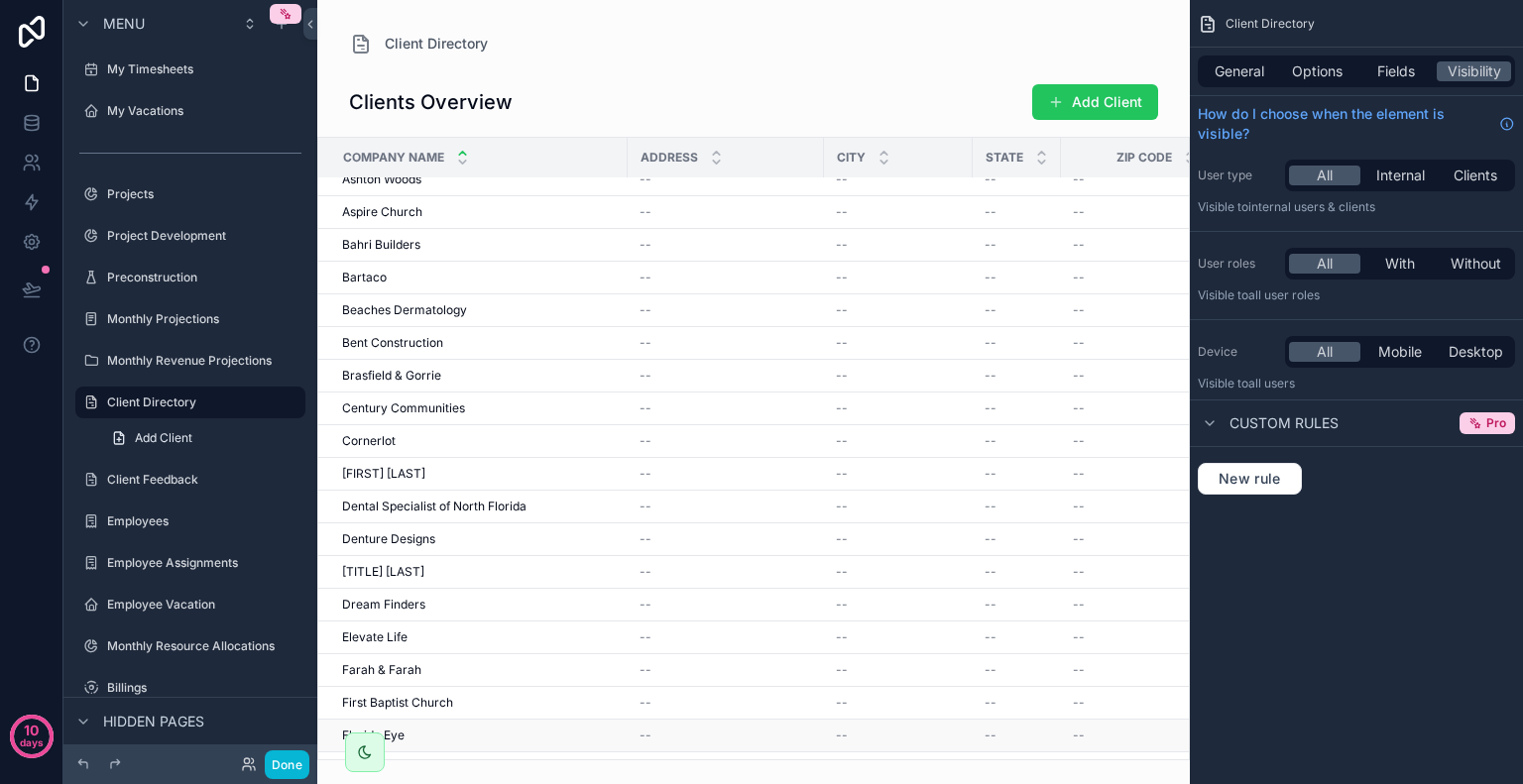scroll, scrollTop: 297, scrollLeft: 0, axis: vertical 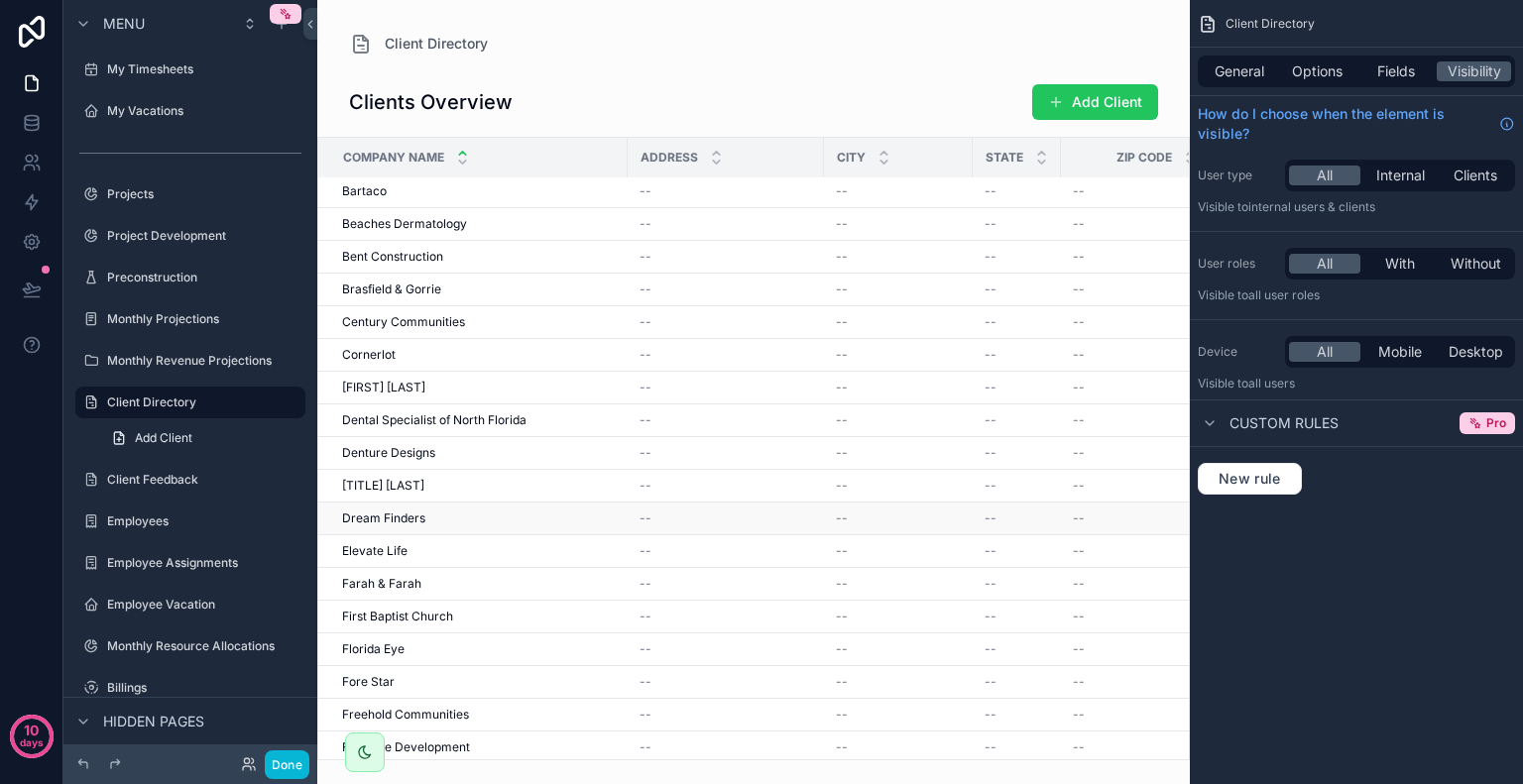 click on "Dream Finders" at bounding box center (384, 518) 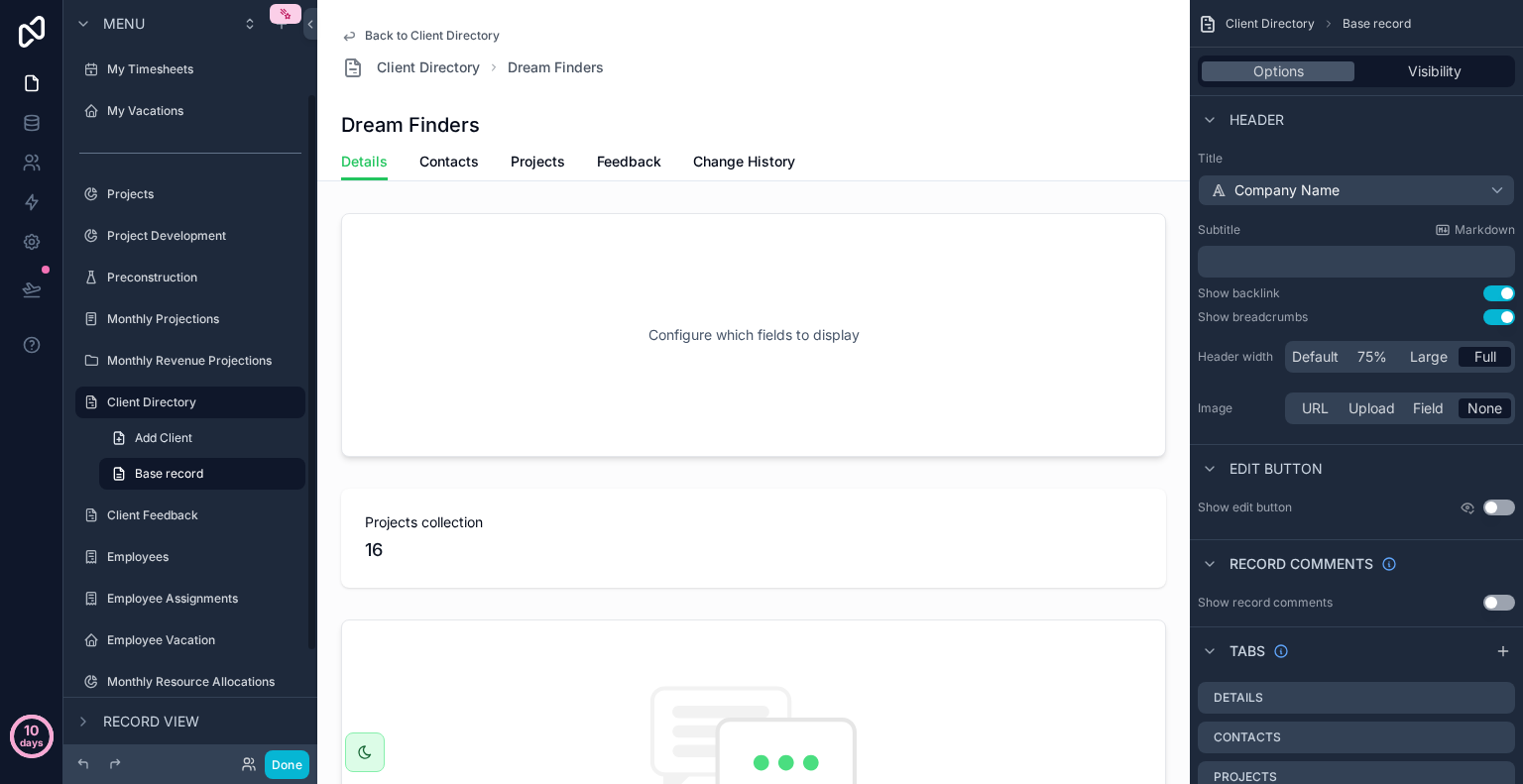 click on "days" at bounding box center (32, 742) 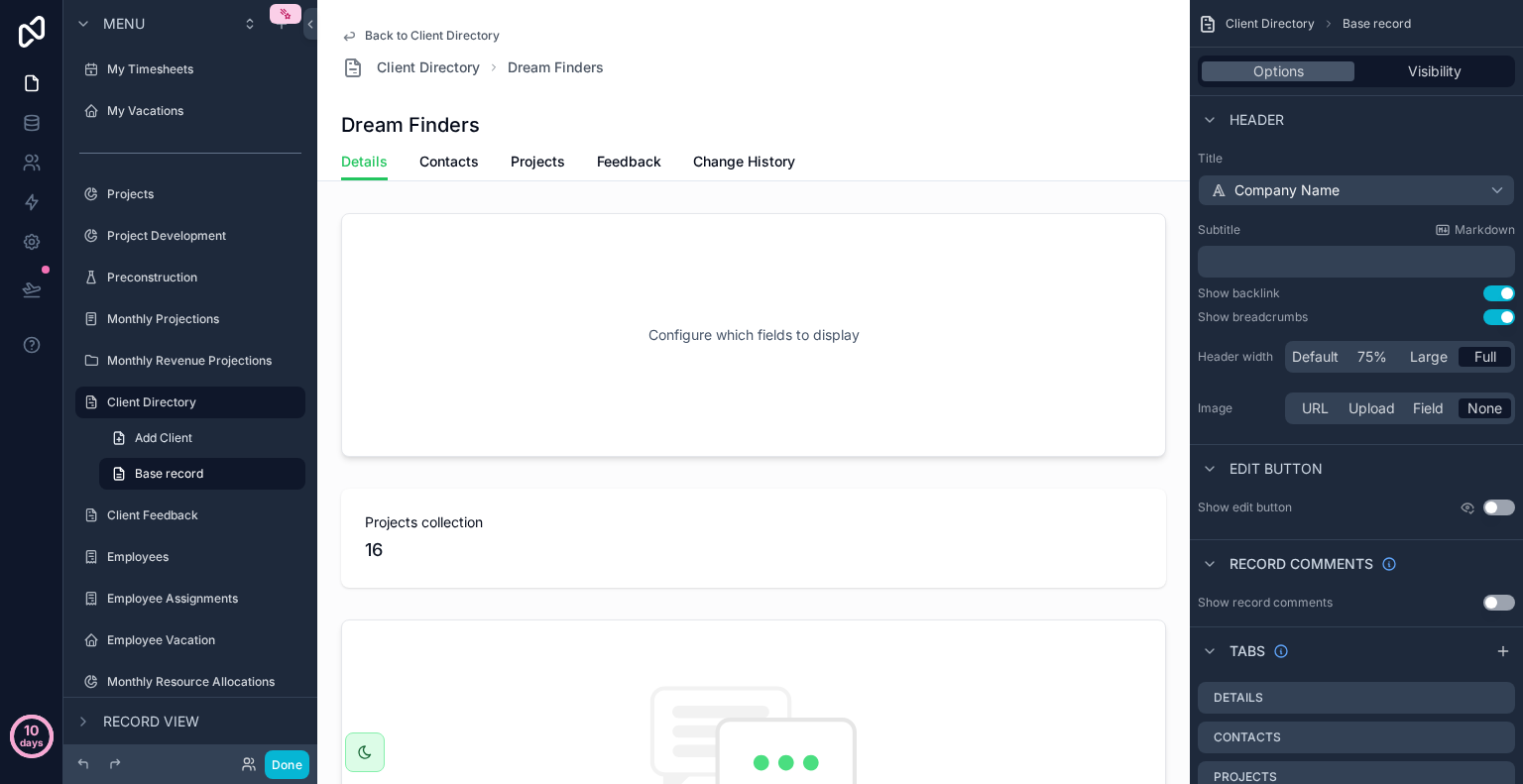 click on "days" at bounding box center (32, 742) 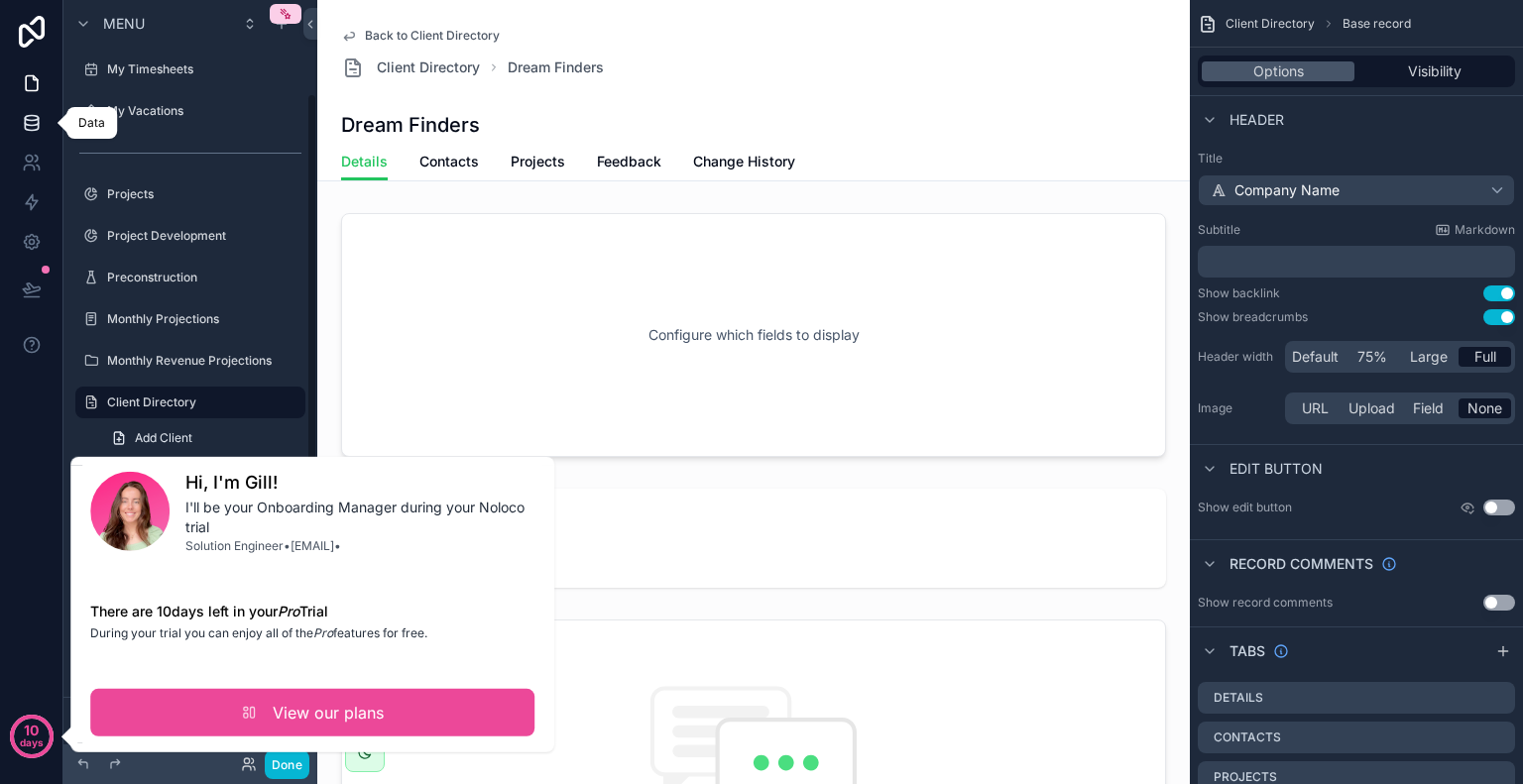 click at bounding box center [31, 123] 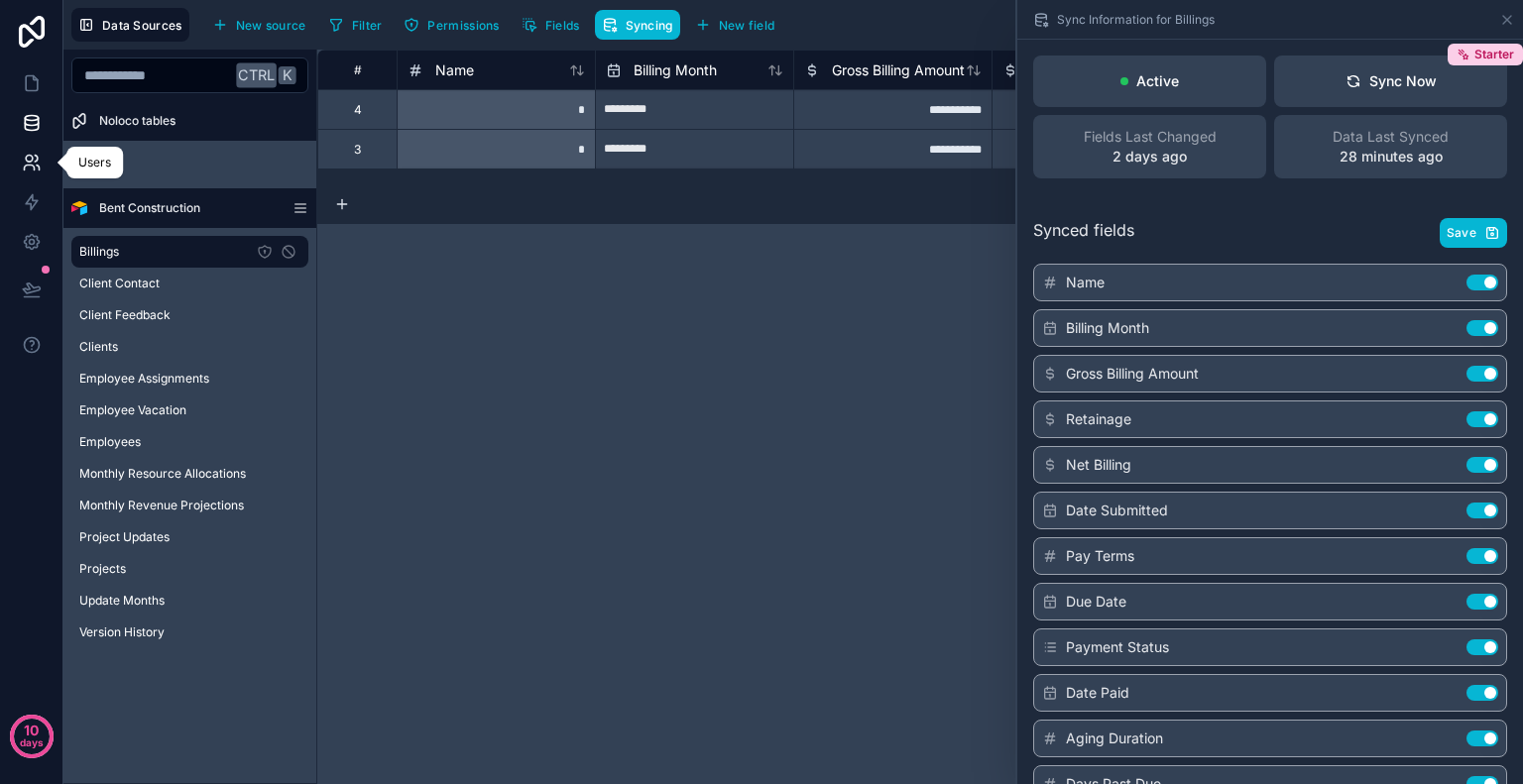 click at bounding box center (31, 163) 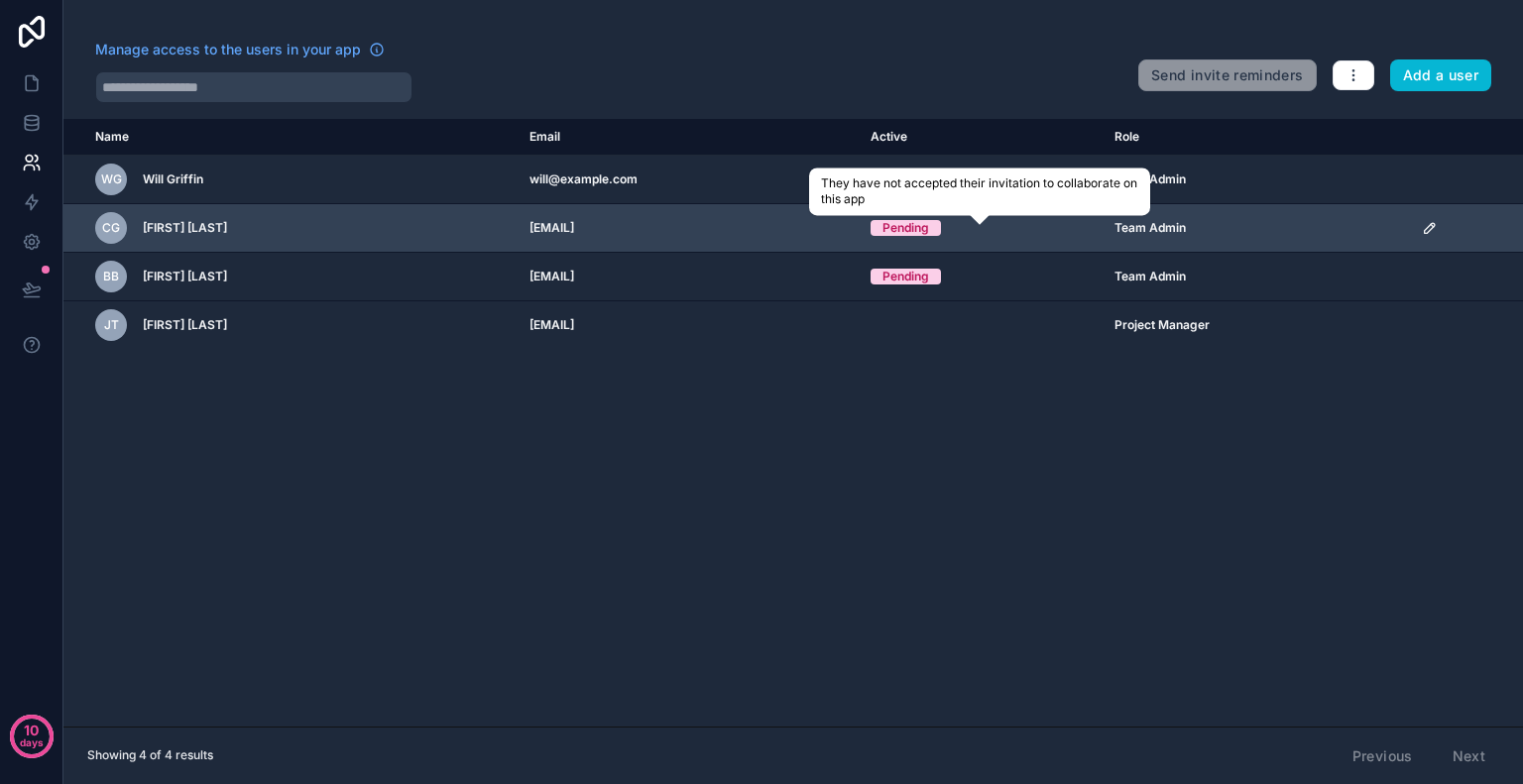 click on "Pending" at bounding box center [905, 228] 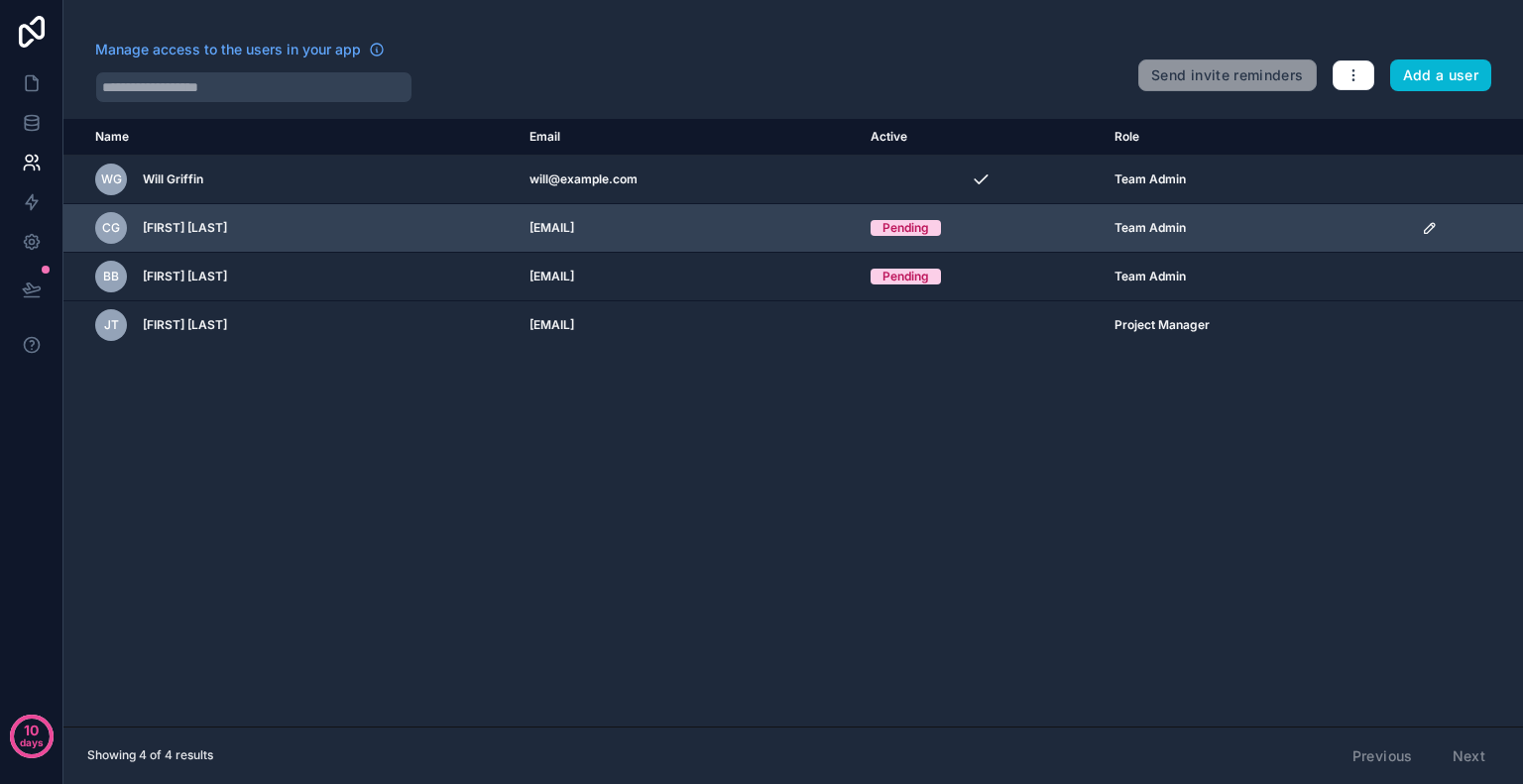 click 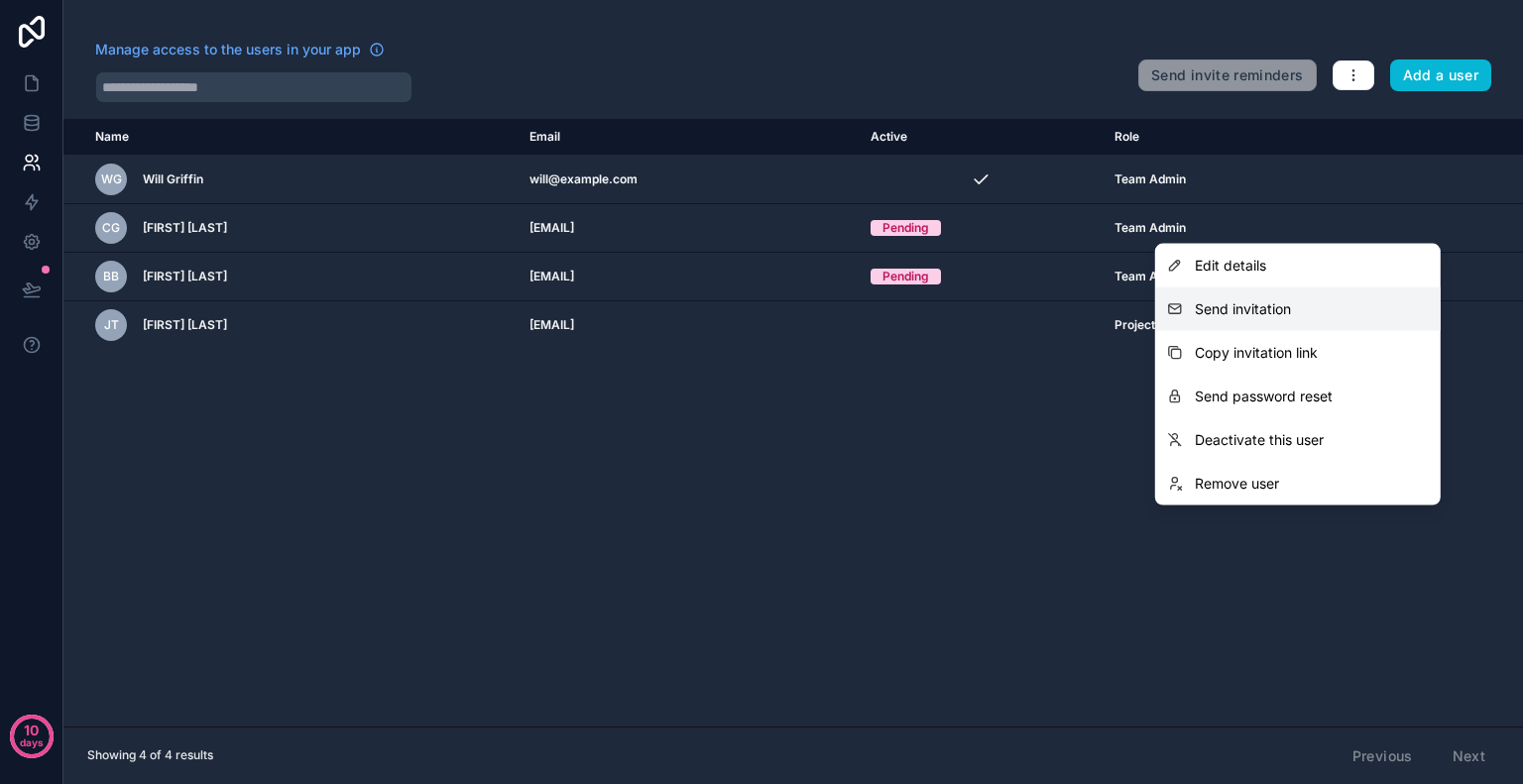 click on "Send invitation" at bounding box center [1298, 309] 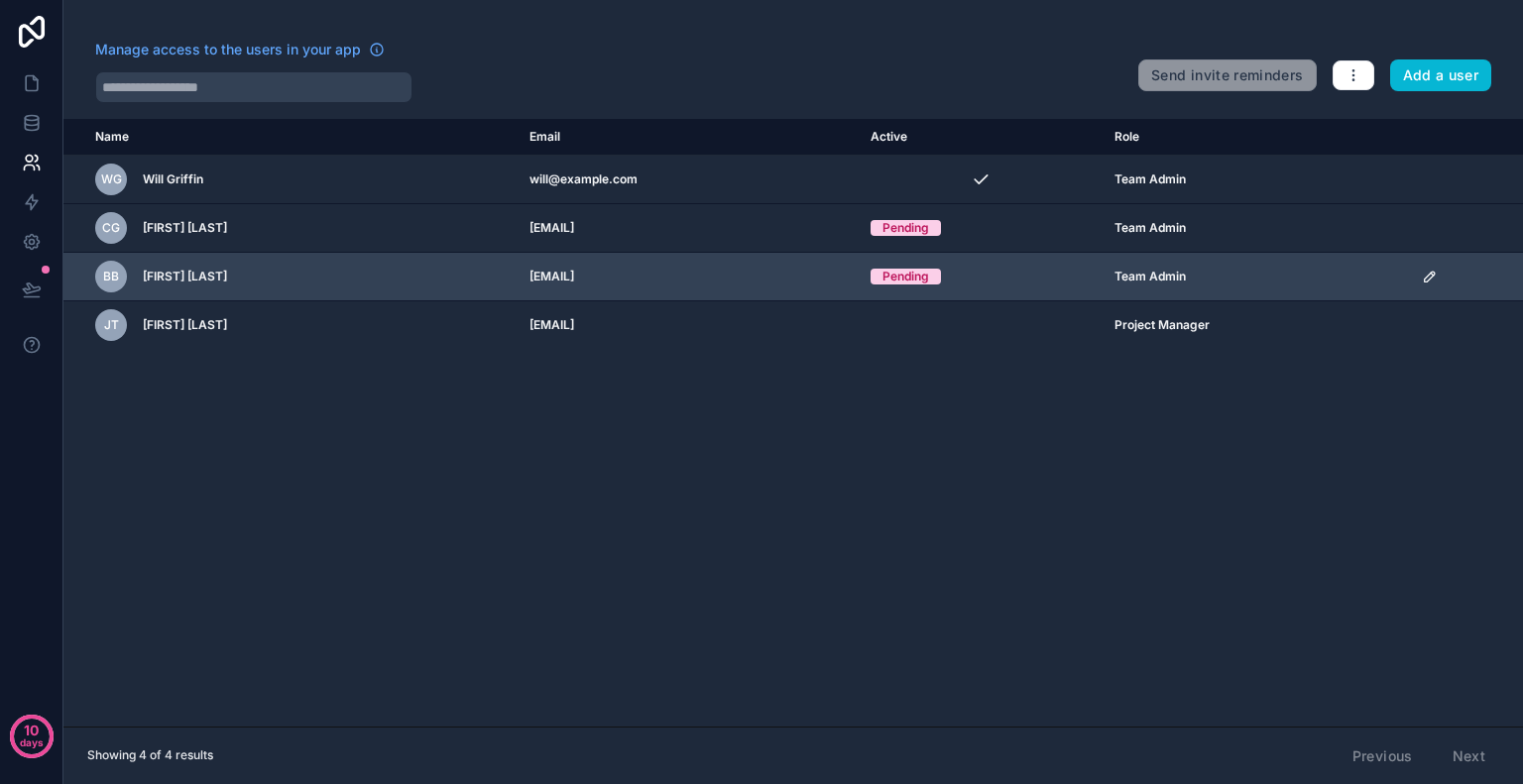 click at bounding box center [1466, 277] 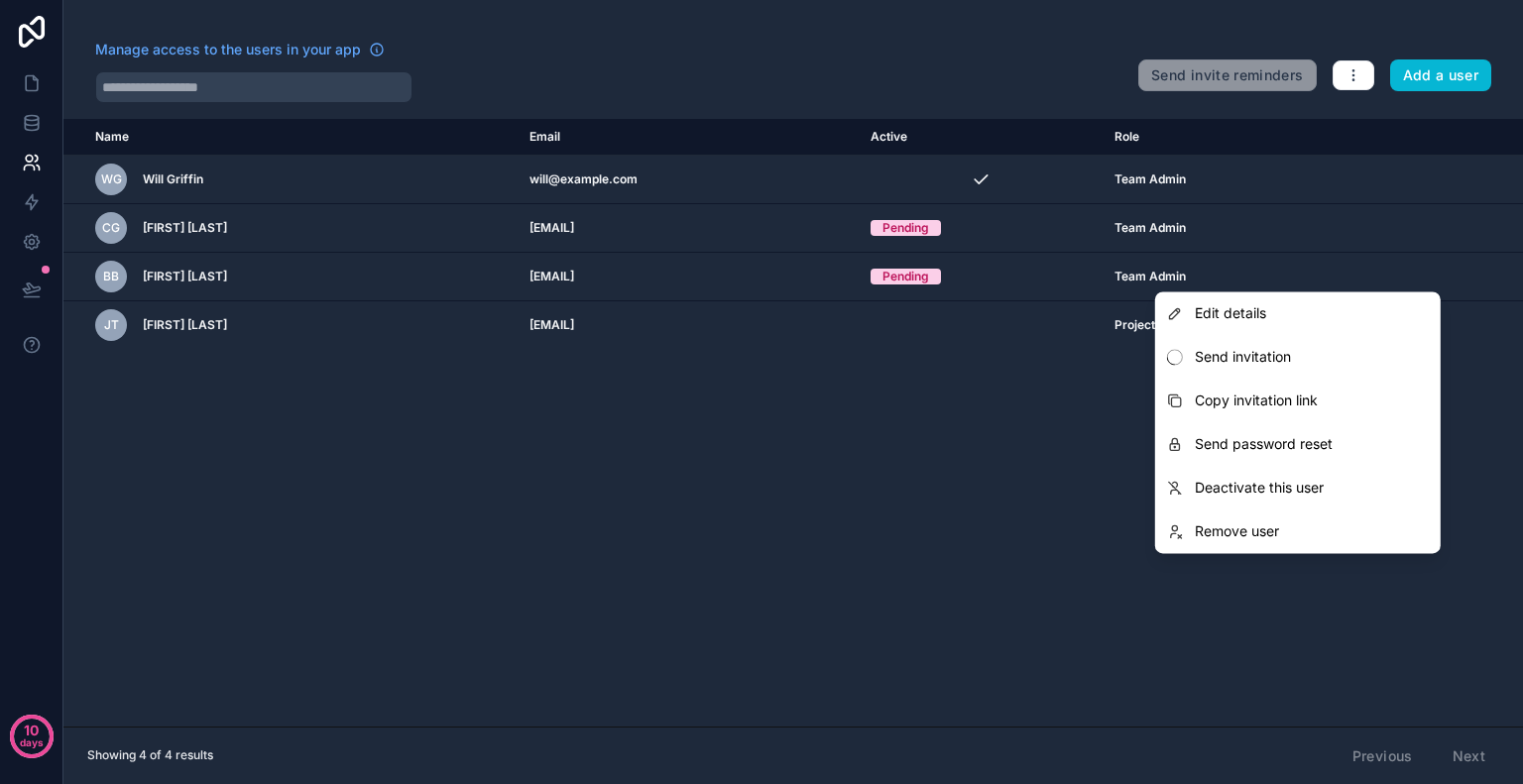 click on "10 days Manage access to the users in your app Send invite reminders Add a user Name Email Active Role userTable.email WG Will Griffin will@bentconstruction.com Team Admin CG Chris Gregory chris@bentconstruction.com Pending Team Admin BB Ben Bradley bentley@bentconstruction.com Pending Team Admin JT Jad Tarabay jad@bentconstruction.com Project Manager Showing 4 of 4 results Previous Next Edit details Send invitation Copy invitation link Send password reset Deactivate this user Remove user" at bounding box center [762, 392] 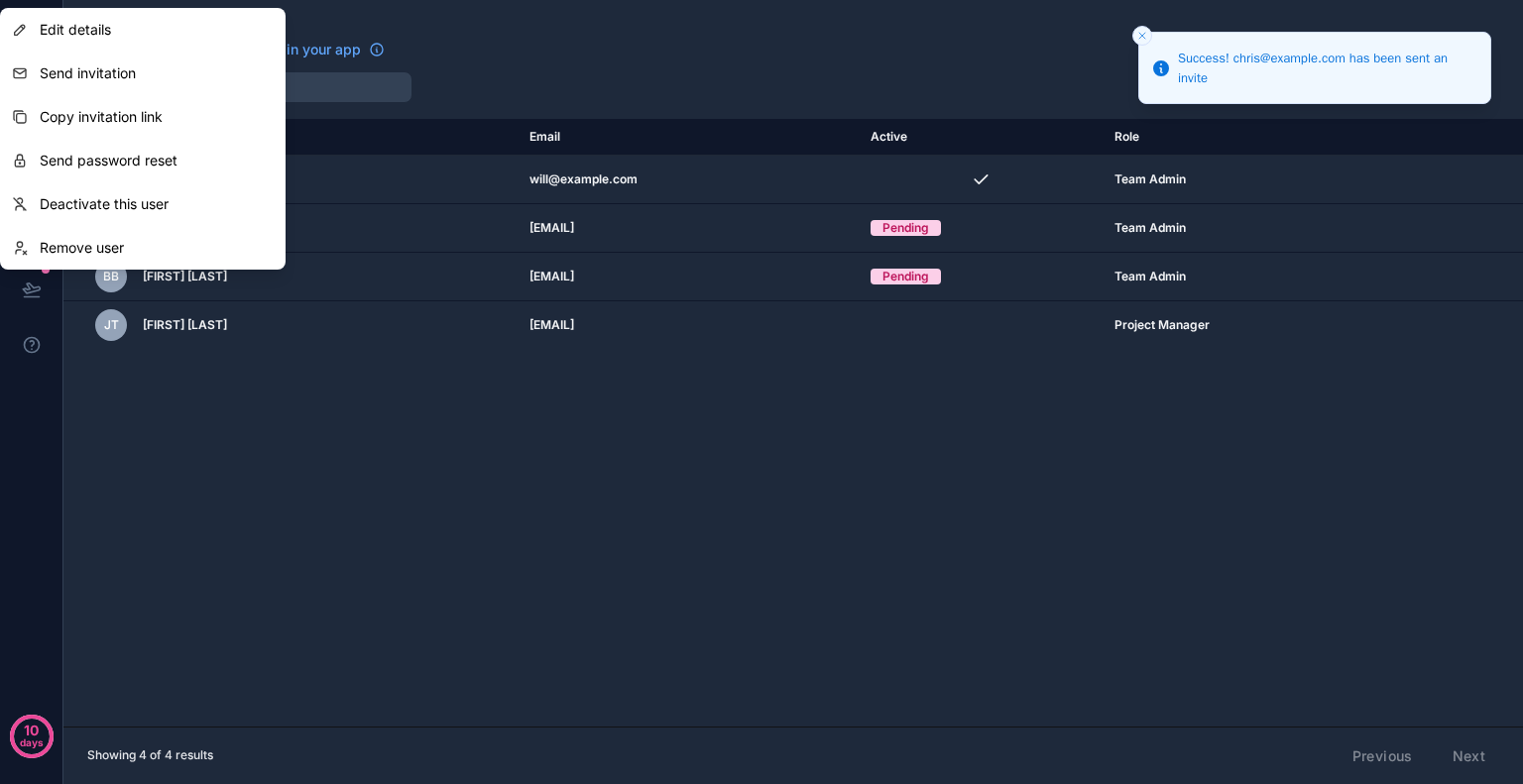 click on "Name Email Active Role userTable.email WG Will Griffin will@bentconstruction.com Team Admin CG Chris Gregory chris@bentconstruction.com Pending Team Admin BB Ben Bradley bentley@bentconstruction.com Pending Team Admin JT Jad Tarabay jad@bentconstruction.com Project Manager" at bounding box center (793, 422) 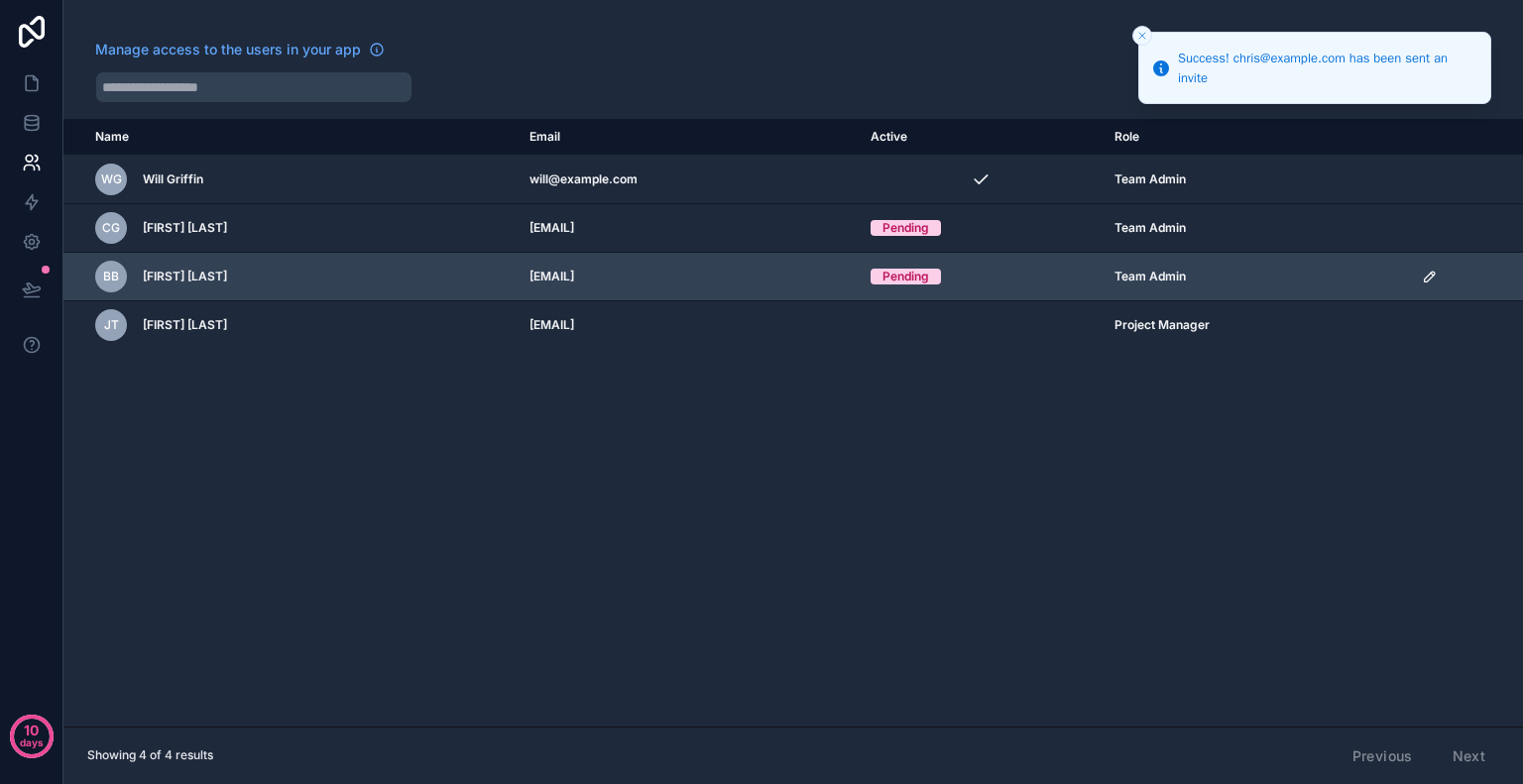 click 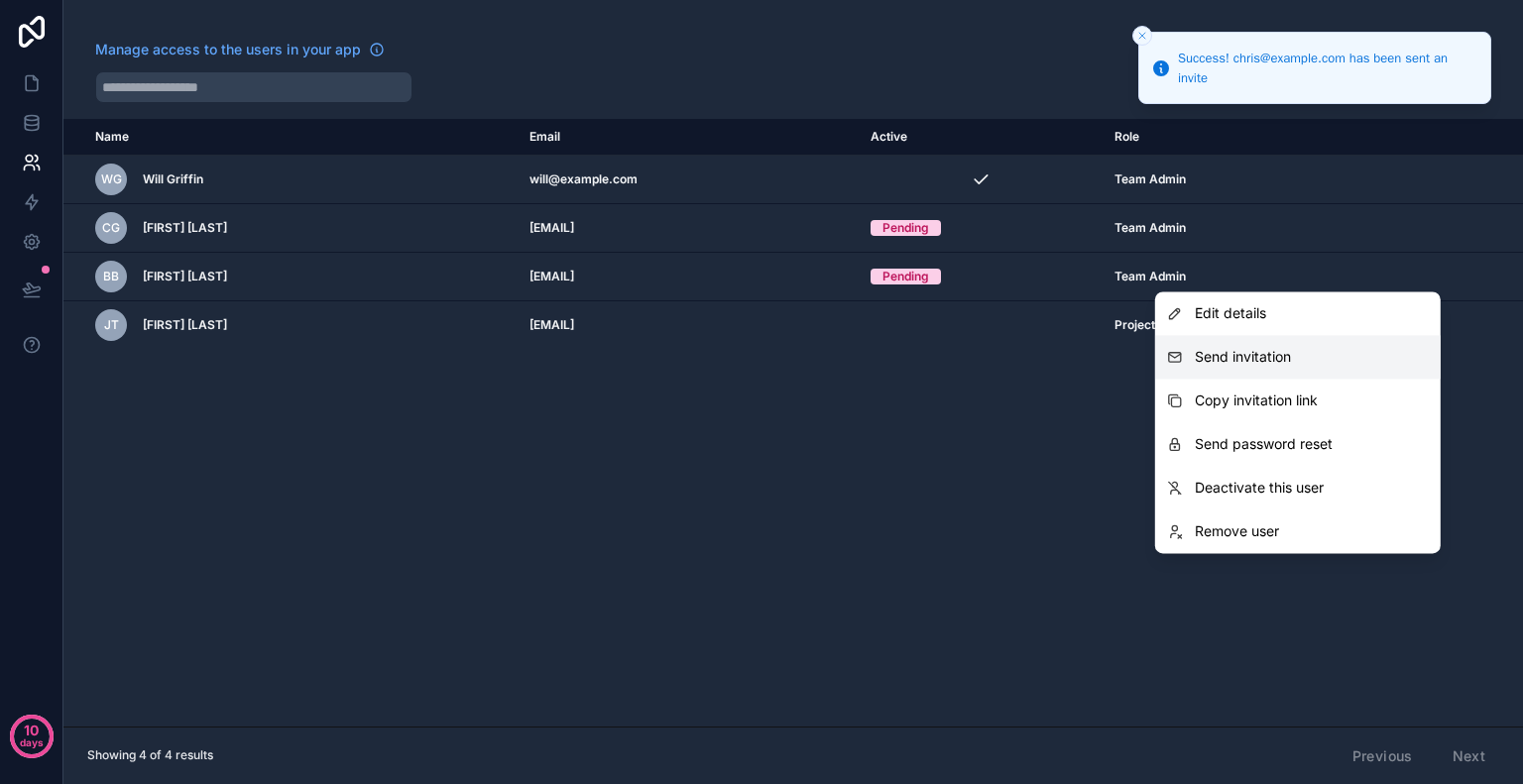 click on "Send invitation" at bounding box center (1242, 357) 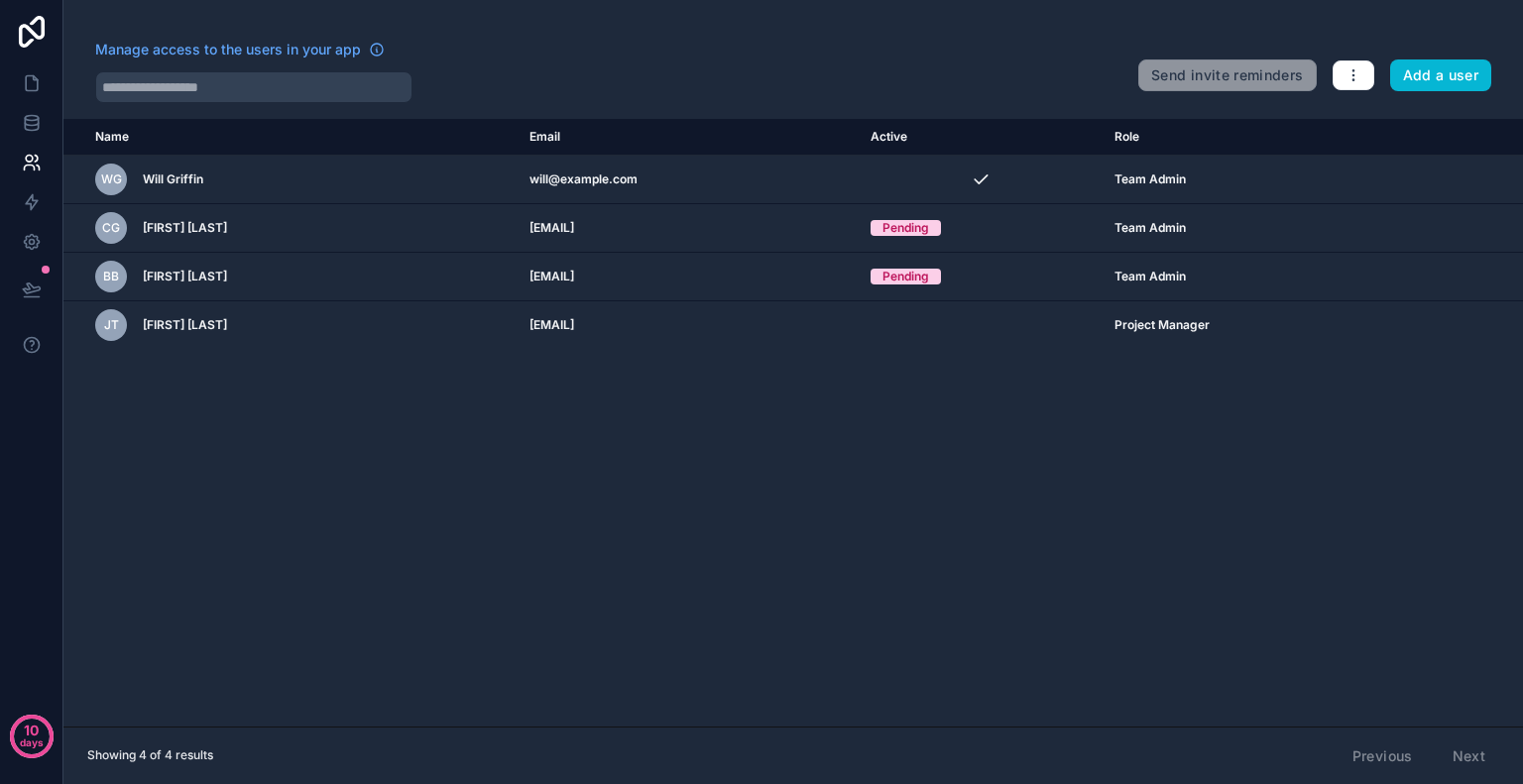 click on "Name Email Active Role userTable.email WG Will Griffin will@bentconstruction.com Team Admin CG Chris Gregory chris@bentconstruction.com Pending Team Admin BB Ben Bradley bentley@bentconstruction.com Pending Team Admin JT Jad Tarabay jad@bentconstruction.com Project Manager" at bounding box center [793, 422] 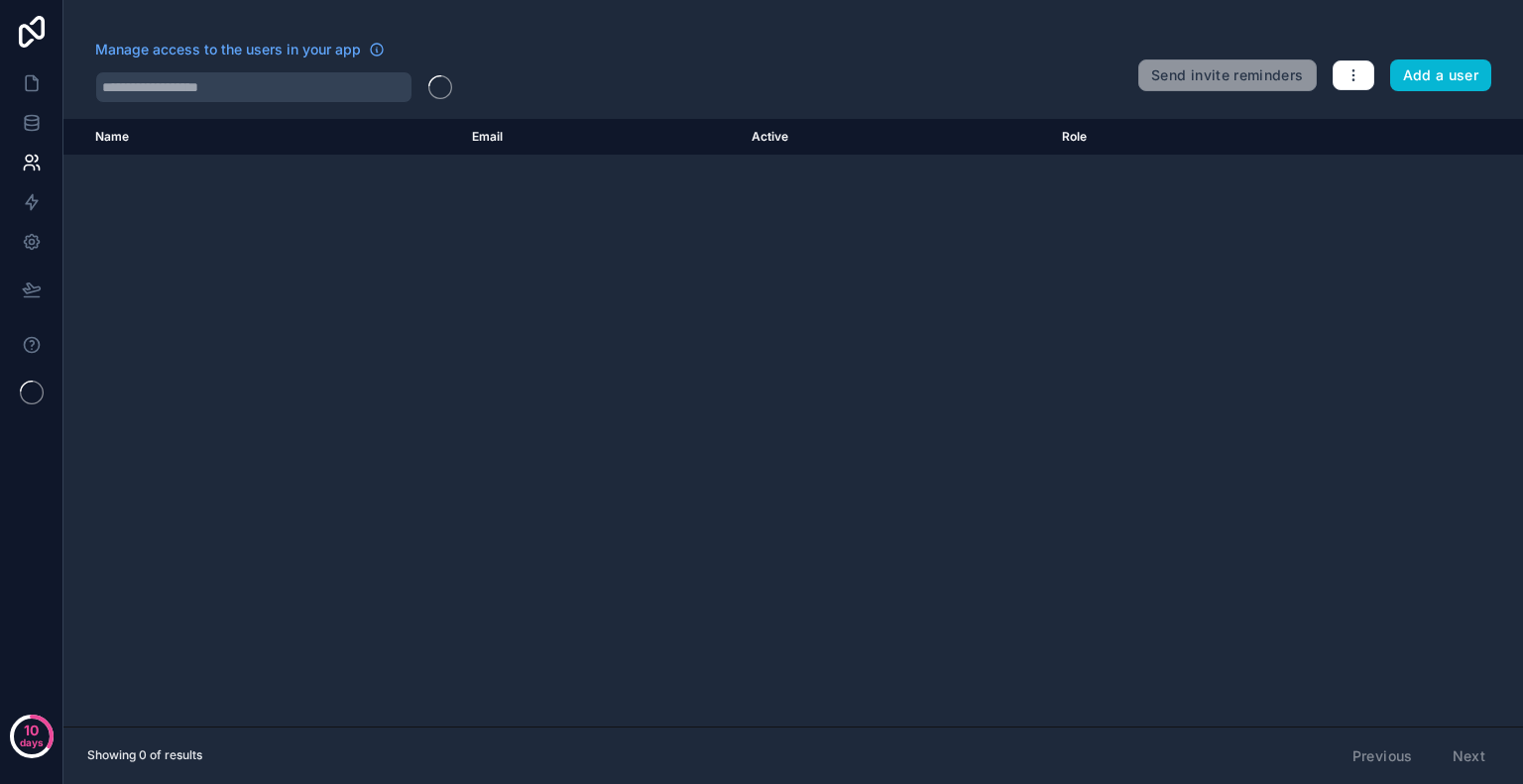 scroll, scrollTop: 0, scrollLeft: 0, axis: both 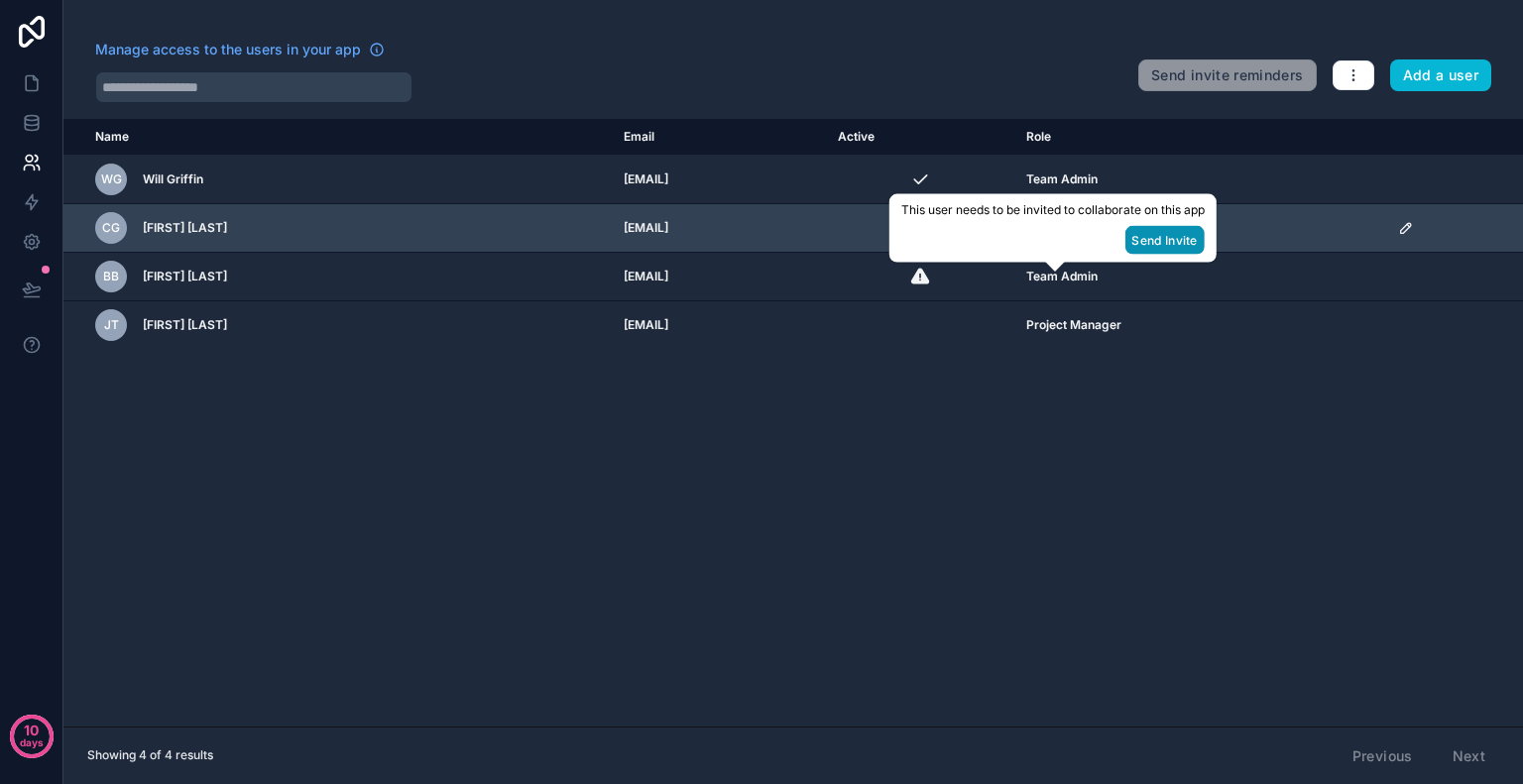 click on "Send Invite" at bounding box center (1164, 240) 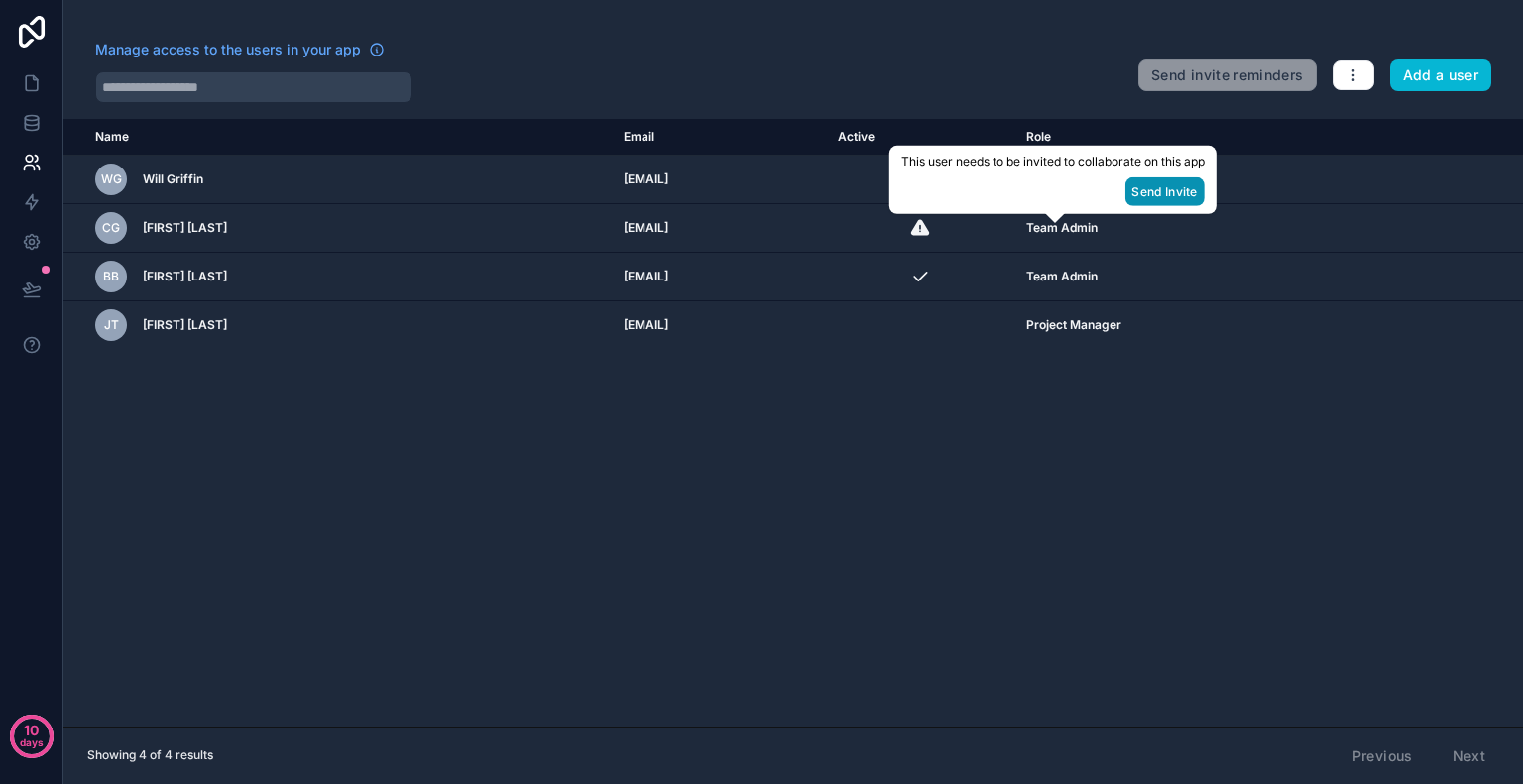 click on "Send Invite" at bounding box center (1164, 191) 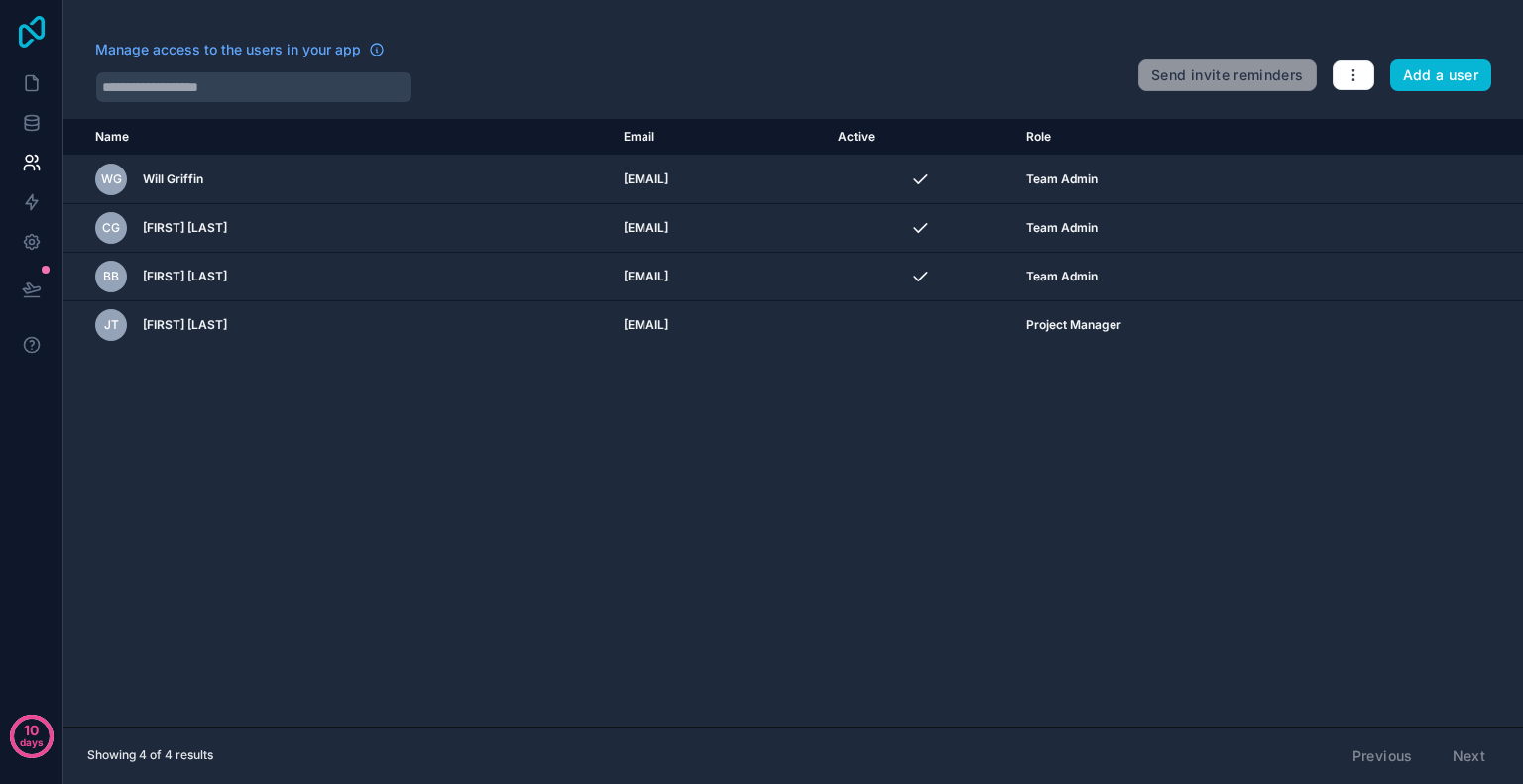 click 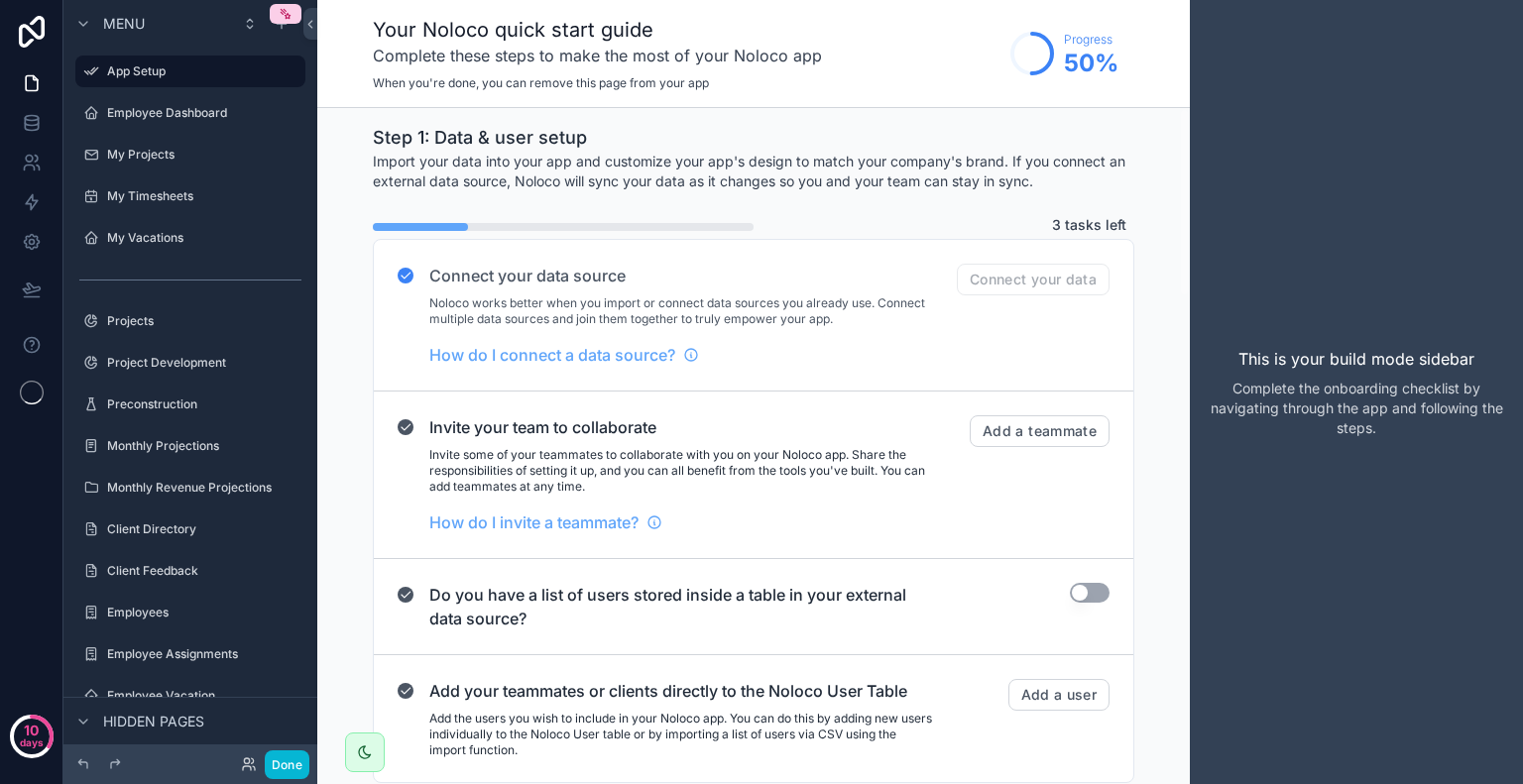 scroll, scrollTop: 0, scrollLeft: 0, axis: both 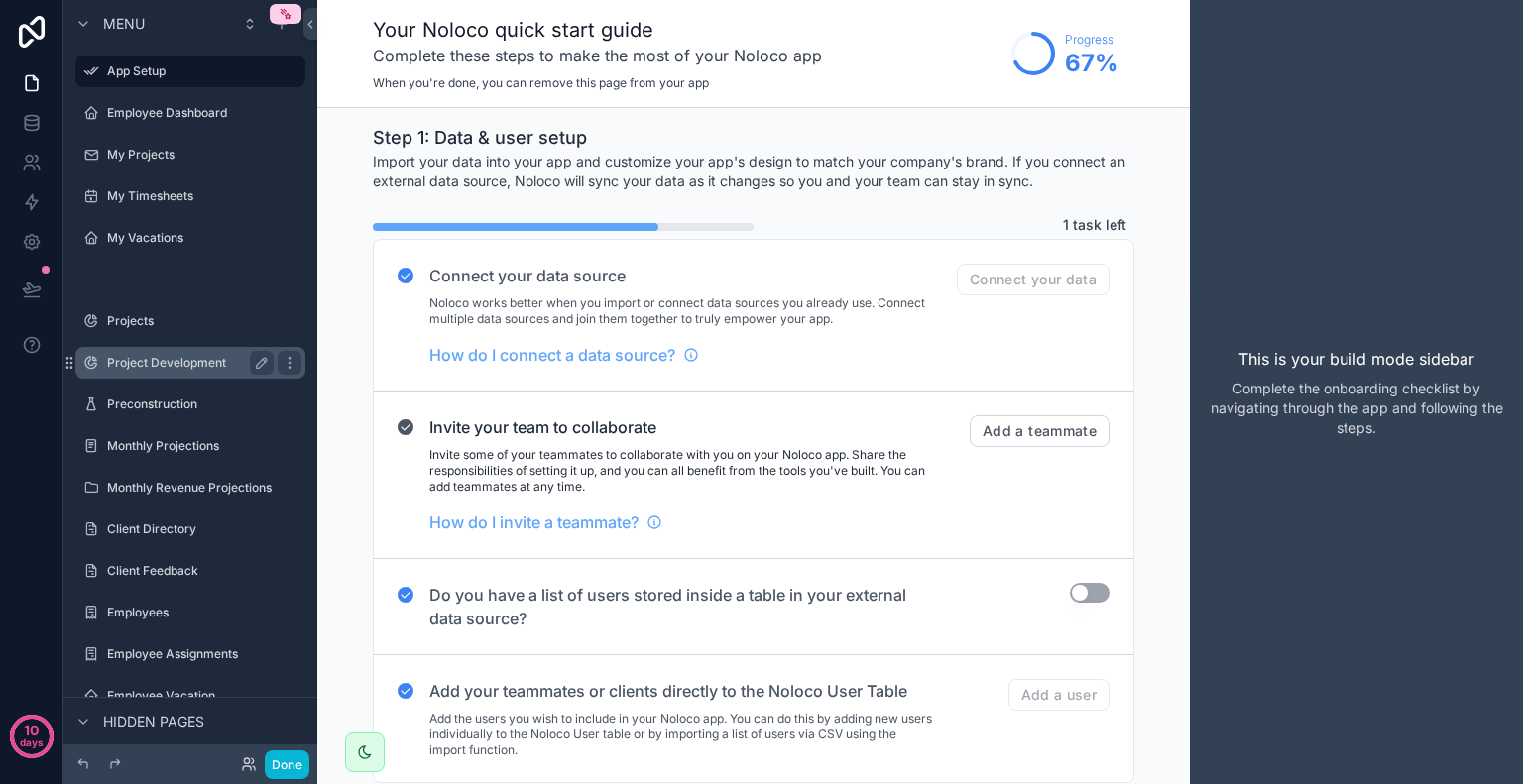 click on "Project Development" at bounding box center [186, 363] 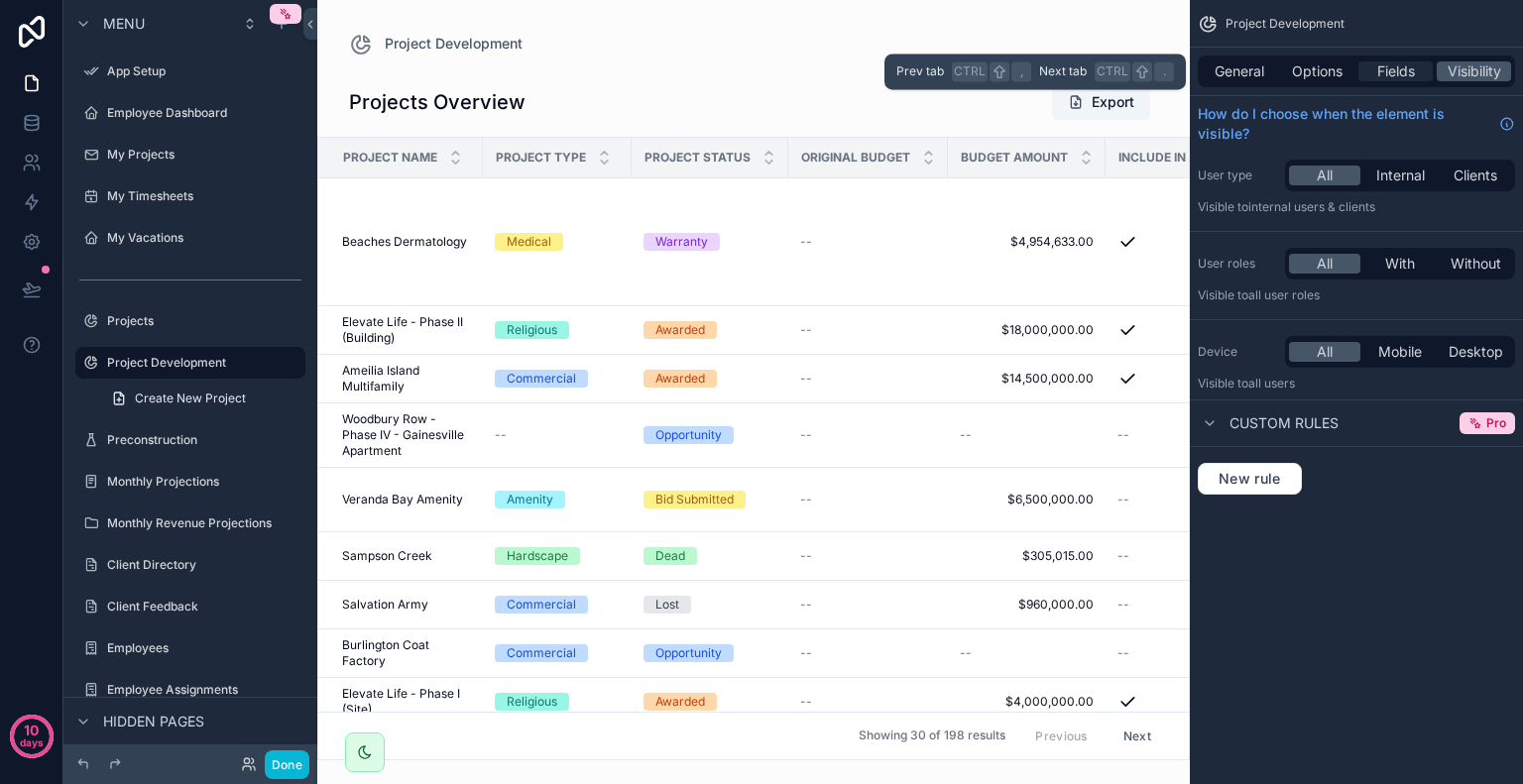 click on "Fields" at bounding box center (1395, 71) 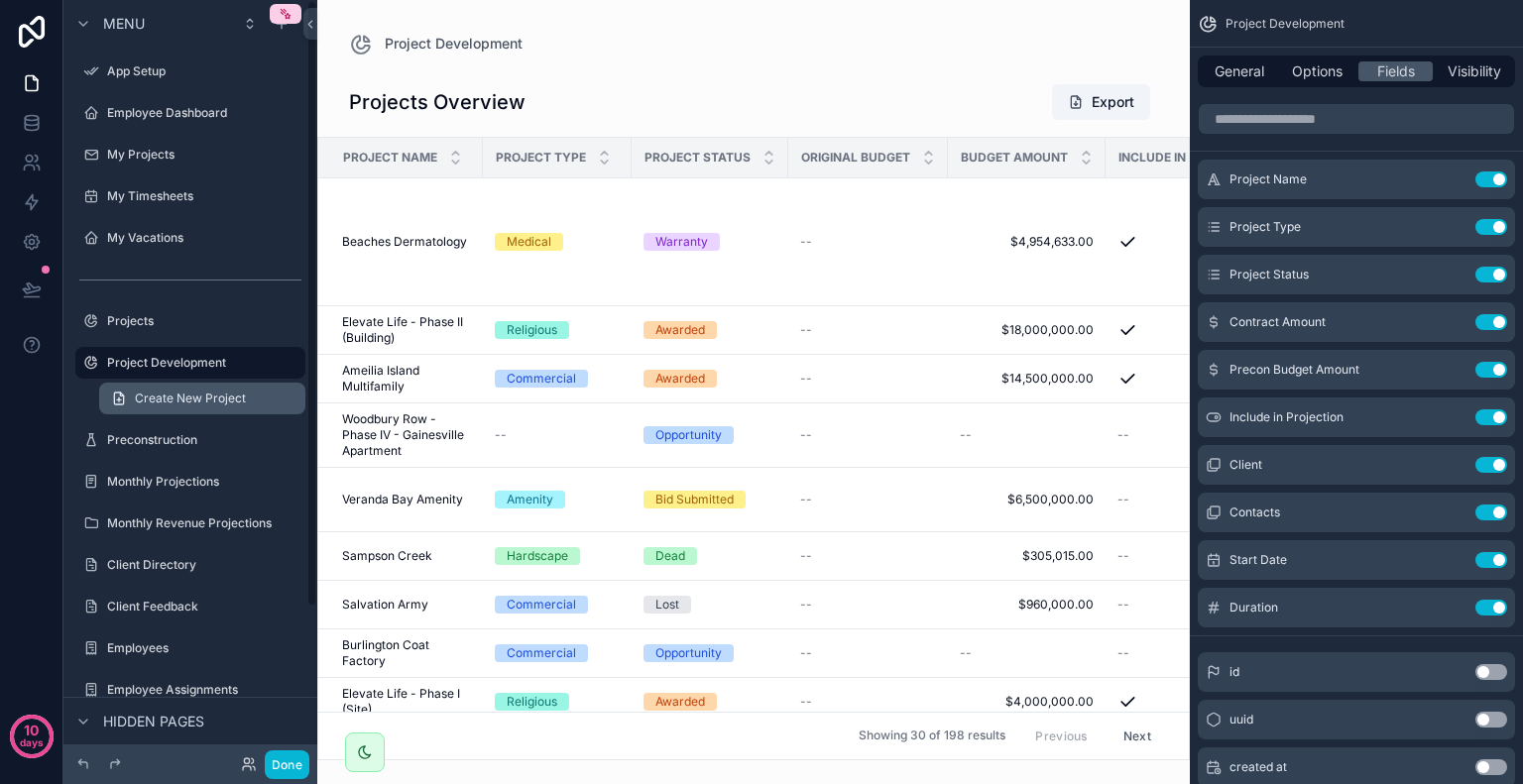 click on "Create New Project" at bounding box center (190, 398) 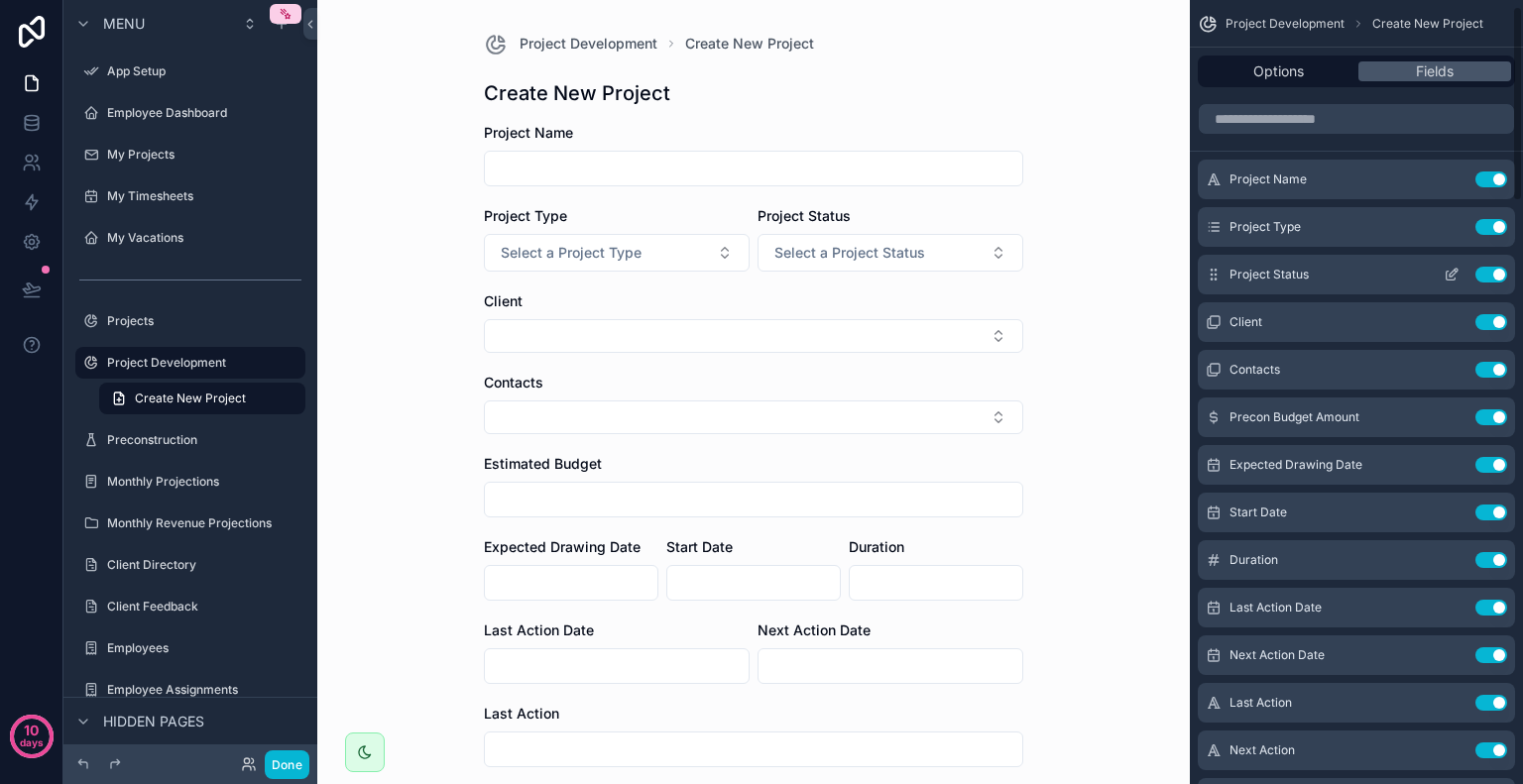 scroll, scrollTop: 198, scrollLeft: 0, axis: vertical 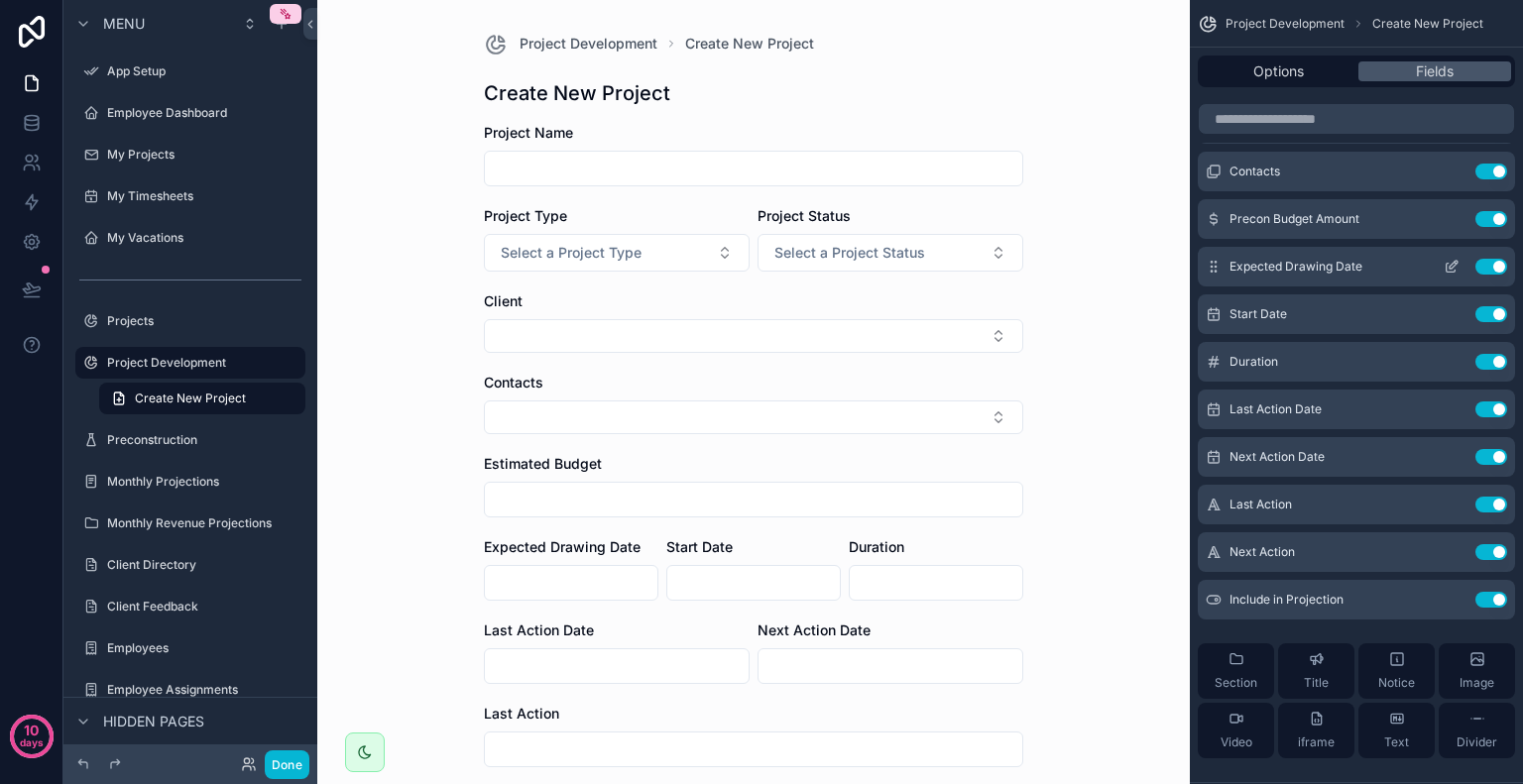 click on "Use setting" at bounding box center [1491, 219] 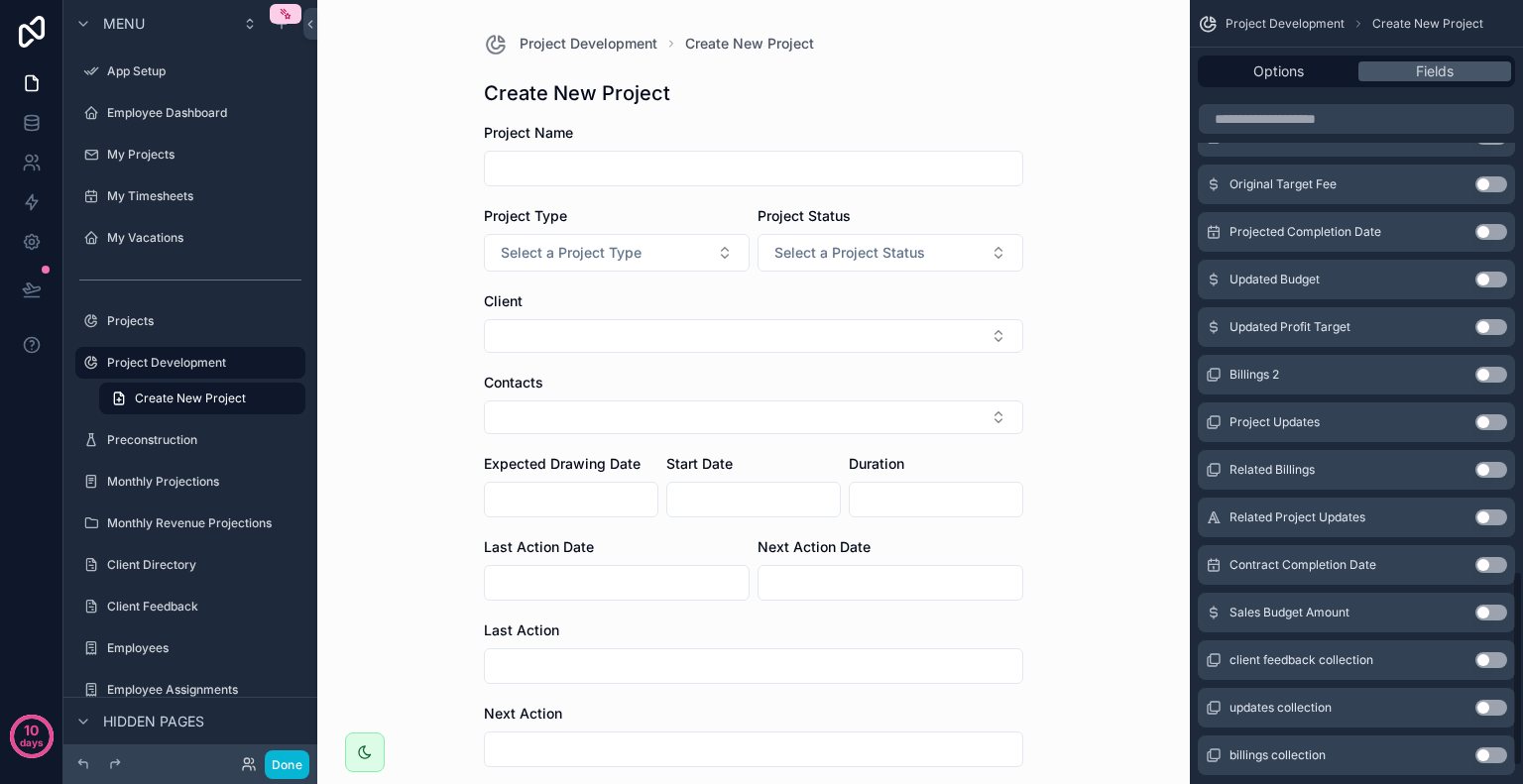 scroll, scrollTop: 2353, scrollLeft: 0, axis: vertical 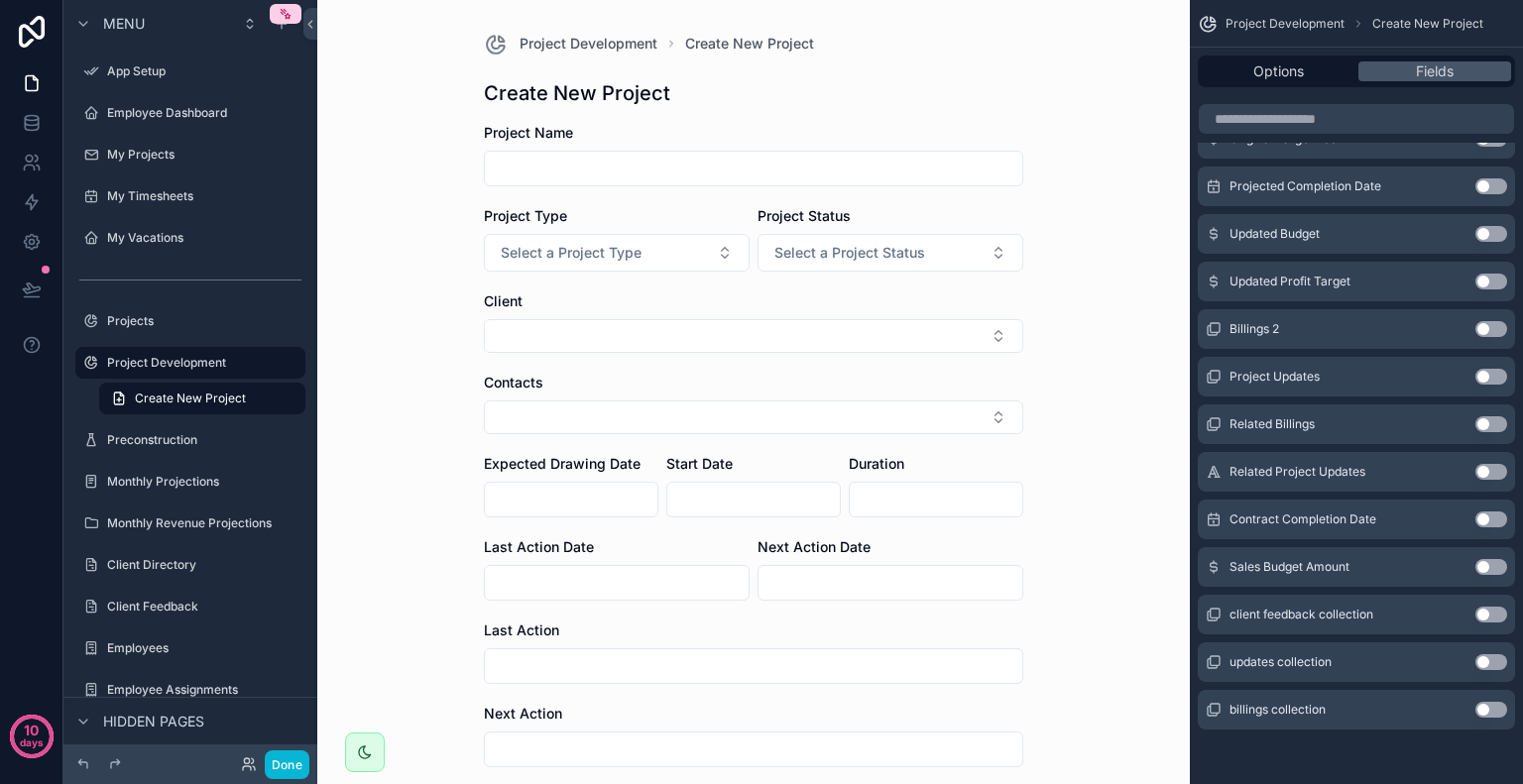 click on "Use setting" at bounding box center (1491, 567) 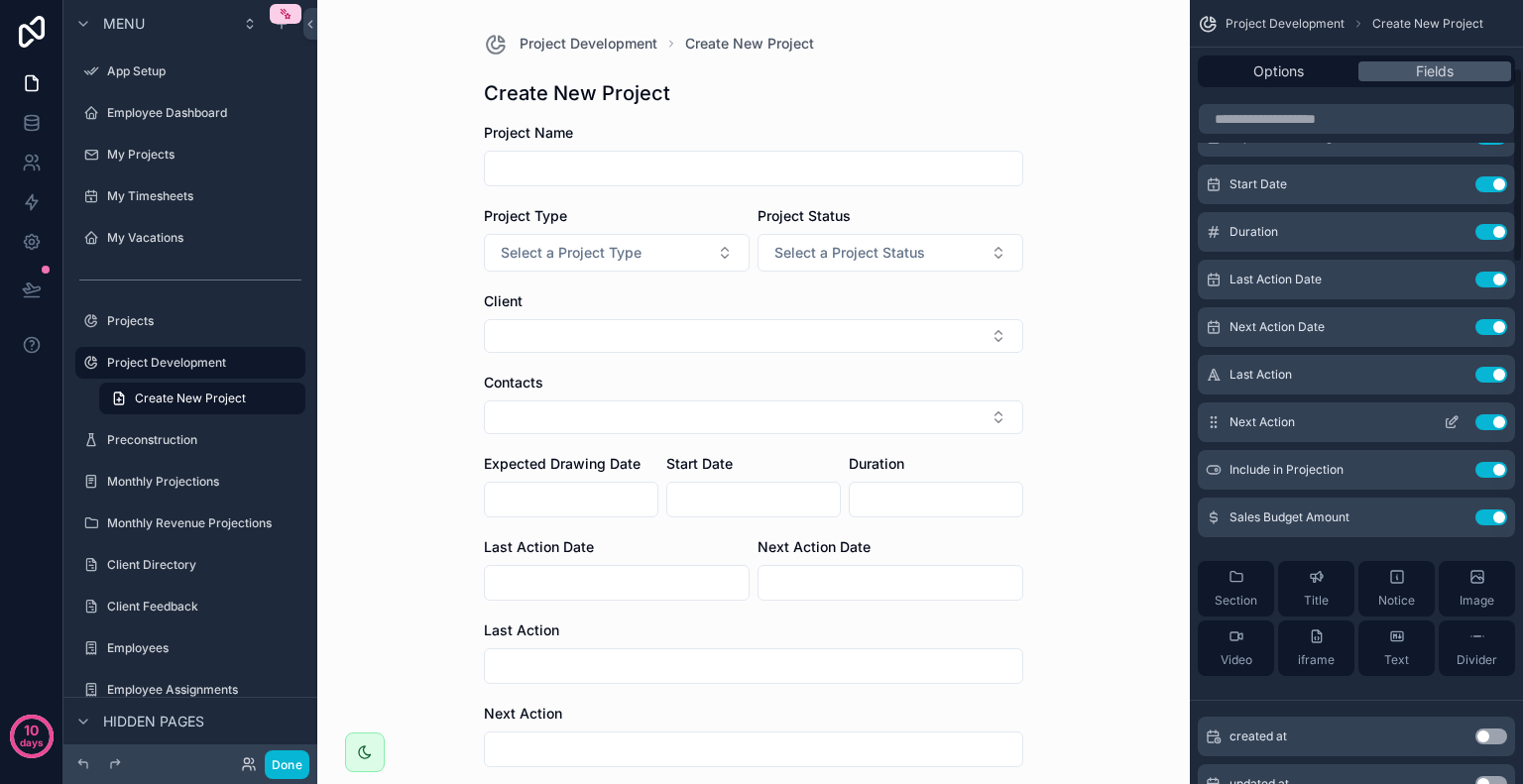 scroll, scrollTop: 272, scrollLeft: 0, axis: vertical 